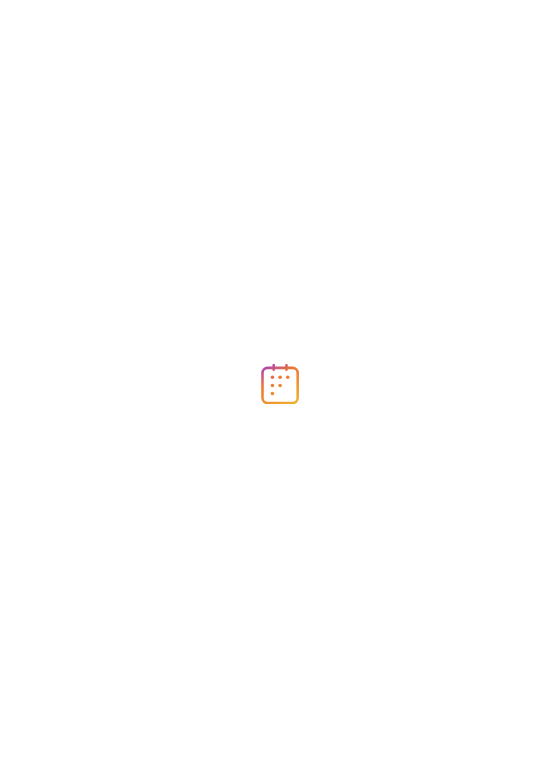 scroll, scrollTop: 0, scrollLeft: 0, axis: both 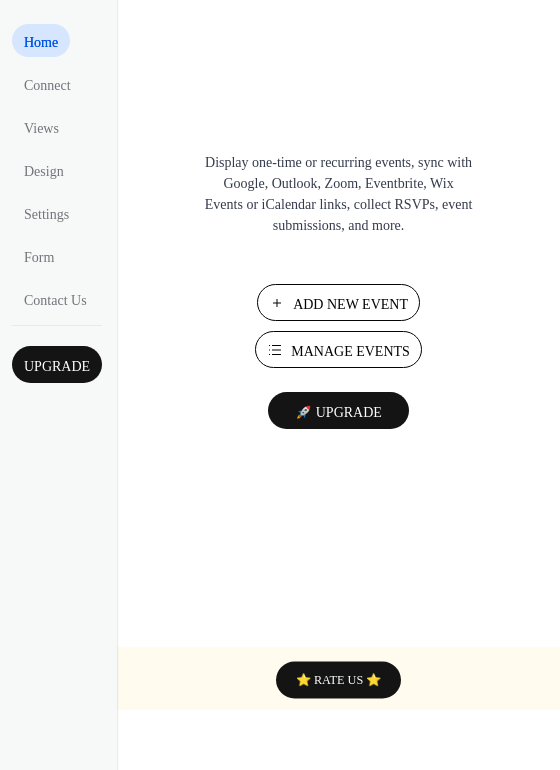 click on "Manage Events" at bounding box center [350, 351] 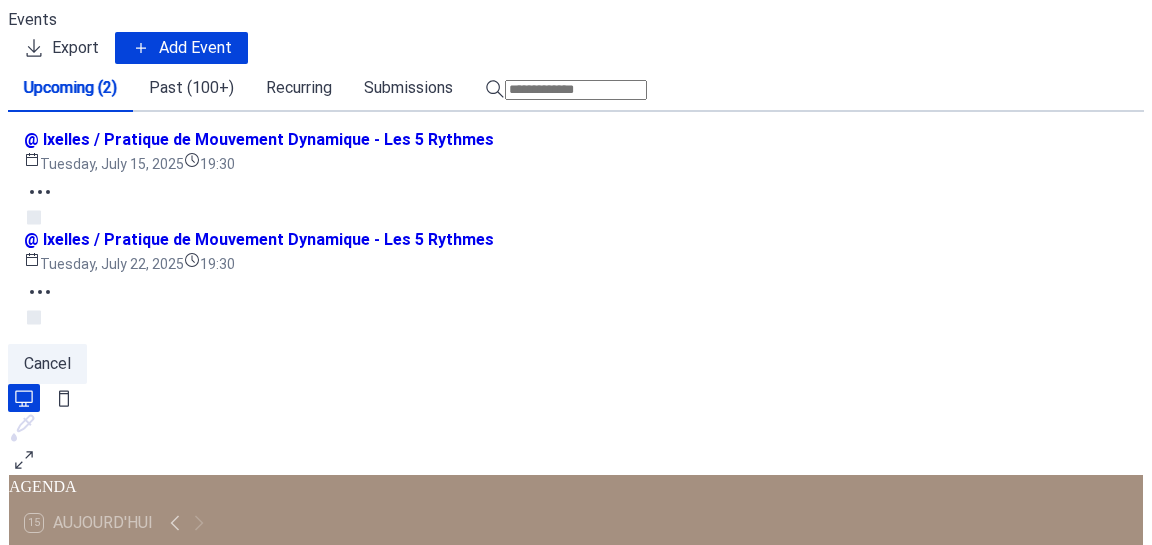 scroll, scrollTop: 0, scrollLeft: 0, axis: both 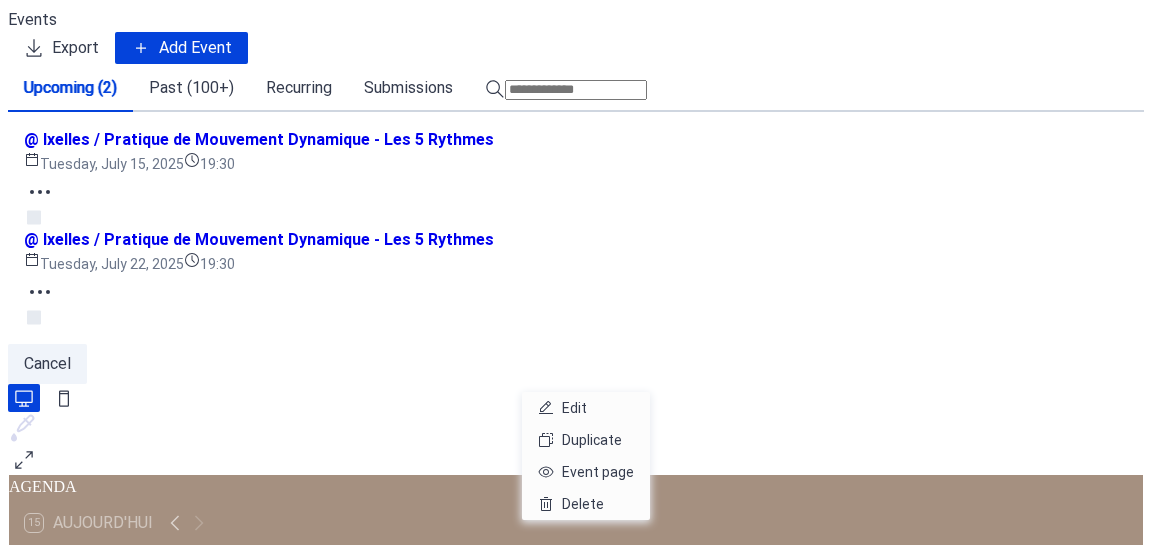 click 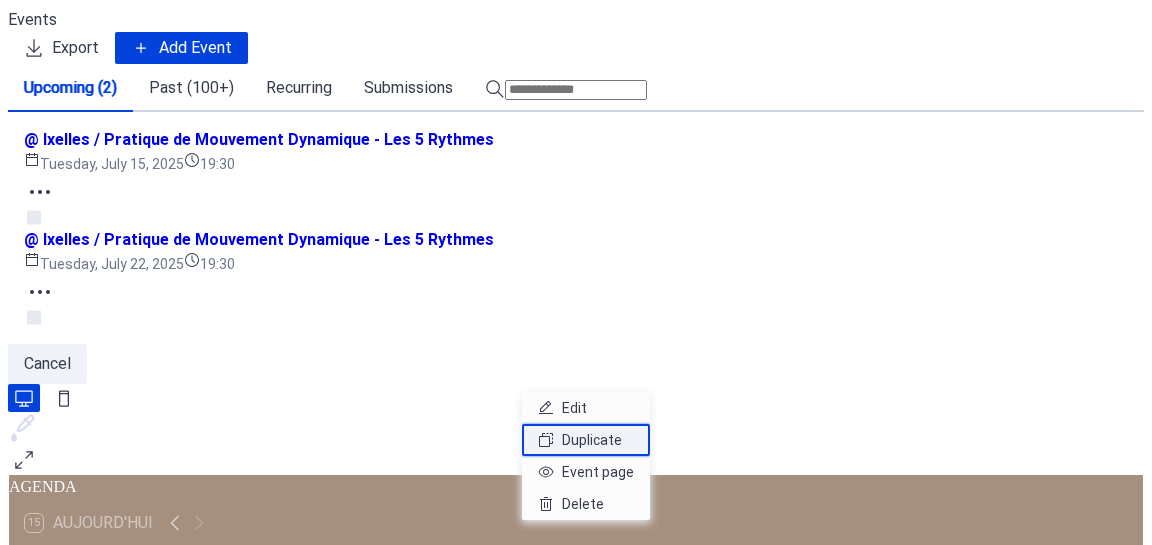 click on "Duplicate" at bounding box center (592, 440) 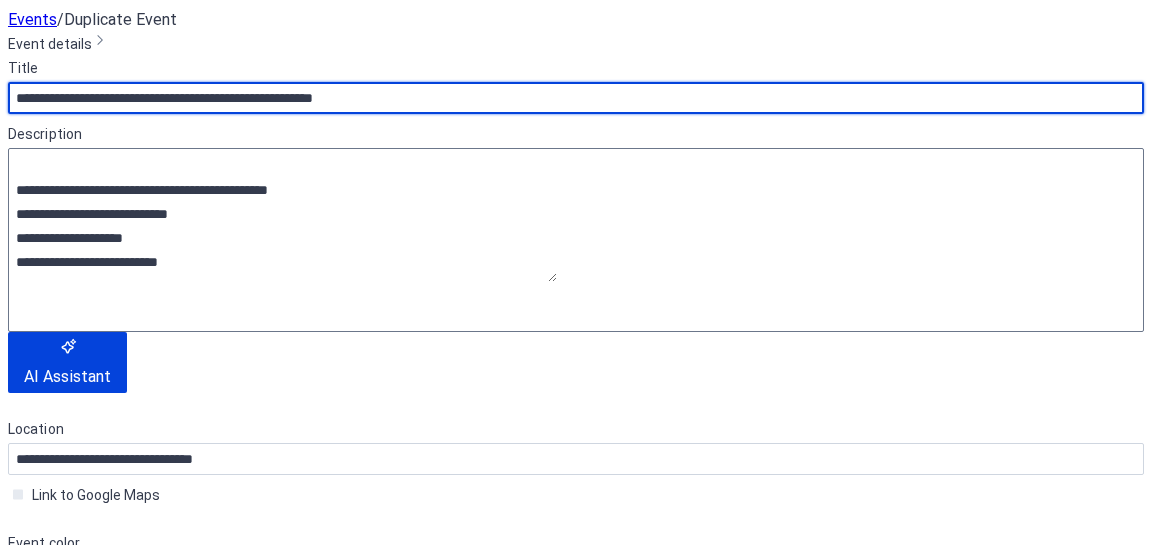 scroll, scrollTop: 272, scrollLeft: 0, axis: vertical 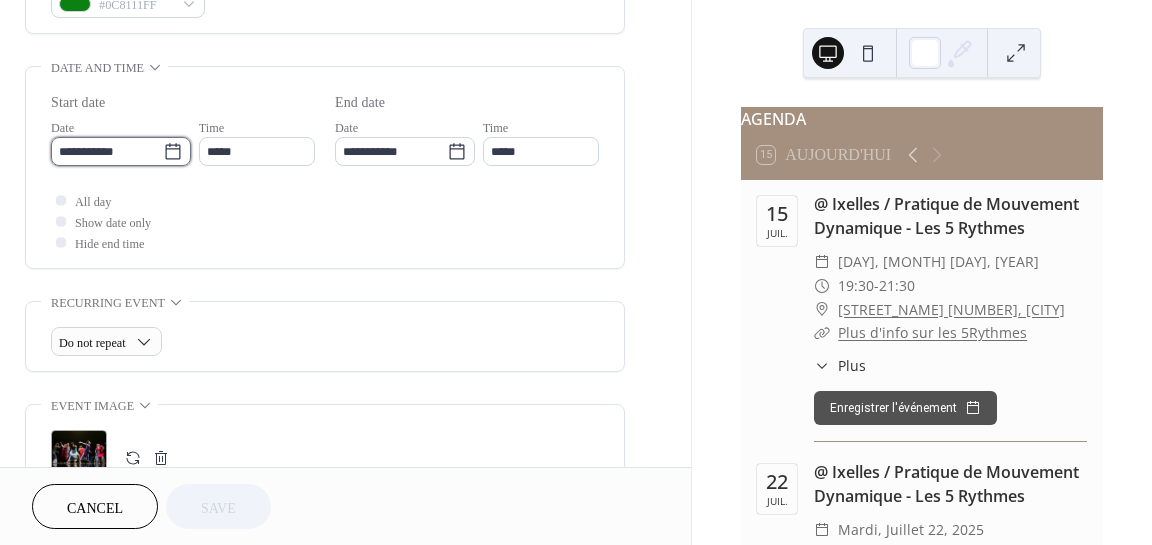 click on "**********" at bounding box center (107, 151) 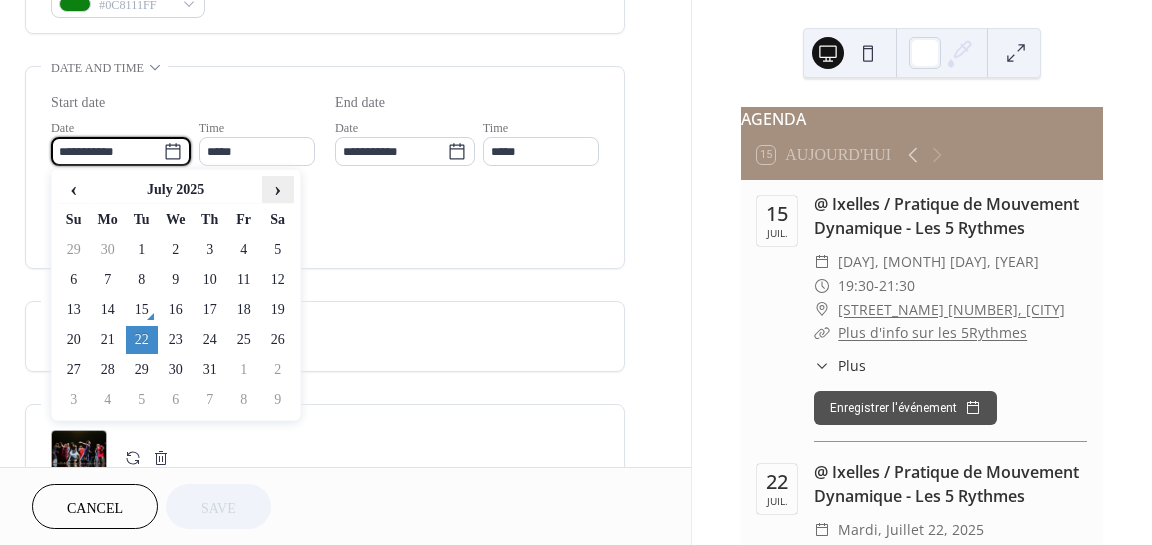 click on "›" at bounding box center (278, 189) 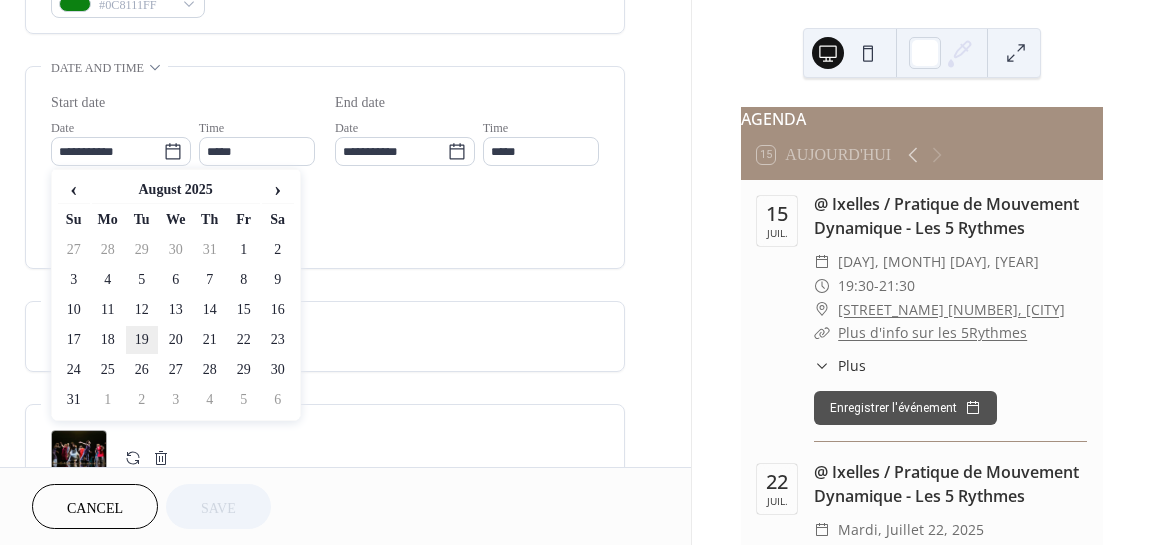 click on "19" at bounding box center [142, 340] 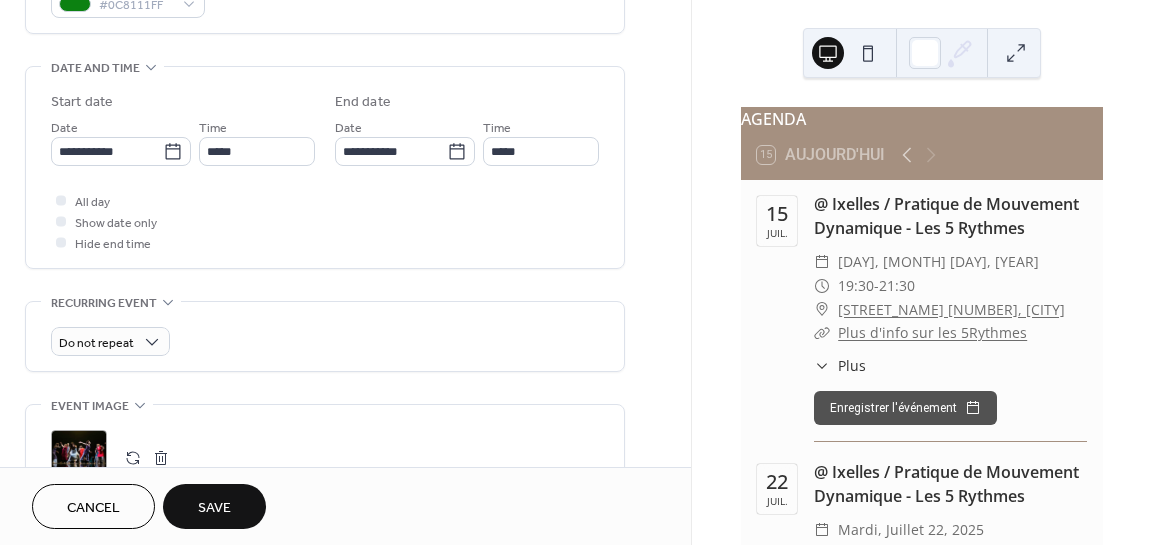 click on "Save" at bounding box center (214, 508) 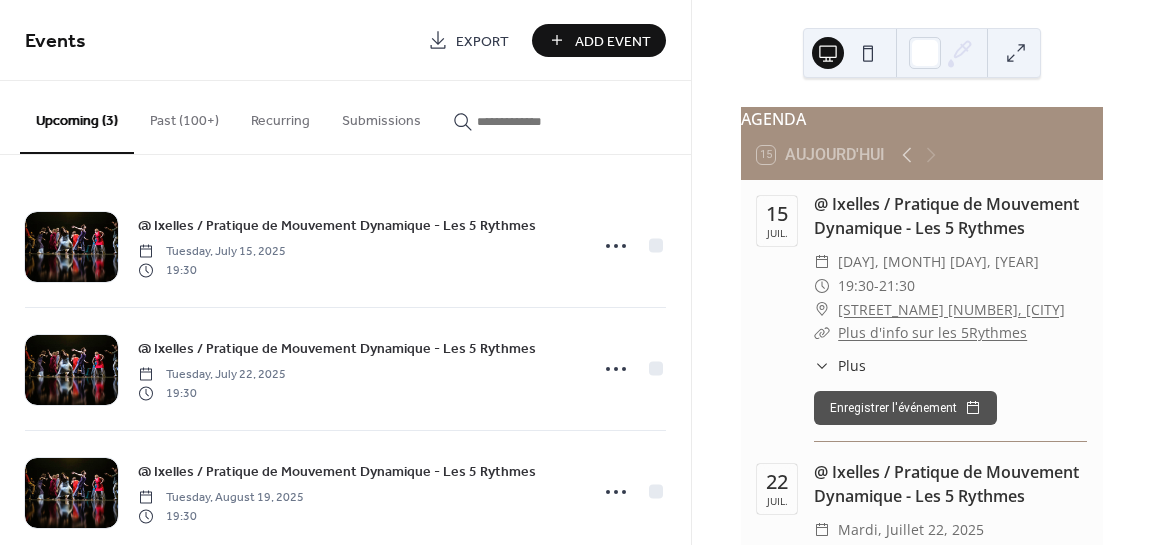 click on "Past (100+)" at bounding box center [184, 116] 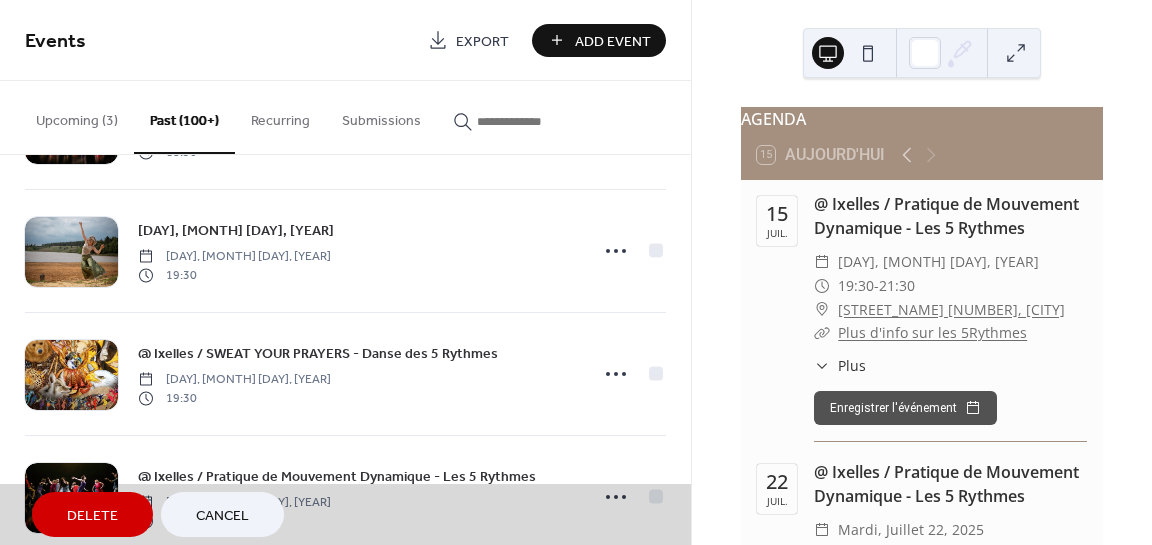 scroll, scrollTop: 3901, scrollLeft: 0, axis: vertical 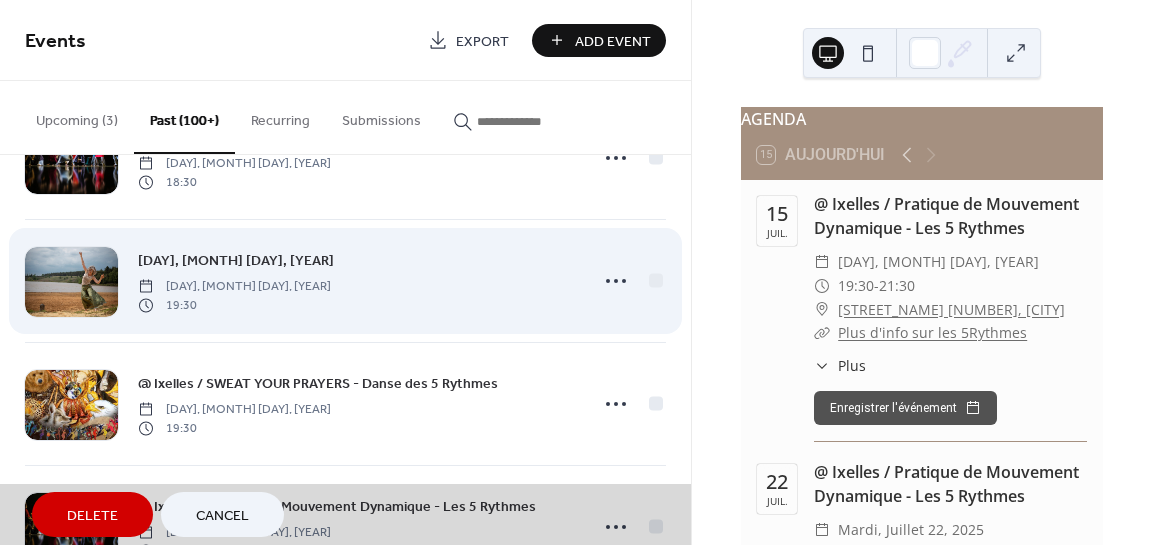 click on "@ Ixelles / Session Exceptionnelle avec Enseignant Invité: Pauline Van Hezik /Pratique de Mouvement Dynamique - Les 5 Rythmes Tuesday, June 4, 2024 19:30" at bounding box center [345, 280] 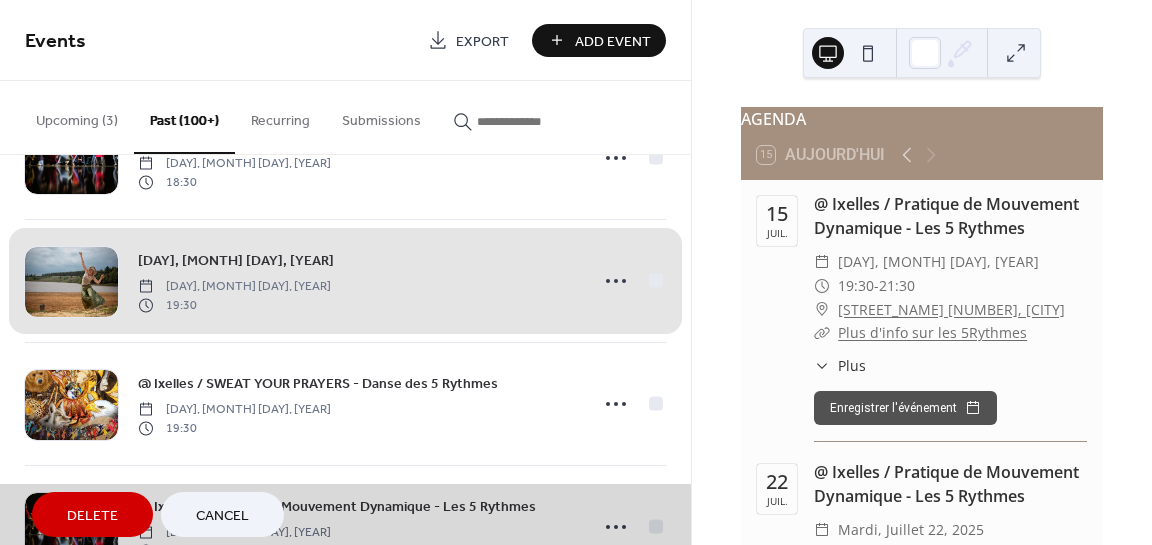 click on "@ Ixelles / Session Exceptionnelle avec Enseignant Invité: Pauline Van Hezik /Pratique de Mouvement Dynamique - Les 5 Rythmes Tuesday, June 4, 2024 19:30" at bounding box center [345, 280] 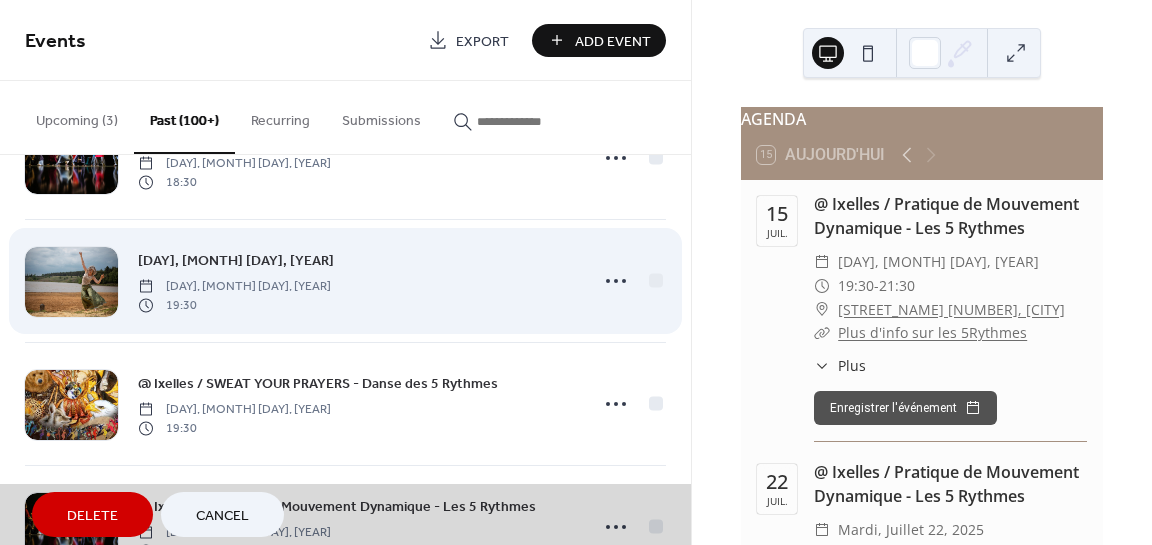 click on "@ Ixelles / Session Exceptionnelle avec Enseignant Invité: Pauline Van Hezik /Pratique de Mouvement Dynamique - Les 5 Rythmes Tuesday, June 4, 2024 19:30" at bounding box center [345, 280] 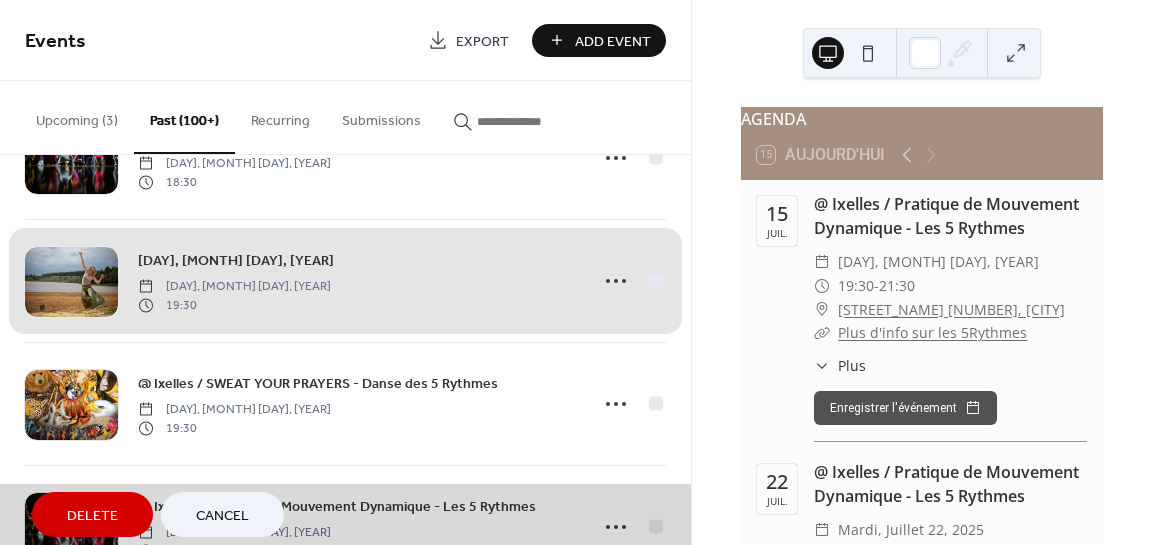 click on "@ Ixelles / Session Exceptionnelle avec Enseignant Invité: Pauline Van Hezik /Pratique de Mouvement Dynamique - Les 5 Rythmes Tuesday, June 4, 2024 19:30" at bounding box center (345, 280) 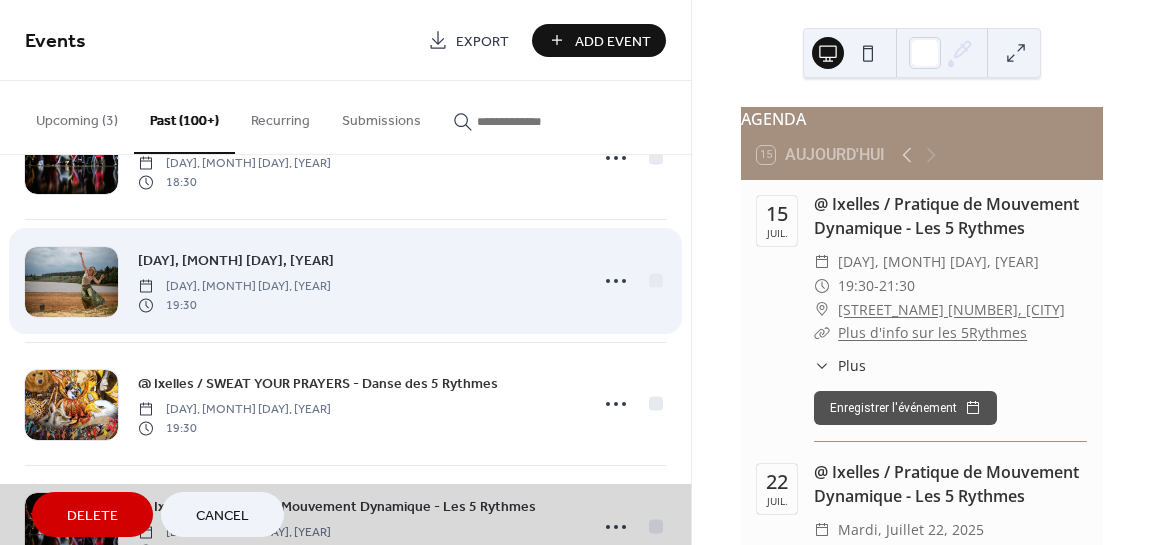 click on "@ Ixelles / Session Exceptionnelle avec Enseignant Invité: Pauline Van Hezik /Pratique de Mouvement Dynamique - Les 5 Rythmes Tuesday, June 4, 2024 19:30" at bounding box center (345, 280) 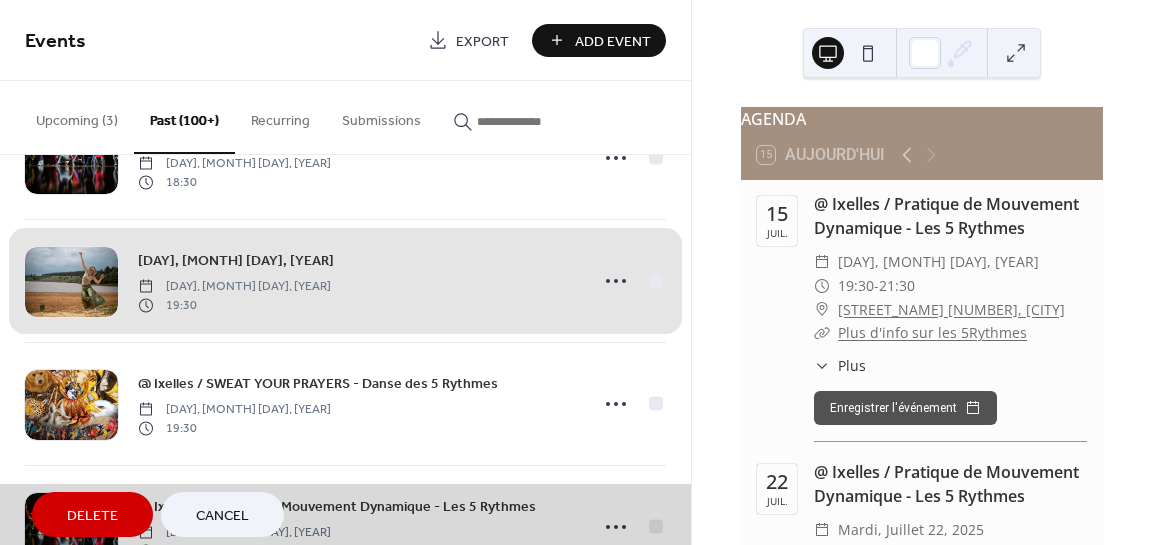 click on "@ Ixelles / Session Exceptionnelle avec Enseignant Invité: Pauline Van Hezik /Pratique de Mouvement Dynamique - Les 5 Rythmes Tuesday, June 4, 2024 19:30" at bounding box center [345, 280] 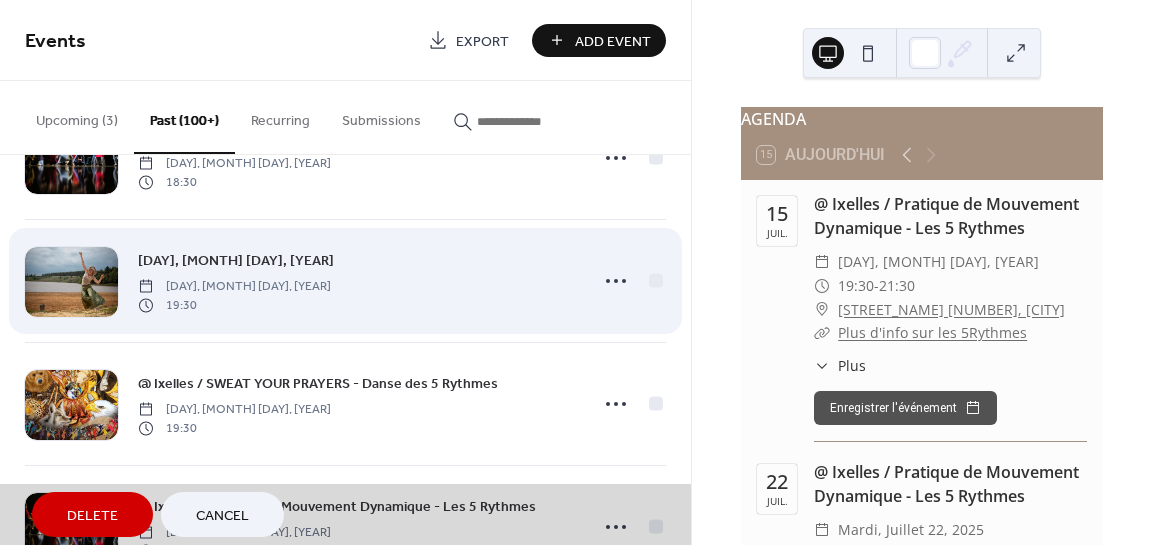drag, startPoint x: 600, startPoint y: 270, endPoint x: 576, endPoint y: 283, distance: 27.294687 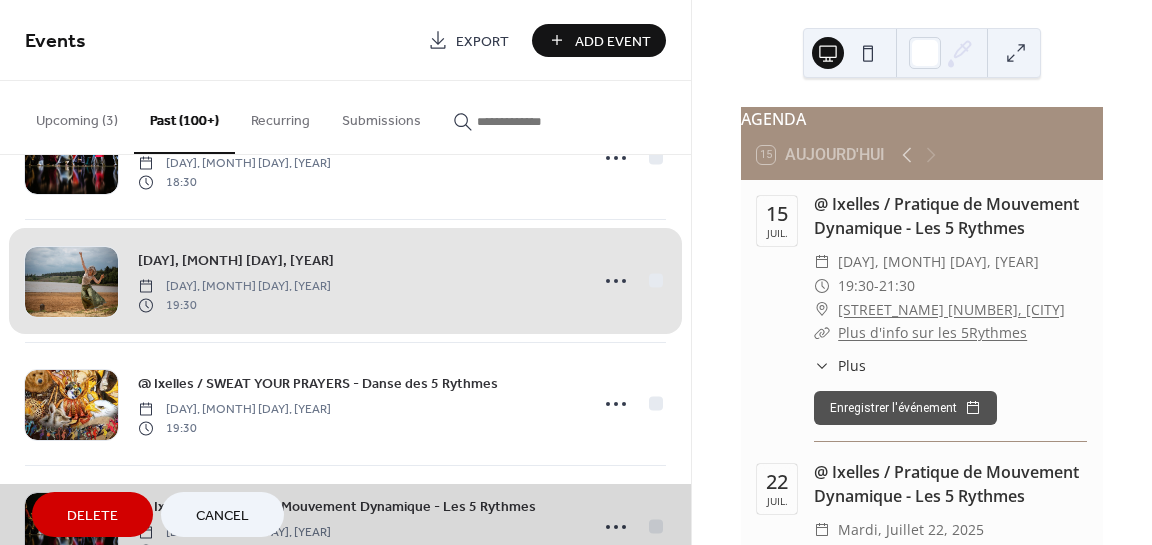 click on "@ Ixelles / Session Exceptionnelle avec Enseignant Invité: Pauline Van Hezik /Pratique de Mouvement Dynamique - Les 5 Rythmes Tuesday, June 4, 2024 19:30" at bounding box center (345, 280) 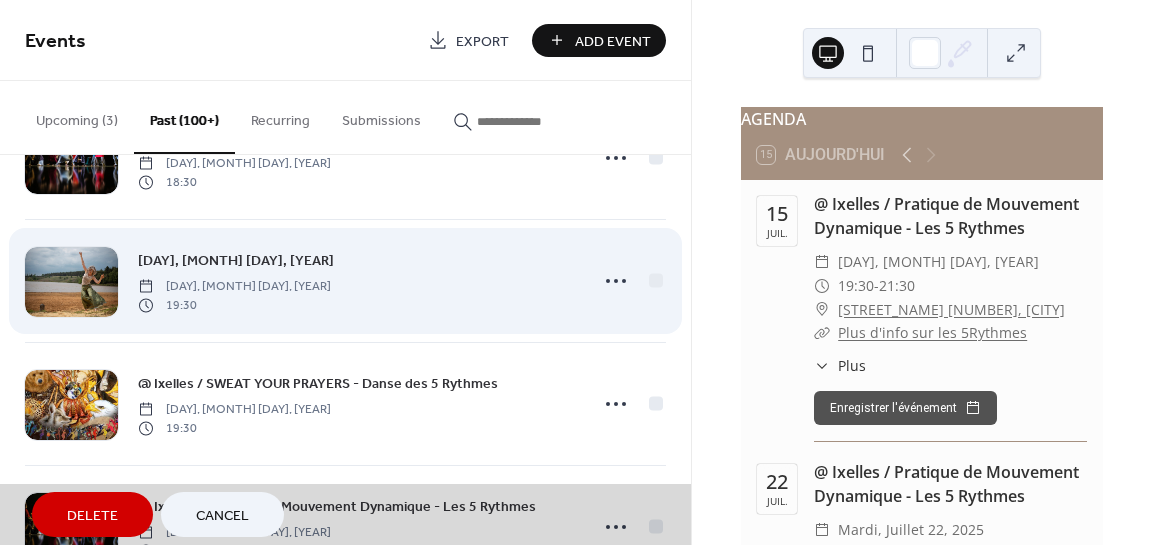 click on "@ Ixelles / Session Exceptionnelle avec Enseignant Invité: Pauline Van Hezik /Pratique de Mouvement Dynamique - Les 5 Rythmes Tuesday, June 4, 2024 19:30" at bounding box center [345, 280] 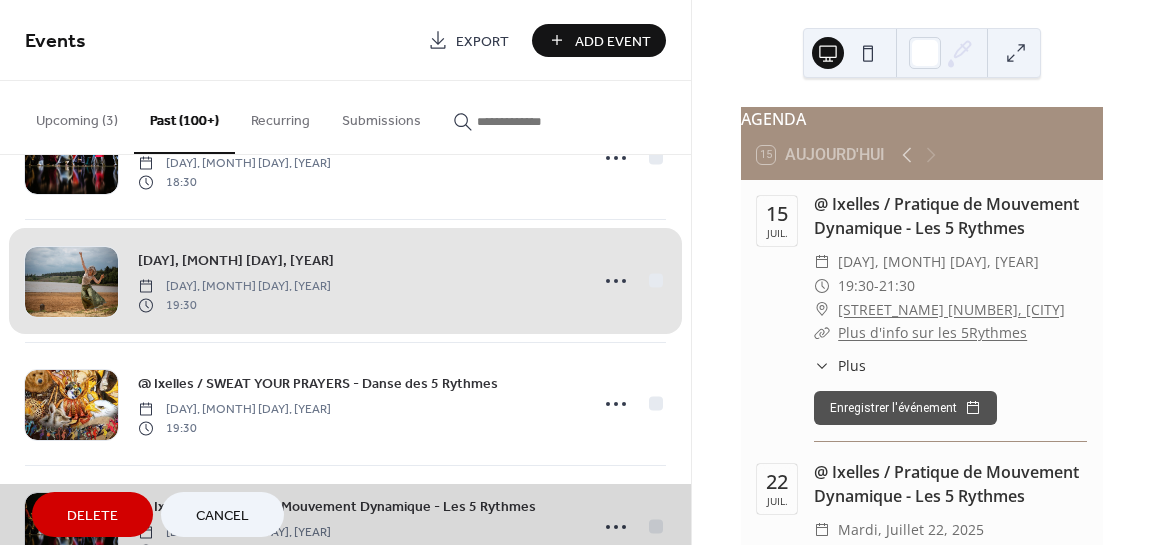 click on "@ Ixelles / Session Exceptionnelle avec Enseignant Invité: Pauline Van Hezik /Pratique de Mouvement Dynamique - Les 5 Rythmes Tuesday, June 4, 2024 19:30" at bounding box center [345, 280] 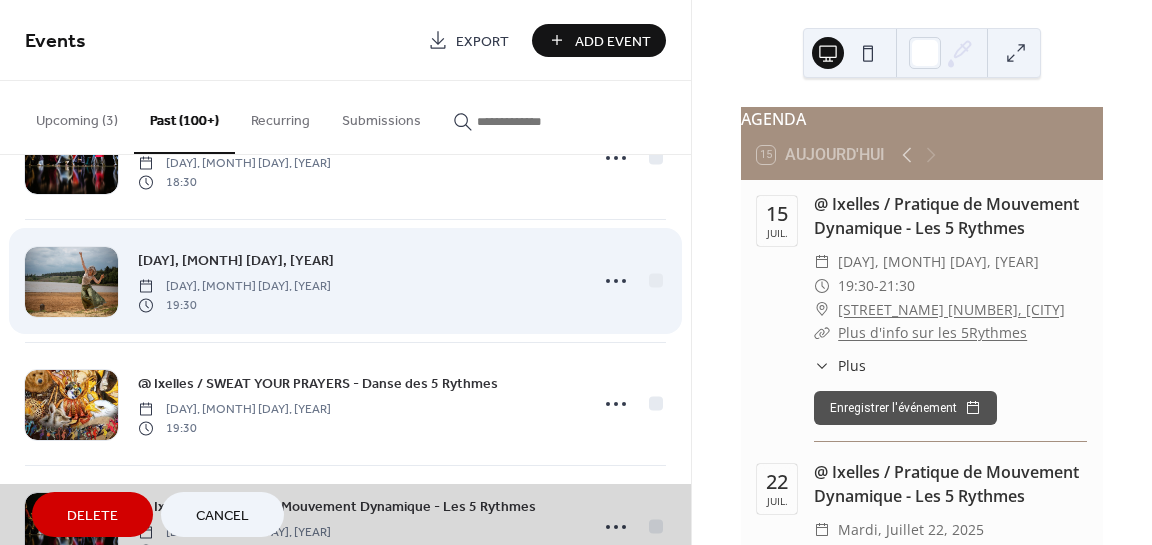 click on "@ Ixelles / Session Exceptionnelle avec Enseignant Invité: Pauline Van Hezik /Pratique de Mouvement Dynamique - Les 5 Rythmes Tuesday, June 4, 2024 19:30" at bounding box center [345, 280] 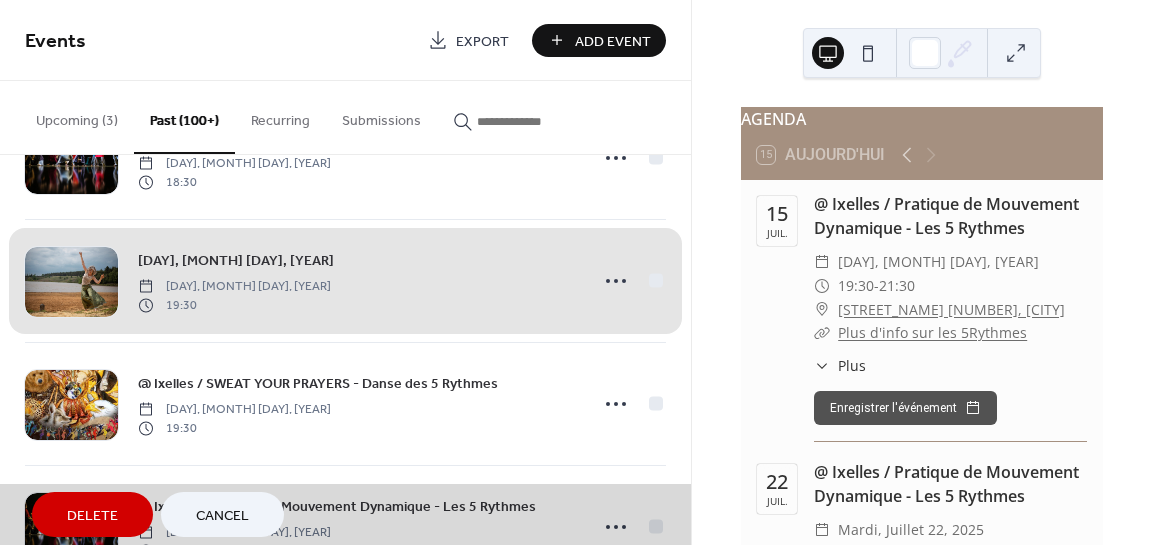 click on "@ Ixelles / Session Exceptionnelle avec Enseignant Invité: Pauline Van Hezik /Pratique de Mouvement Dynamique - Les 5 Rythmes Tuesday, June 4, 2024 19:30" at bounding box center [345, 280] 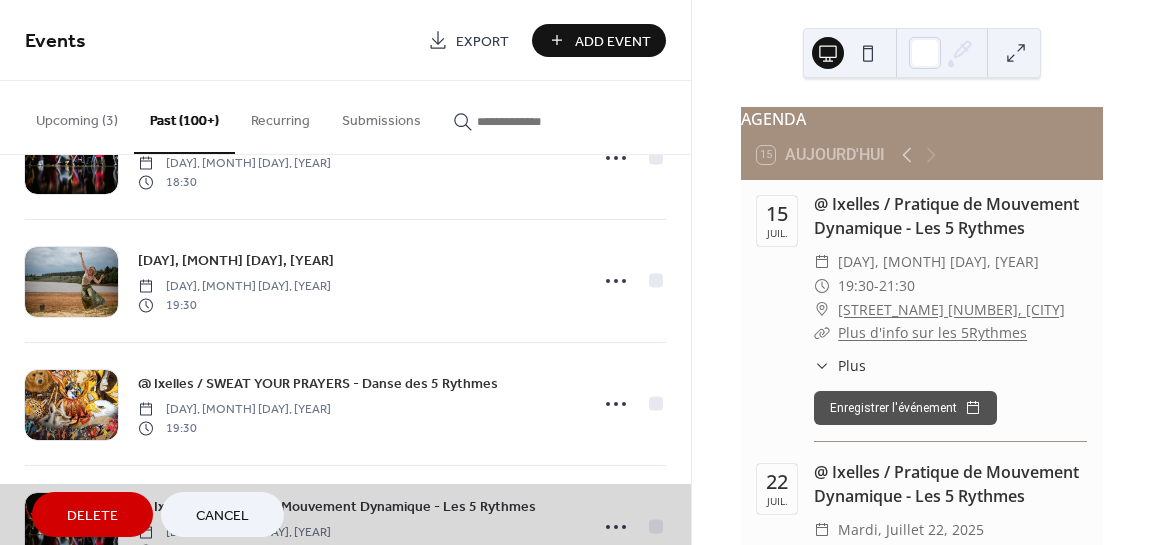 click on "Cancel" at bounding box center [222, 516] 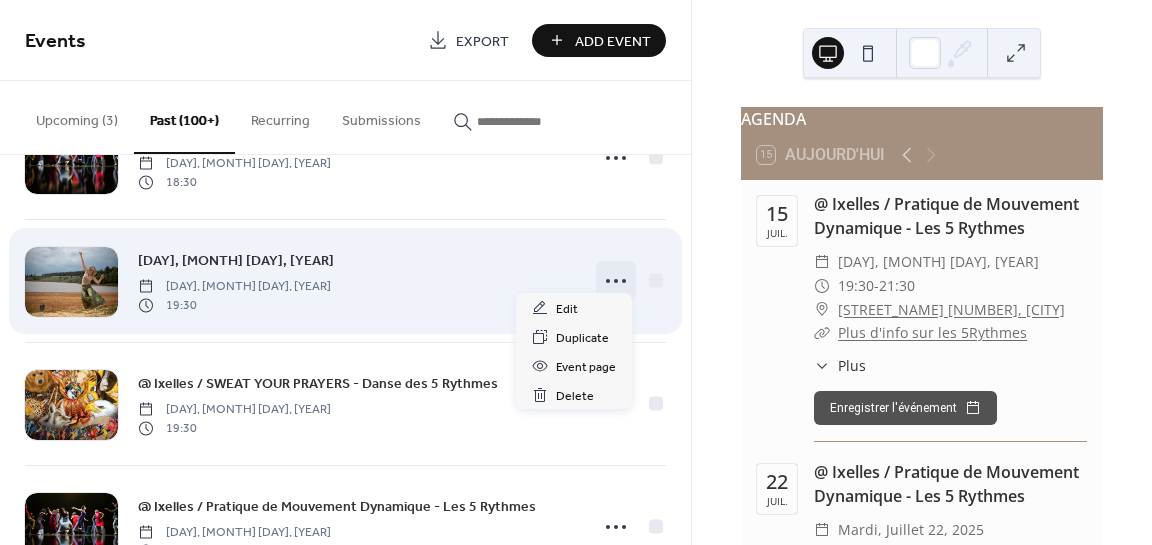 click 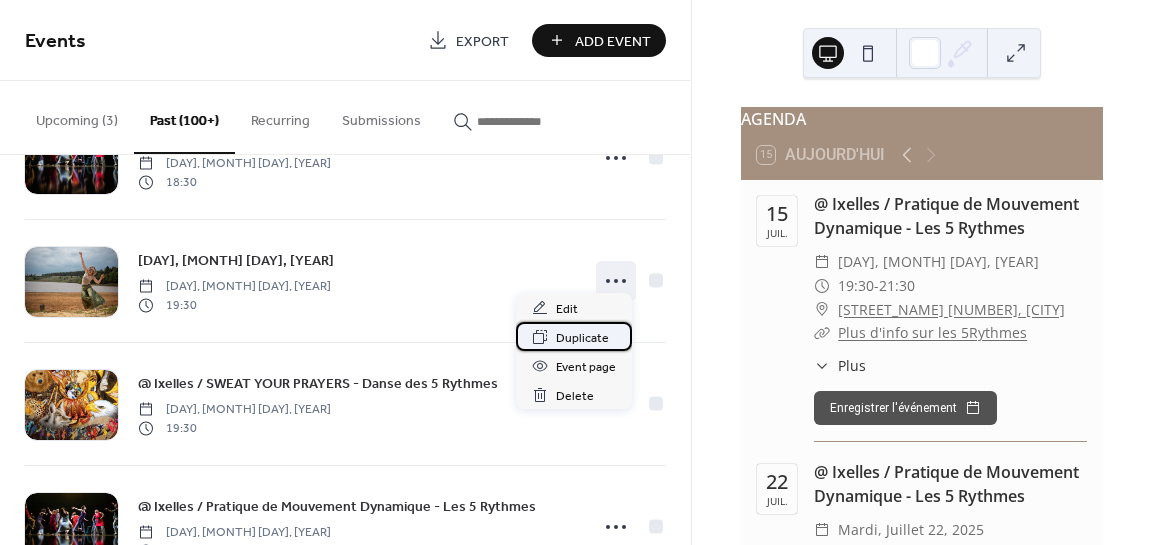 click on "Duplicate" at bounding box center [582, 338] 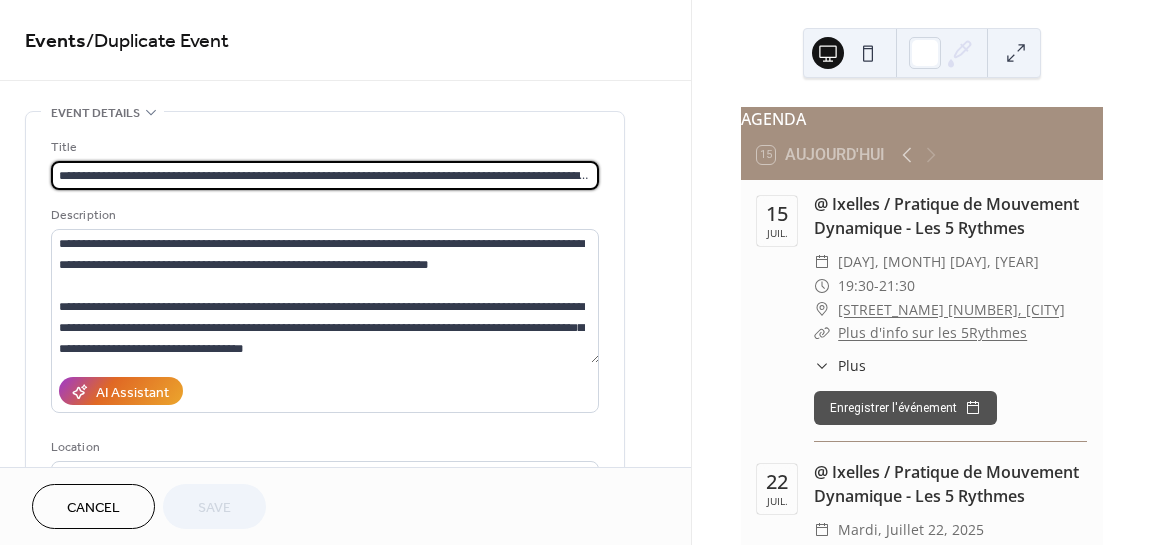 scroll, scrollTop: 0, scrollLeft: 144, axis: horizontal 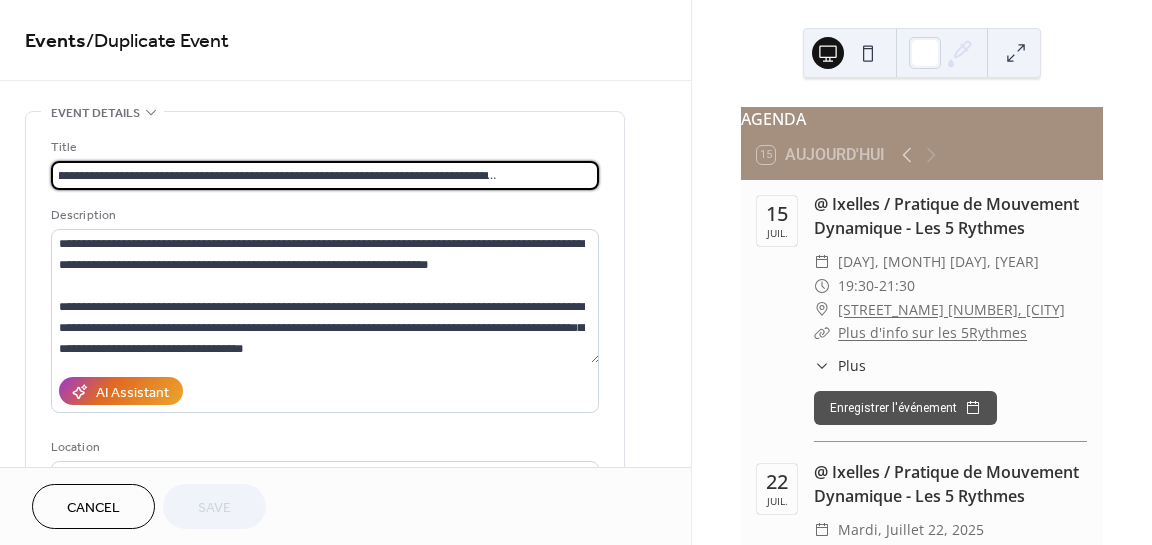 click on "**********" at bounding box center [325, 175] 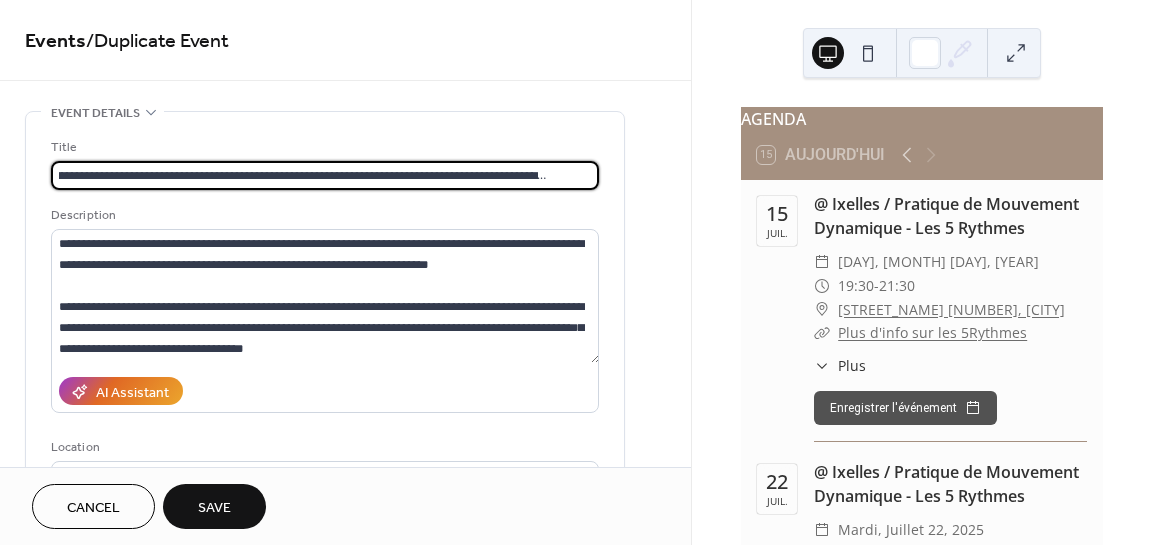 scroll, scrollTop: 0, scrollLeft: 90, axis: horizontal 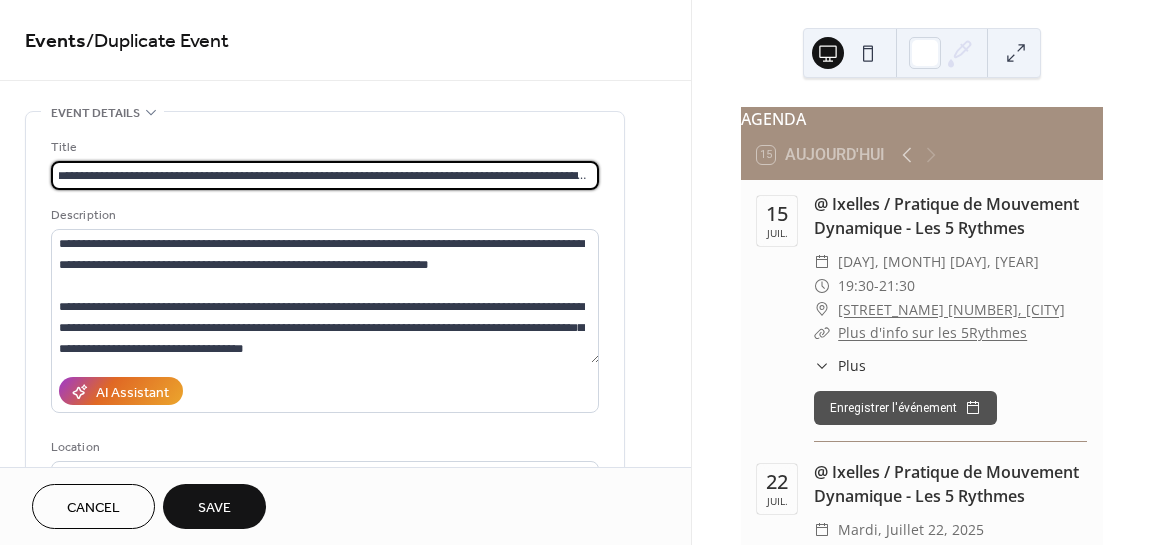 click on "**********" at bounding box center (325, 175) 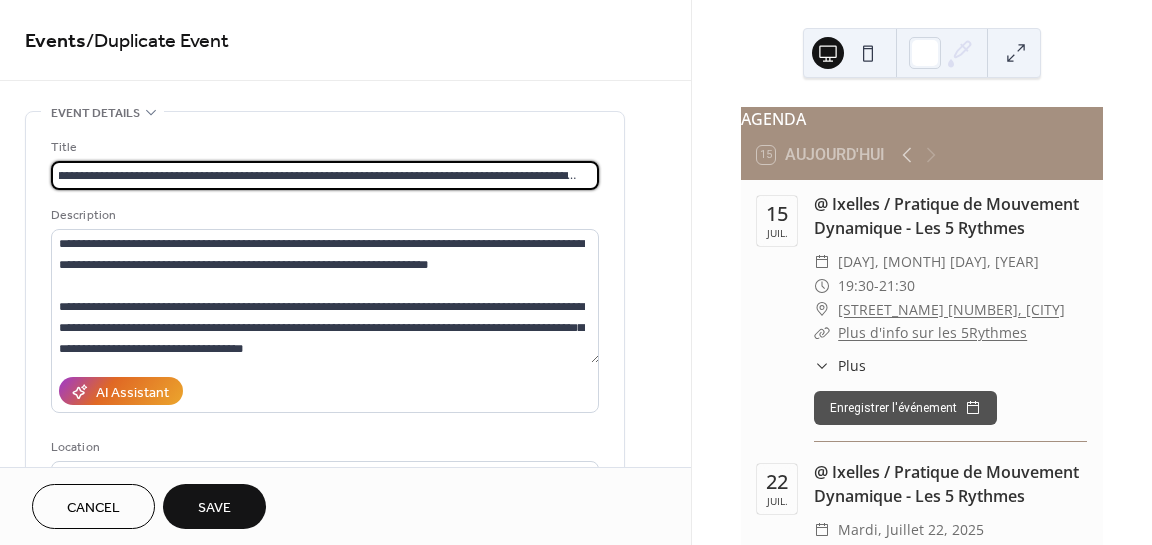 scroll, scrollTop: 0, scrollLeft: 0, axis: both 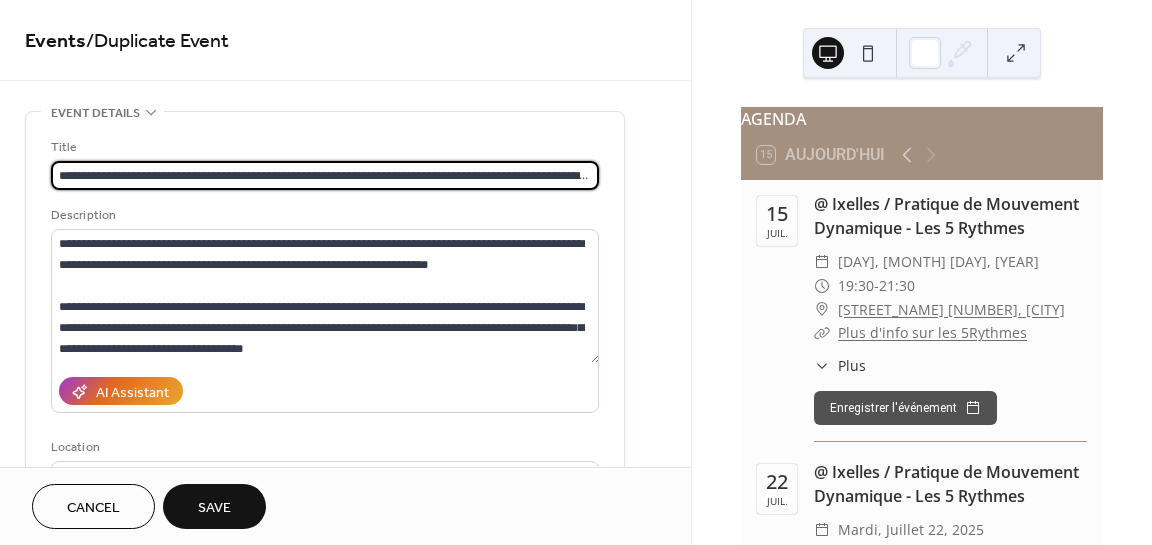 type on "**********" 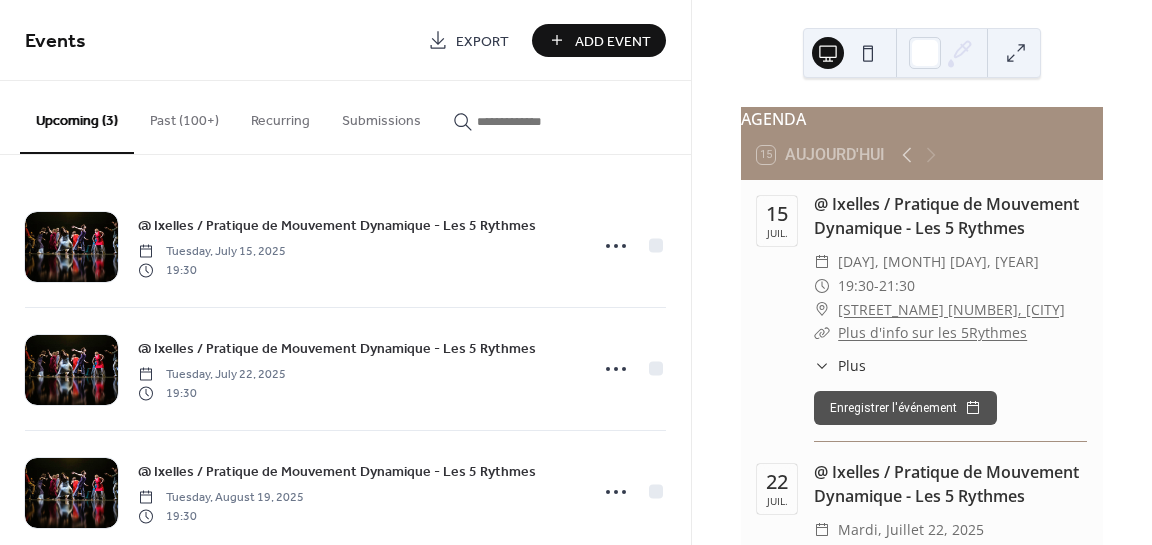 click on "Past (100+)" at bounding box center (184, 116) 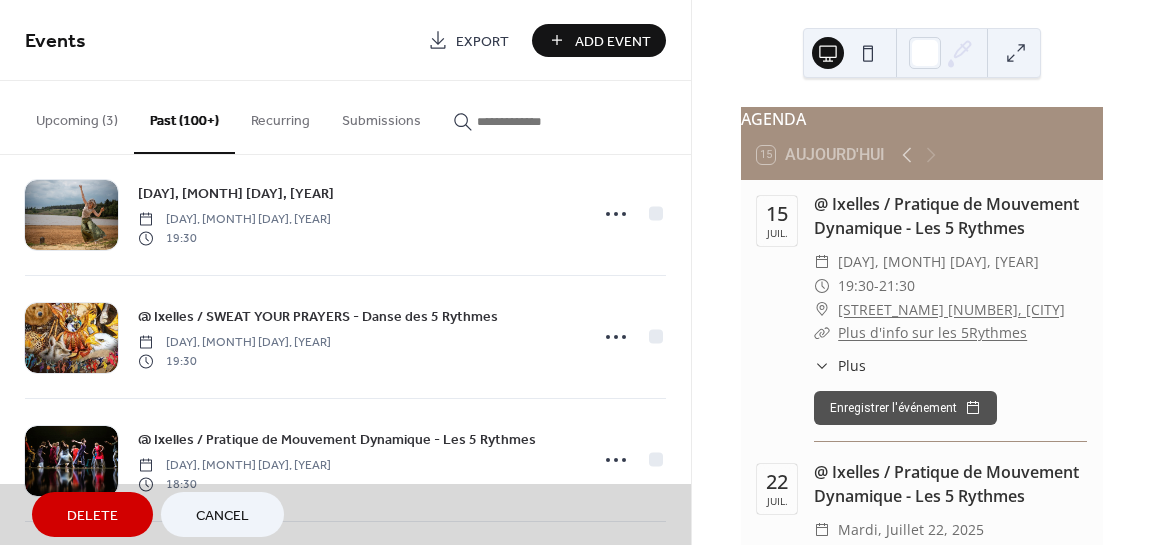 scroll, scrollTop: 7649, scrollLeft: 0, axis: vertical 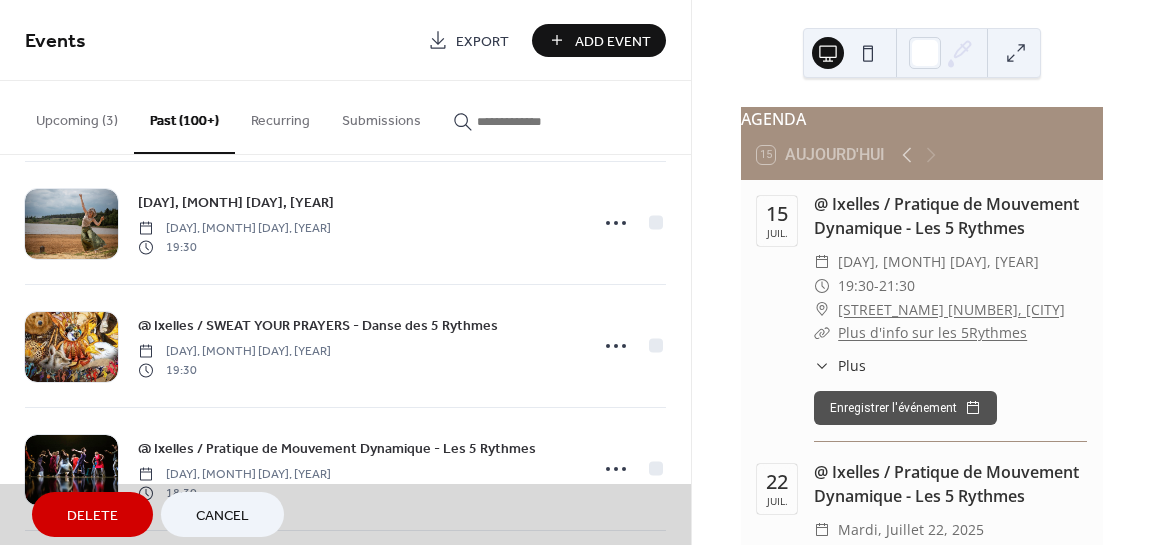 click on "Cancel" at bounding box center (222, 516) 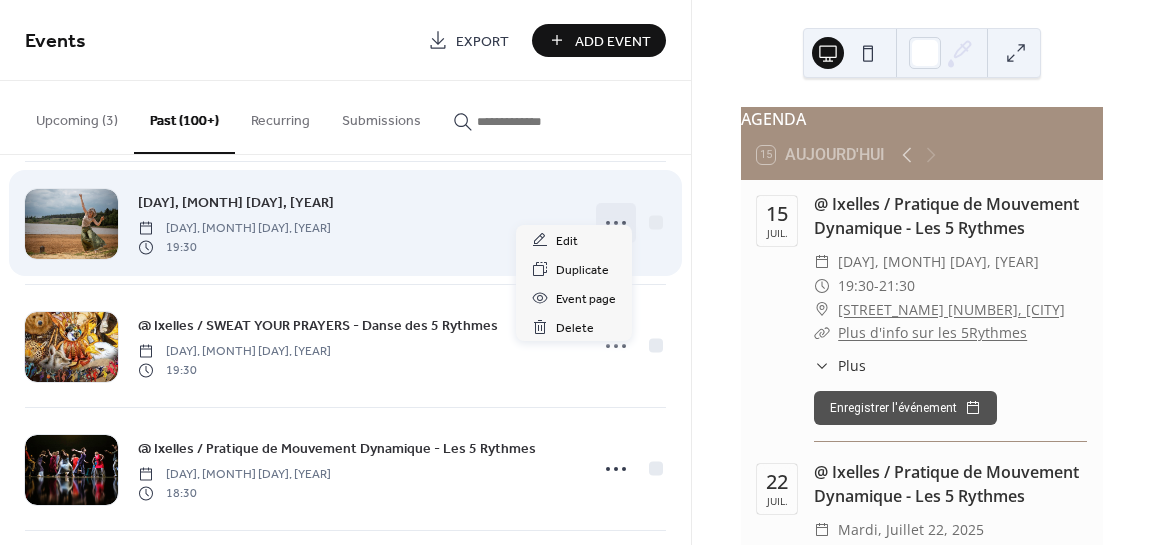 click 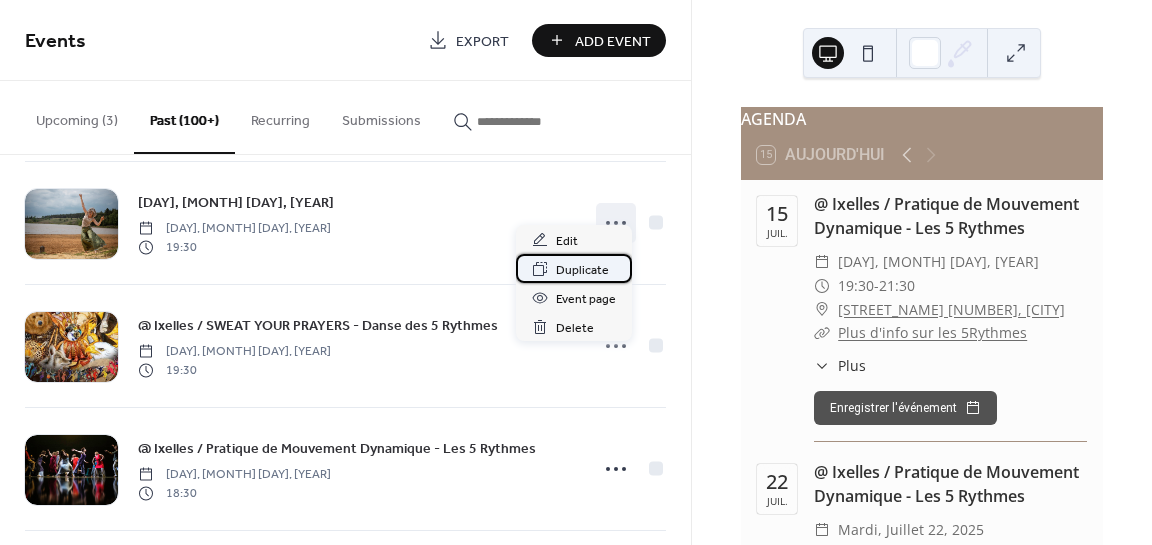 click on "Duplicate" at bounding box center (582, 270) 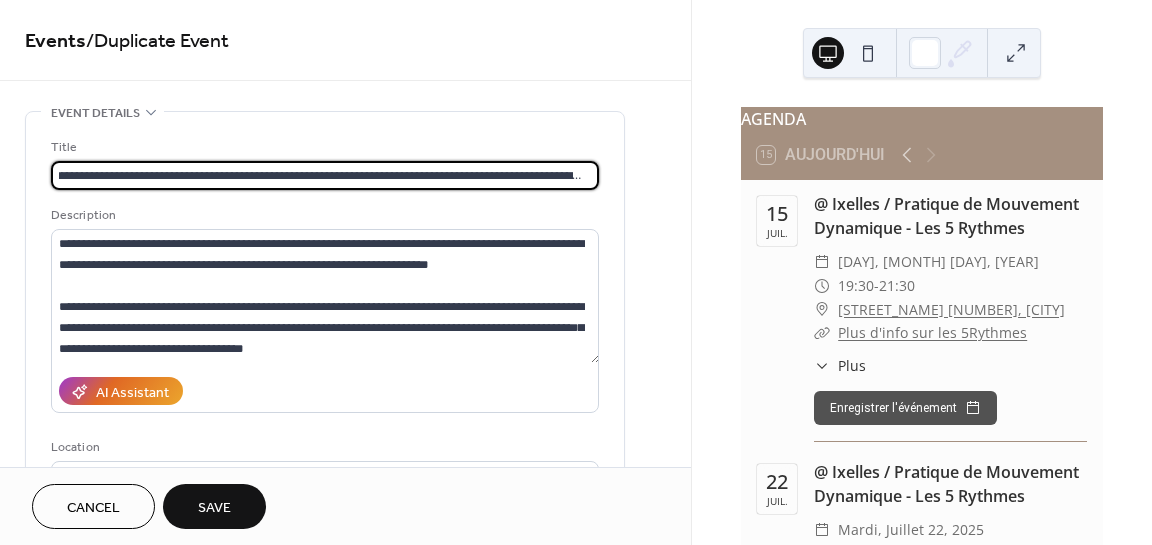 scroll, scrollTop: 0, scrollLeft: 53, axis: horizontal 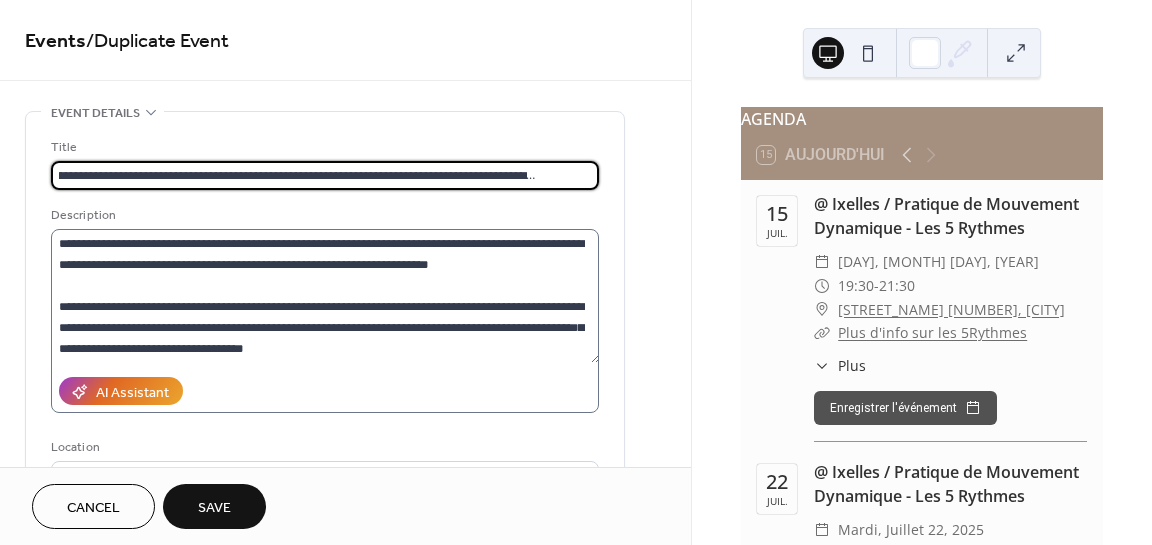 type on "**********" 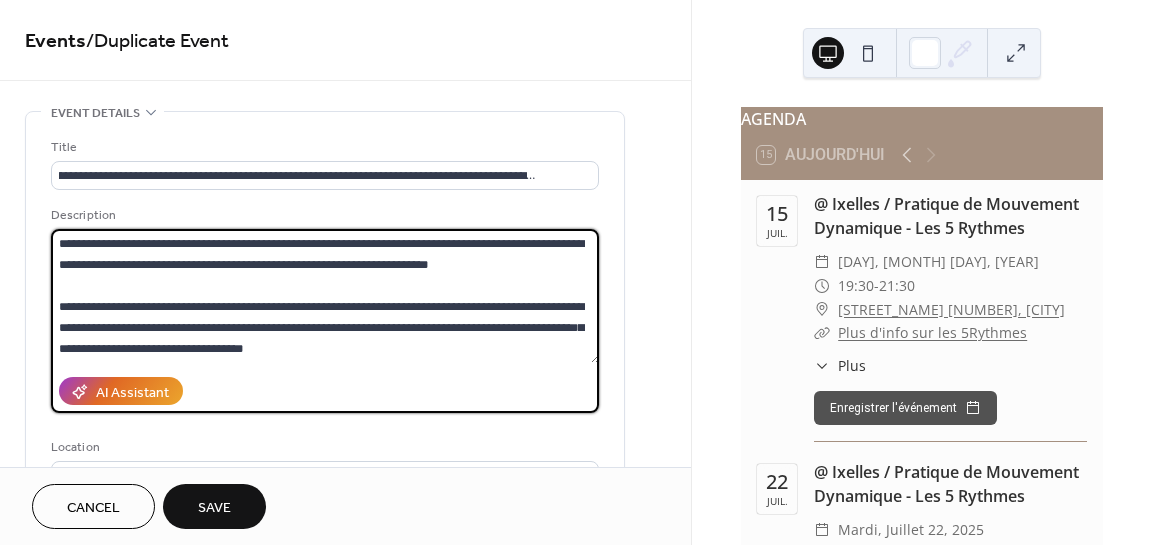 scroll, scrollTop: 0, scrollLeft: 0, axis: both 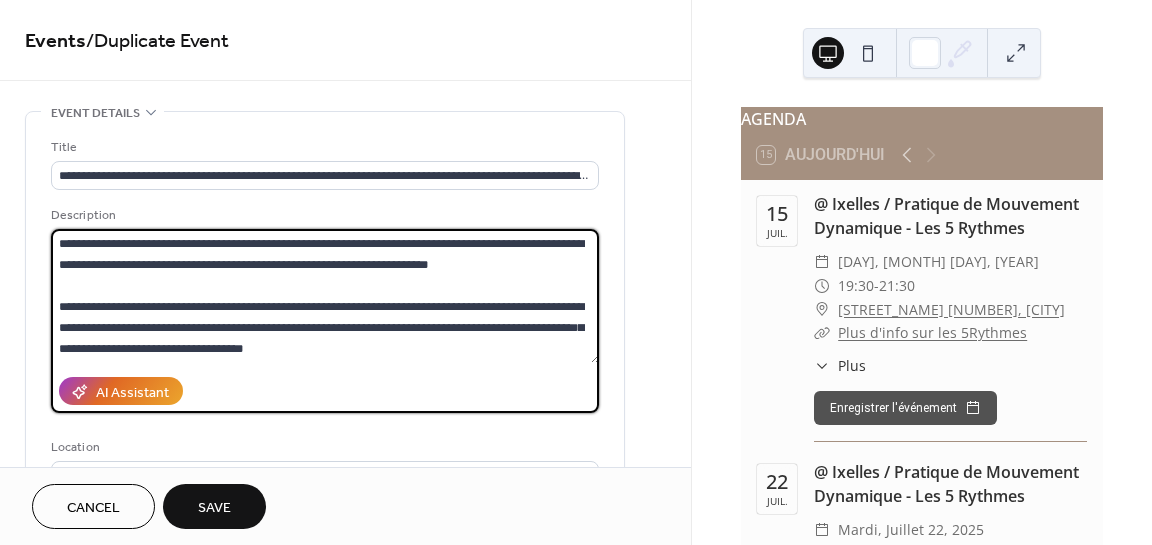 click at bounding box center [325, 296] 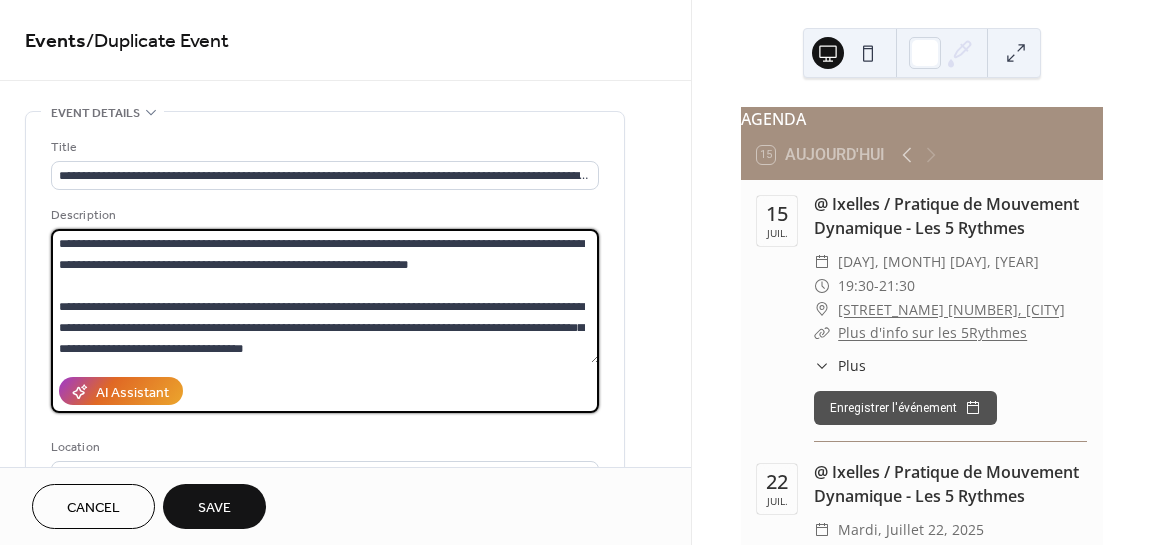 click at bounding box center (325, 296) 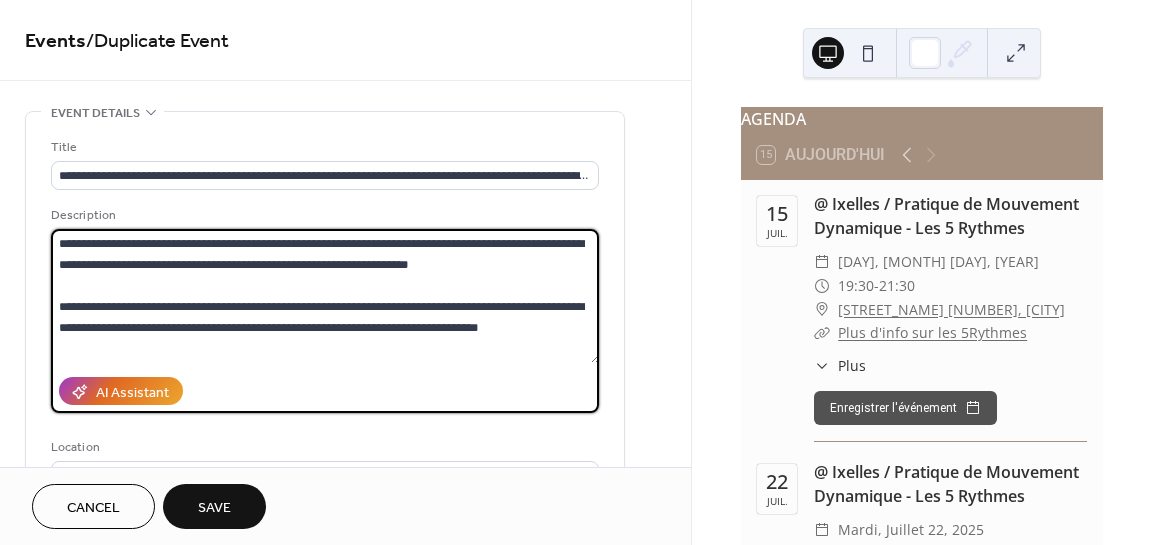 drag, startPoint x: 528, startPoint y: 326, endPoint x: 42, endPoint y: 302, distance: 486.59222 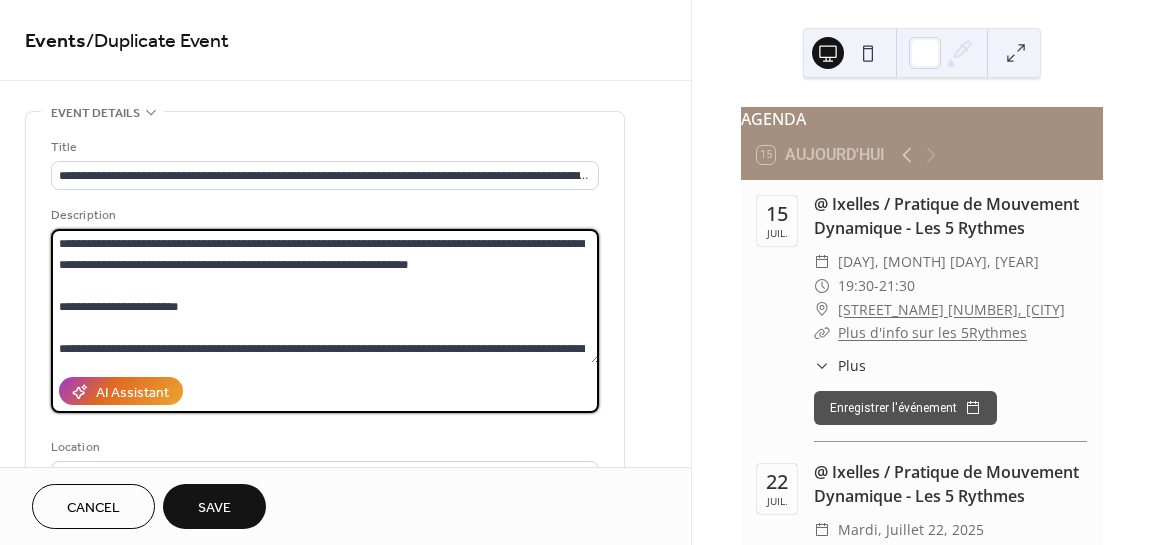 paste on "**********" 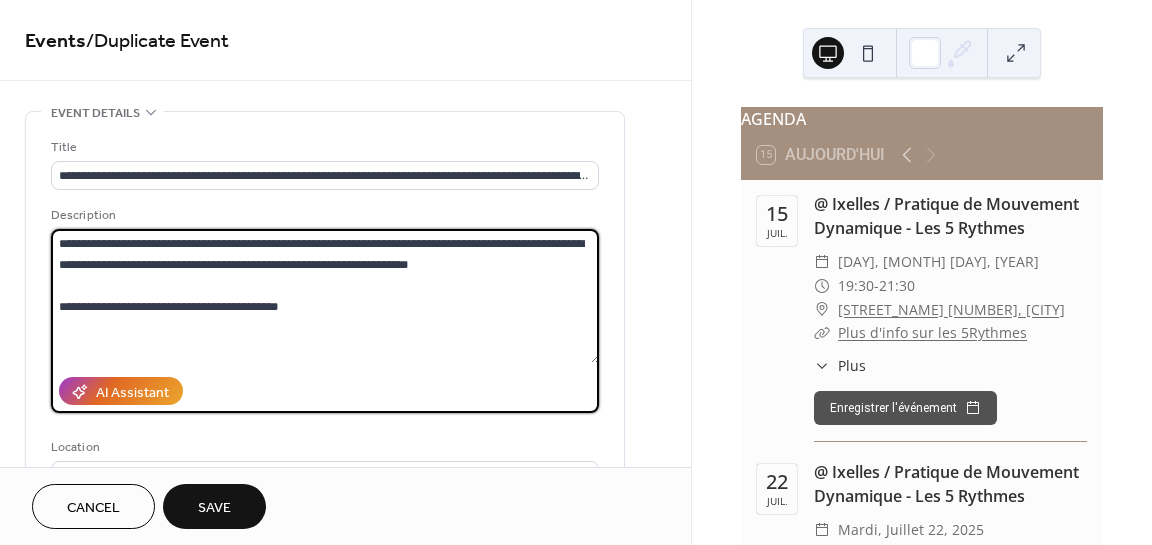 click at bounding box center (325, 296) 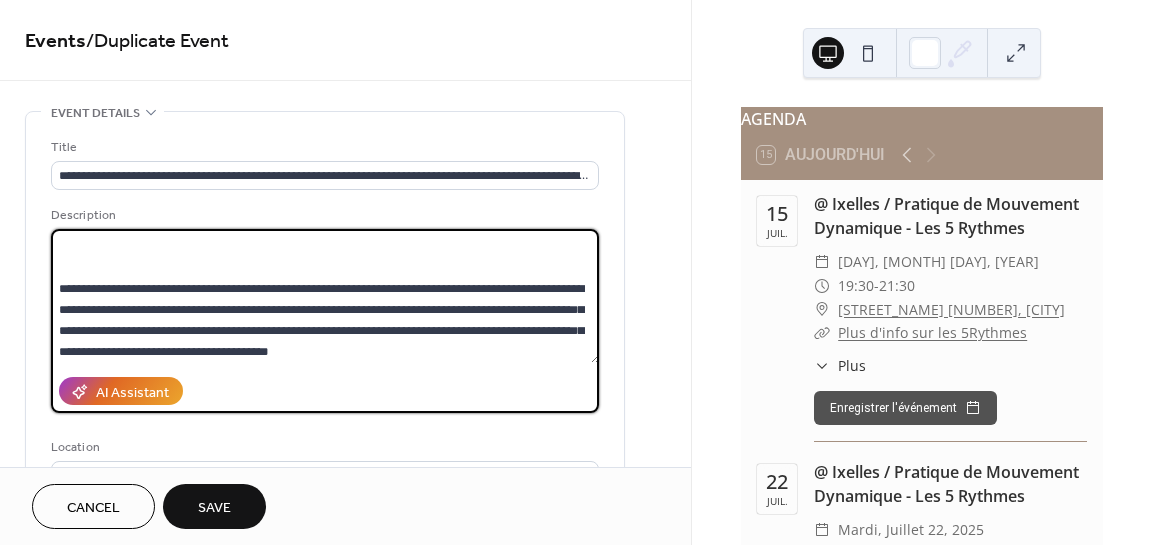 scroll, scrollTop: 102, scrollLeft: 0, axis: vertical 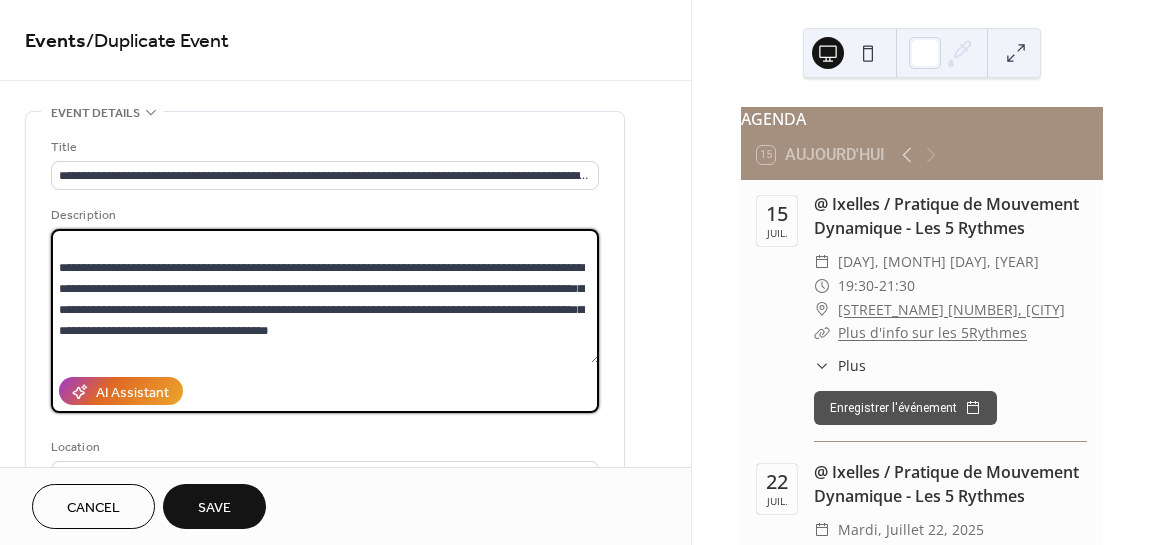 drag, startPoint x: 460, startPoint y: 328, endPoint x: 28, endPoint y: 248, distance: 439.34497 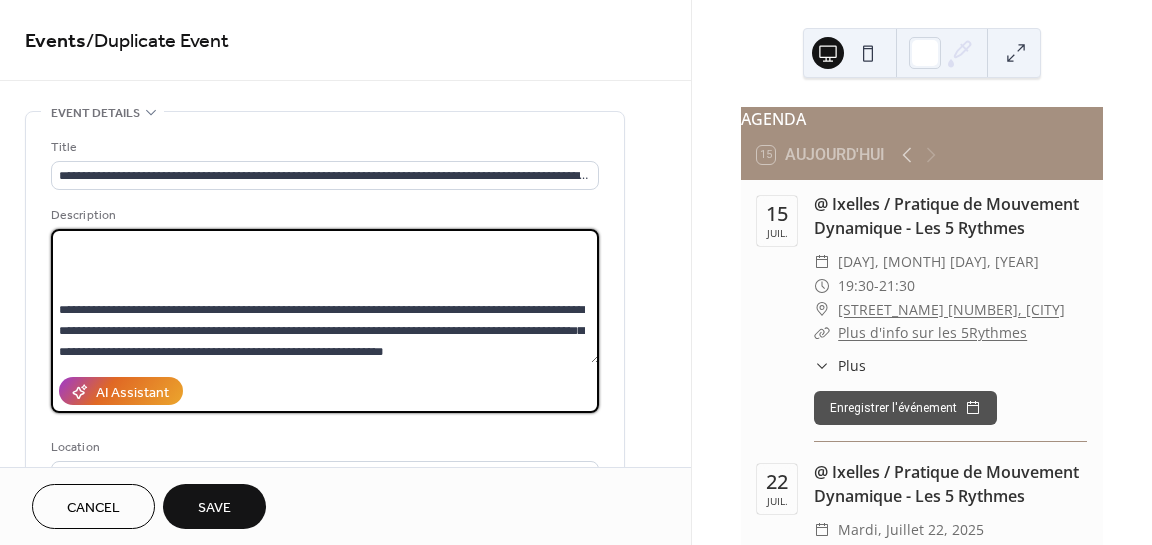 scroll, scrollTop: 102, scrollLeft: 0, axis: vertical 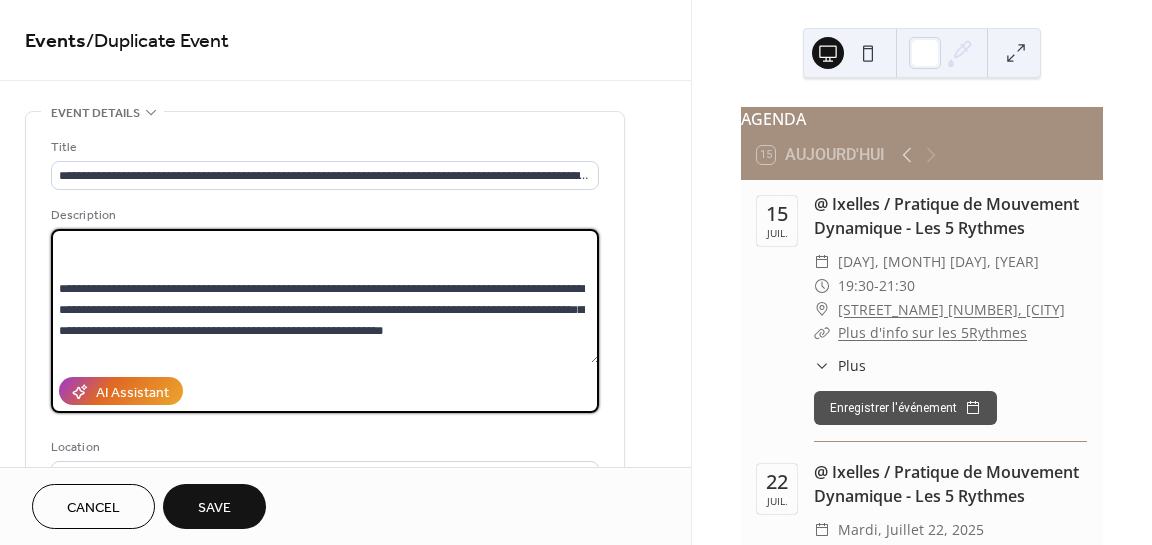drag, startPoint x: 430, startPoint y: 336, endPoint x: 96, endPoint y: 243, distance: 346.70593 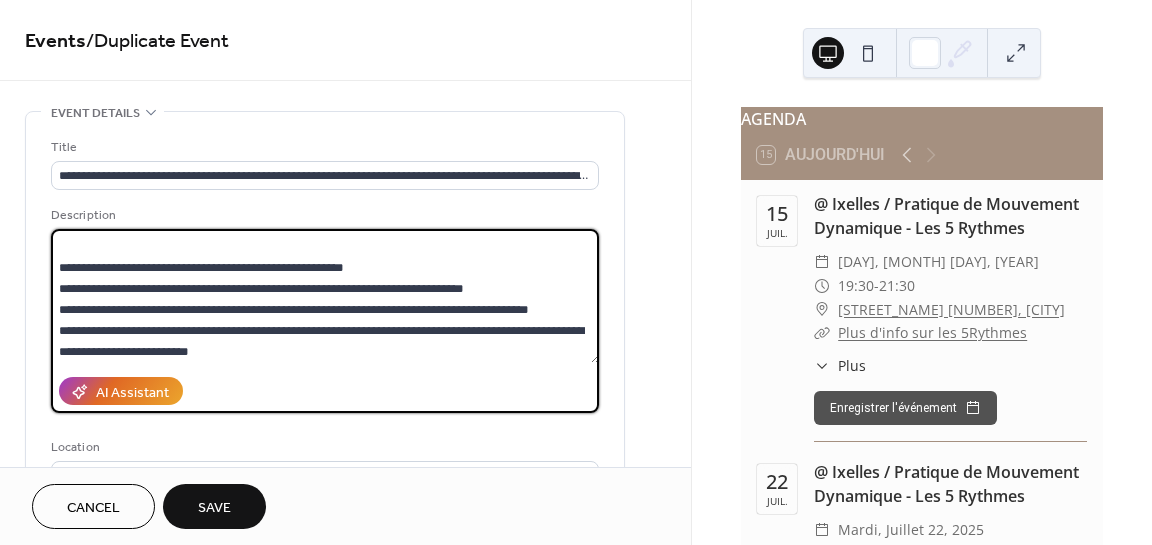 scroll, scrollTop: 144, scrollLeft: 0, axis: vertical 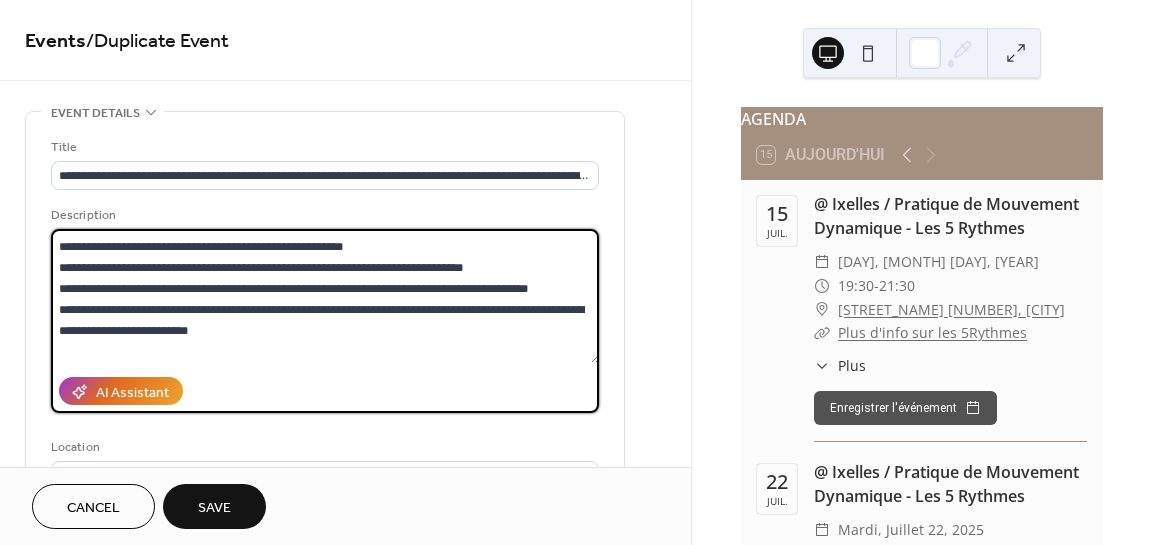 drag, startPoint x: 328, startPoint y: 336, endPoint x: 35, endPoint y: 245, distance: 306.80612 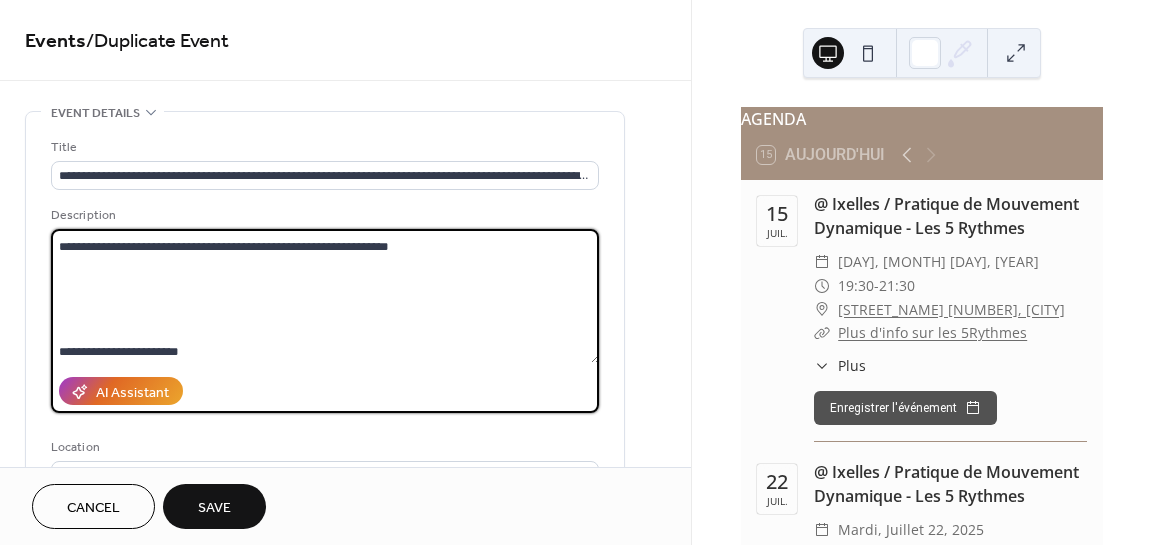 scroll, scrollTop: 39, scrollLeft: 0, axis: vertical 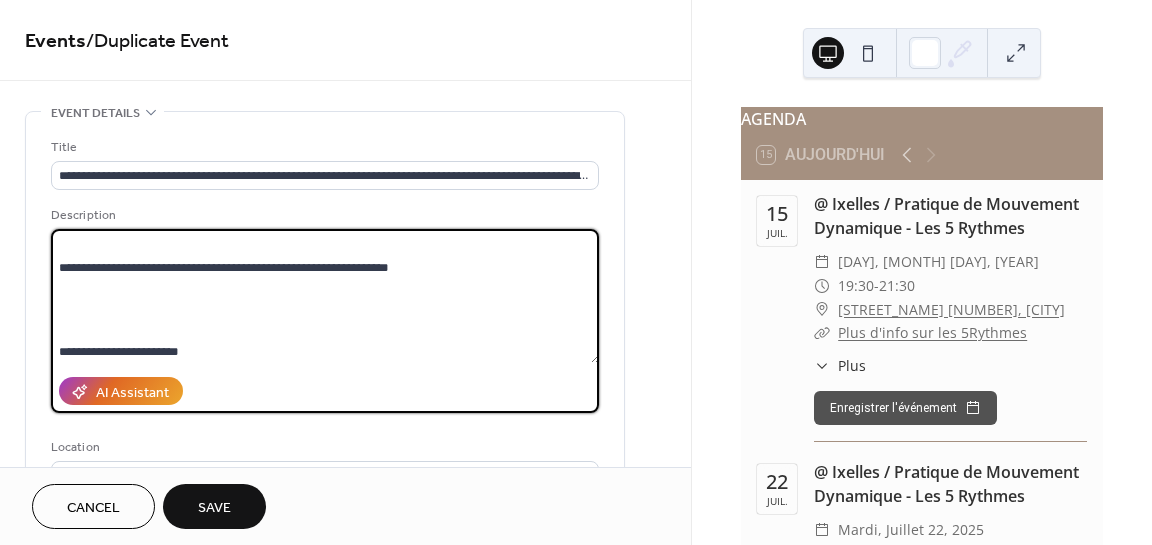 drag, startPoint x: 184, startPoint y: 347, endPoint x: 48, endPoint y: 291, distance: 147.07822 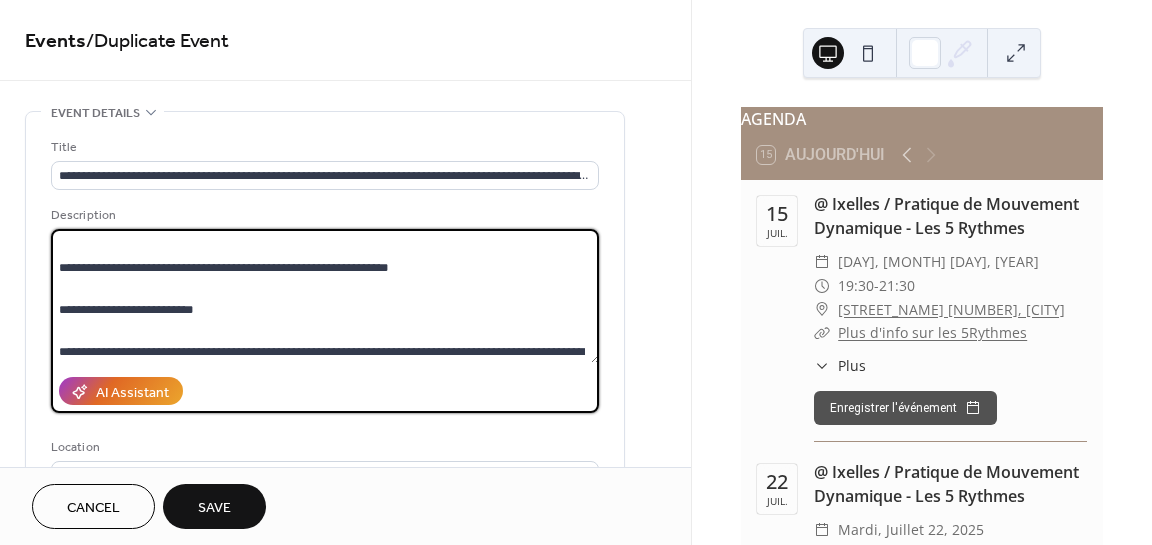drag, startPoint x: 214, startPoint y: 306, endPoint x: 24, endPoint y: 311, distance: 190.06578 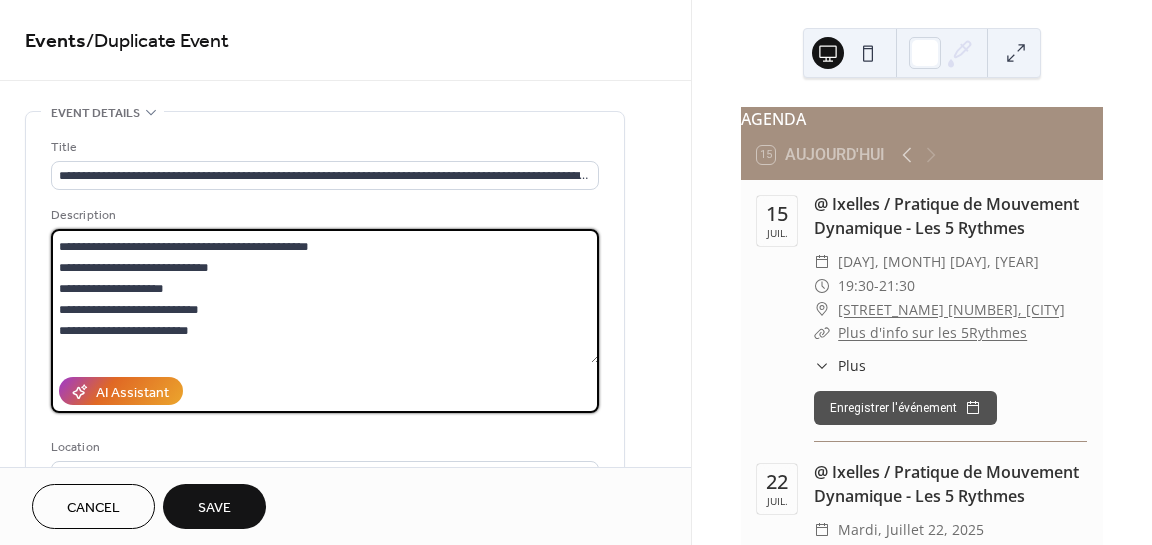 scroll, scrollTop: 354, scrollLeft: 0, axis: vertical 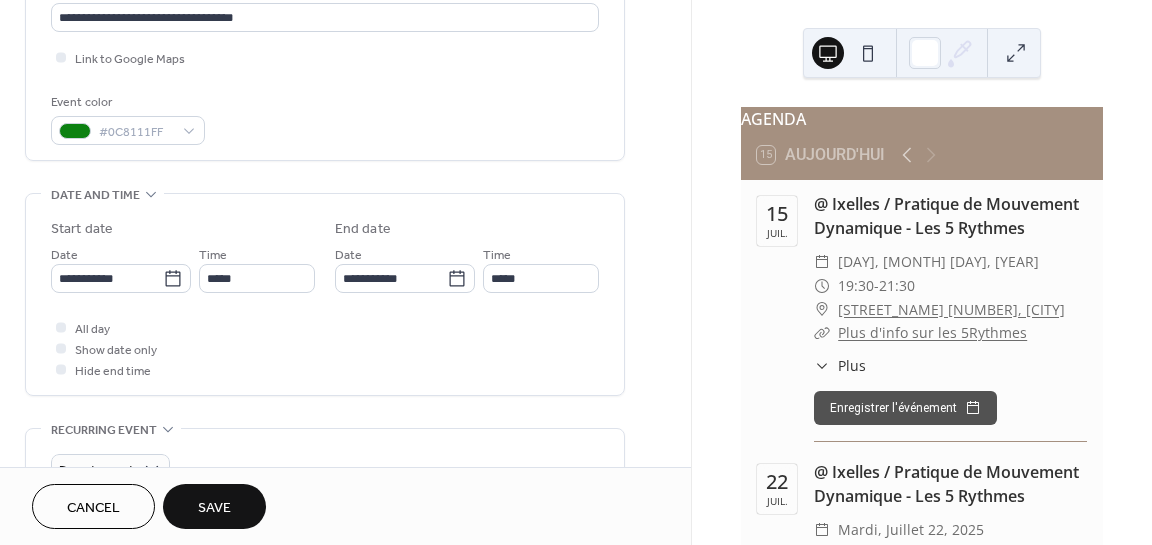 type on "**********" 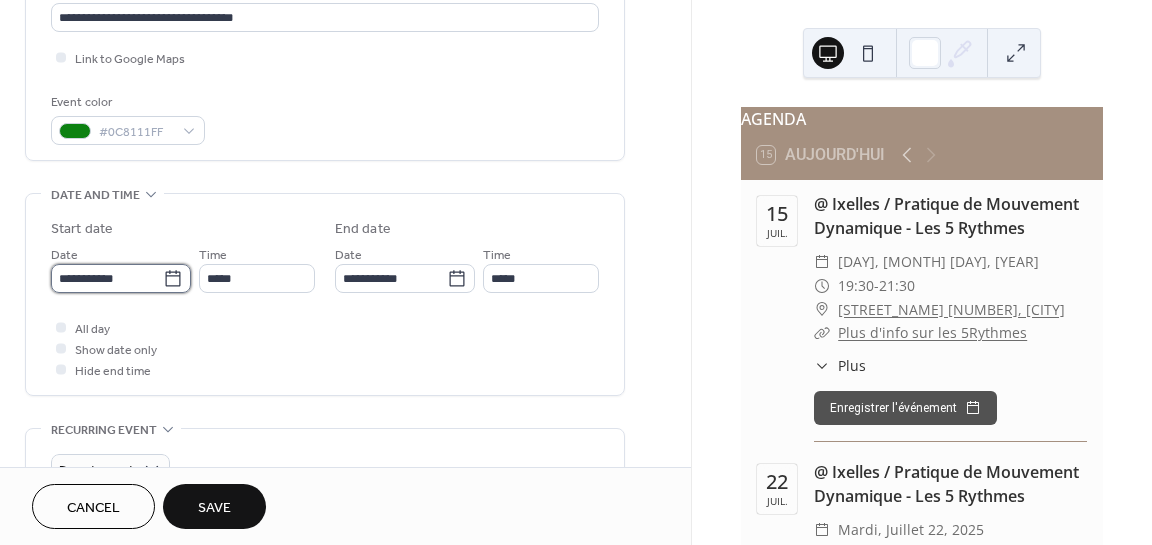 click on "**********" at bounding box center [107, 278] 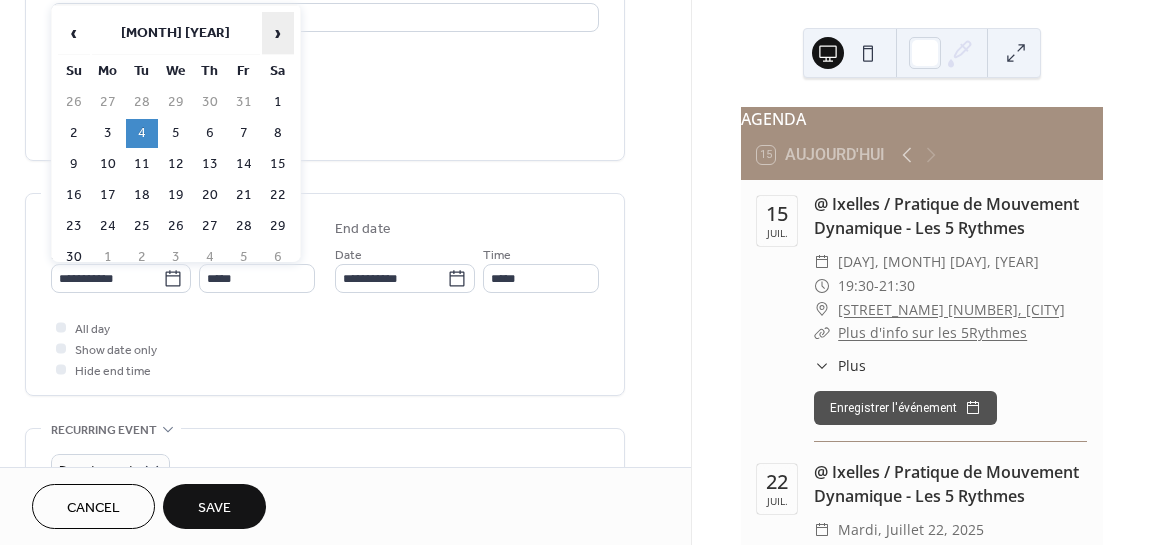 click on "›" at bounding box center (278, 33) 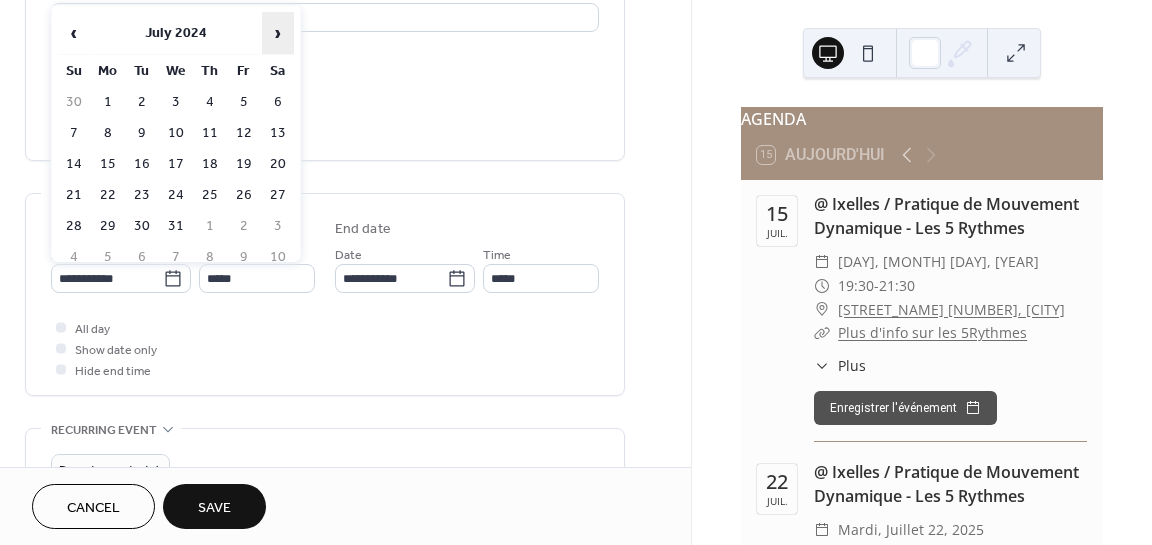 click on "›" at bounding box center [278, 33] 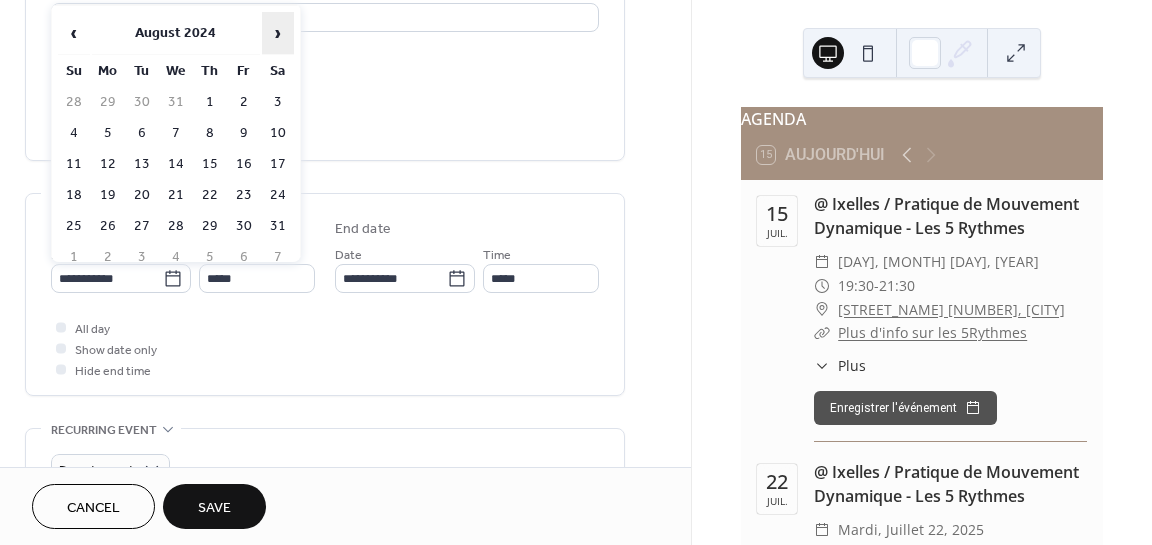 click on "›" at bounding box center (278, 33) 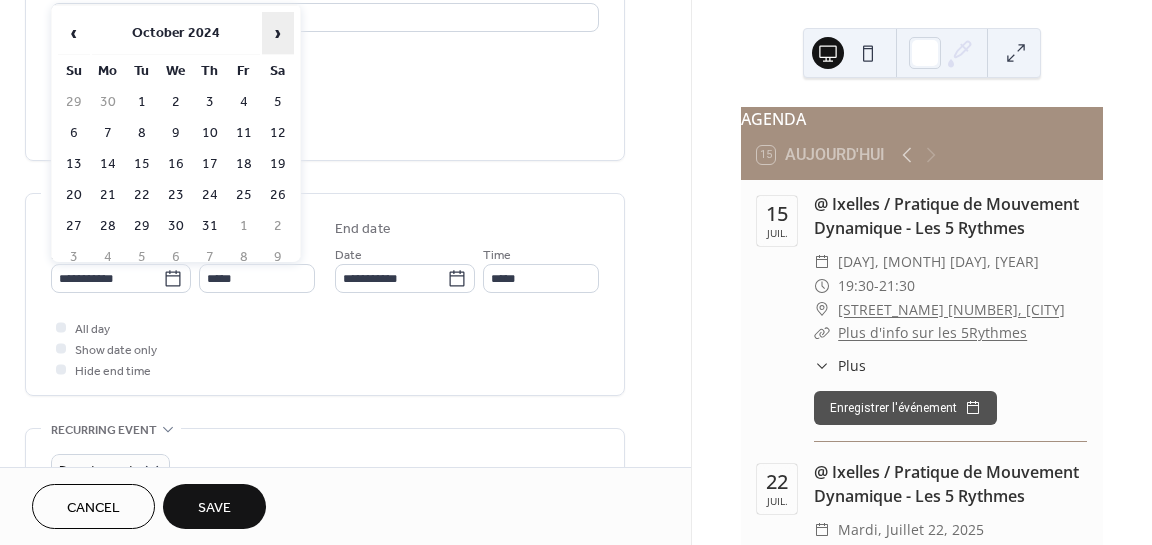 click on "›" at bounding box center [278, 33] 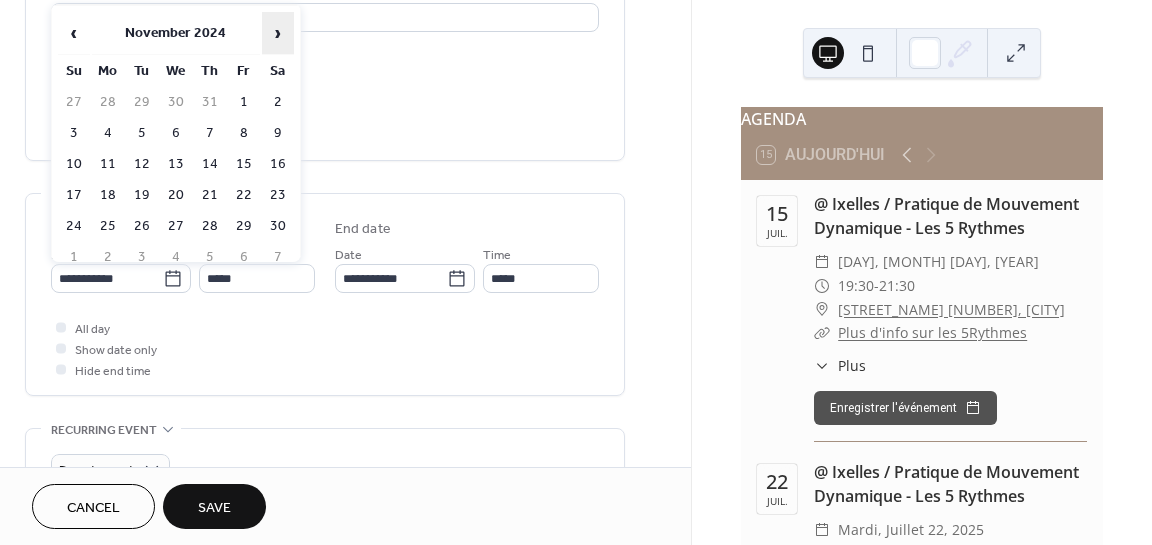 click on "›" at bounding box center (278, 33) 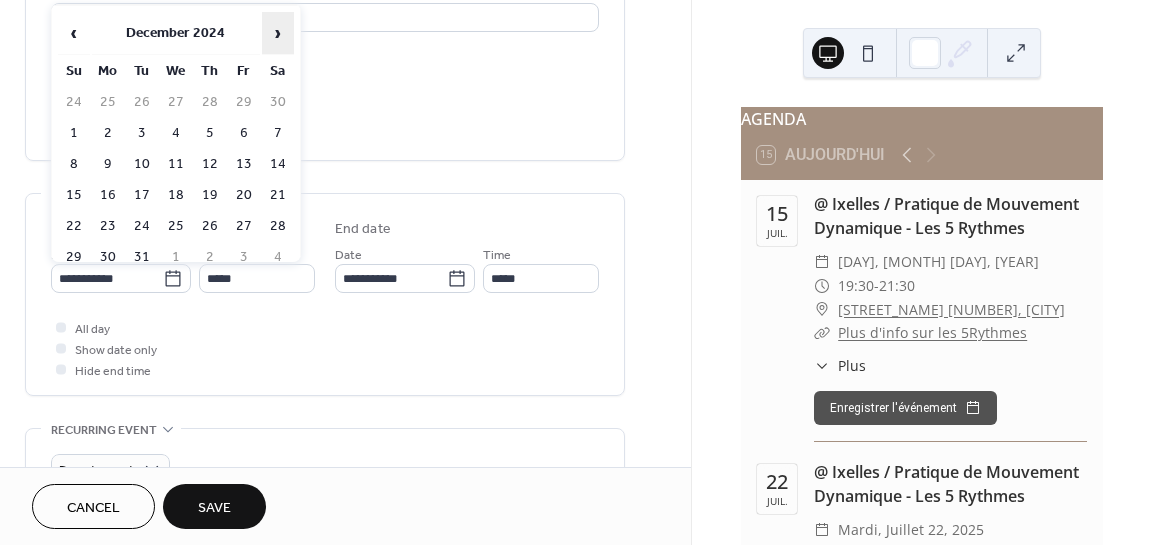 click on "›" at bounding box center [278, 33] 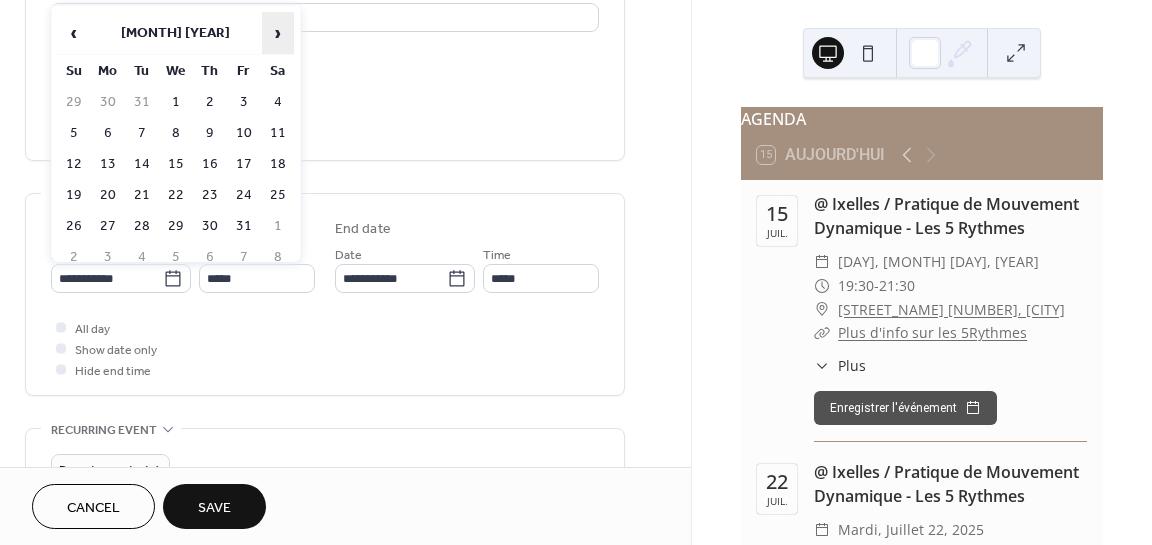 click on "›" at bounding box center [278, 33] 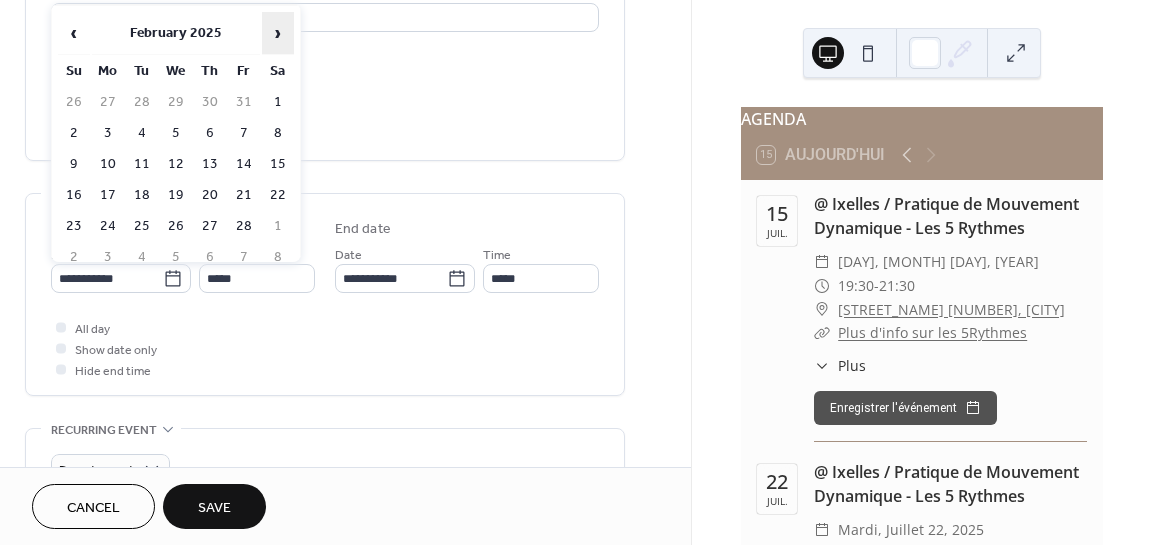 click on "›" at bounding box center (278, 33) 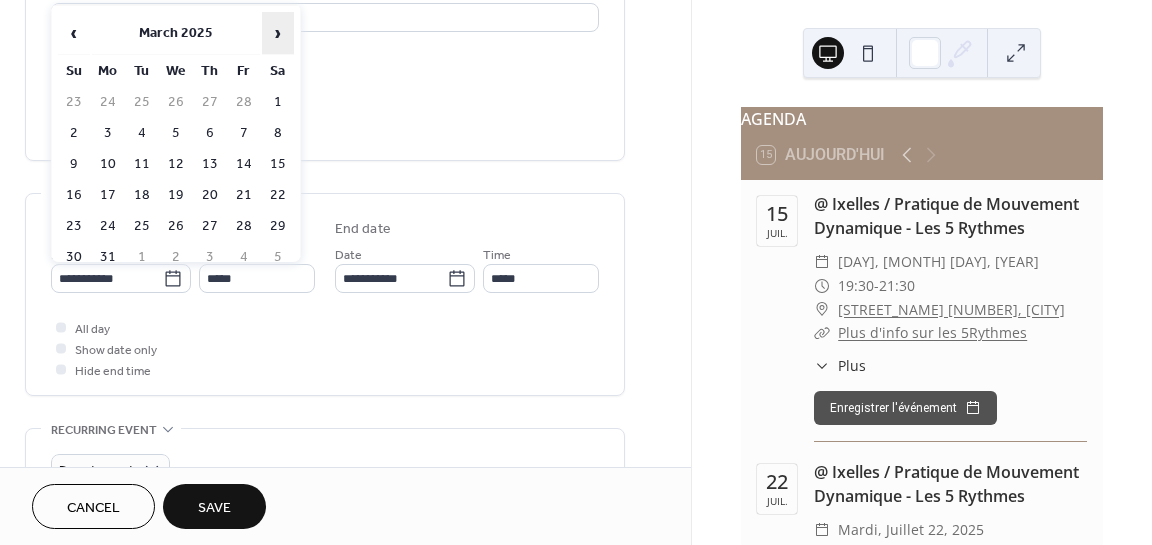 click on "›" at bounding box center (278, 33) 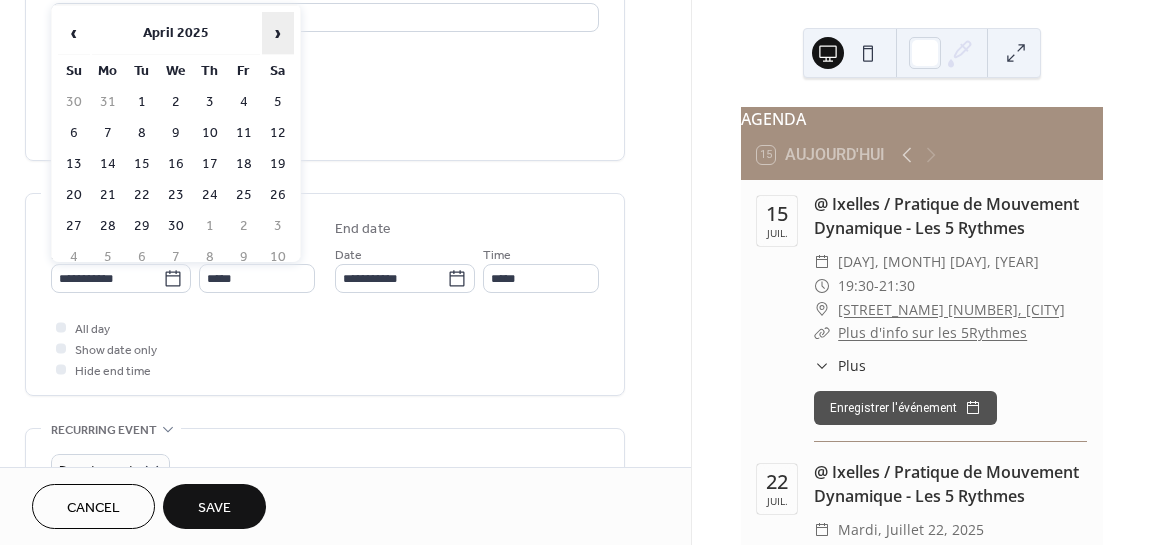 click on "›" at bounding box center [278, 33] 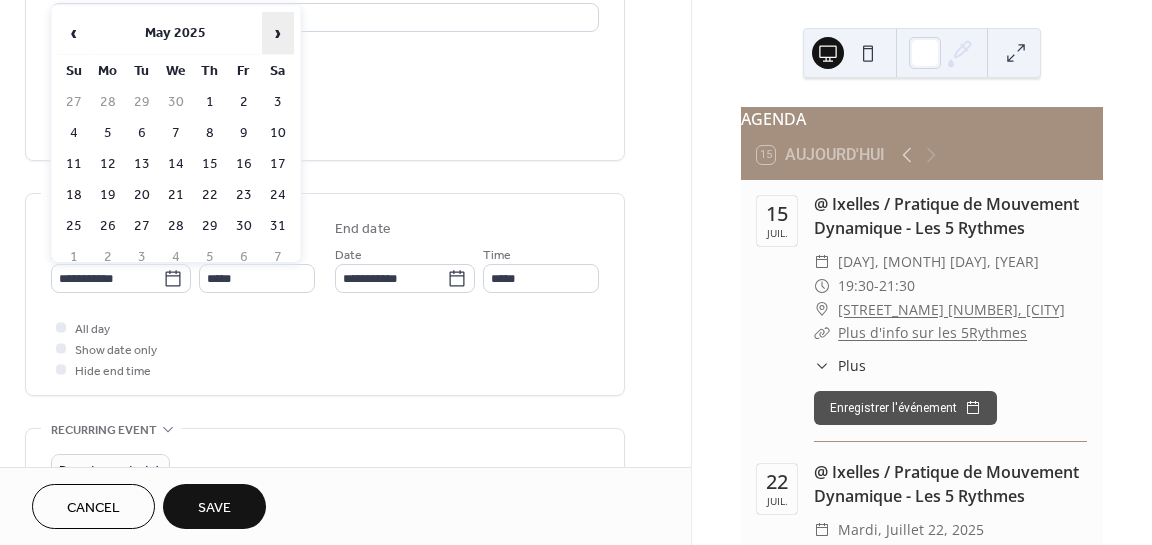 click on "›" at bounding box center [278, 33] 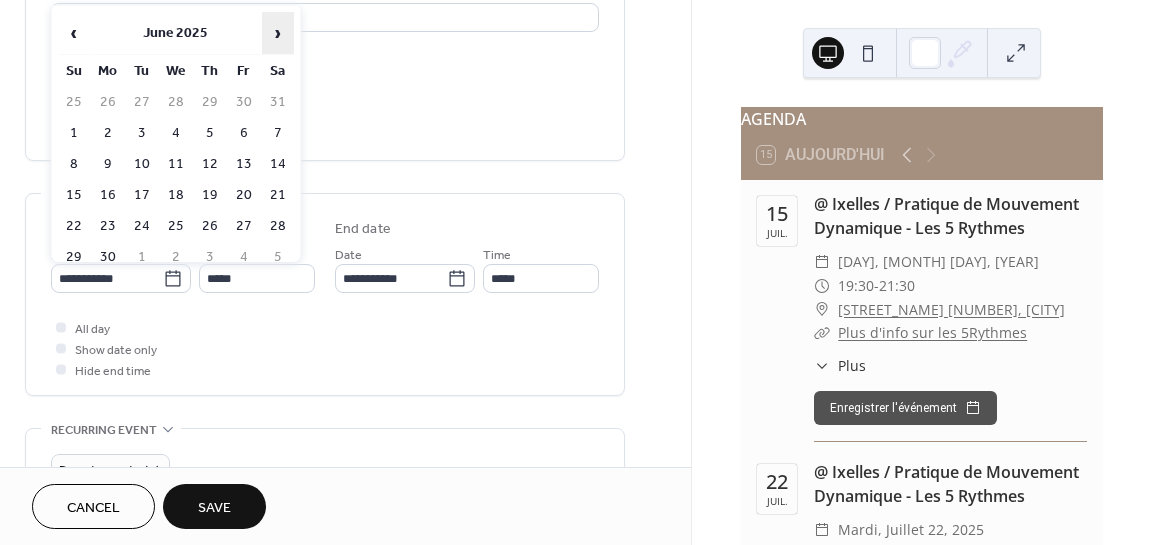 click on "›" at bounding box center (278, 33) 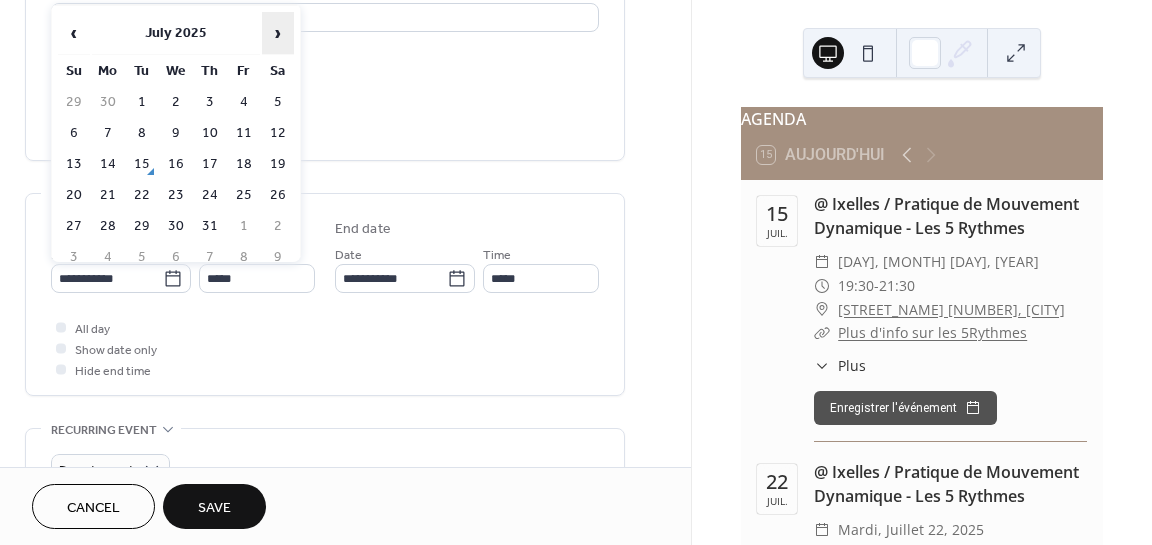 click on "›" at bounding box center (278, 33) 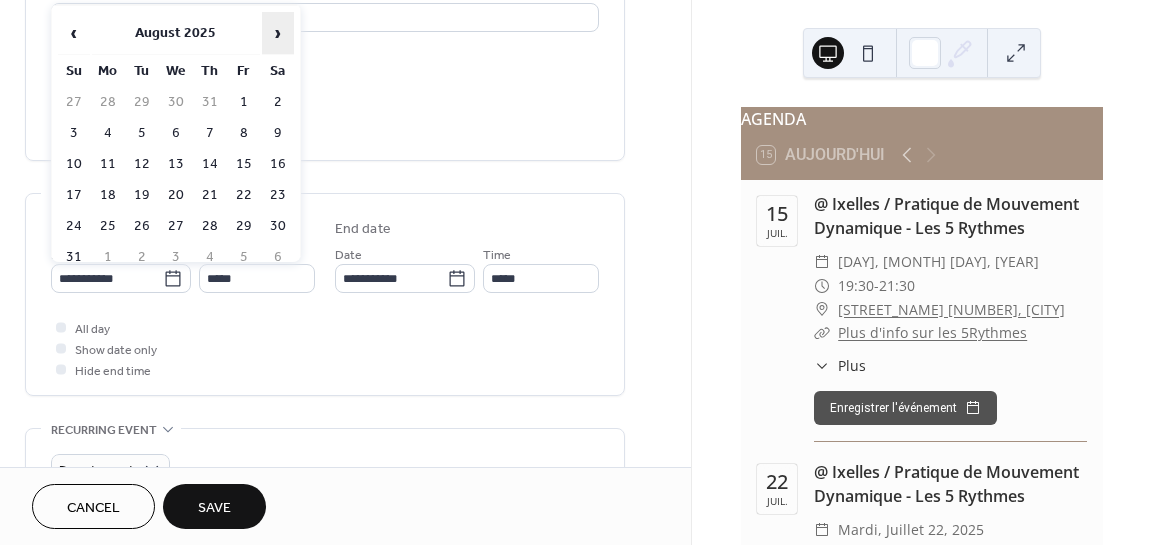 click on "›" at bounding box center (278, 33) 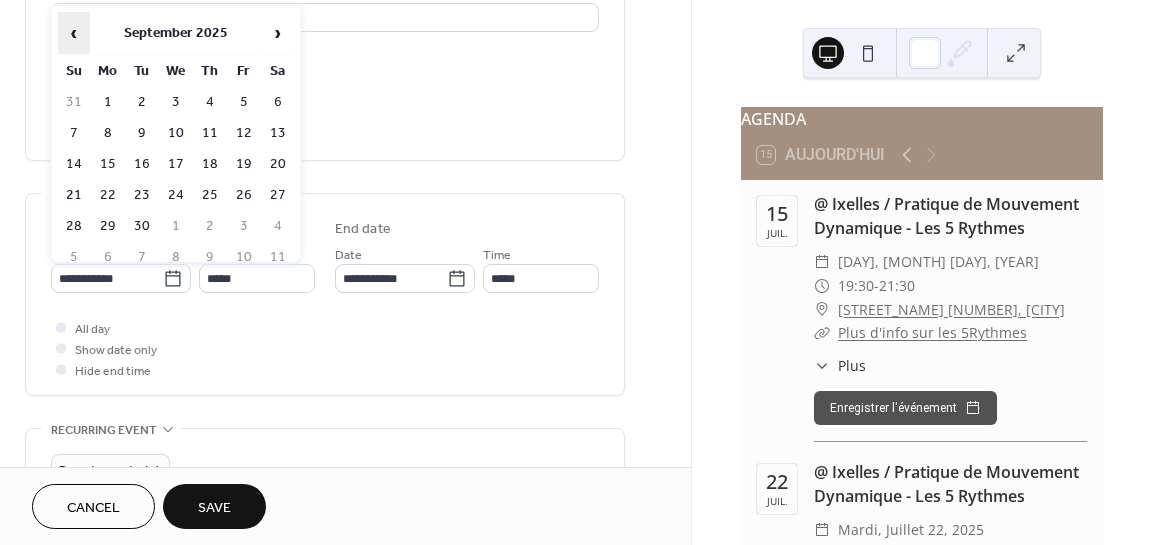 click on "‹" at bounding box center [74, 33] 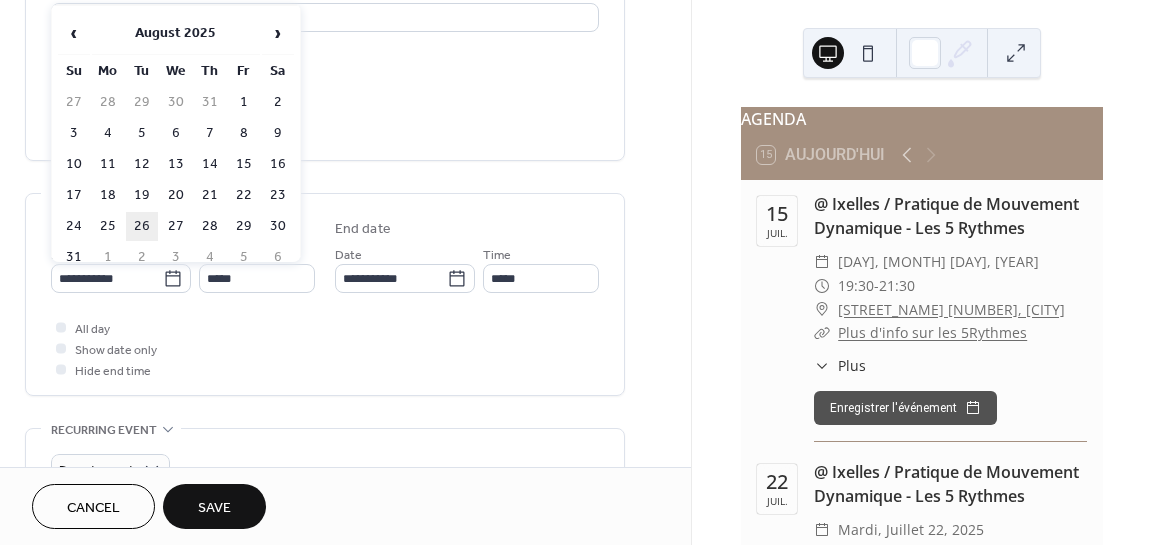 click on "26" at bounding box center [142, 226] 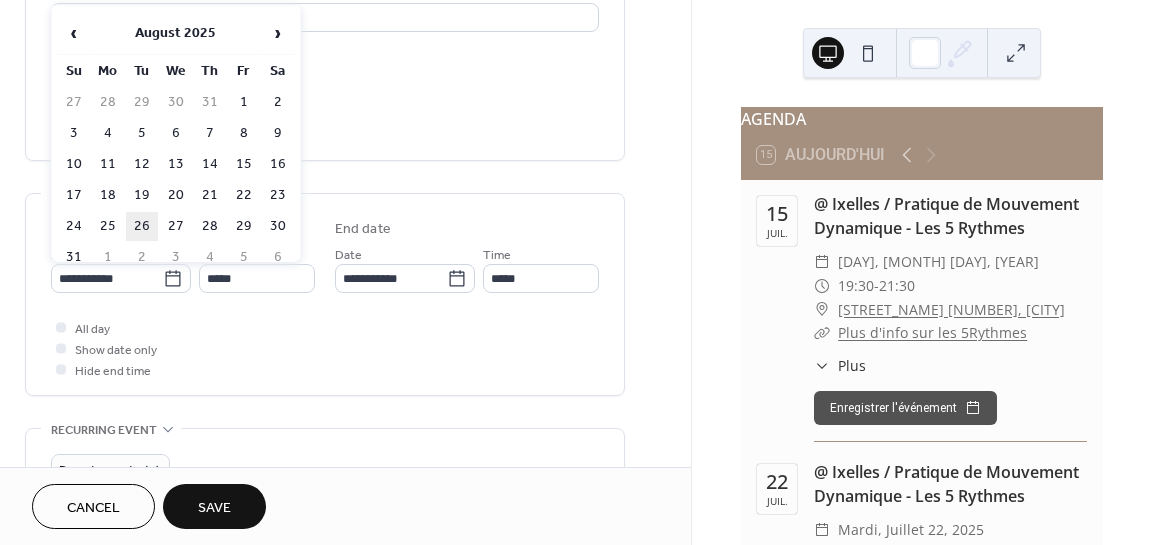 type on "**********" 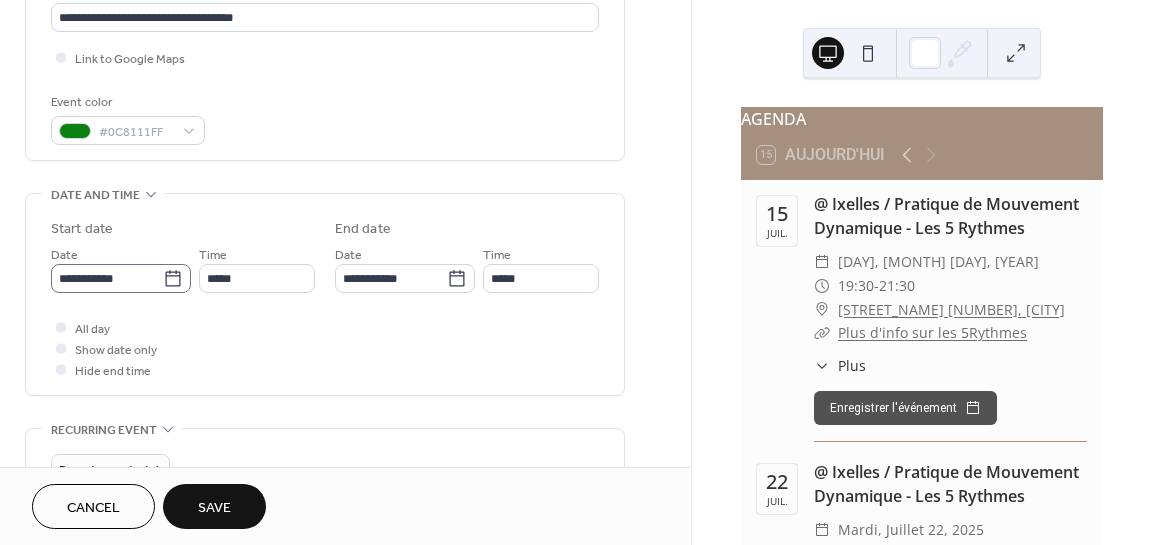 click 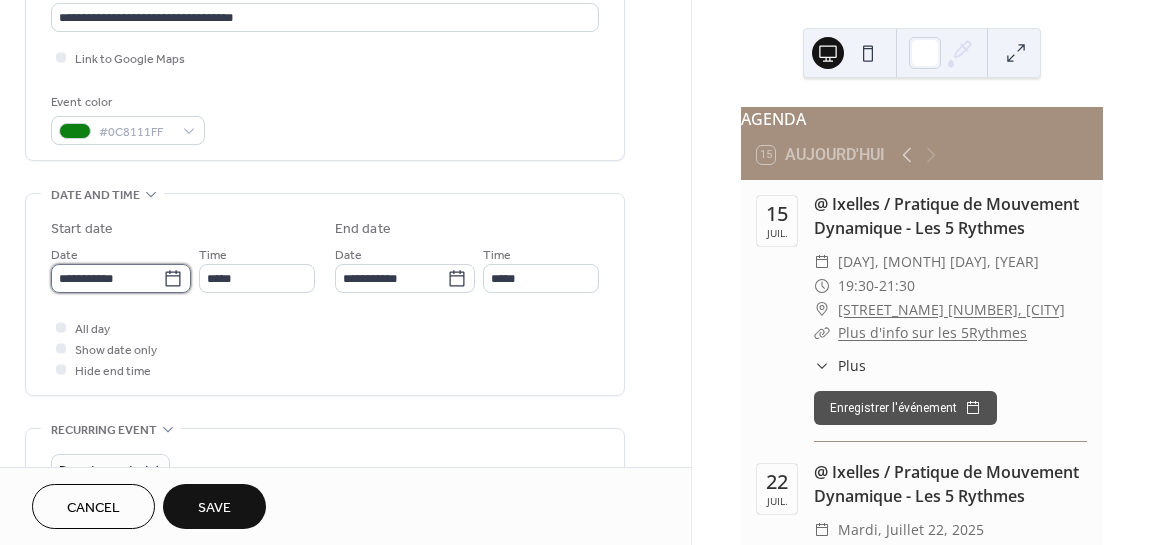 click on "**********" at bounding box center (107, 278) 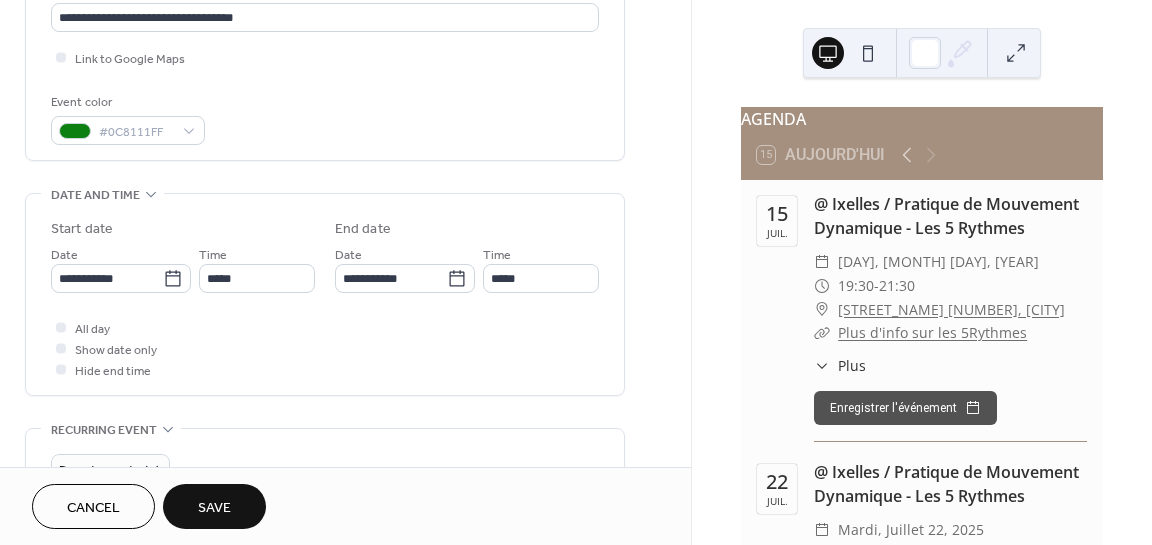 click on "All day Show date only Hide end time" at bounding box center (325, 348) 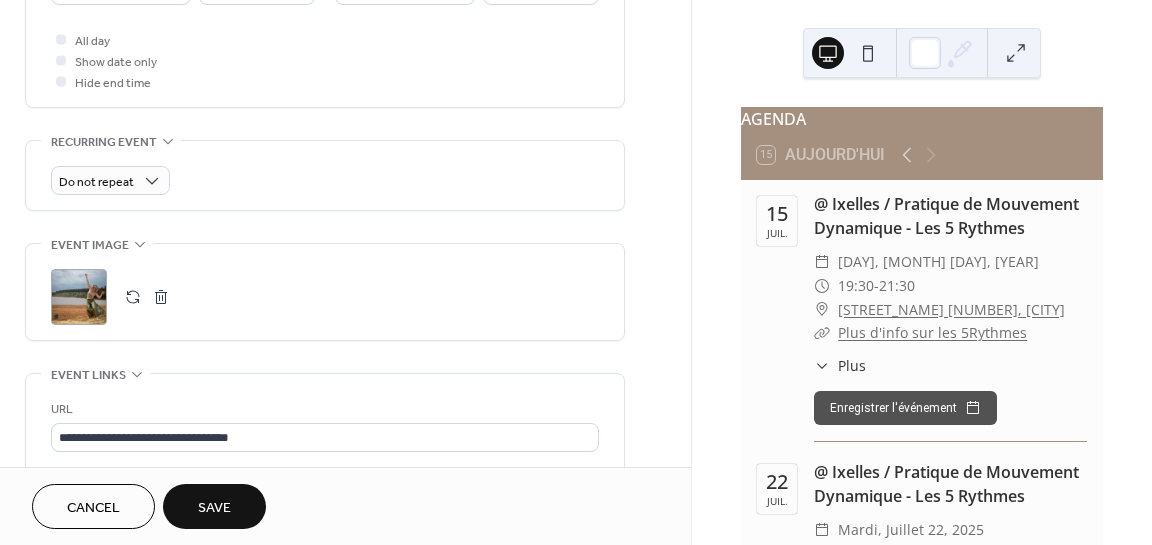 scroll, scrollTop: 625, scrollLeft: 0, axis: vertical 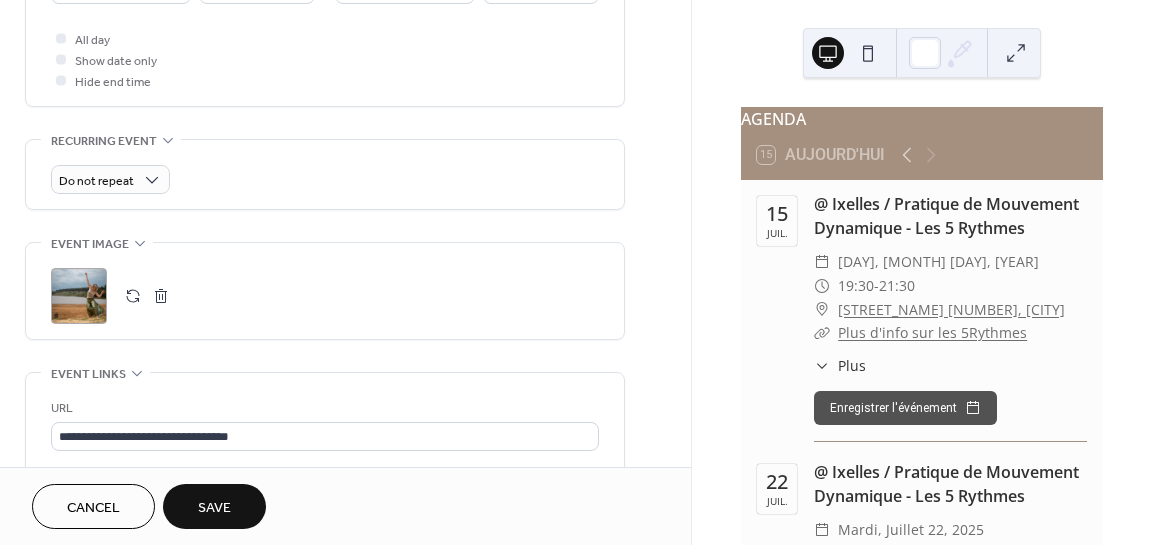 click at bounding box center (133, 296) 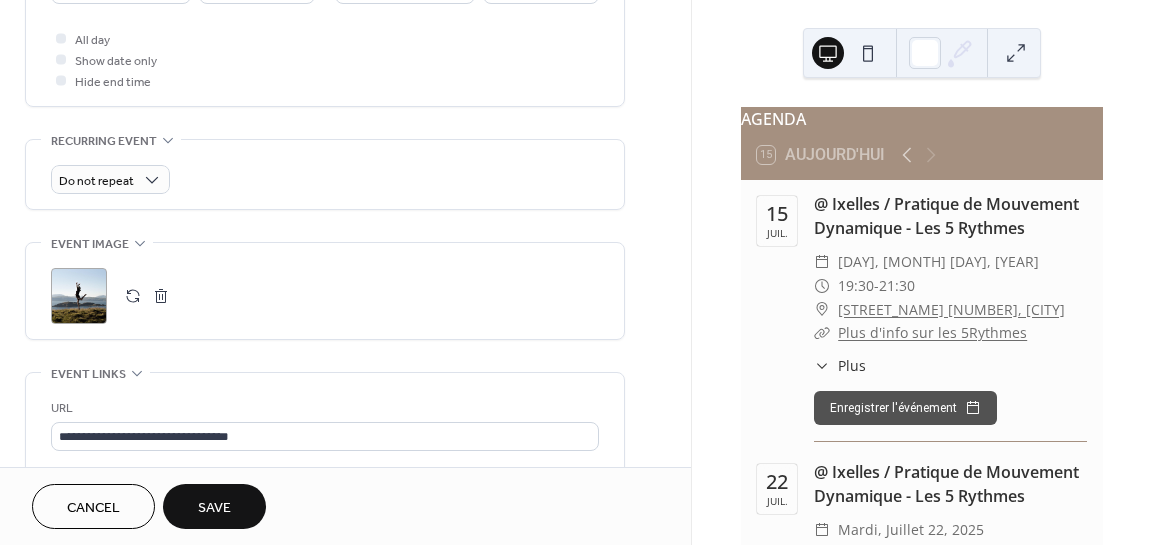 click on "Save" at bounding box center [214, 506] 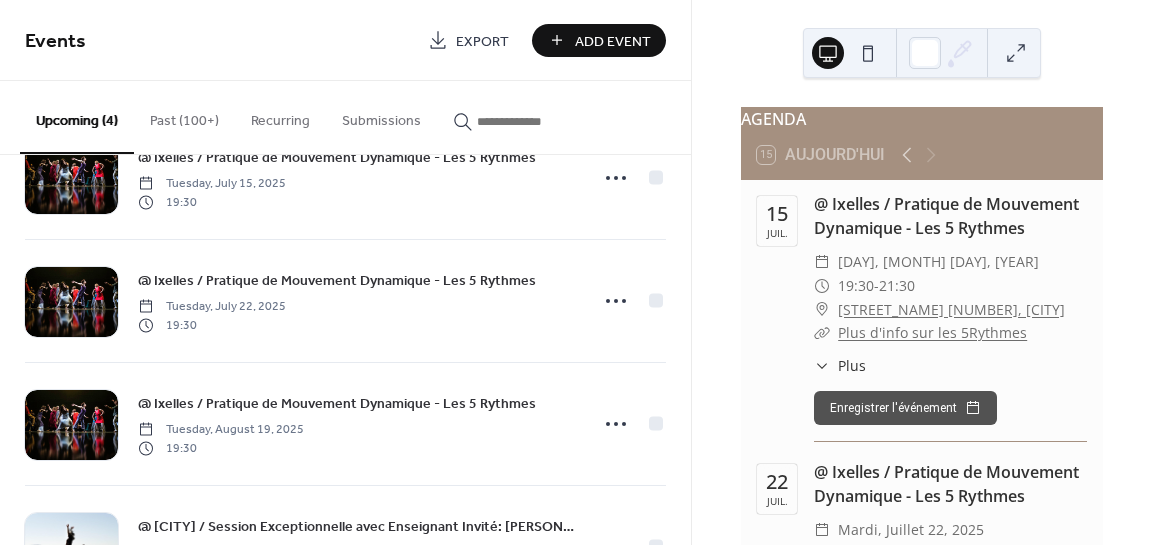 scroll, scrollTop: 158, scrollLeft: 0, axis: vertical 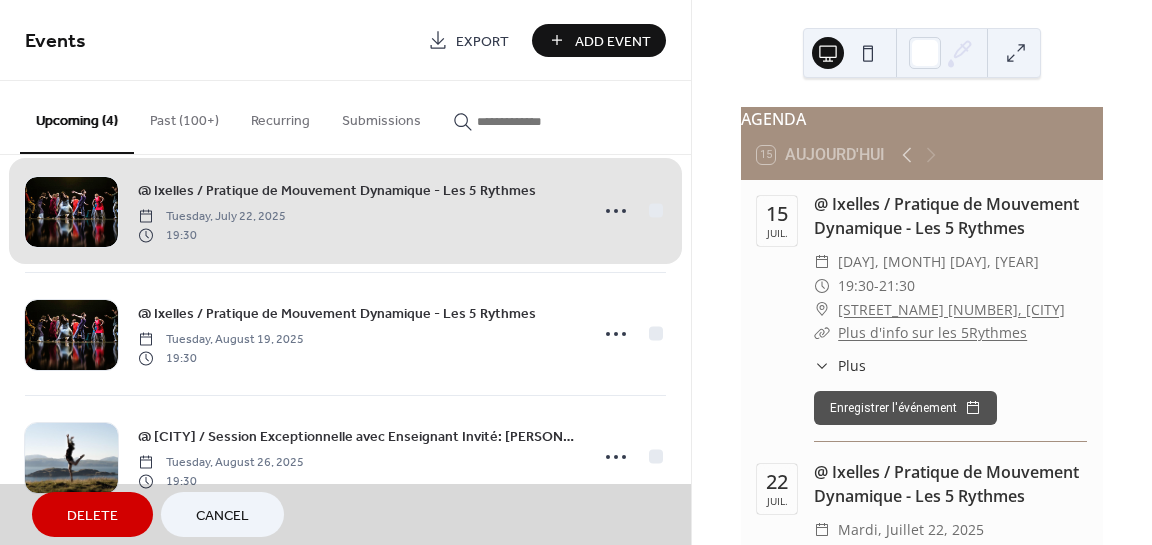 click on "Cancel" at bounding box center [222, 516] 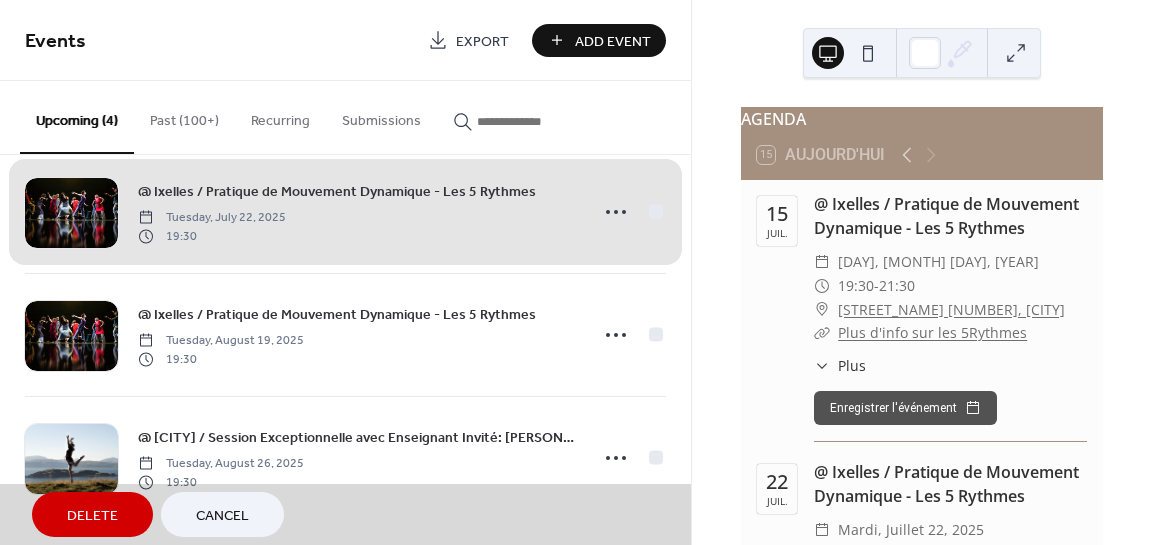 scroll, scrollTop: 158, scrollLeft: 0, axis: vertical 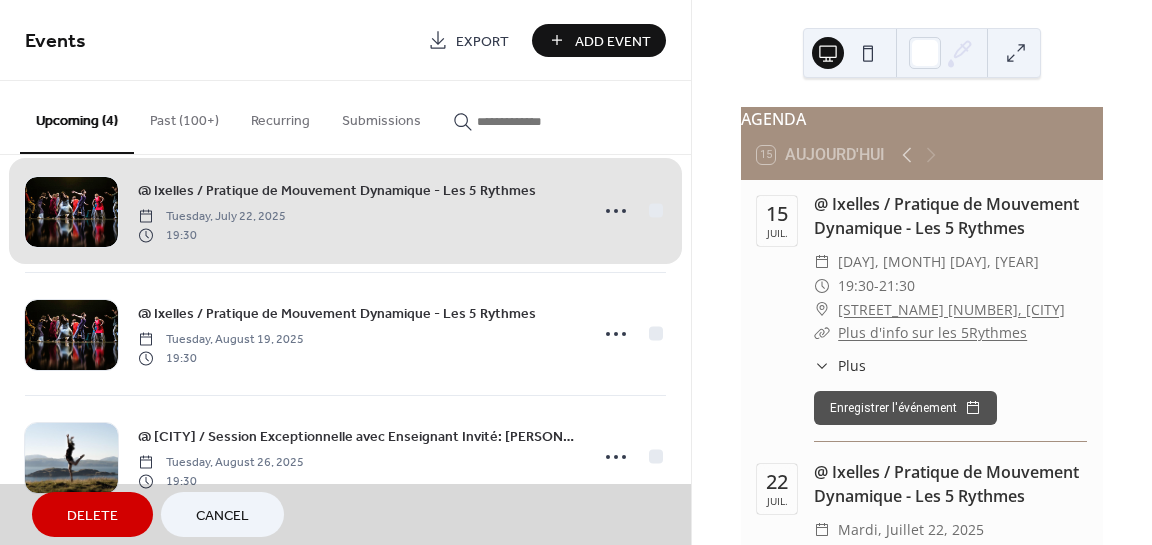click on "Cancel" at bounding box center (222, 514) 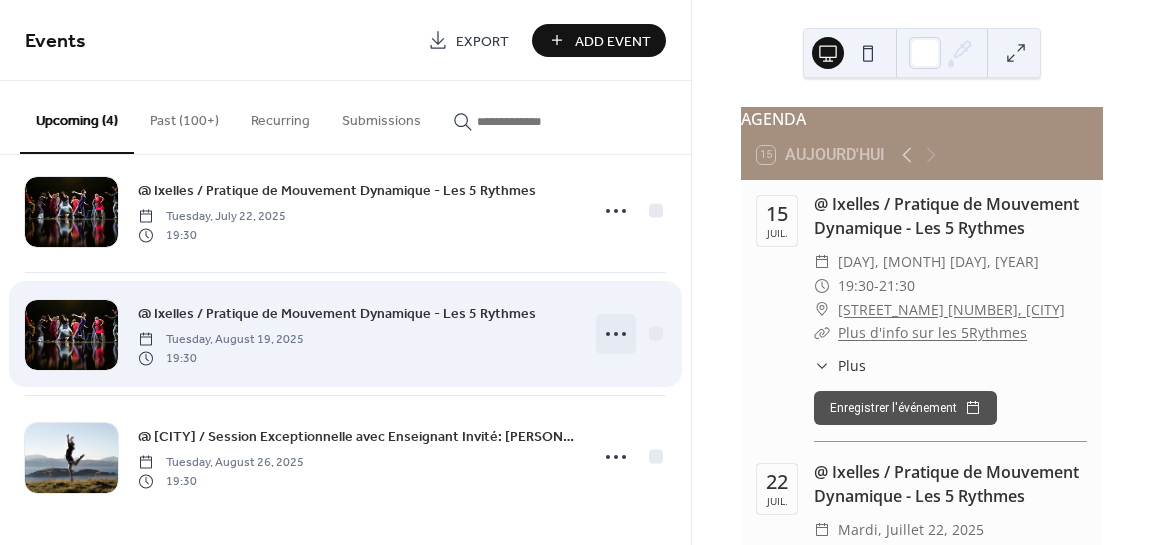 click 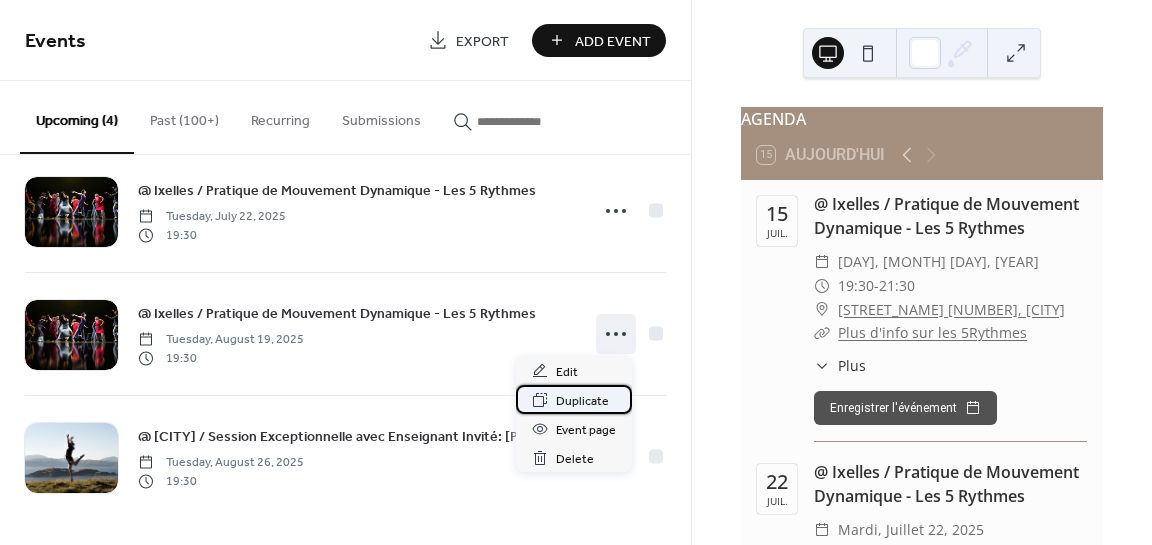 click on "Duplicate" at bounding box center [582, 401] 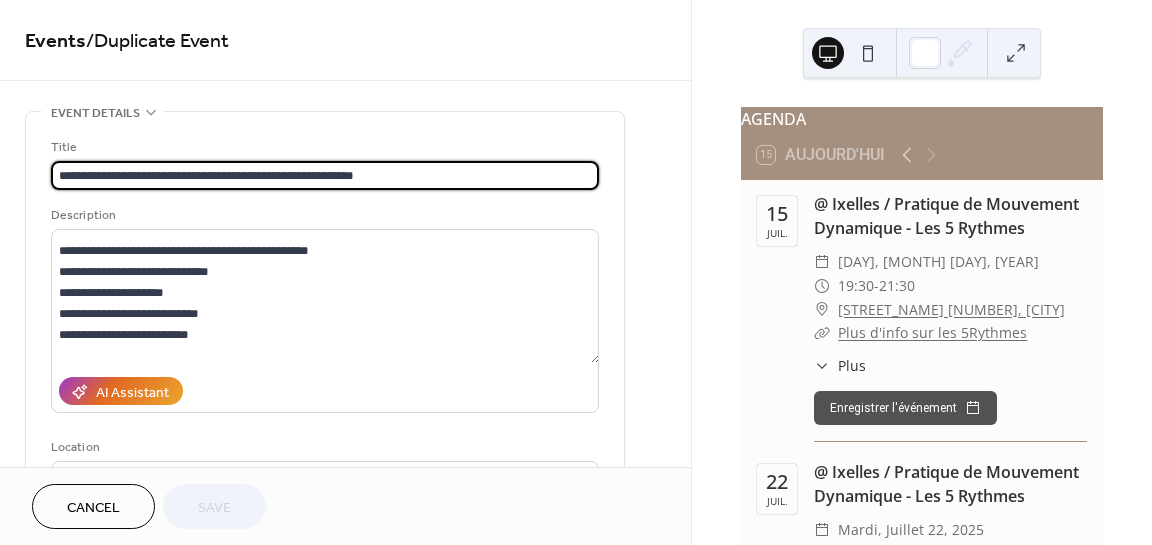 scroll, scrollTop: 272, scrollLeft: 0, axis: vertical 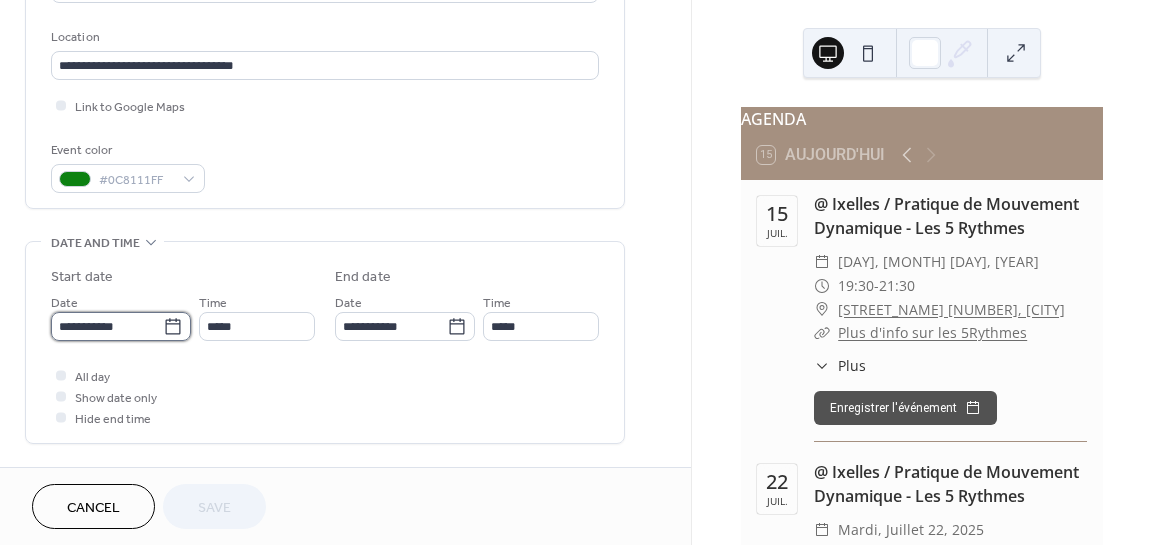 click on "**********" at bounding box center [107, 326] 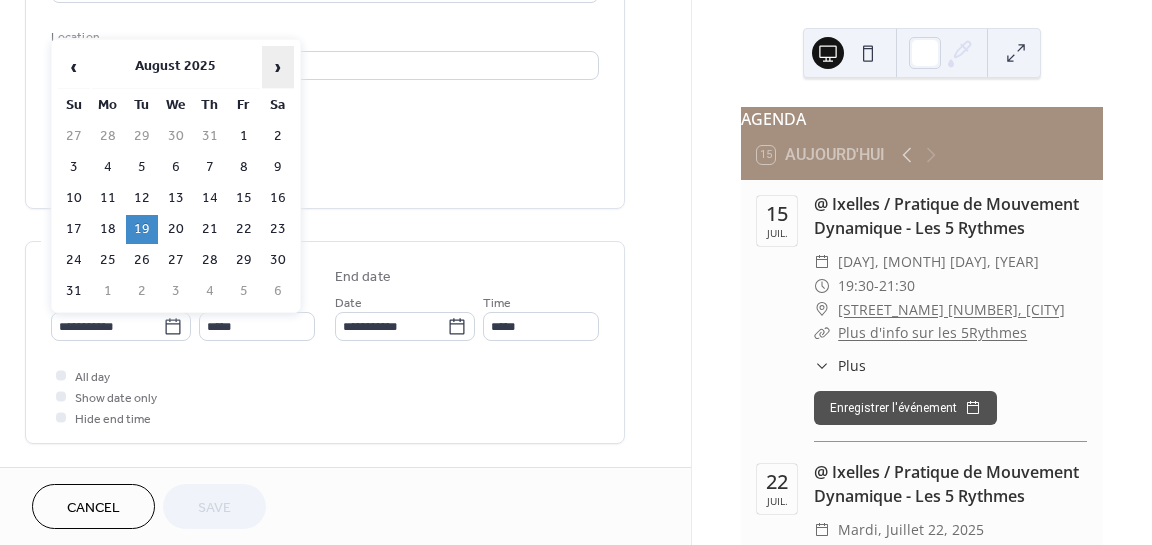 click on "›" at bounding box center (278, 67) 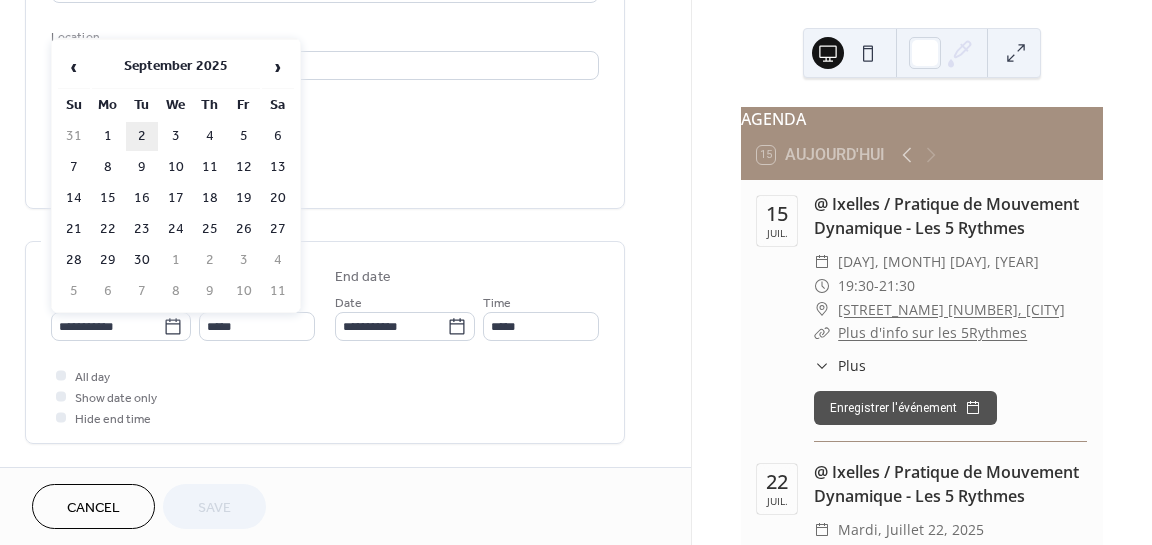 click on "2" at bounding box center [142, 136] 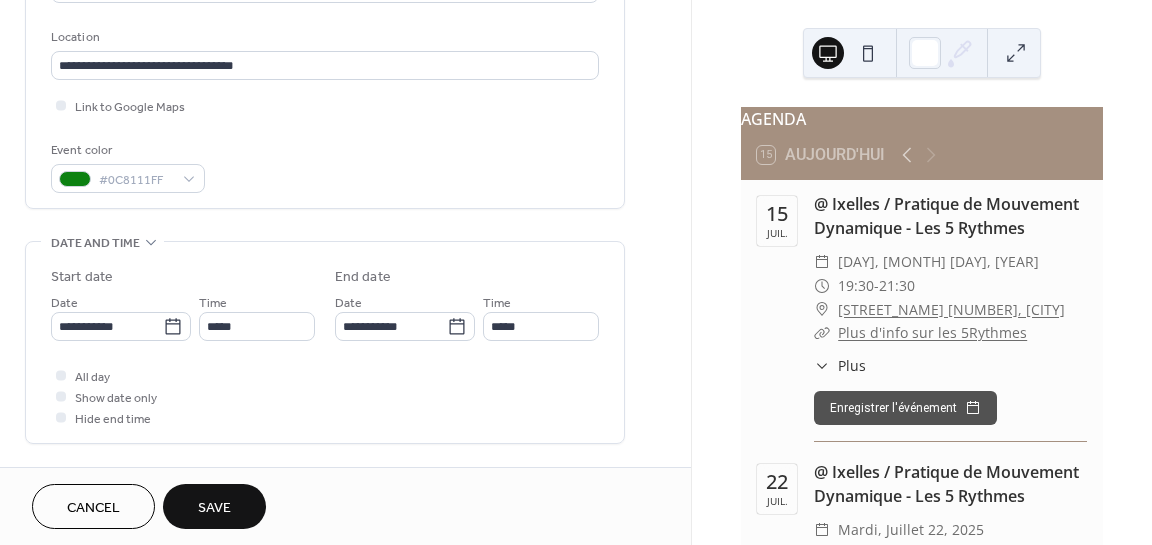 click on "Save" at bounding box center [214, 508] 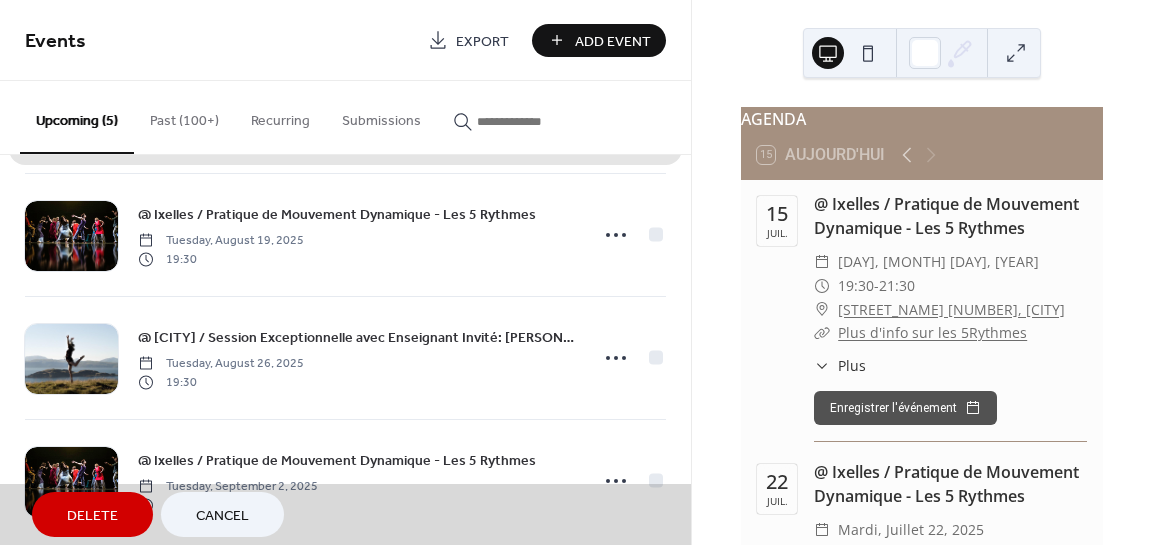 scroll, scrollTop: 260, scrollLeft: 0, axis: vertical 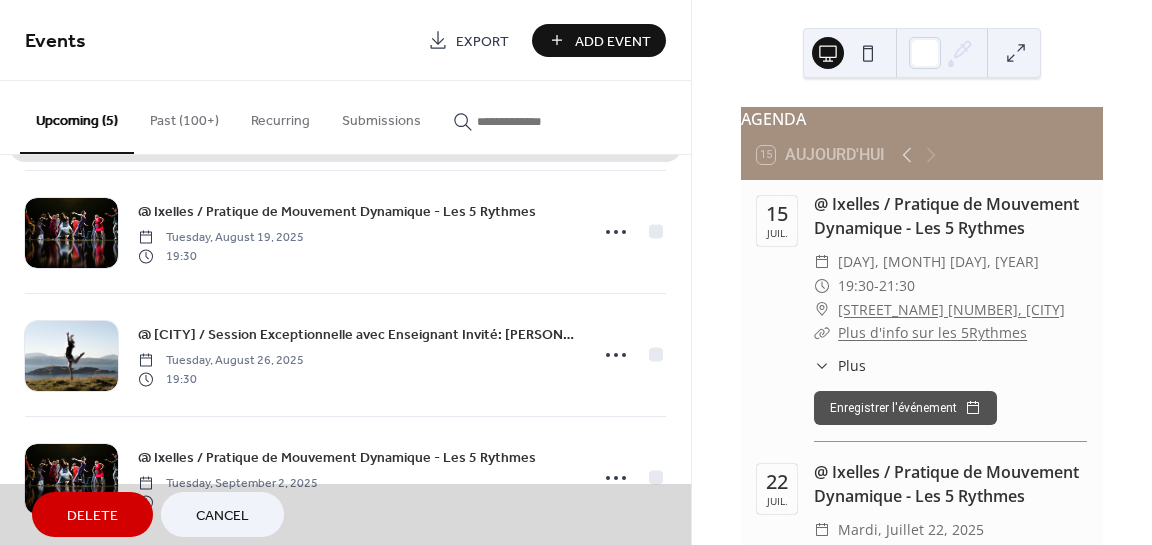 click on "Cancel" at bounding box center (222, 516) 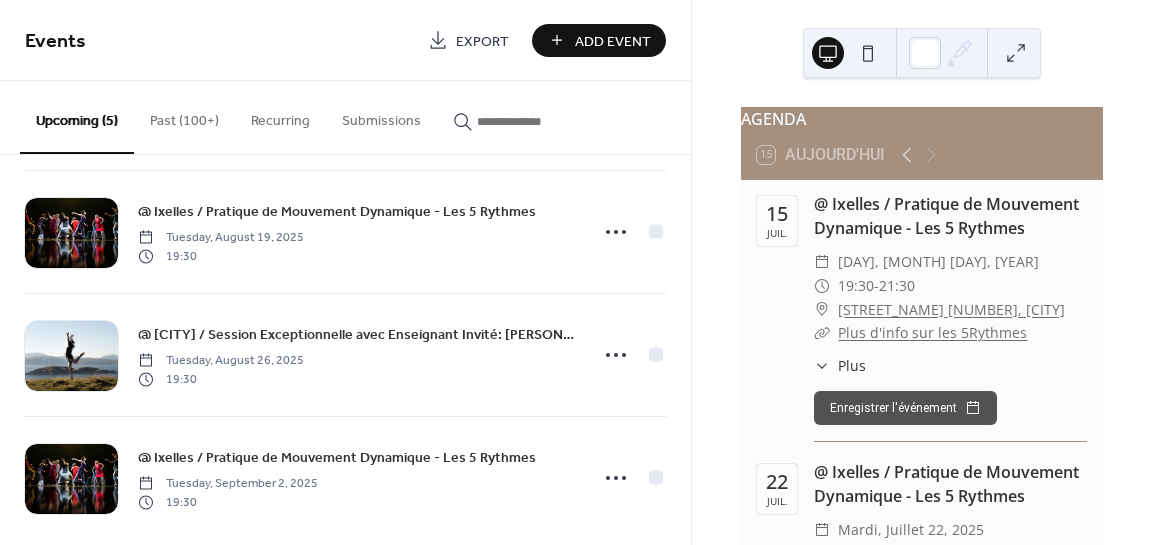 scroll, scrollTop: 281, scrollLeft: 0, axis: vertical 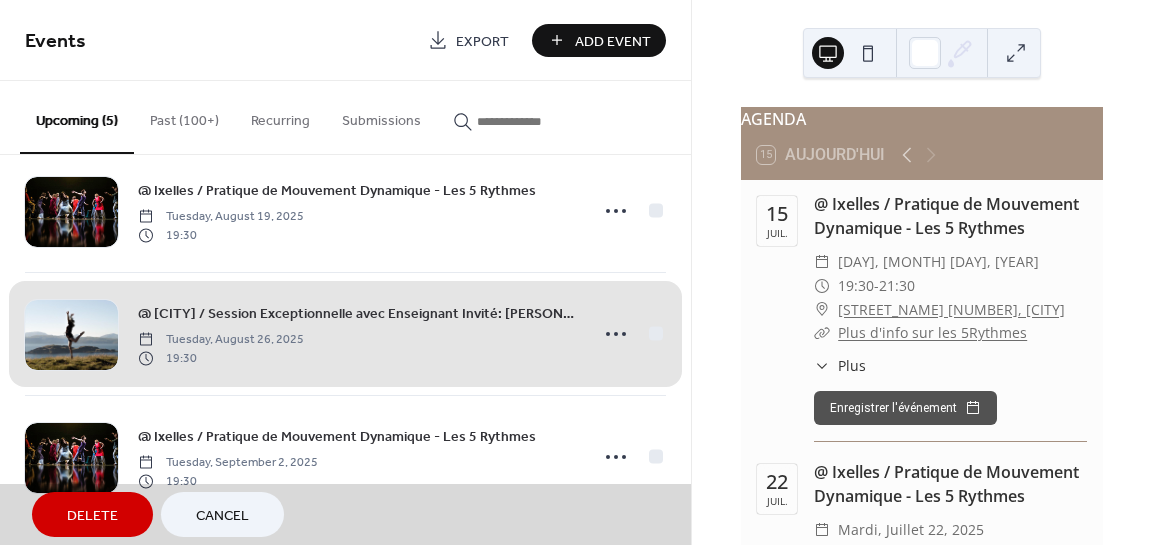 click on "Cancel" at bounding box center [222, 516] 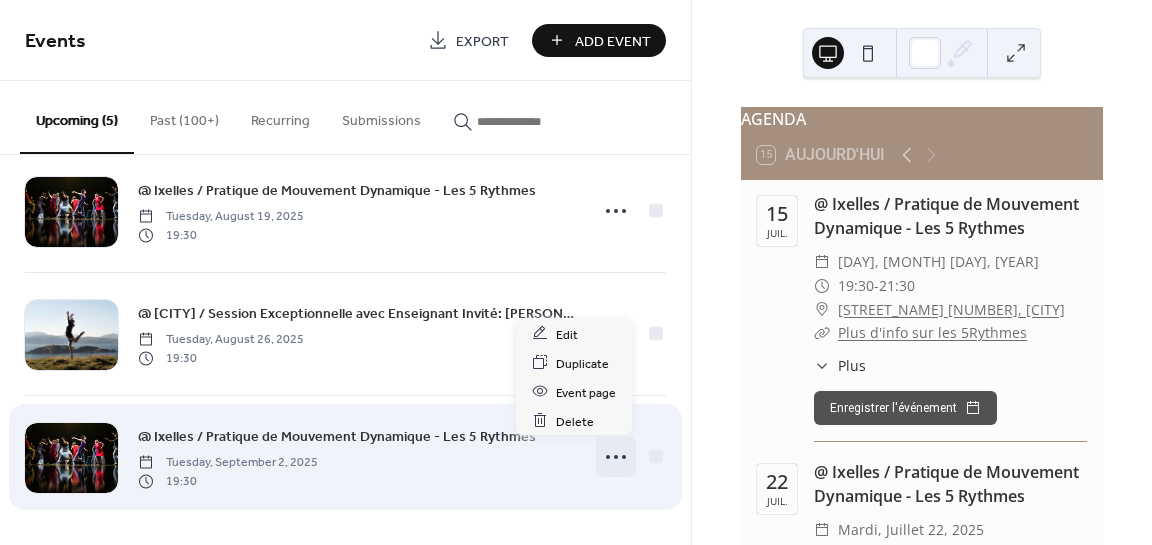click 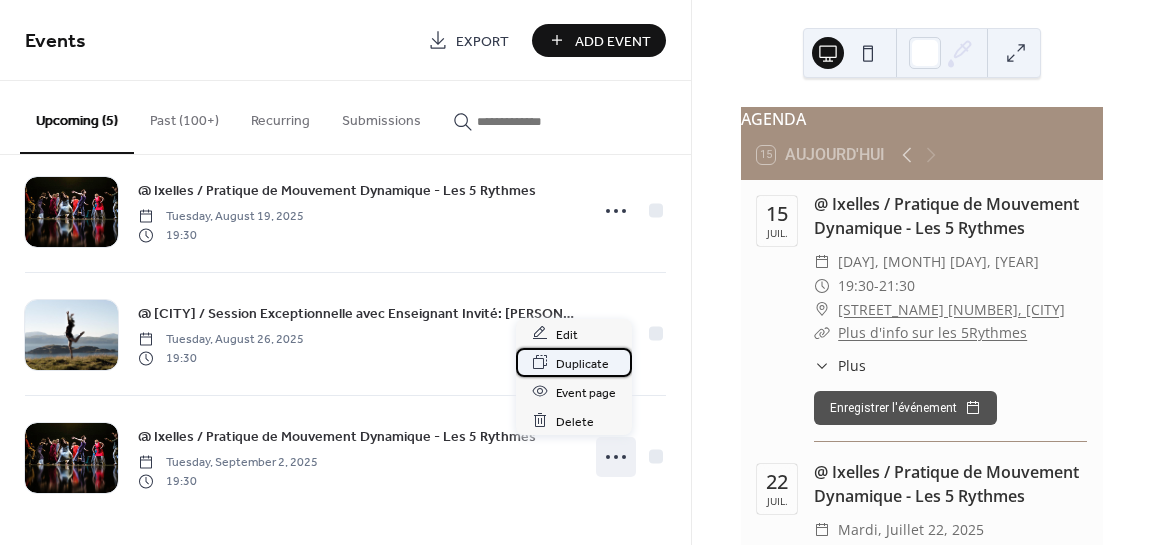 click on "Duplicate" at bounding box center (582, 363) 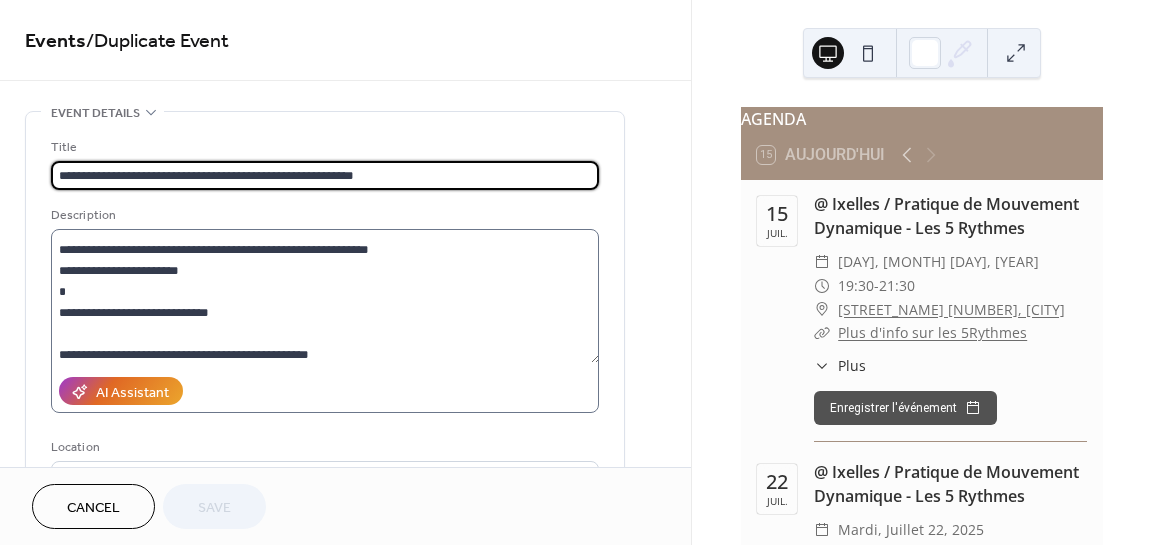 scroll, scrollTop: 272, scrollLeft: 0, axis: vertical 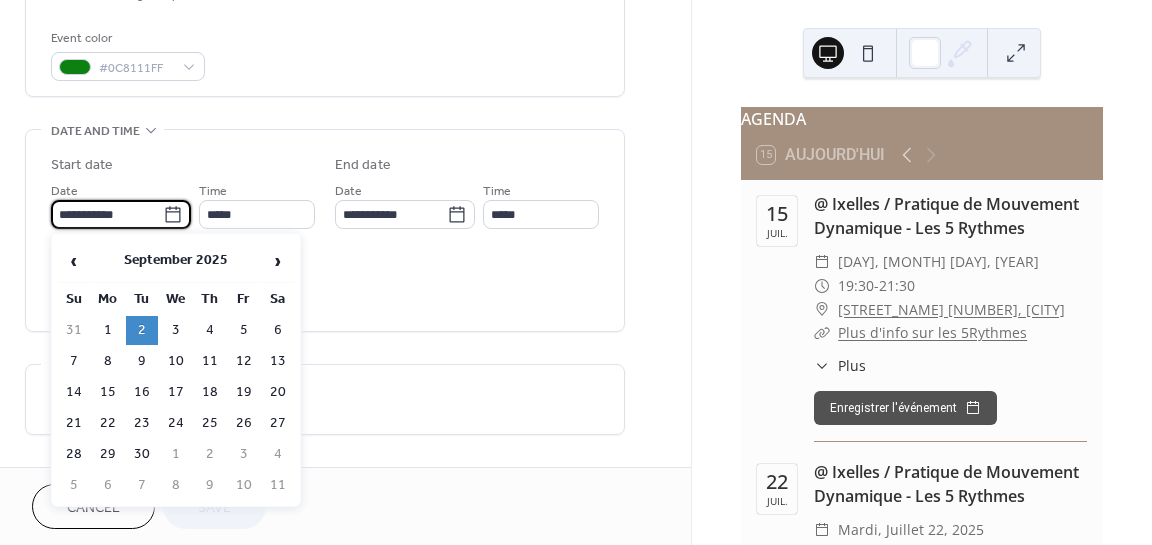 click on "**********" at bounding box center [107, 214] 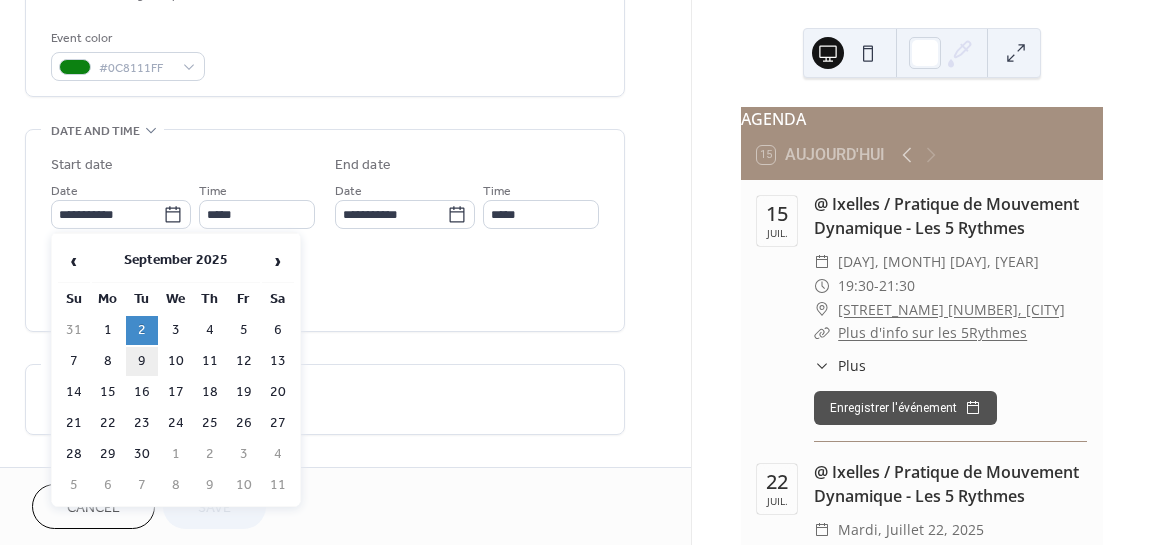 click on "9" at bounding box center (142, 361) 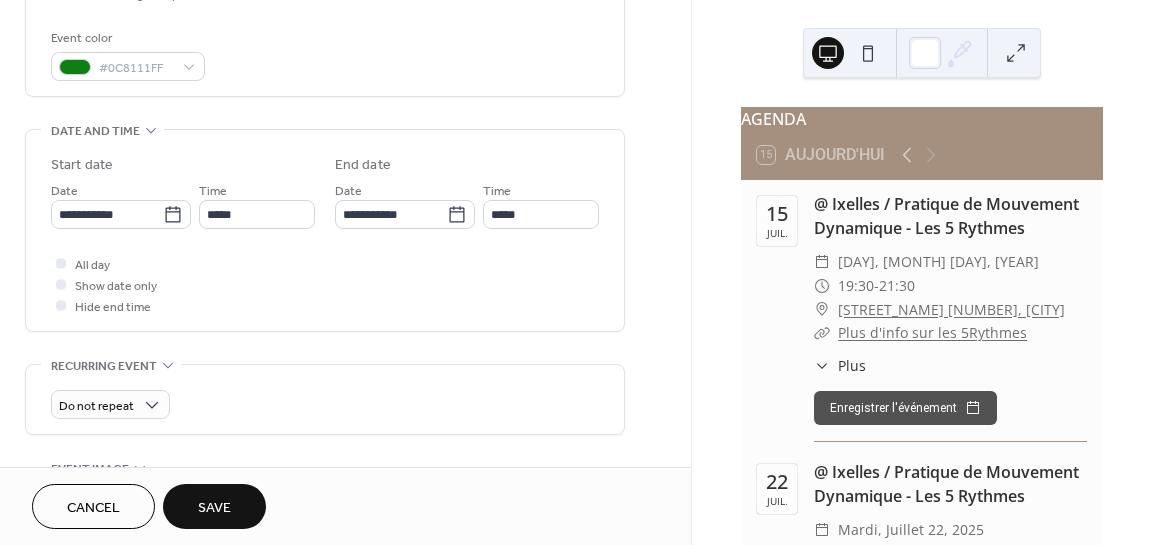 click on "Save" at bounding box center [214, 508] 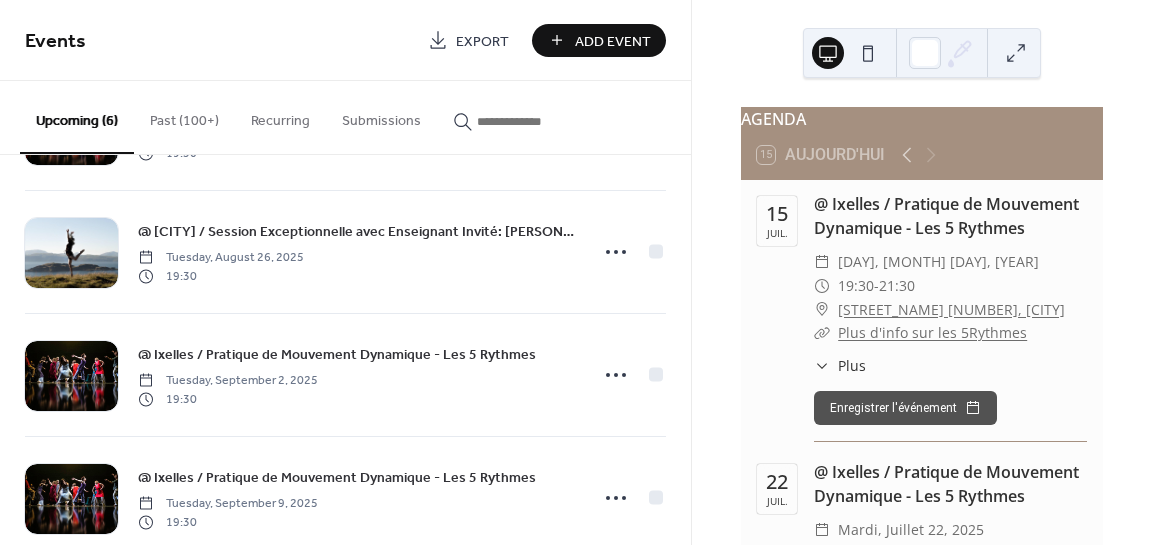 scroll, scrollTop: 404, scrollLeft: 0, axis: vertical 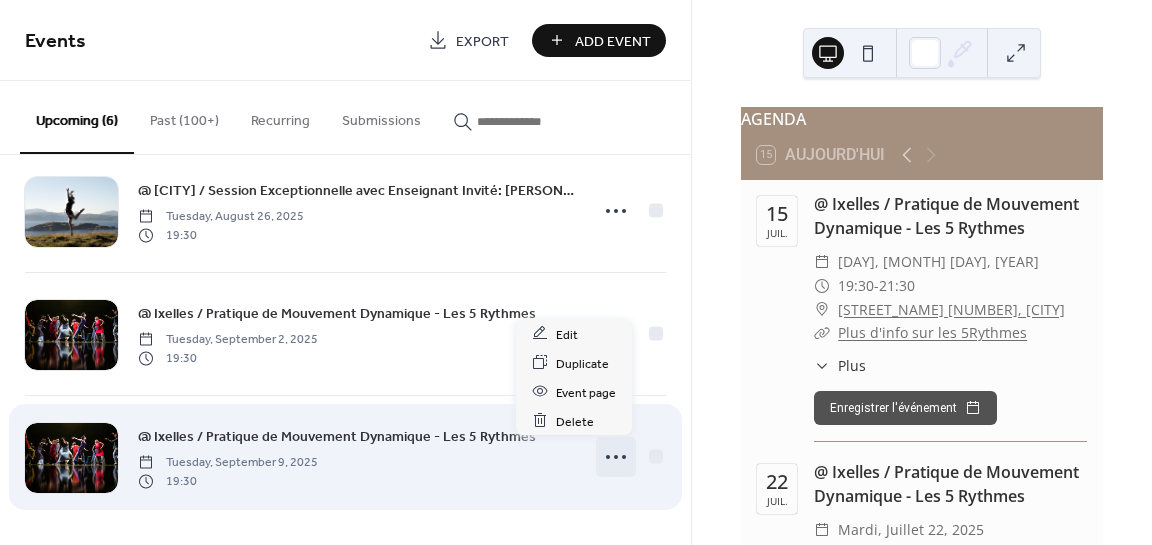 click 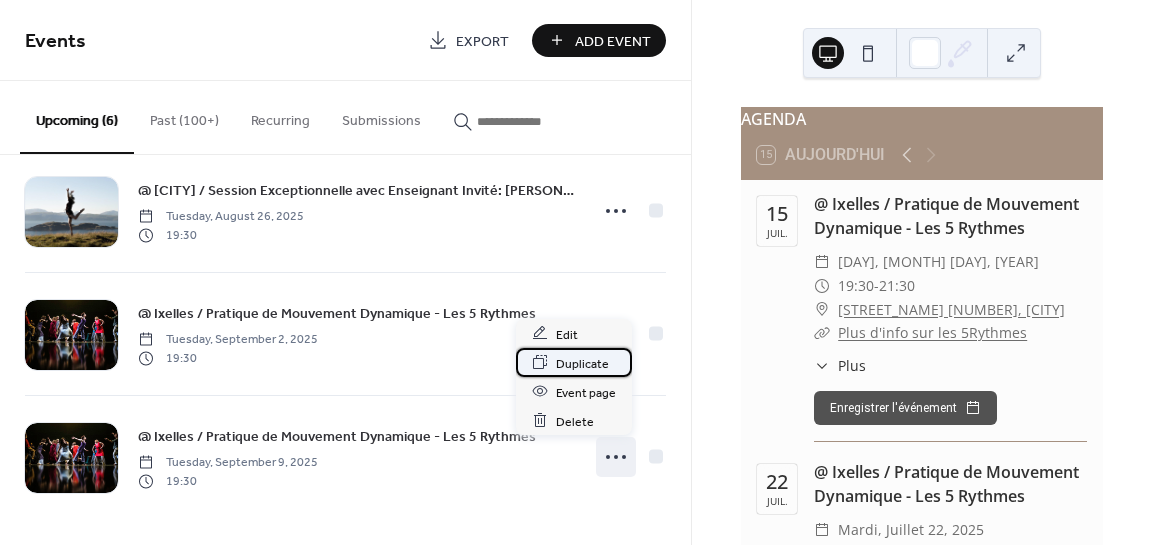 click on "Duplicate" at bounding box center [582, 363] 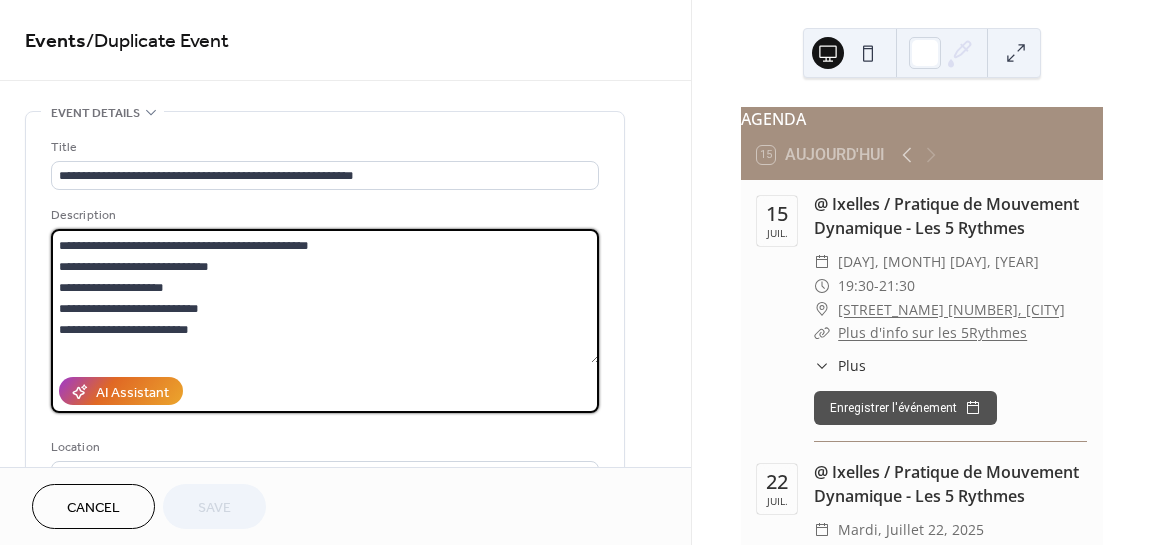 scroll, scrollTop: 272, scrollLeft: 0, axis: vertical 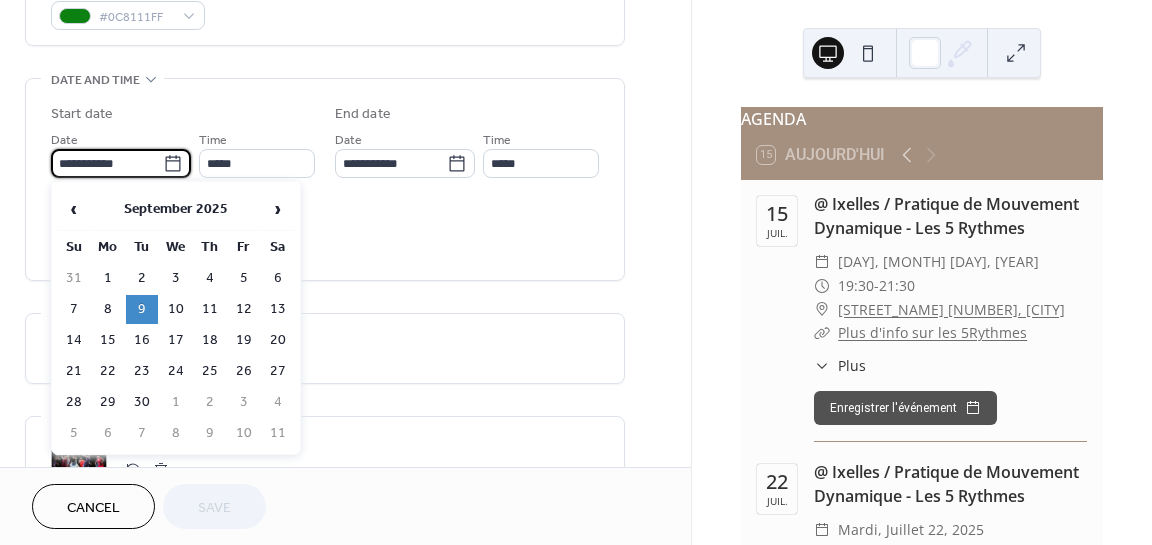 click on "**********" at bounding box center [107, 163] 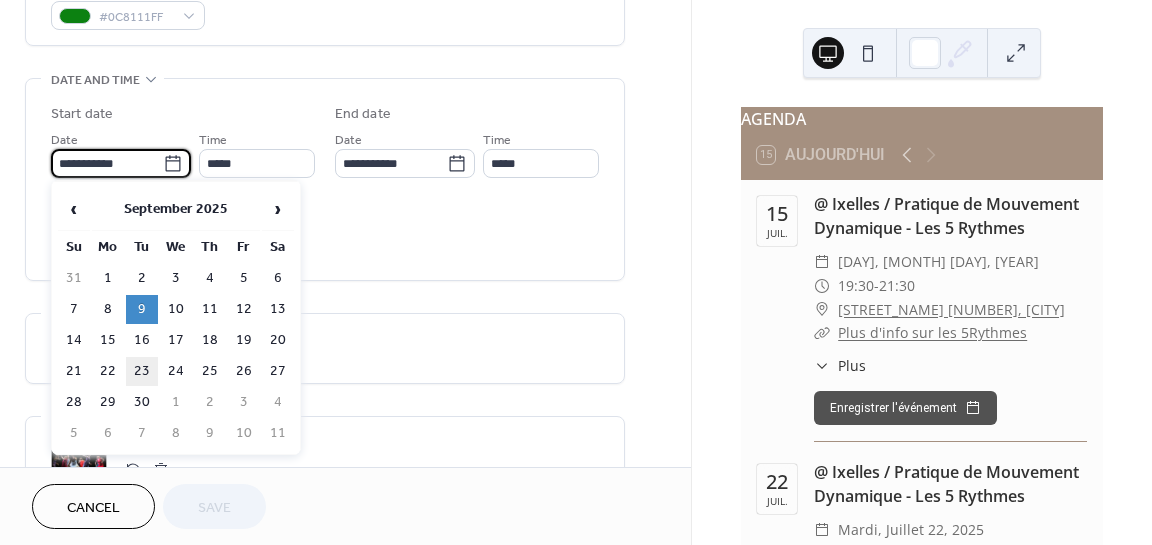 click on "23" at bounding box center [142, 371] 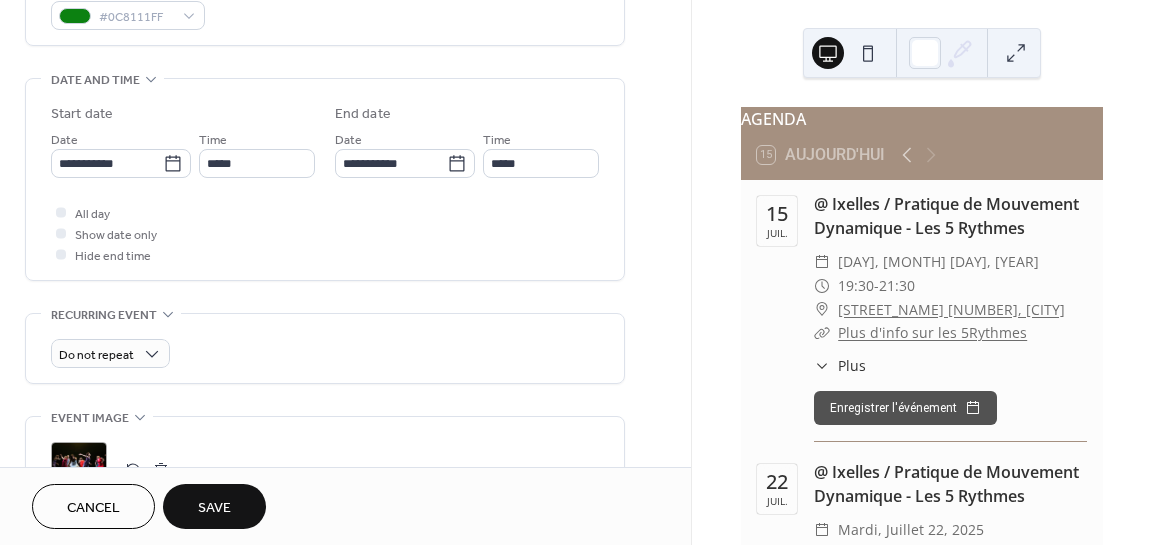 click on "Save" at bounding box center [214, 506] 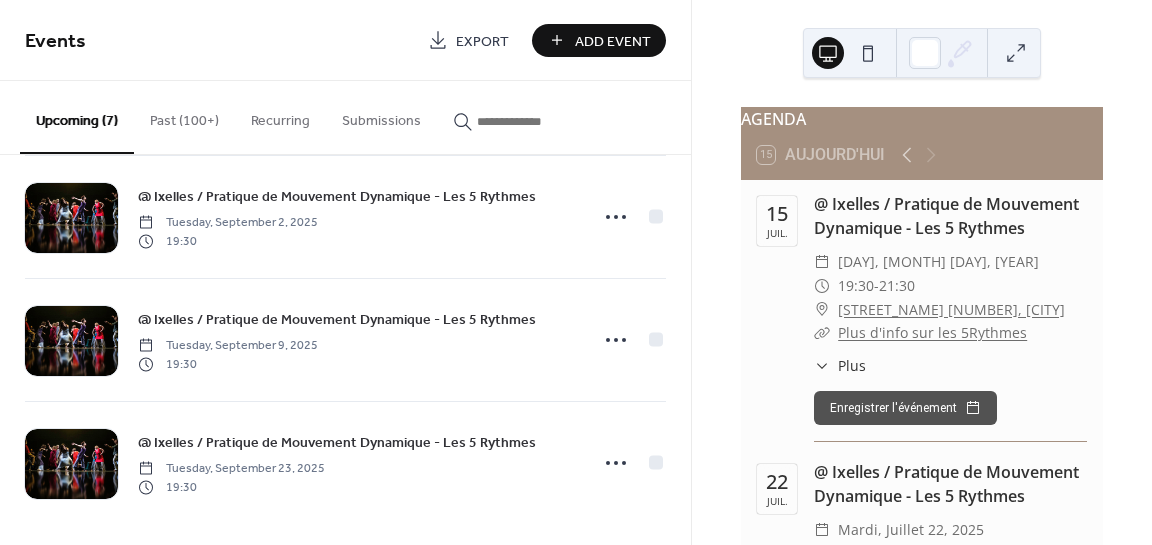 scroll, scrollTop: 526, scrollLeft: 0, axis: vertical 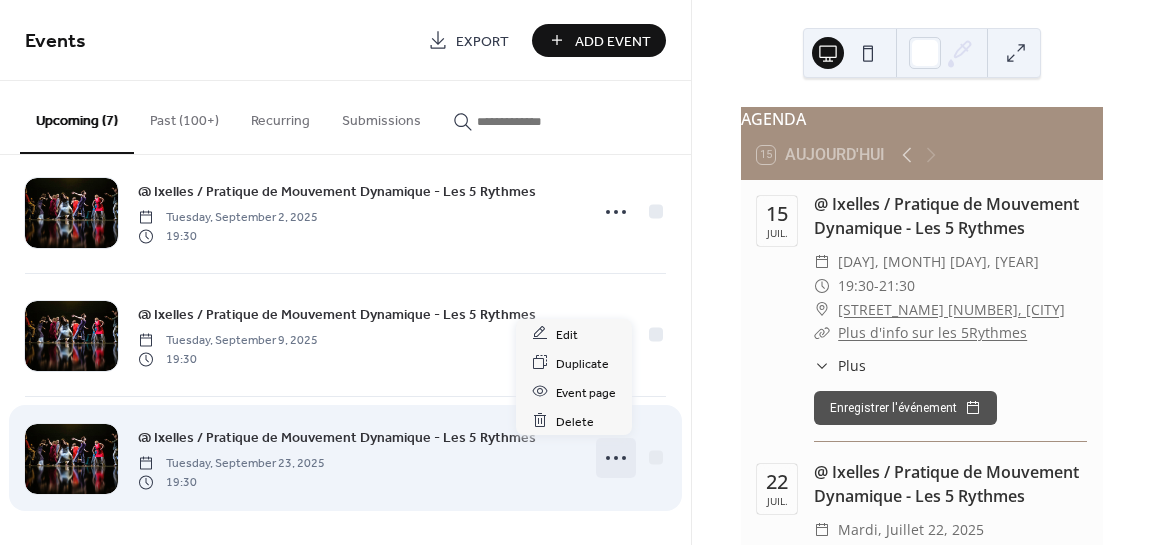 click 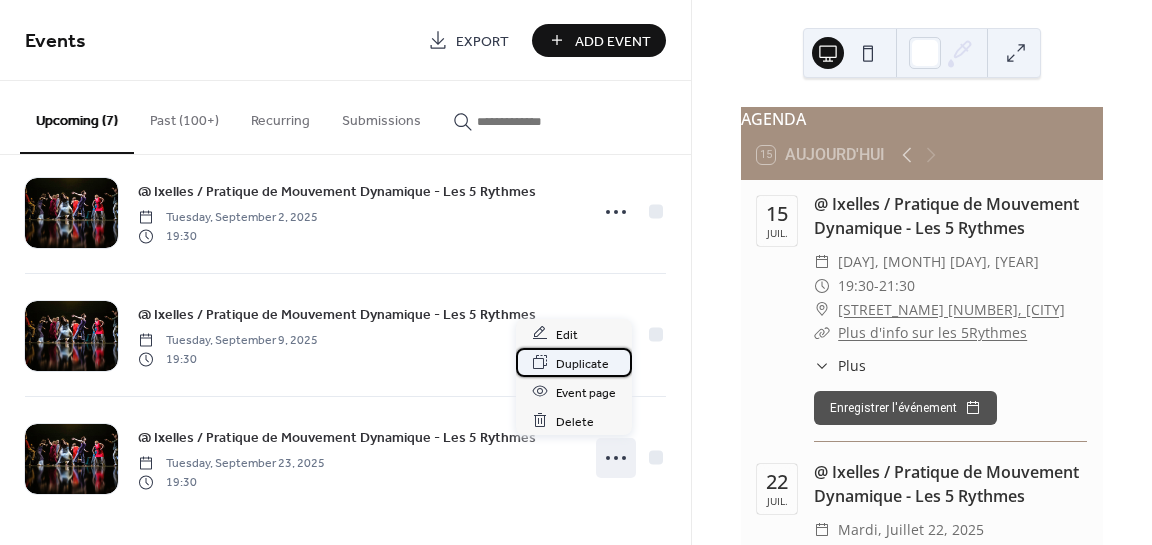click on "Duplicate" at bounding box center [582, 363] 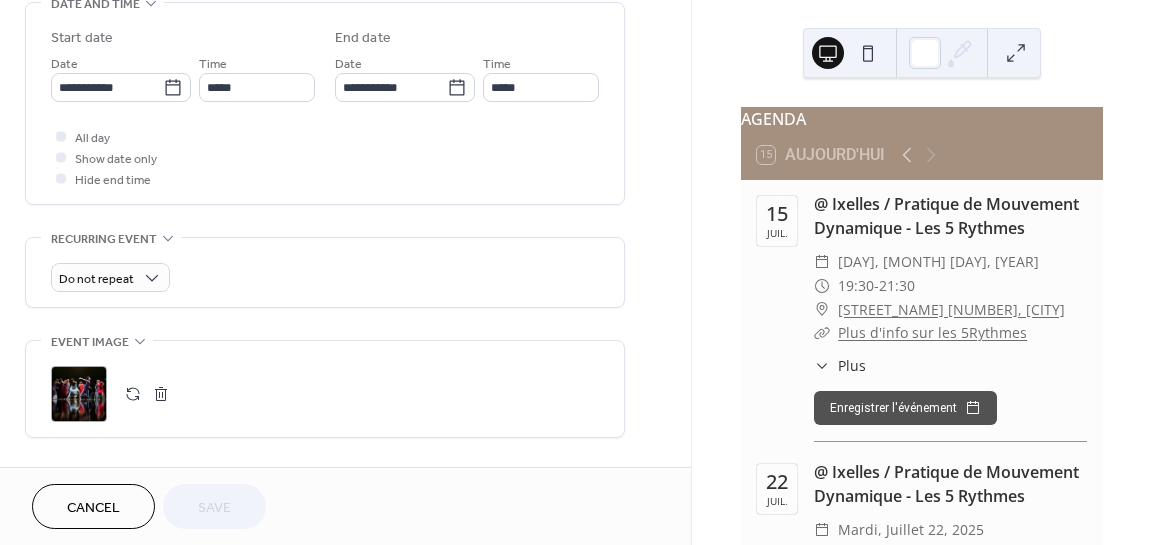 scroll, scrollTop: 651, scrollLeft: 0, axis: vertical 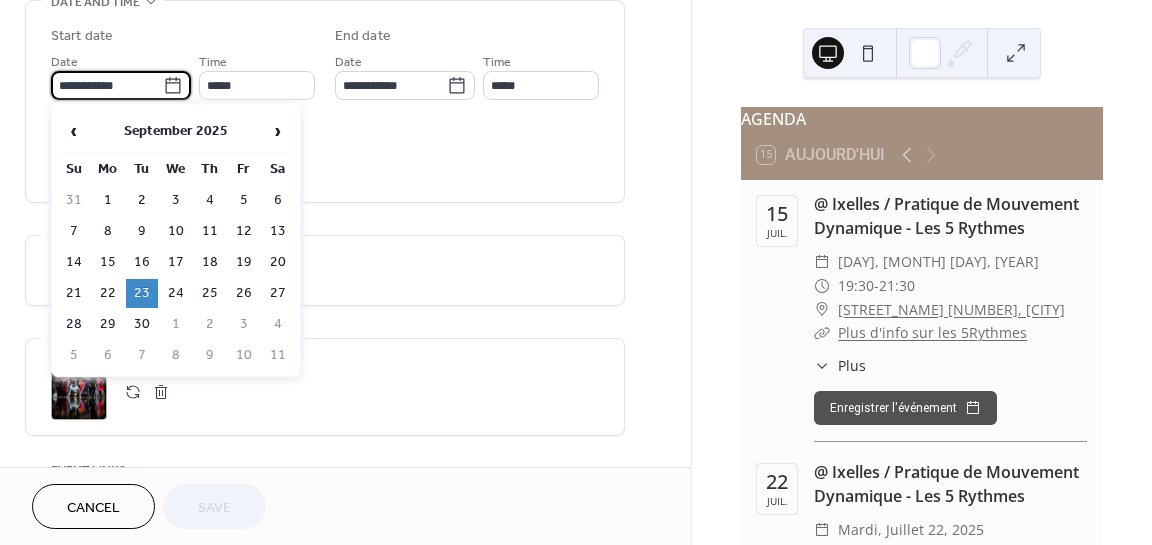 click on "**********" at bounding box center (107, 85) 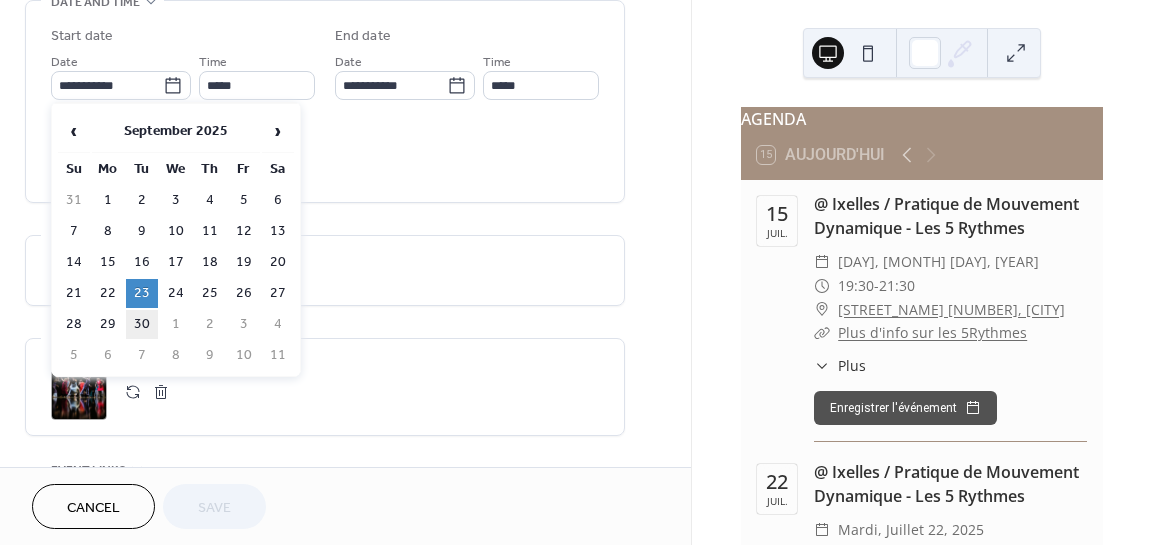 click on "30" at bounding box center [142, 324] 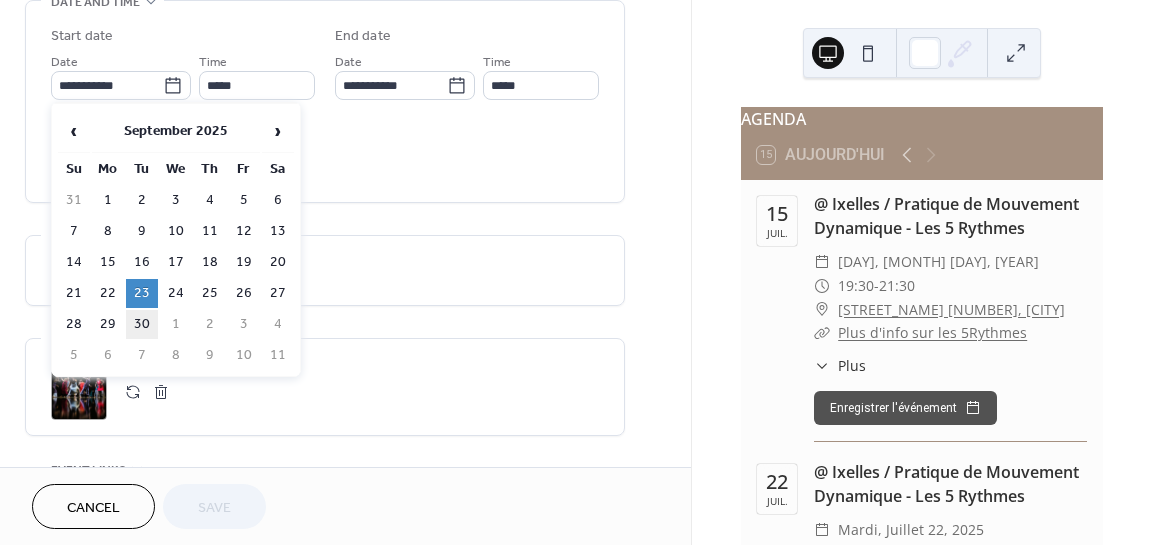 type on "**********" 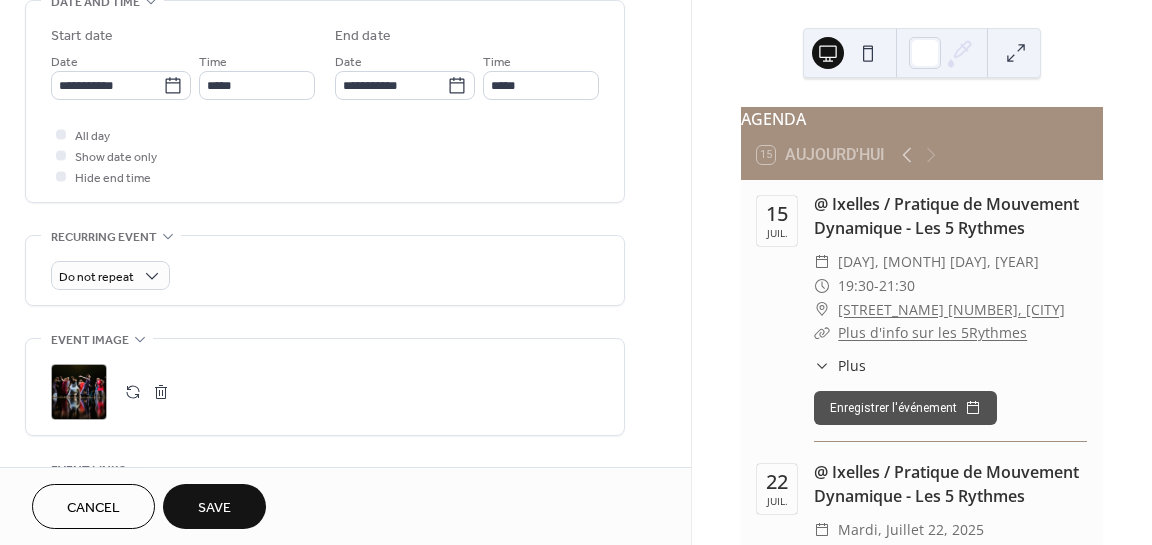 click on "Save" at bounding box center (214, 508) 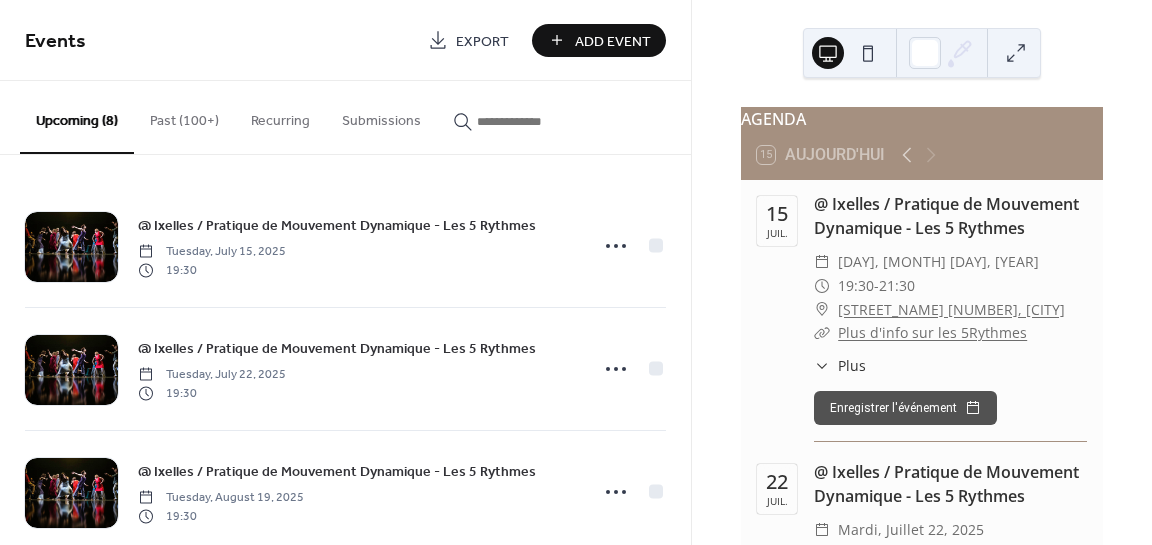 scroll, scrollTop: 649, scrollLeft: 0, axis: vertical 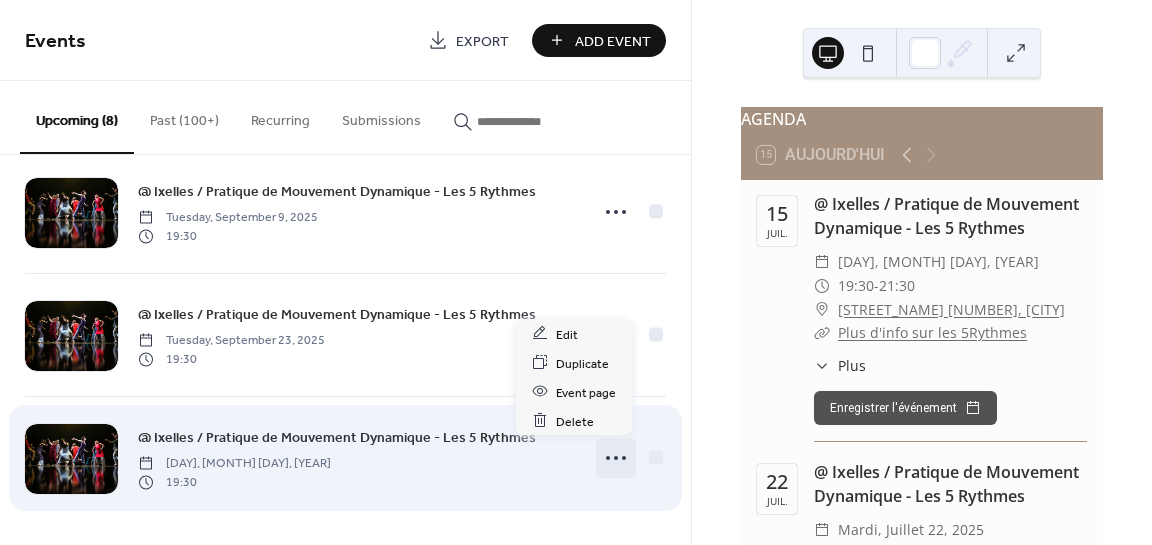 click 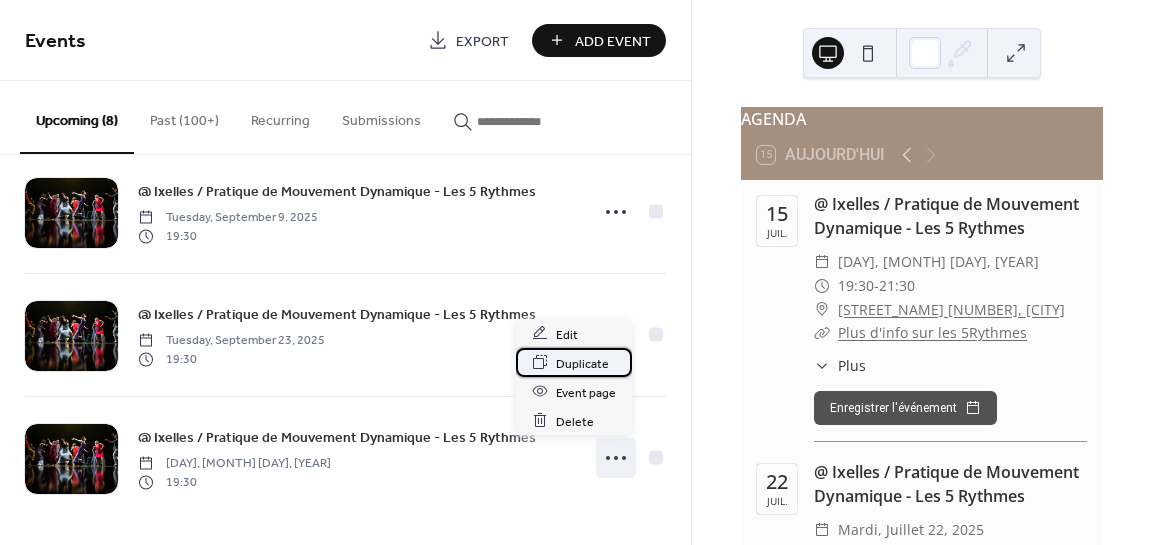 click on "Duplicate" at bounding box center (582, 363) 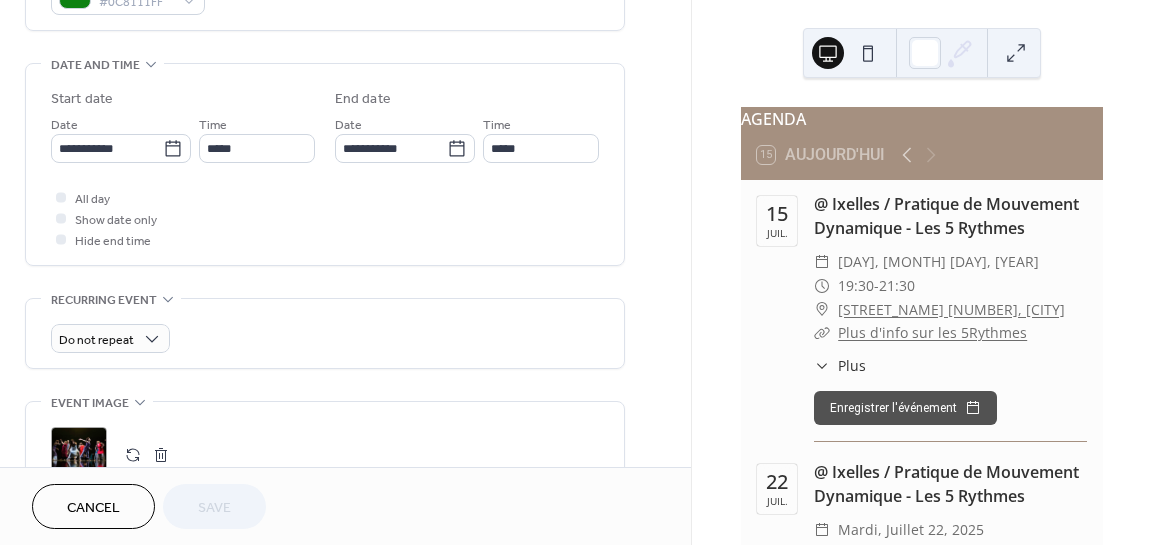 scroll, scrollTop: 578, scrollLeft: 0, axis: vertical 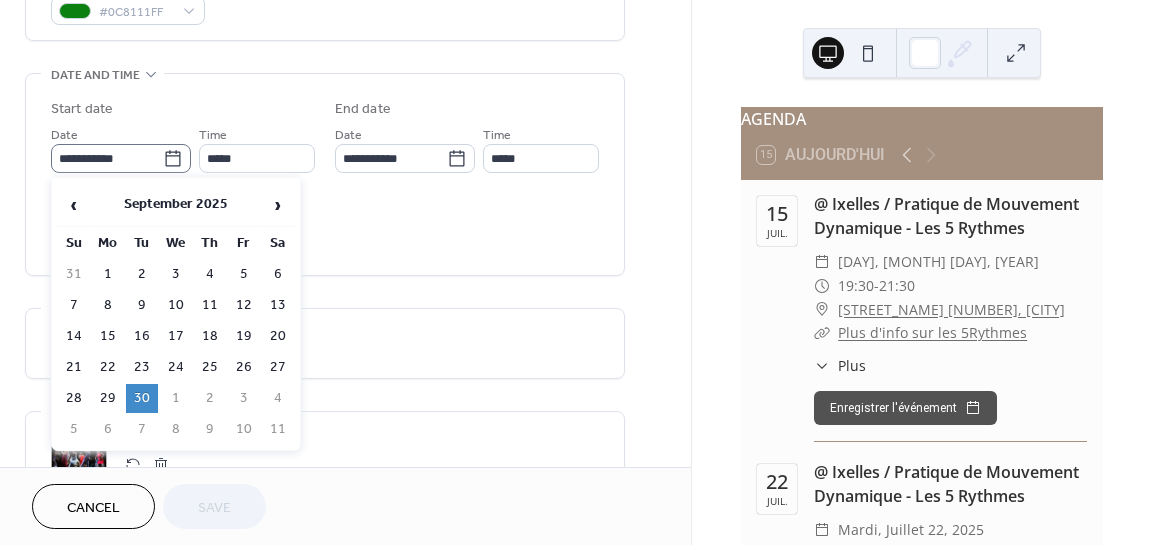 click 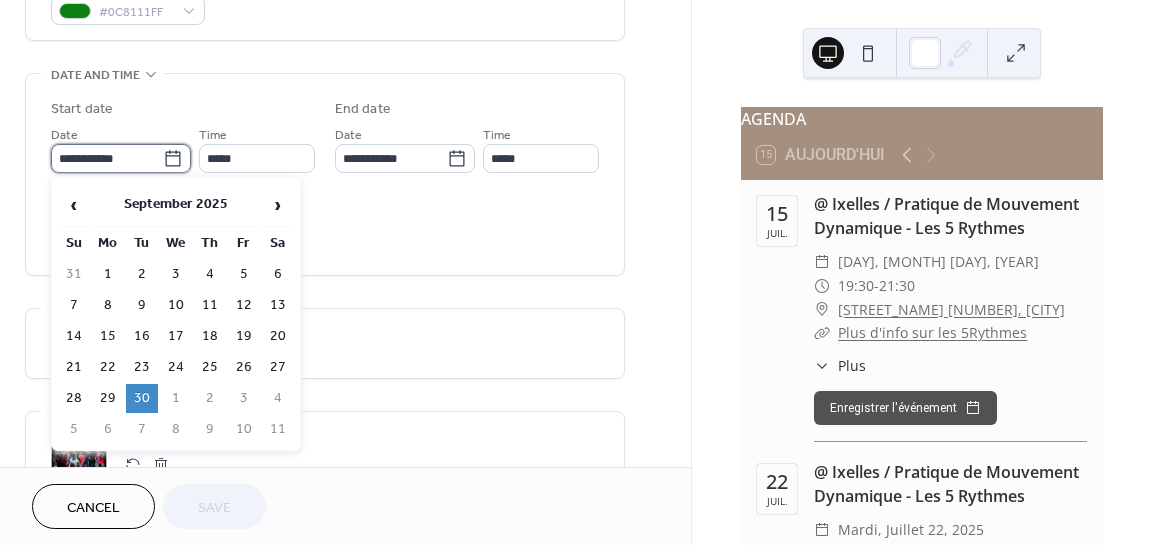 click on "**********" at bounding box center (107, 158) 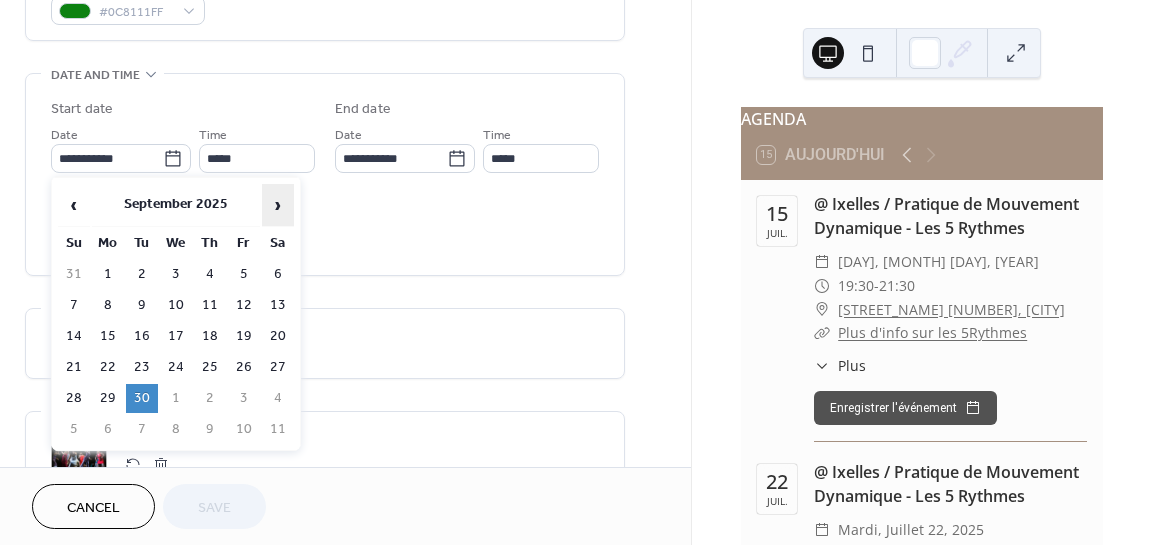 click on "›" at bounding box center [278, 205] 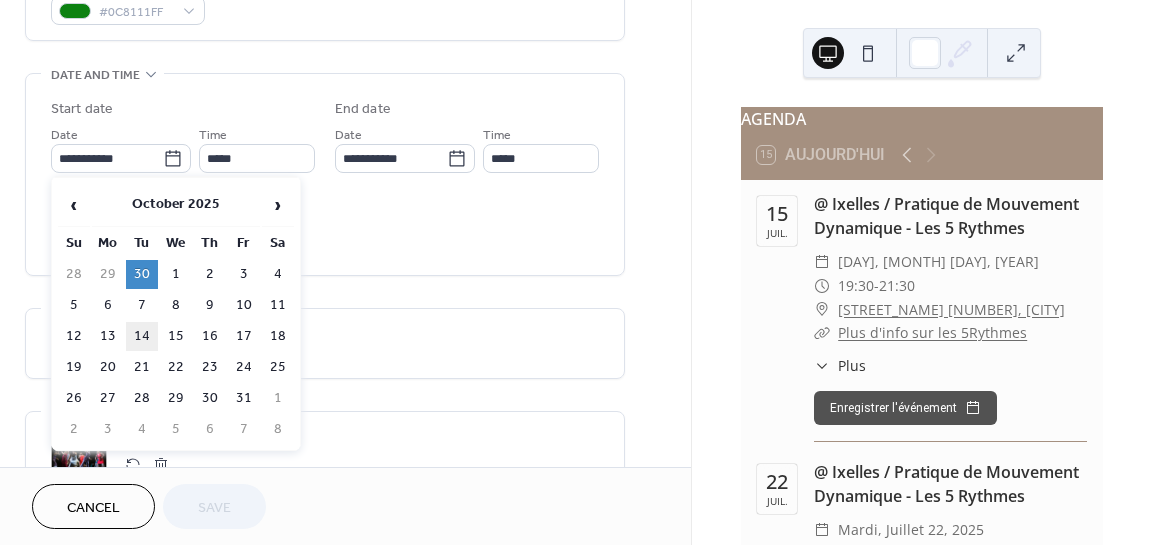 click on "14" at bounding box center [142, 336] 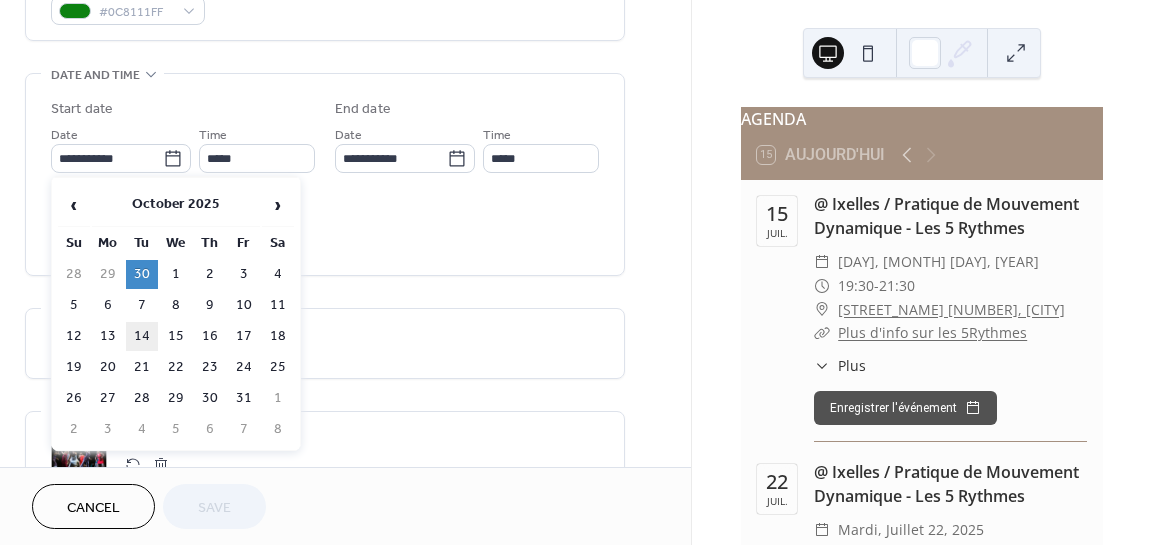 type on "**********" 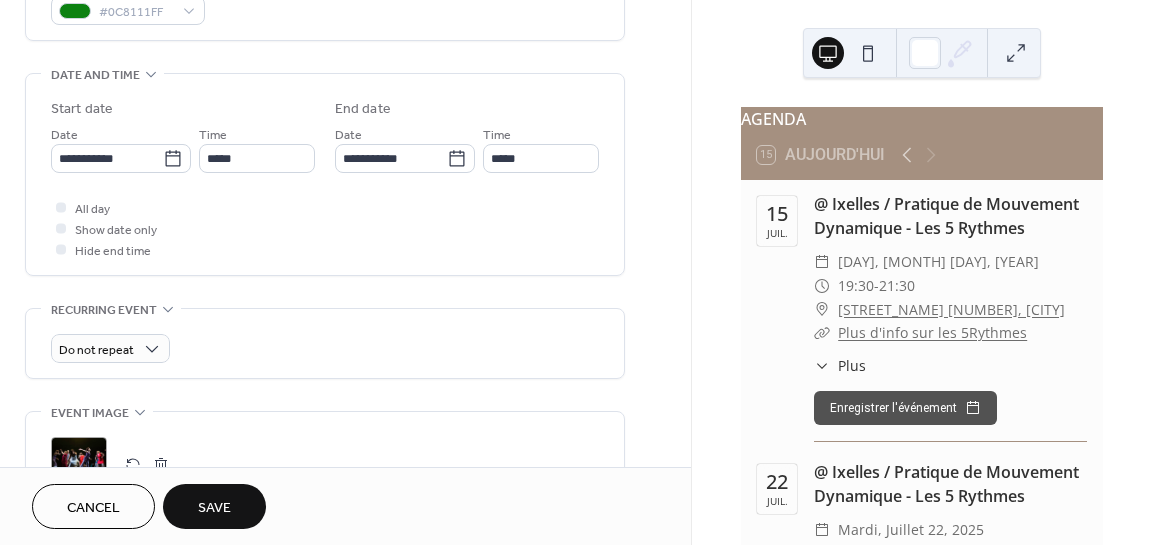 click on "Save" at bounding box center (214, 506) 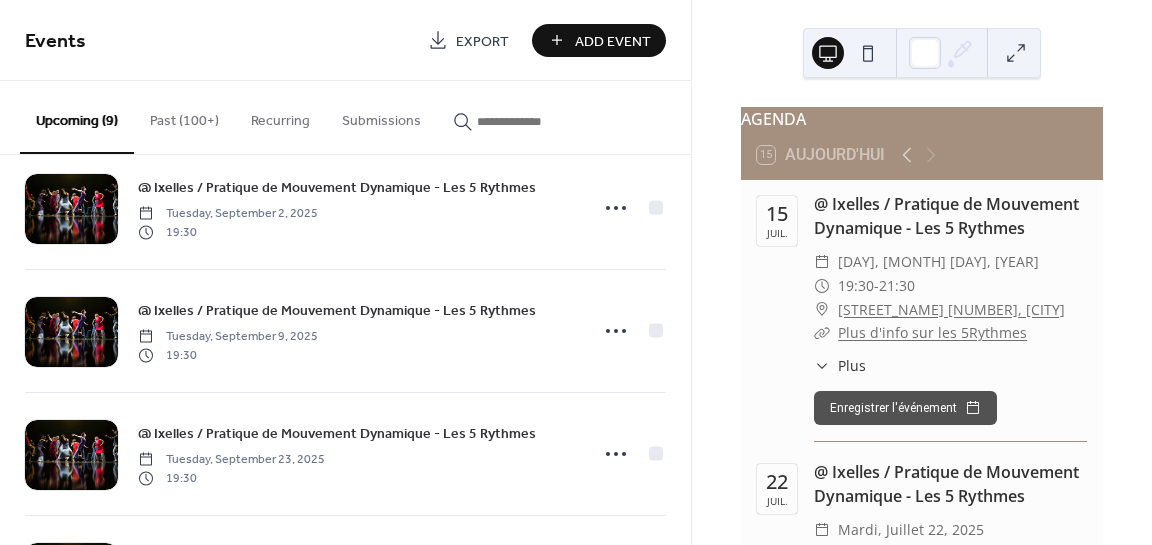 scroll, scrollTop: 772, scrollLeft: 0, axis: vertical 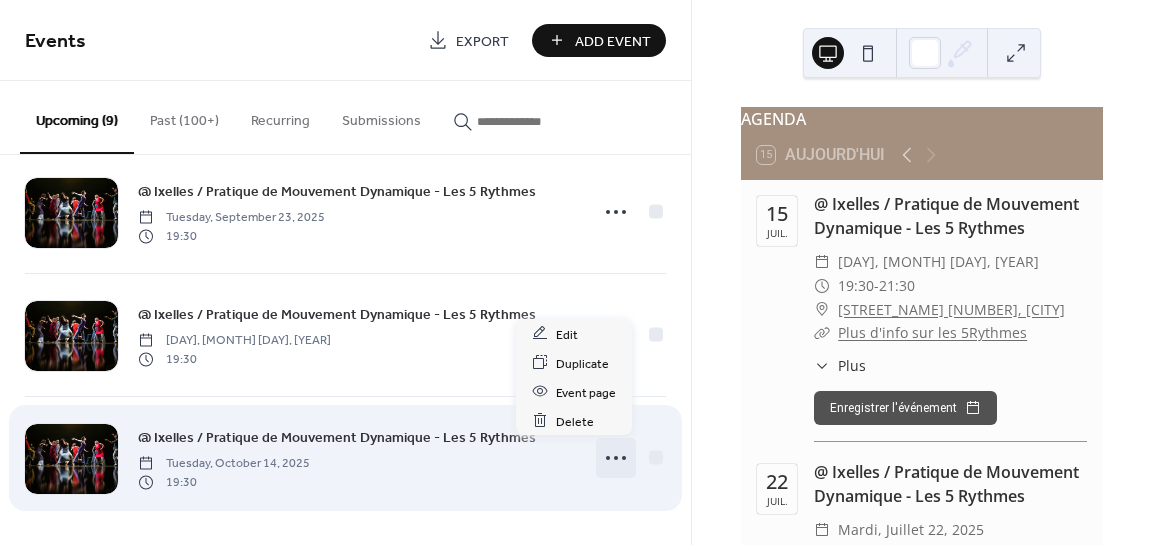 click 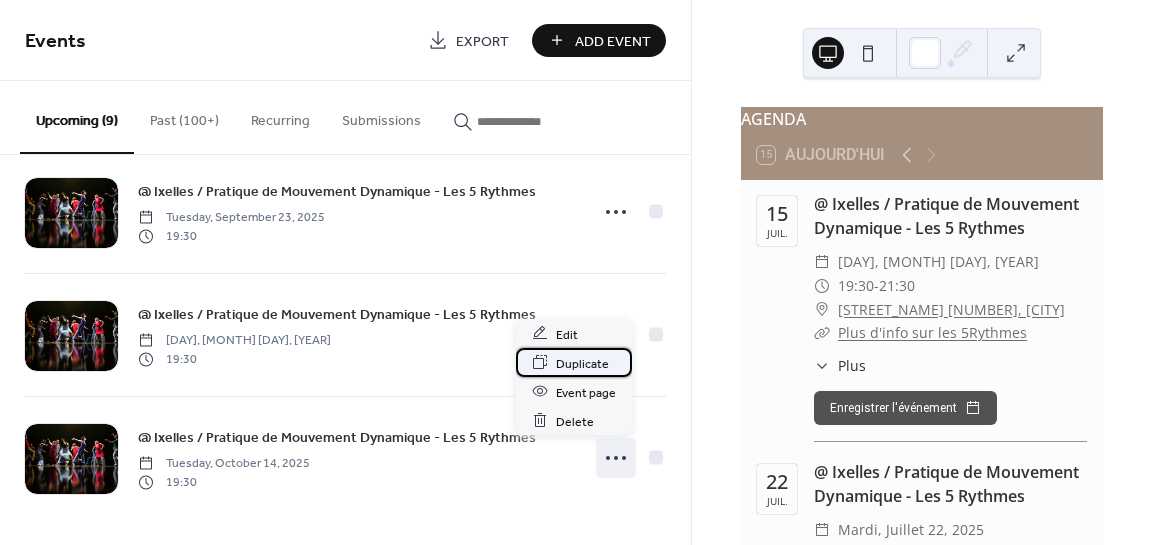 click on "Duplicate" at bounding box center (582, 363) 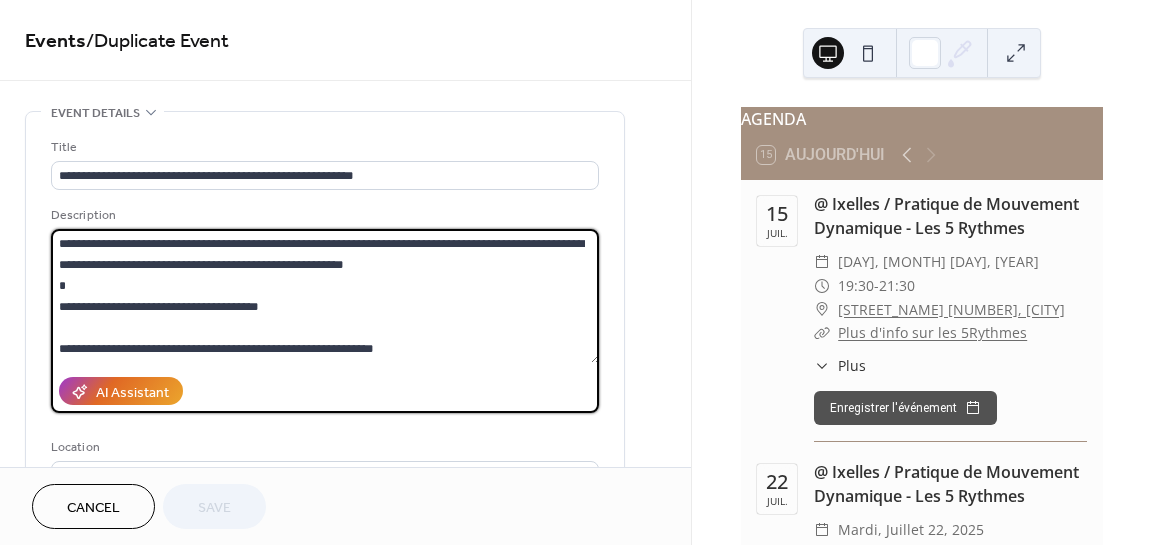 scroll, scrollTop: 272, scrollLeft: 0, axis: vertical 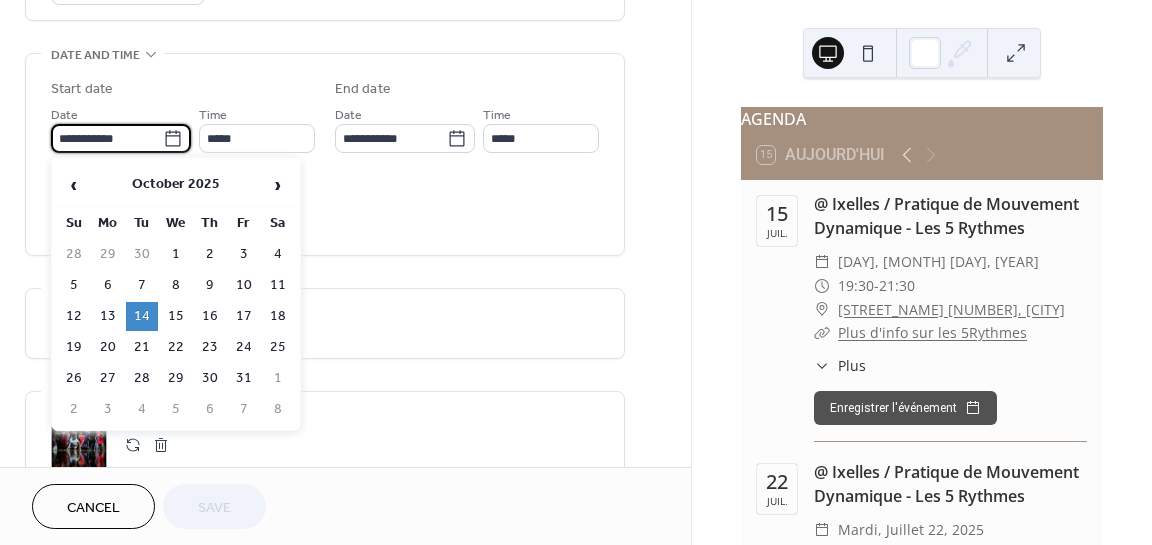 click on "**********" at bounding box center [107, 138] 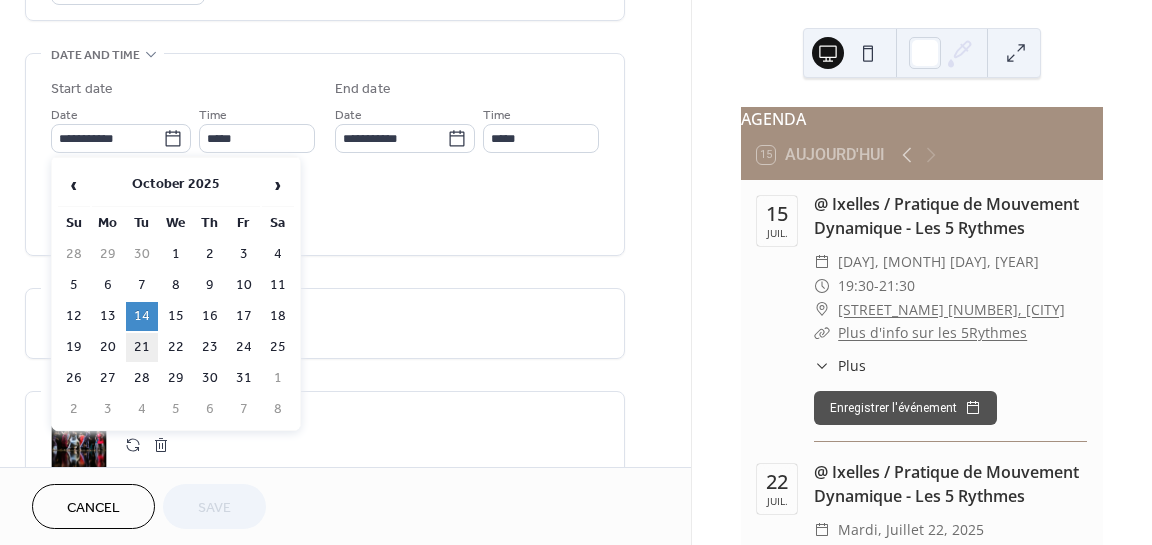 click on "21" at bounding box center [142, 347] 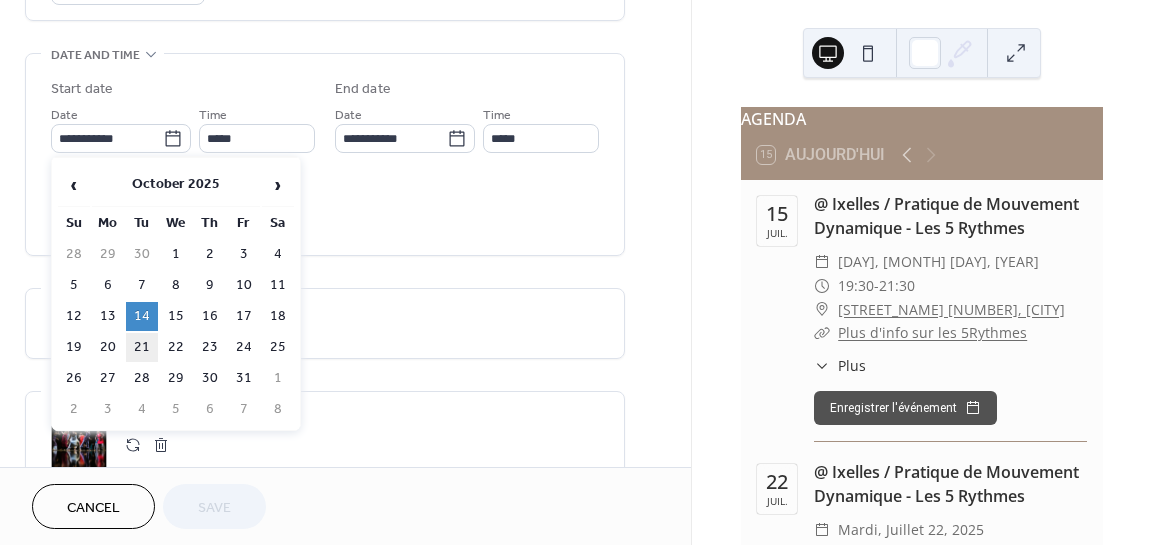 type on "**********" 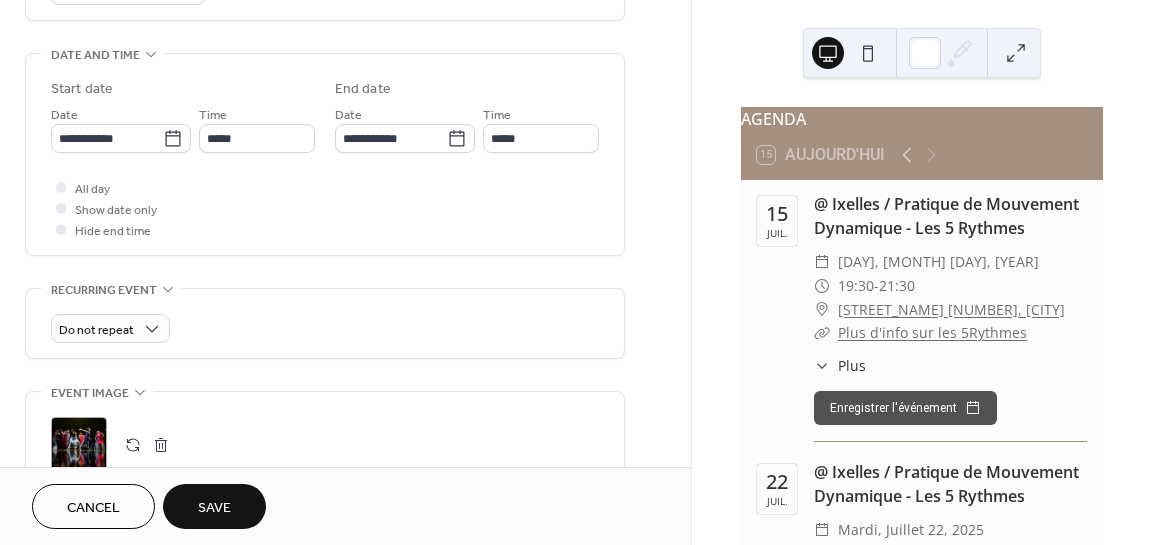click on "Save" at bounding box center (214, 508) 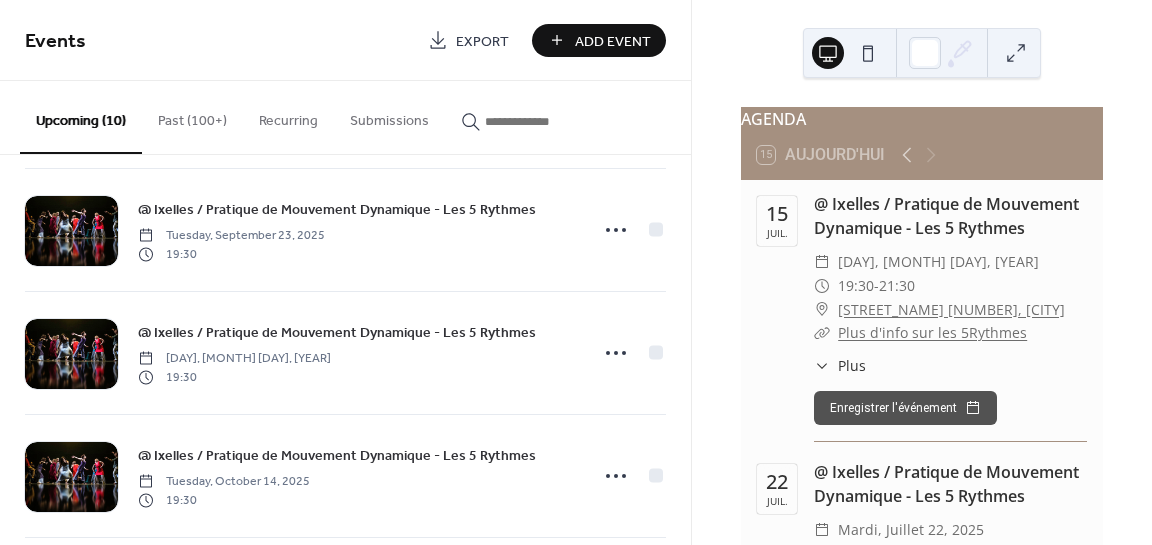 scroll, scrollTop: 894, scrollLeft: 0, axis: vertical 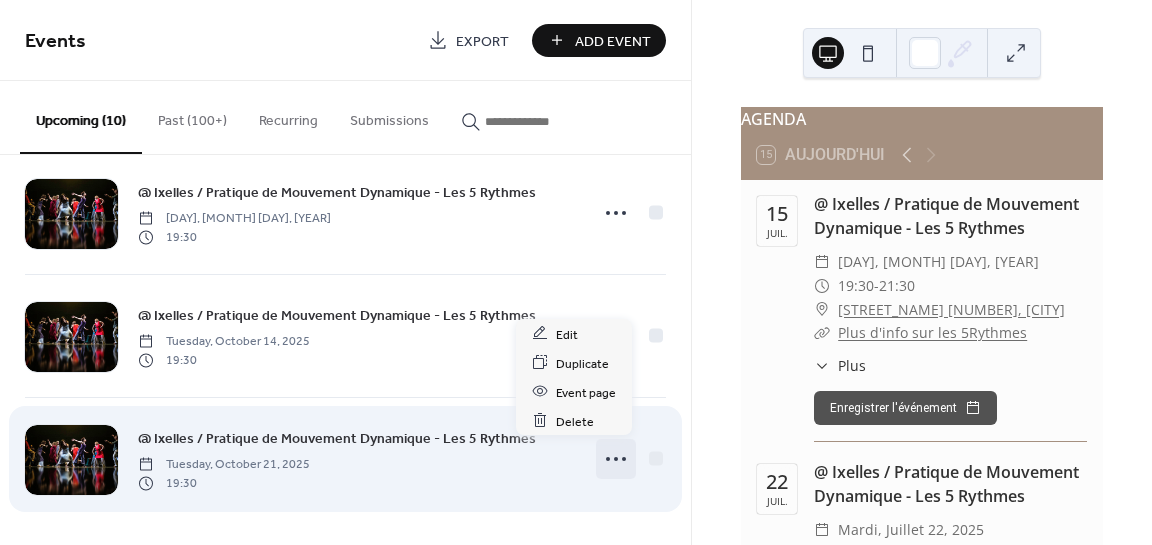 click 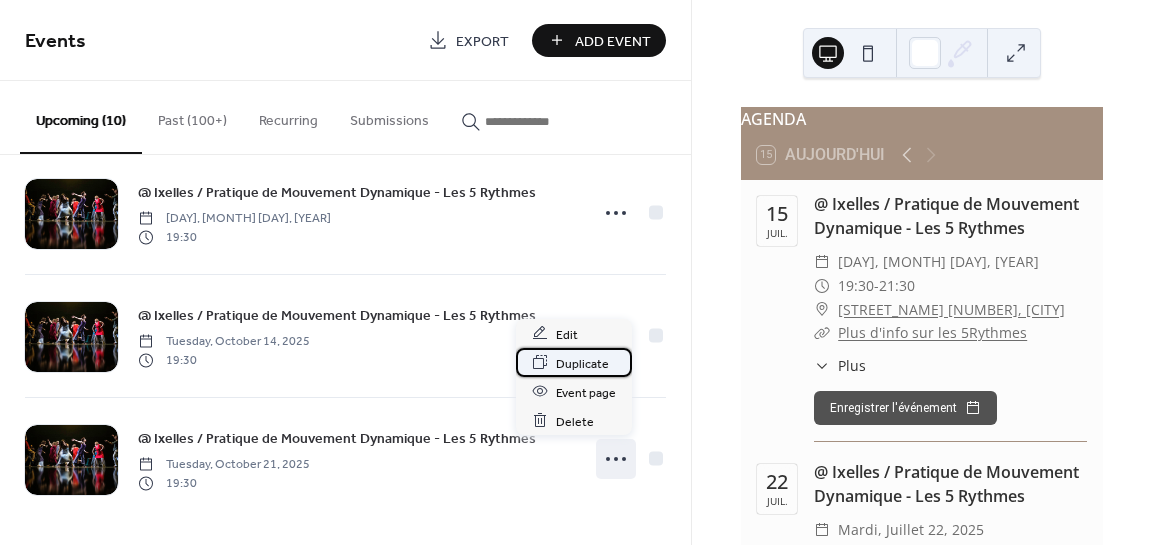 click on "Duplicate" at bounding box center (582, 363) 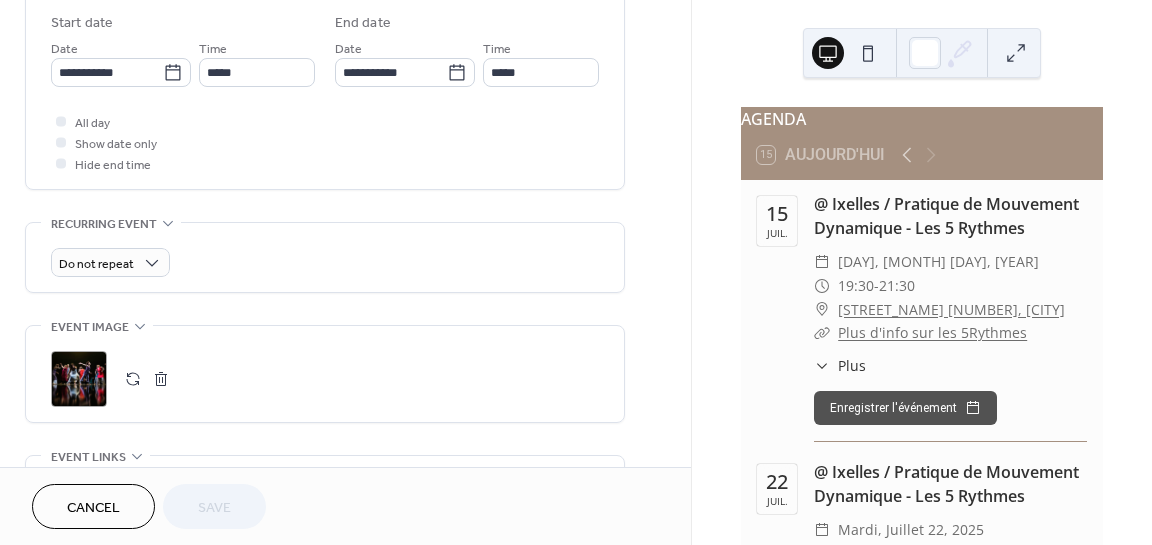 scroll, scrollTop: 631, scrollLeft: 0, axis: vertical 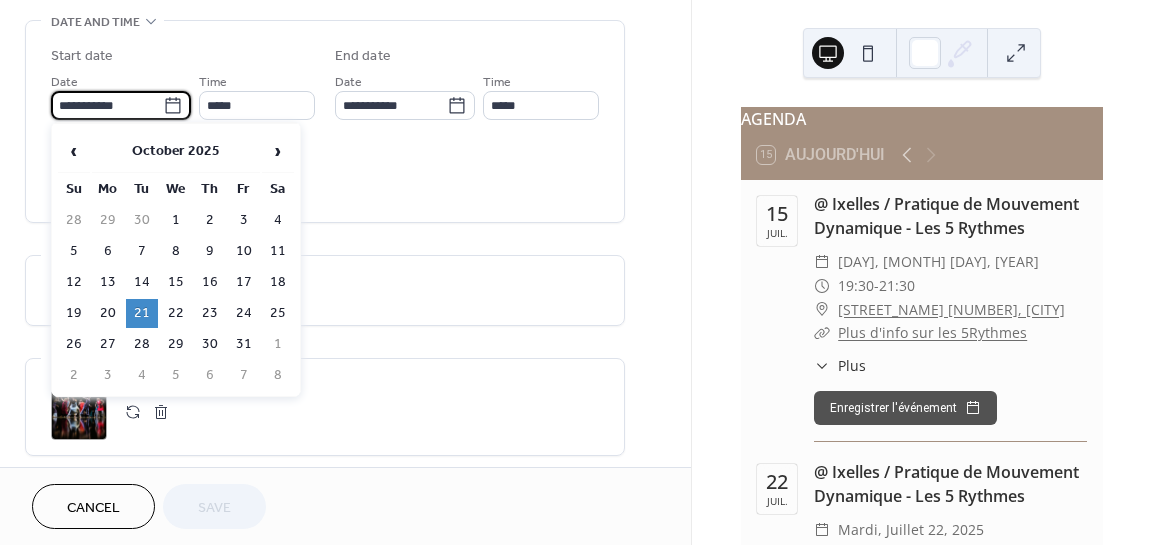 click on "**********" at bounding box center [107, 105] 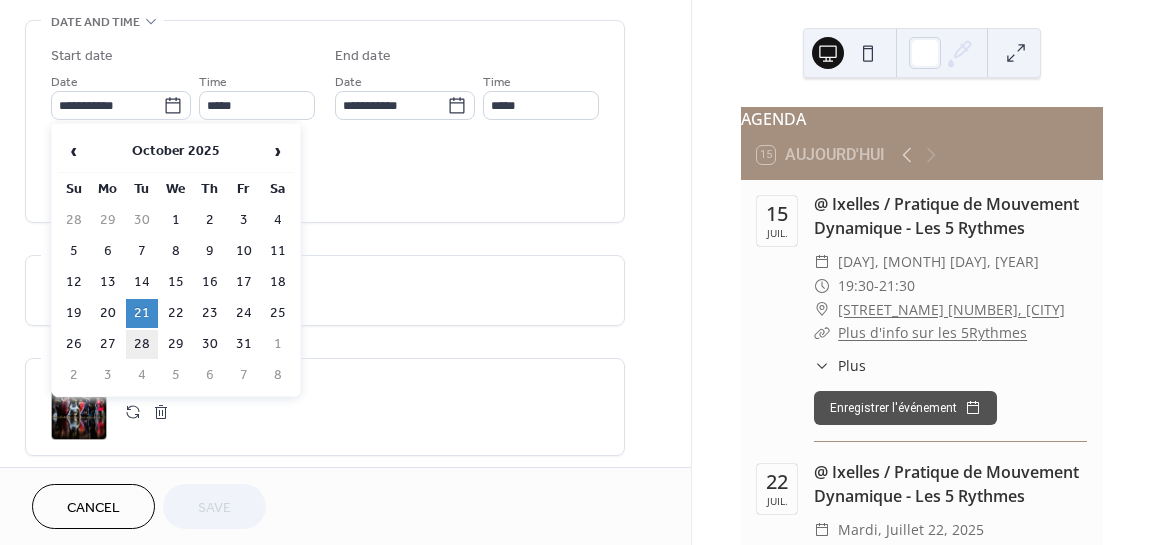 click on "28" at bounding box center [142, 344] 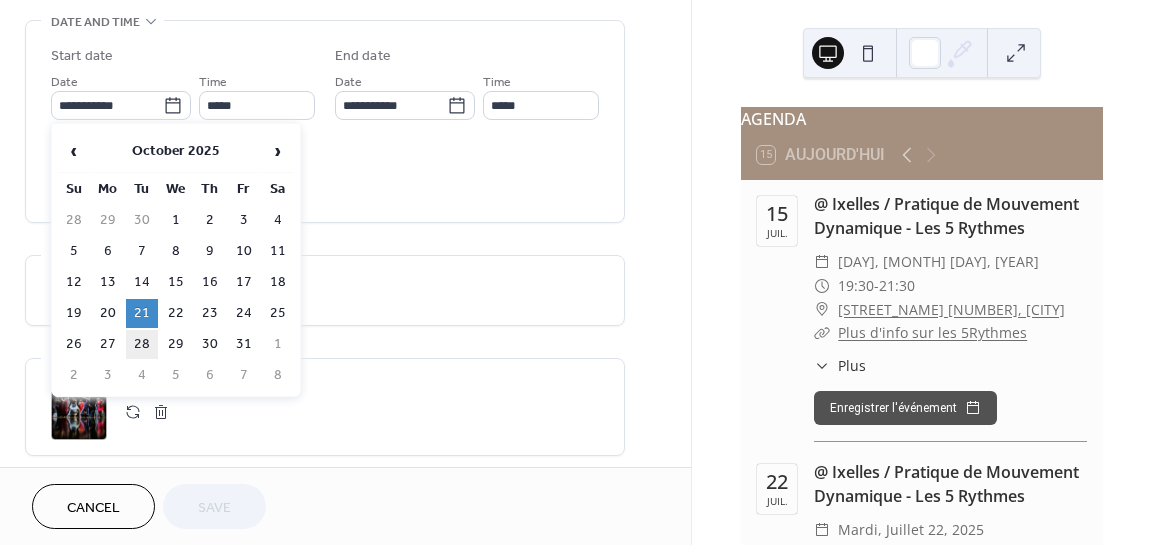 type on "**********" 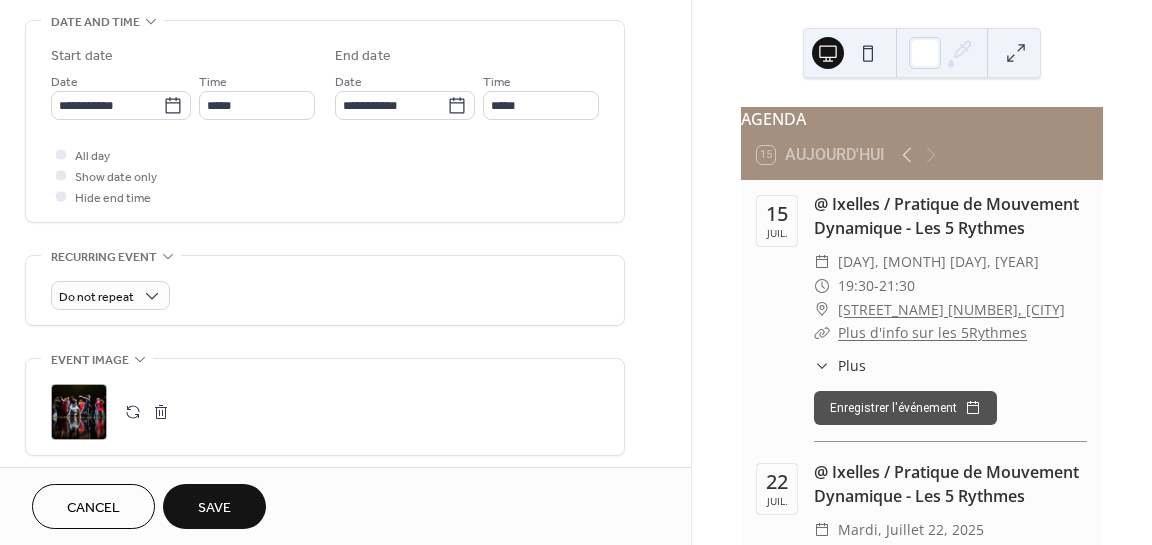 click on "Save" at bounding box center [214, 508] 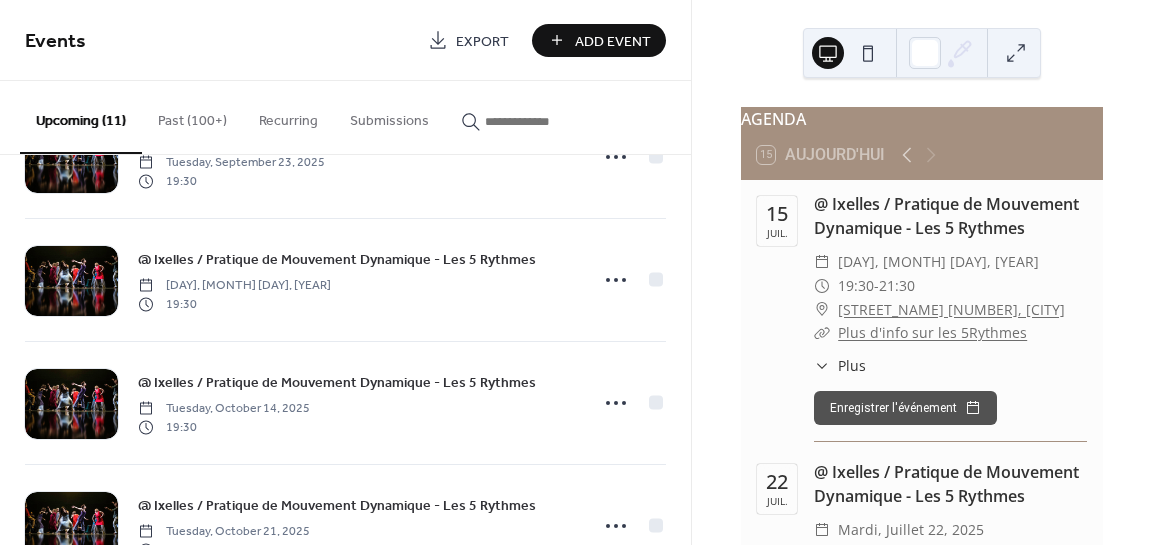 scroll, scrollTop: 1017, scrollLeft: 0, axis: vertical 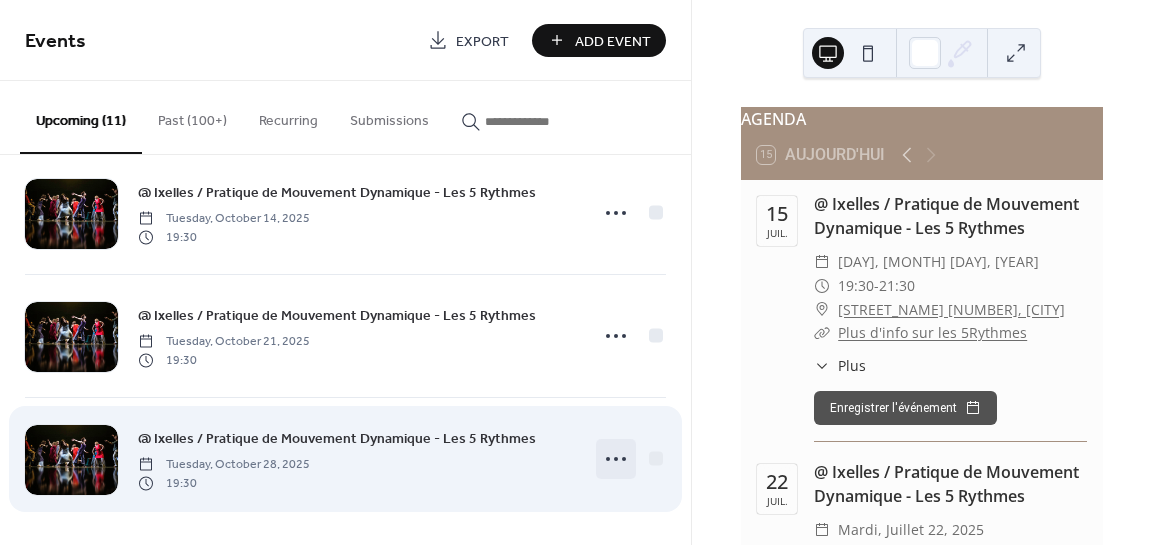 click 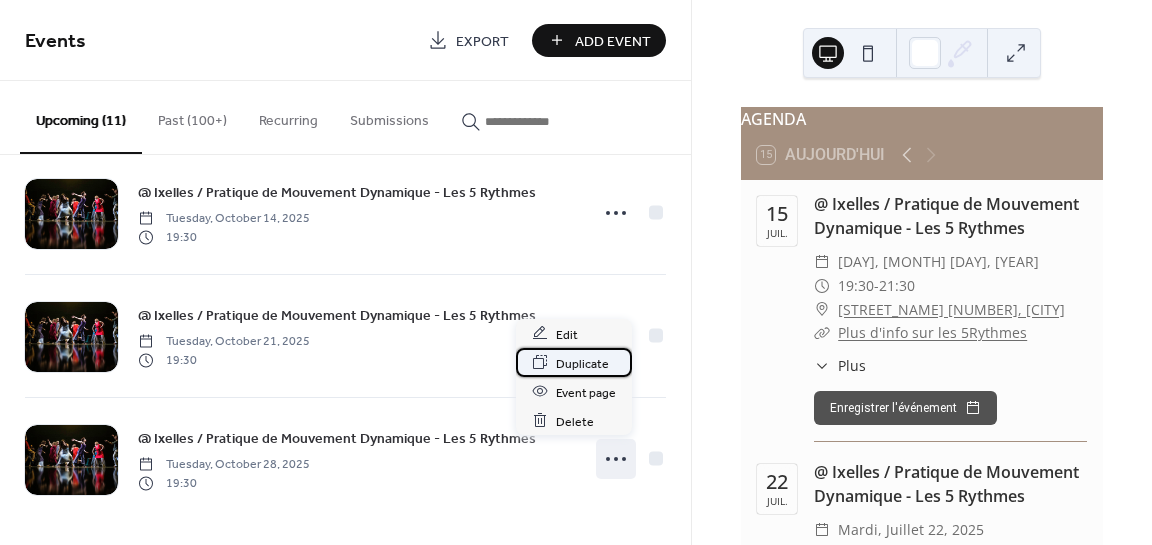 click on "Duplicate" at bounding box center [582, 363] 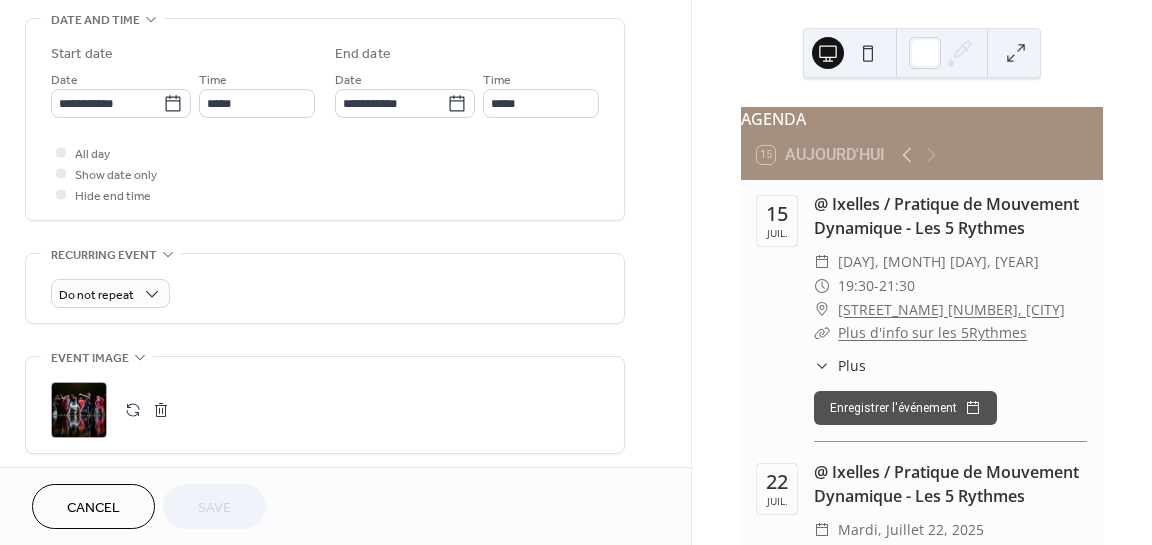 scroll, scrollTop: 628, scrollLeft: 0, axis: vertical 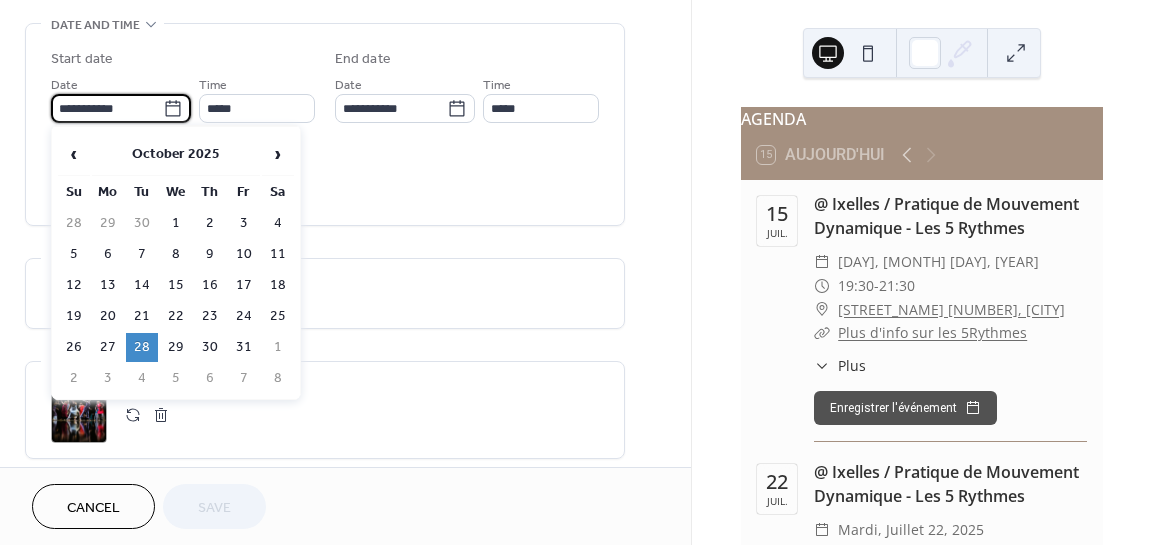 click on "**********" at bounding box center (107, 108) 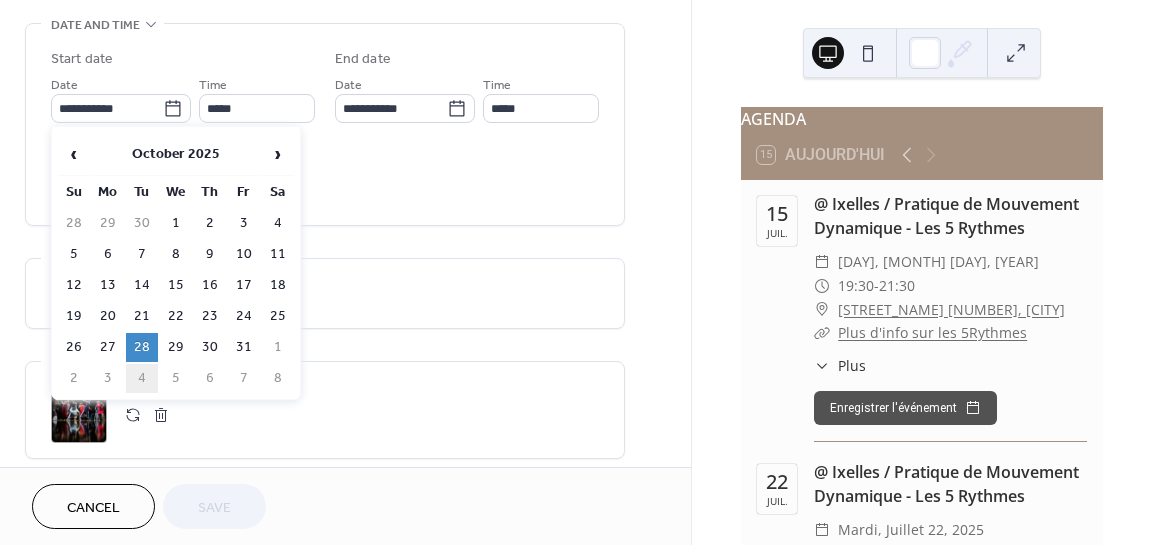 click on "4" at bounding box center [142, 378] 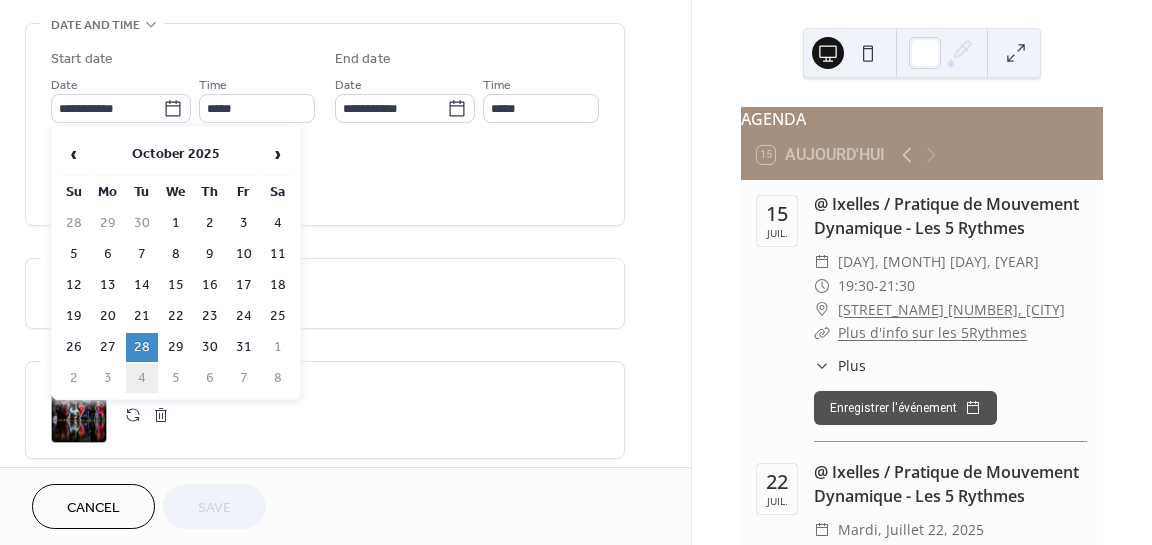 type on "**********" 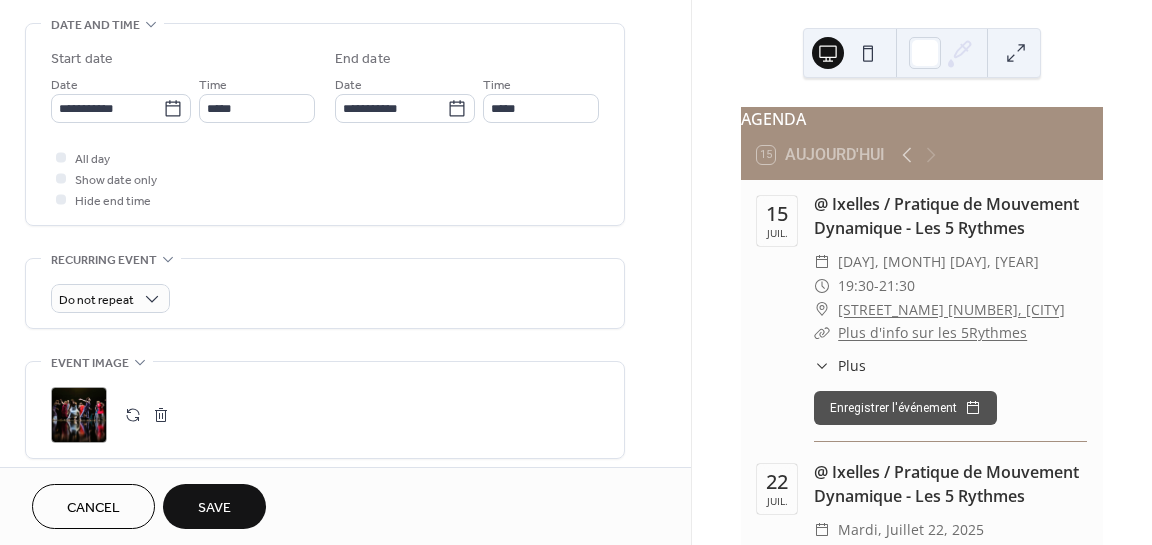 click on "Save" at bounding box center [214, 508] 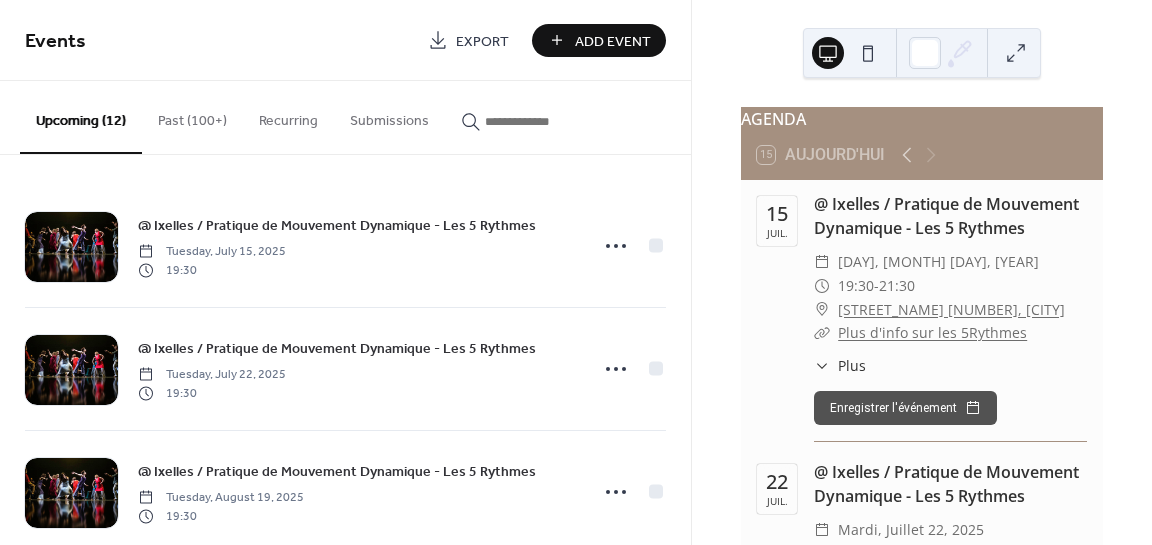 scroll, scrollTop: 1140, scrollLeft: 0, axis: vertical 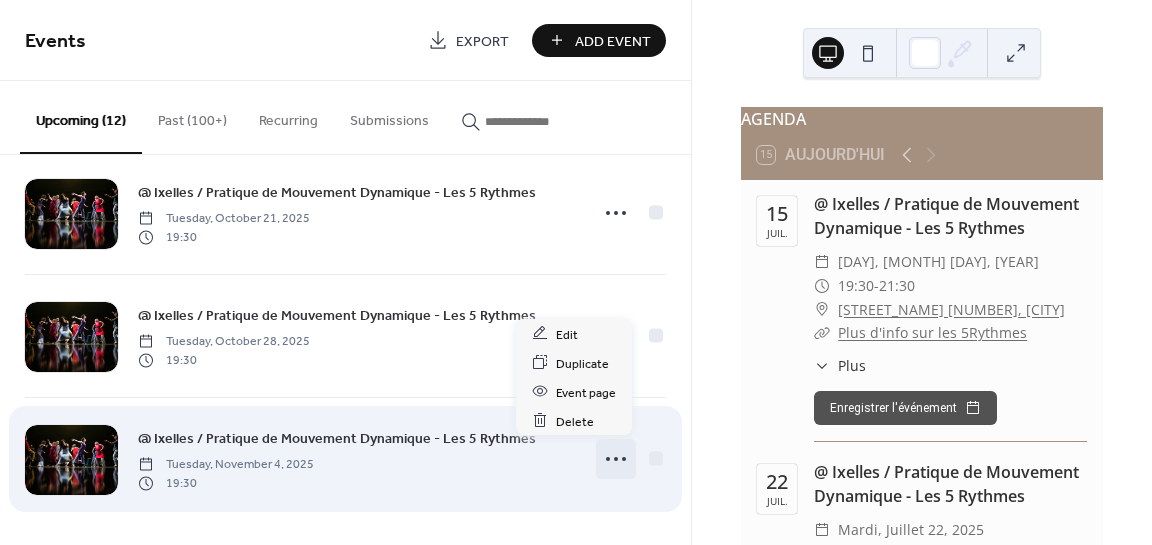click 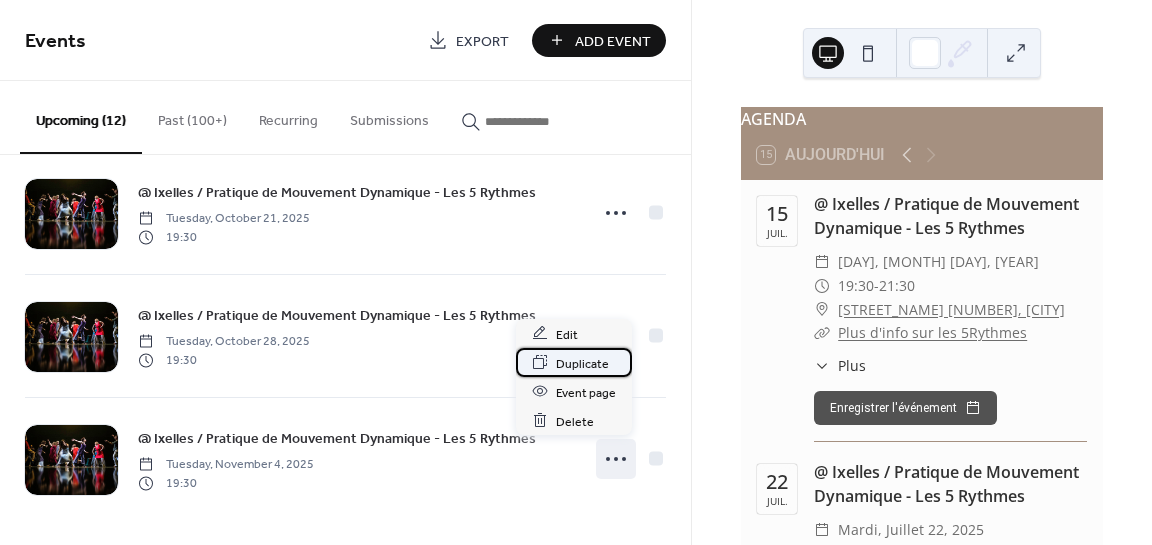click on "Duplicate" at bounding box center (582, 363) 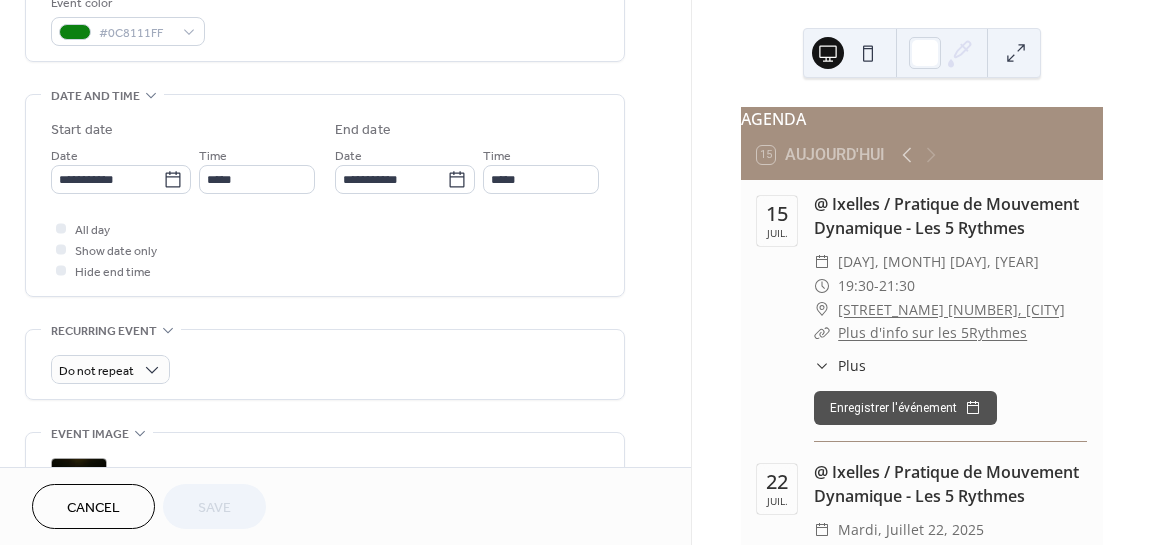 scroll, scrollTop: 553, scrollLeft: 0, axis: vertical 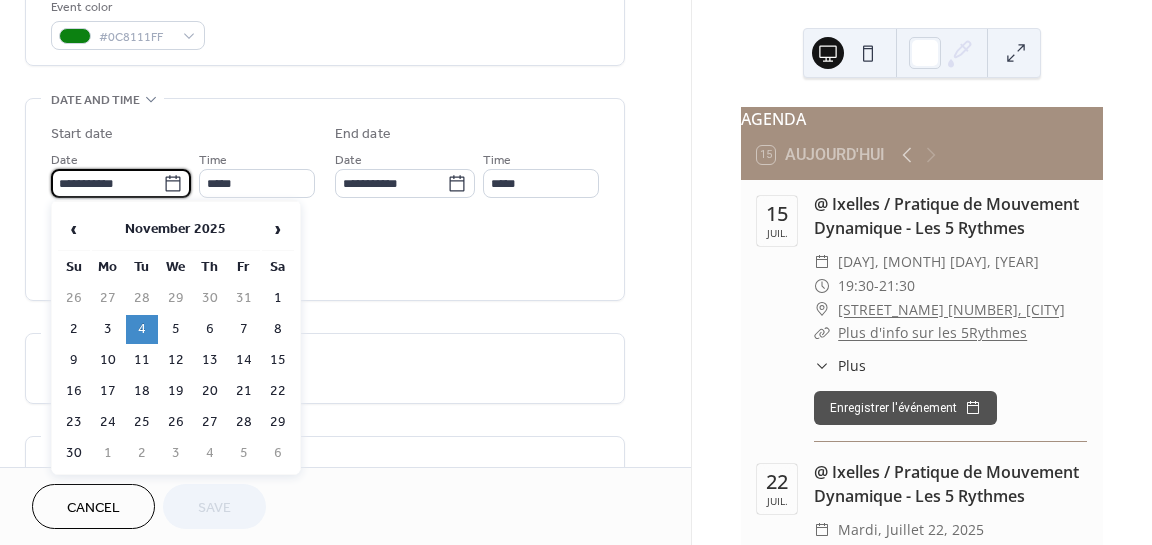 click on "**********" at bounding box center [107, 183] 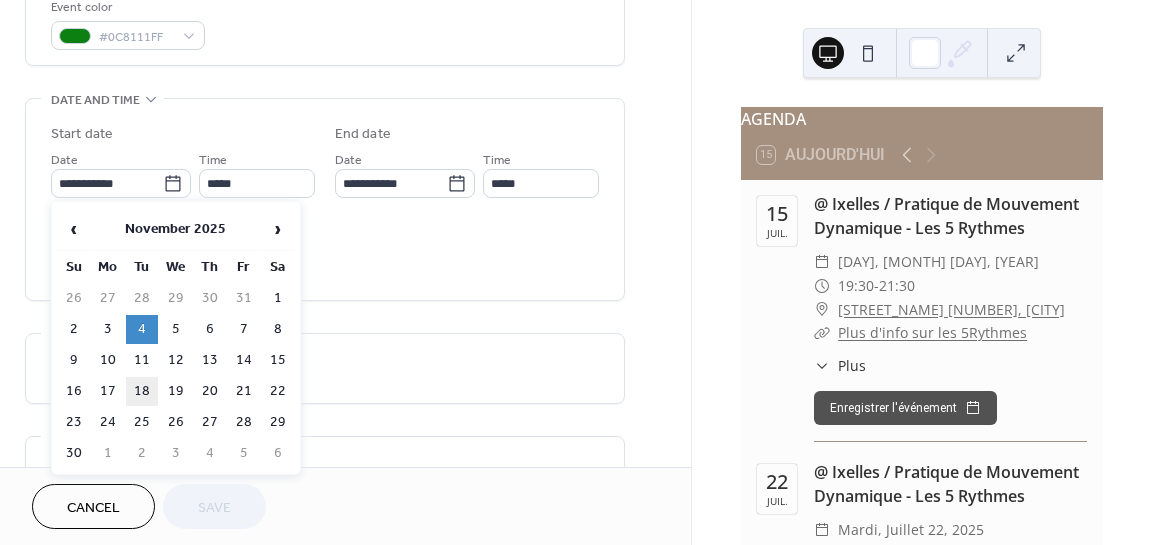 click on "18" at bounding box center (142, 391) 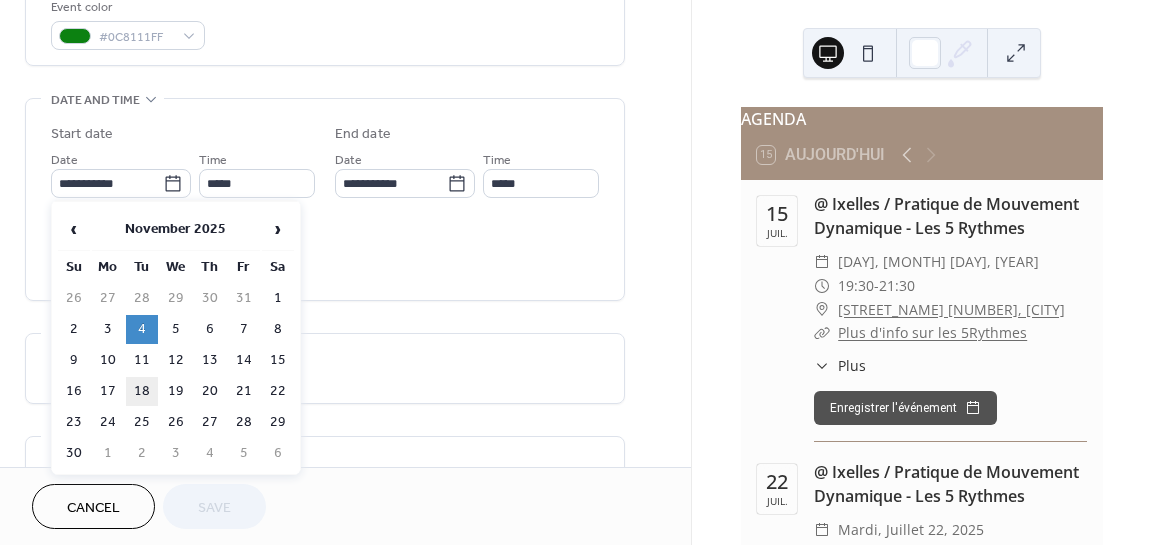 type on "**********" 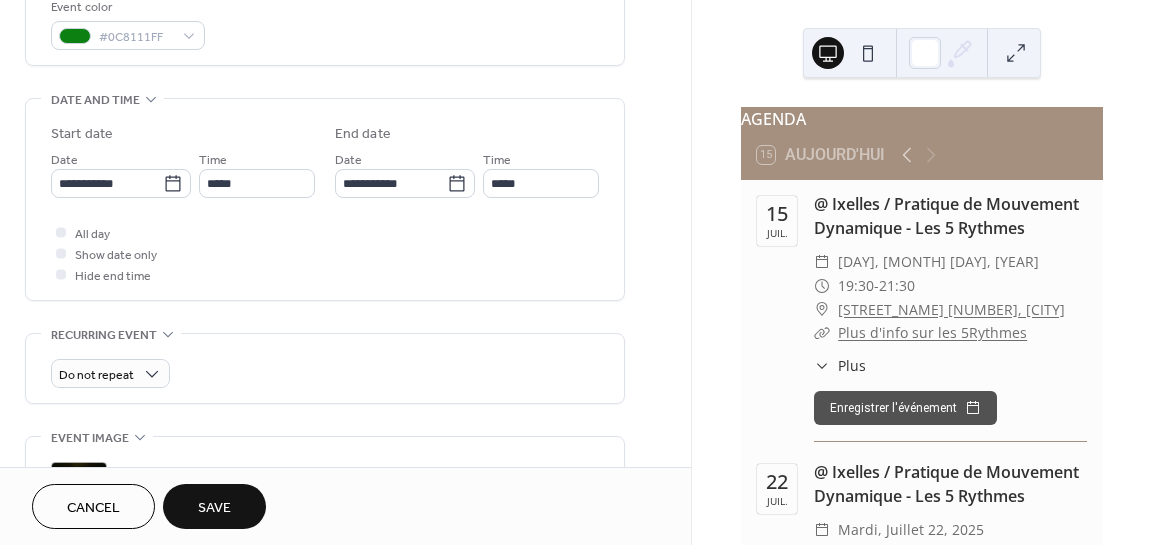 click on "Save" at bounding box center (214, 508) 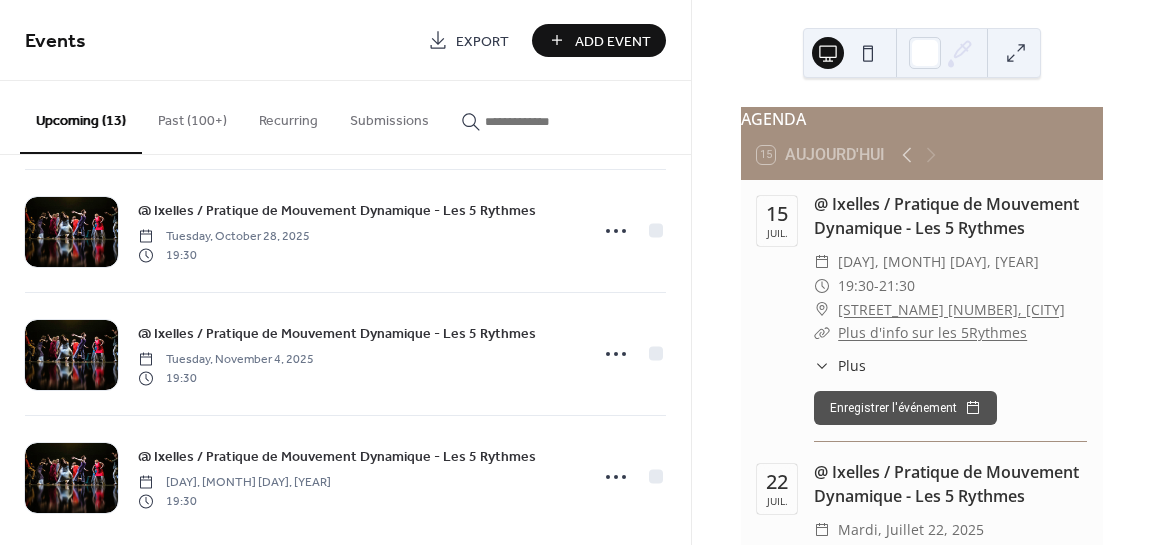 scroll, scrollTop: 1262, scrollLeft: 0, axis: vertical 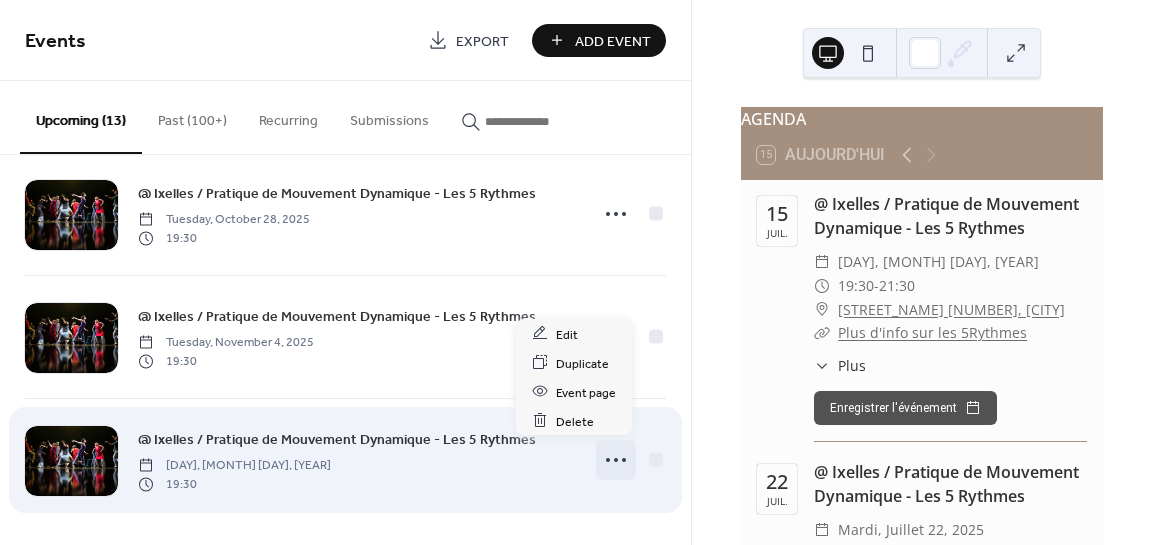 click 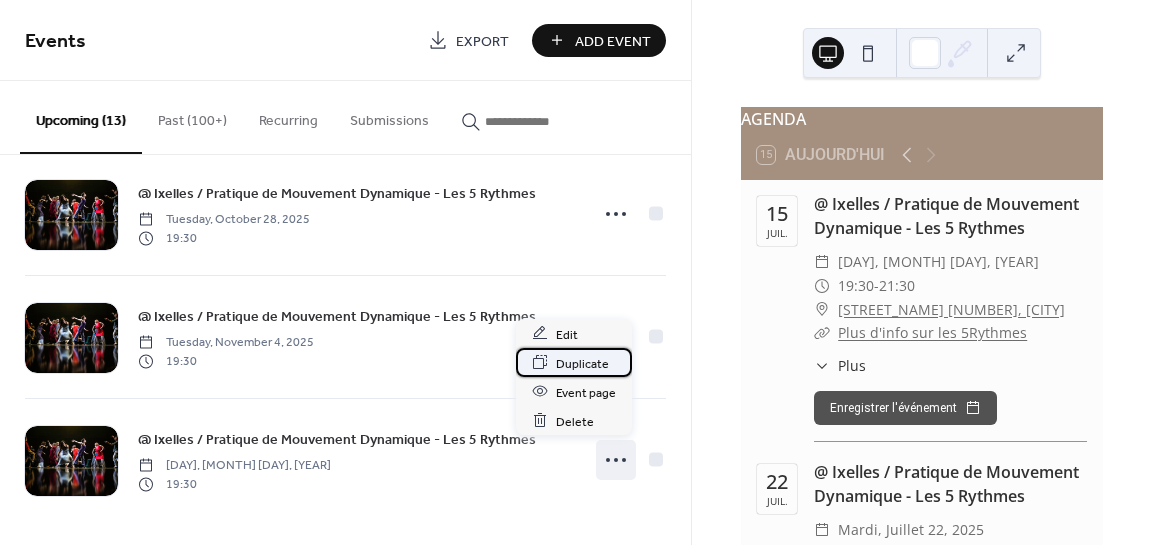click on "Duplicate" at bounding box center (582, 363) 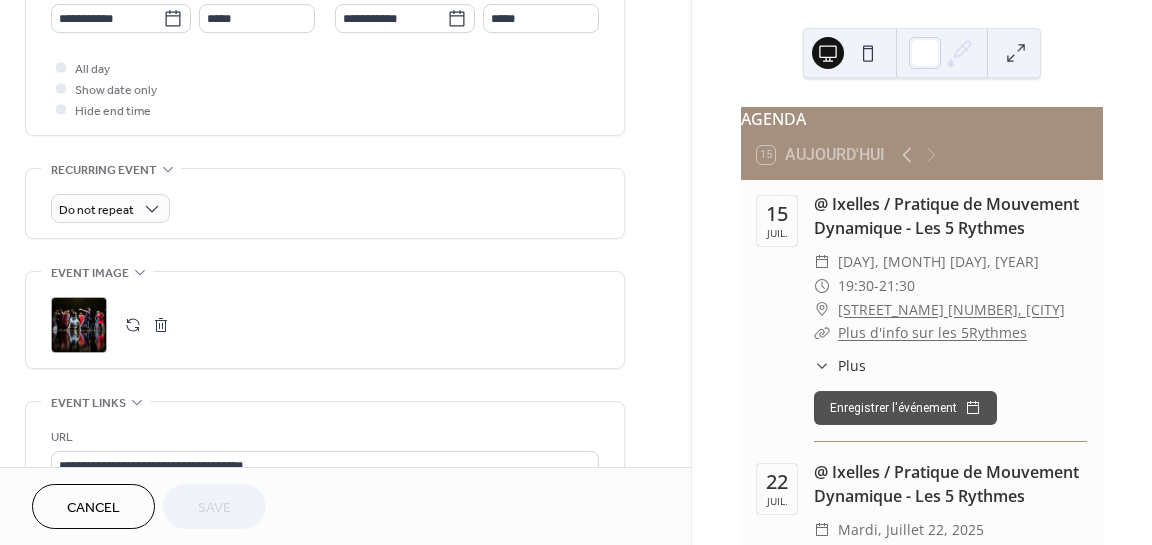 scroll, scrollTop: 713, scrollLeft: 0, axis: vertical 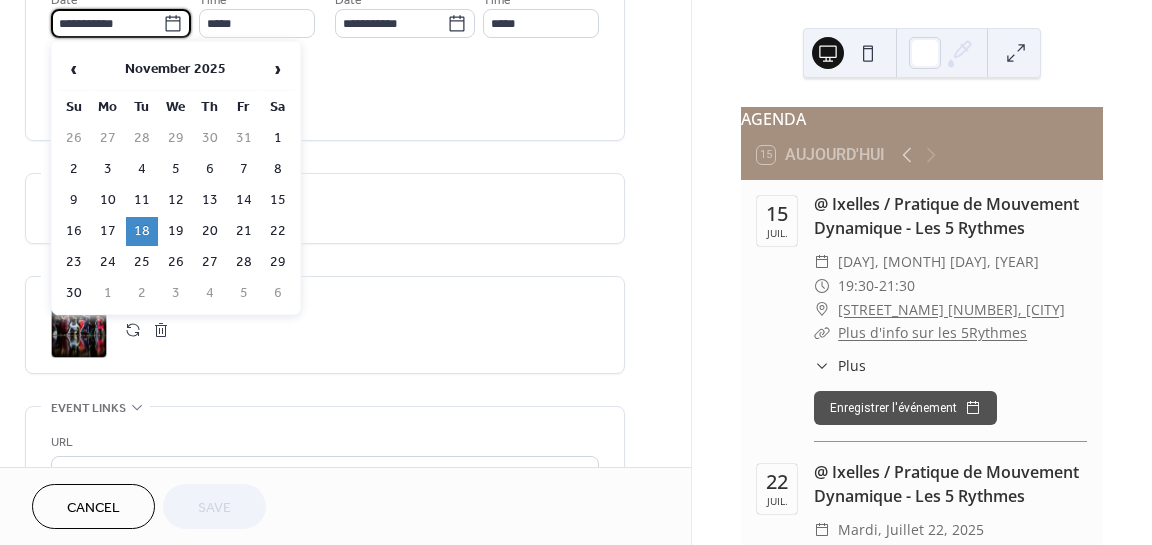 click on "**********" at bounding box center [107, 23] 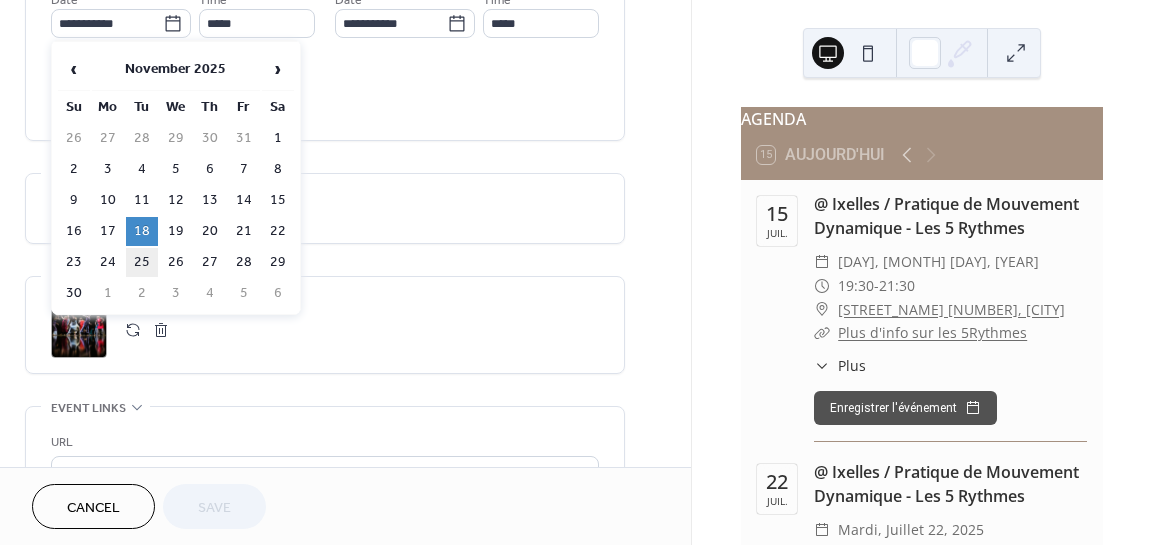 click on "25" at bounding box center [142, 262] 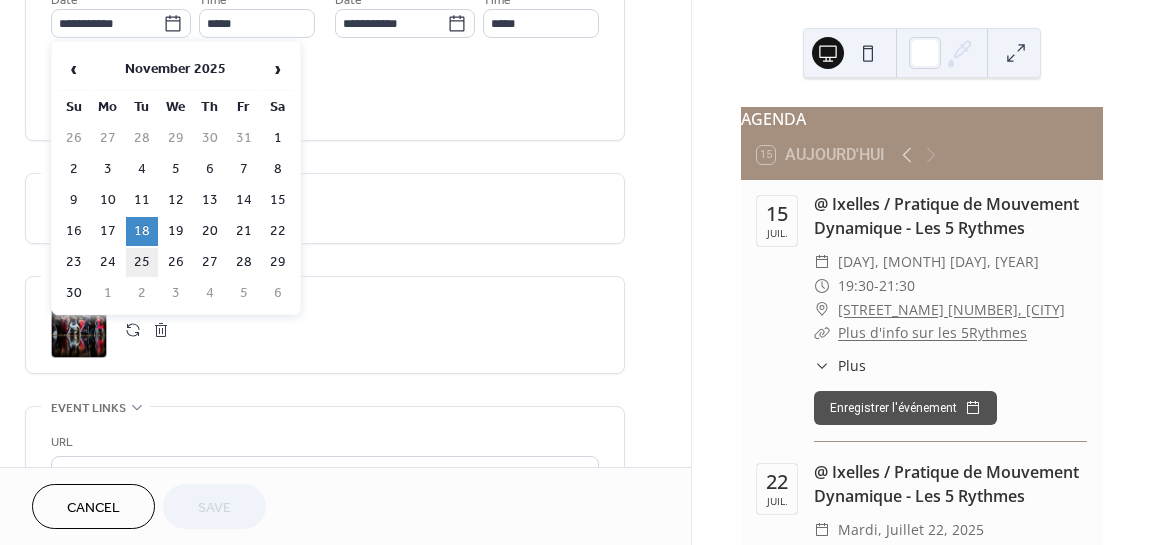 type on "**********" 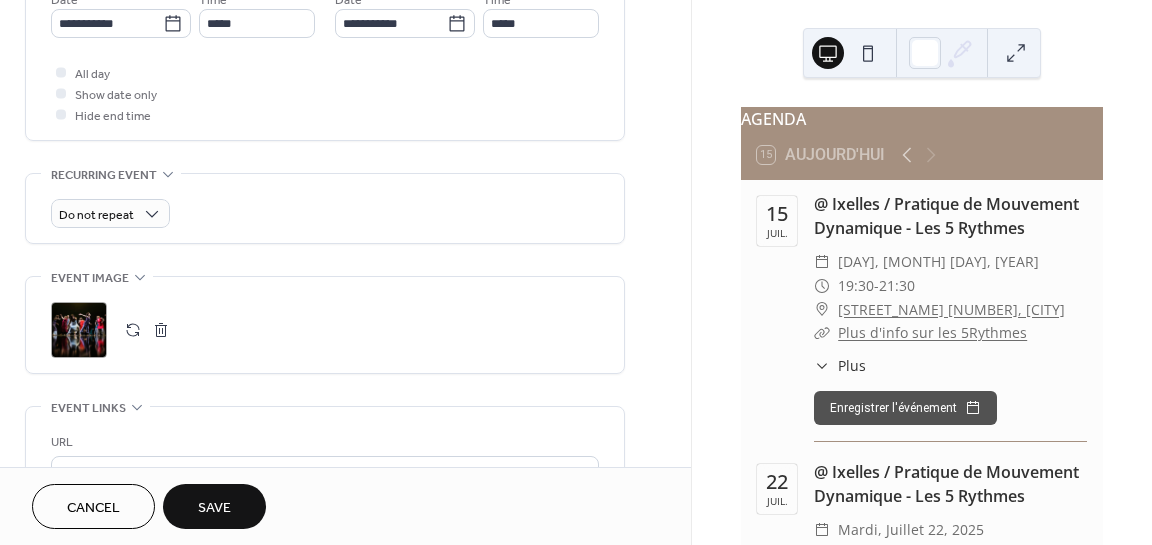 click on "Save" at bounding box center [214, 508] 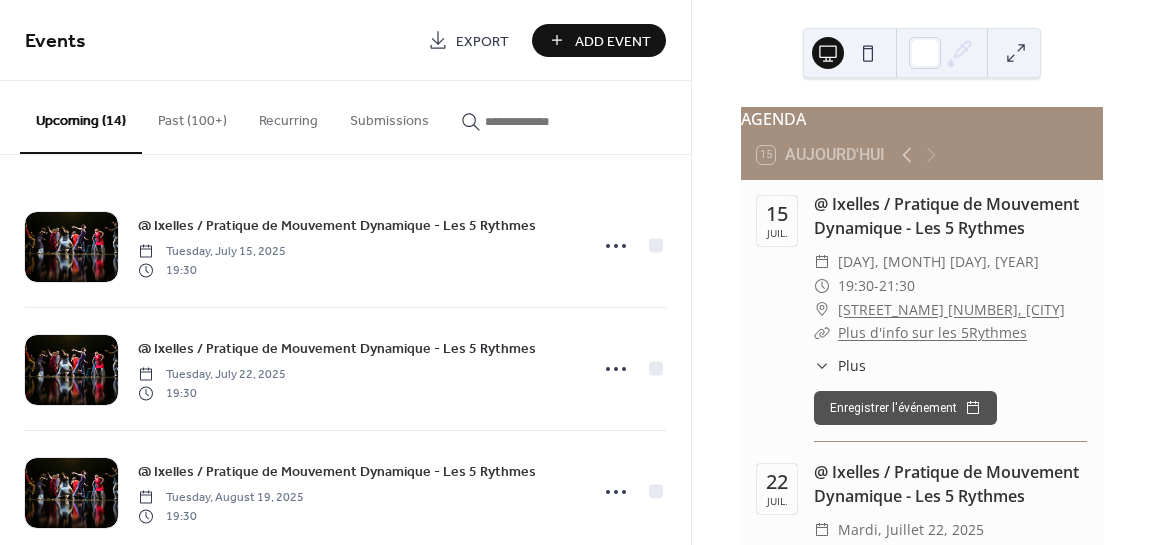 scroll, scrollTop: 1385, scrollLeft: 0, axis: vertical 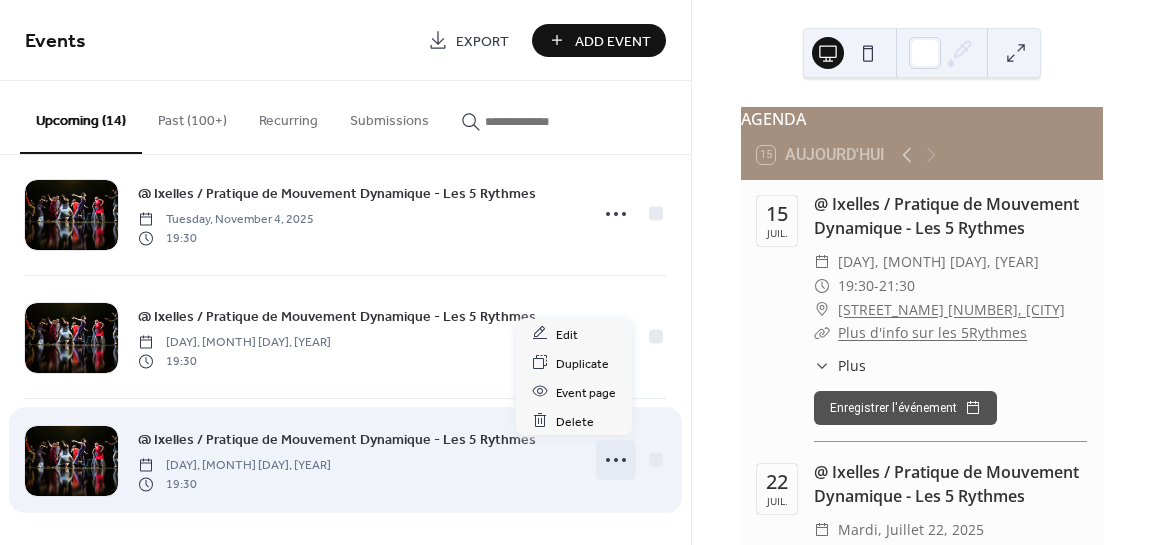 click 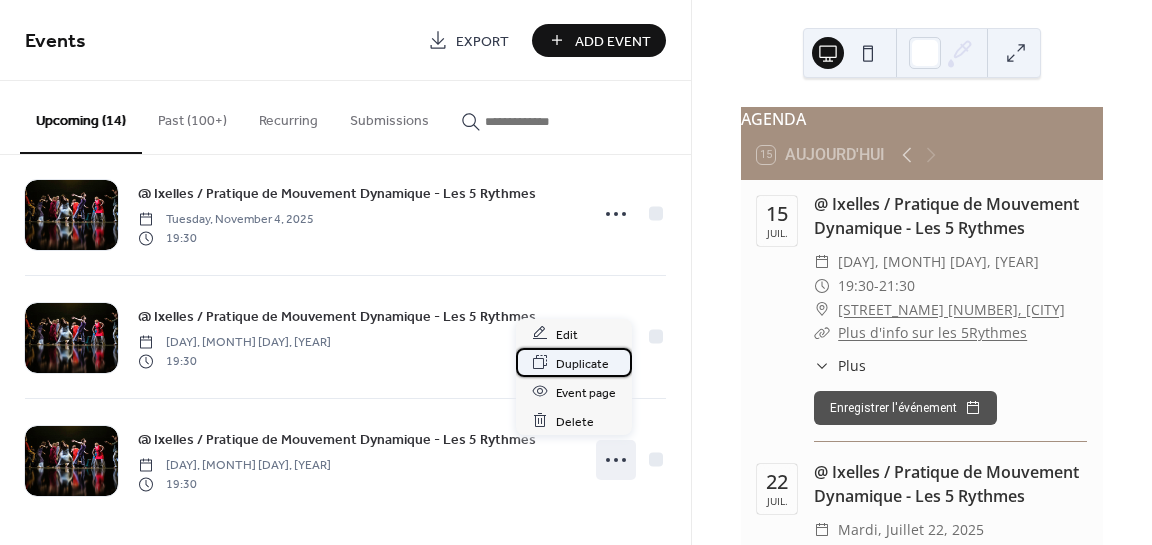 click on "Duplicate" at bounding box center (582, 363) 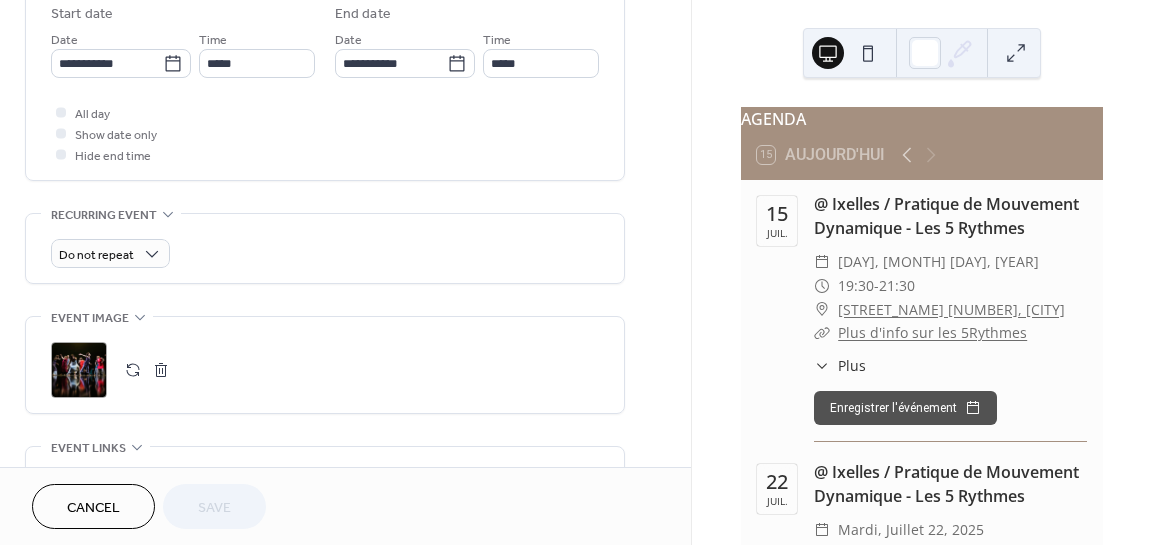 scroll, scrollTop: 651, scrollLeft: 0, axis: vertical 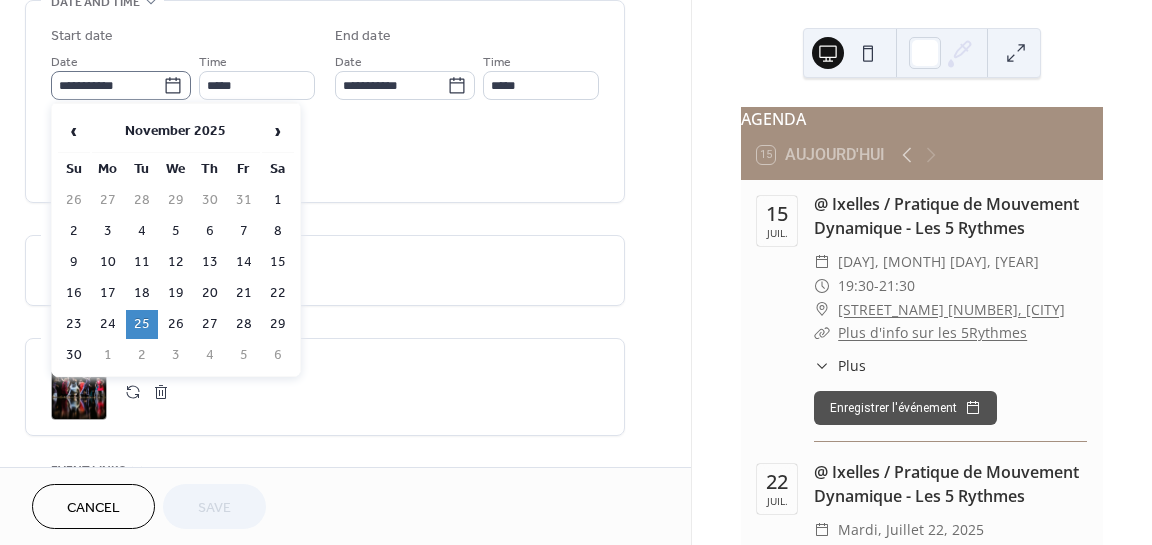 click 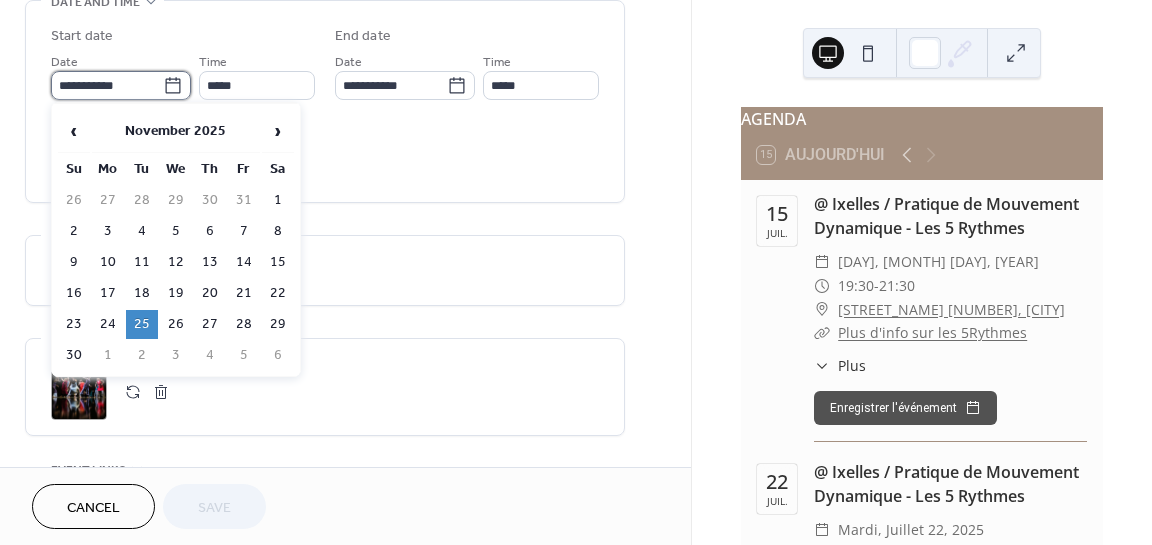 click on "**********" at bounding box center (107, 85) 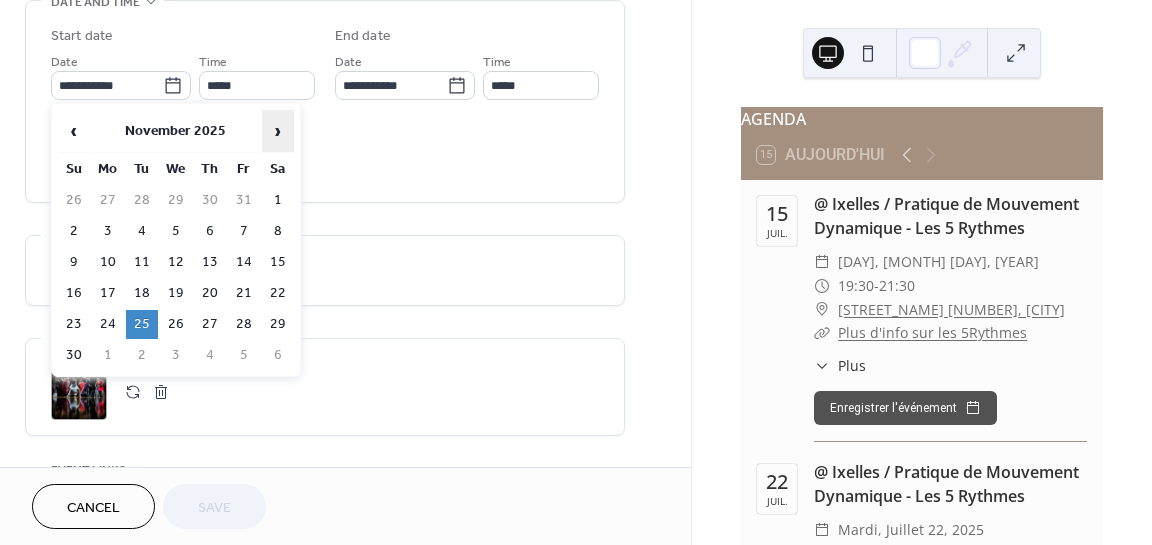 click on "›" at bounding box center (278, 131) 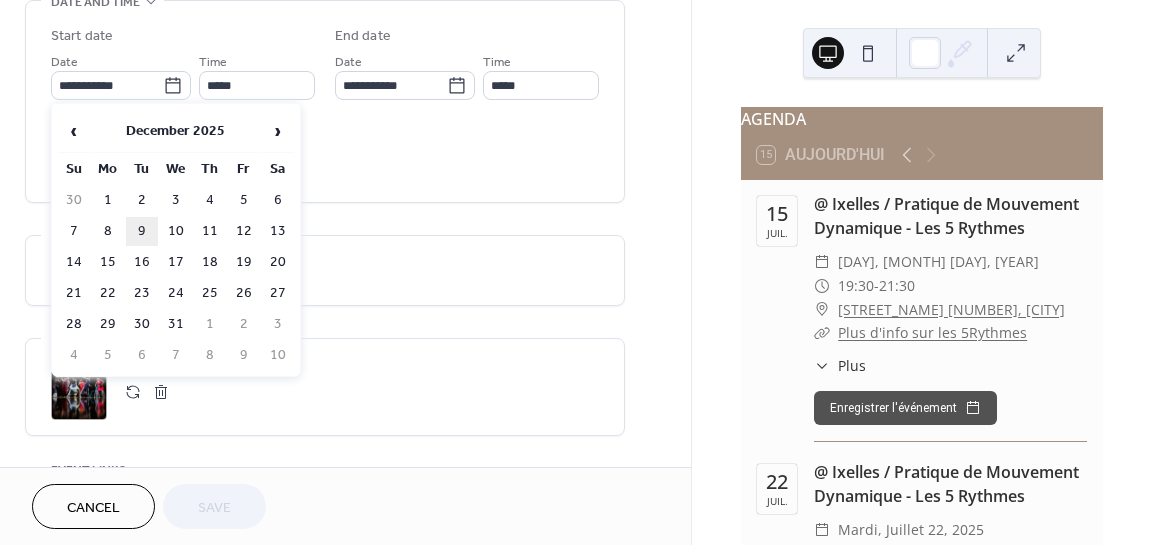 click on "9" at bounding box center [142, 231] 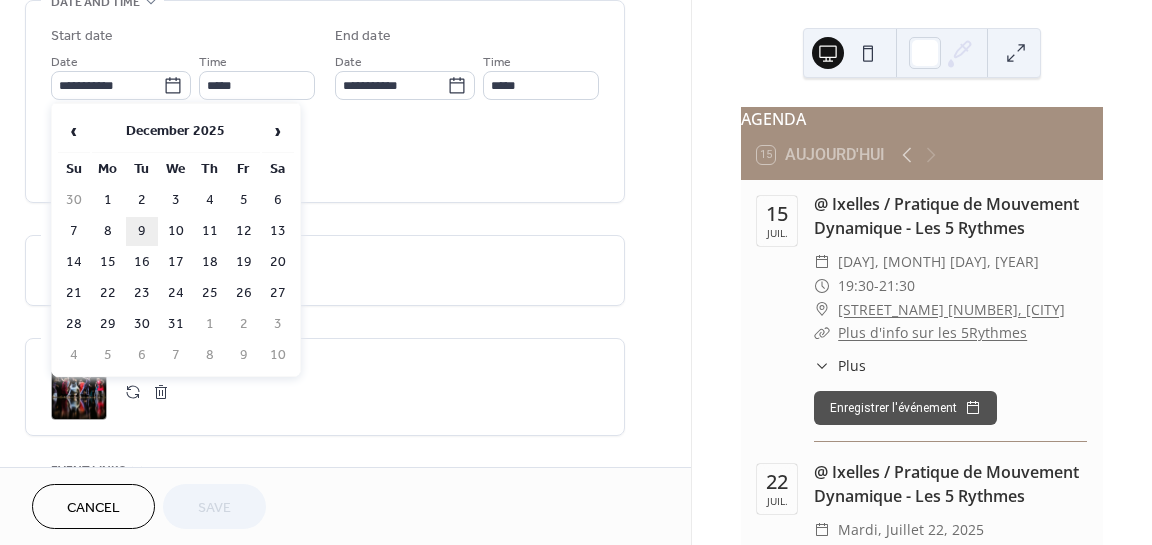 type on "**********" 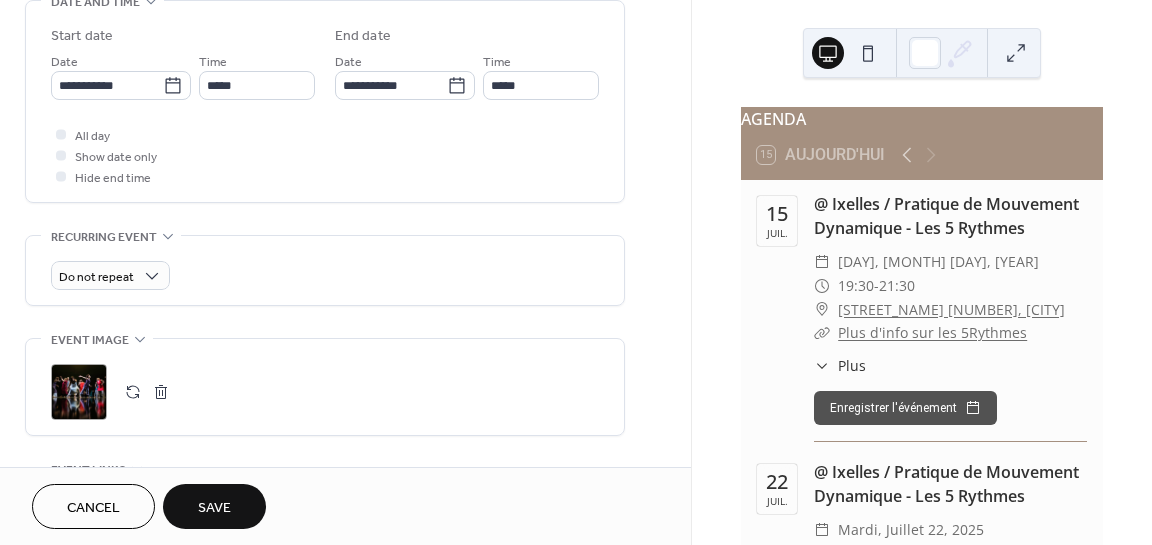 click on "Save" at bounding box center [214, 508] 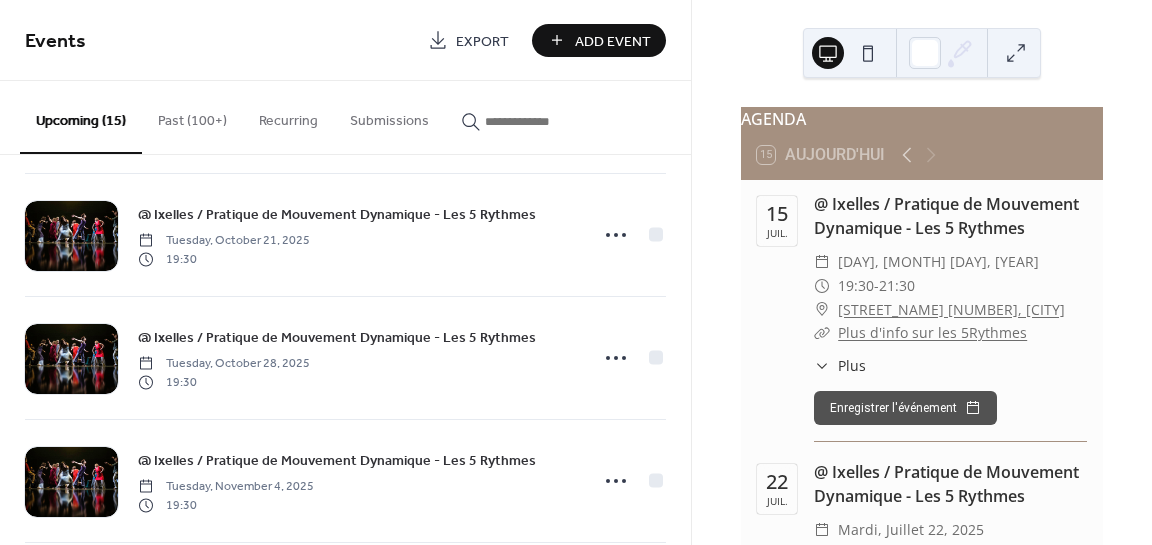 scroll, scrollTop: 1508, scrollLeft: 0, axis: vertical 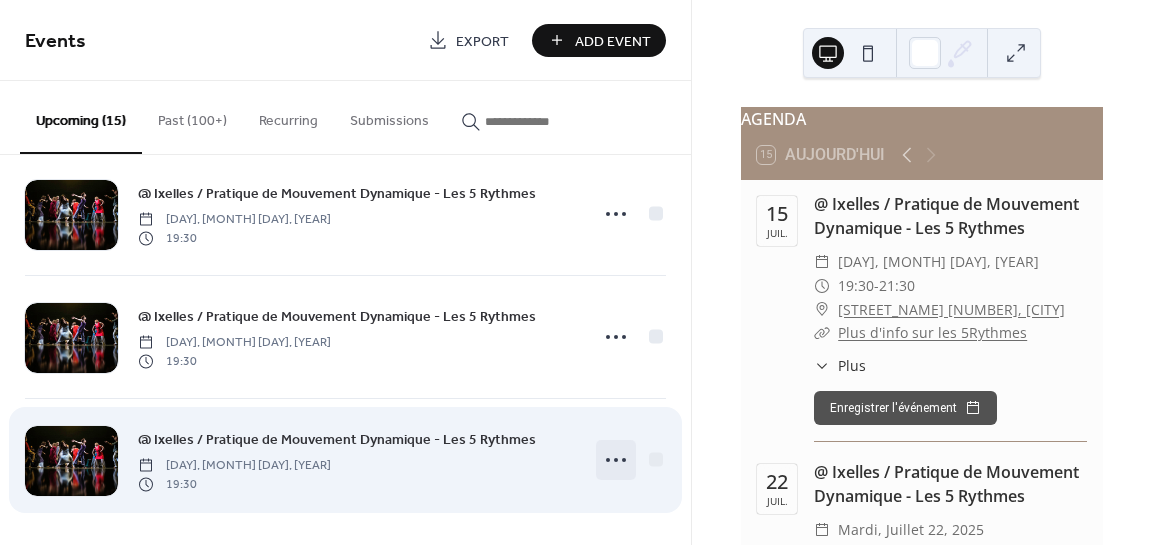 click 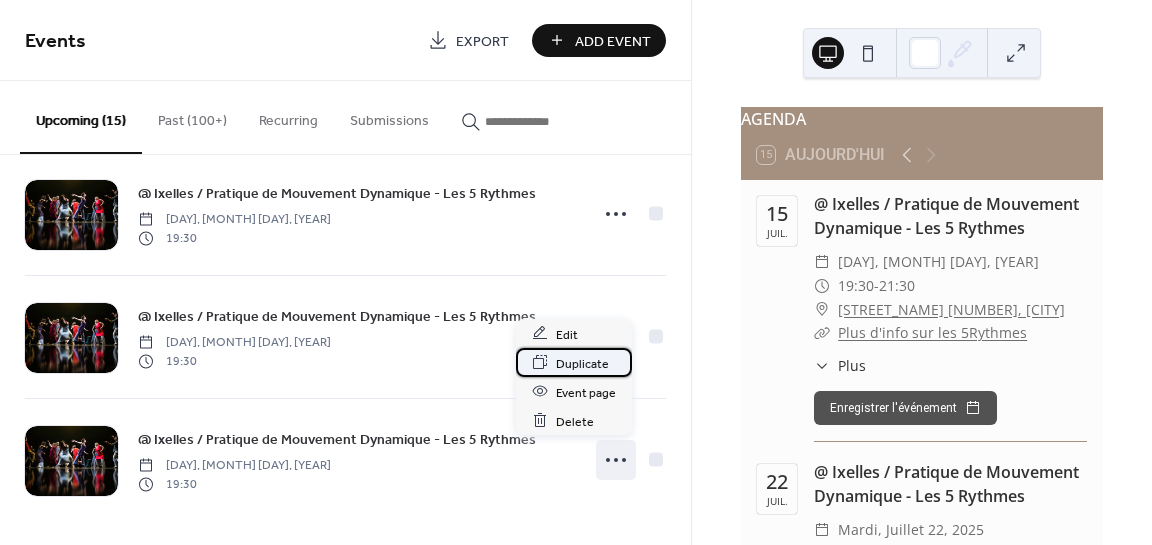 click on "Duplicate" at bounding box center [582, 363] 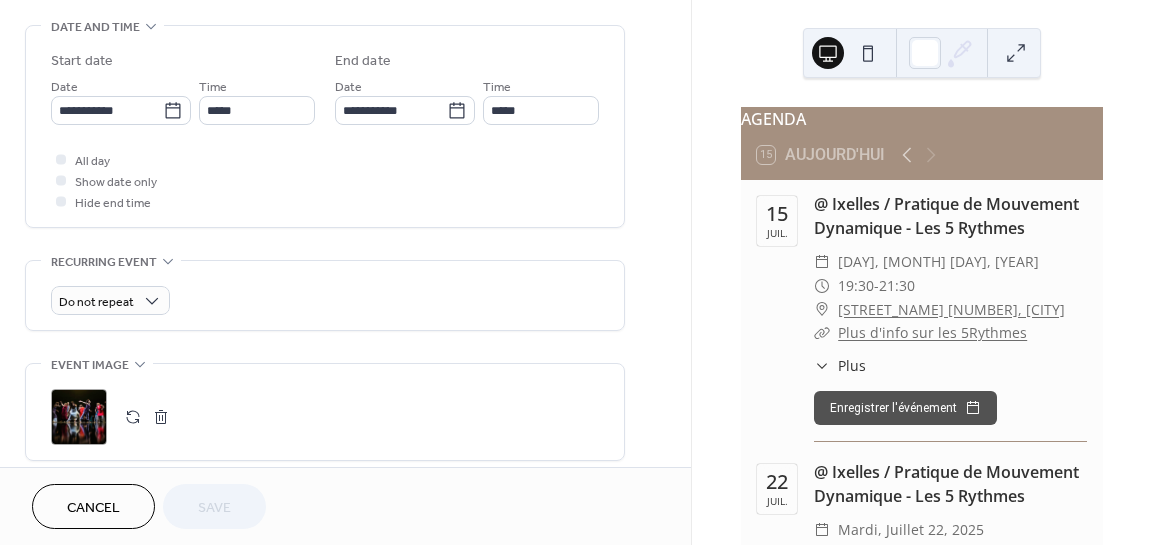 scroll, scrollTop: 600, scrollLeft: 0, axis: vertical 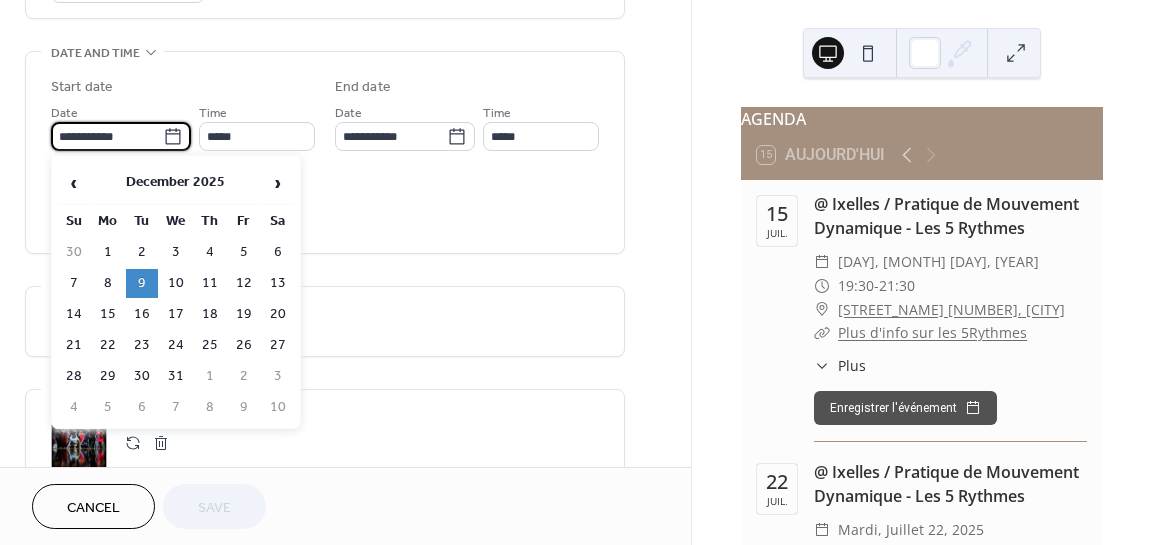 click on "**********" at bounding box center [107, 136] 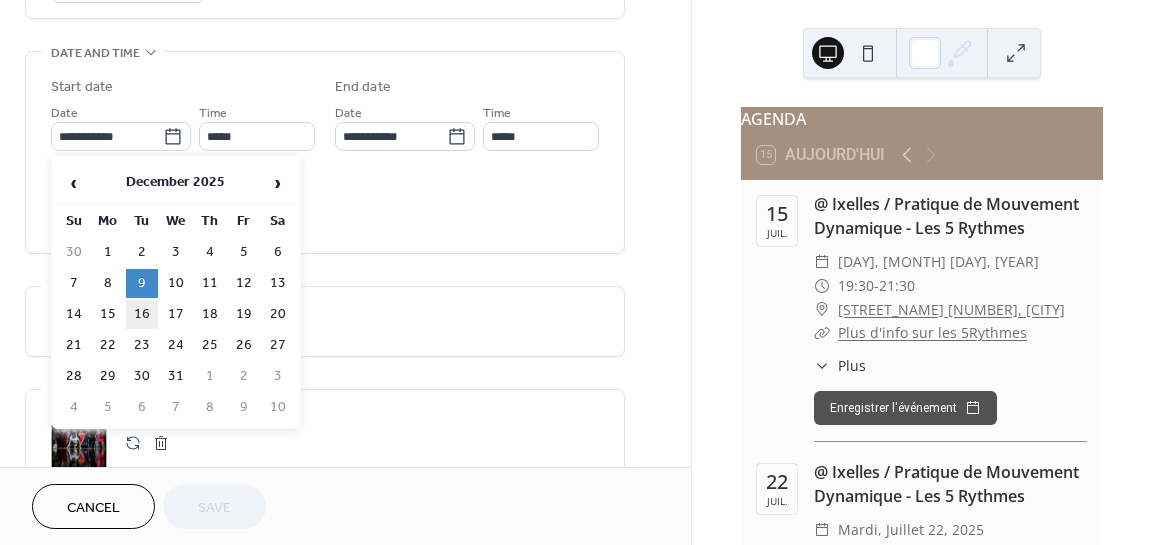 click on "16" at bounding box center (142, 314) 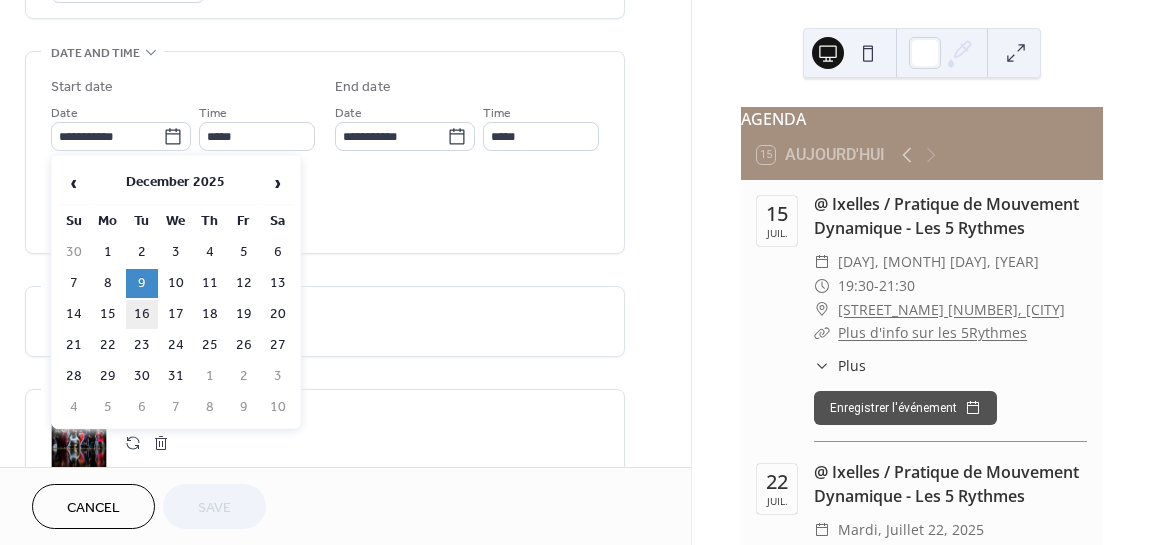 type on "**********" 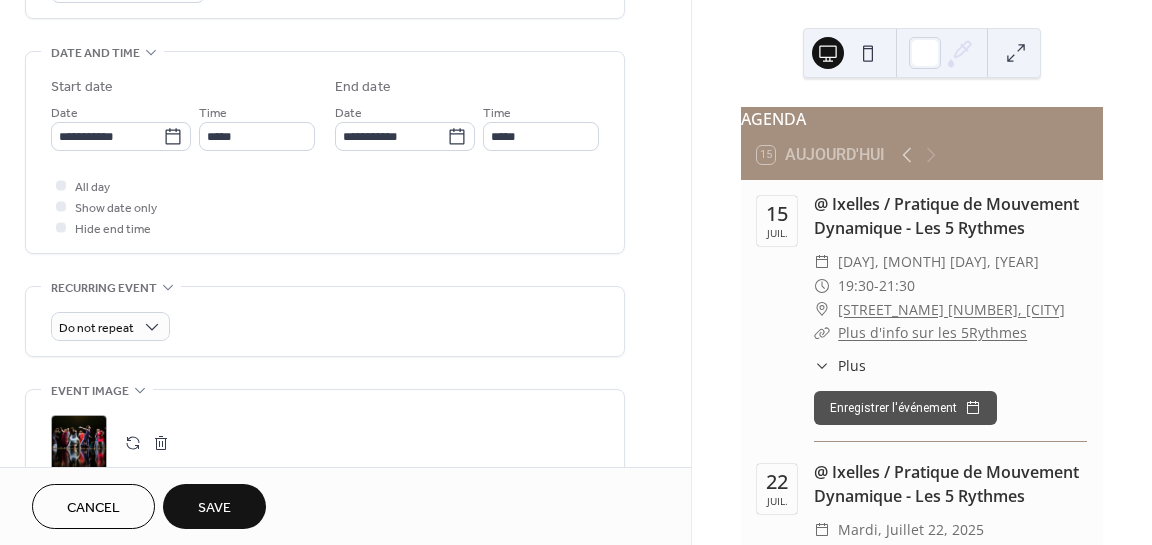 click on "Save" at bounding box center (214, 506) 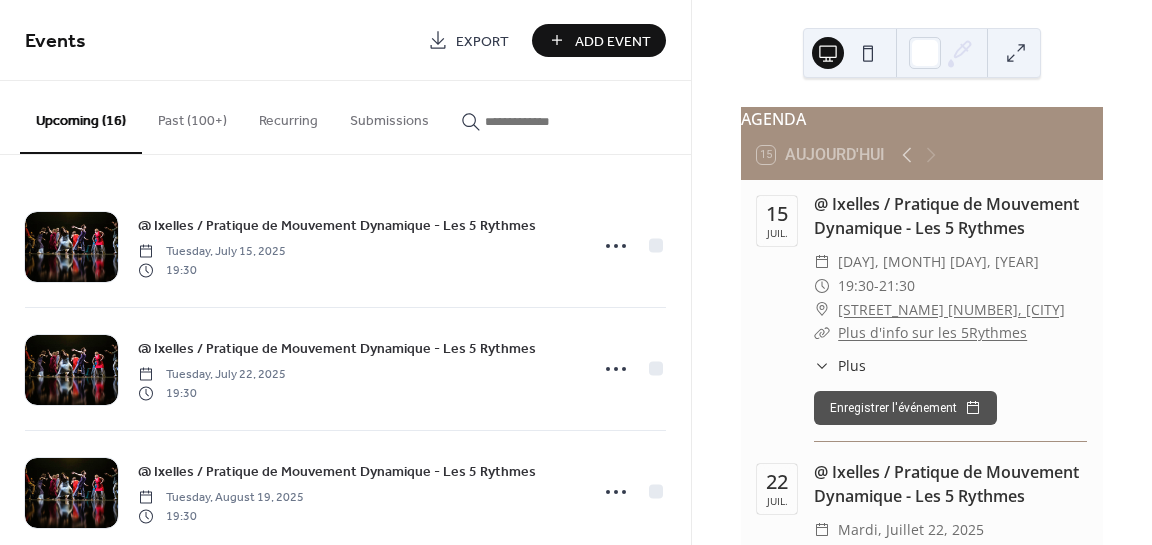 click on "Past (100+)" at bounding box center [192, 116] 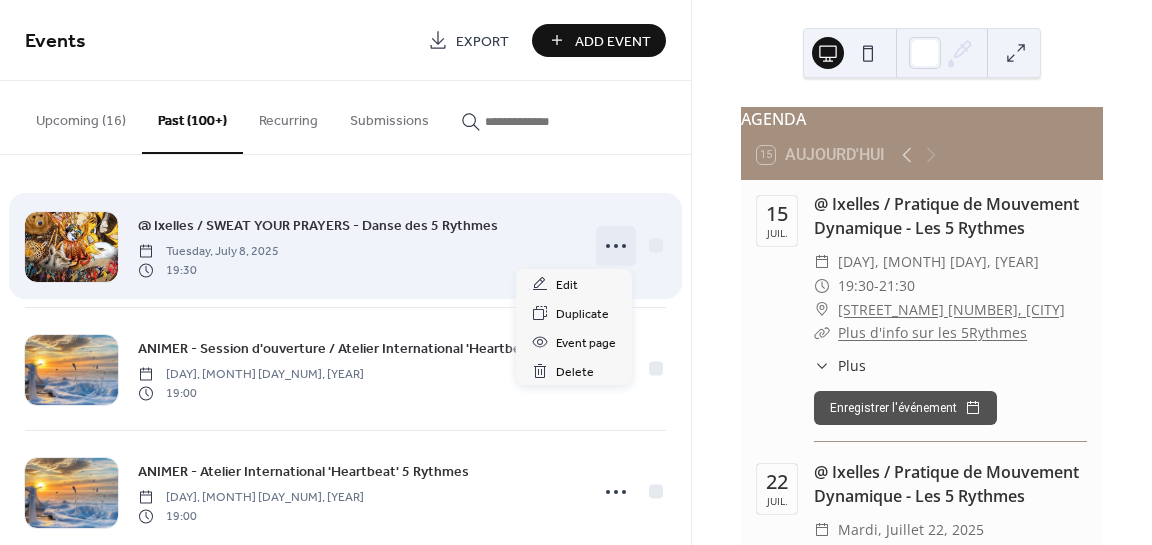 click 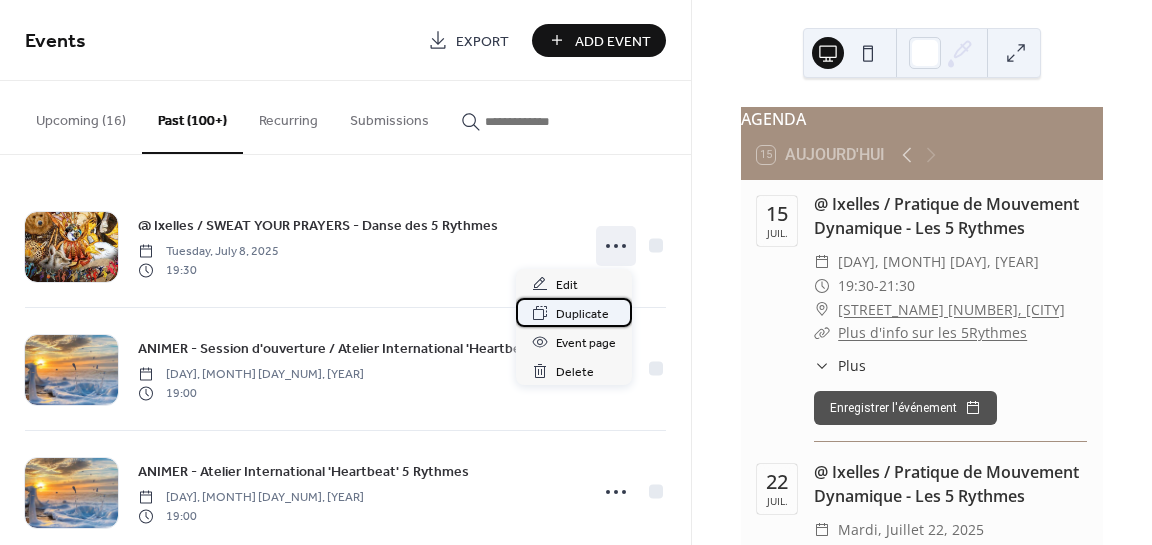 click on "Duplicate" at bounding box center [582, 314] 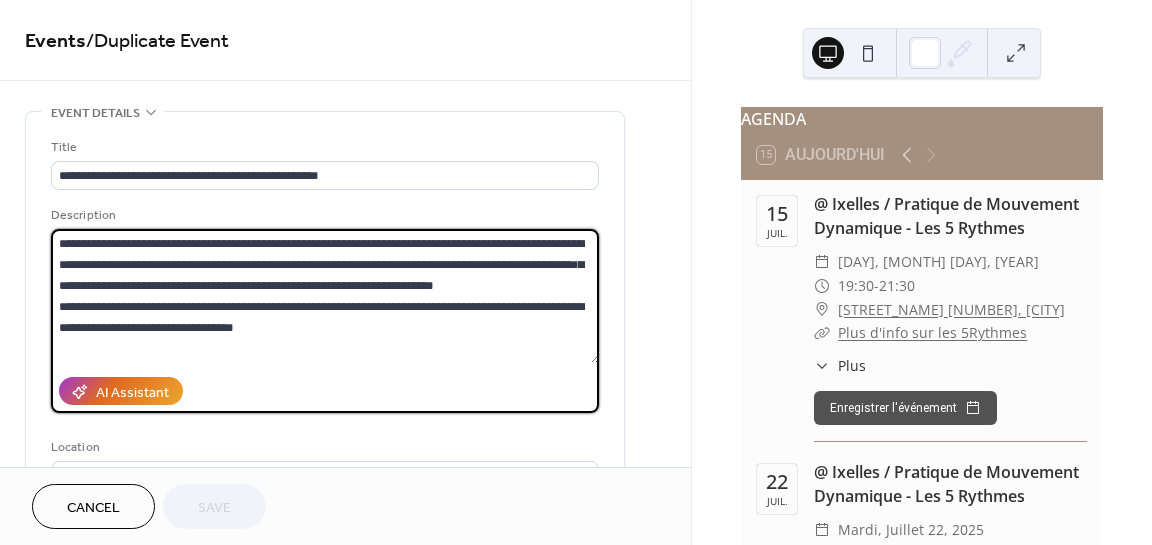 click on "**********" at bounding box center [325, 296] 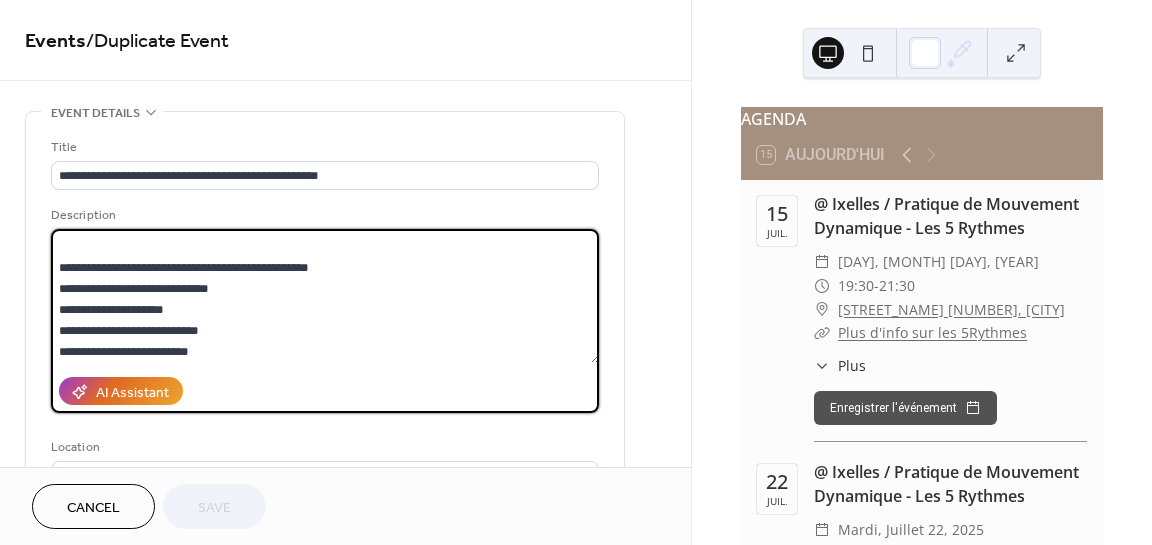 scroll, scrollTop: 291, scrollLeft: 0, axis: vertical 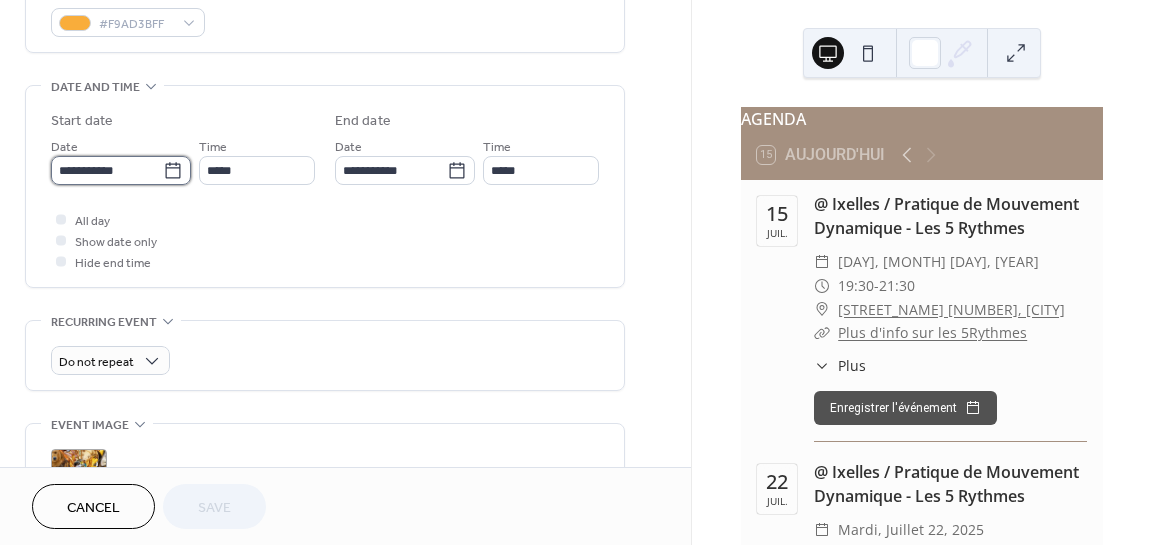click on "**********" at bounding box center [107, 170] 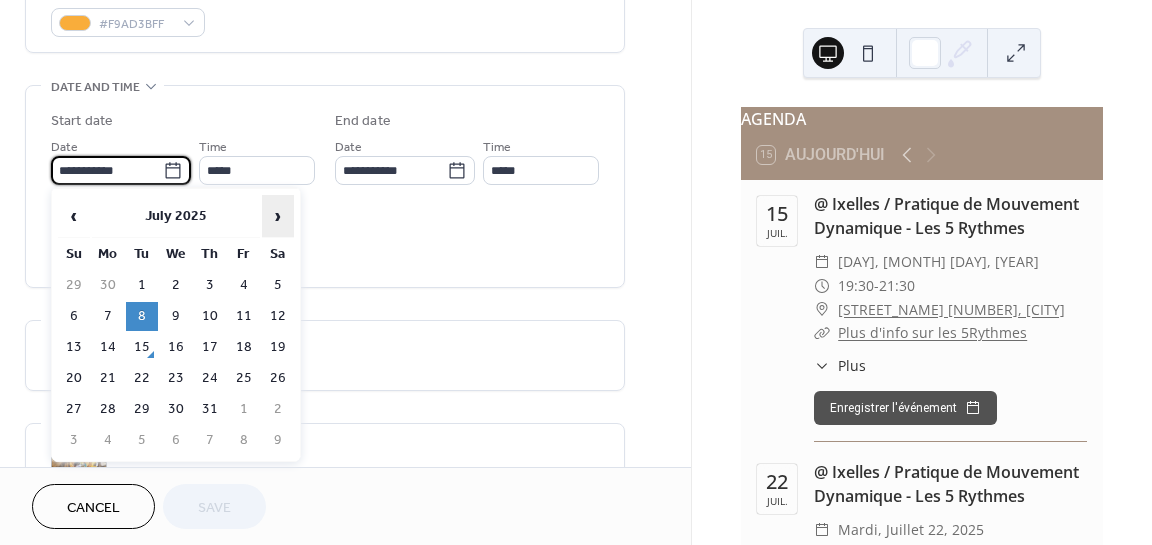 click on "›" at bounding box center (278, 216) 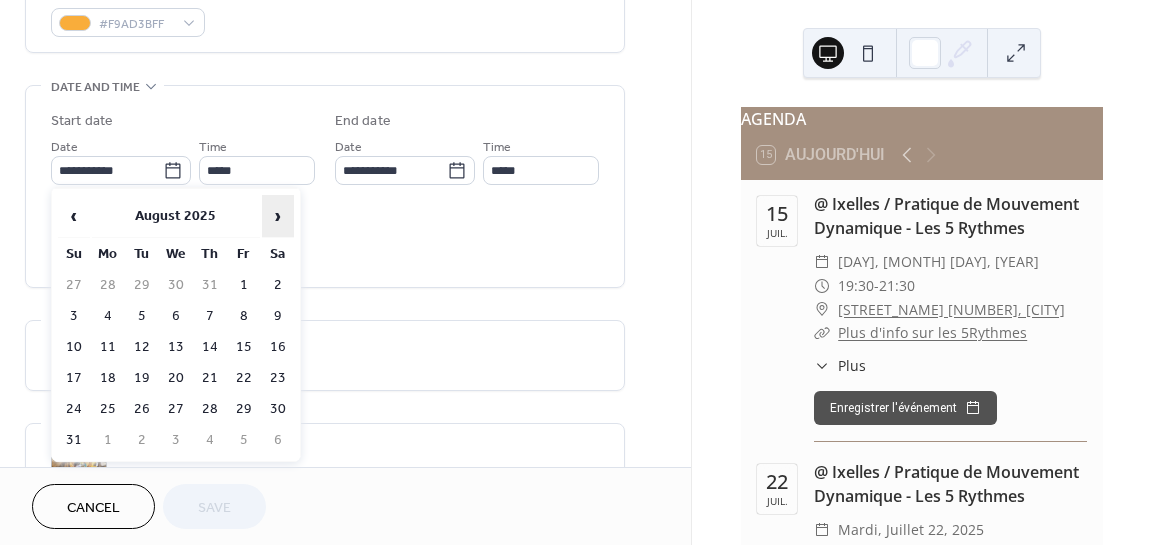 click on "›" at bounding box center [278, 216] 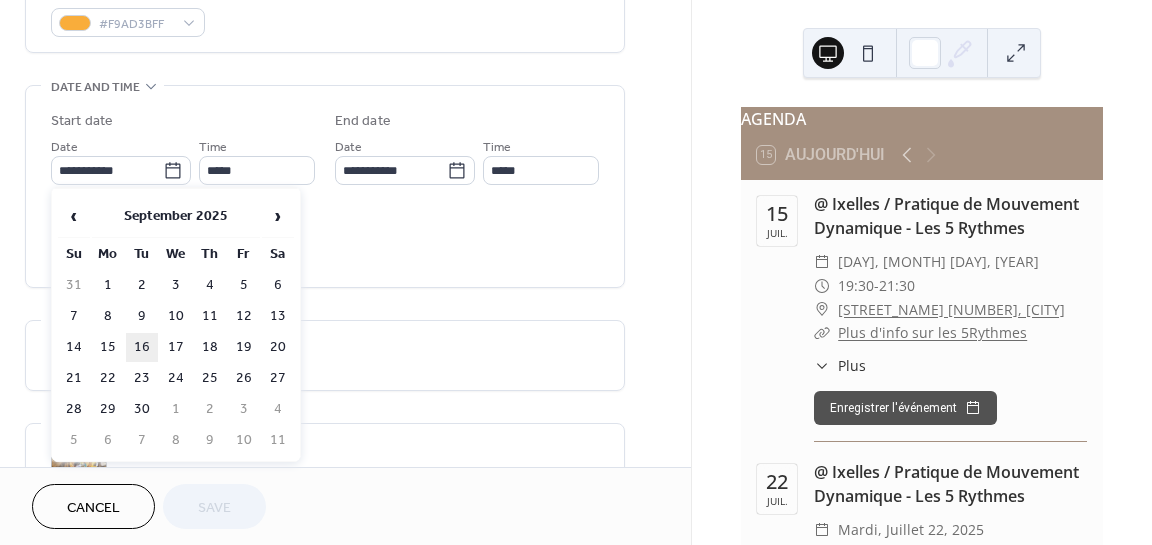click on "16" at bounding box center (142, 347) 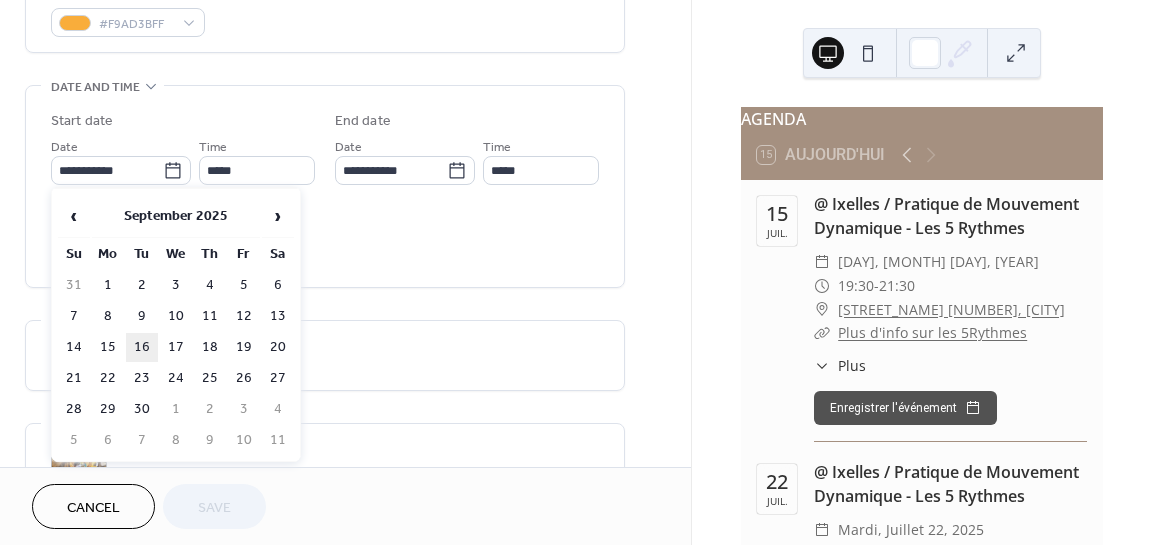 type on "**********" 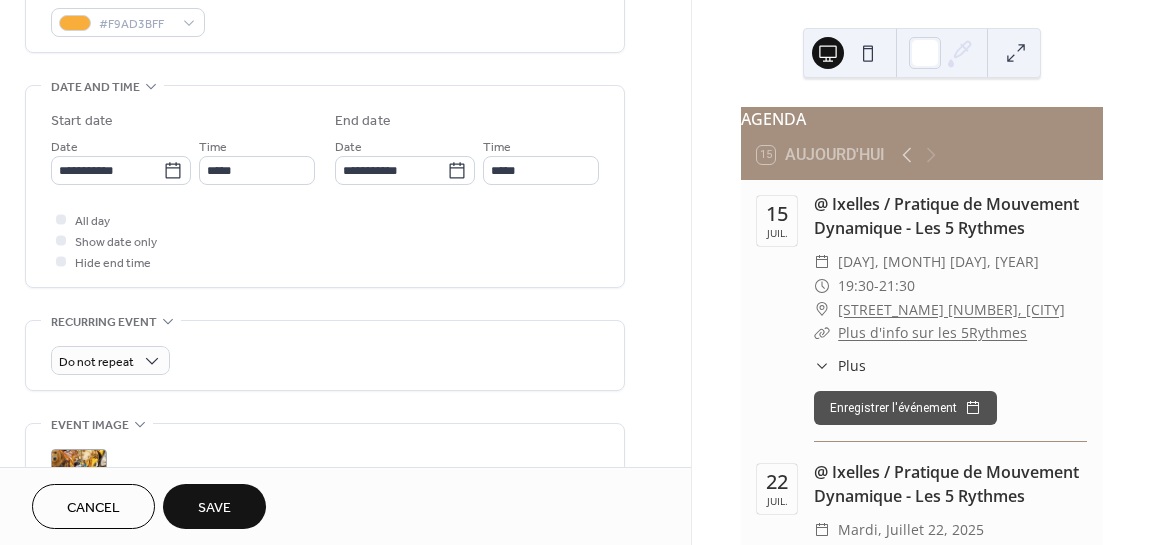 click on "Save" at bounding box center (214, 508) 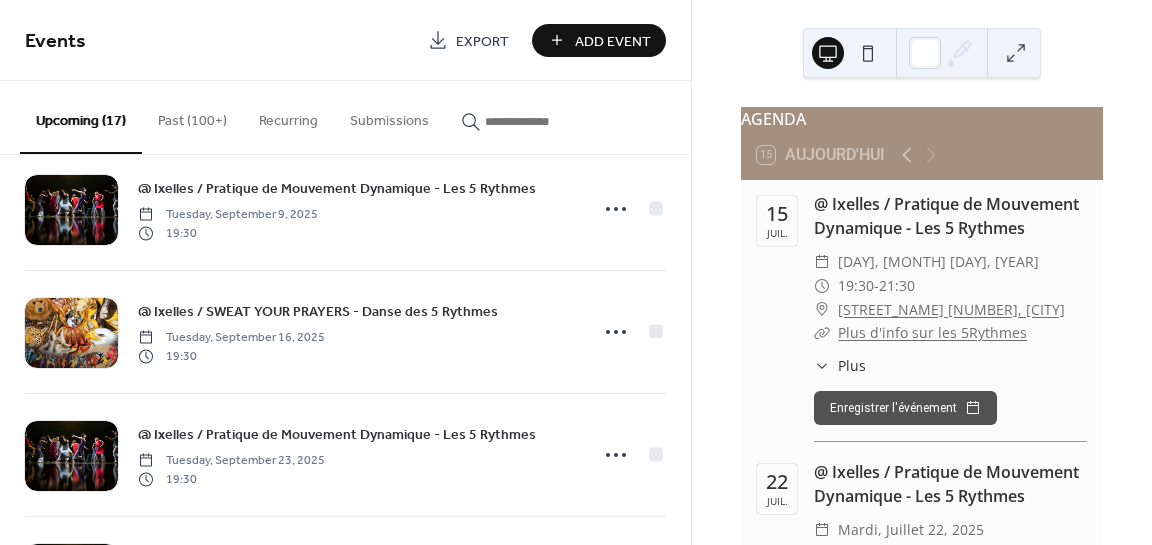 scroll, scrollTop: 655, scrollLeft: 0, axis: vertical 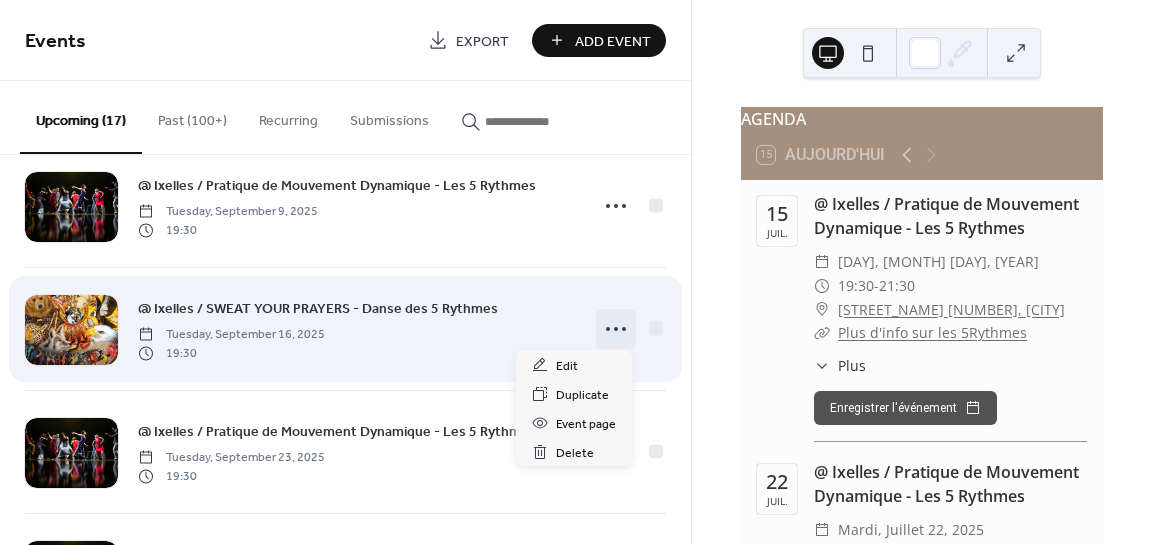click 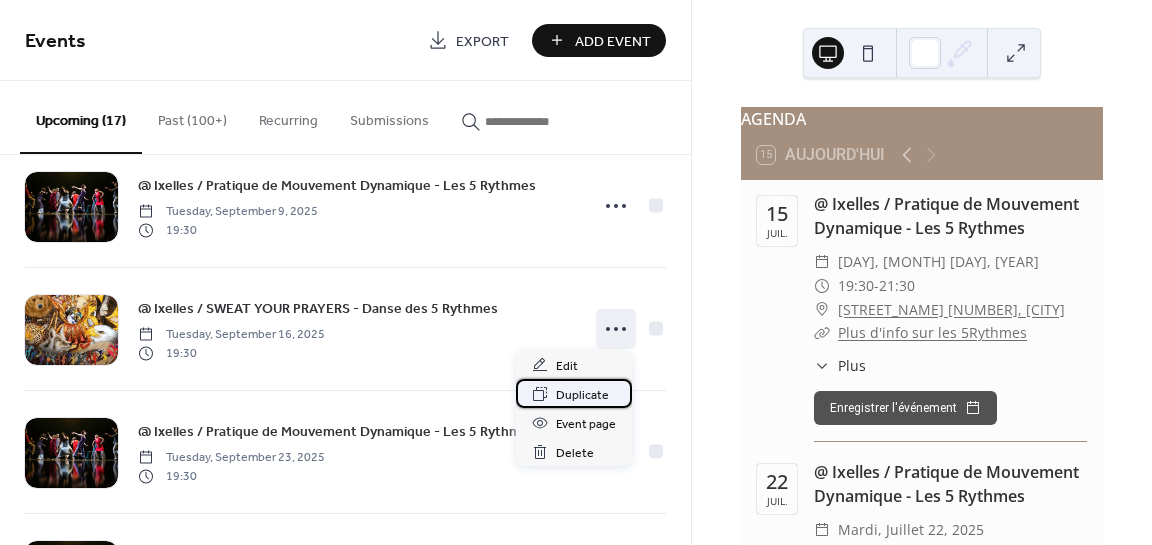 click on "Duplicate" at bounding box center (582, 395) 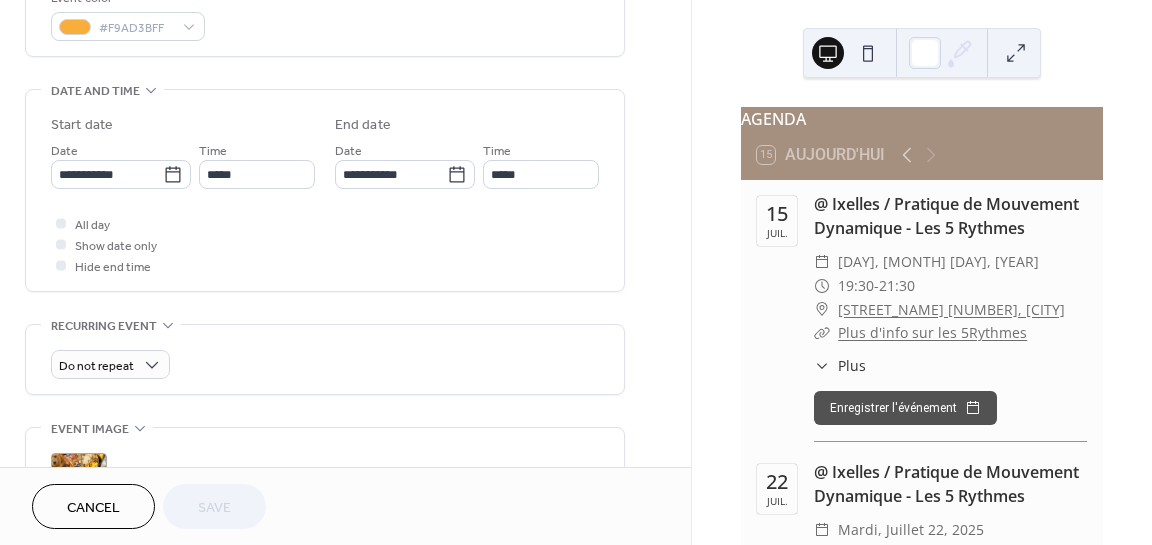 scroll, scrollTop: 555, scrollLeft: 0, axis: vertical 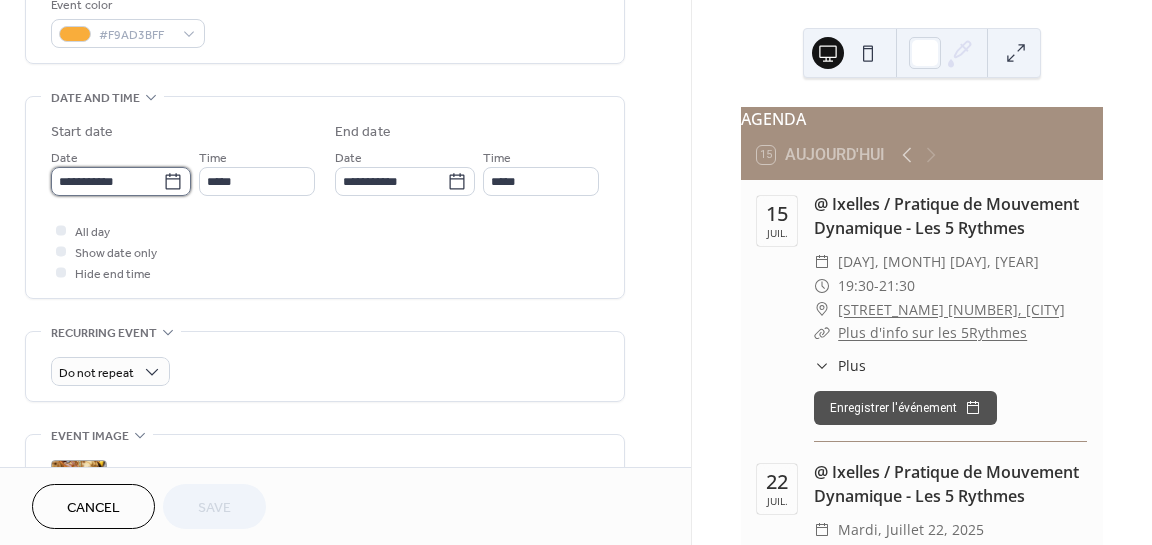click on "**********" at bounding box center (107, 181) 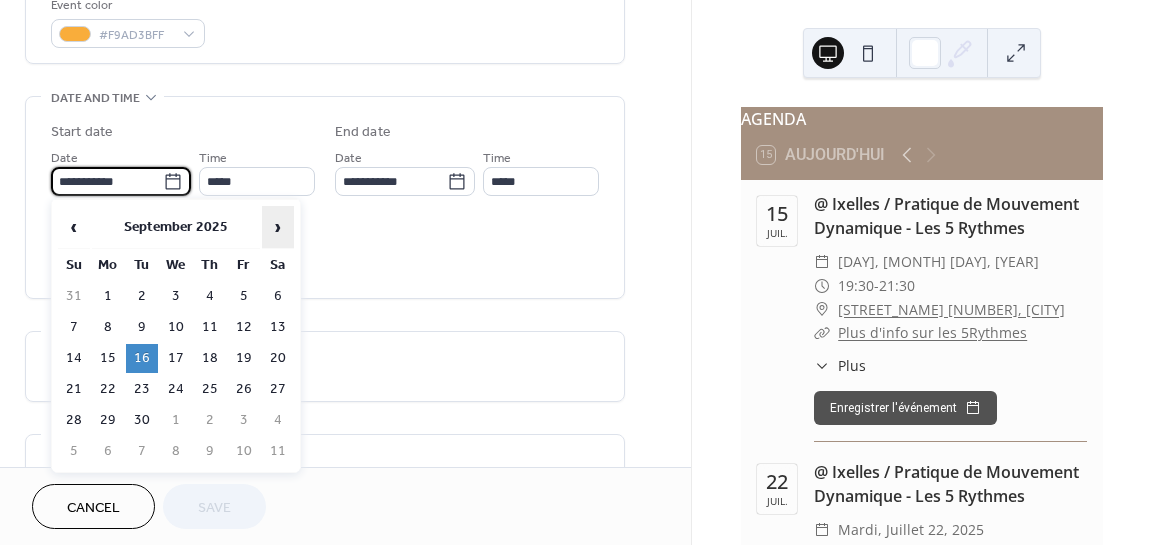 click on "›" at bounding box center (278, 227) 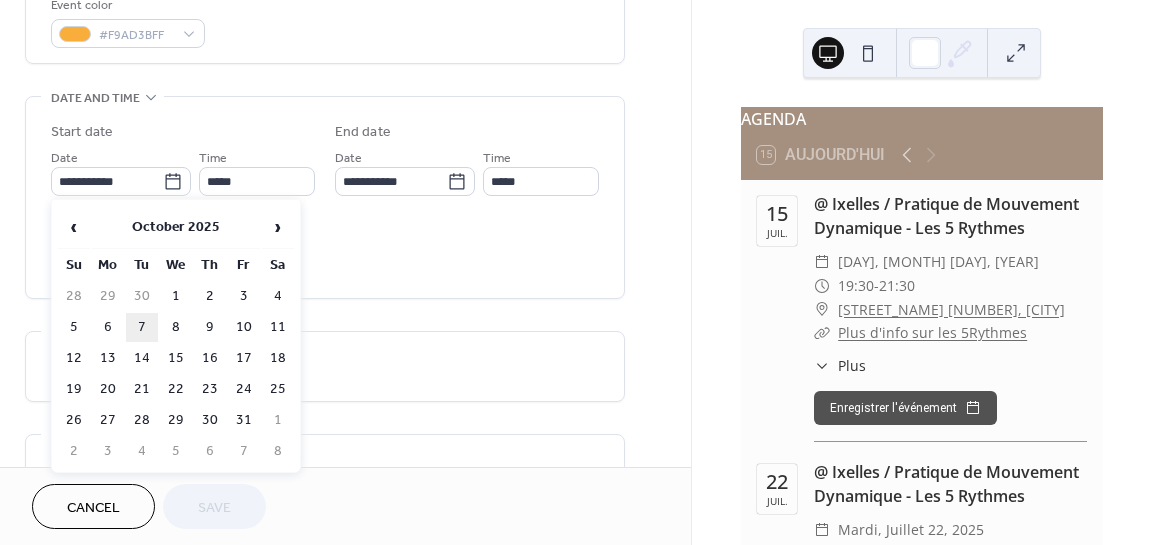 click on "7" at bounding box center (142, 327) 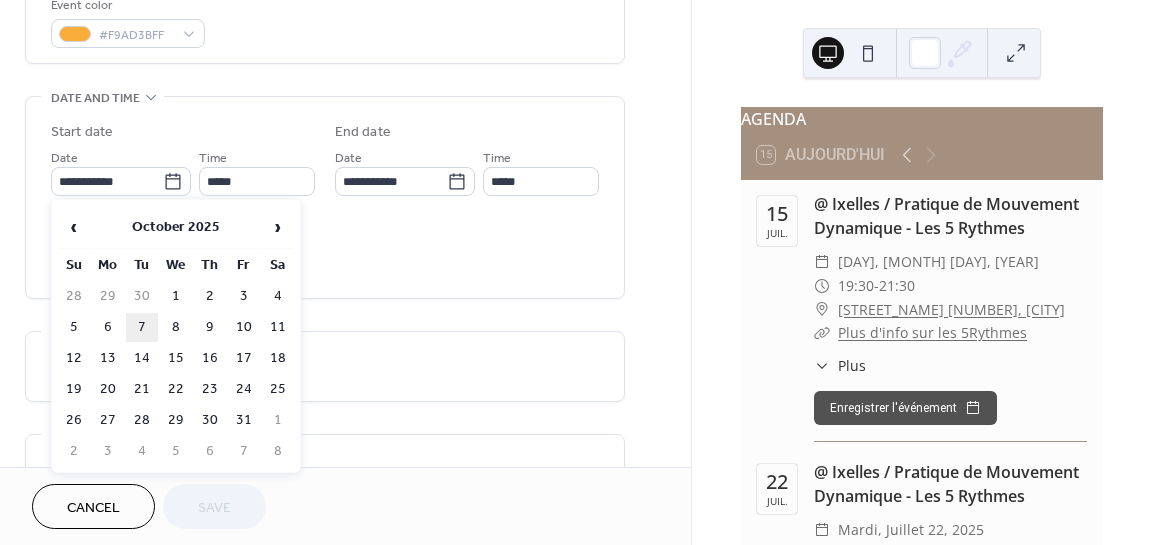type on "**********" 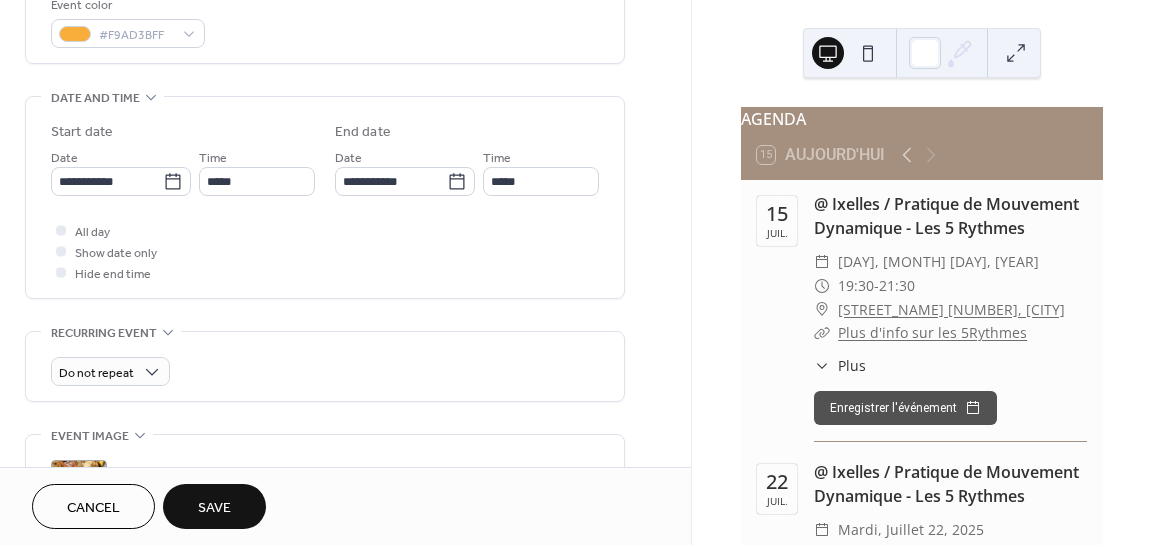click on "Save" at bounding box center (214, 508) 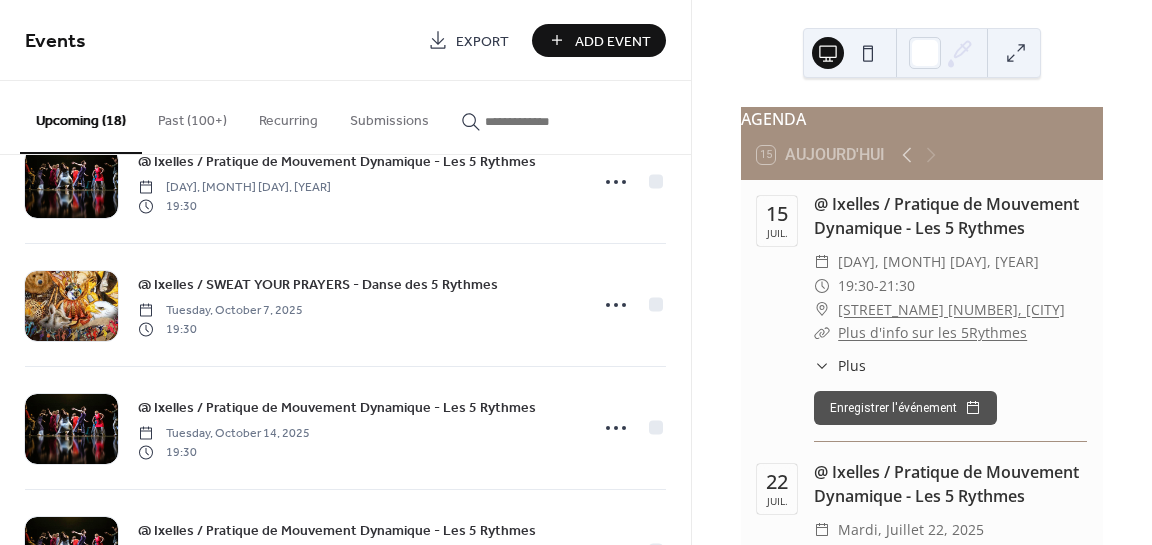 scroll, scrollTop: 1028, scrollLeft: 0, axis: vertical 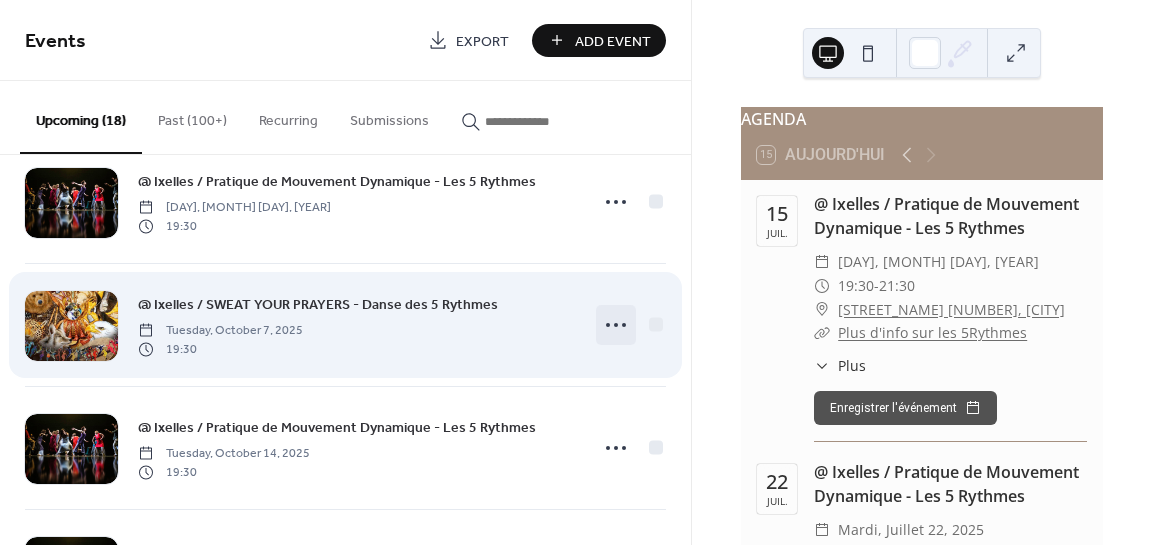 click 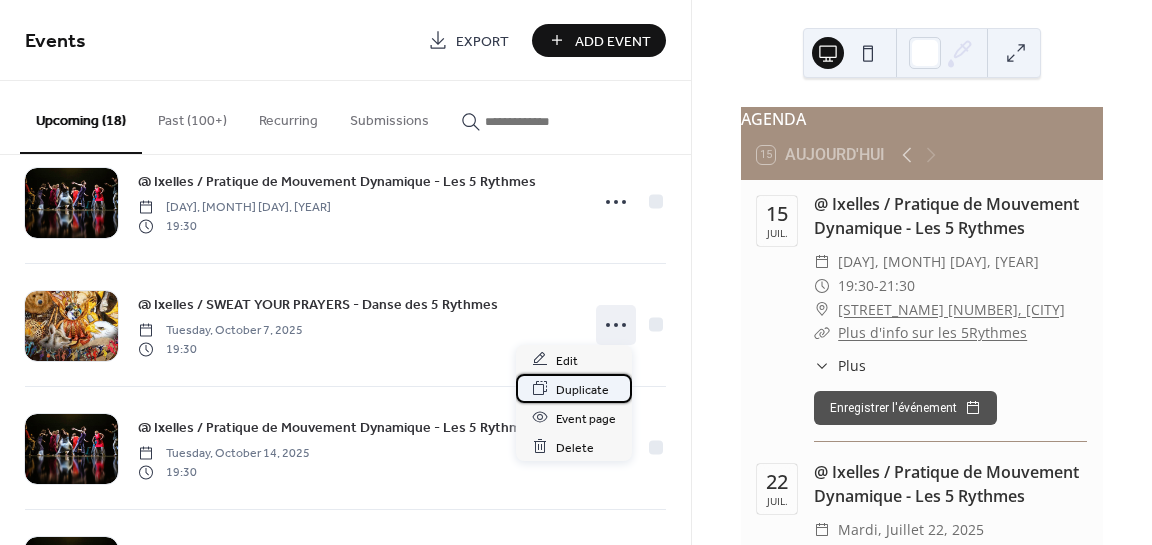 click on "Duplicate" at bounding box center (582, 389) 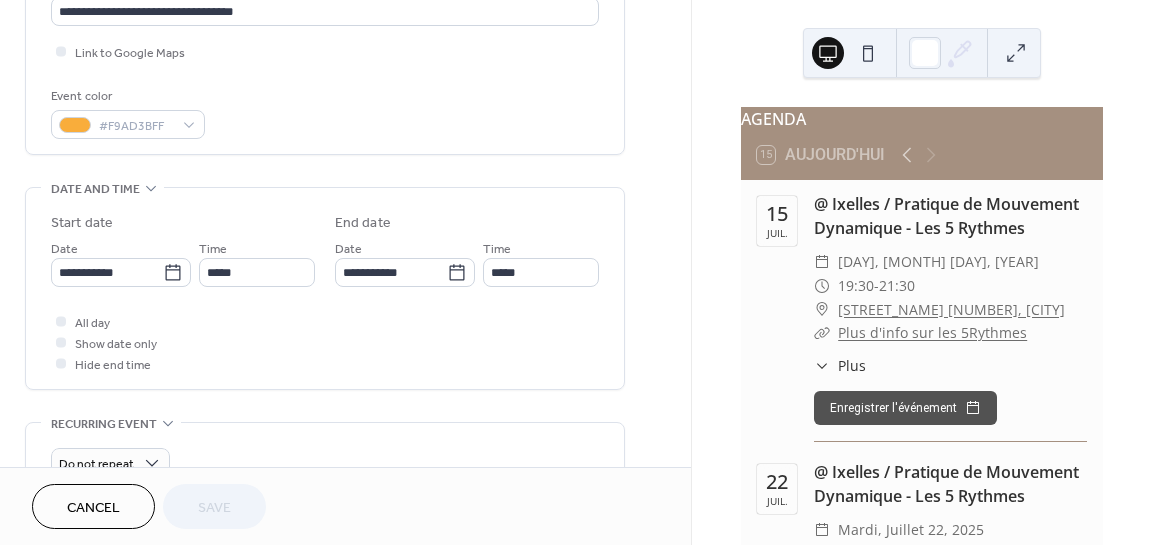 scroll, scrollTop: 473, scrollLeft: 0, axis: vertical 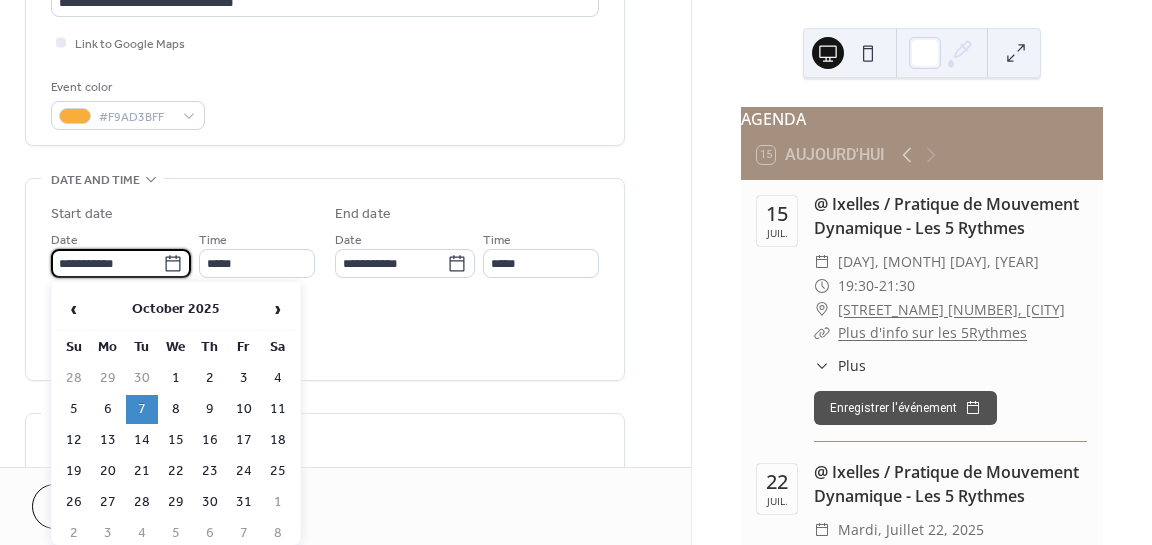 click on "**********" at bounding box center [107, 263] 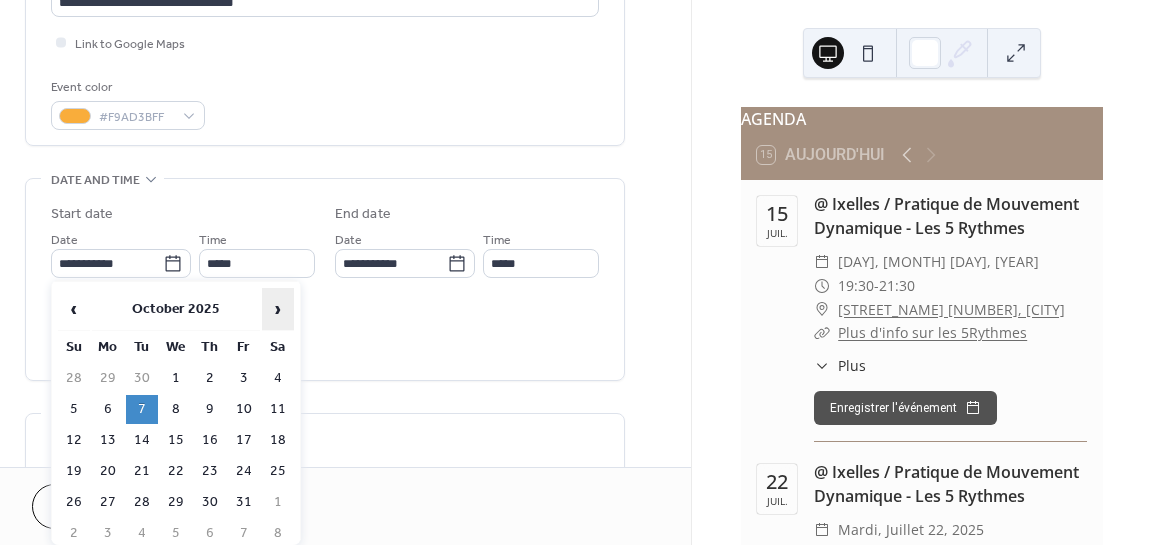 click on "›" at bounding box center [278, 309] 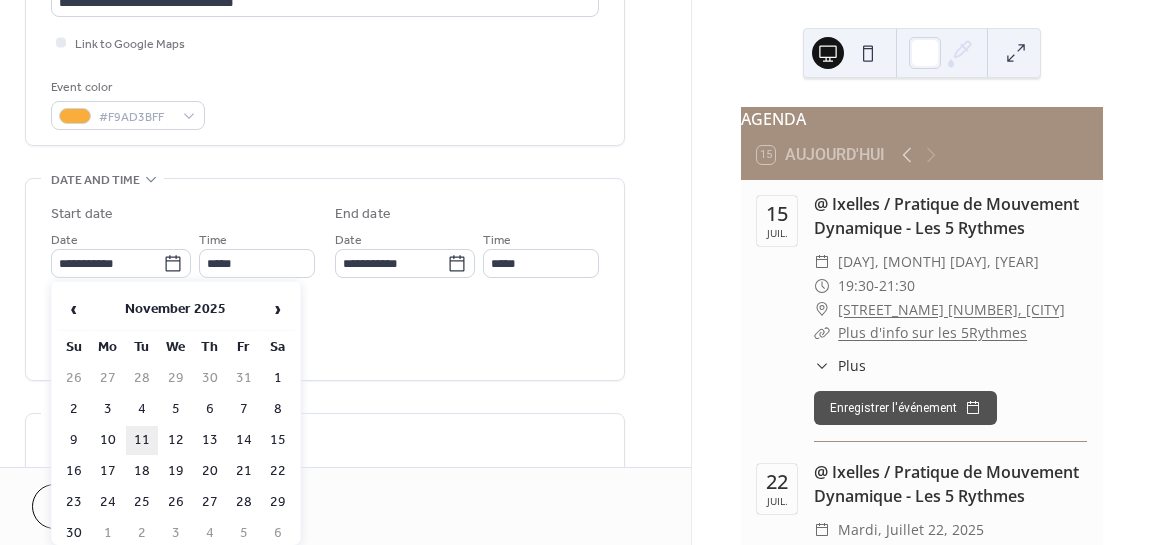 click on "11" at bounding box center (142, 440) 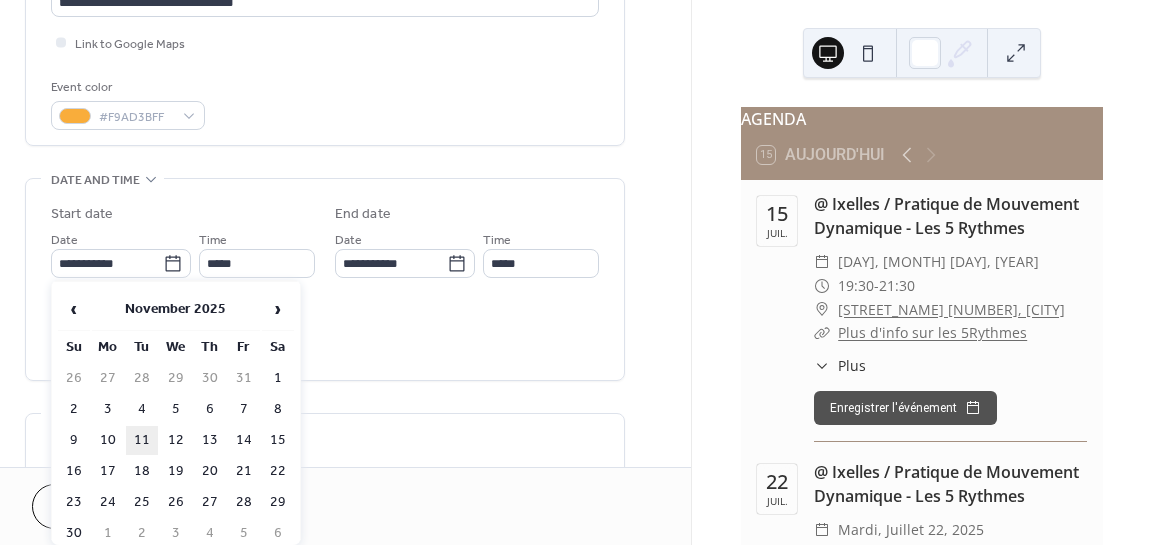 type on "**********" 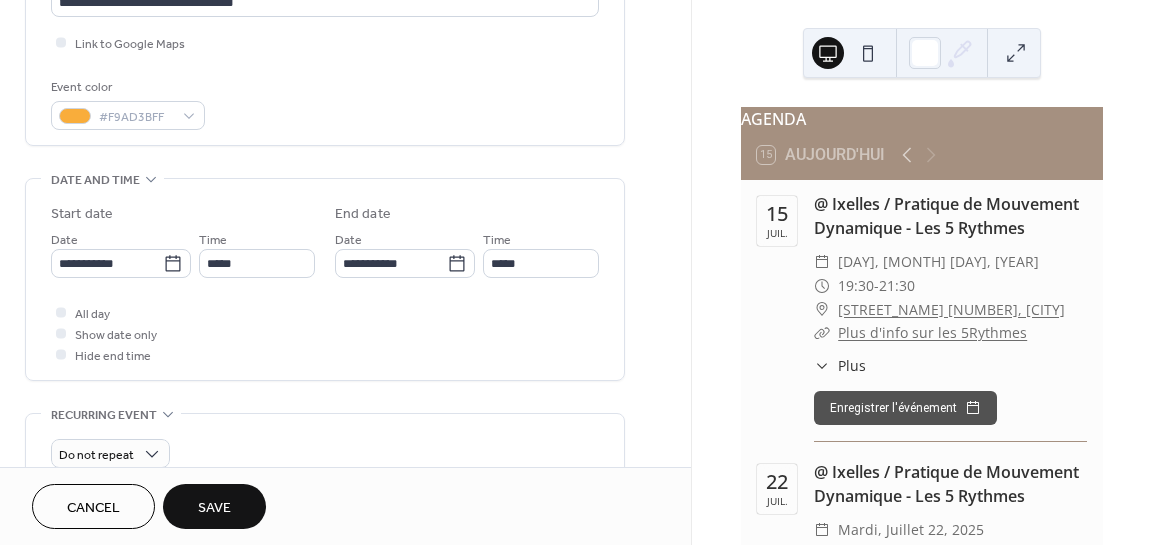 click on "Save" at bounding box center [214, 508] 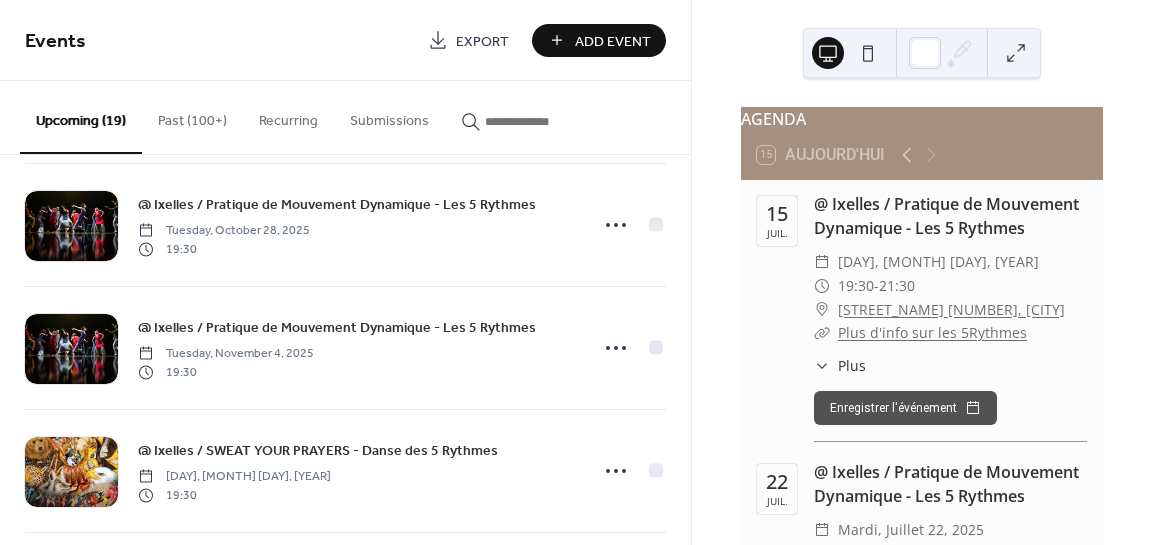scroll, scrollTop: 1525, scrollLeft: 0, axis: vertical 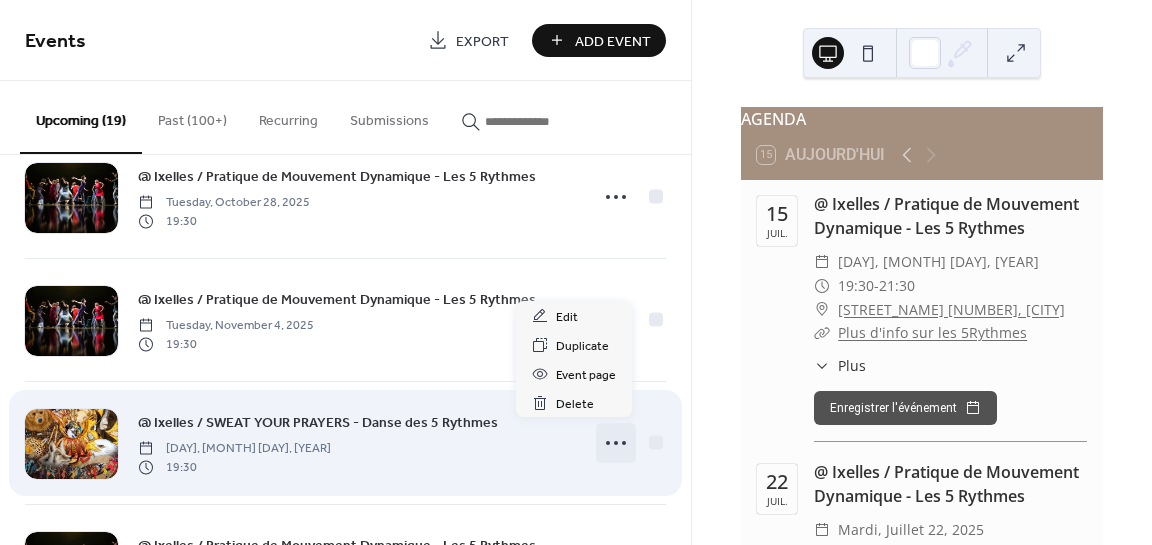 click 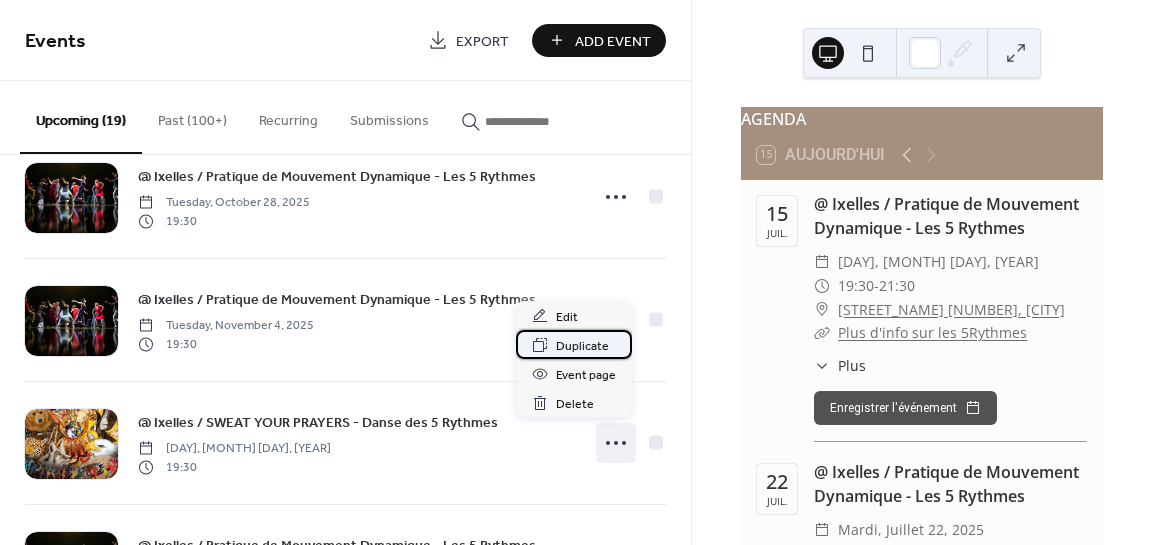click on "Duplicate" at bounding box center [582, 346] 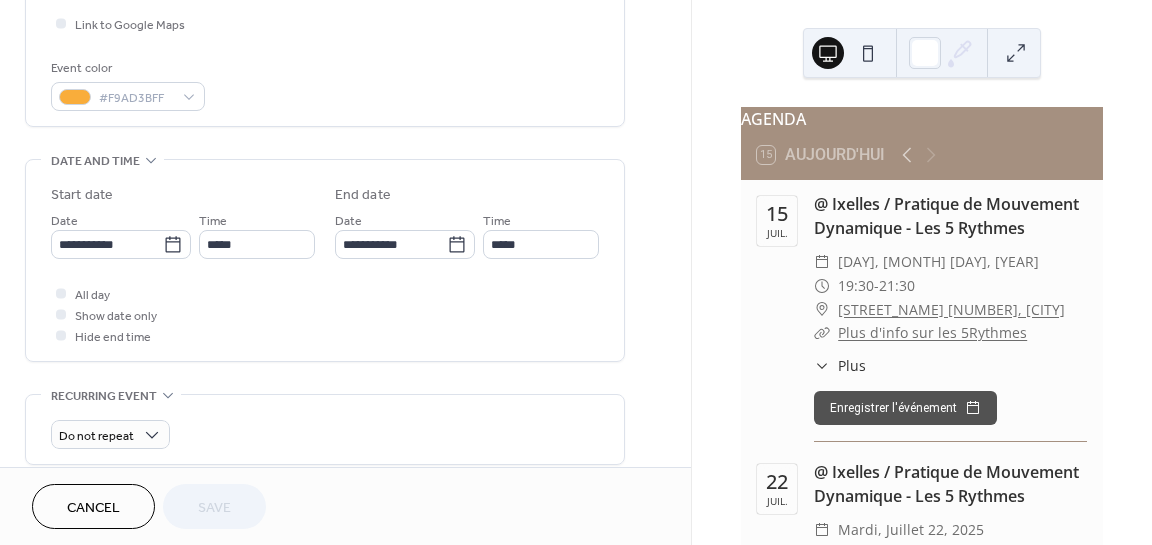 scroll, scrollTop: 530, scrollLeft: 0, axis: vertical 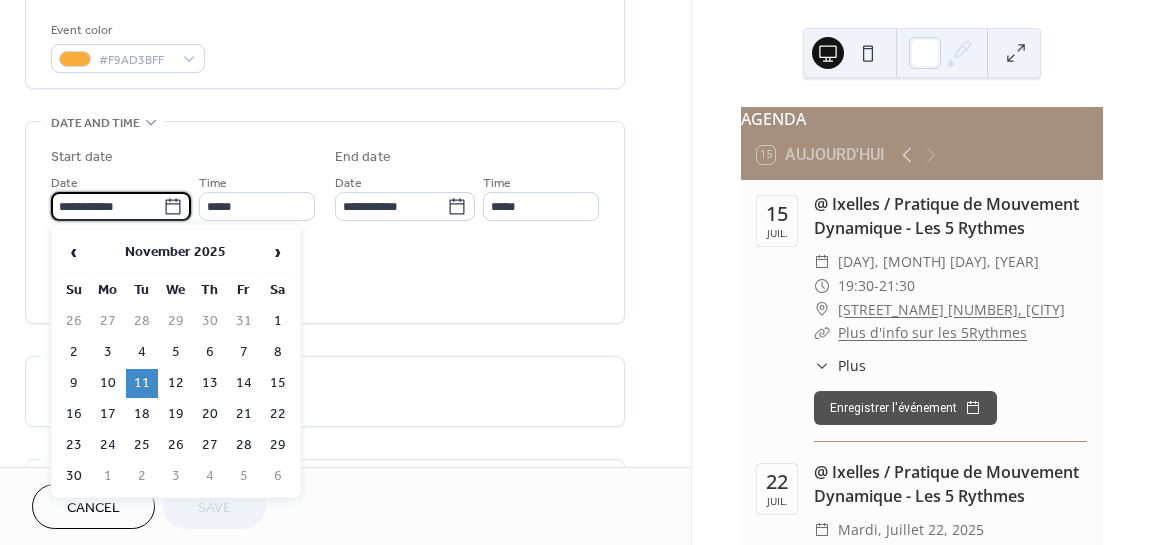 click on "**********" at bounding box center (107, 206) 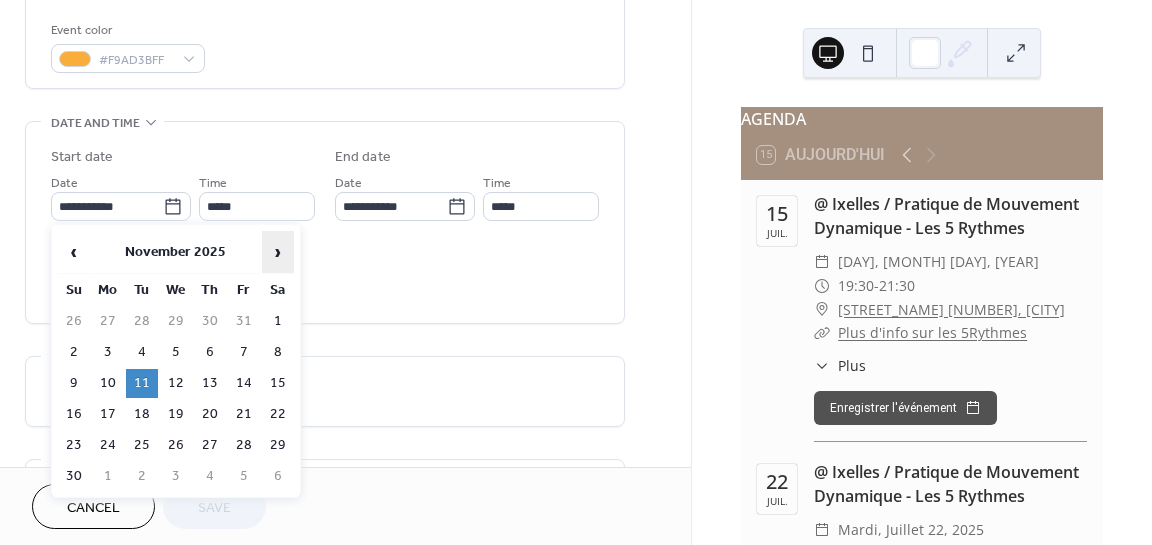 click on "›" at bounding box center [278, 252] 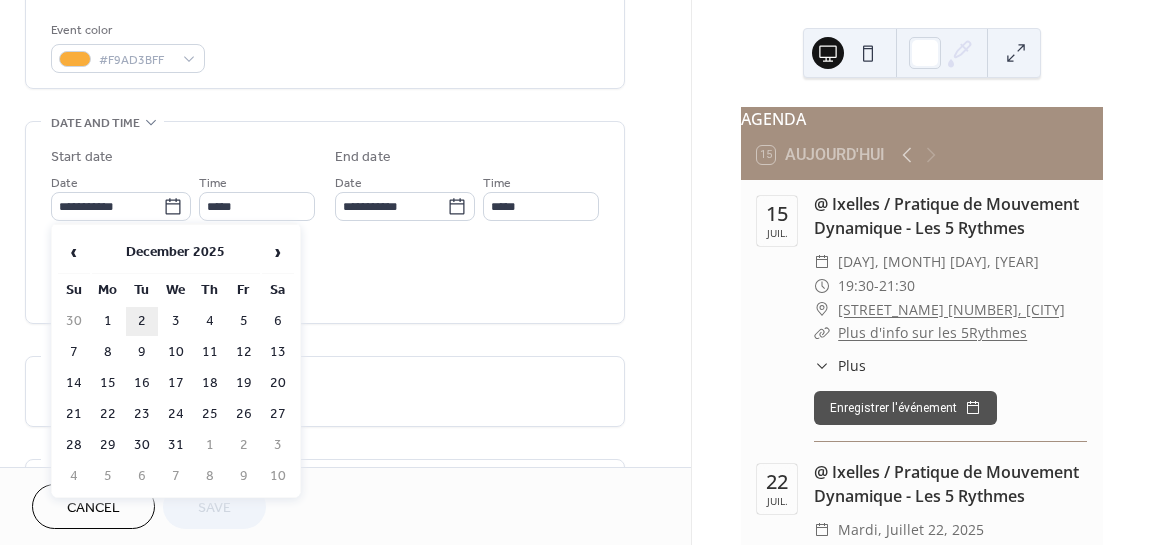 click on "2" at bounding box center [142, 321] 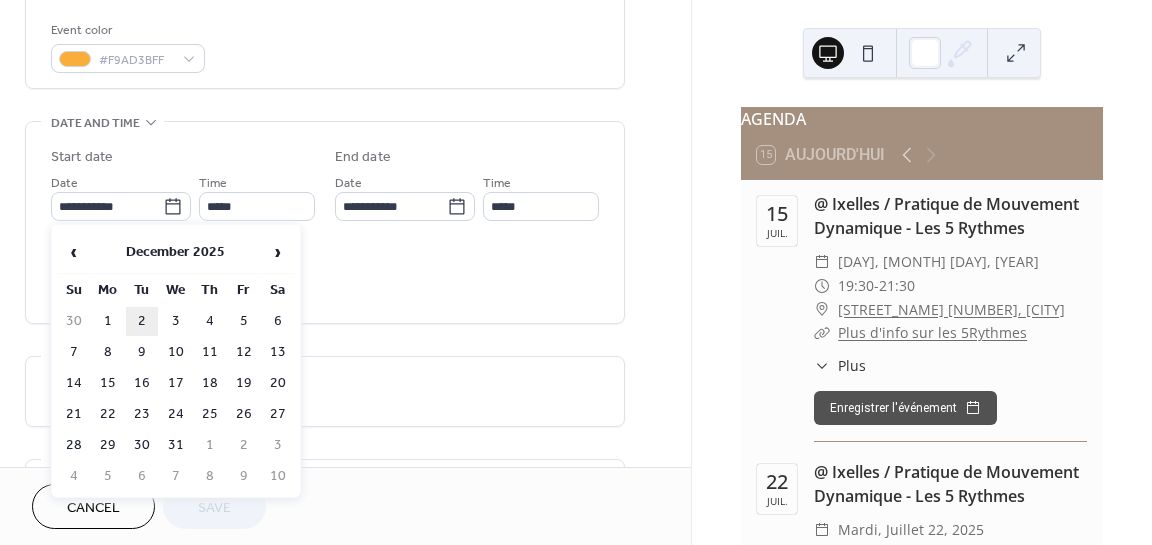 type on "**********" 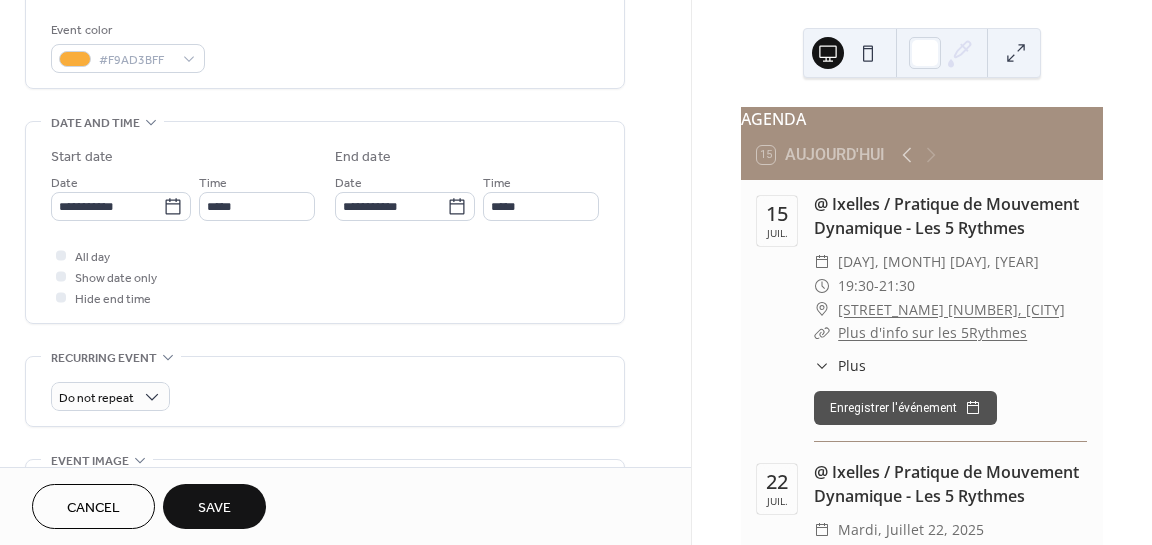 click on "Save" at bounding box center (214, 508) 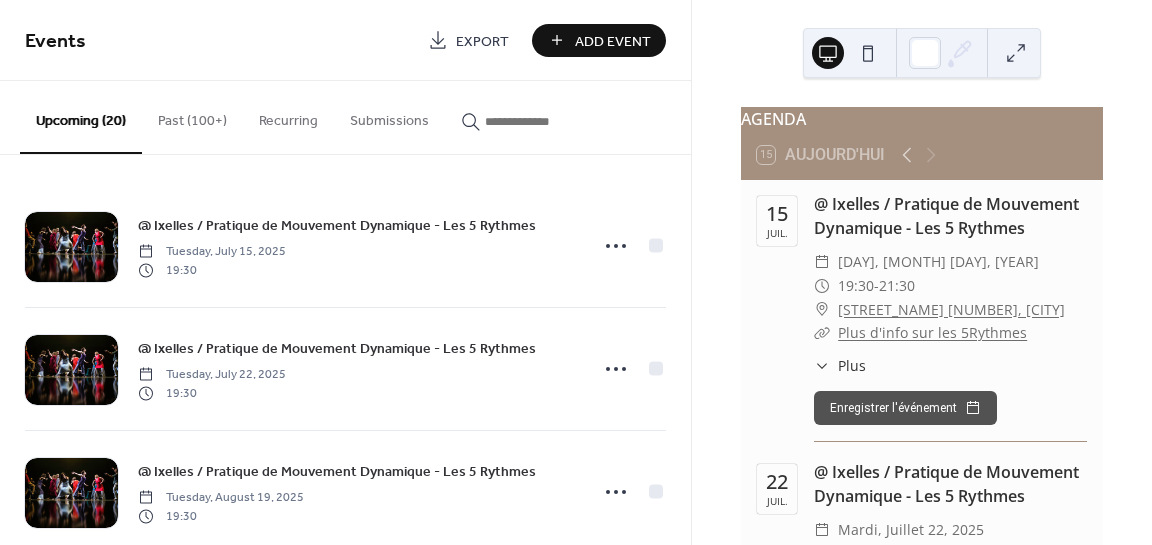 click on "Past (100+)" at bounding box center (192, 116) 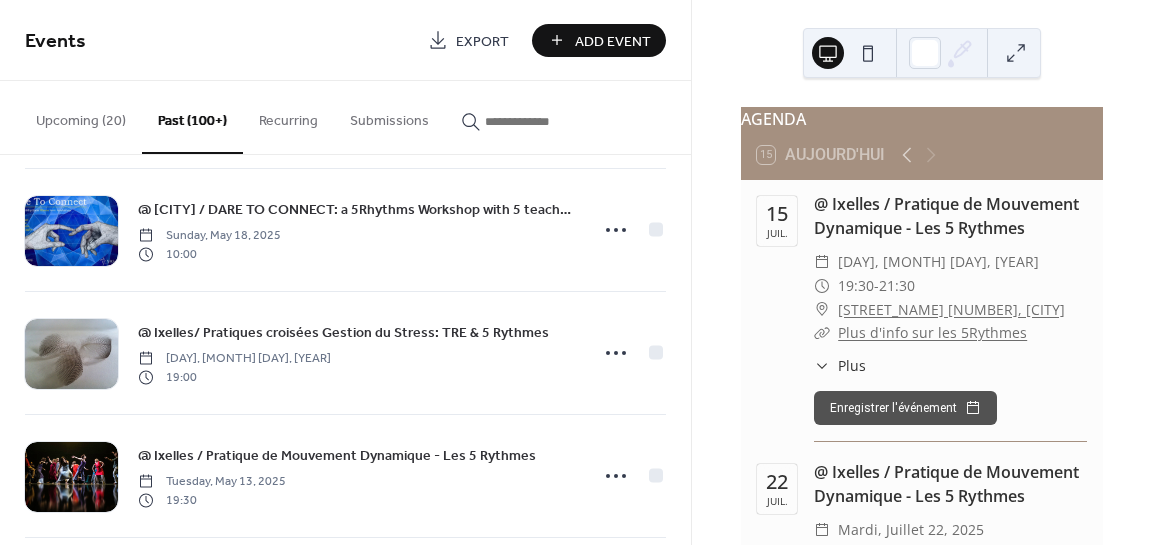scroll, scrollTop: 1568, scrollLeft: 0, axis: vertical 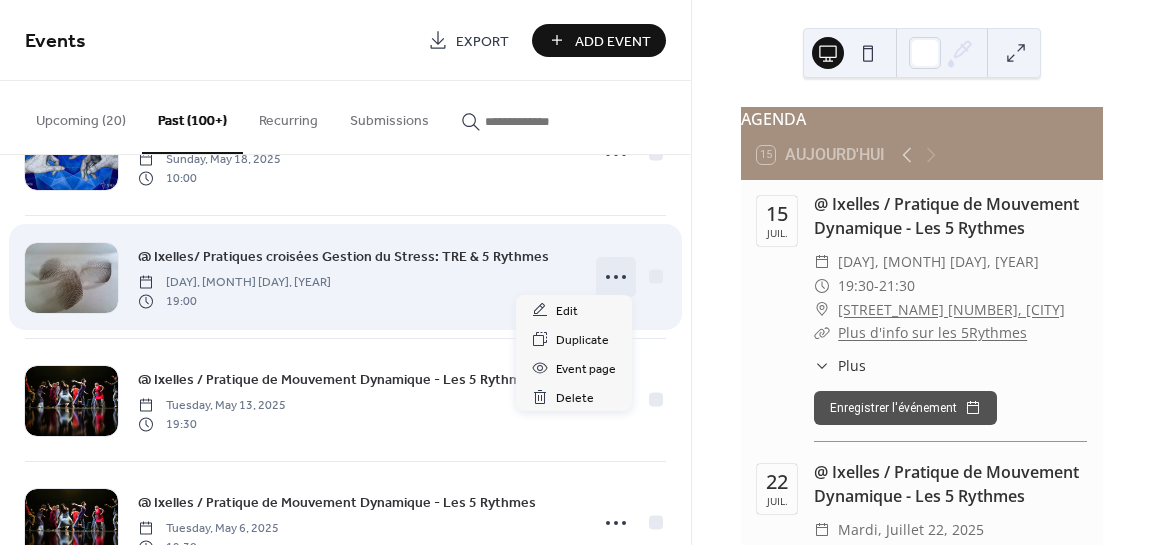 click 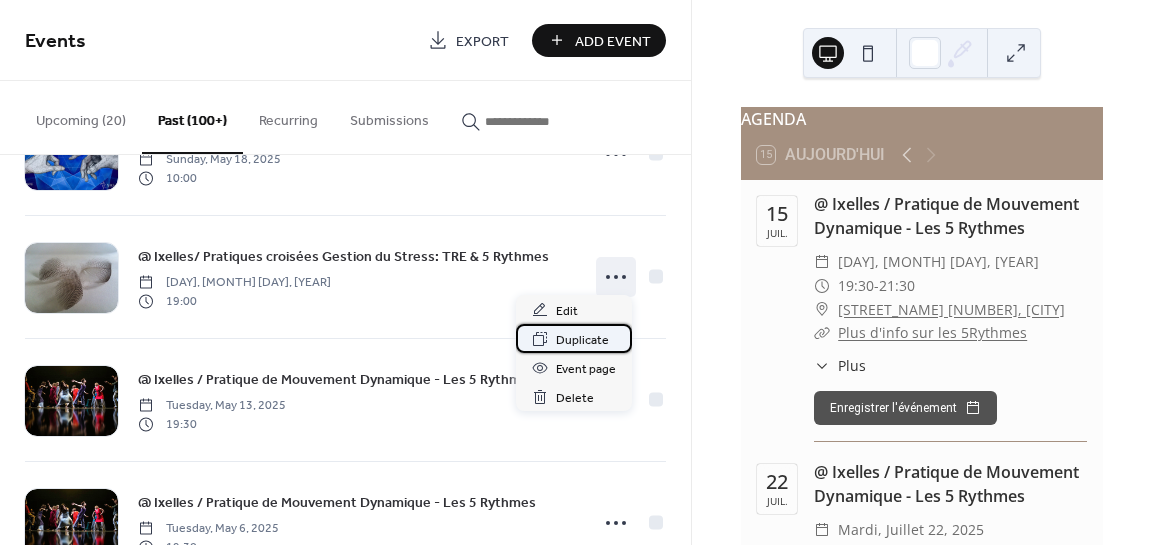 click on "Duplicate" at bounding box center (582, 340) 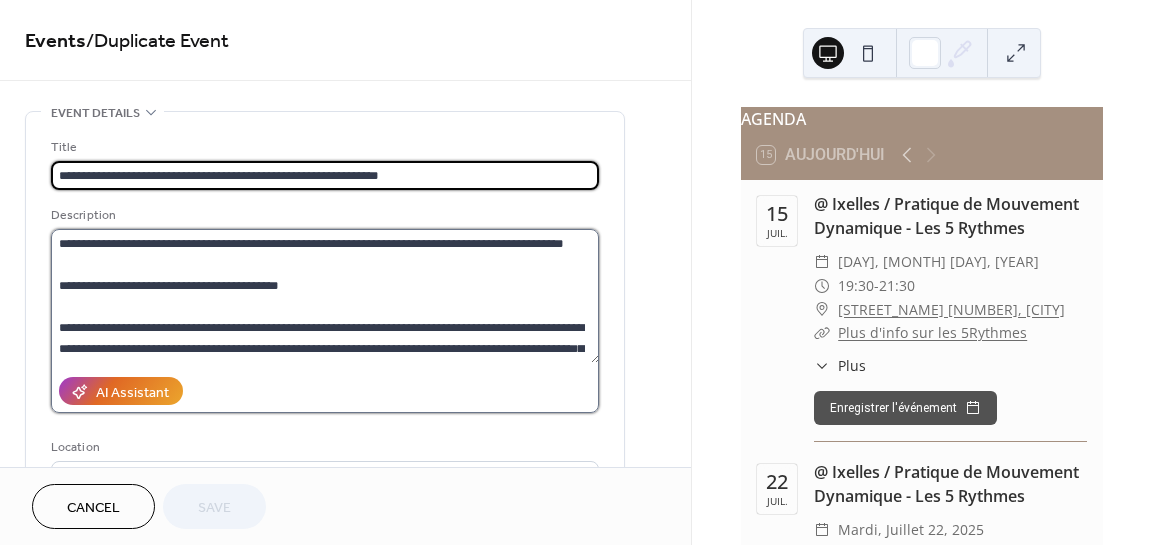 click at bounding box center [325, 296] 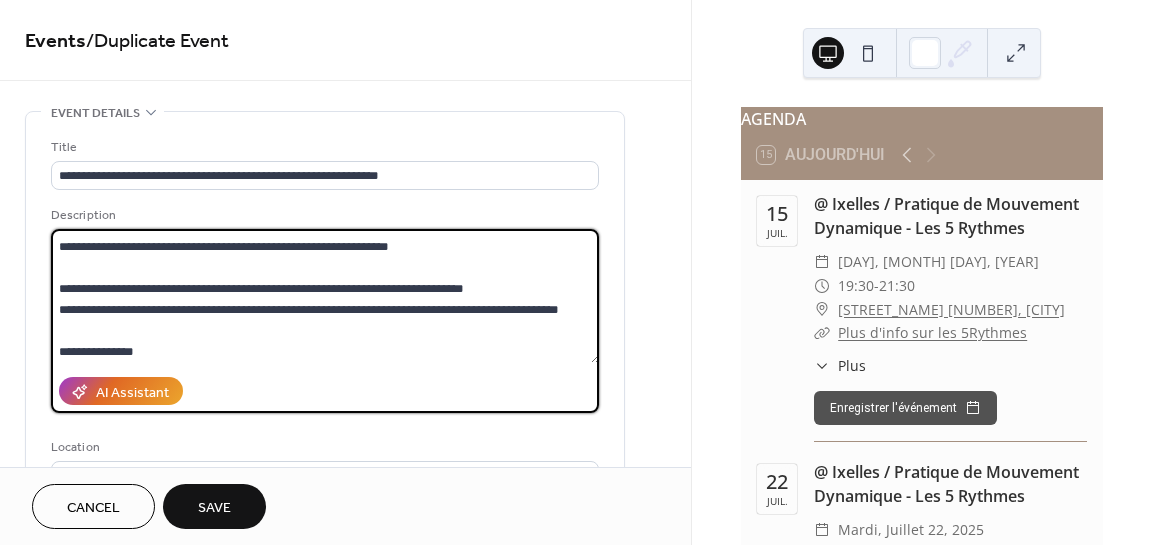 scroll, scrollTop: 942, scrollLeft: 0, axis: vertical 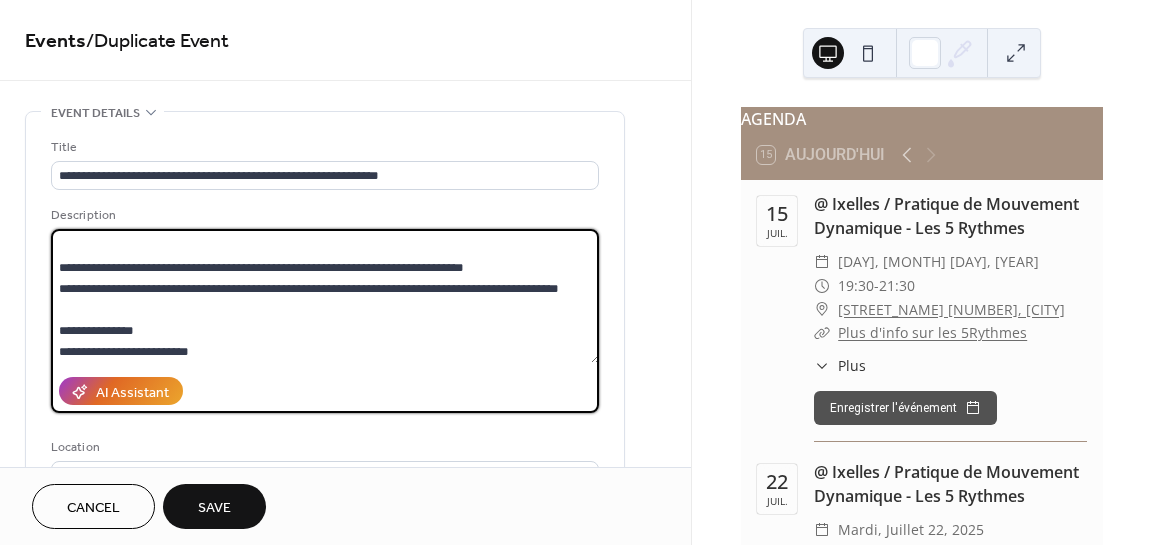 click at bounding box center [325, 296] 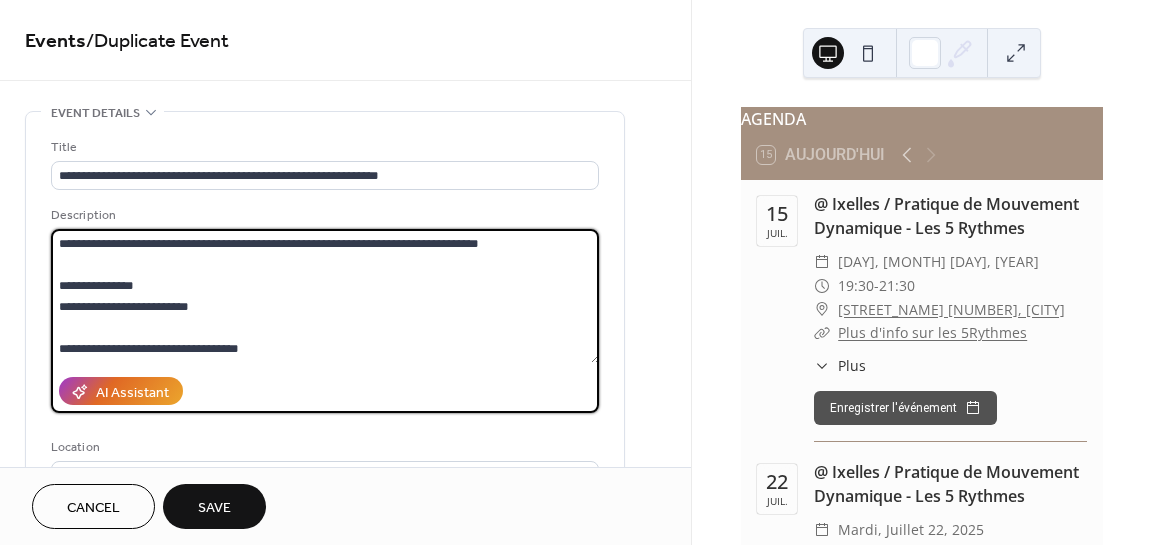 scroll, scrollTop: 1028, scrollLeft: 0, axis: vertical 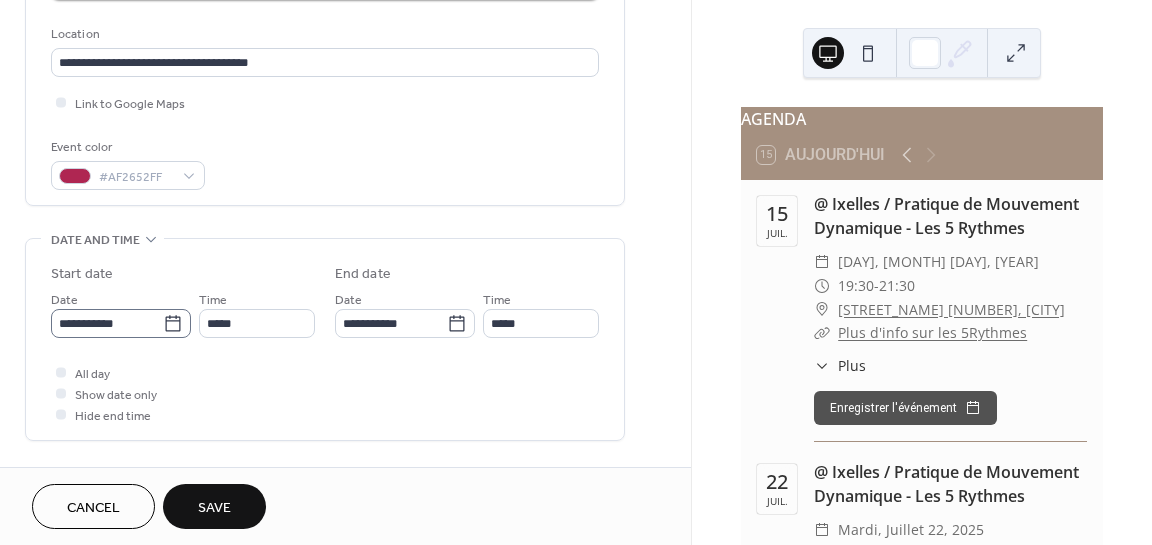 type on "**********" 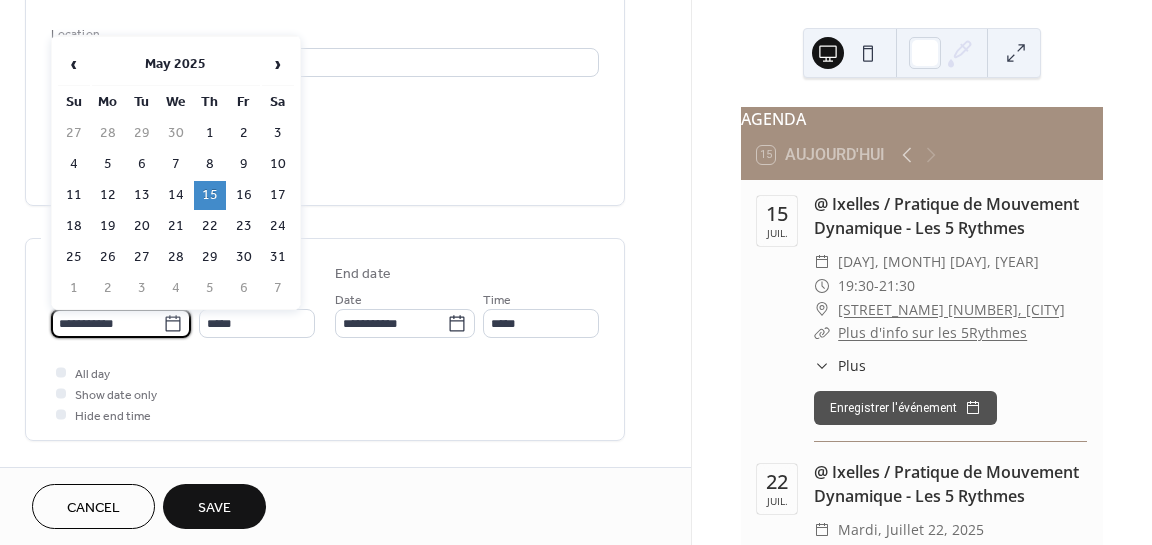 click on "**********" at bounding box center (107, 323) 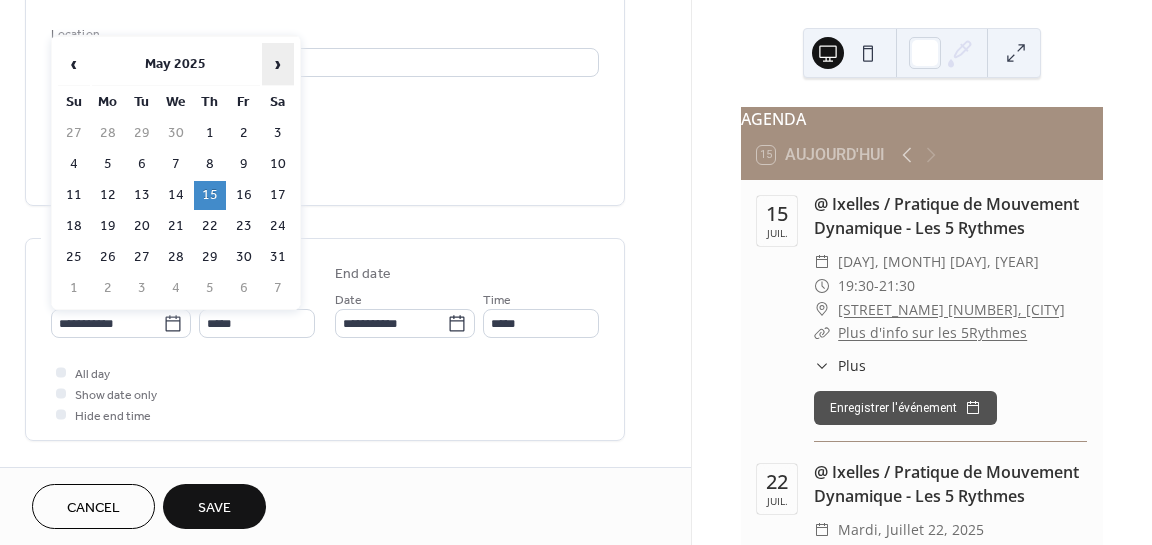 click on "›" at bounding box center (278, 64) 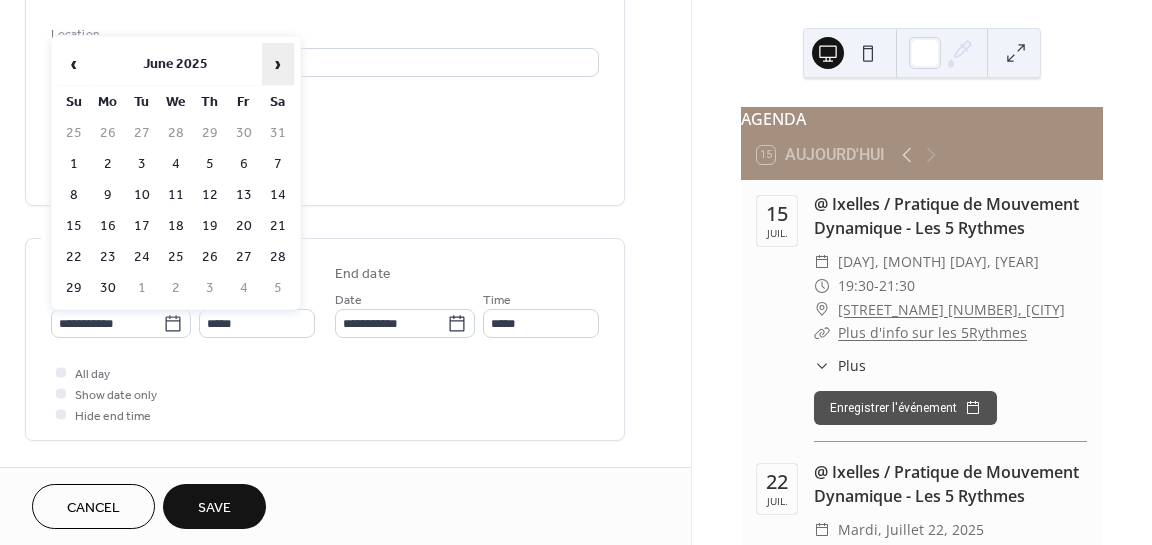 click on "›" at bounding box center (278, 64) 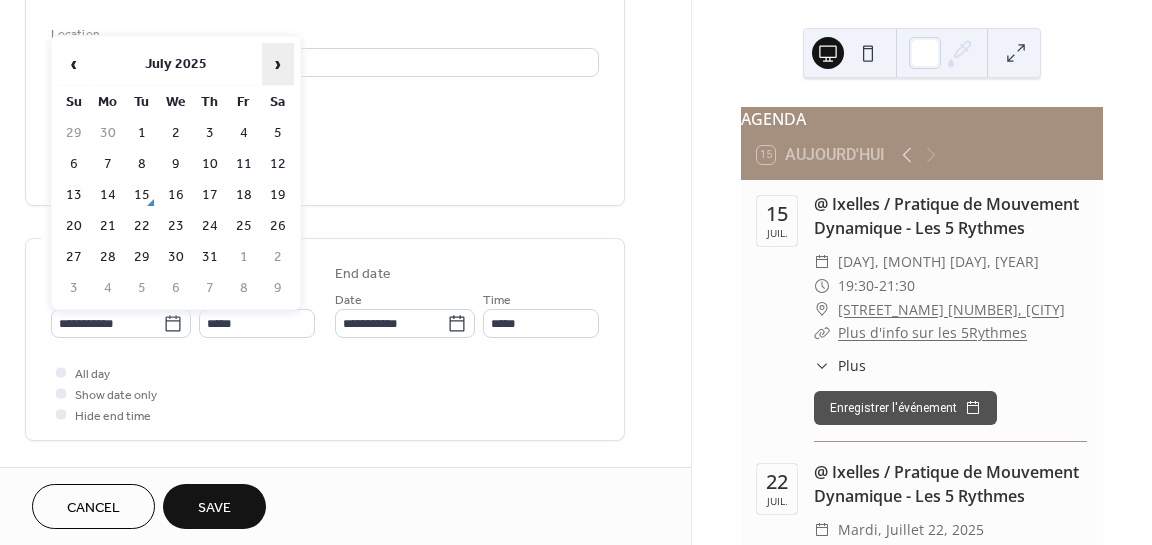 click on "›" at bounding box center (278, 64) 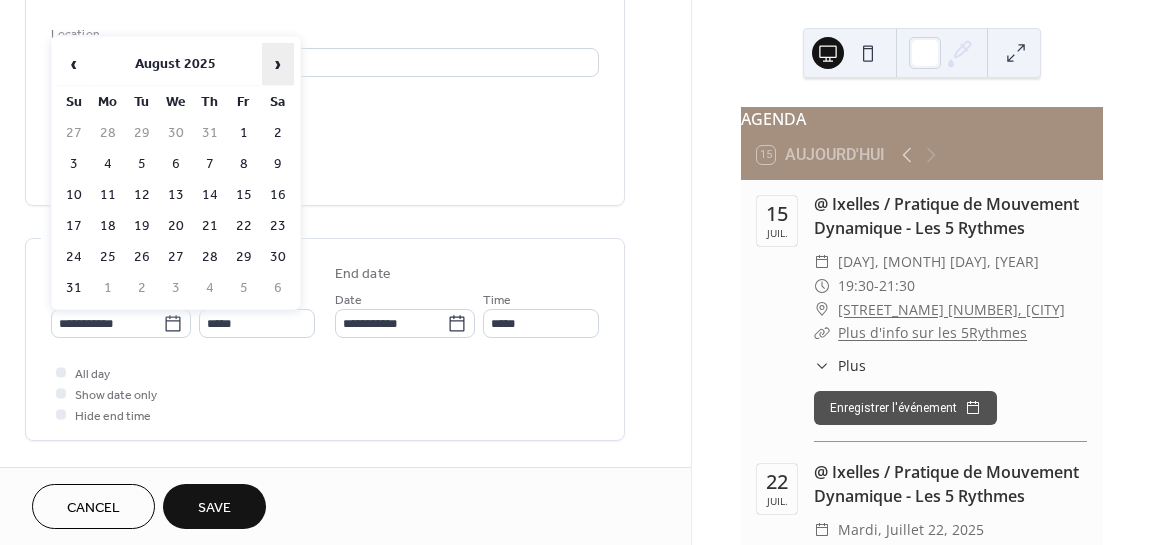 click on "›" at bounding box center (278, 64) 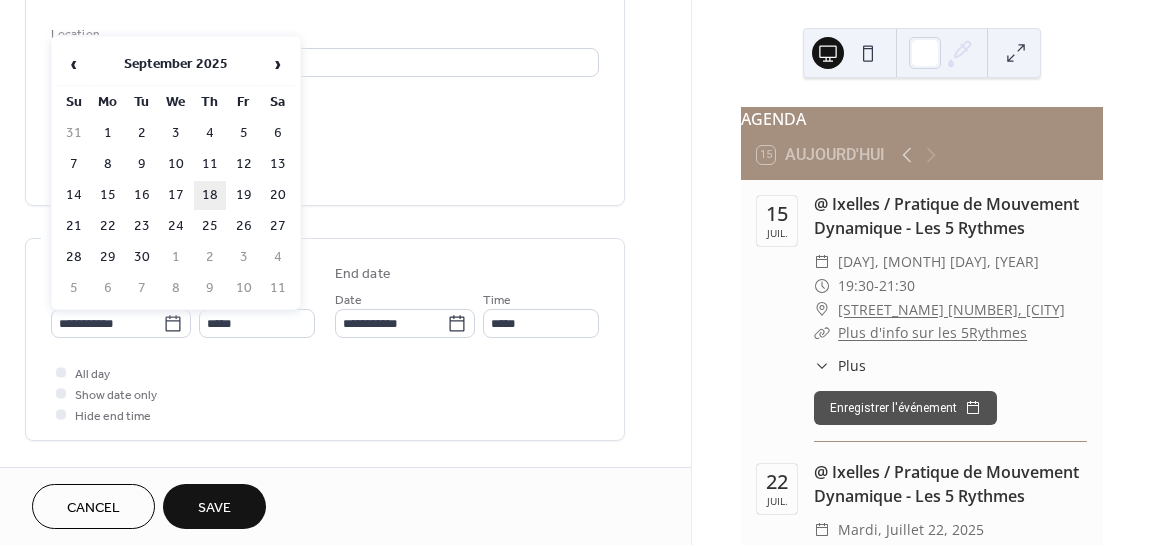 click on "18" at bounding box center (210, 195) 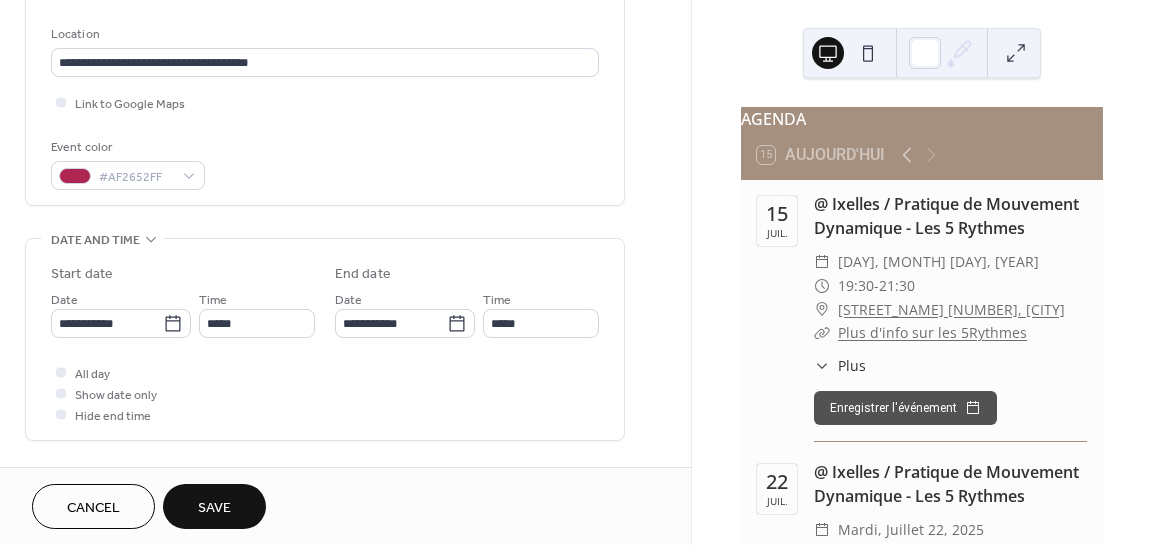 click on "Save" at bounding box center [214, 508] 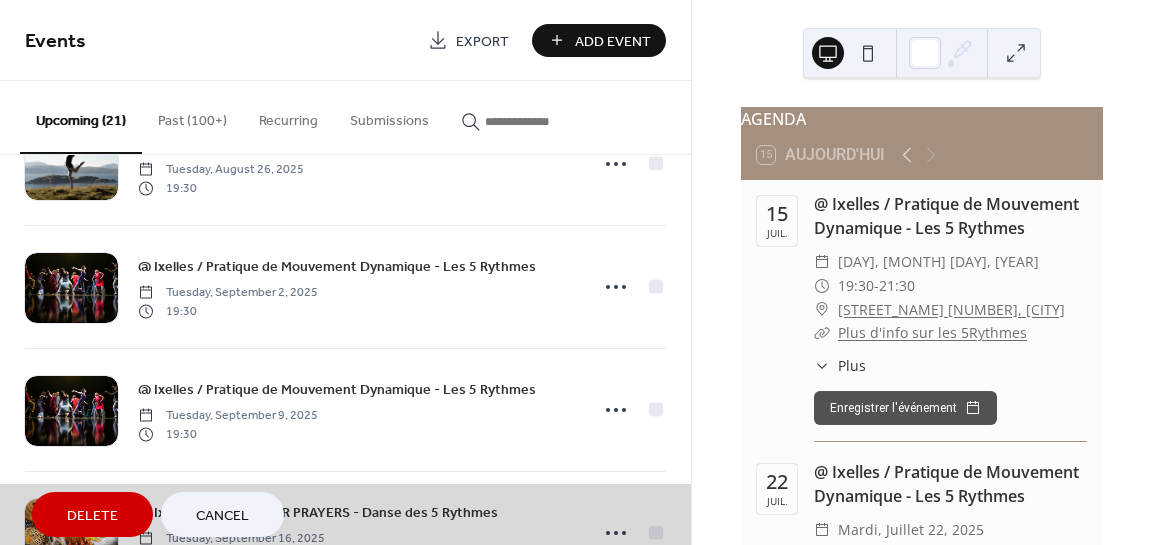 scroll, scrollTop: 575, scrollLeft: 0, axis: vertical 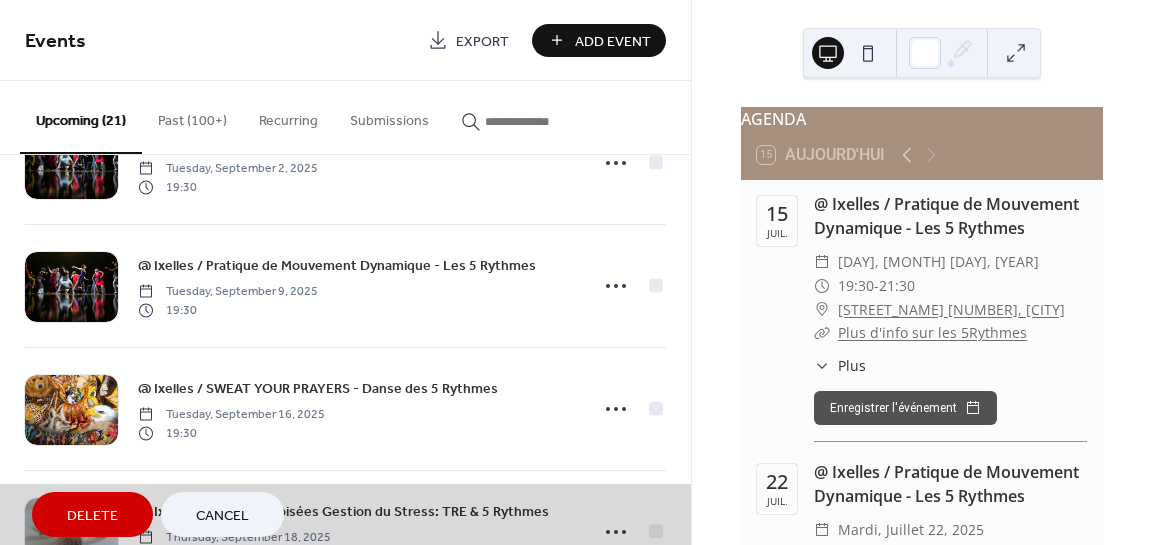 click on "Cancel" at bounding box center (222, 516) 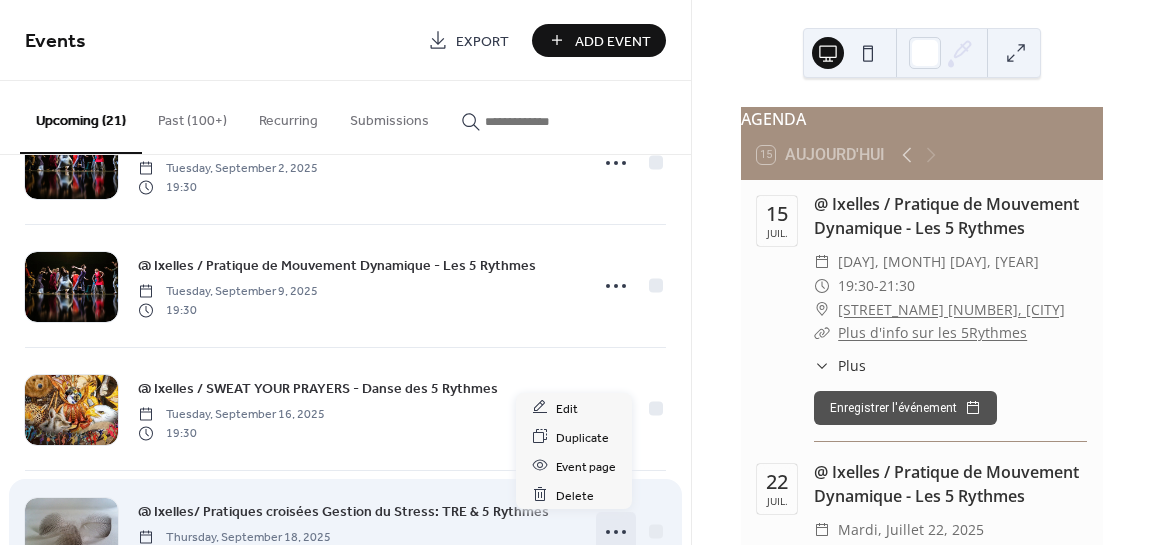 click 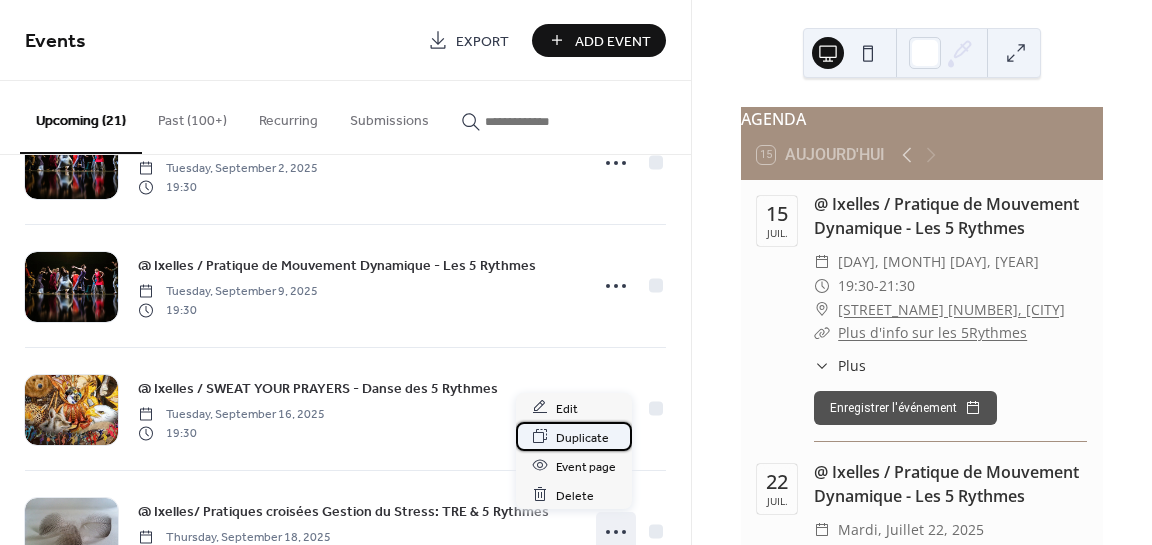 click on "Duplicate" at bounding box center [582, 437] 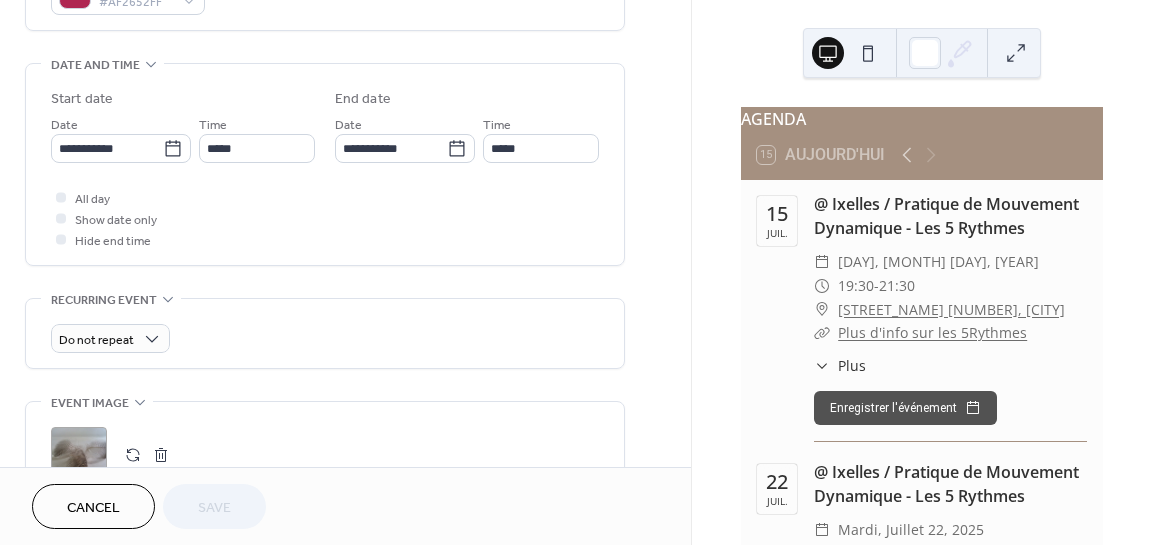 scroll, scrollTop: 606, scrollLeft: 0, axis: vertical 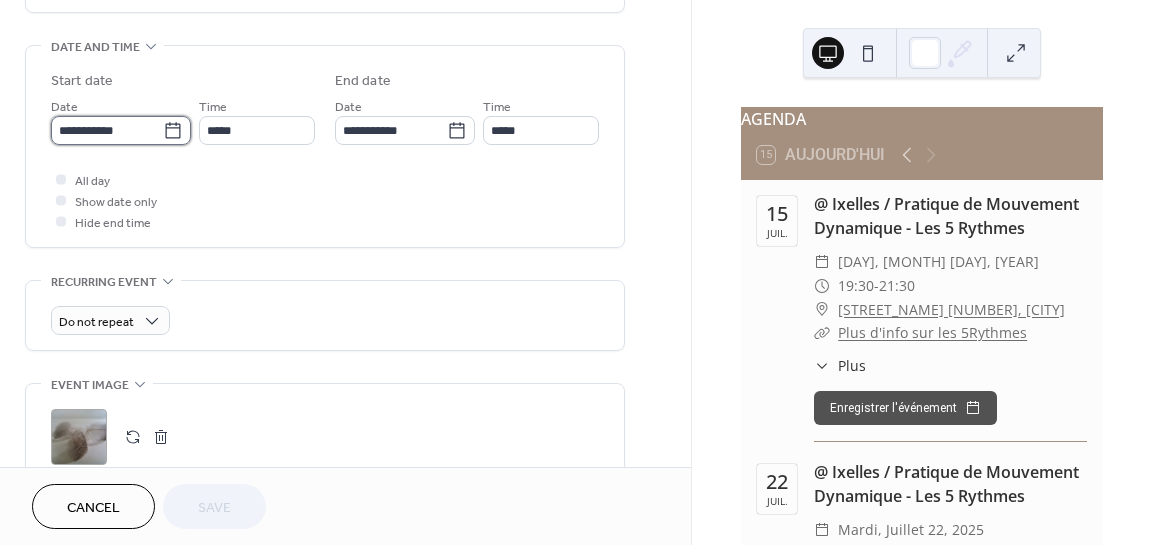 click on "**********" at bounding box center [107, 130] 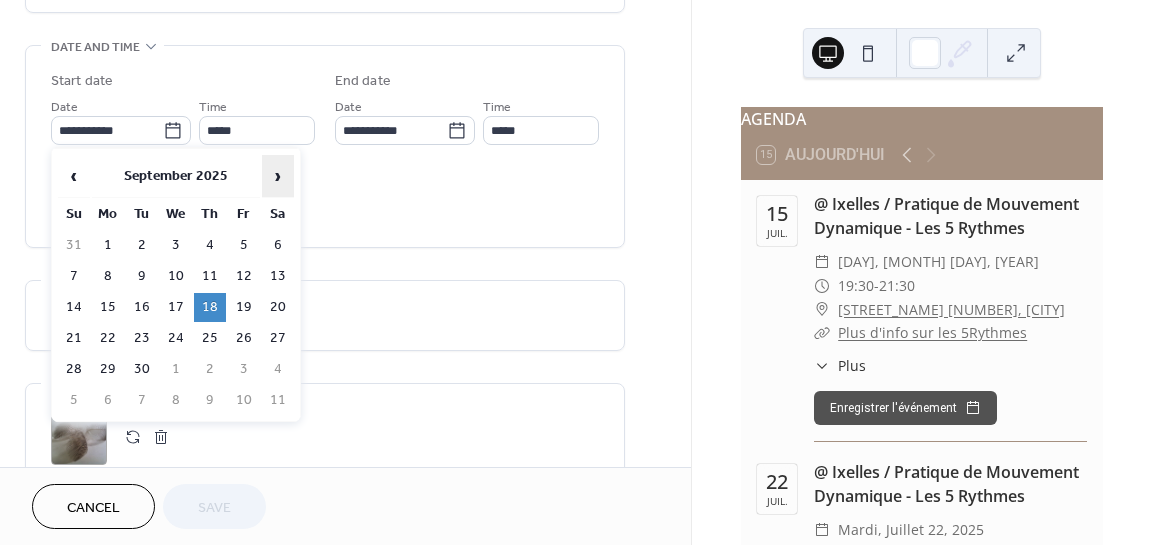 click on "›" at bounding box center (278, 176) 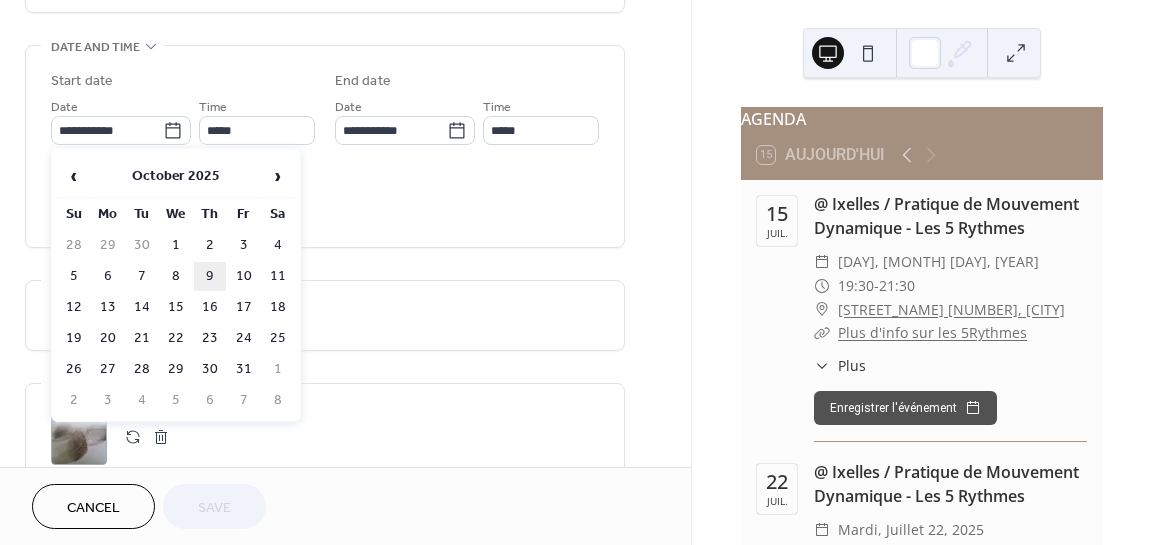 click on "9" at bounding box center [210, 276] 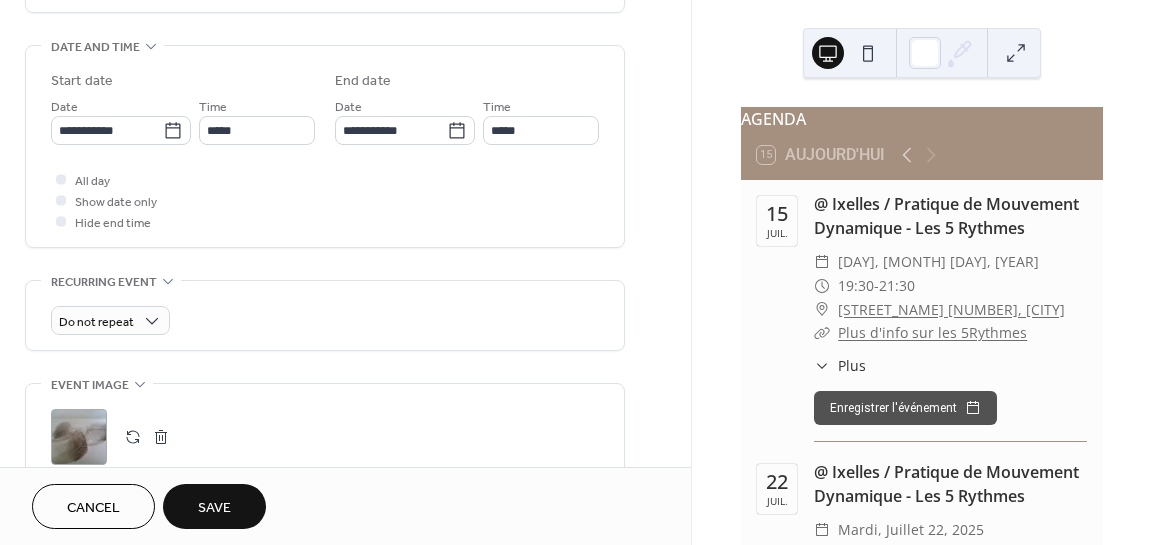 click on "Save" at bounding box center [214, 508] 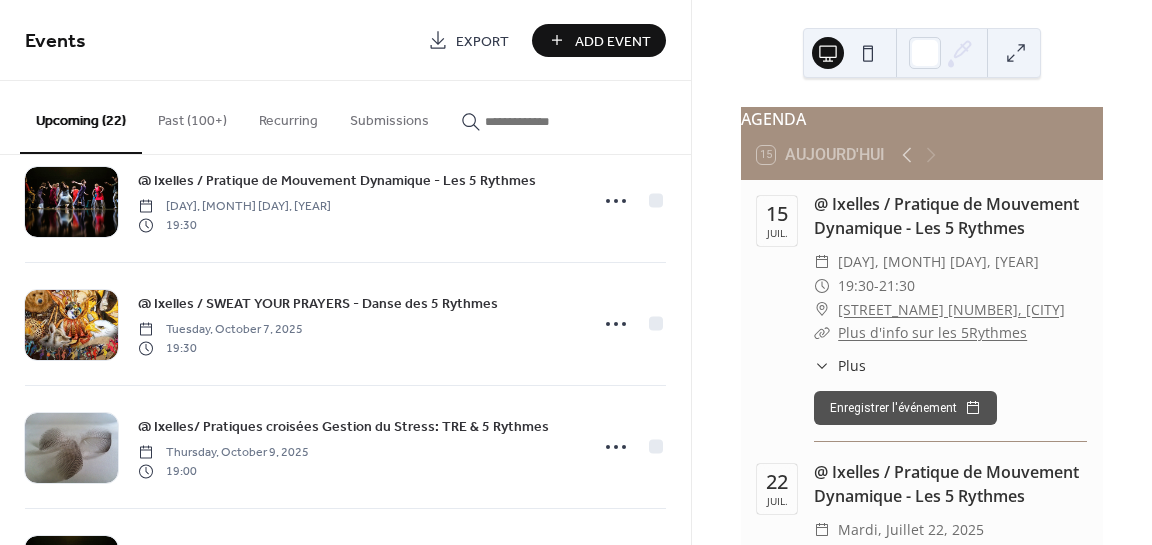 scroll, scrollTop: 1218, scrollLeft: 0, axis: vertical 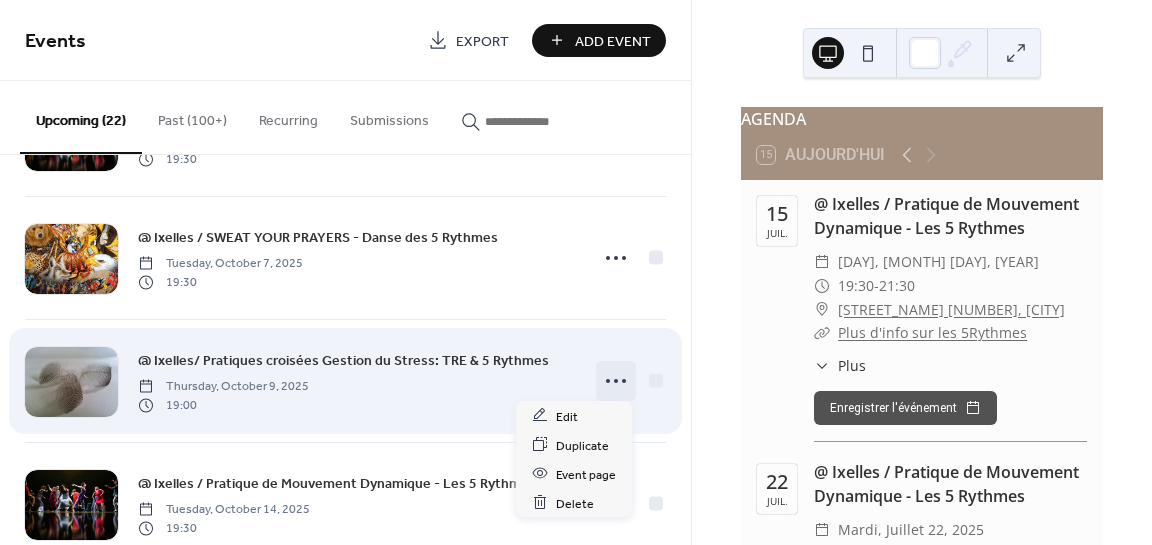 click 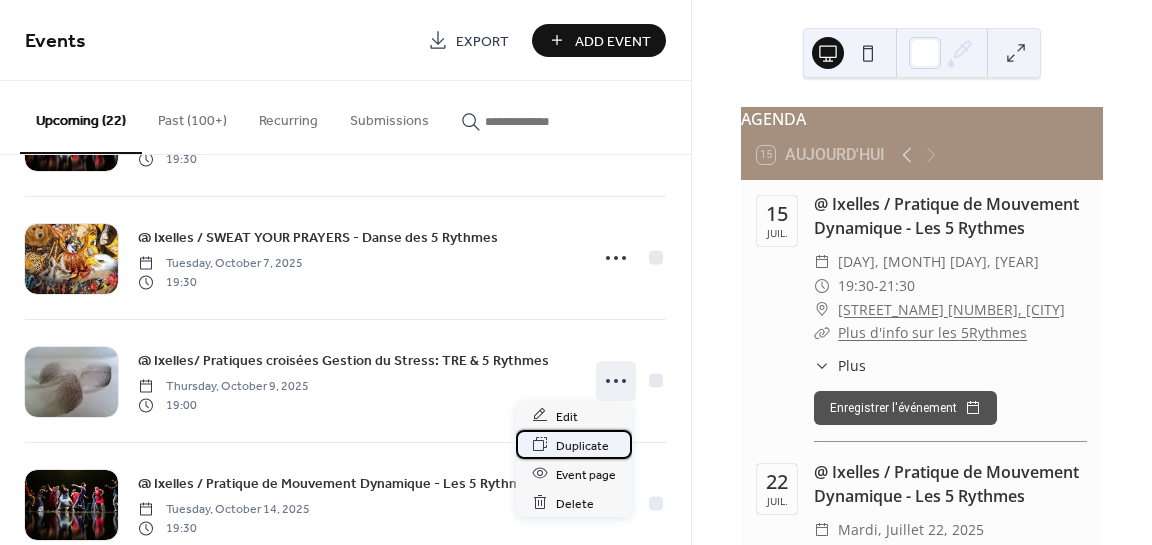 click on "Duplicate" at bounding box center (582, 445) 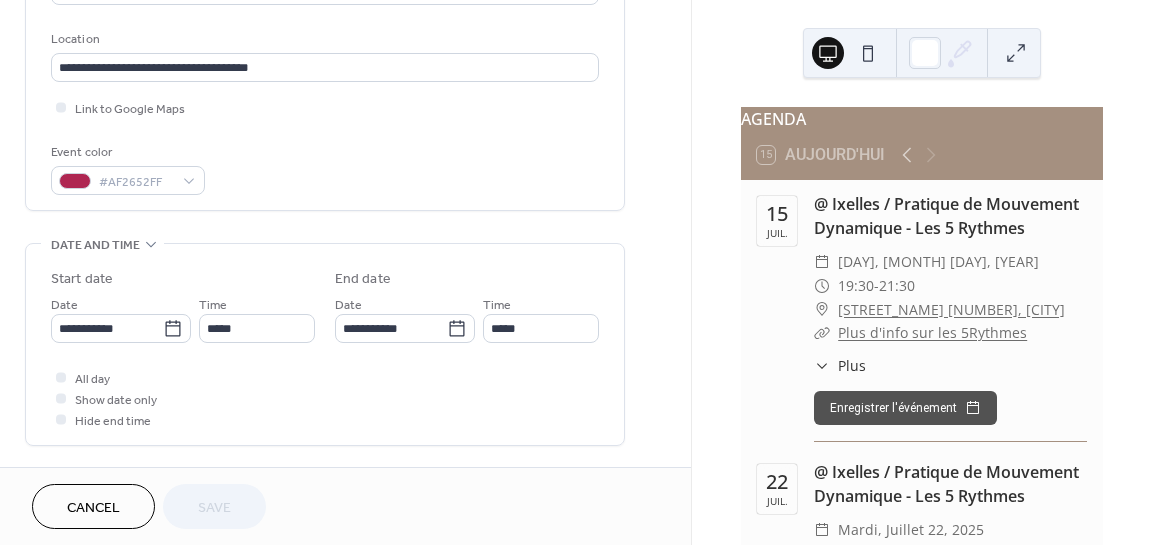 scroll, scrollTop: 442, scrollLeft: 0, axis: vertical 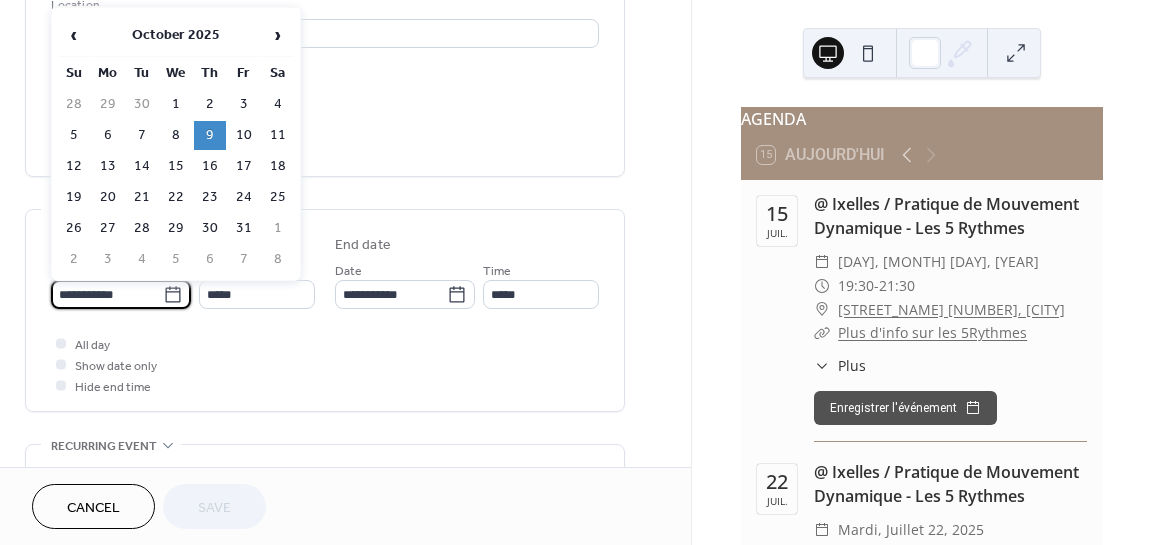 click on "**********" at bounding box center (107, 294) 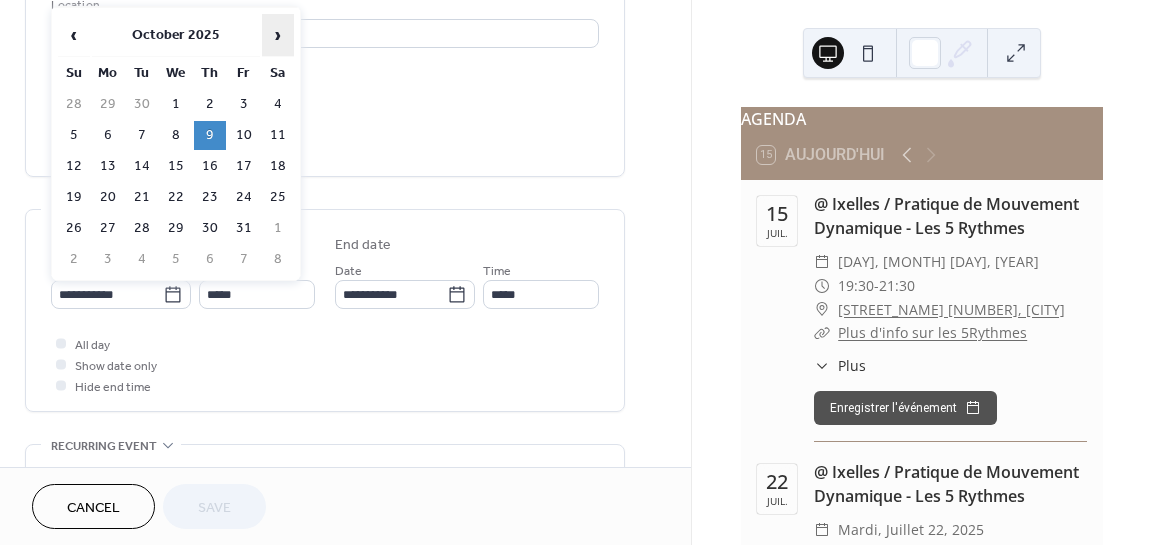 click on "›" at bounding box center [278, 35] 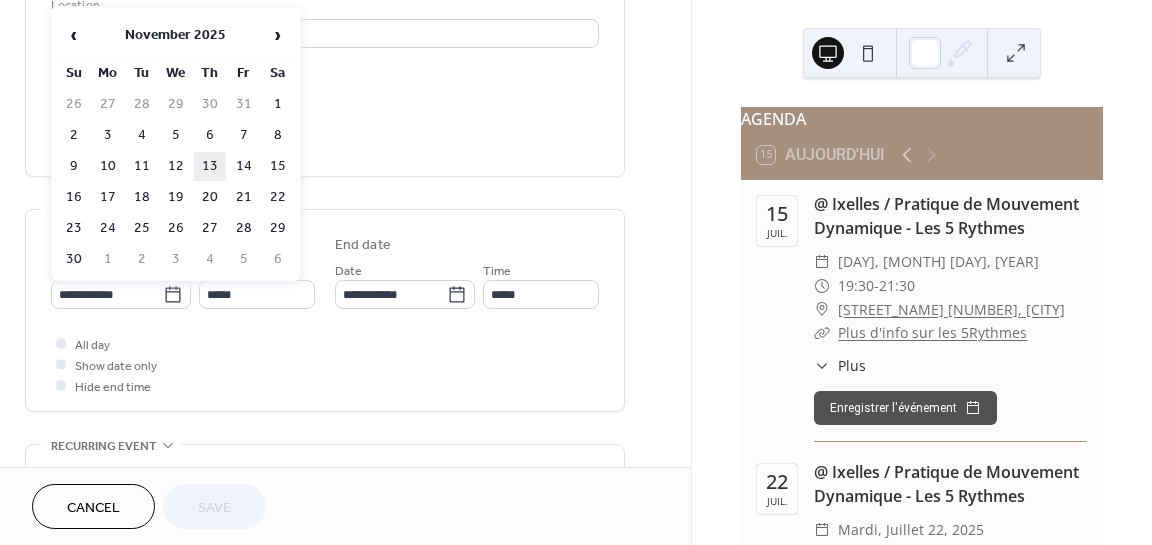 click on "13" at bounding box center [210, 166] 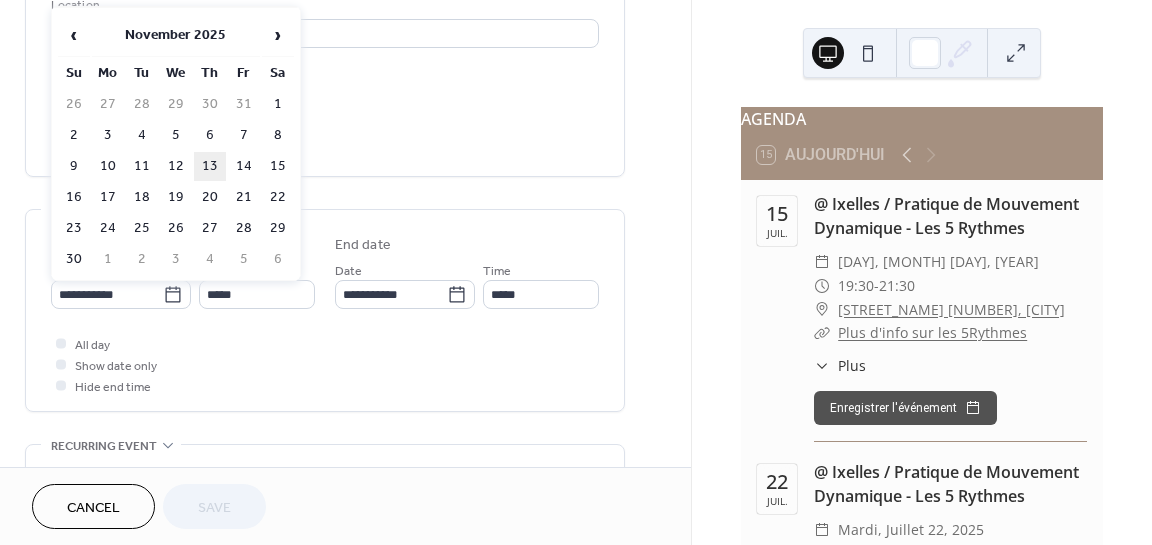 type on "**********" 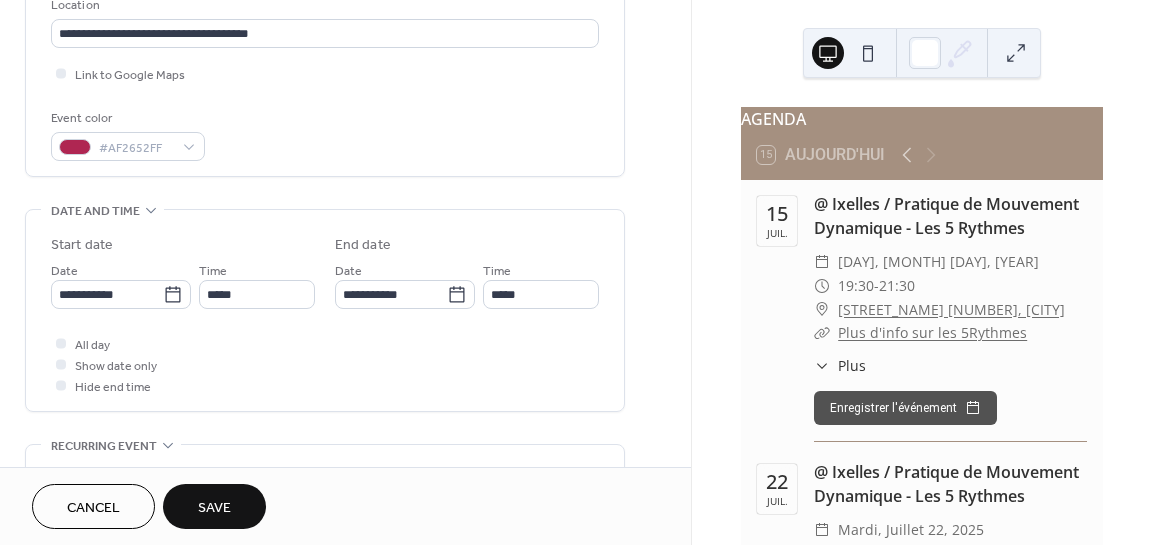 click on "Save" at bounding box center (214, 508) 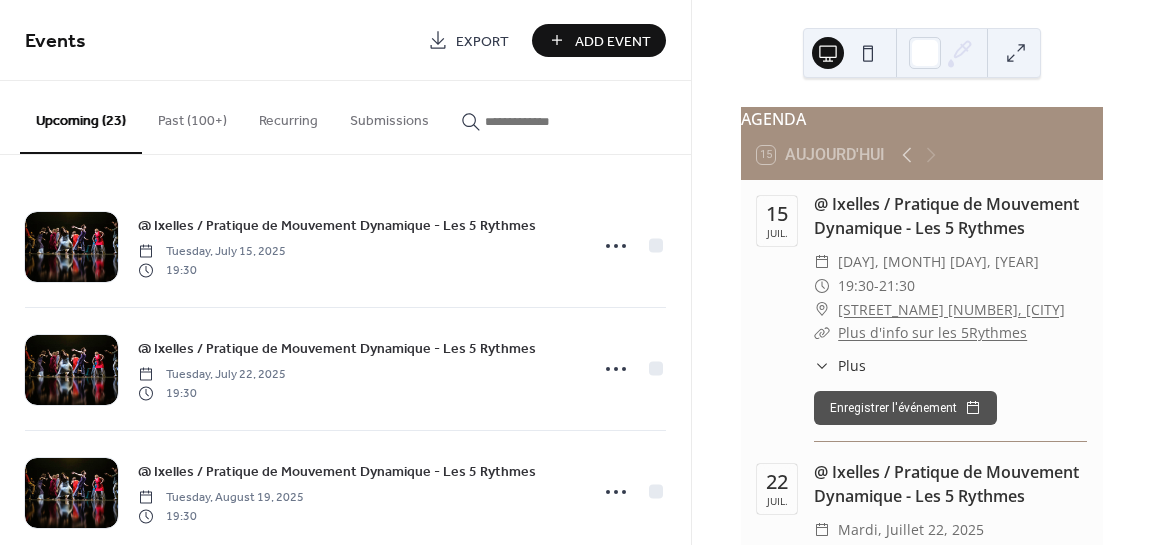 click on "Past (100+)" at bounding box center [192, 116] 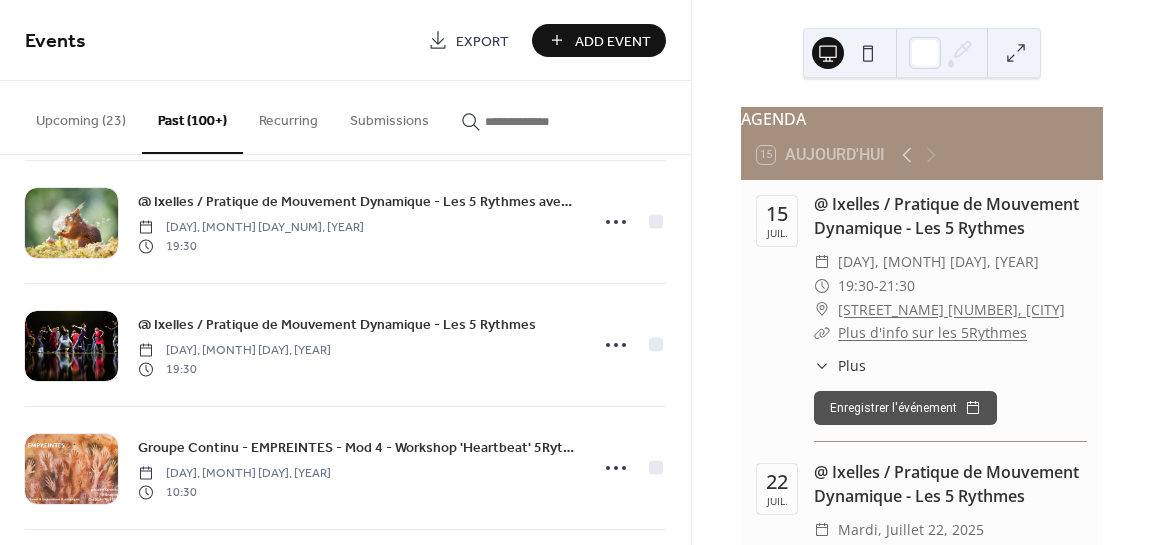 scroll, scrollTop: 2321, scrollLeft: 0, axis: vertical 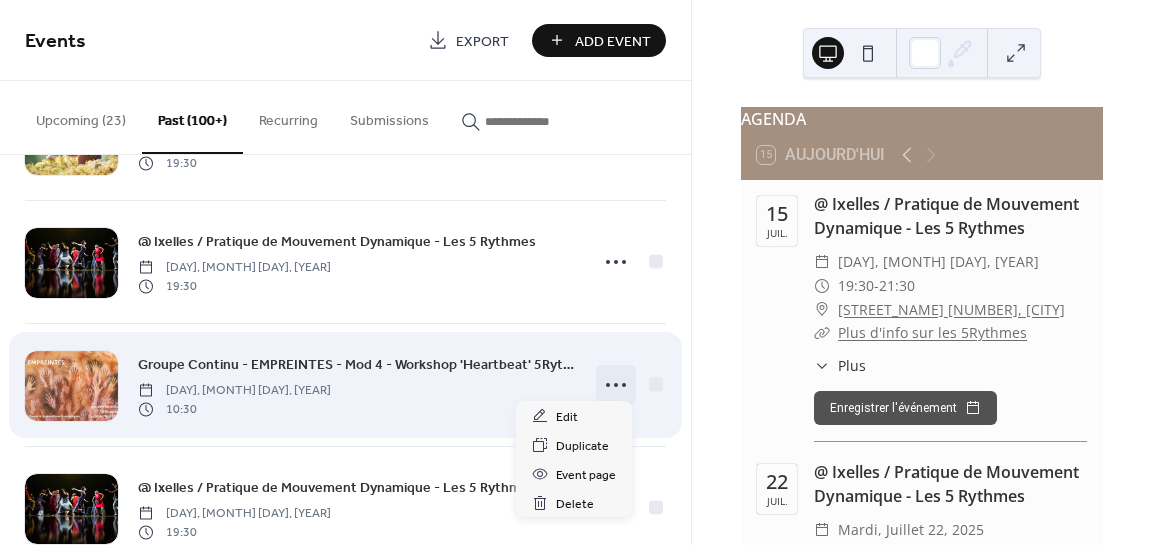 click 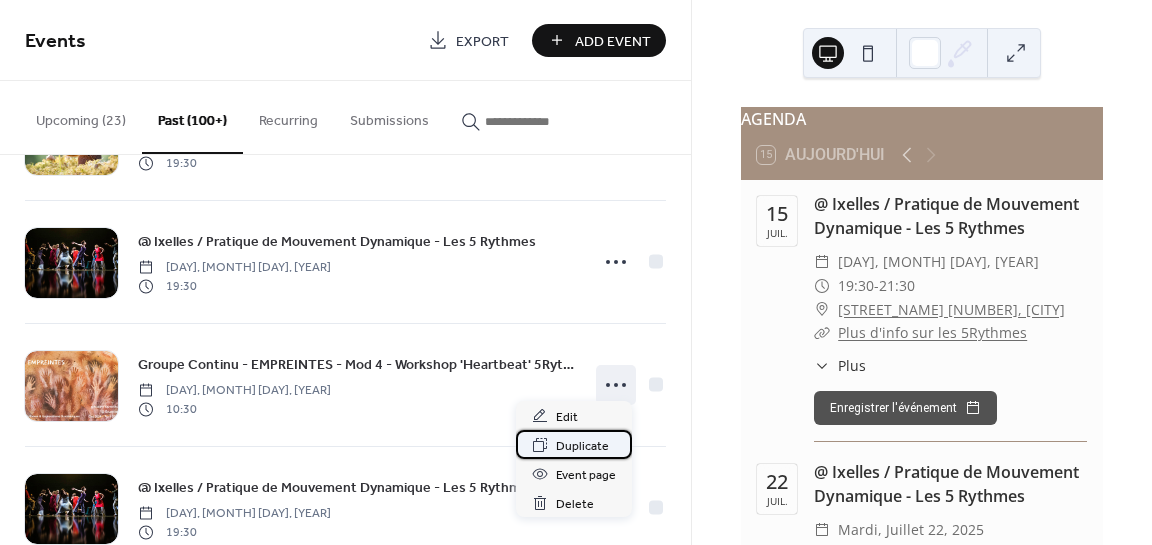 click on "Duplicate" at bounding box center (582, 446) 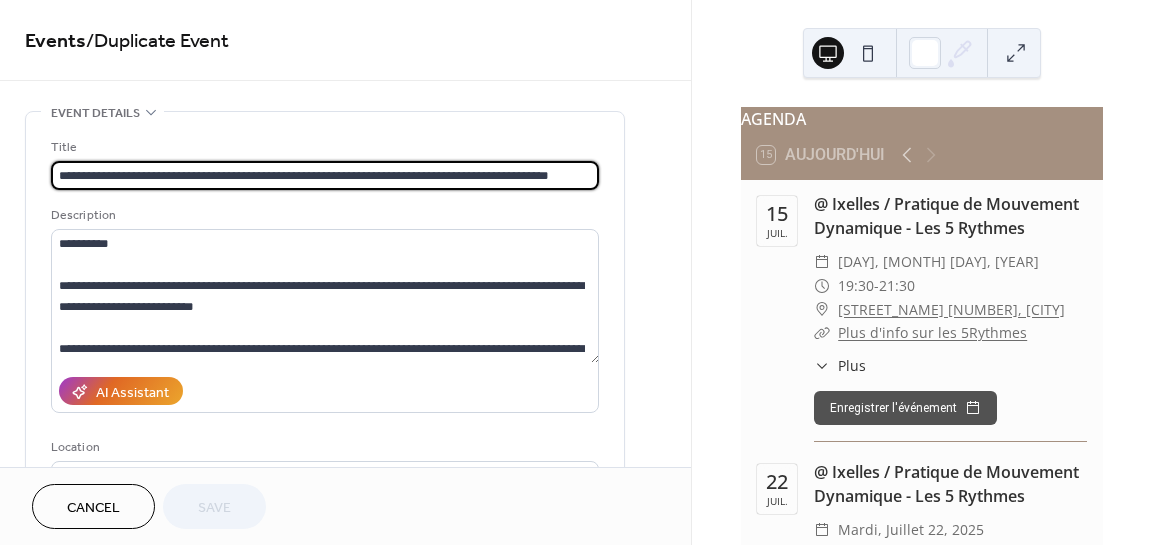 scroll, scrollTop: 0, scrollLeft: 20, axis: horizontal 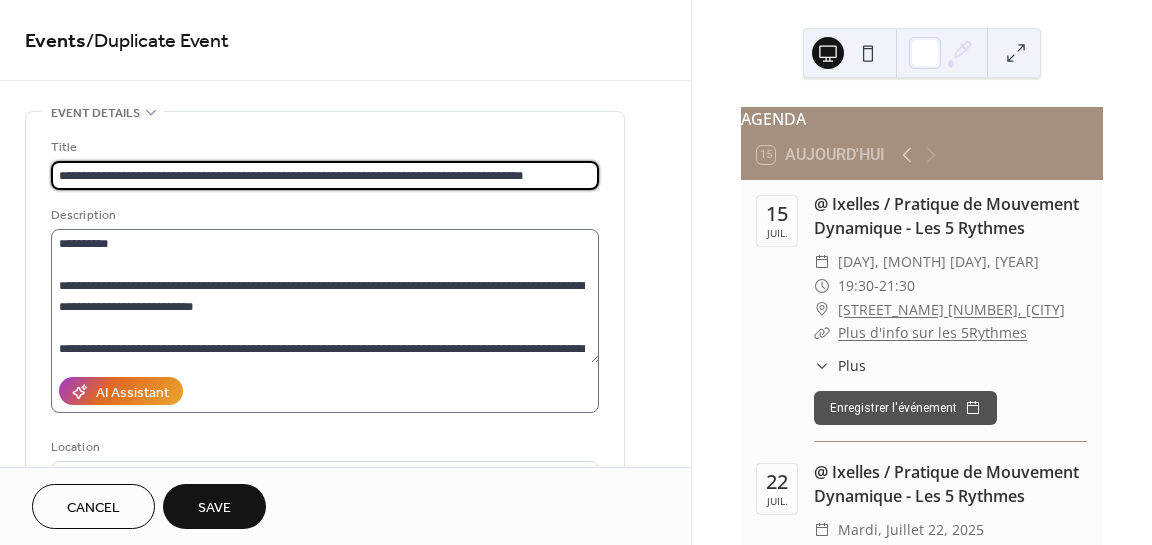 type on "**********" 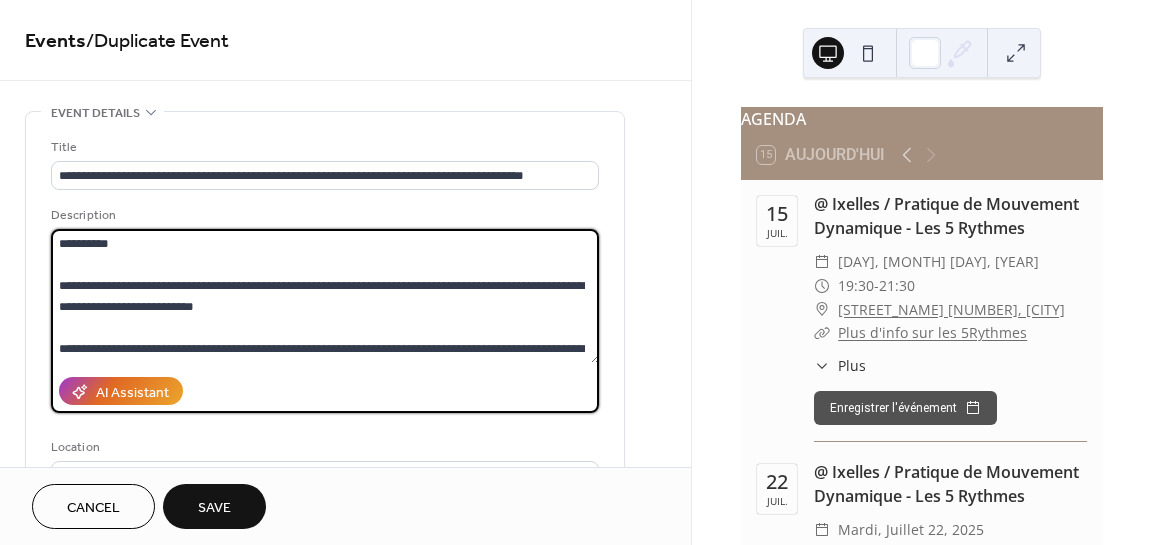 click at bounding box center (325, 296) 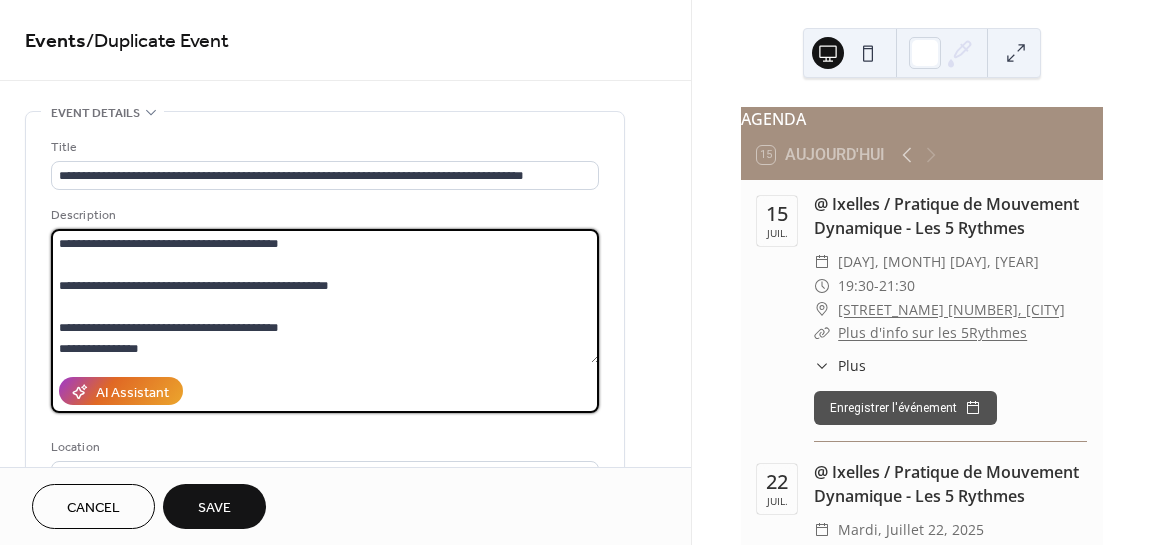 scroll, scrollTop: 1323, scrollLeft: 0, axis: vertical 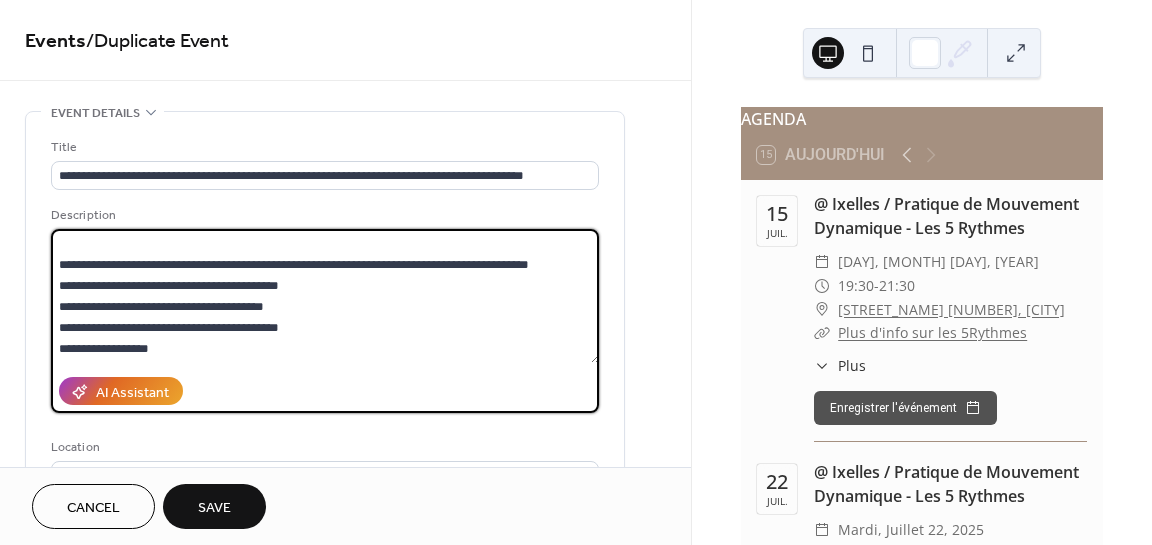 drag, startPoint x: 590, startPoint y: 346, endPoint x: 581, endPoint y: 242, distance: 104.388695 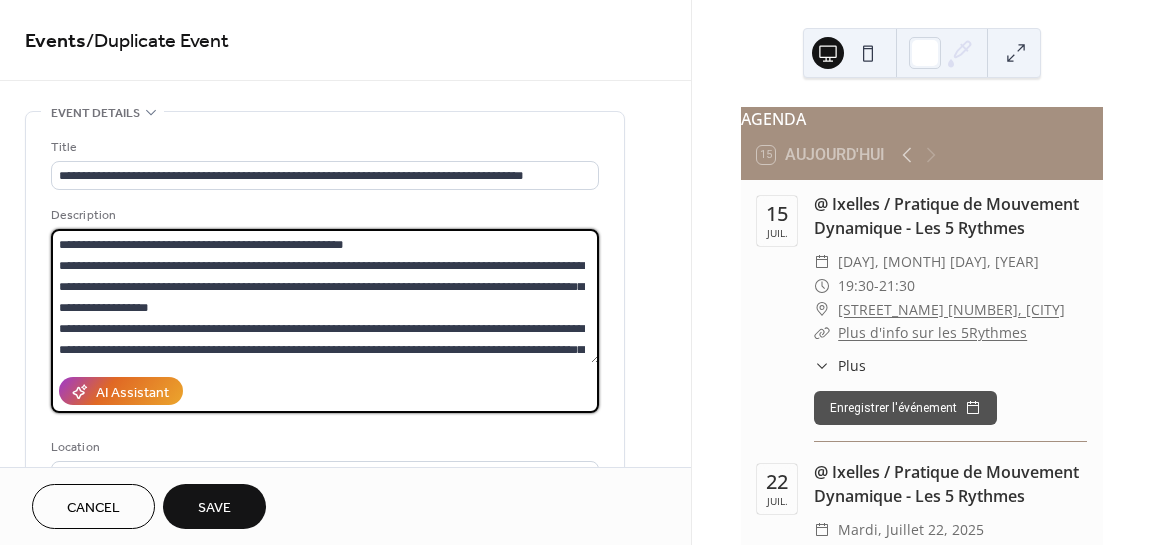 scroll, scrollTop: 0, scrollLeft: 0, axis: both 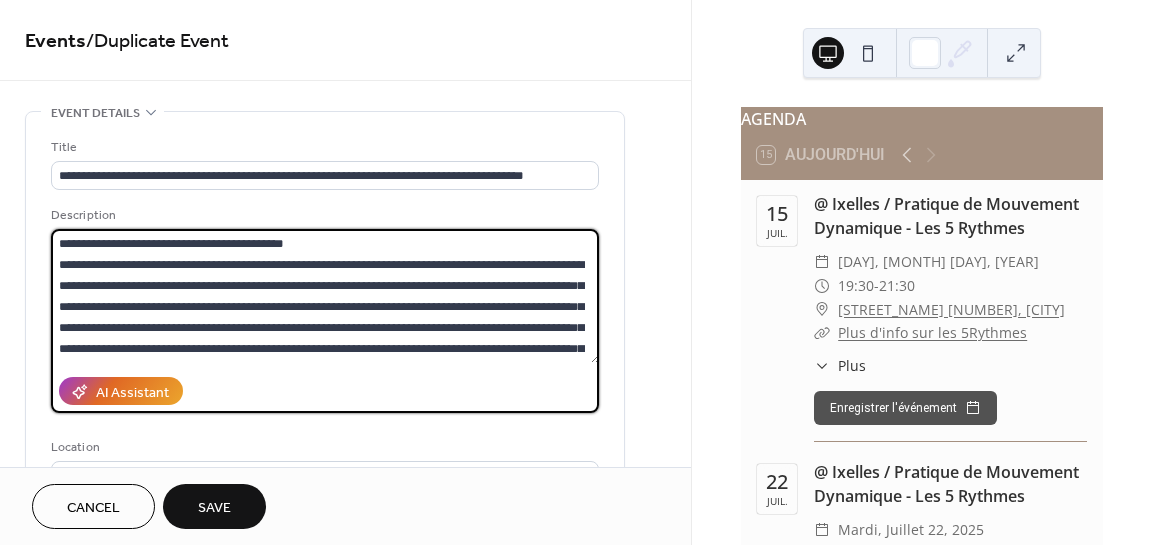 click at bounding box center (325, 296) 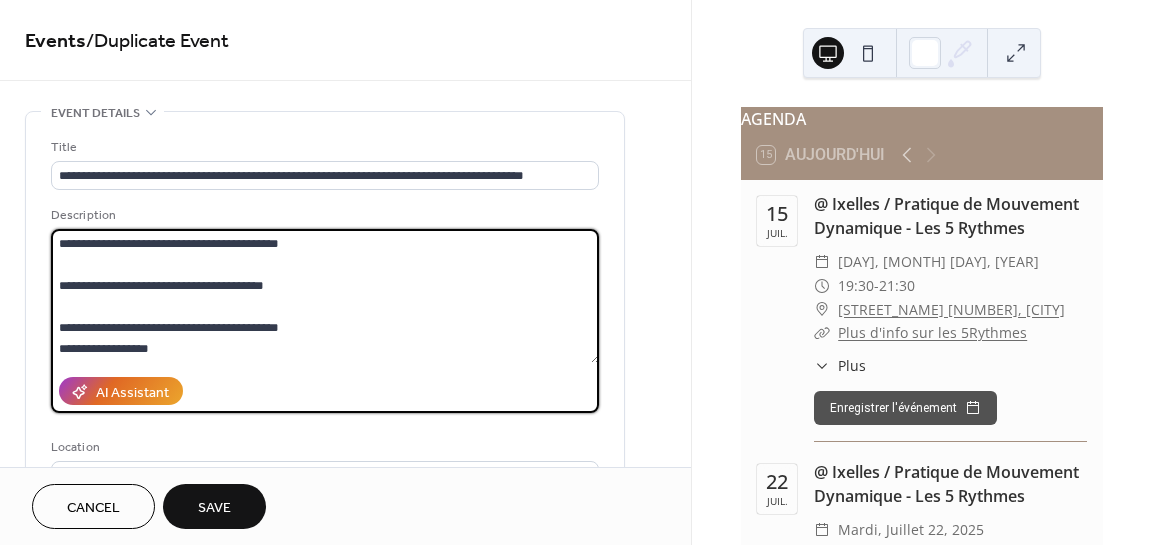 scroll, scrollTop: 1070, scrollLeft: 0, axis: vertical 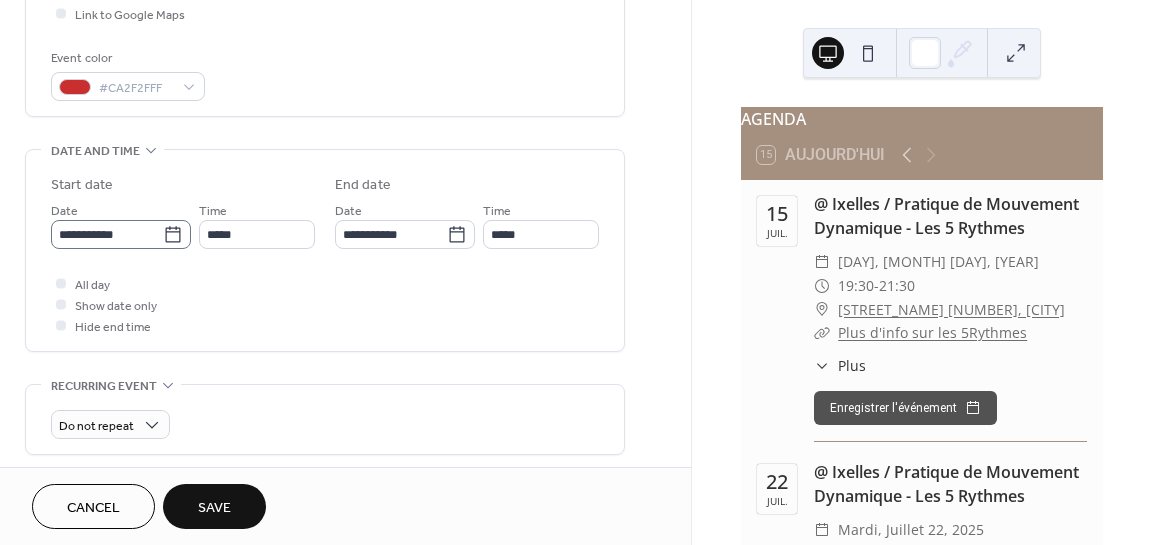 type on "**********" 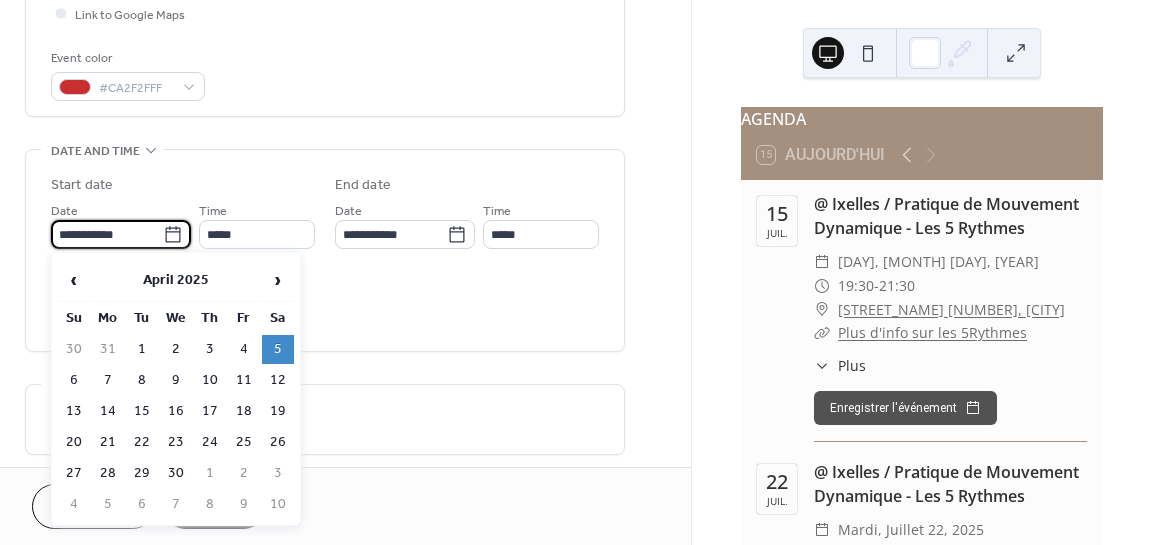 click on "**********" at bounding box center [107, 234] 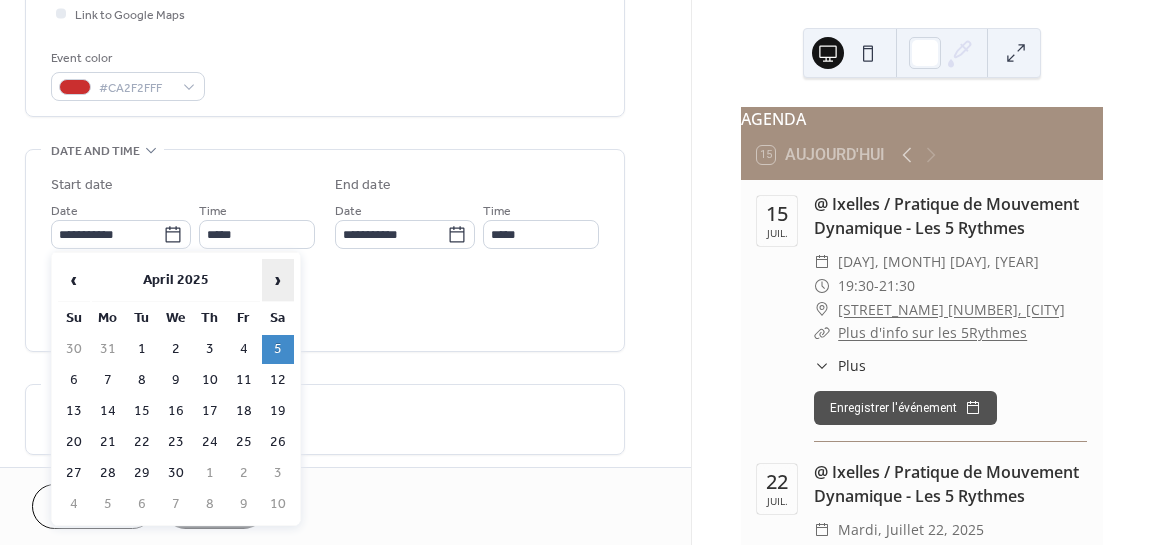 click on "›" at bounding box center [278, 280] 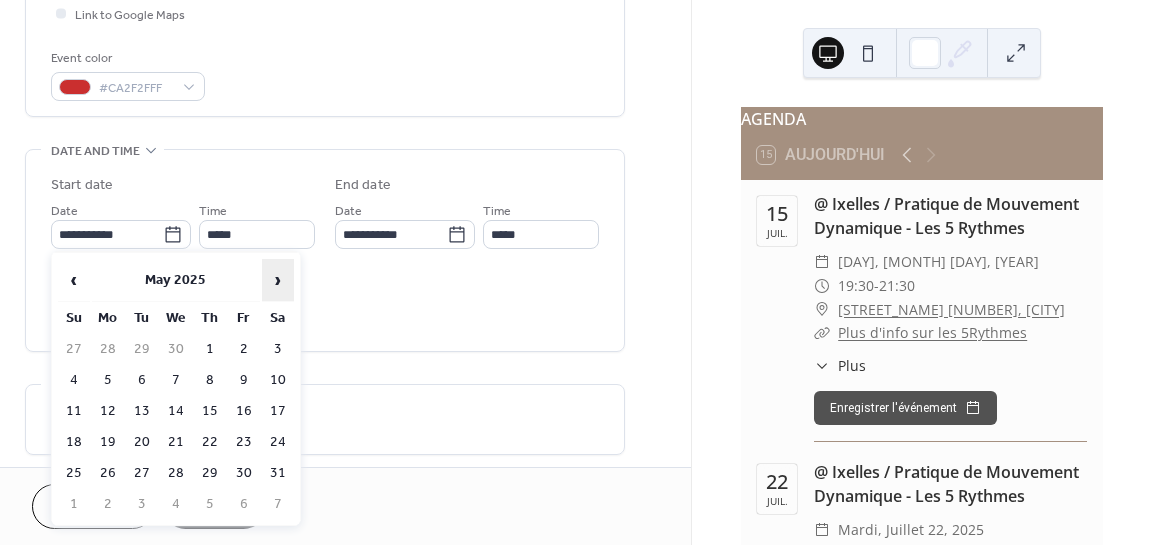 click on "›" at bounding box center [278, 280] 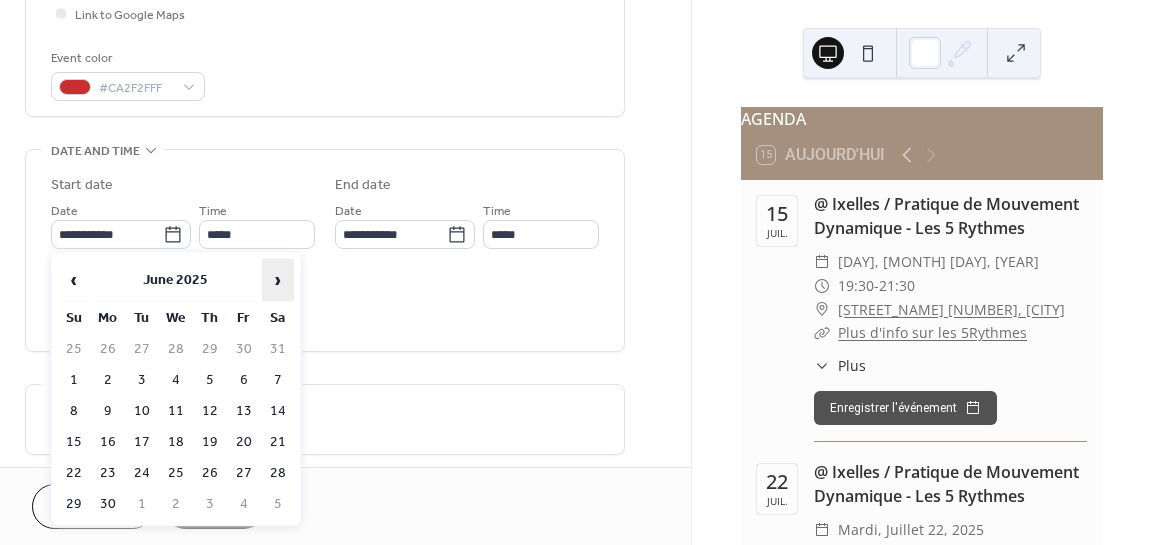 click on "›" at bounding box center [278, 280] 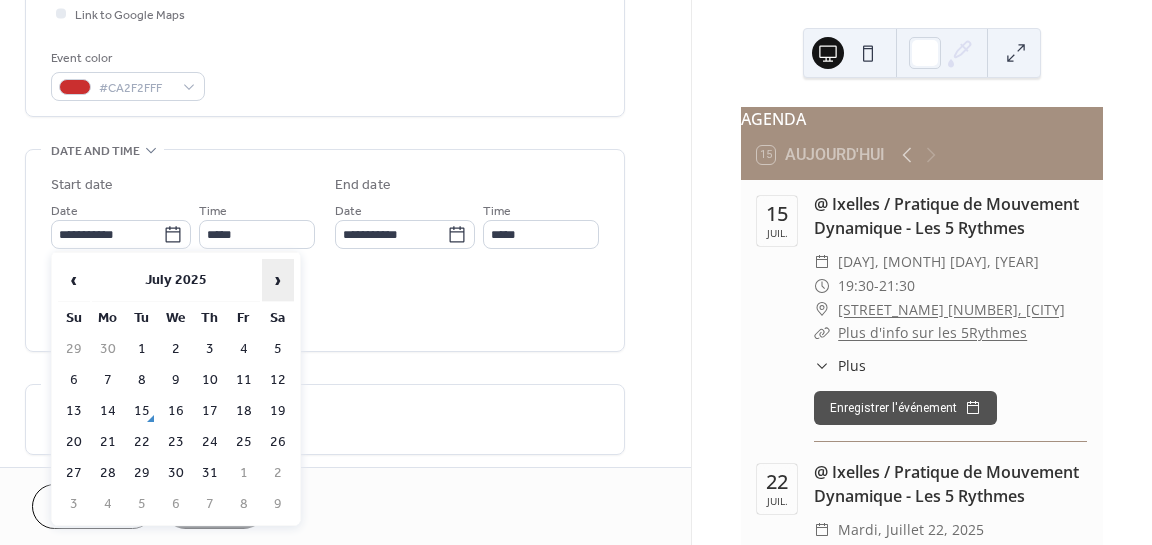 click on "›" at bounding box center (278, 280) 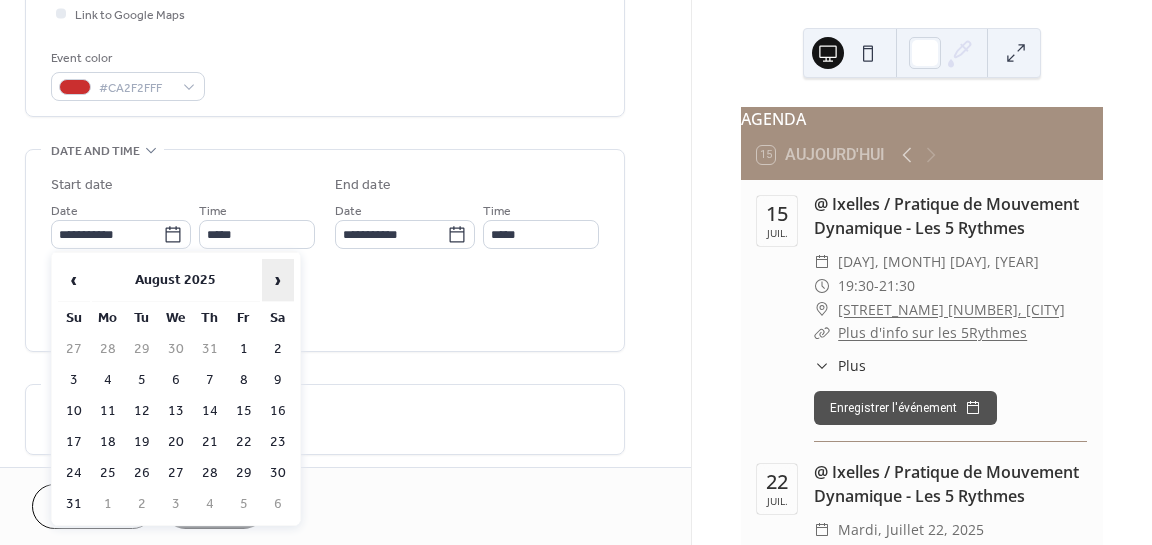 click on "›" at bounding box center (278, 280) 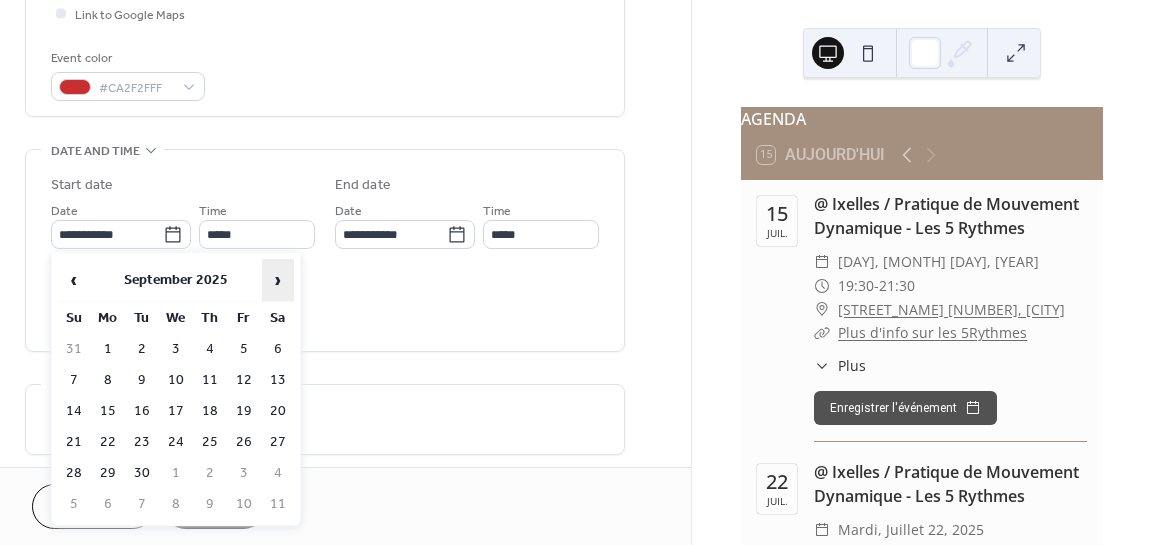 click on "›" at bounding box center [278, 280] 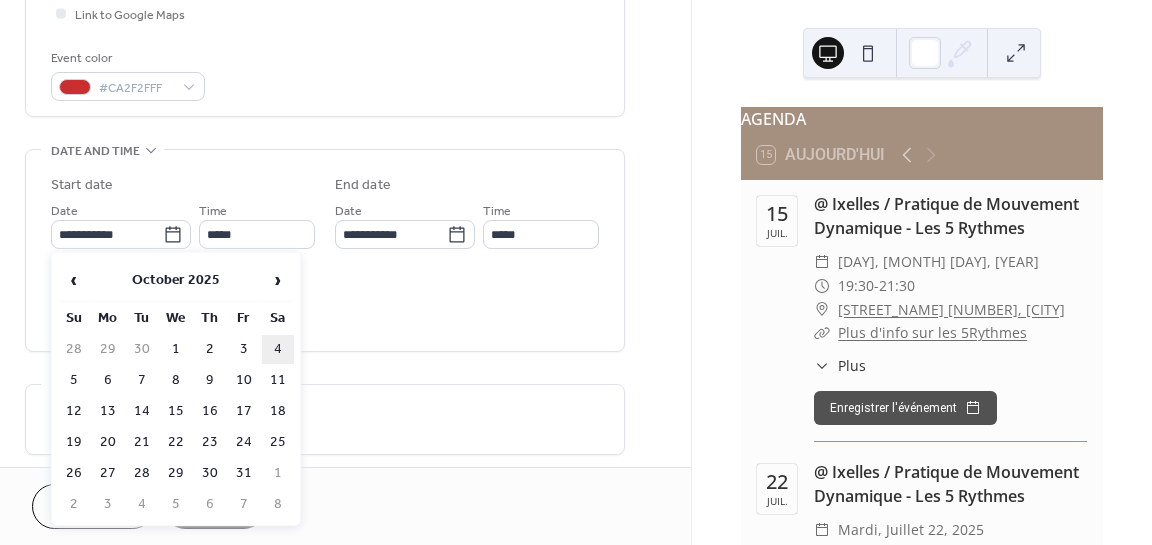 click on "4" at bounding box center [278, 349] 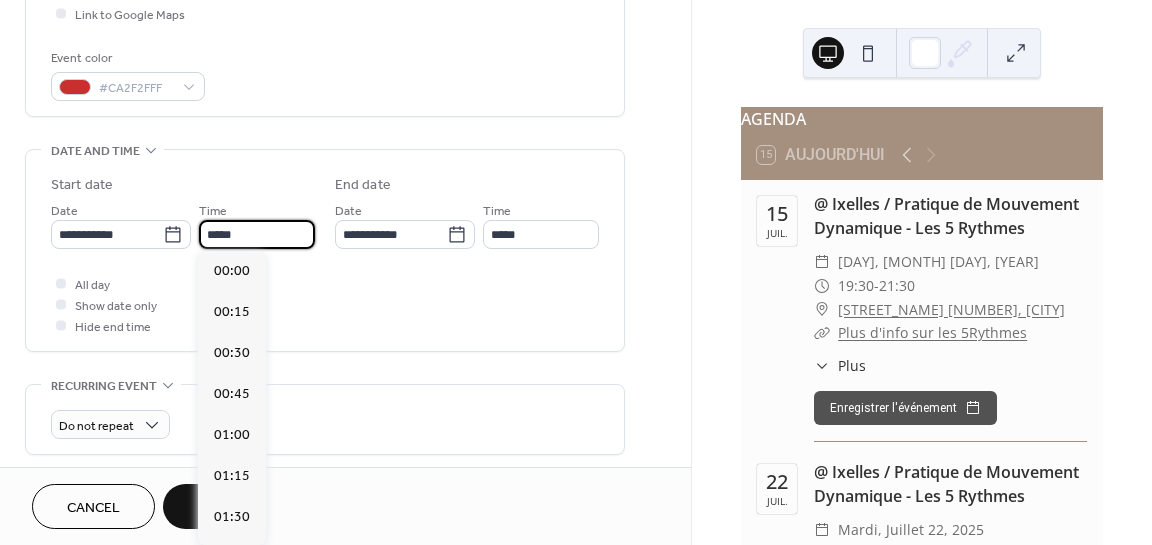 click on "*****" at bounding box center (257, 234) 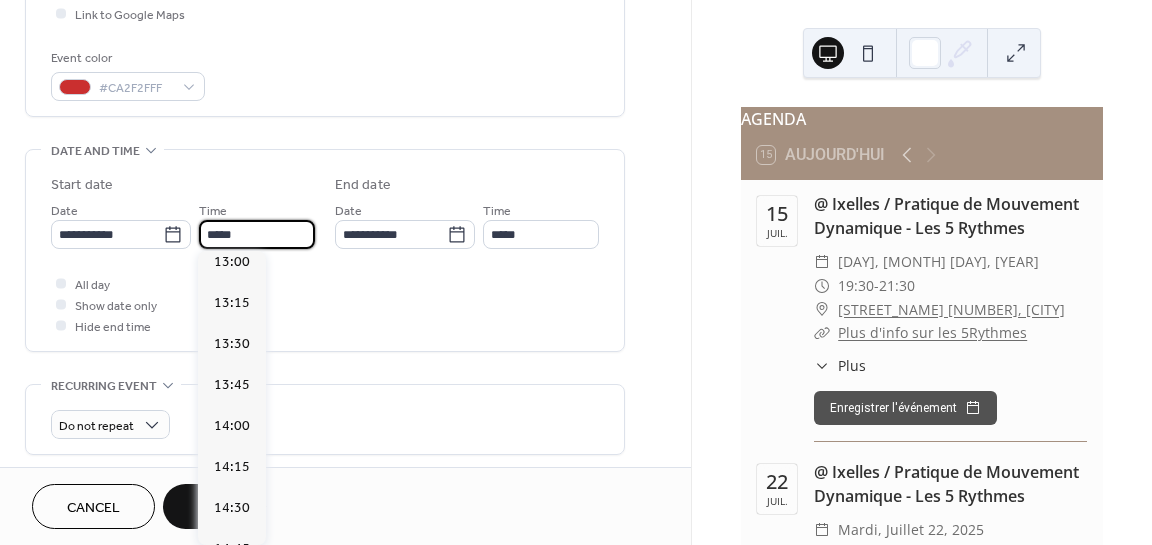 scroll, scrollTop: 2162, scrollLeft: 0, axis: vertical 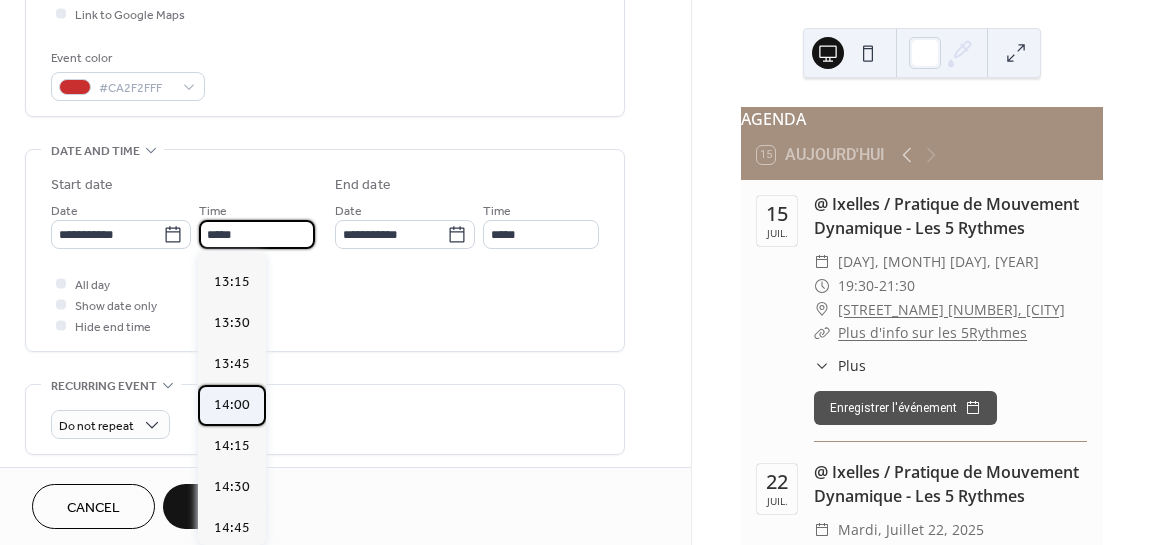 click on "14:00" at bounding box center (232, 405) 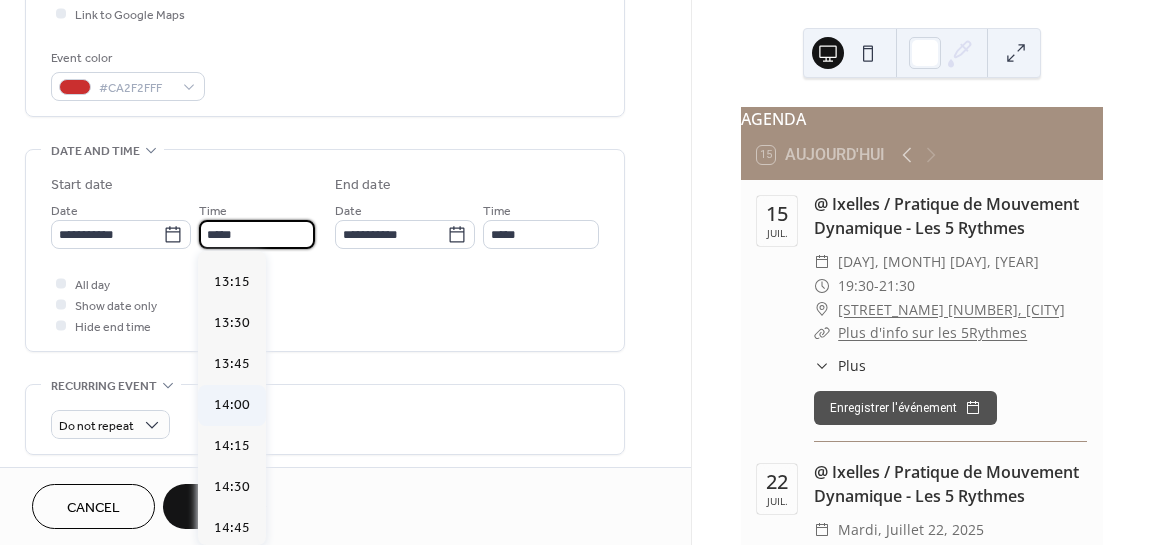 type on "*****" 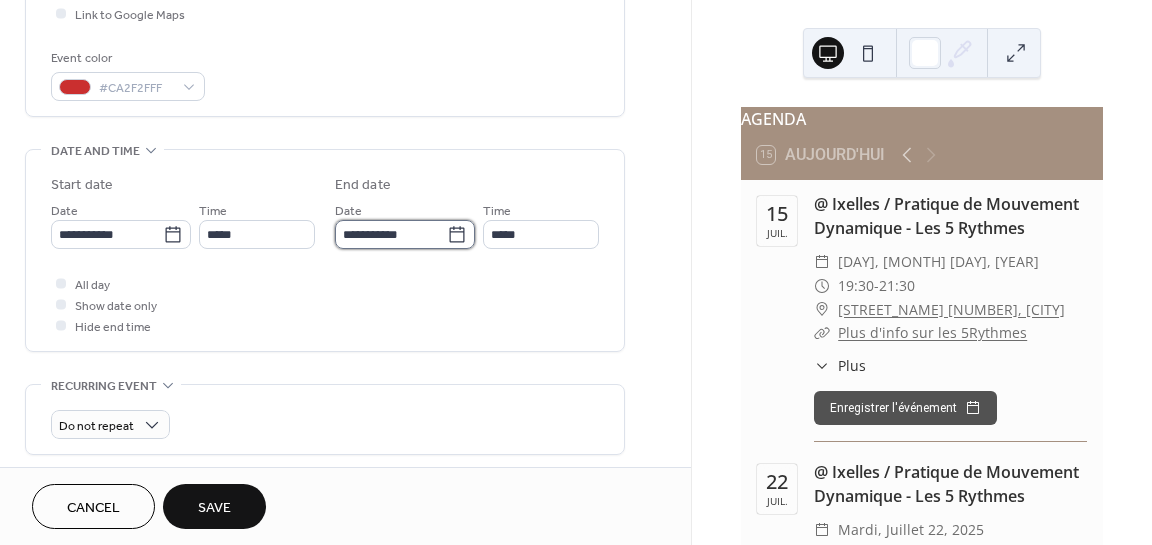 click on "**********" at bounding box center [391, 234] 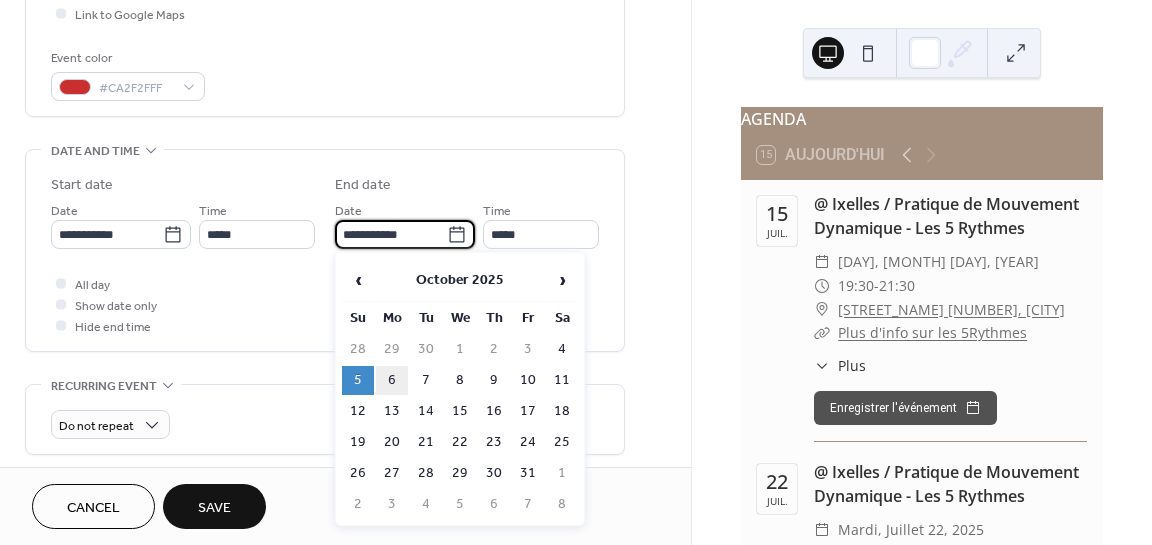 click on "6" at bounding box center [392, 380] 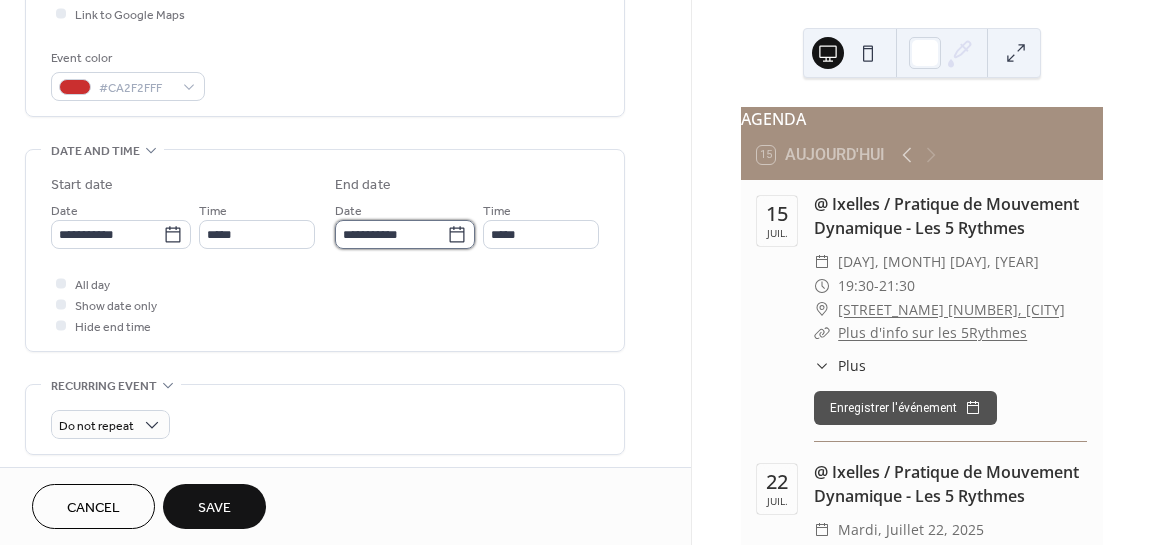 click on "**********" at bounding box center [391, 234] 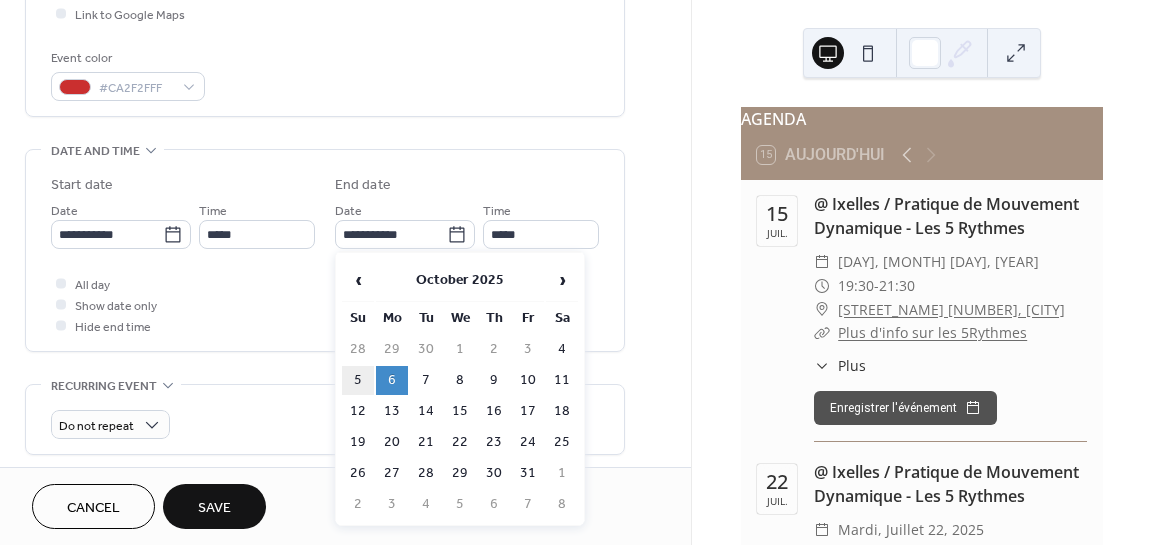 click on "5" at bounding box center [358, 380] 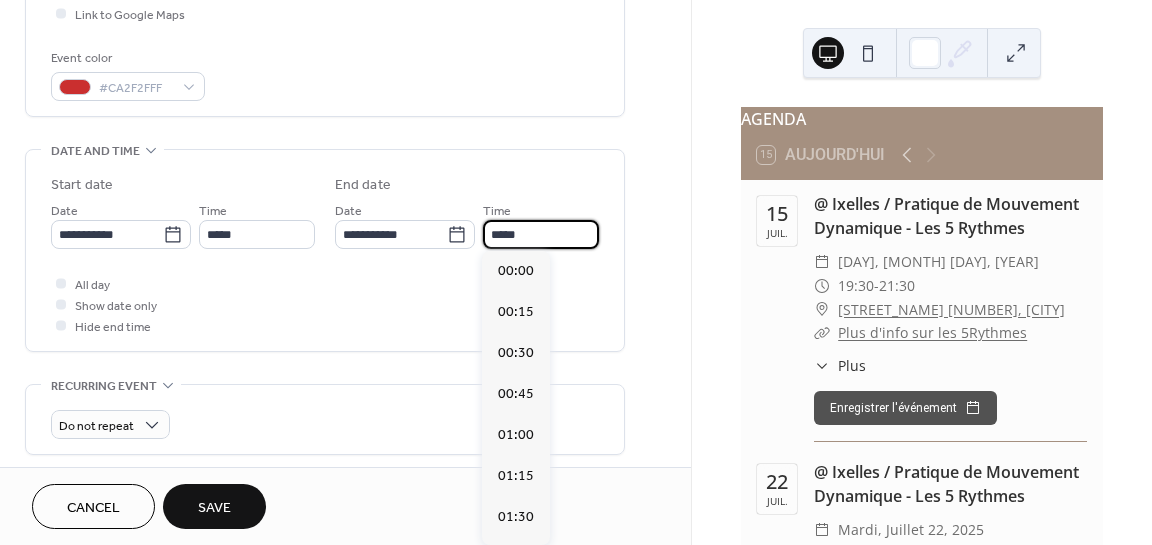 click on "*****" at bounding box center [541, 234] 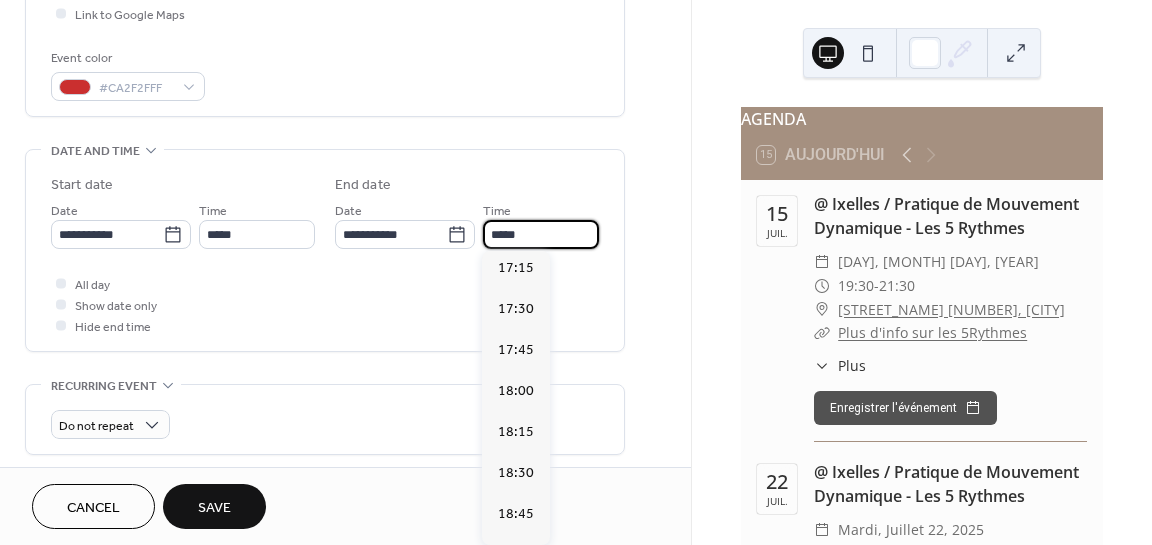 scroll, scrollTop: 2827, scrollLeft: 0, axis: vertical 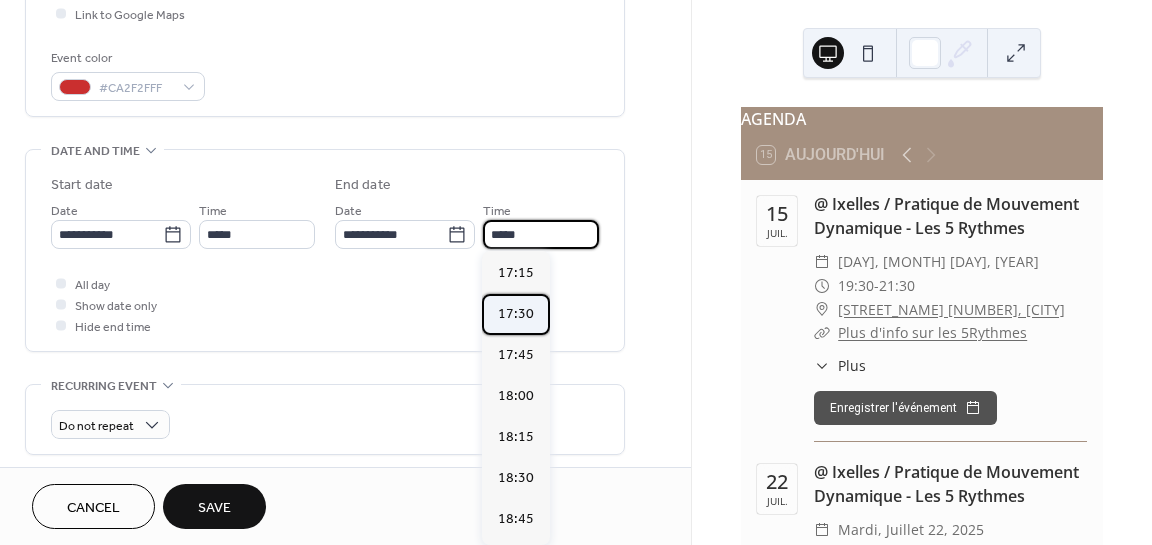 click on "17:30" at bounding box center [516, 314] 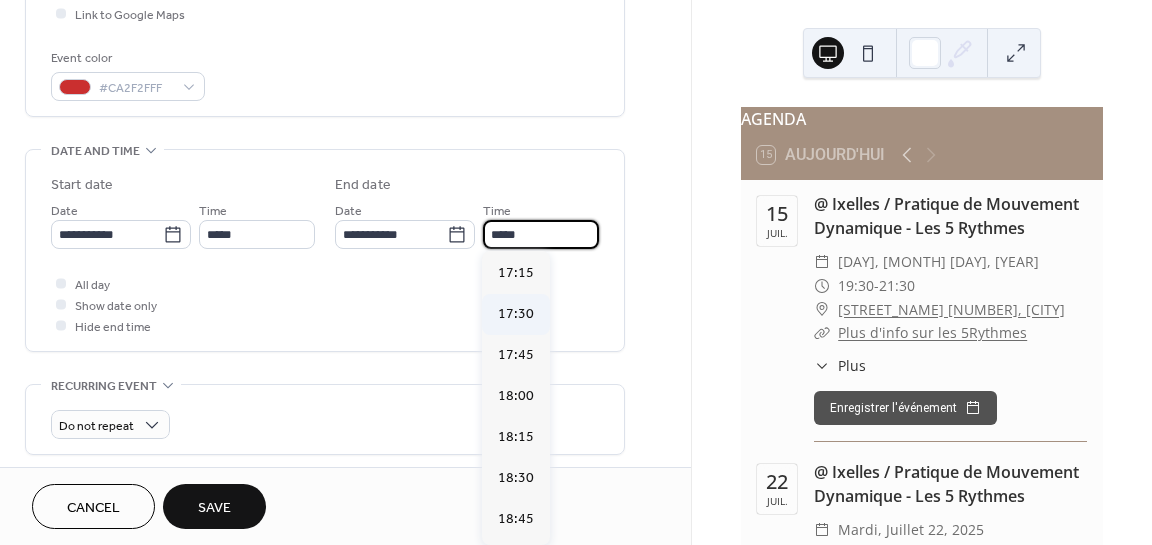 type on "*****" 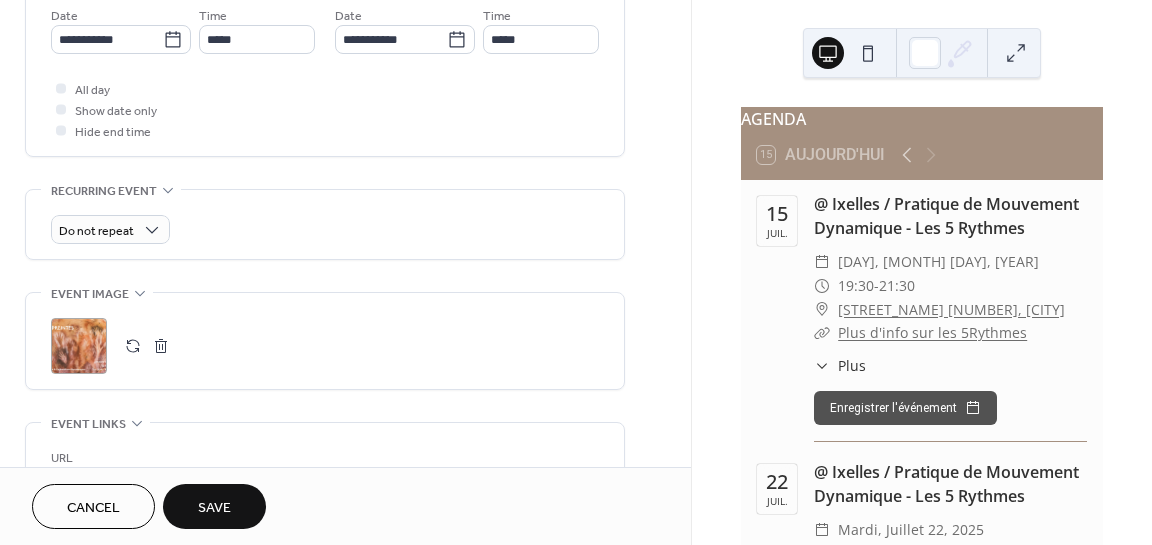 scroll, scrollTop: 726, scrollLeft: 0, axis: vertical 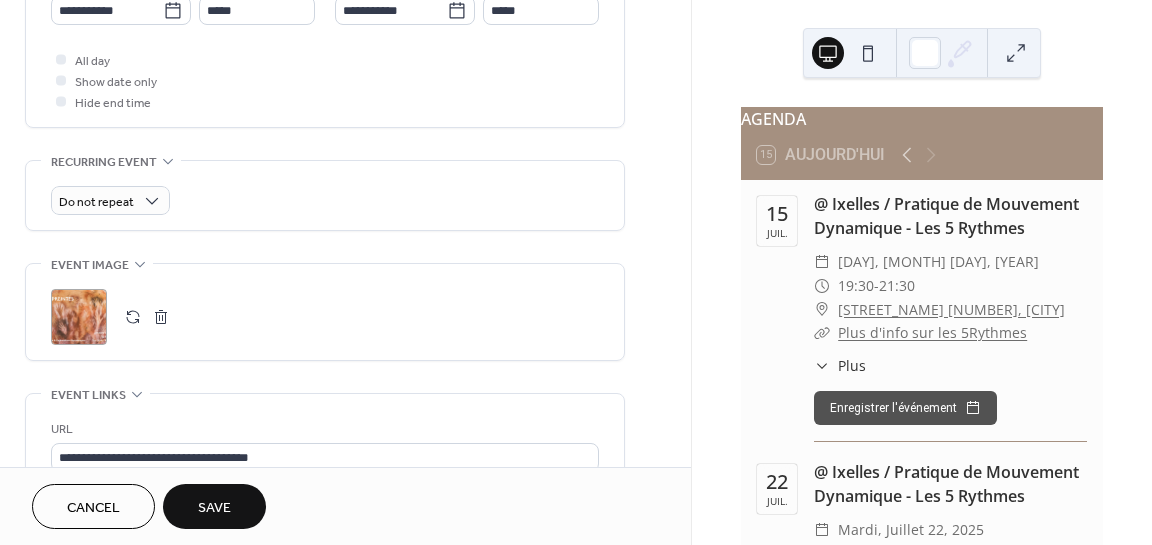 click at bounding box center (133, 317) 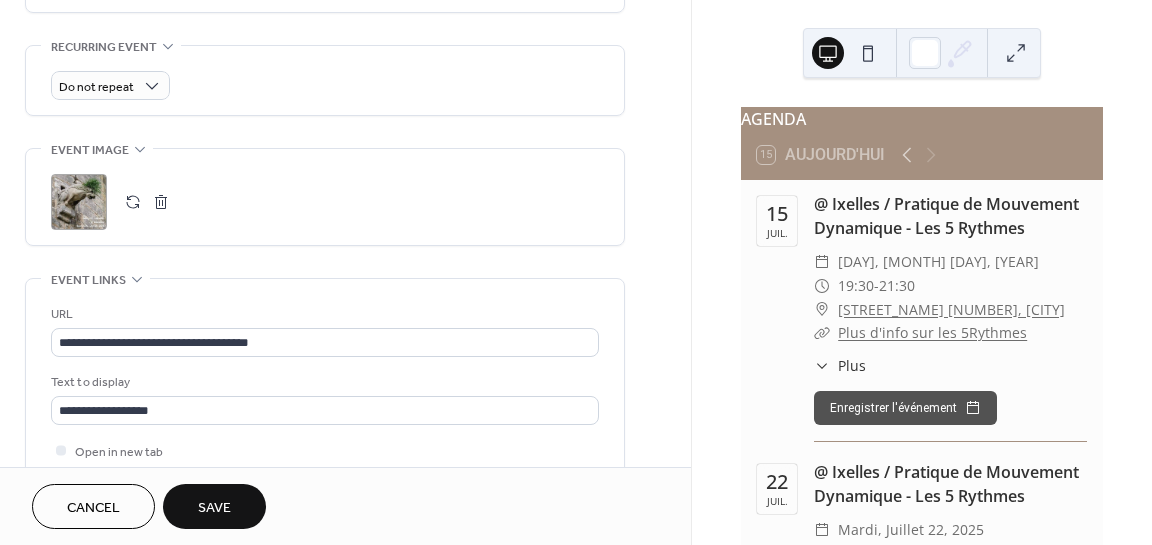 scroll, scrollTop: 842, scrollLeft: 0, axis: vertical 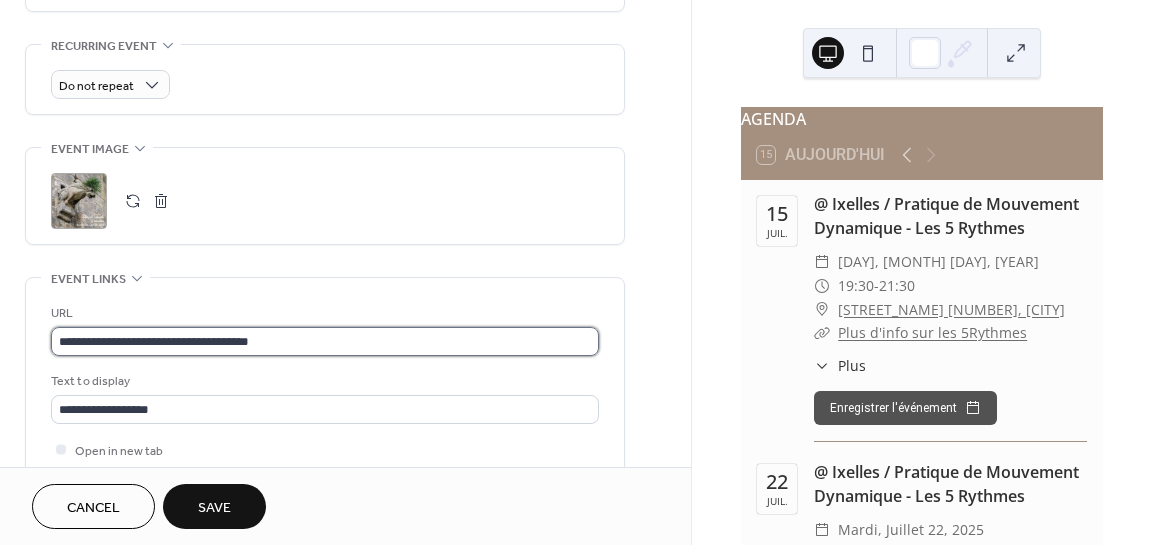 click on "**********" at bounding box center [325, 341] 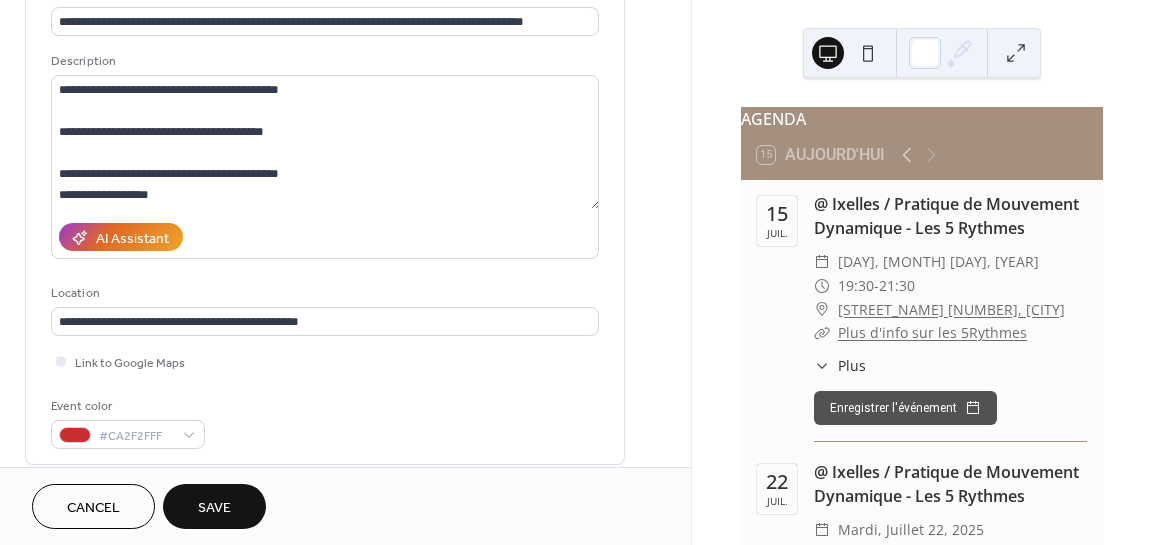 scroll, scrollTop: 150, scrollLeft: 0, axis: vertical 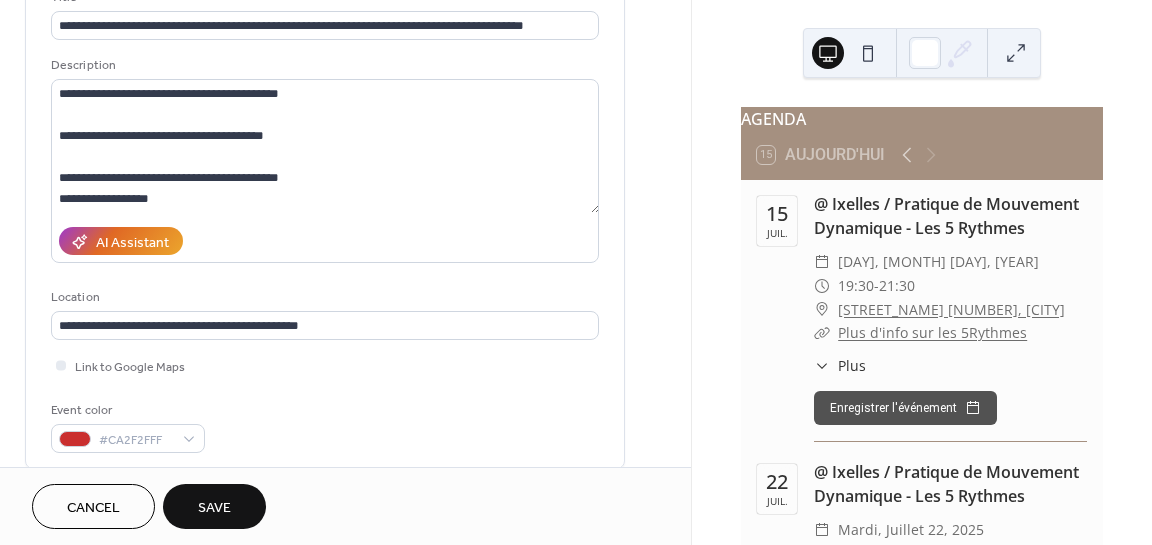 type on "**********" 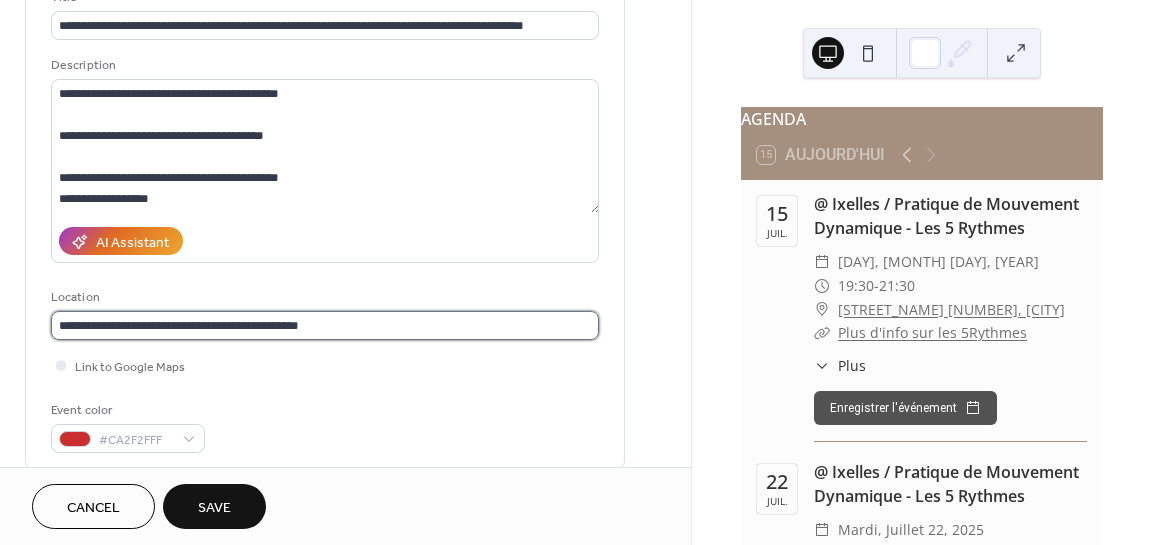 click on "**********" at bounding box center (325, 325) 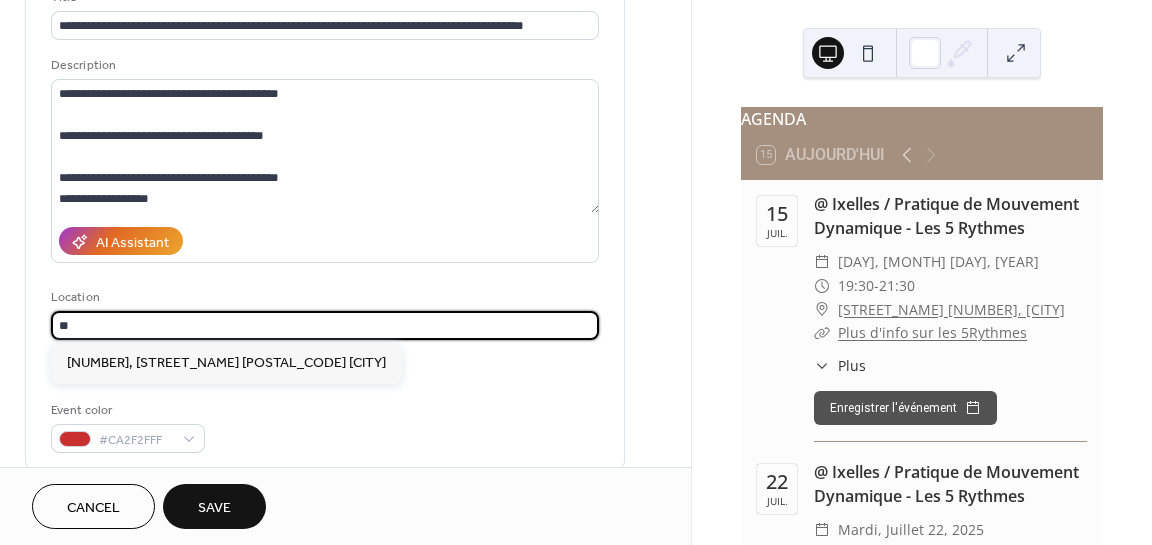 type on "*" 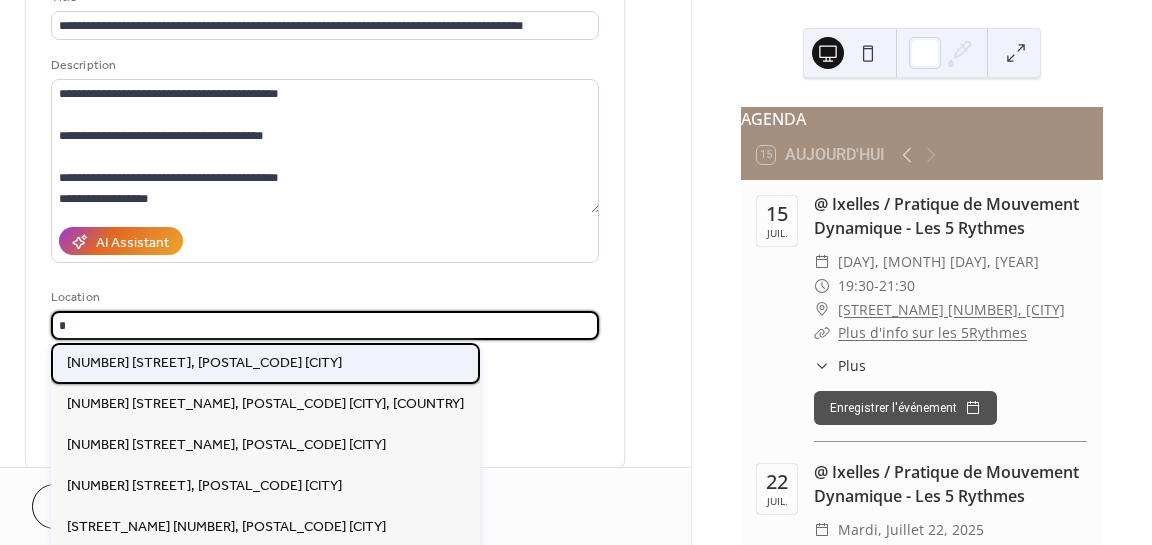 click on "218 Chaussée de Boondael, 1050 Ixelles" at bounding box center (204, 362) 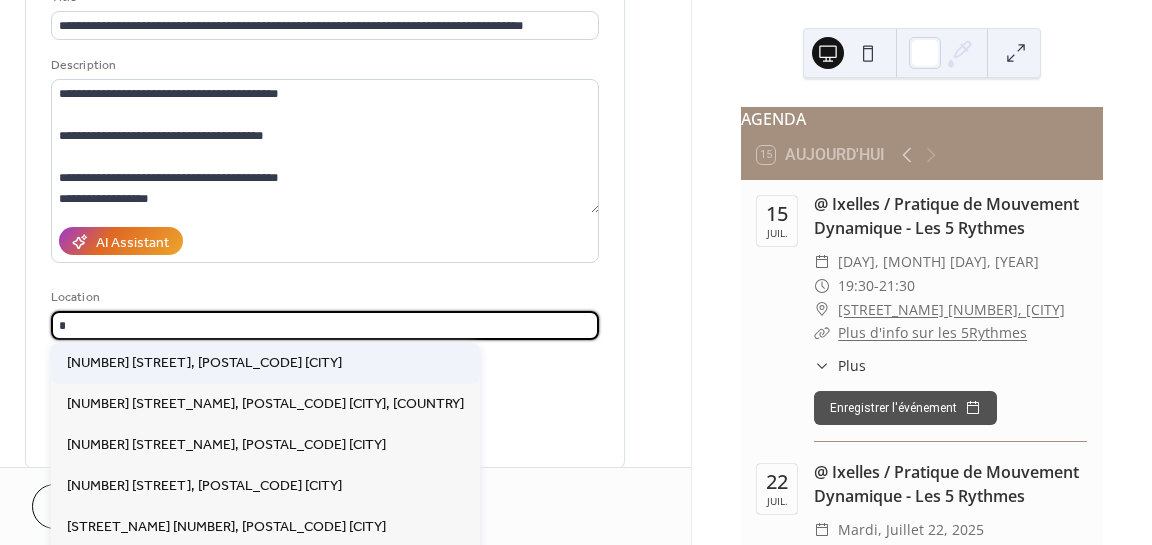 type on "**********" 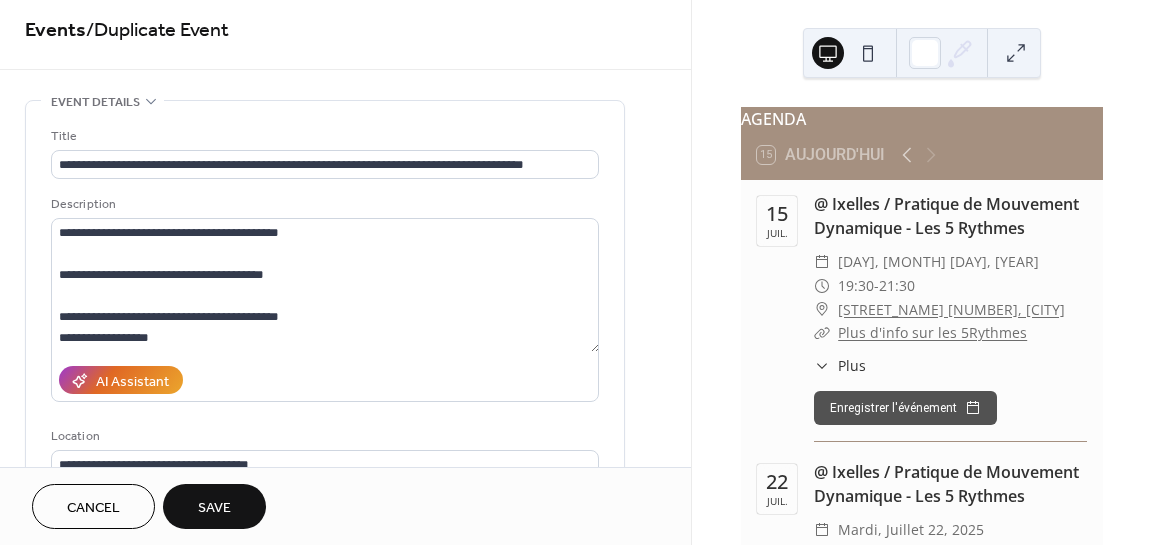 scroll, scrollTop: 0, scrollLeft: 0, axis: both 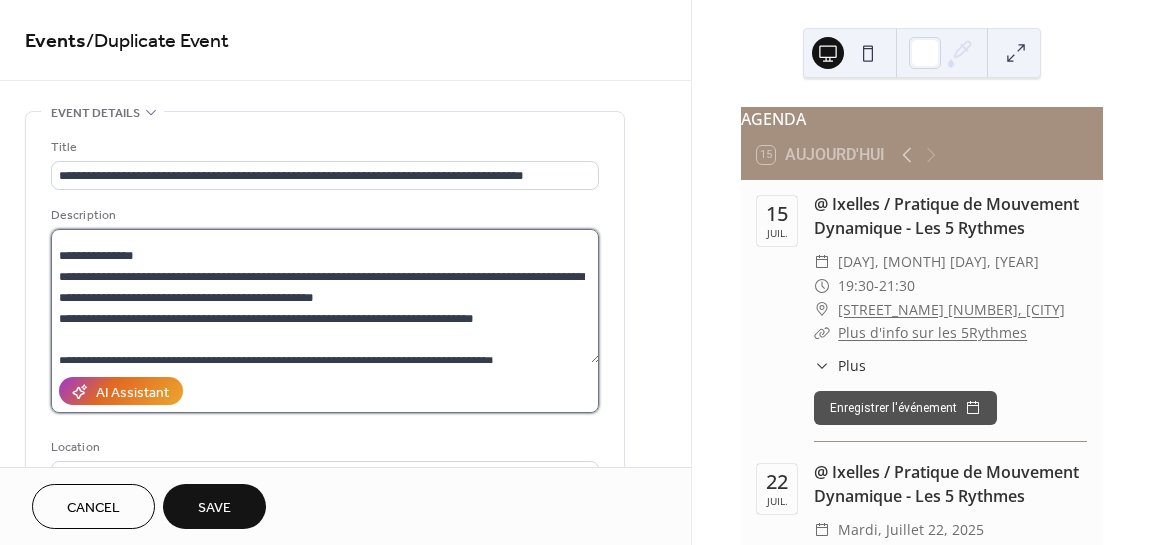 click at bounding box center (325, 296) 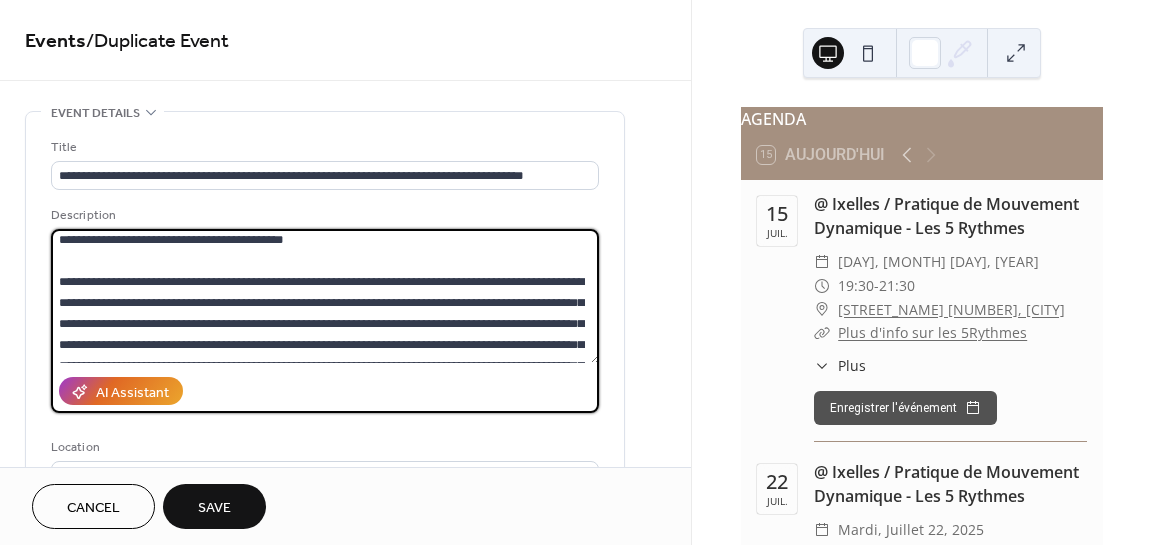 scroll, scrollTop: 0, scrollLeft: 0, axis: both 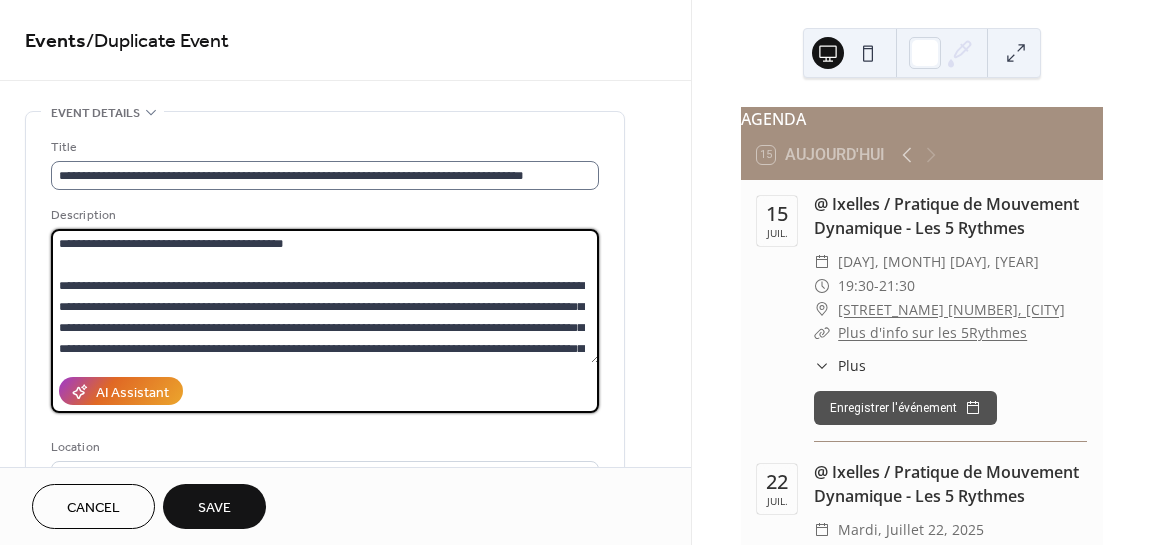 type on "**********" 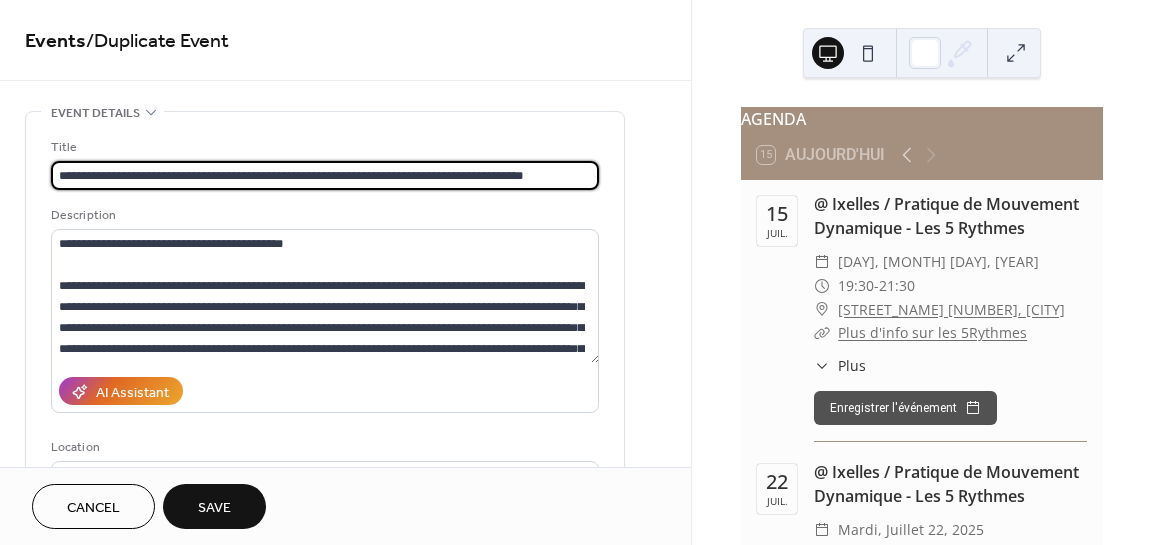 click on "**********" at bounding box center (325, 175) 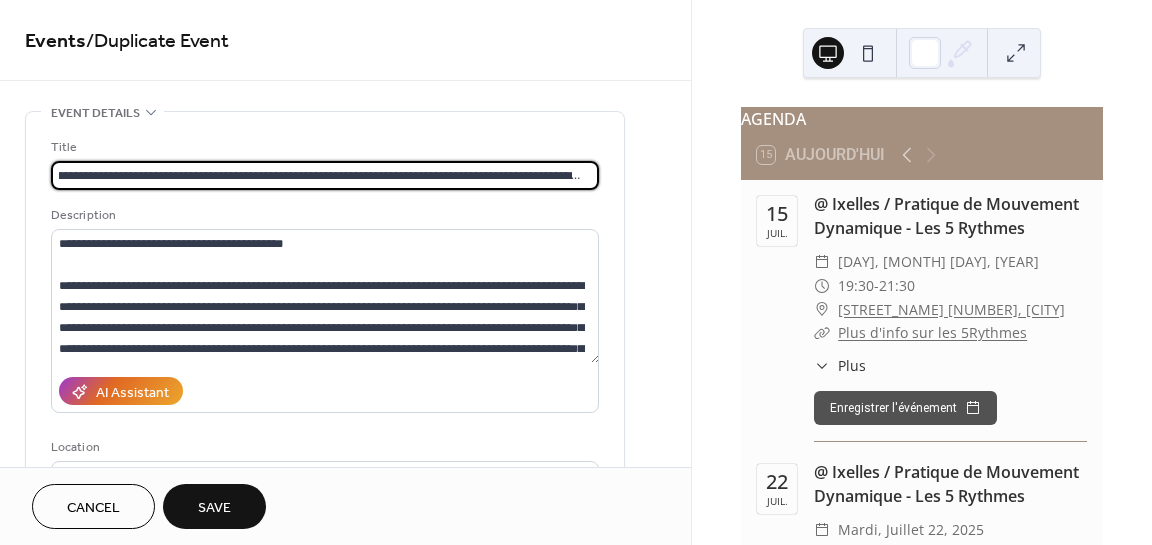 scroll, scrollTop: 0, scrollLeft: 0, axis: both 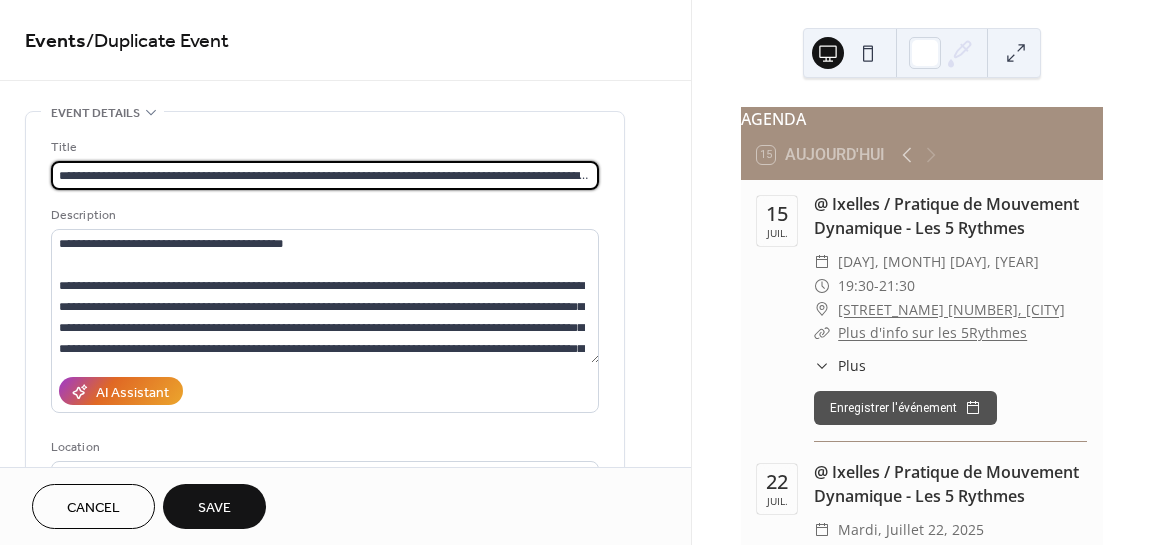type on "**********" 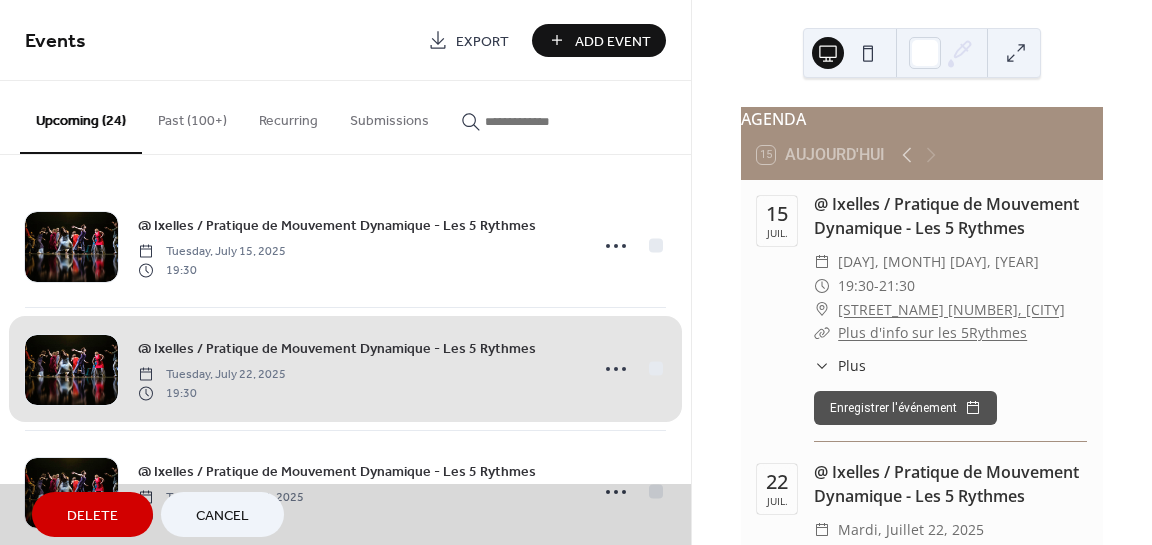 click on "Cancel" at bounding box center [222, 514] 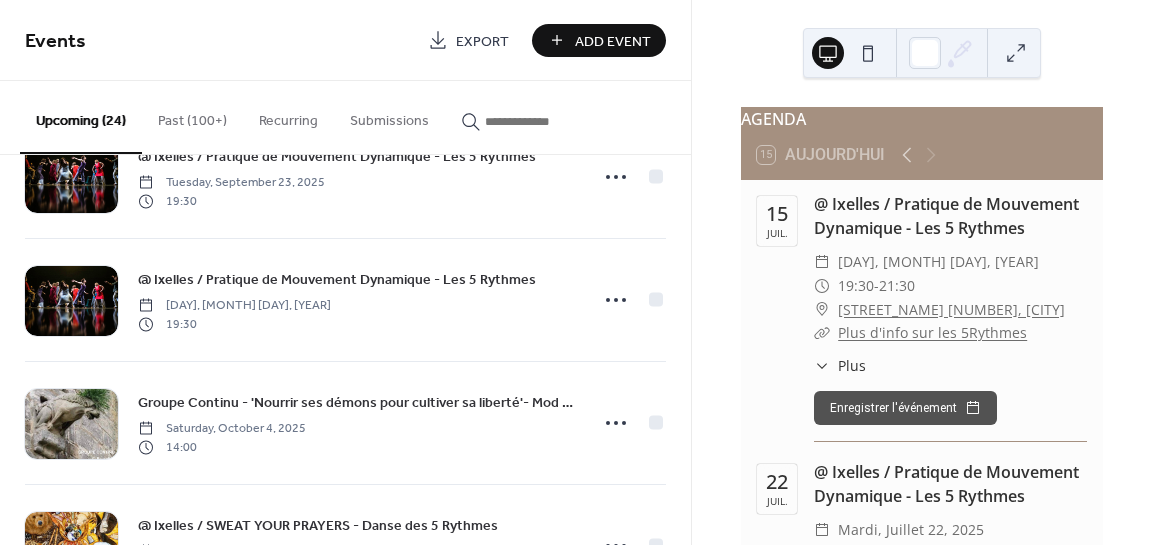 scroll, scrollTop: 1086, scrollLeft: 0, axis: vertical 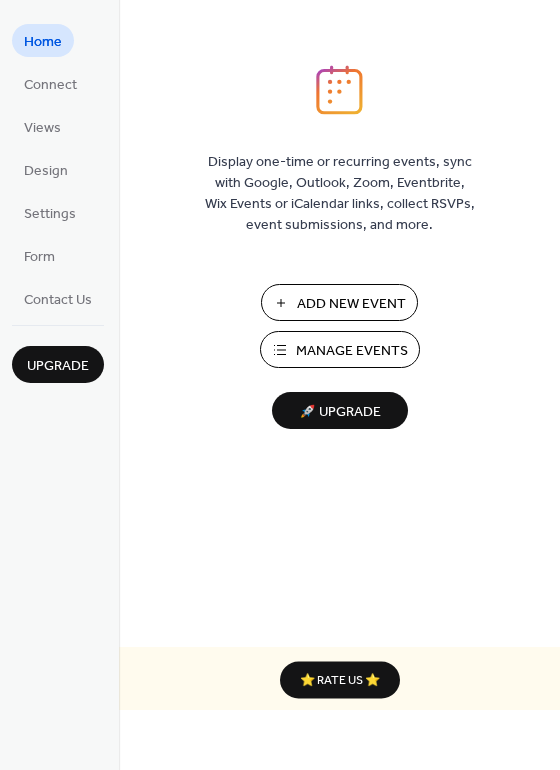 click on "Manage Events" at bounding box center (352, 351) 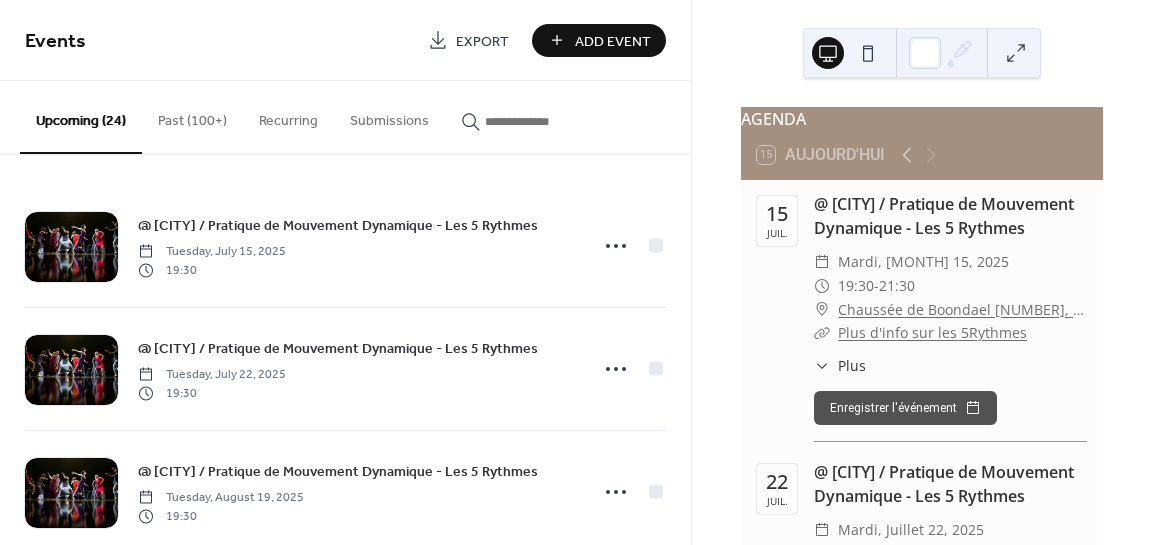 scroll, scrollTop: 0, scrollLeft: 0, axis: both 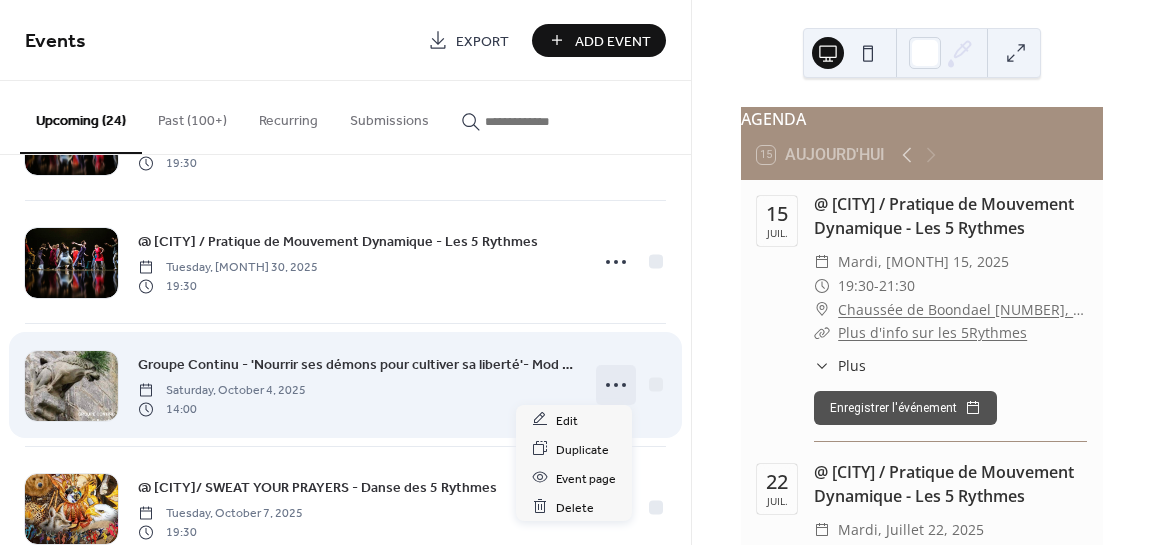 click 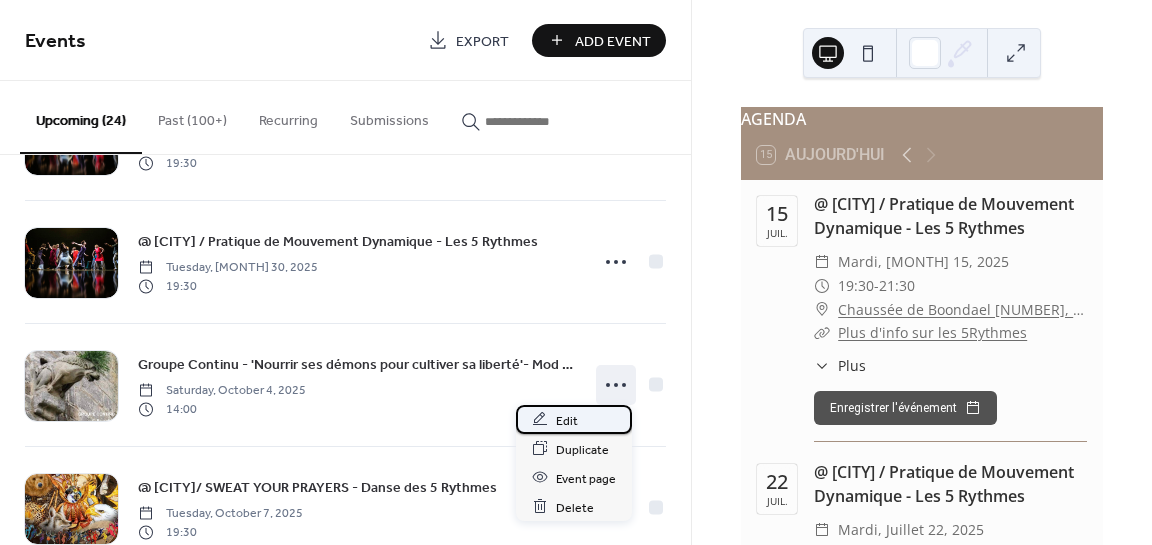 click on "Edit" at bounding box center [567, 420] 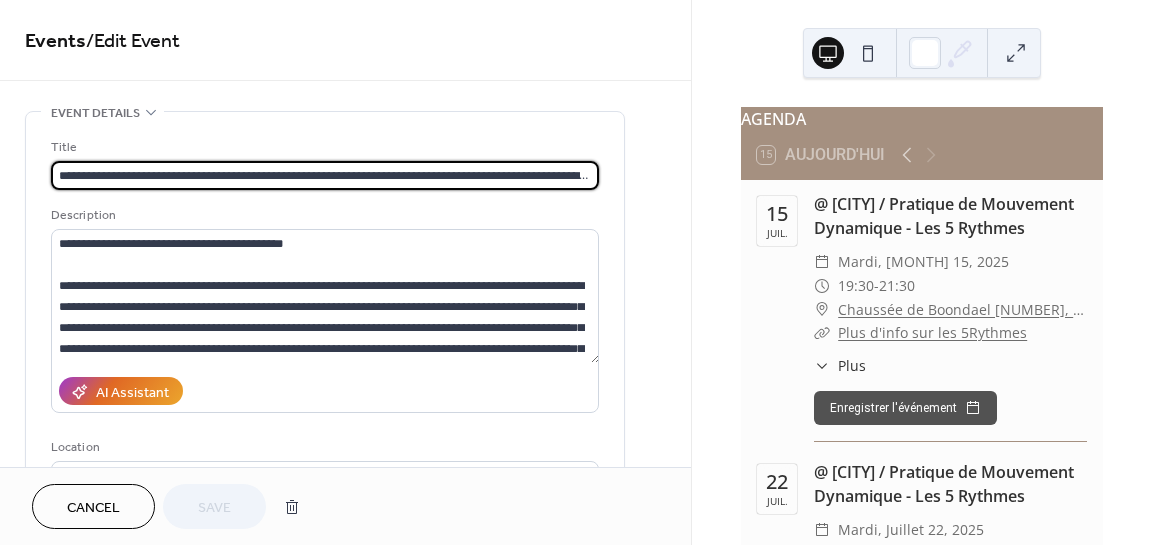 scroll, scrollTop: 0, scrollLeft: 176, axis: horizontal 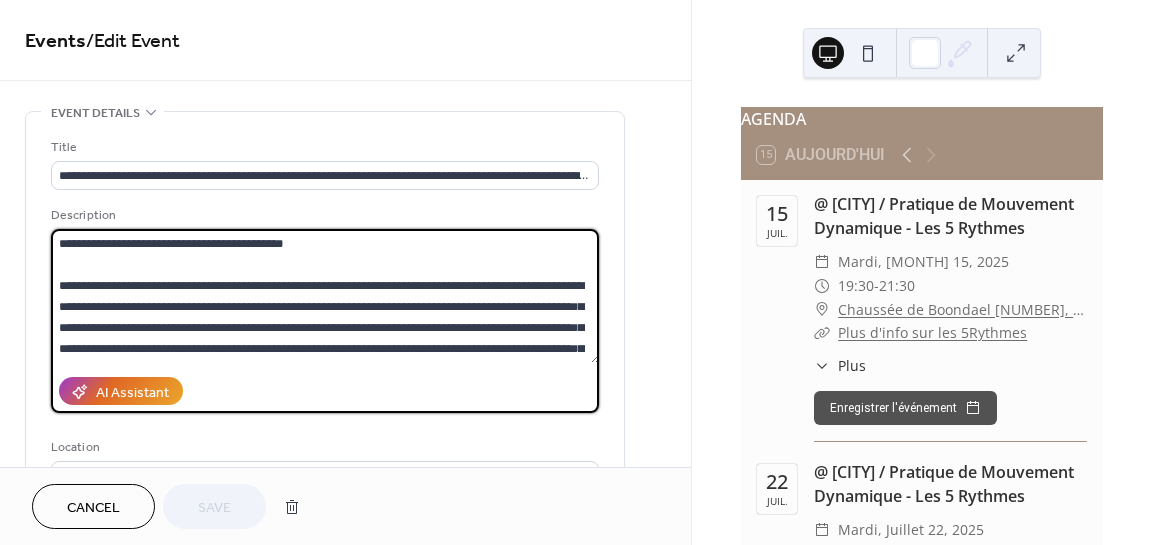 click at bounding box center [325, 296] 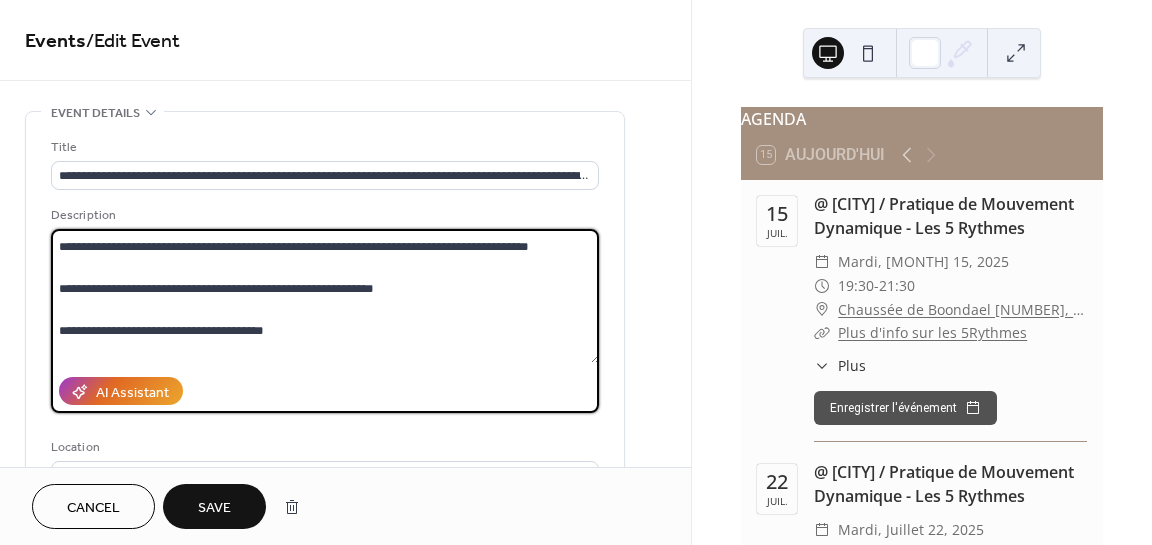 scroll, scrollTop: 1070, scrollLeft: 0, axis: vertical 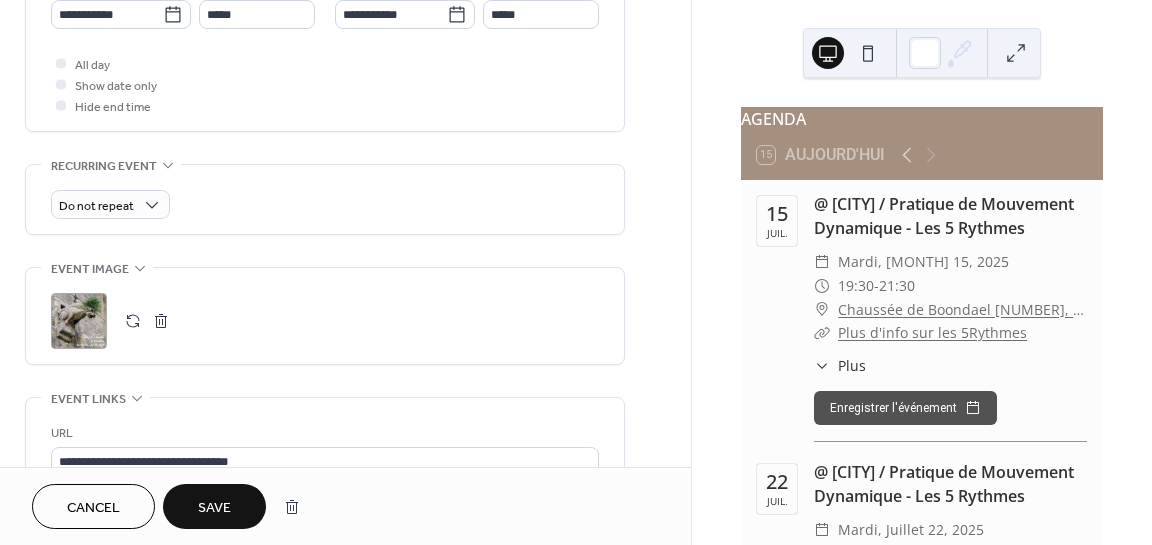 type on "**********" 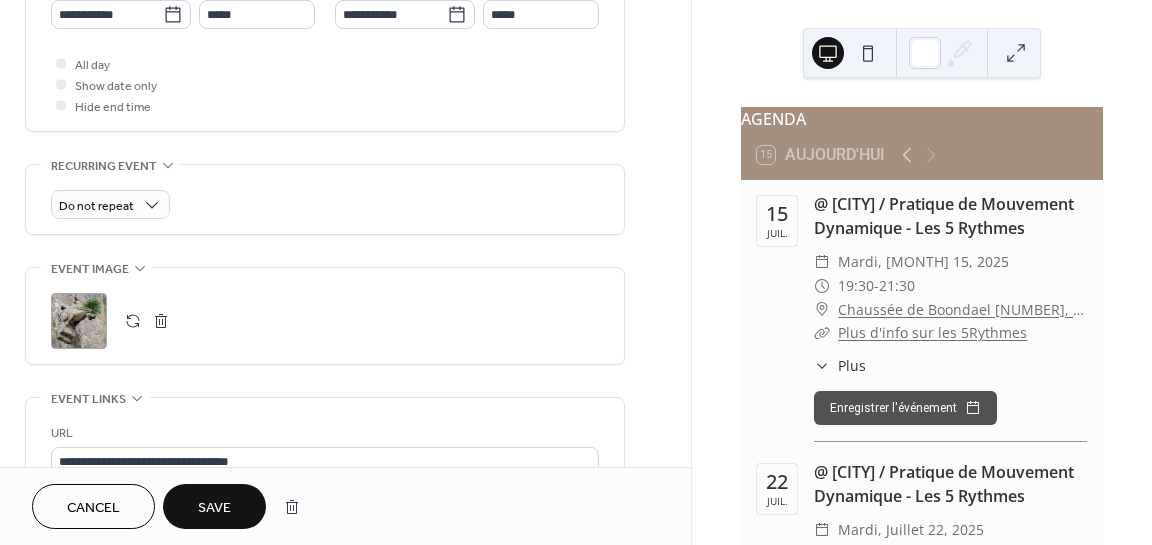 click on "Save" at bounding box center [214, 508] 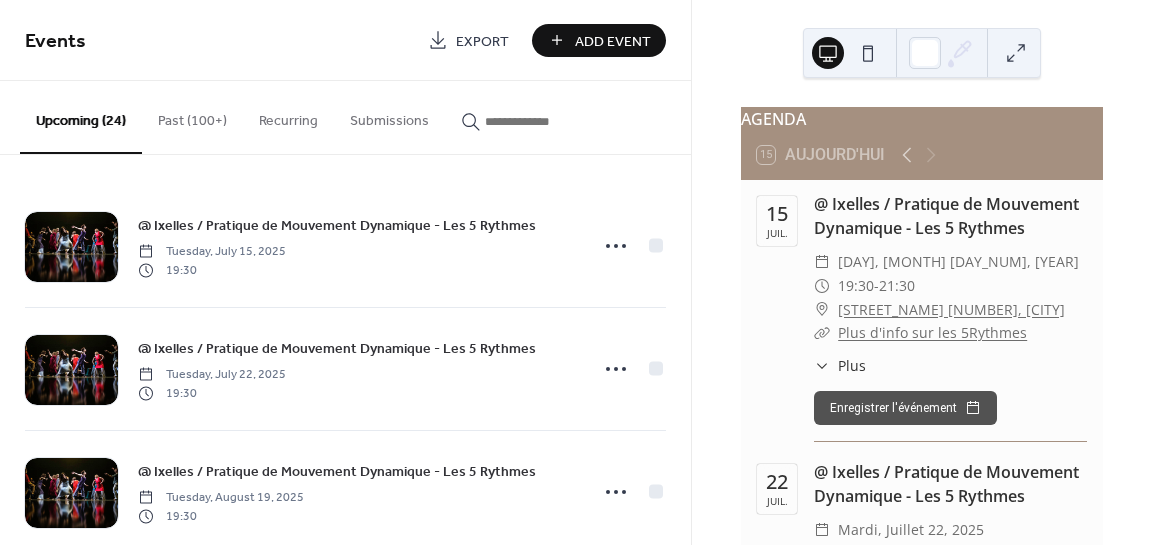 scroll, scrollTop: 0, scrollLeft: 0, axis: both 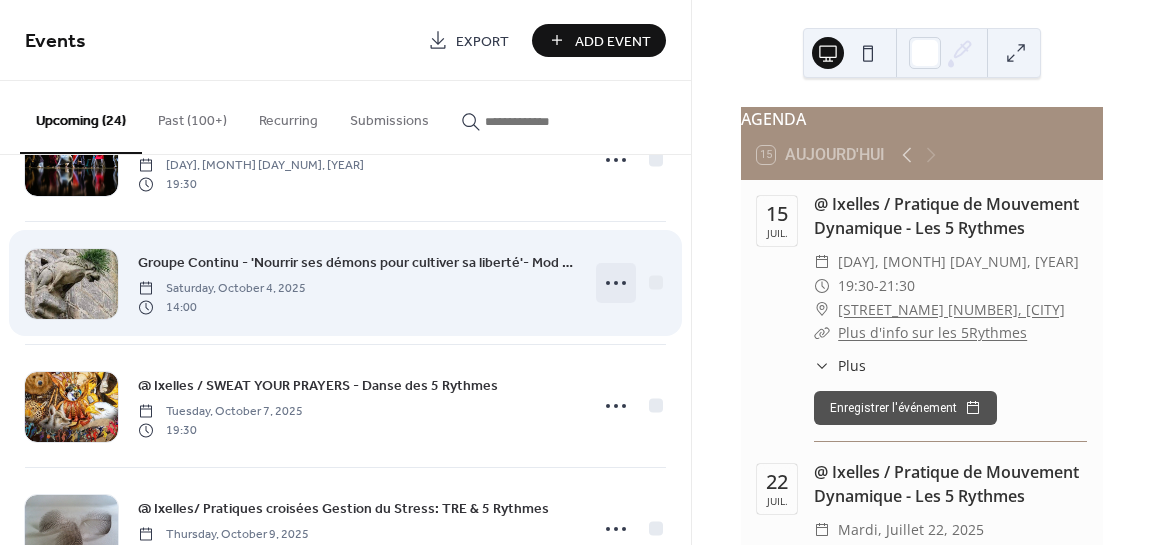 click 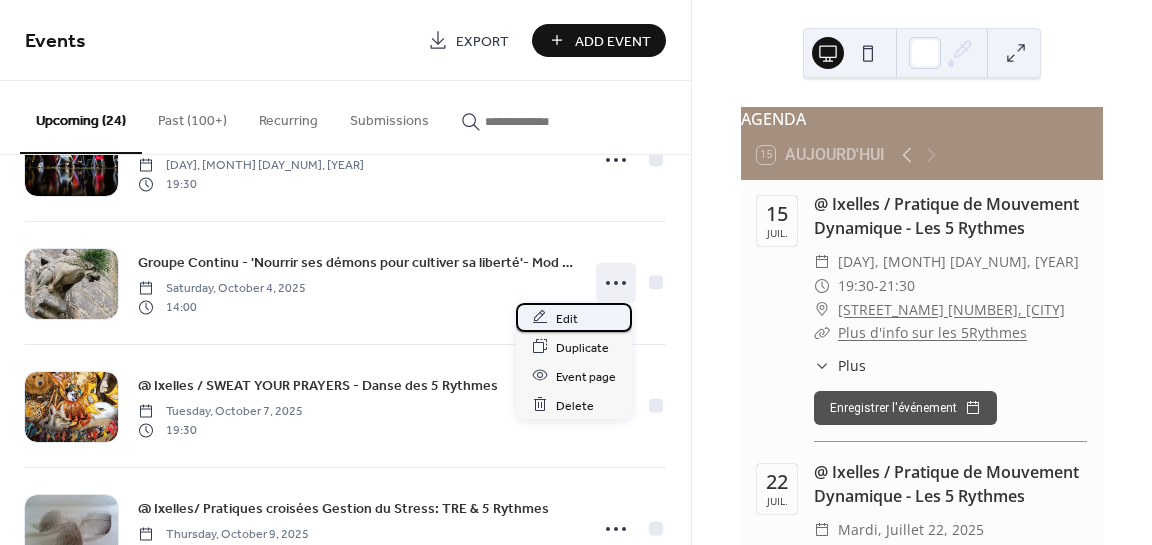 click on "Edit" at bounding box center (567, 318) 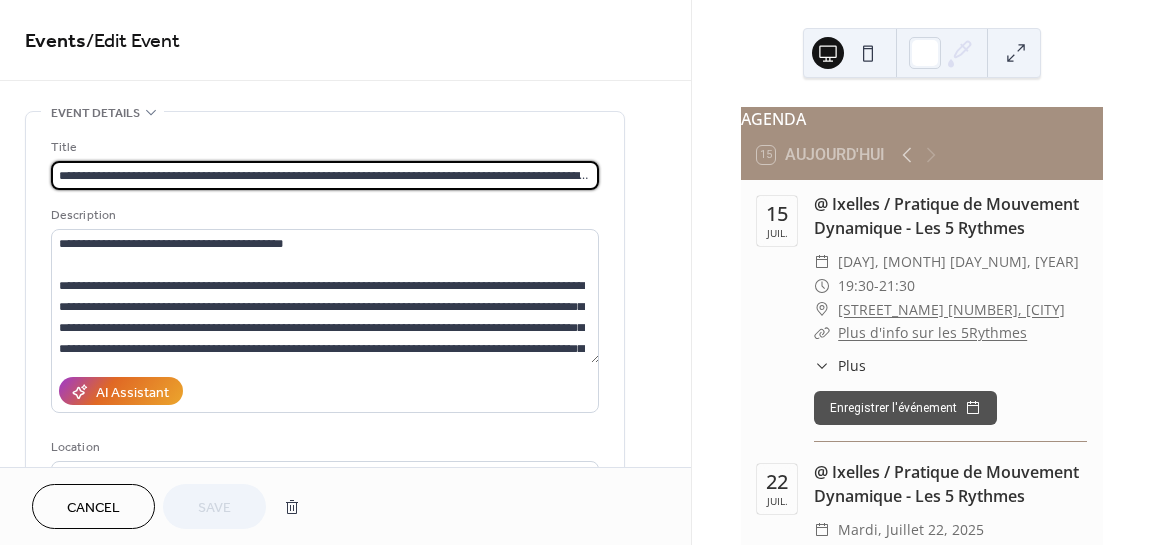 scroll, scrollTop: 0, scrollLeft: 176, axis: horizontal 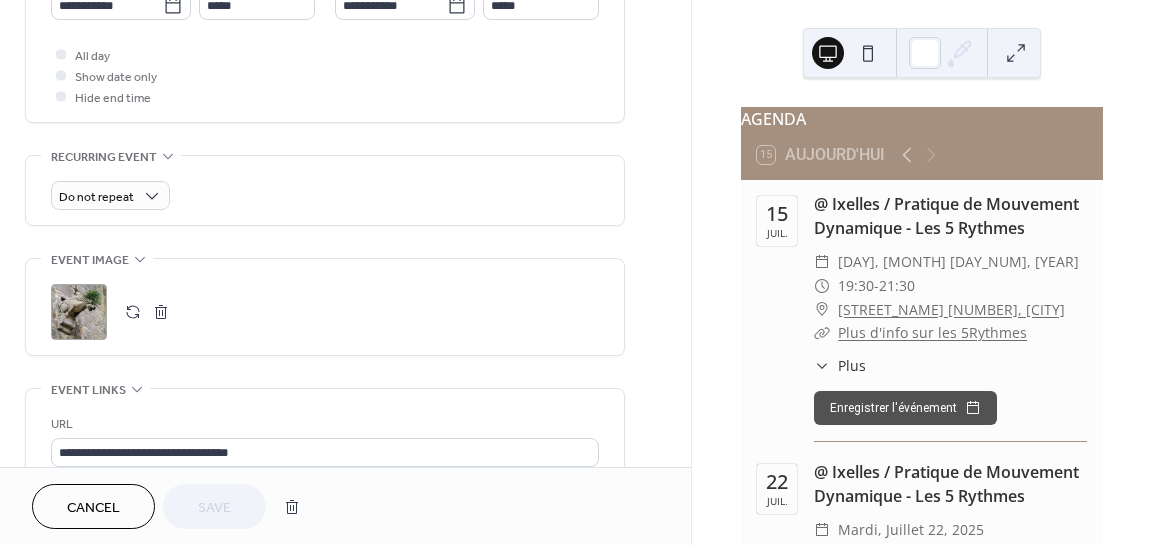 click at bounding box center [133, 312] 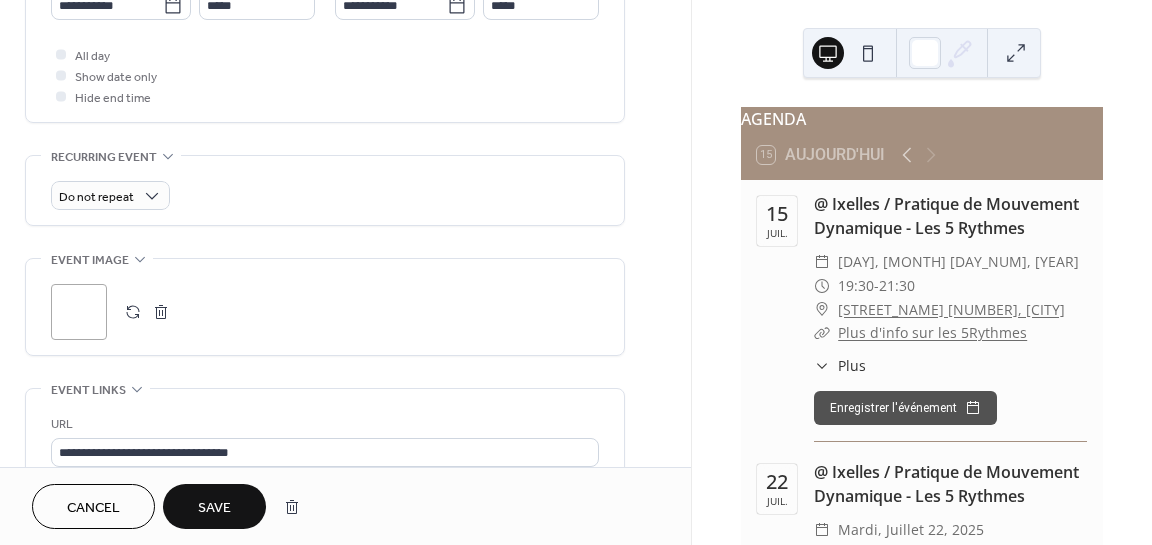 click on "Save" at bounding box center (214, 506) 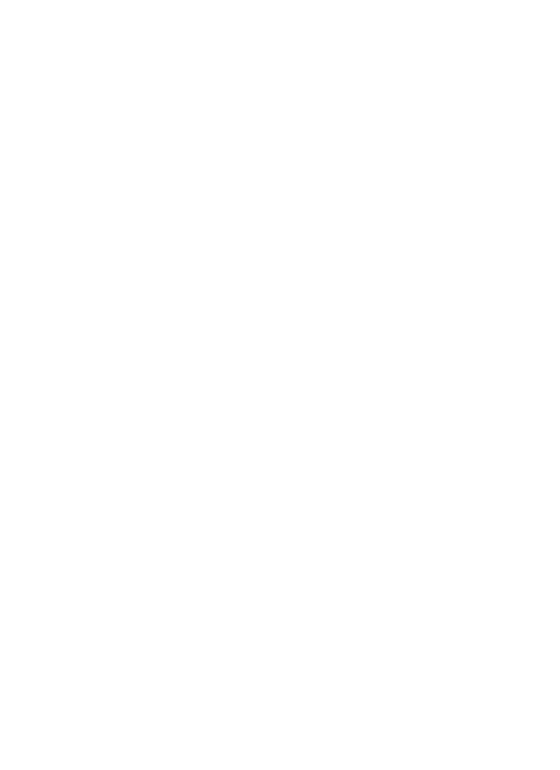 scroll, scrollTop: 0, scrollLeft: 0, axis: both 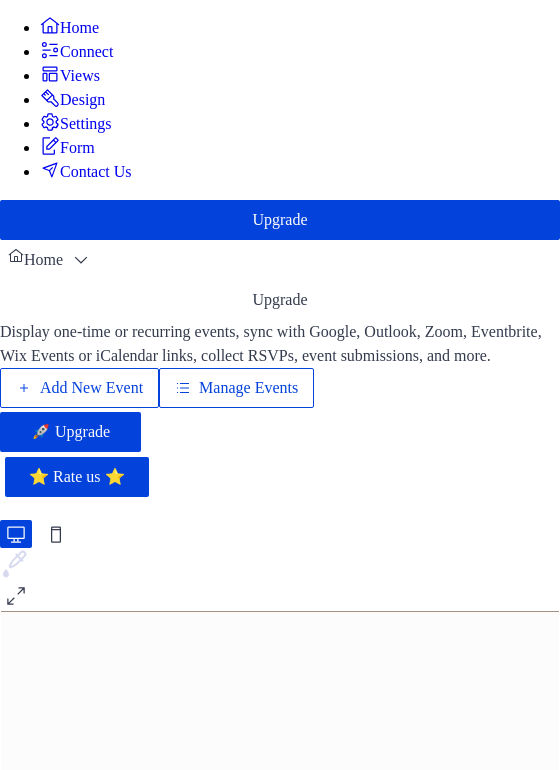 click on "Manage Events" at bounding box center [248, 388] 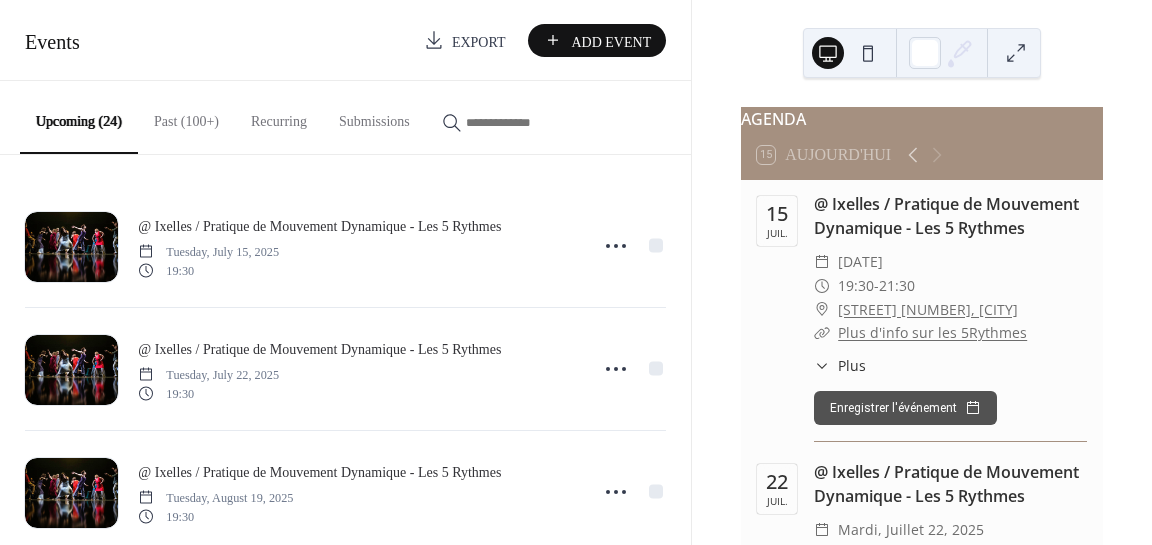 scroll, scrollTop: 0, scrollLeft: 0, axis: both 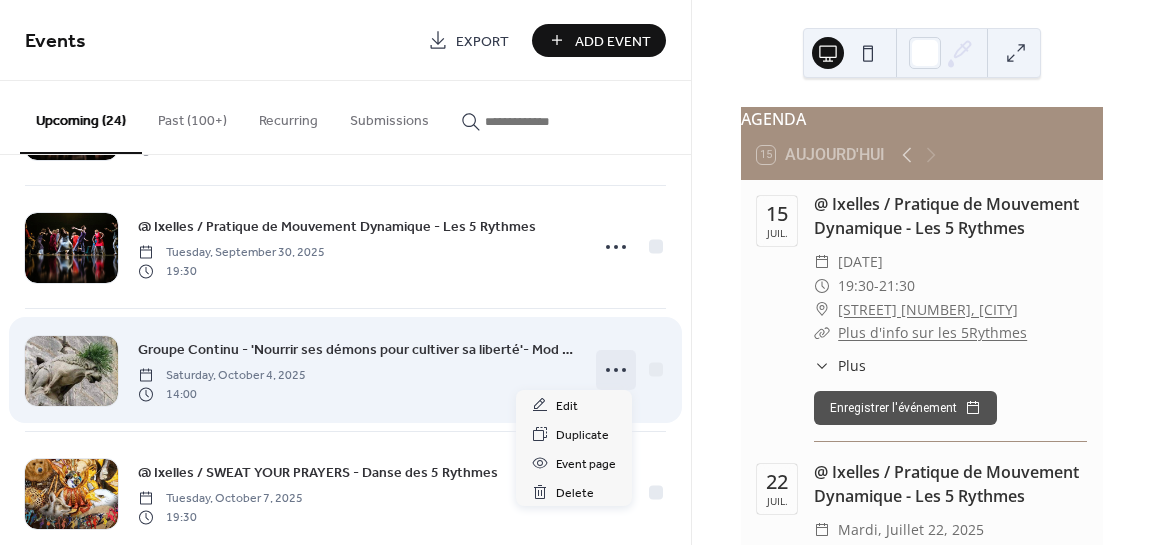 click 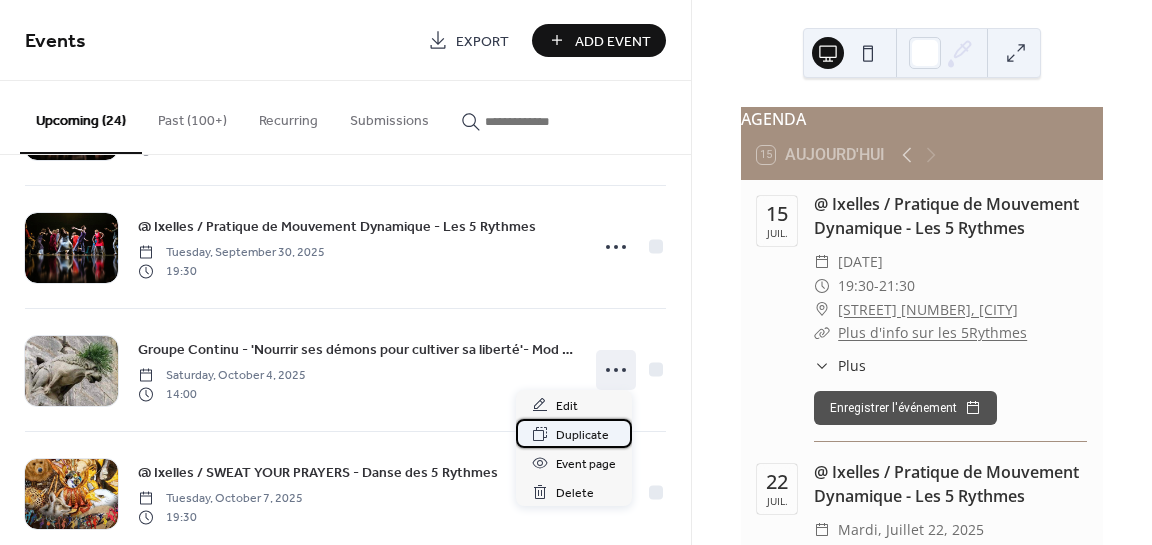click on "Duplicate" at bounding box center (582, 435) 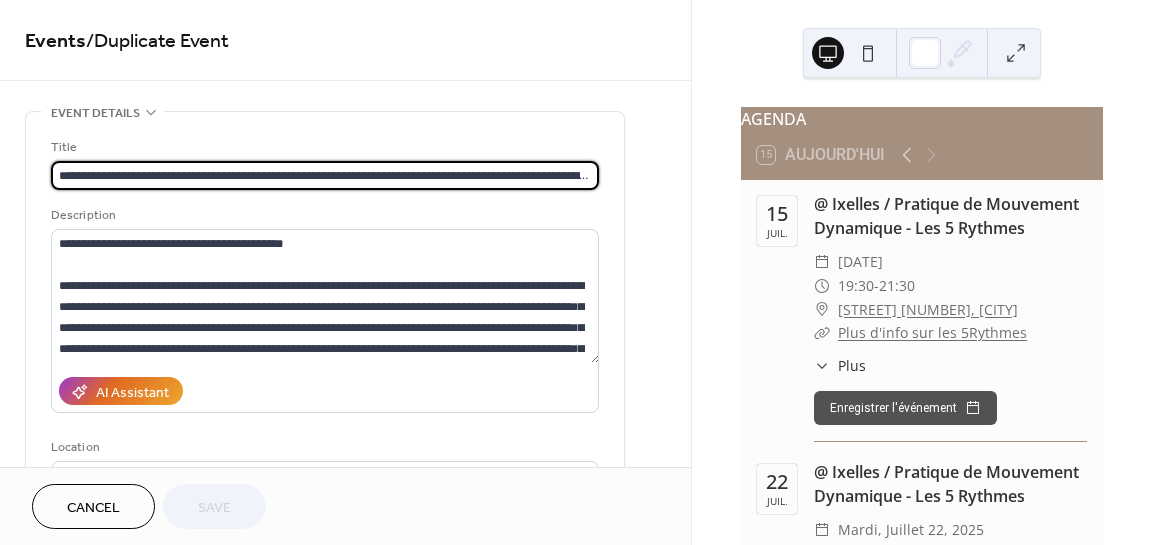 scroll, scrollTop: 0, scrollLeft: 176, axis: horizontal 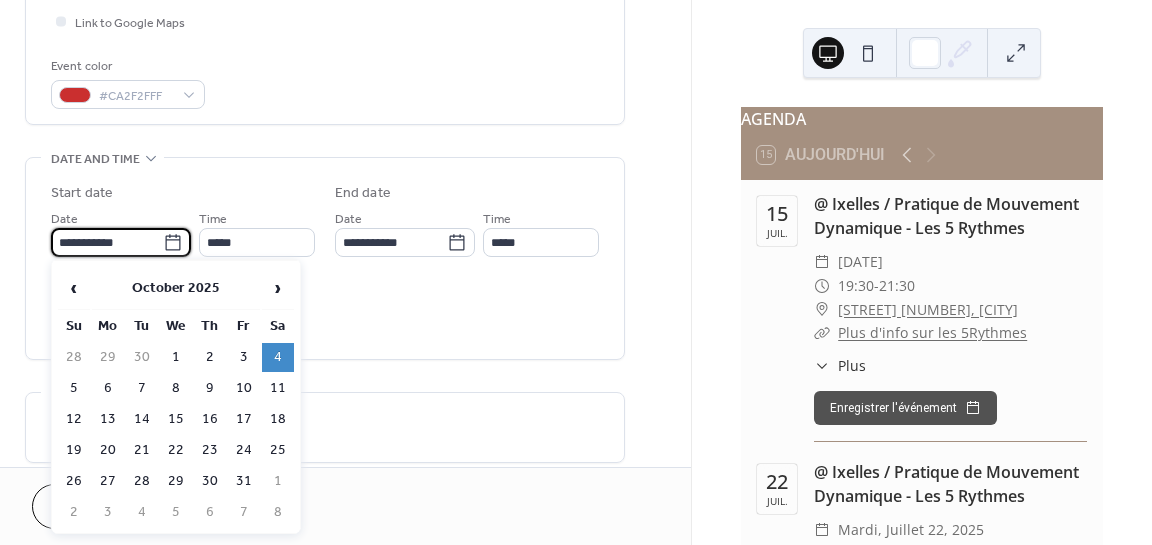 click on "**********" at bounding box center [107, 242] 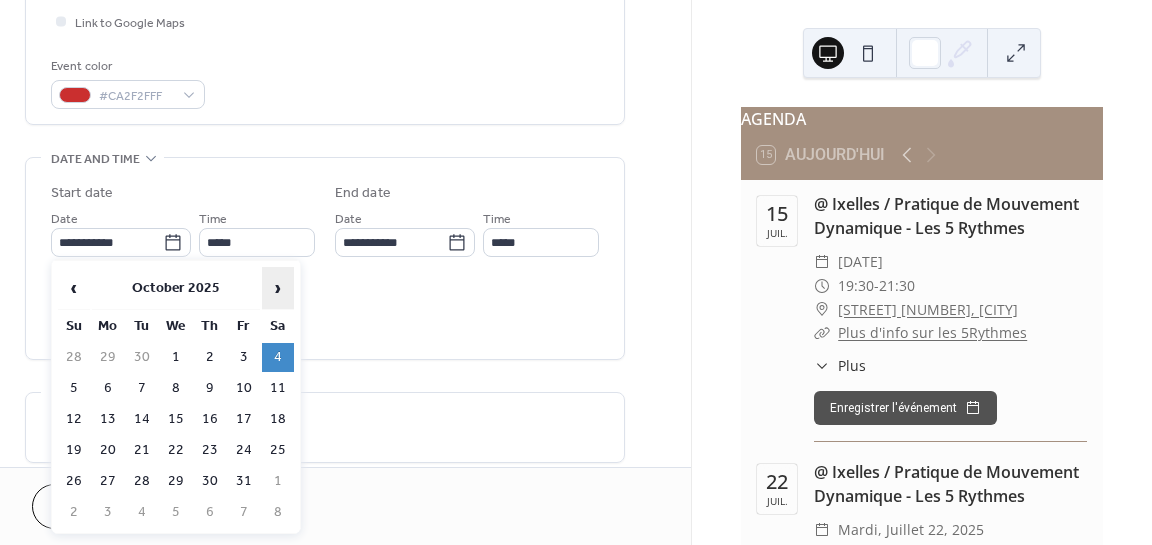 click on "›" at bounding box center [278, 288] 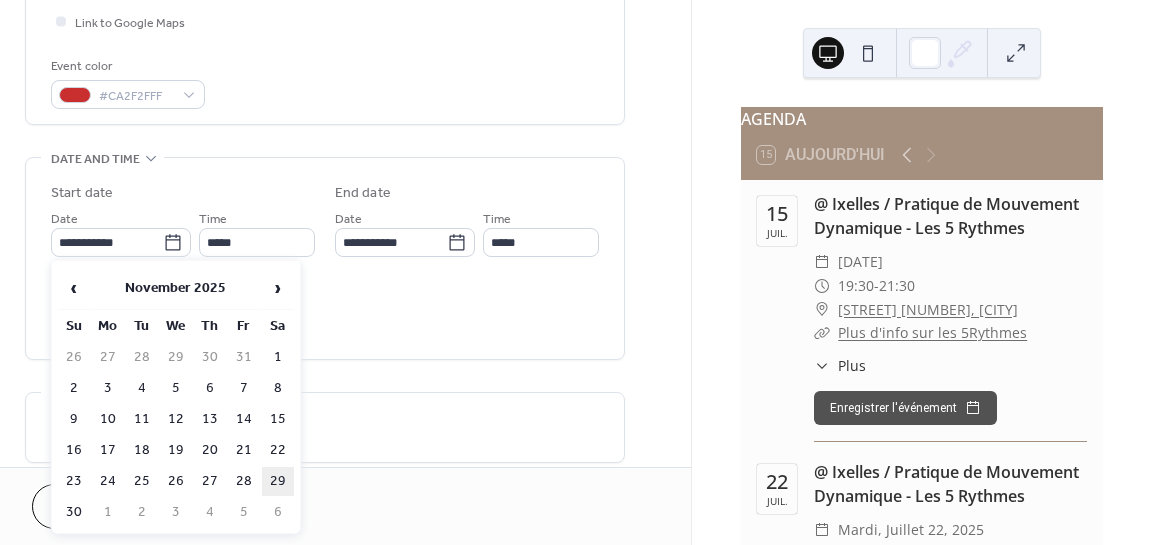 click on "29" at bounding box center [278, 481] 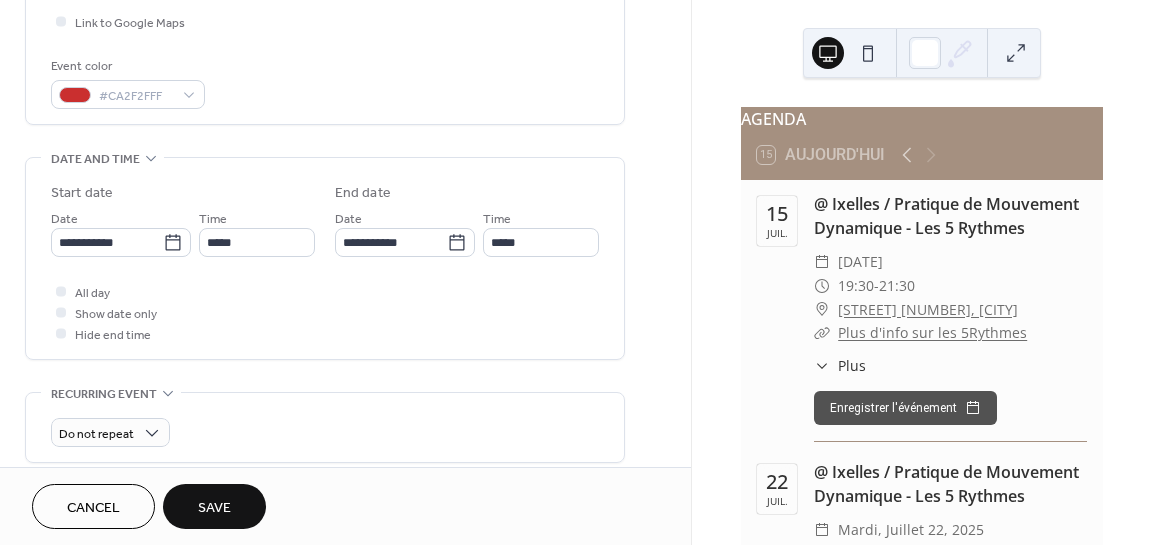 click on "Save" at bounding box center (214, 508) 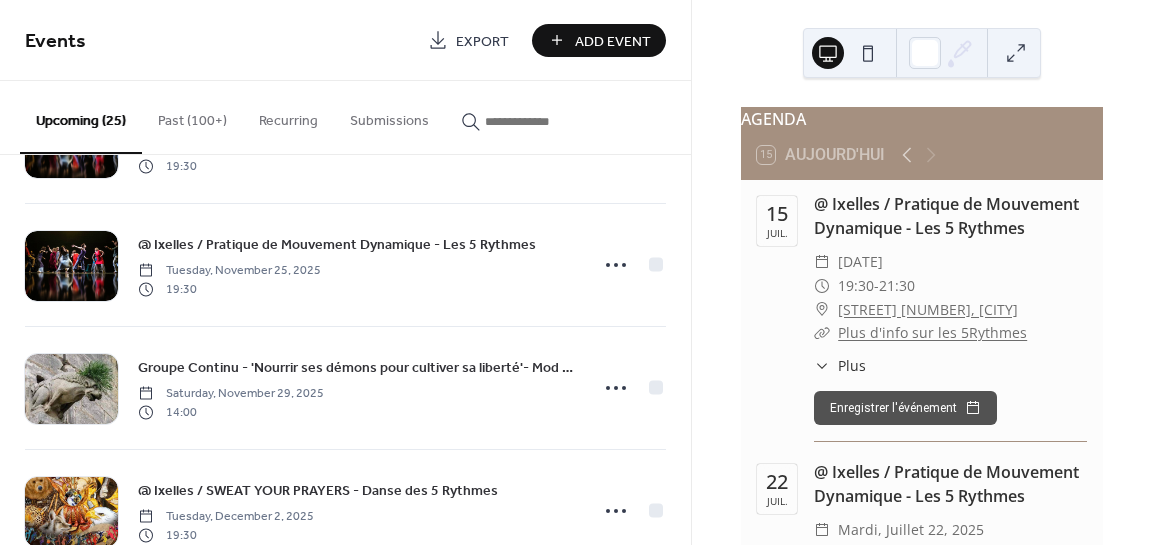 scroll, scrollTop: 2585, scrollLeft: 0, axis: vertical 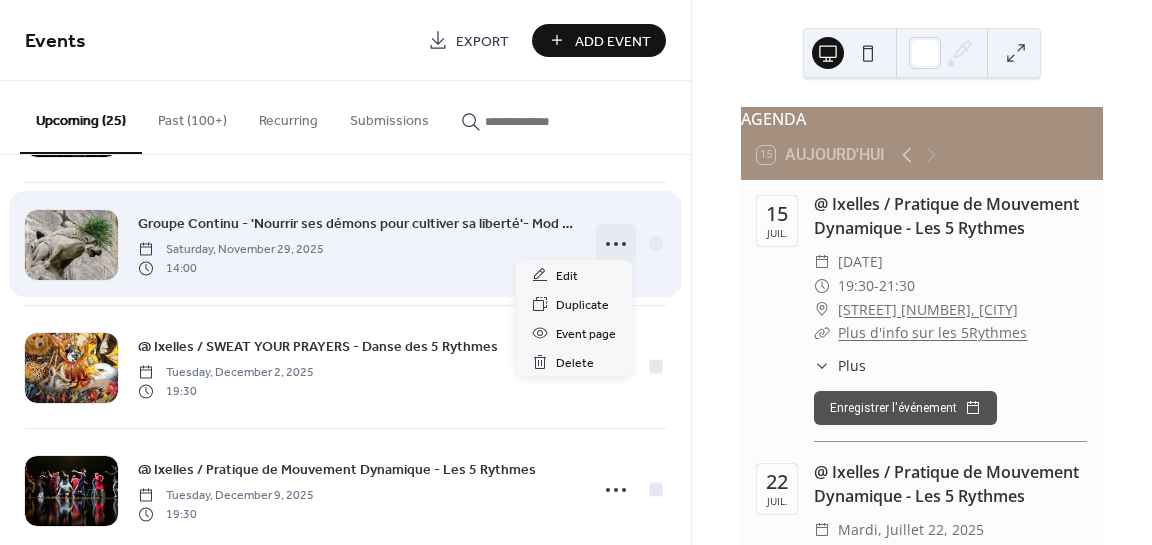 click 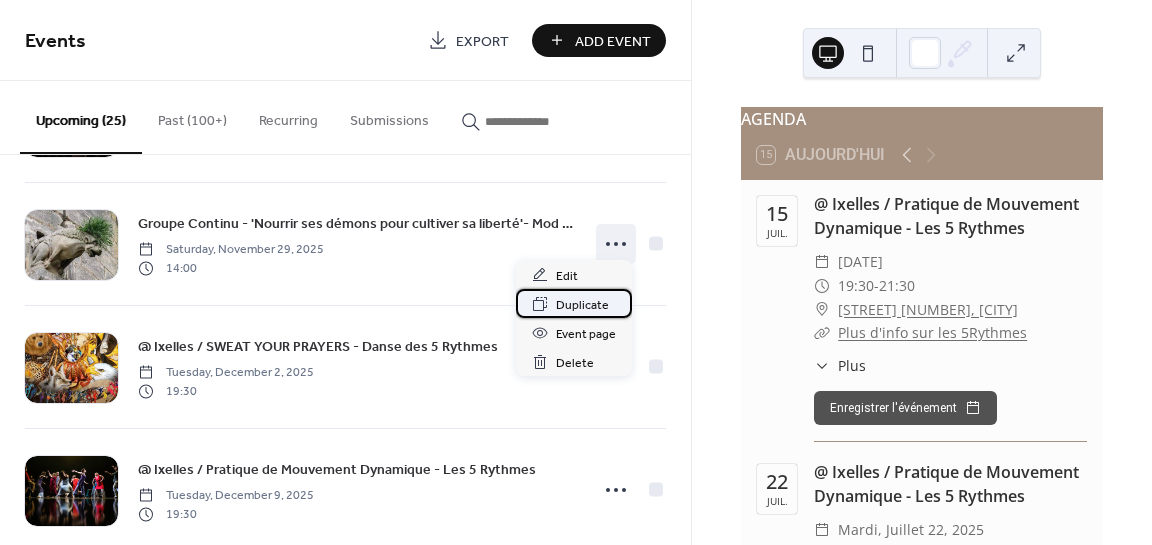 click on "Duplicate" at bounding box center [582, 305] 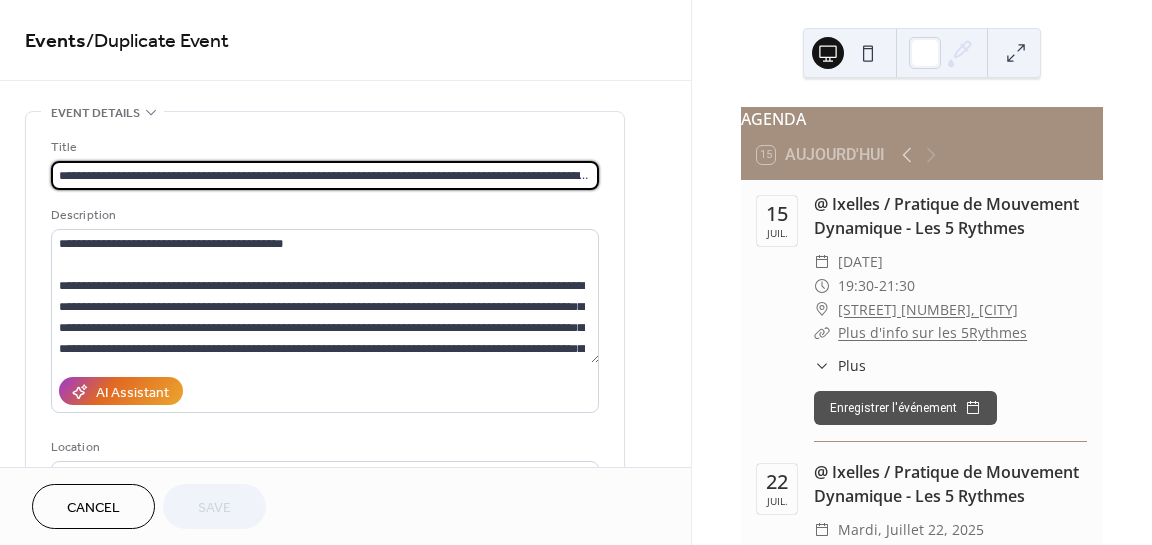 scroll, scrollTop: 0, scrollLeft: 176, axis: horizontal 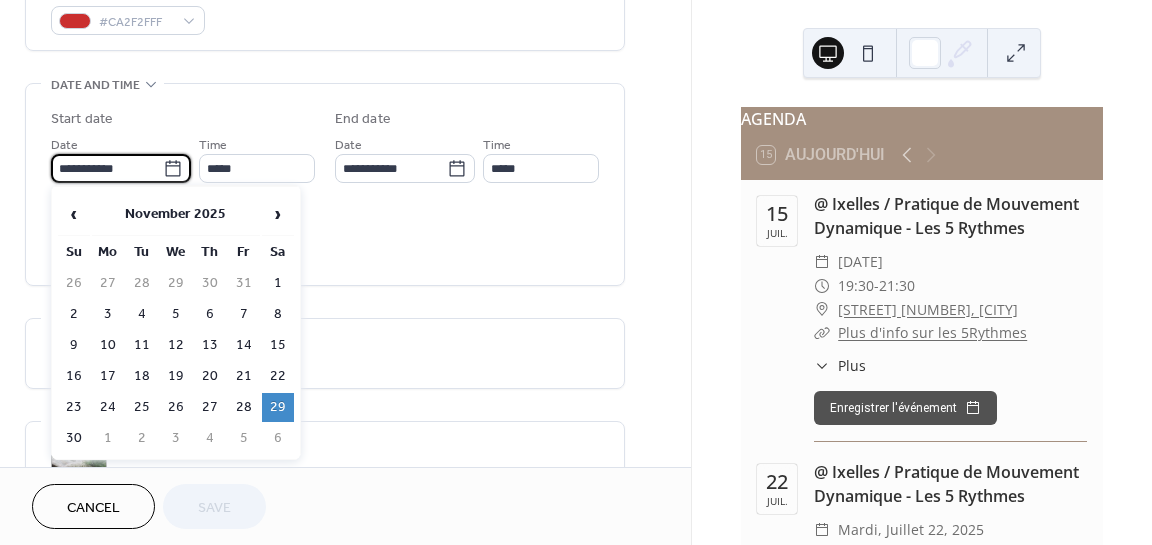 click on "**********" at bounding box center [107, 168] 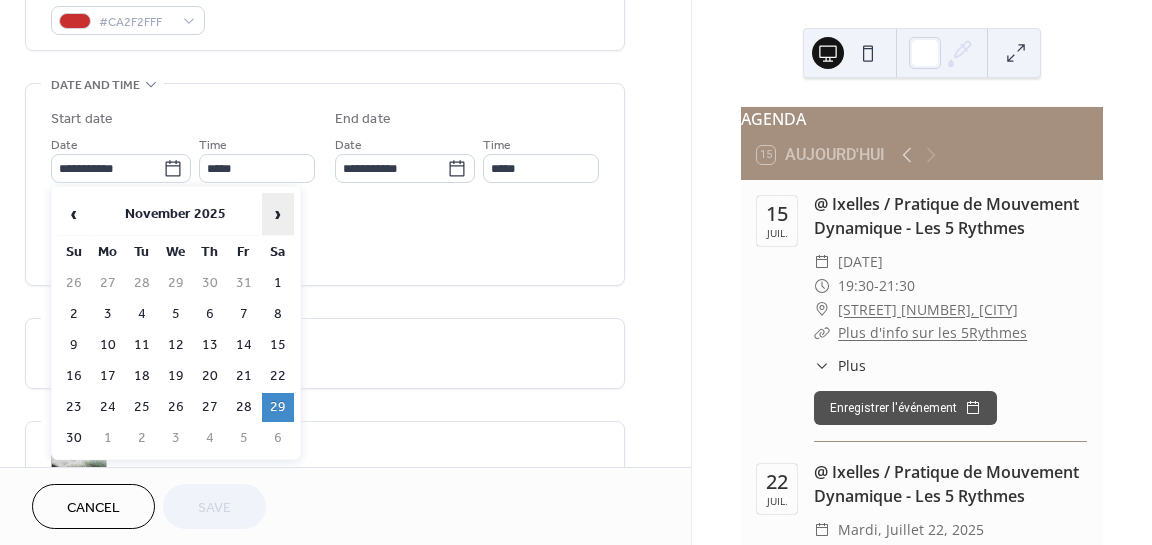 click on "›" at bounding box center (278, 214) 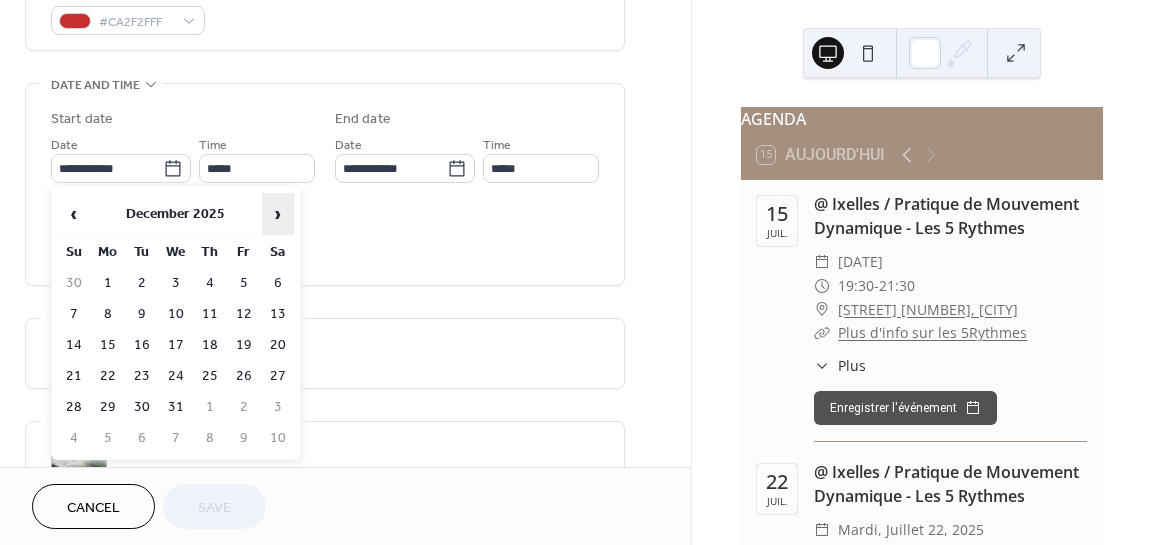 click on "›" at bounding box center [278, 214] 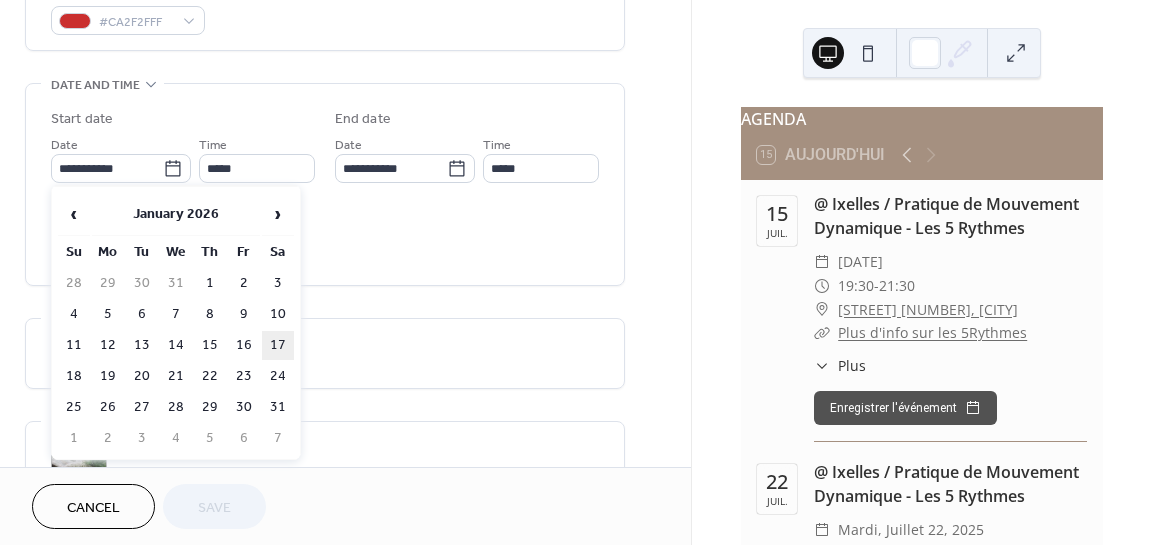 click on "17" at bounding box center [278, 345] 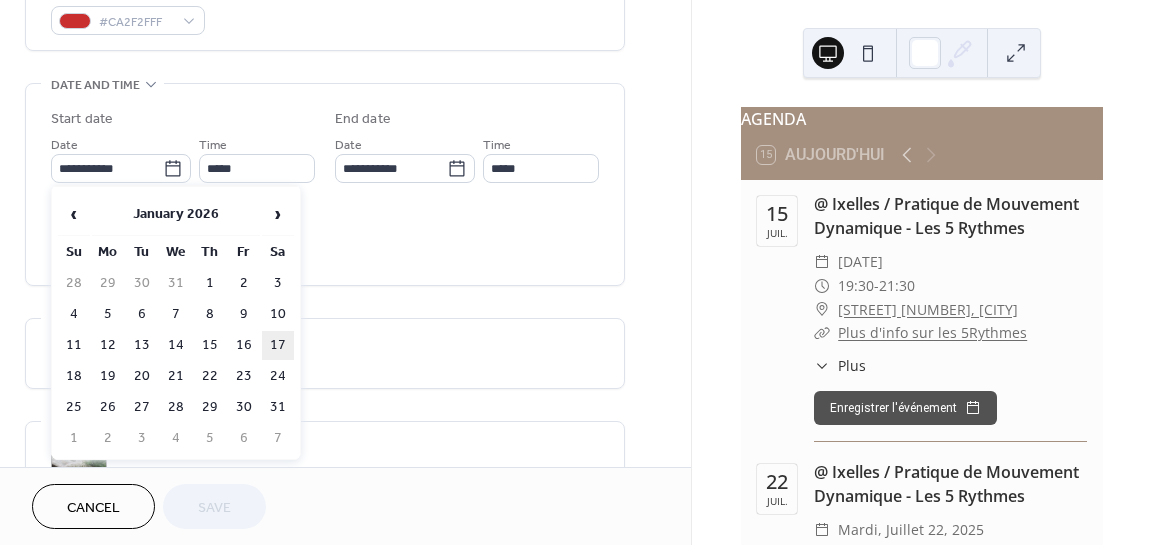 type on "**********" 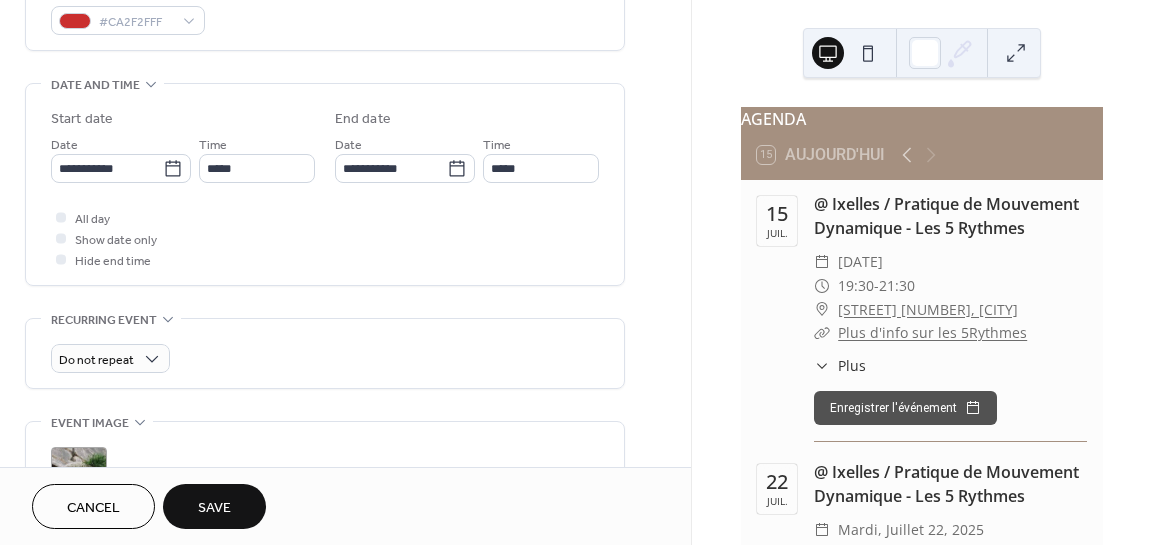 click on "Save" at bounding box center [214, 508] 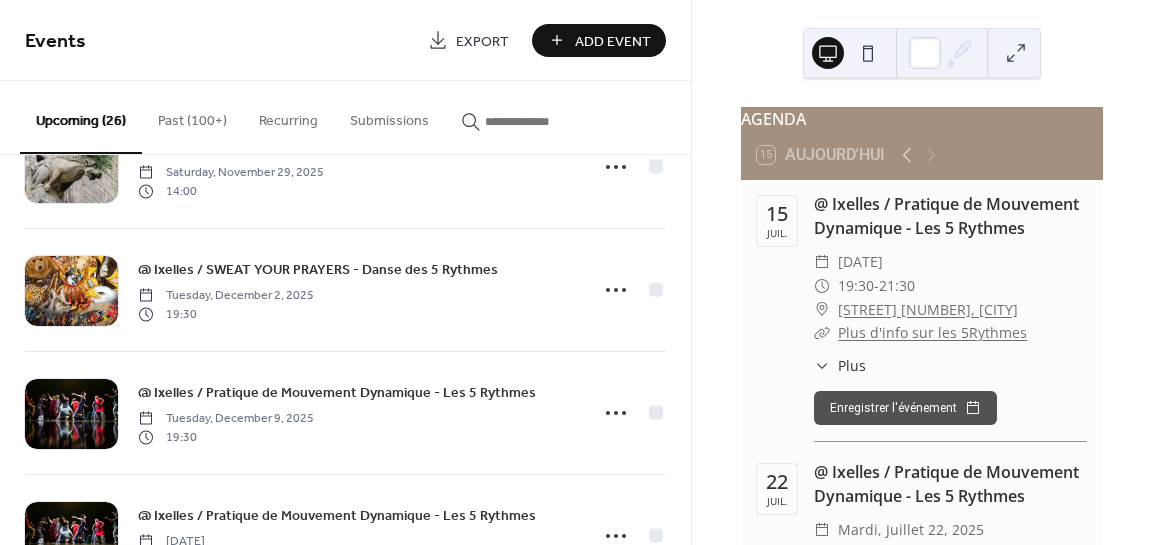 scroll, scrollTop: 2857, scrollLeft: 0, axis: vertical 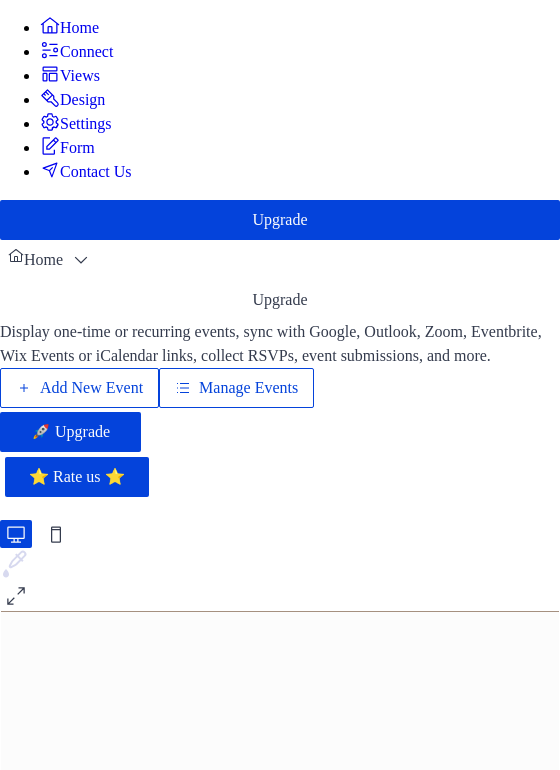 click on "Manage Events" at bounding box center [248, 388] 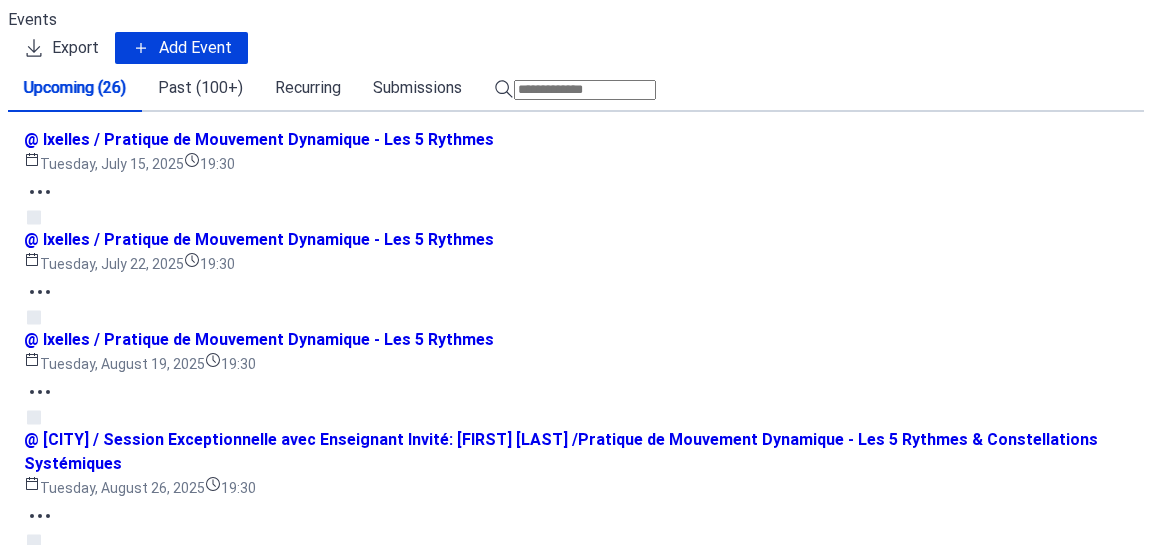 scroll, scrollTop: 0, scrollLeft: 0, axis: both 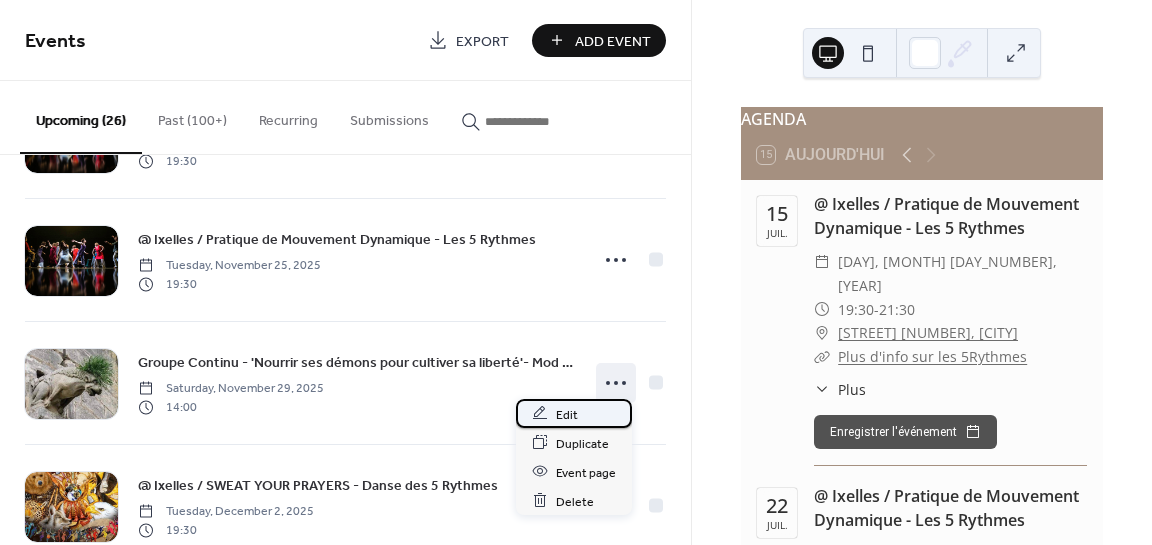 click on "Edit" at bounding box center (567, 414) 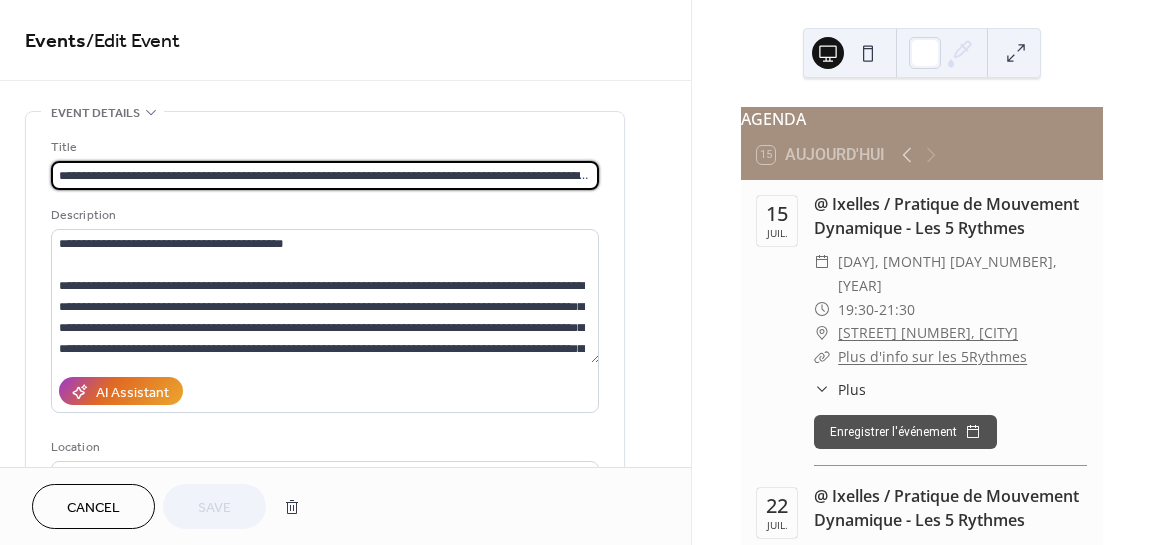 scroll, scrollTop: 0, scrollLeft: 176, axis: horizontal 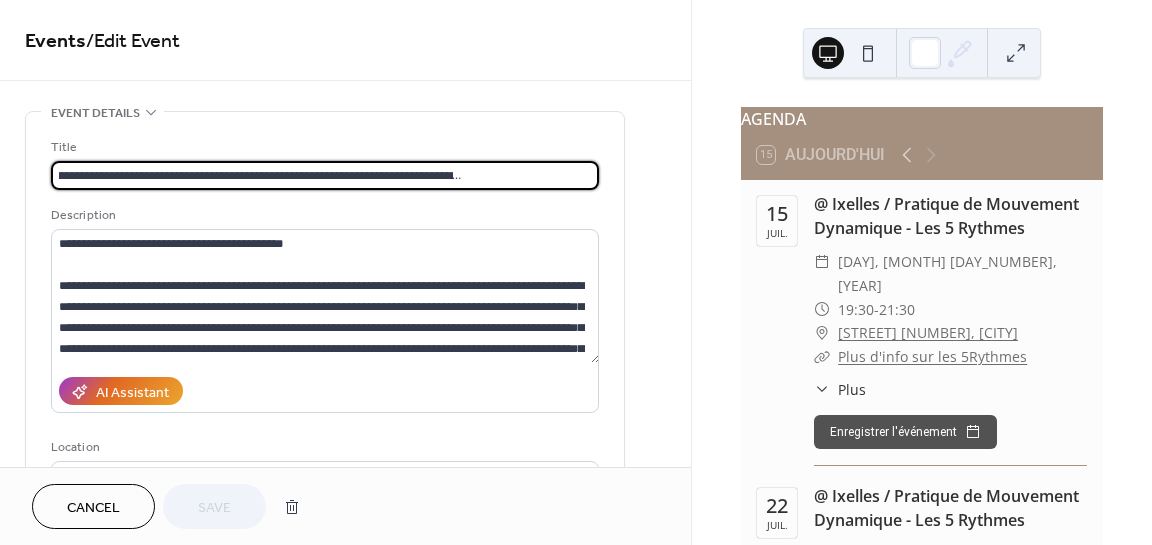 click on "**********" at bounding box center [325, 175] 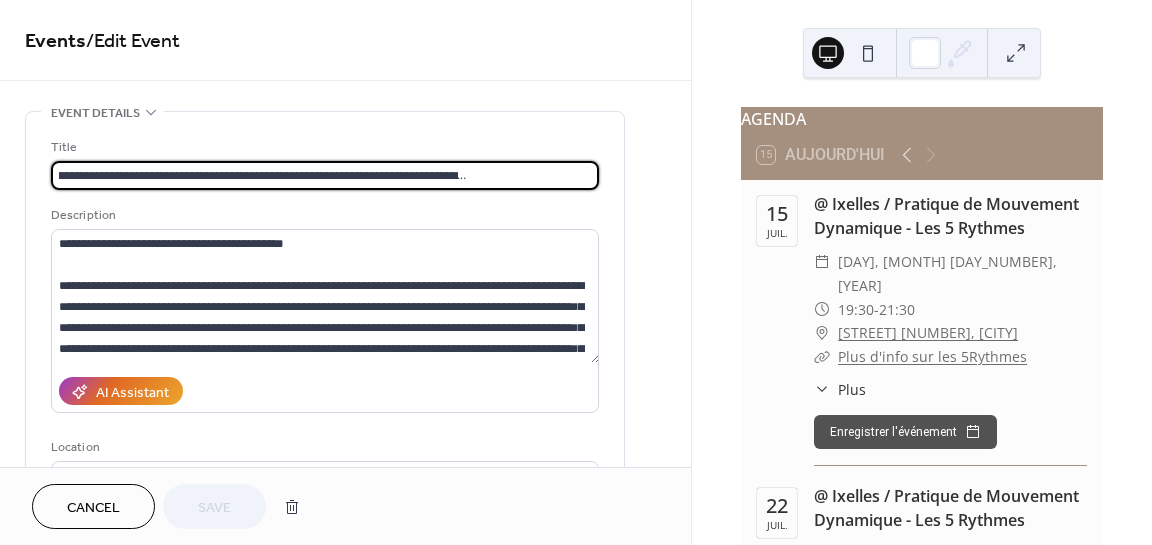 scroll, scrollTop: 0, scrollLeft: 169, axis: horizontal 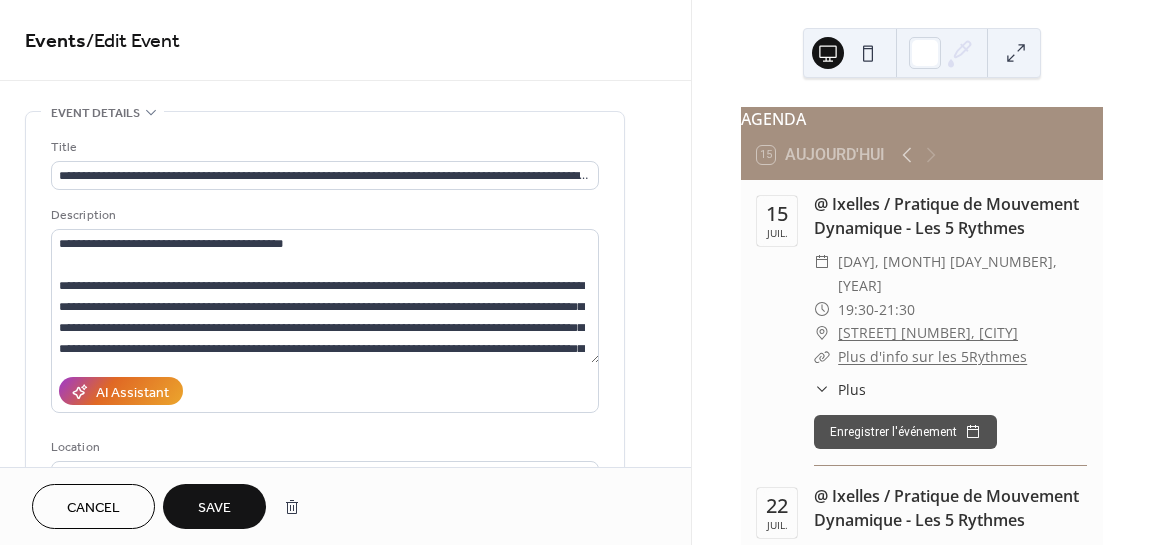 click on "AI Assistant" at bounding box center (325, 391) 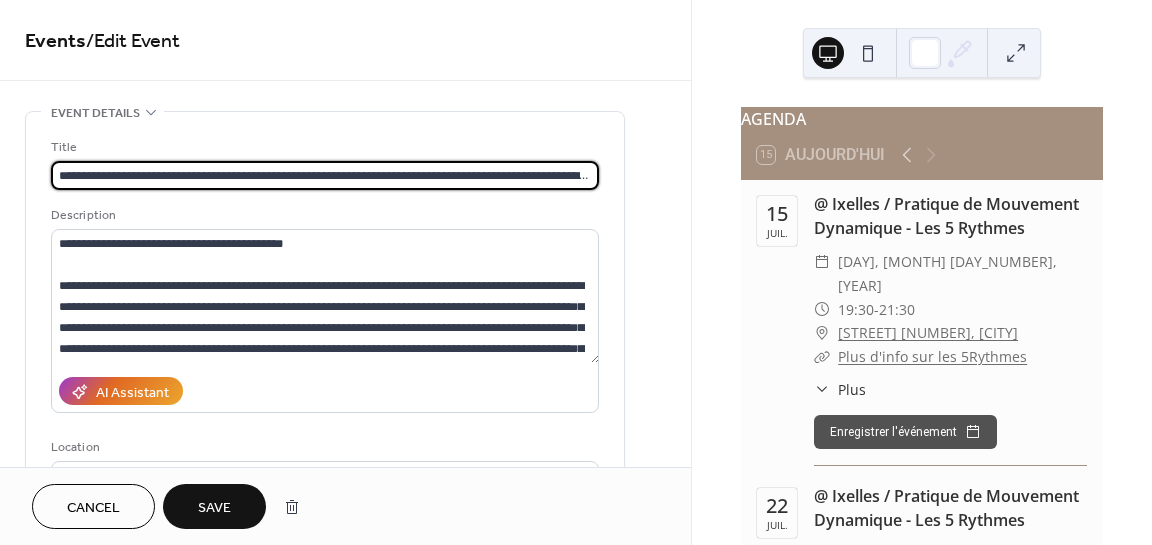 click on "**********" at bounding box center [325, 175] 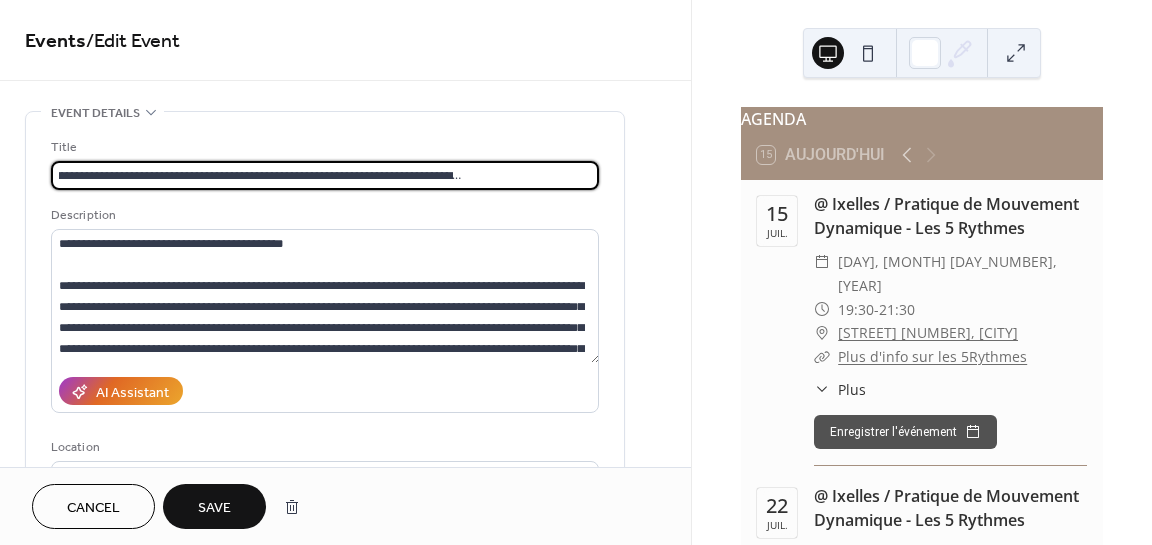 scroll, scrollTop: 0, scrollLeft: 176, axis: horizontal 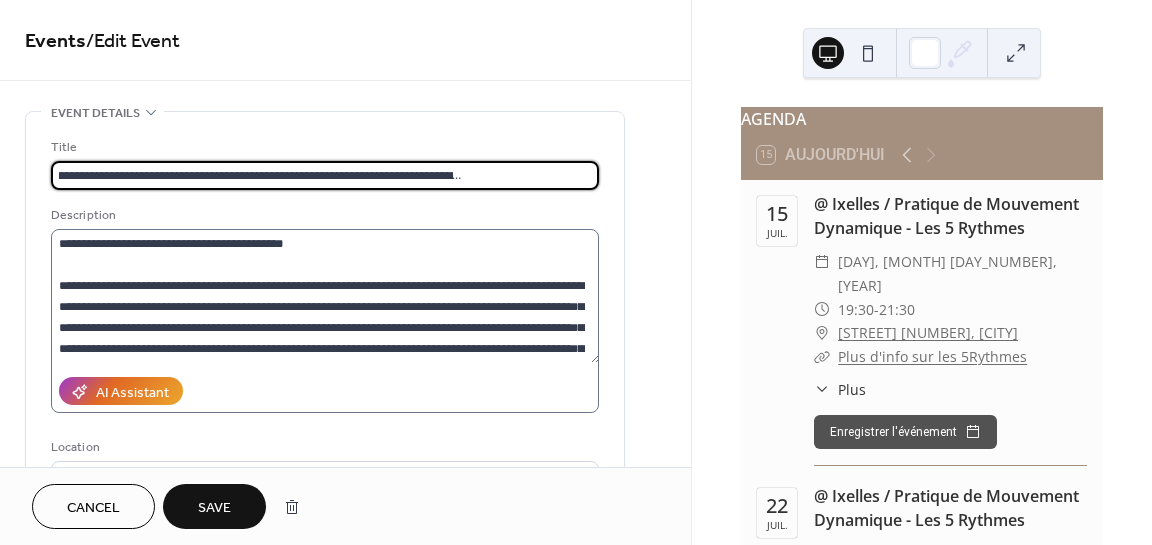 type on "**********" 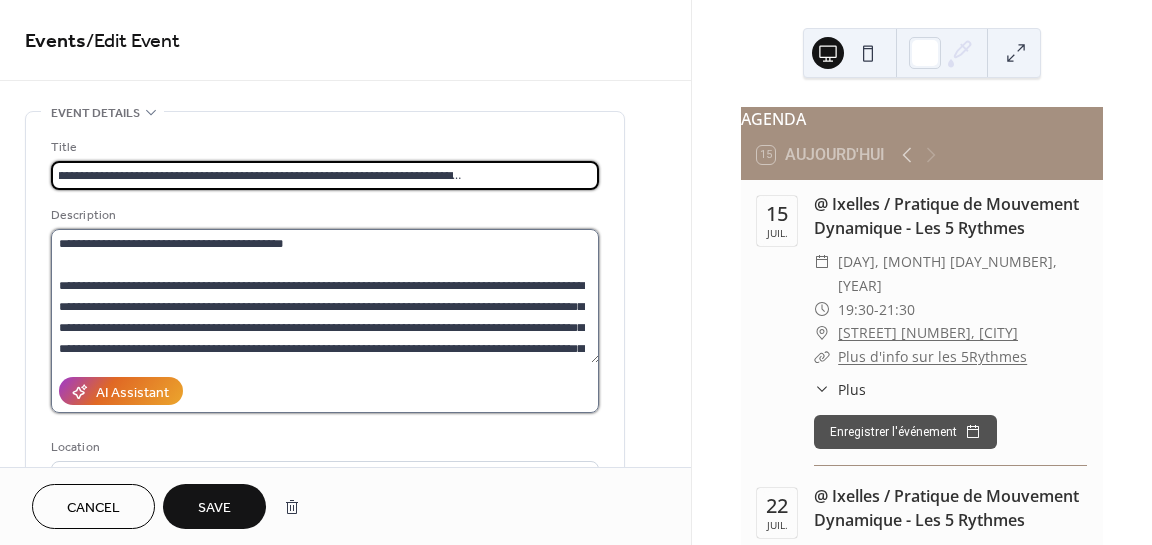scroll, scrollTop: 0, scrollLeft: 0, axis: both 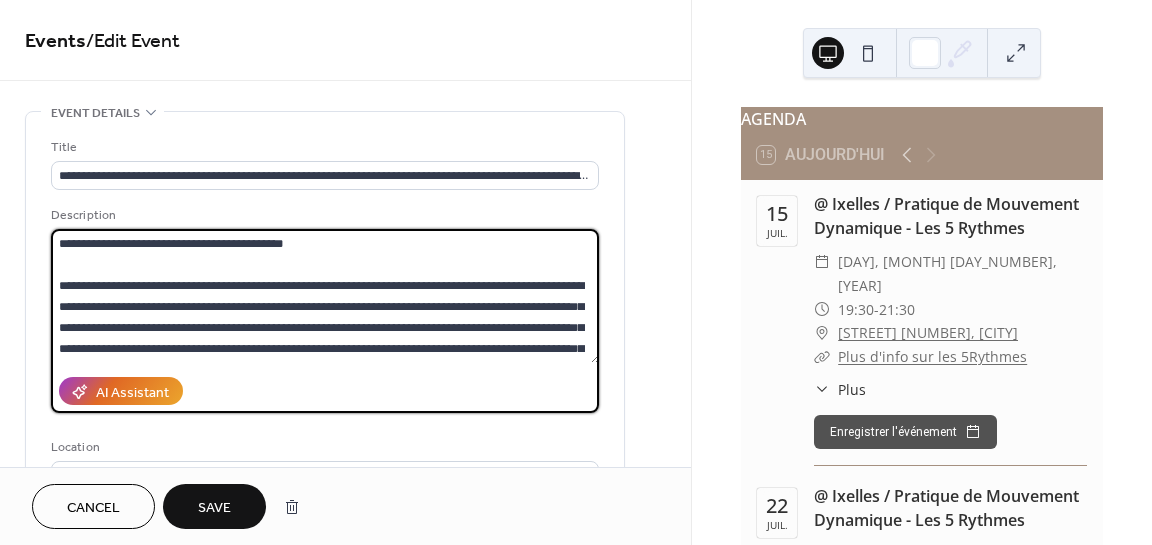 click at bounding box center (325, 296) 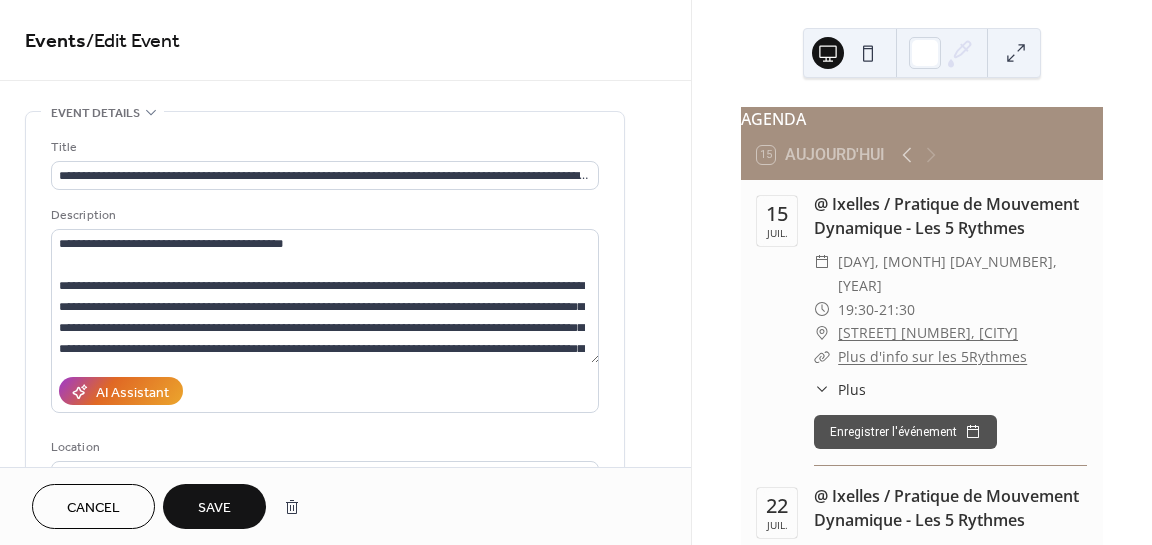 click on "Save" at bounding box center (214, 508) 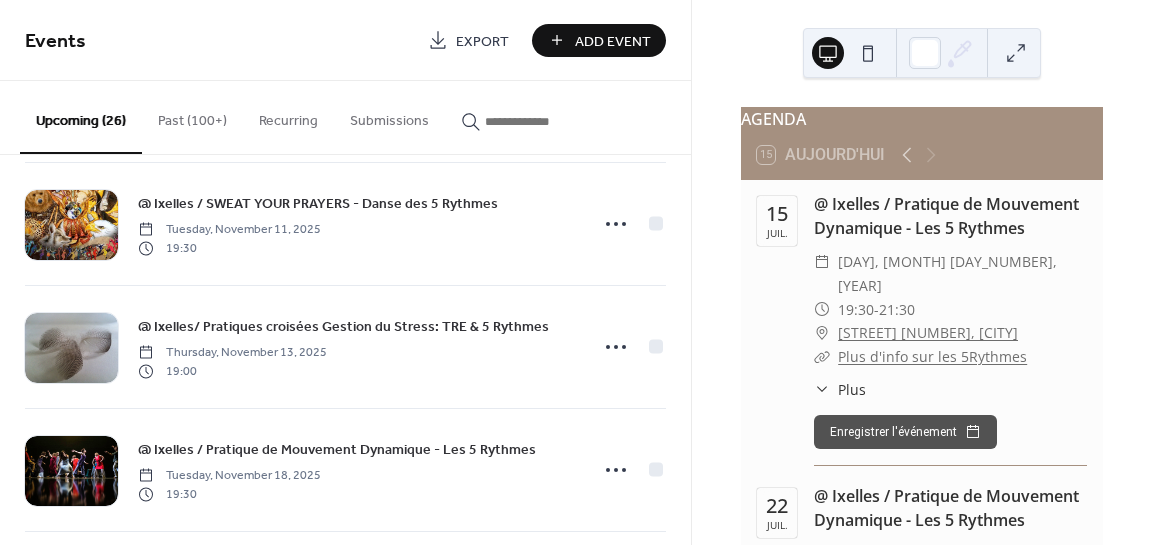 scroll, scrollTop: 2857, scrollLeft: 0, axis: vertical 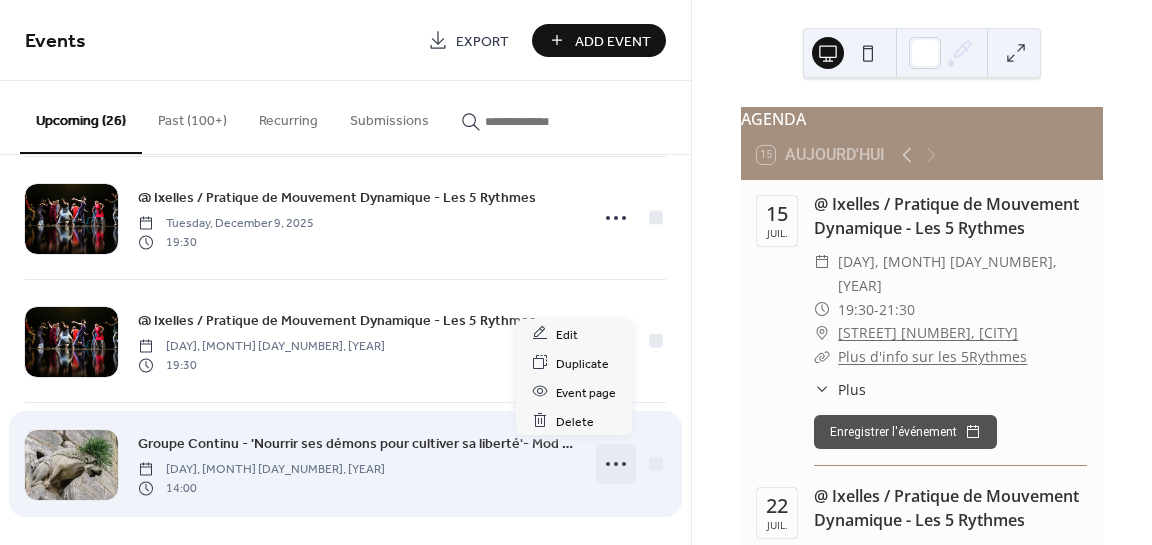 click 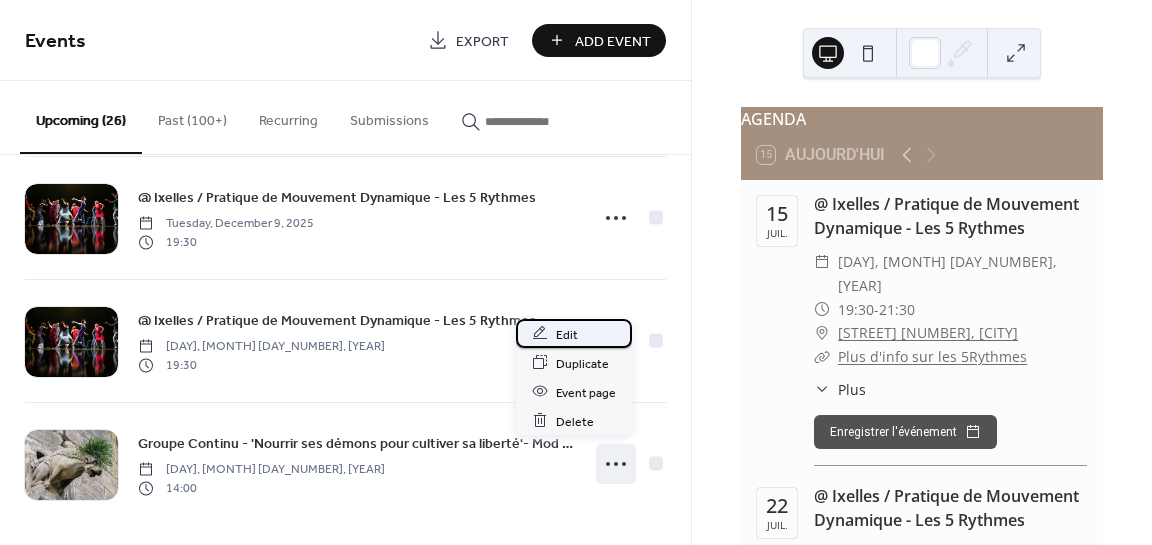 click on "Edit" at bounding box center [574, 333] 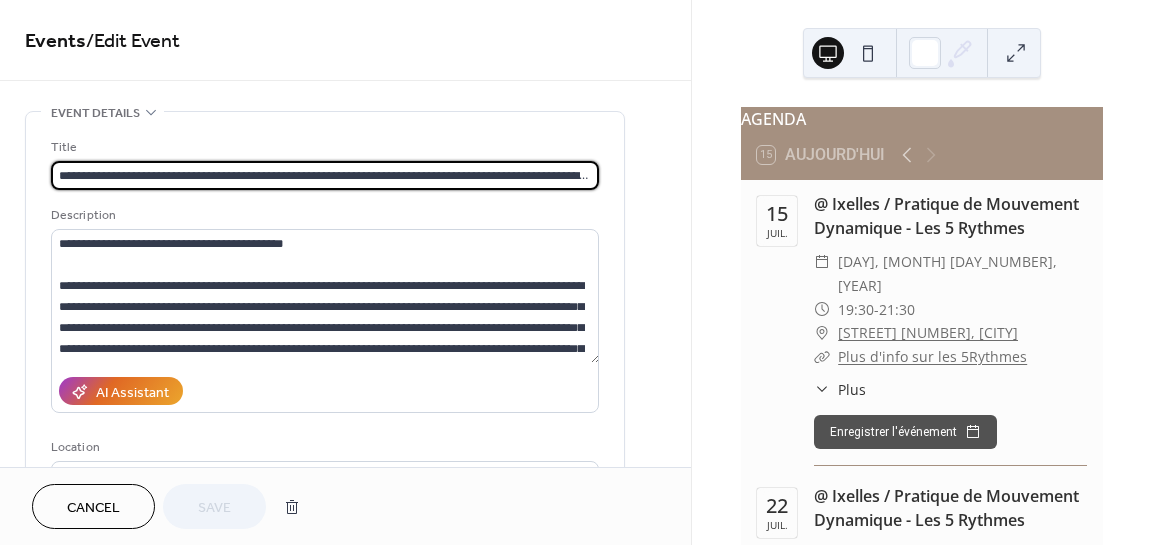 scroll, scrollTop: 0, scrollLeft: 176, axis: horizontal 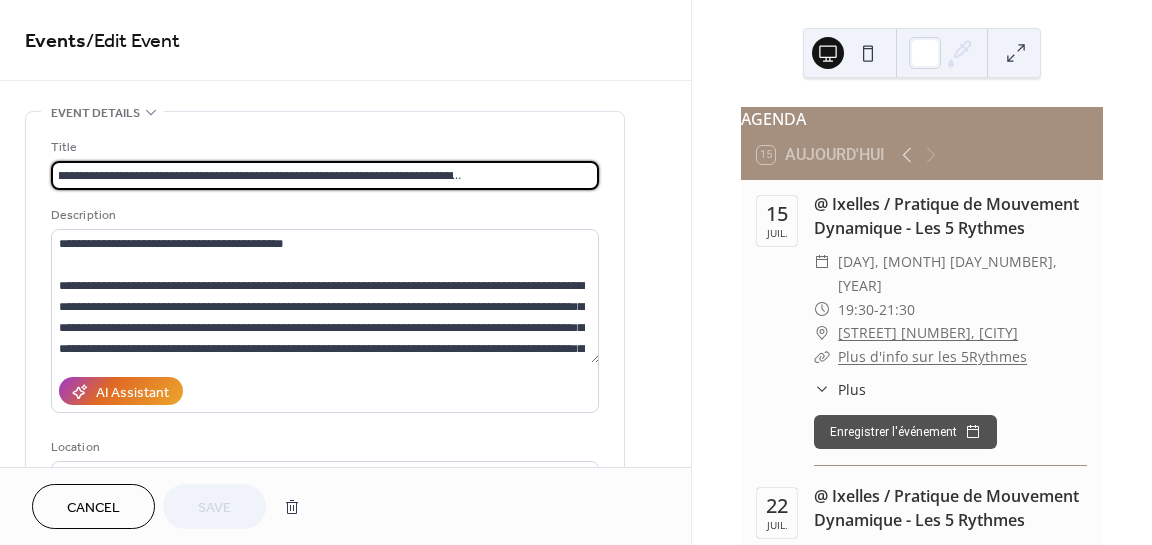 click on "**********" at bounding box center (325, 175) 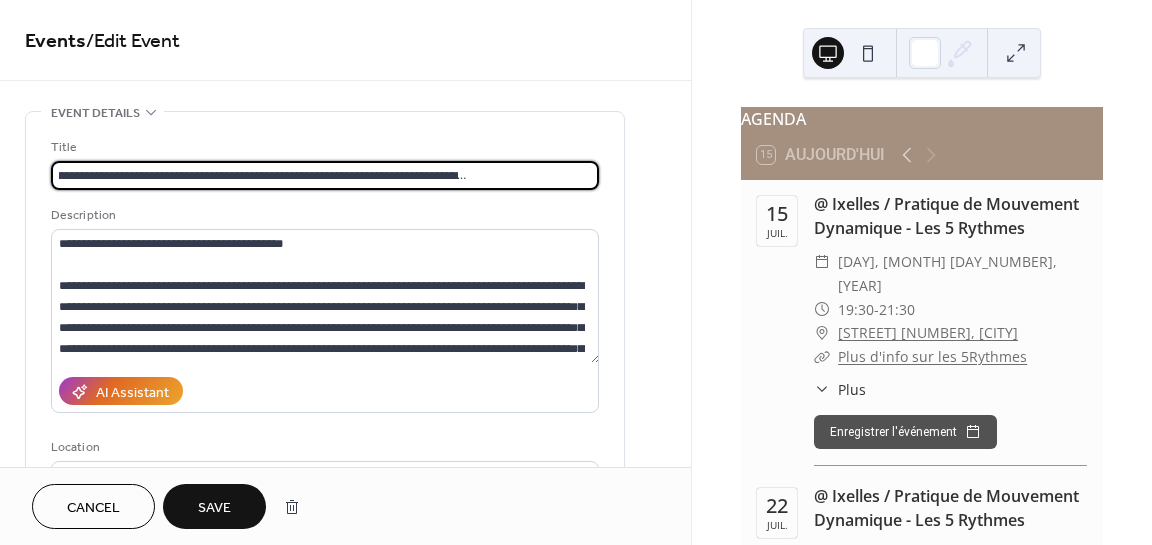 scroll, scrollTop: 0, scrollLeft: 169, axis: horizontal 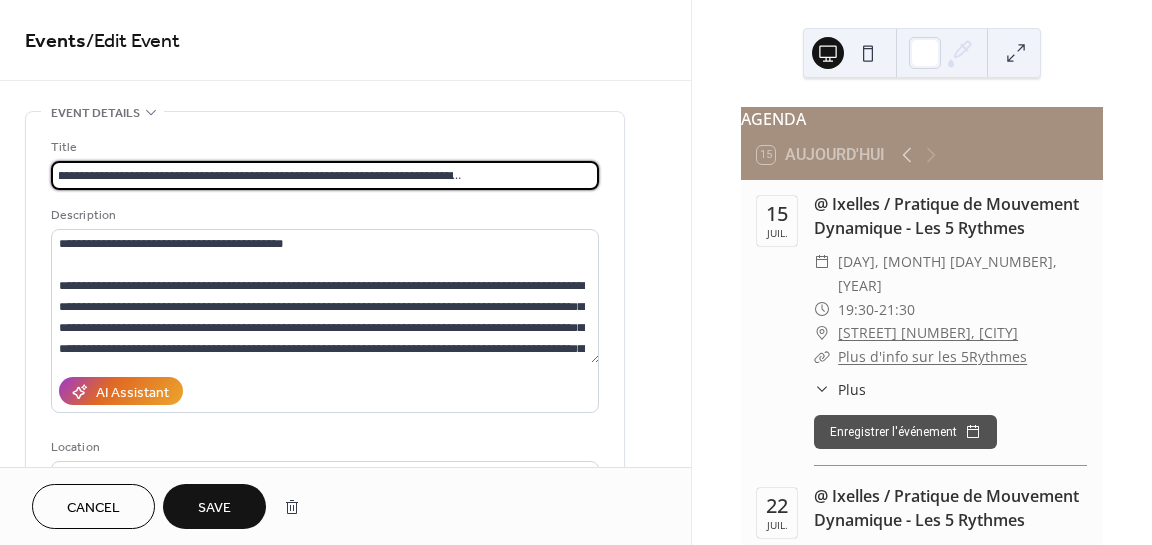 type on "**********" 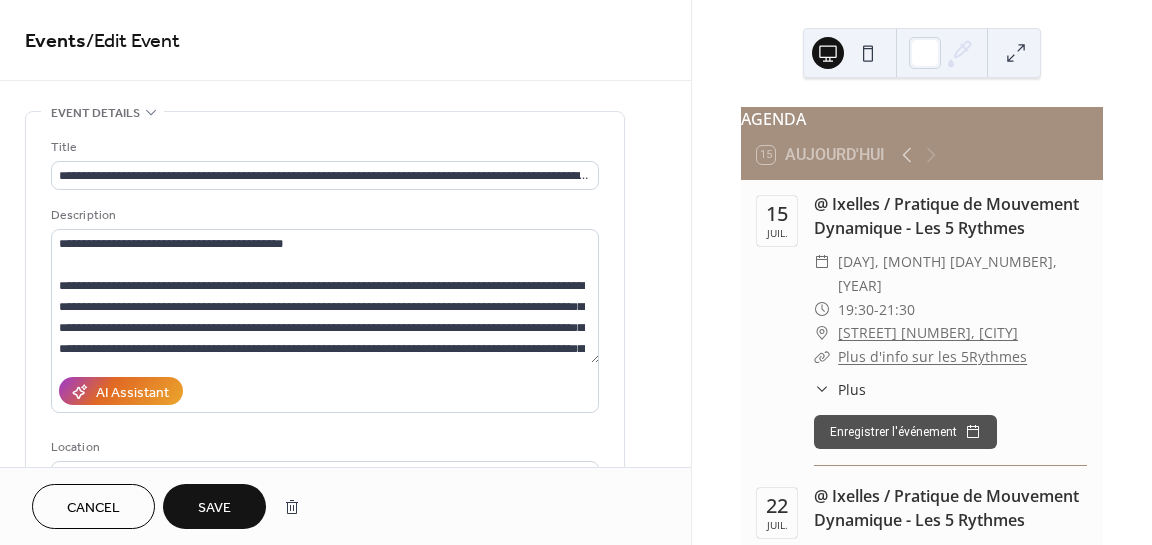 click on "Save" at bounding box center [214, 508] 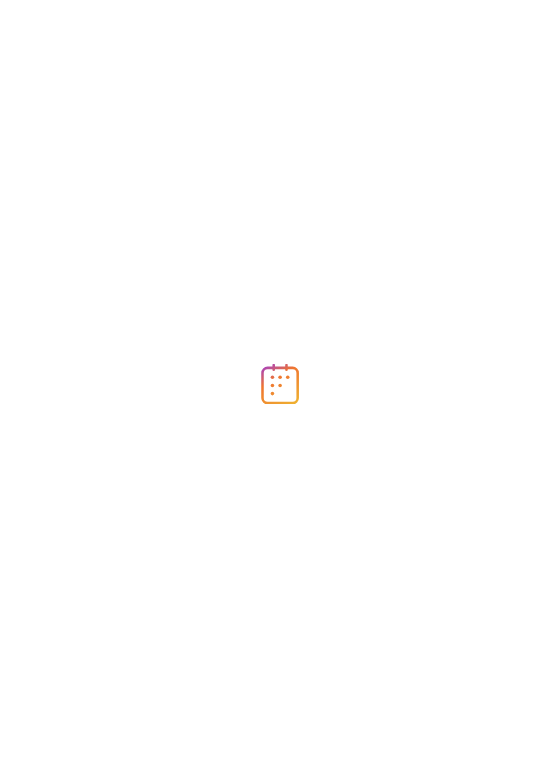 scroll, scrollTop: 0, scrollLeft: 0, axis: both 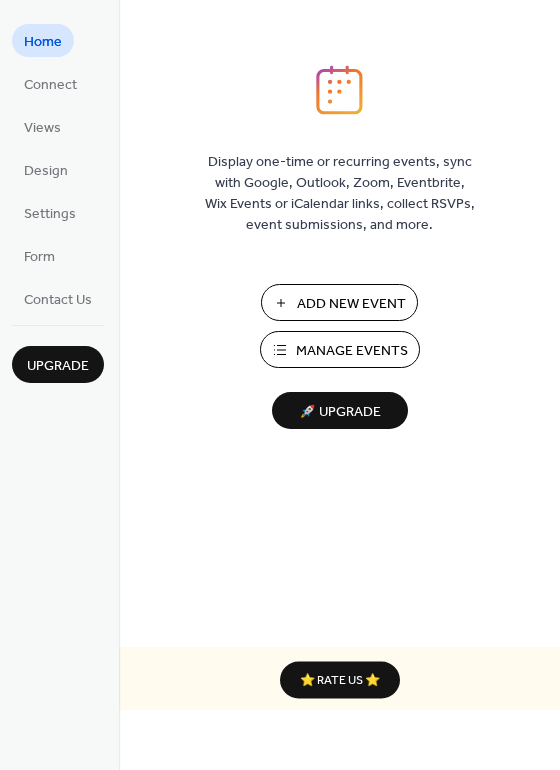 click on "Manage Events" at bounding box center [352, 351] 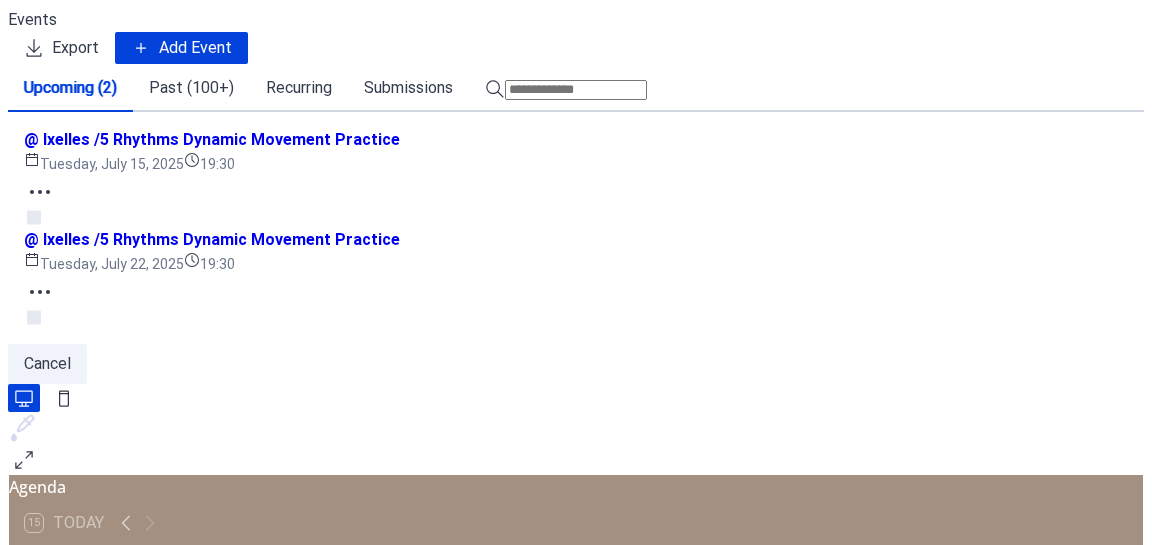 scroll, scrollTop: 0, scrollLeft: 0, axis: both 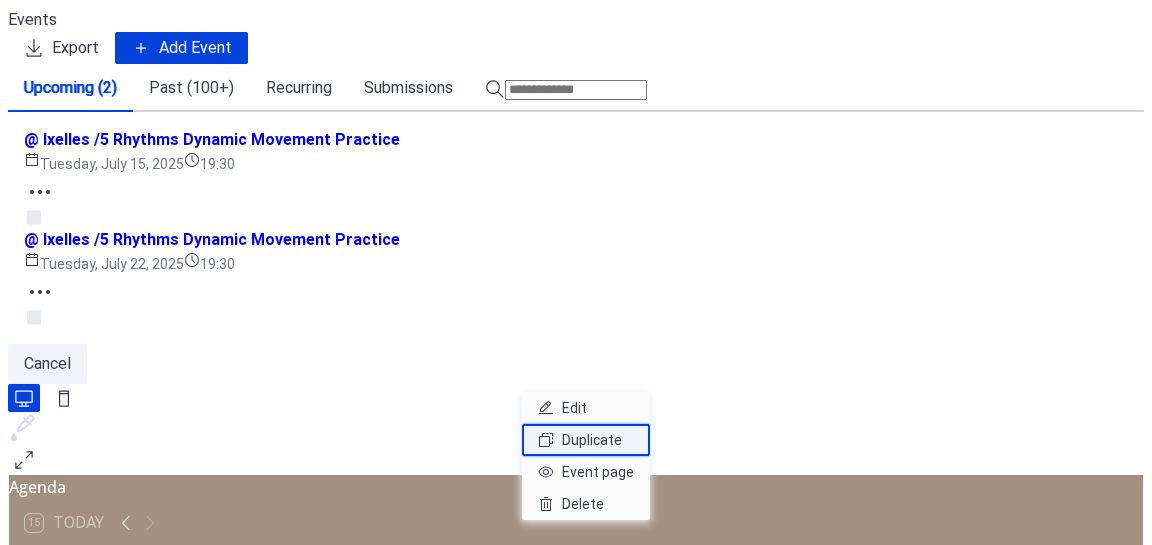click on "Duplicate" at bounding box center [592, 440] 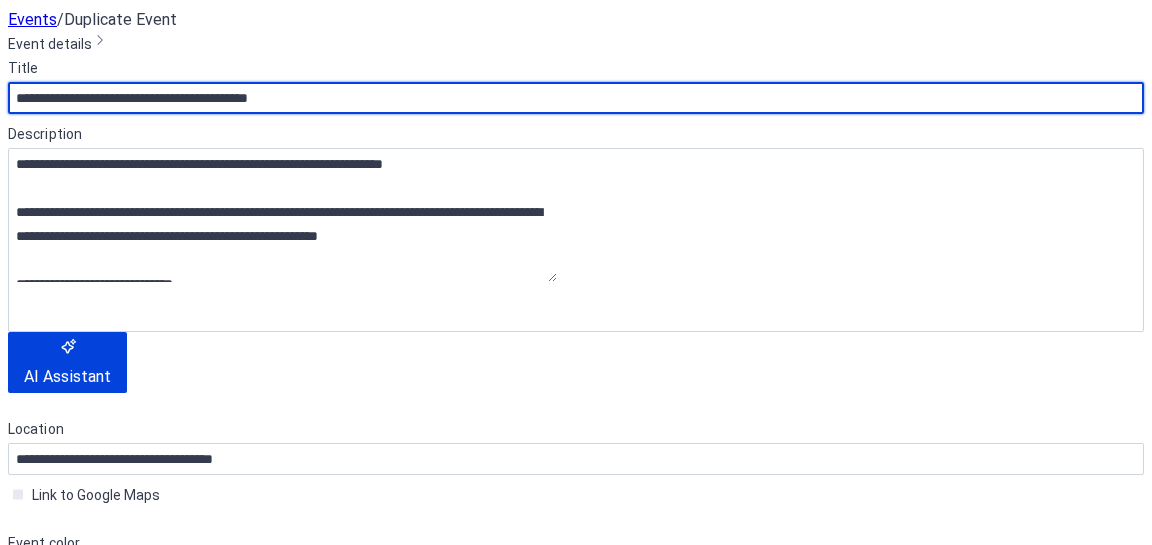 scroll, scrollTop: 111, scrollLeft: 0, axis: vertical 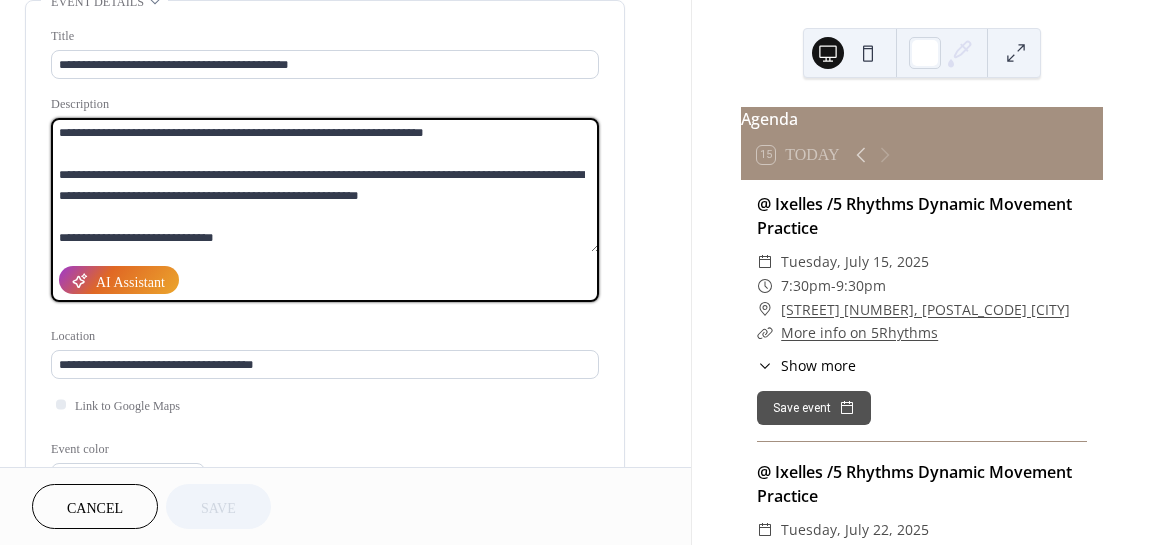 click on "**********" at bounding box center [325, 185] 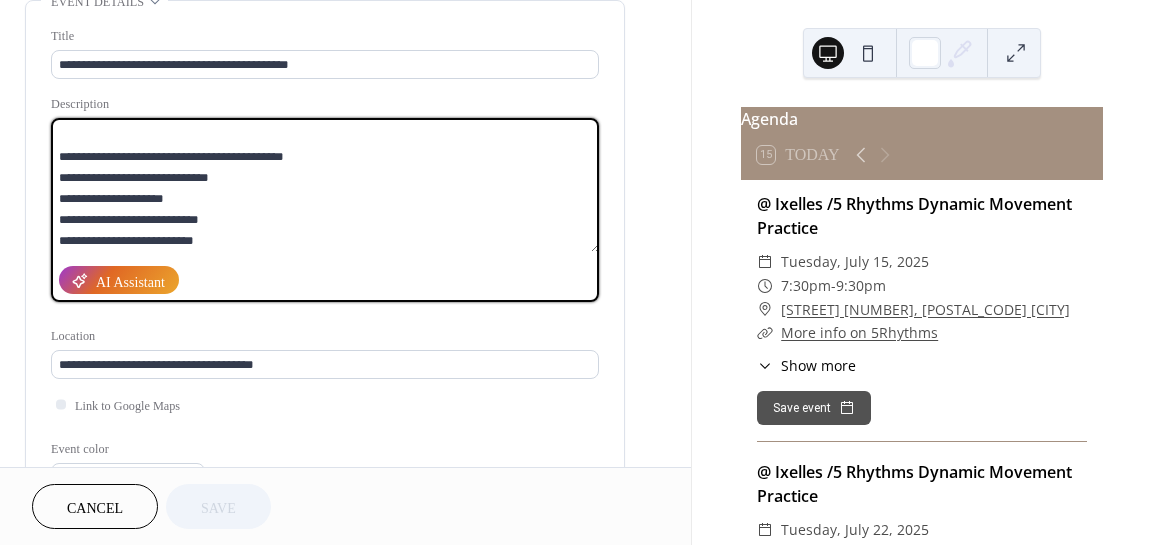 scroll, scrollTop: 249, scrollLeft: 0, axis: vertical 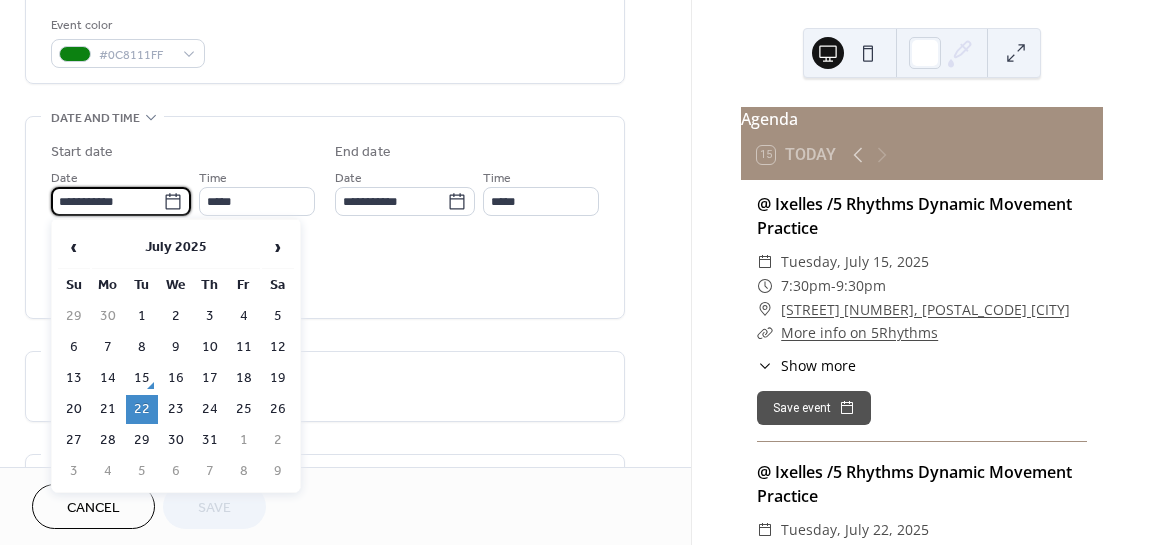 click on "**********" at bounding box center [107, 201] 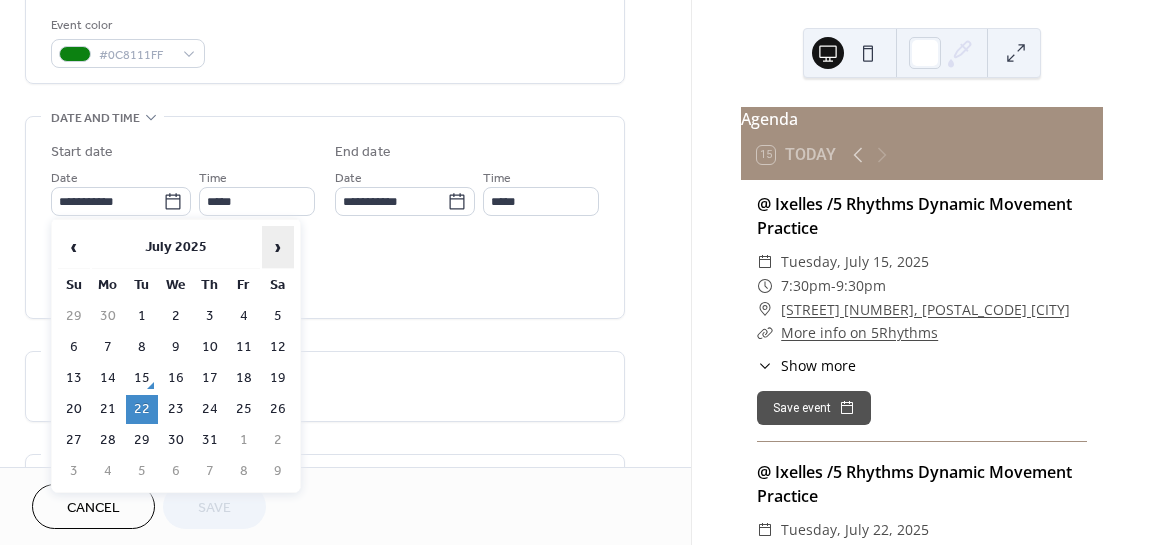 click on "›" at bounding box center (278, 247) 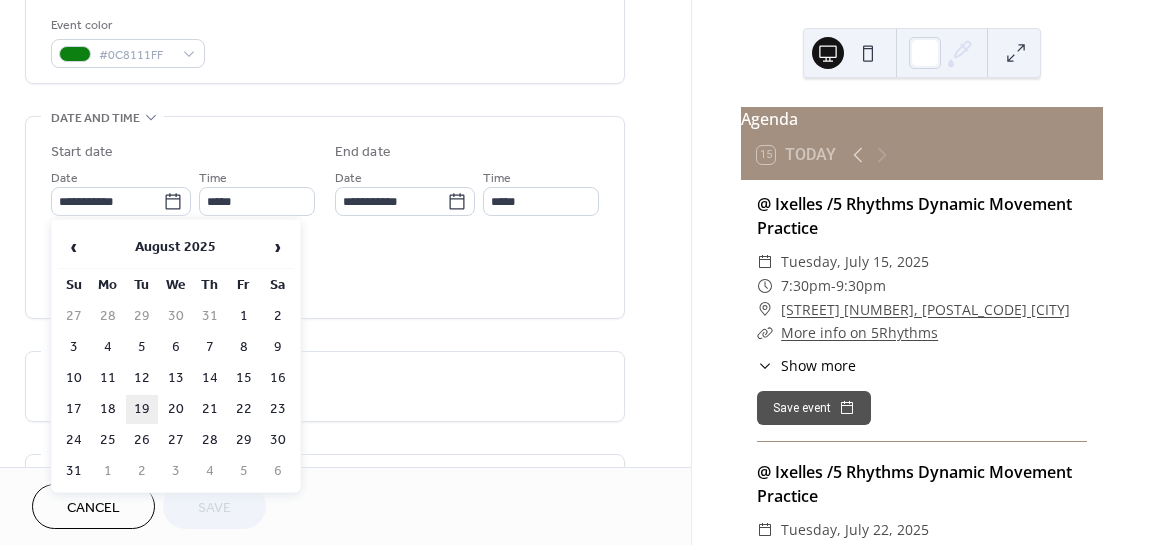 click on "19" at bounding box center (142, 409) 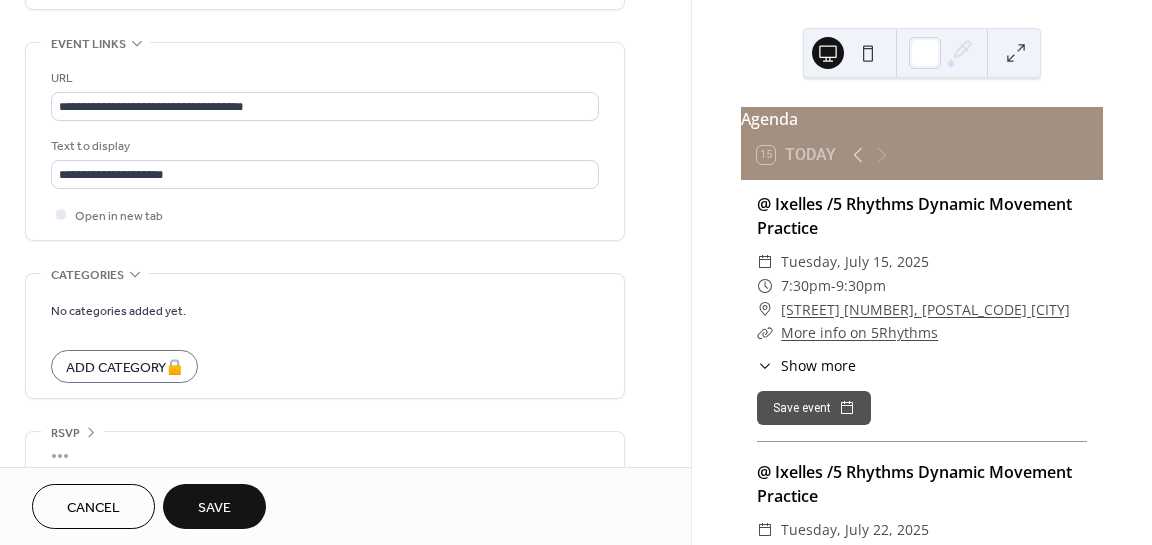 scroll, scrollTop: 1097, scrollLeft: 0, axis: vertical 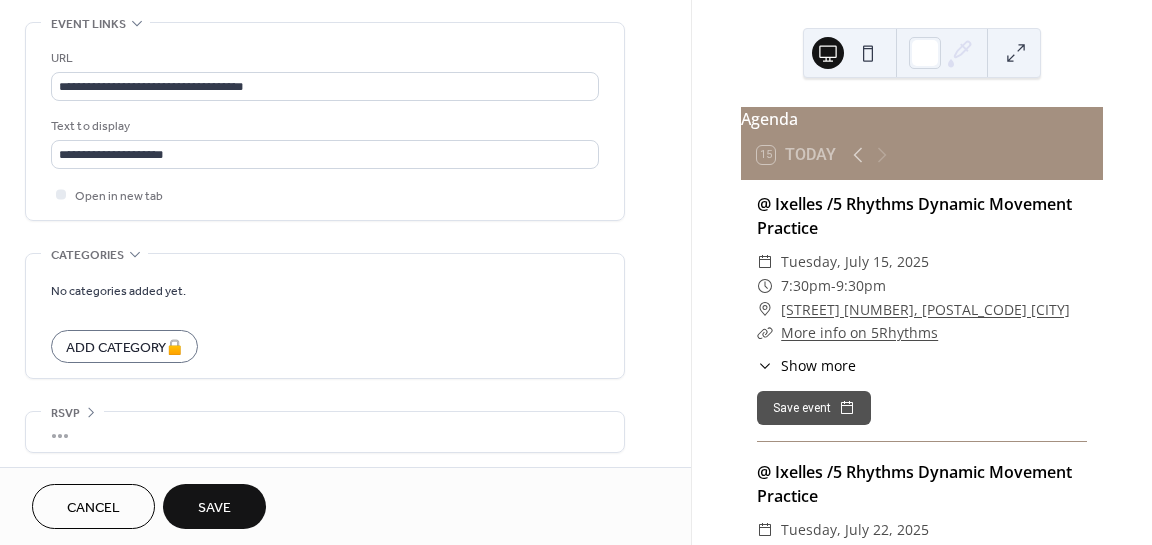 click on "Save" at bounding box center [214, 508] 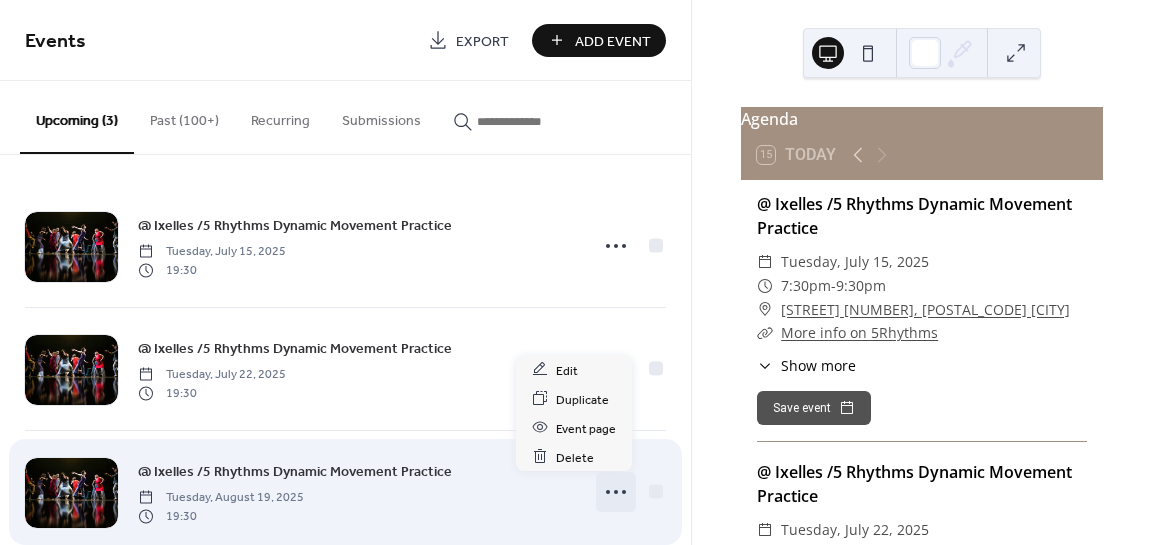 click 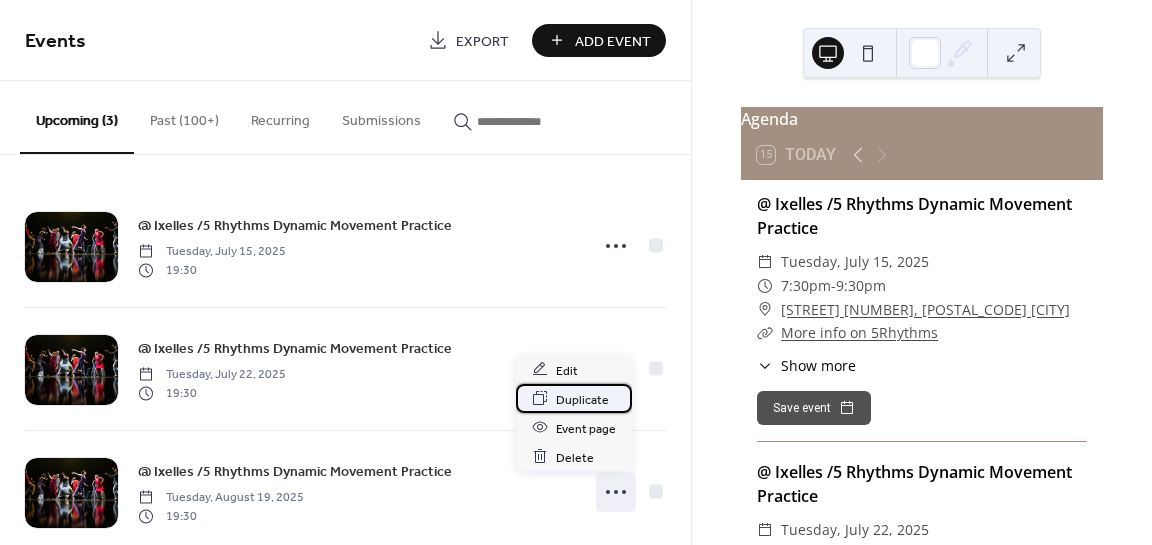 click on "Duplicate" at bounding box center [582, 399] 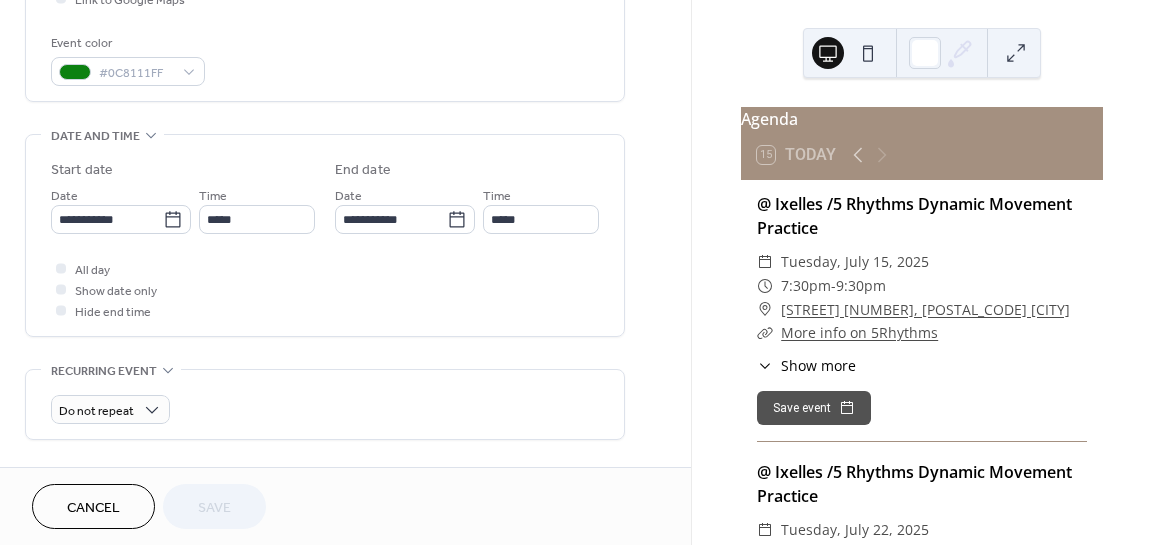 scroll, scrollTop: 502, scrollLeft: 0, axis: vertical 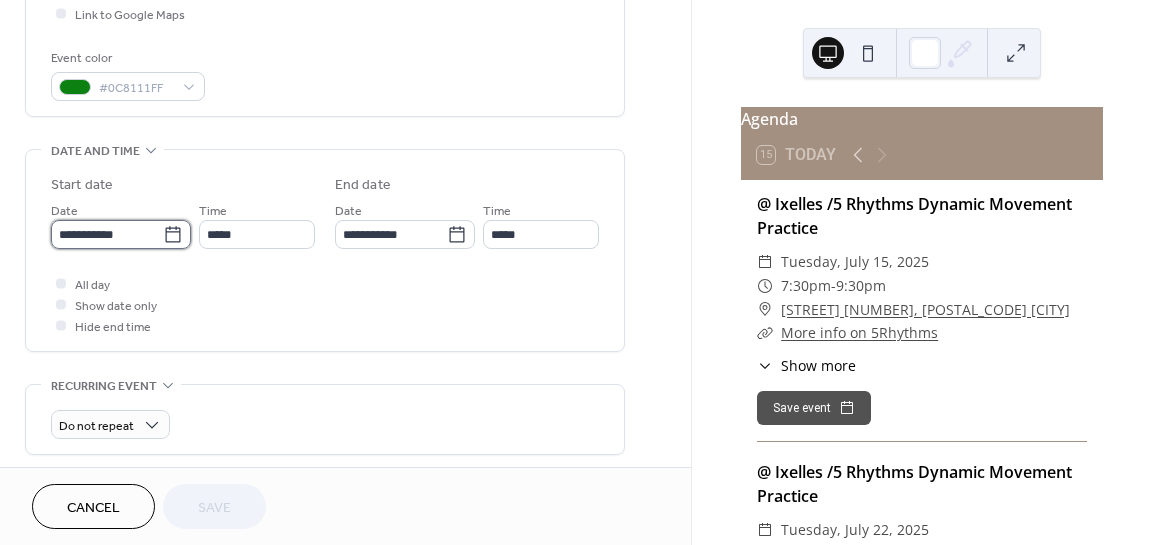 click on "**********" at bounding box center (107, 234) 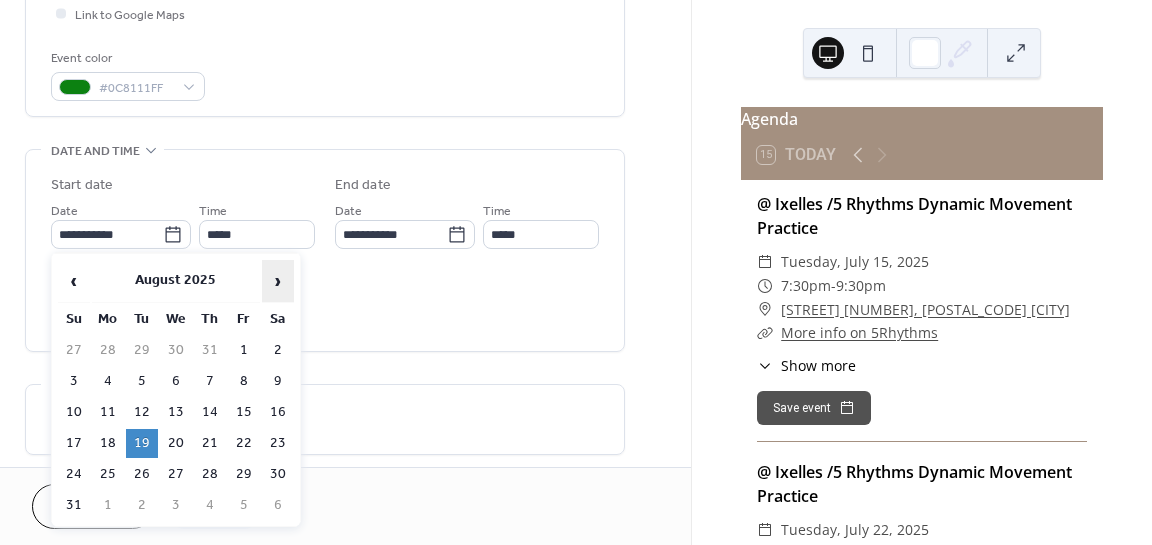 click on "›" at bounding box center (278, 281) 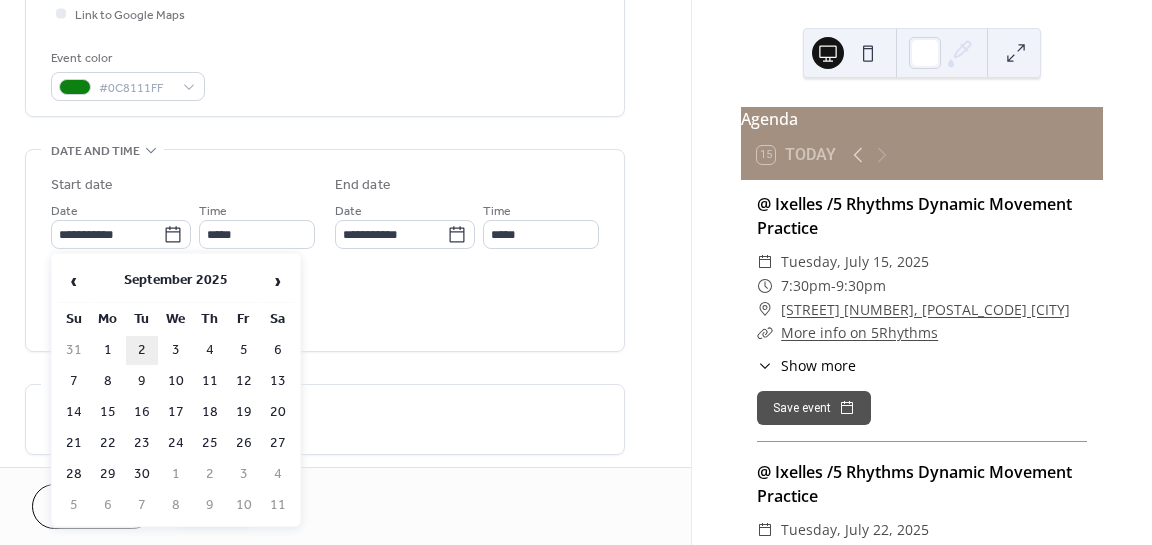 click on "2" at bounding box center [142, 350] 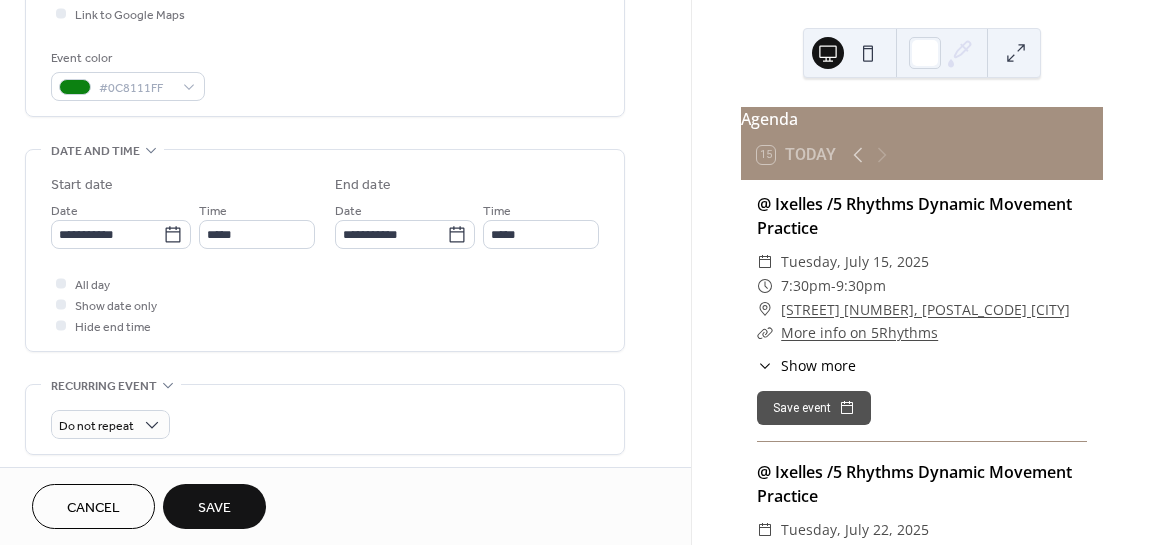 click on "Save" at bounding box center (214, 508) 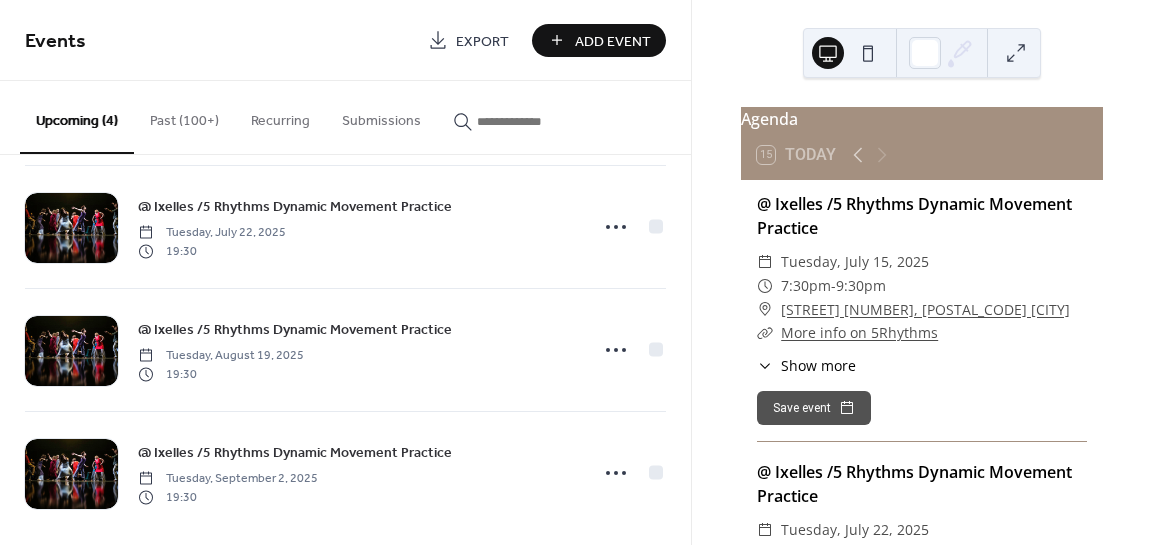 scroll, scrollTop: 158, scrollLeft: 0, axis: vertical 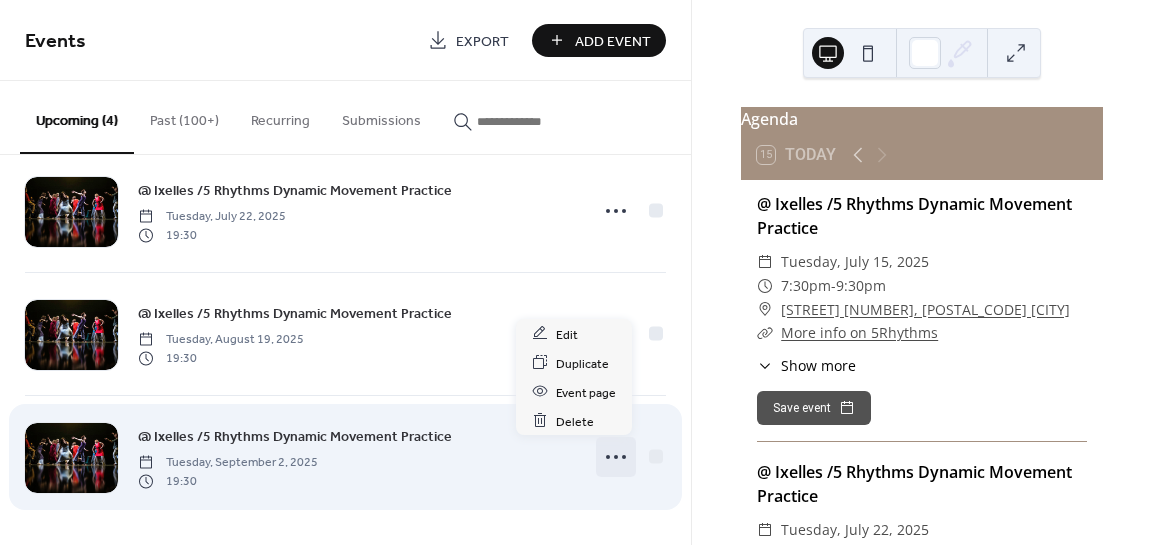 click 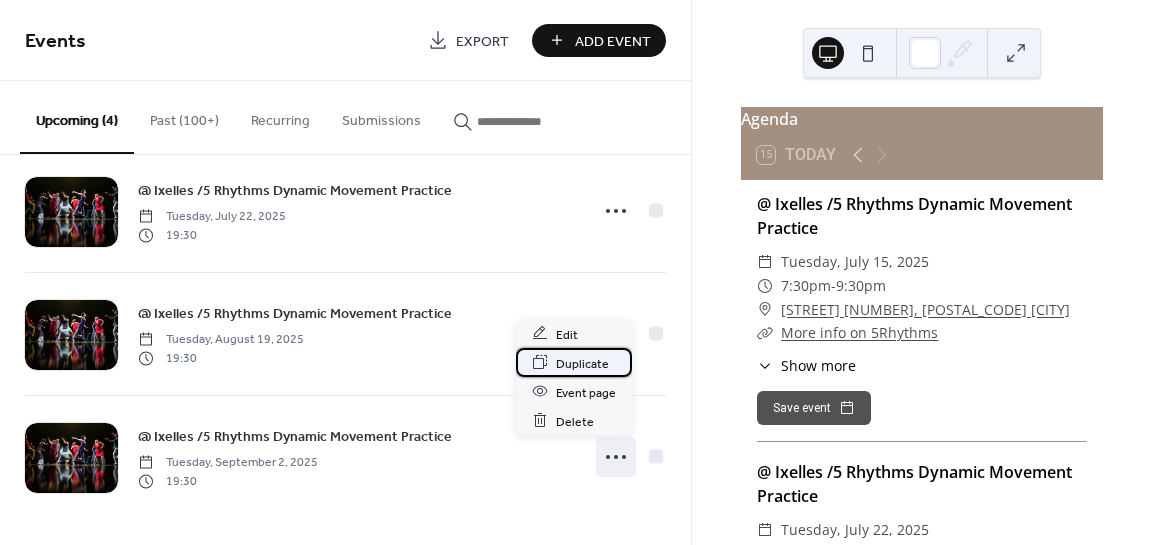click on "Duplicate" at bounding box center [582, 363] 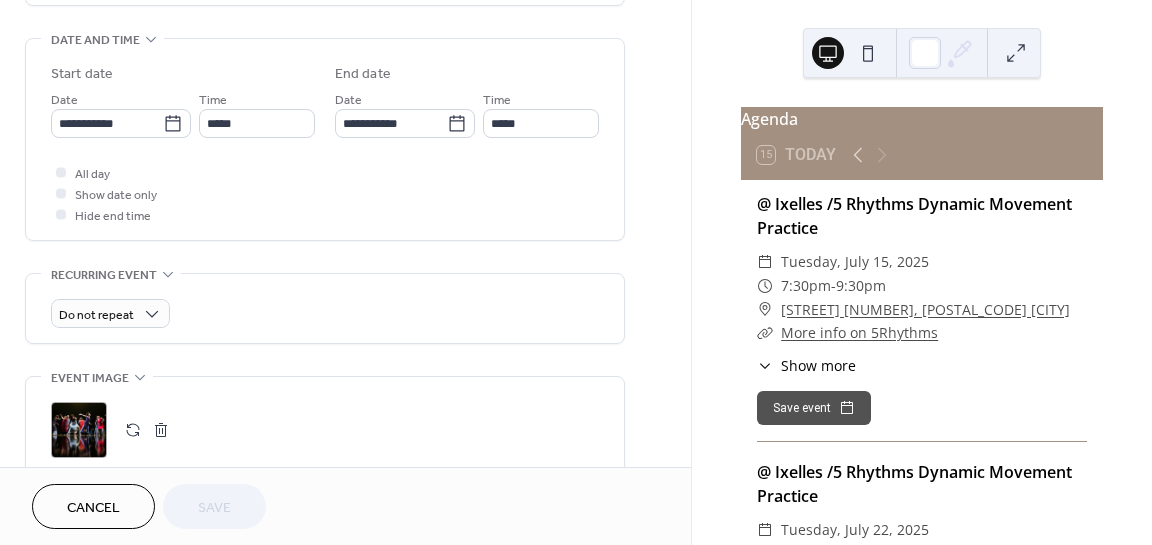 scroll, scrollTop: 606, scrollLeft: 0, axis: vertical 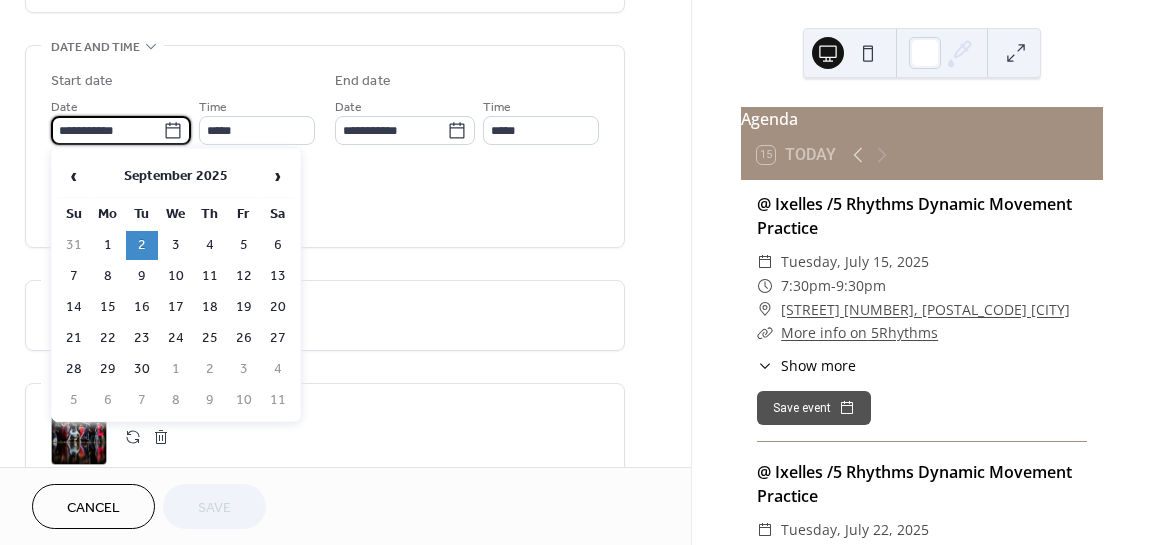 click on "**********" at bounding box center (107, 130) 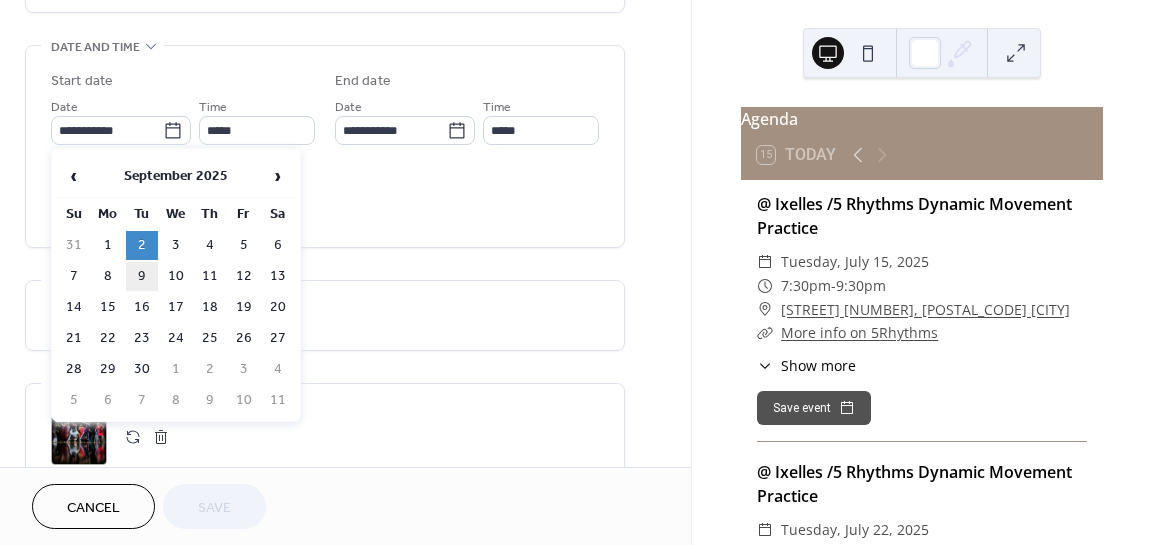 click on "9" at bounding box center (142, 276) 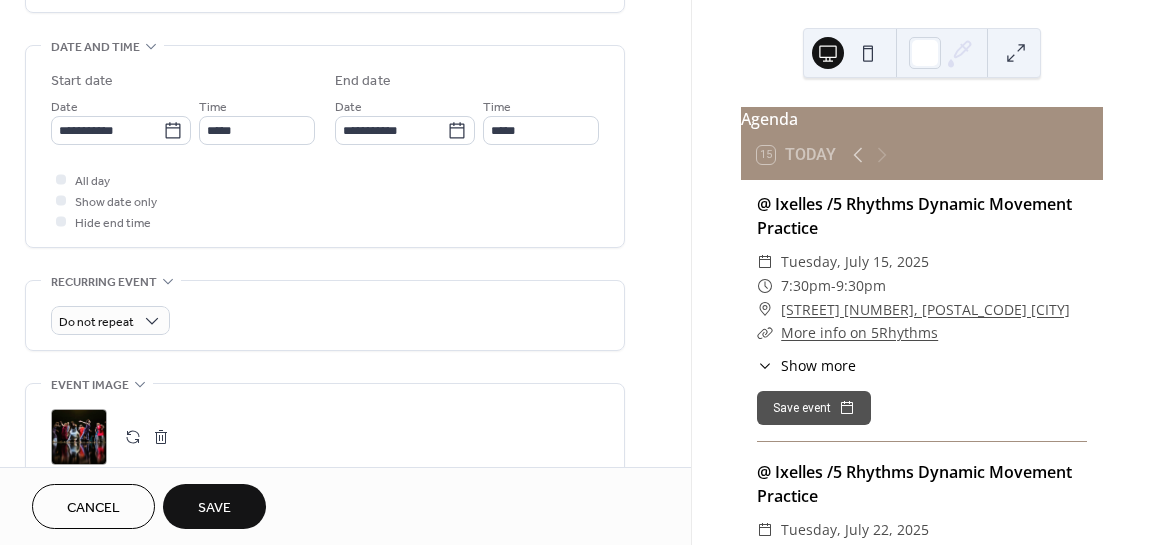 click on "Save" at bounding box center (214, 508) 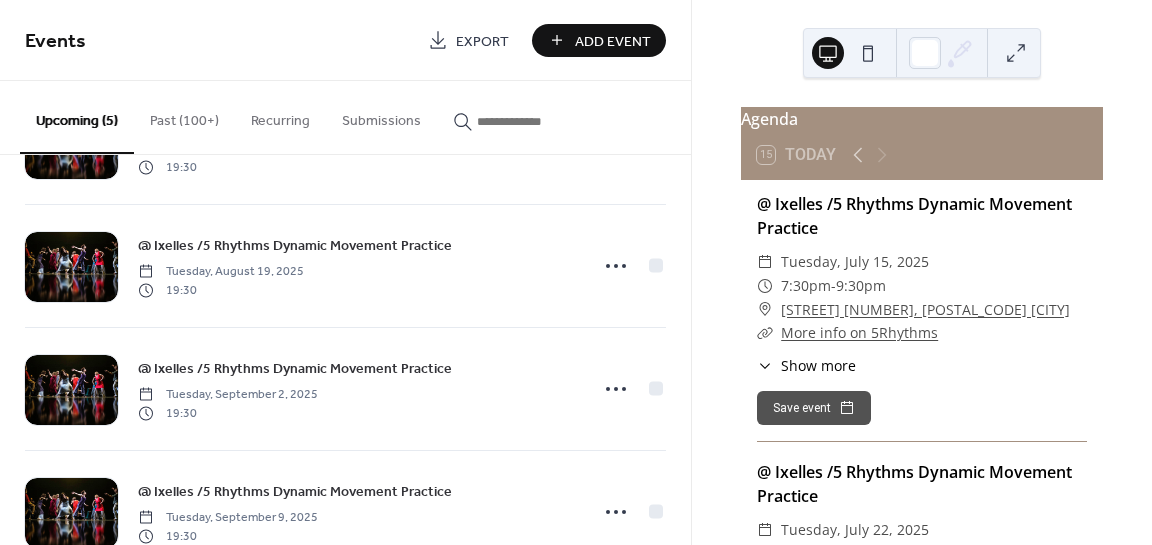scroll, scrollTop: 281, scrollLeft: 0, axis: vertical 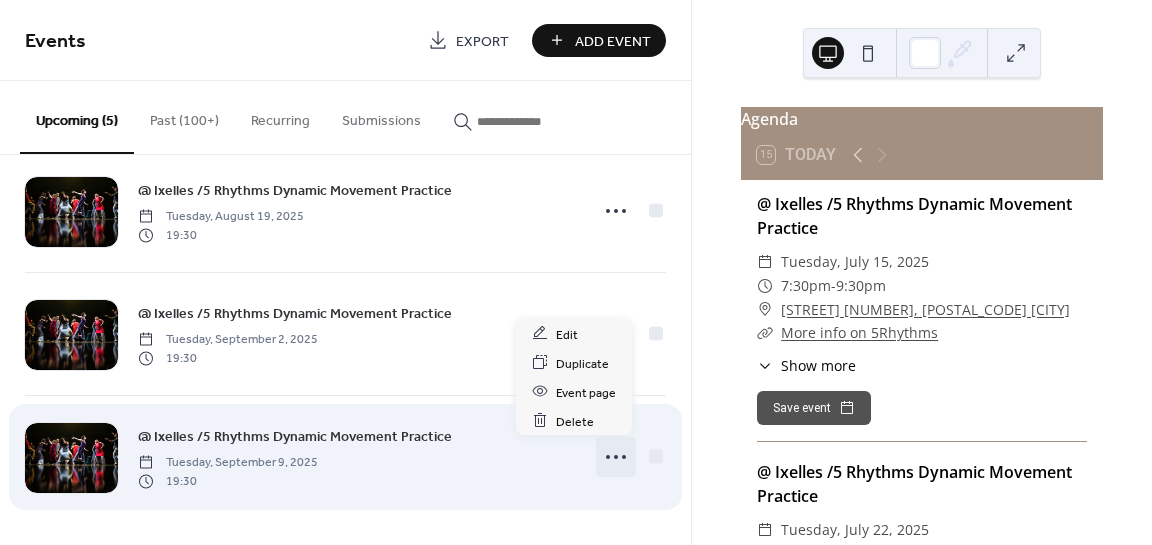 click 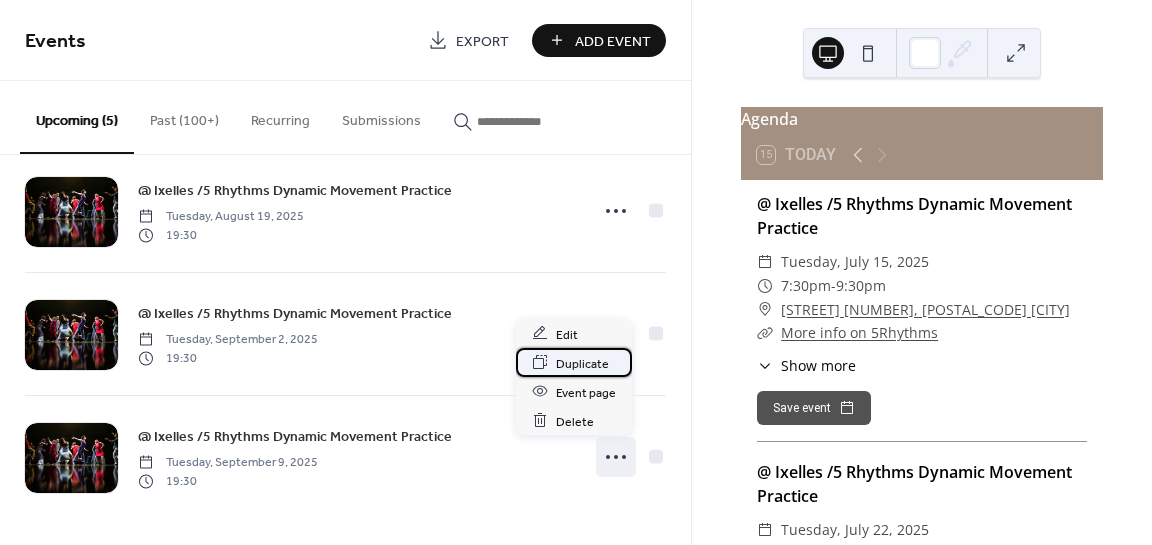 click on "Duplicate" at bounding box center [582, 363] 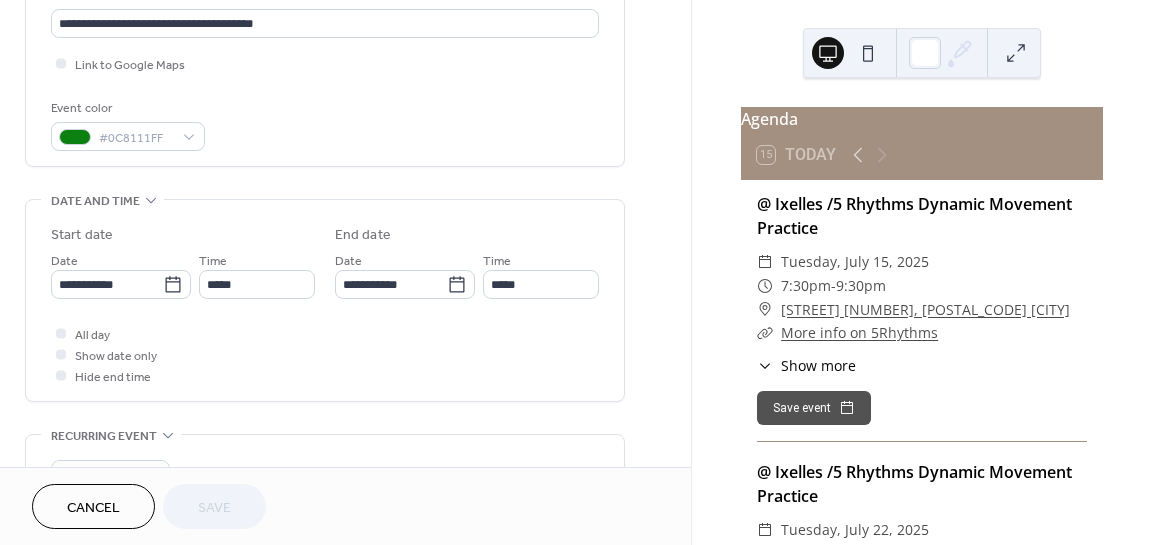 scroll, scrollTop: 468, scrollLeft: 0, axis: vertical 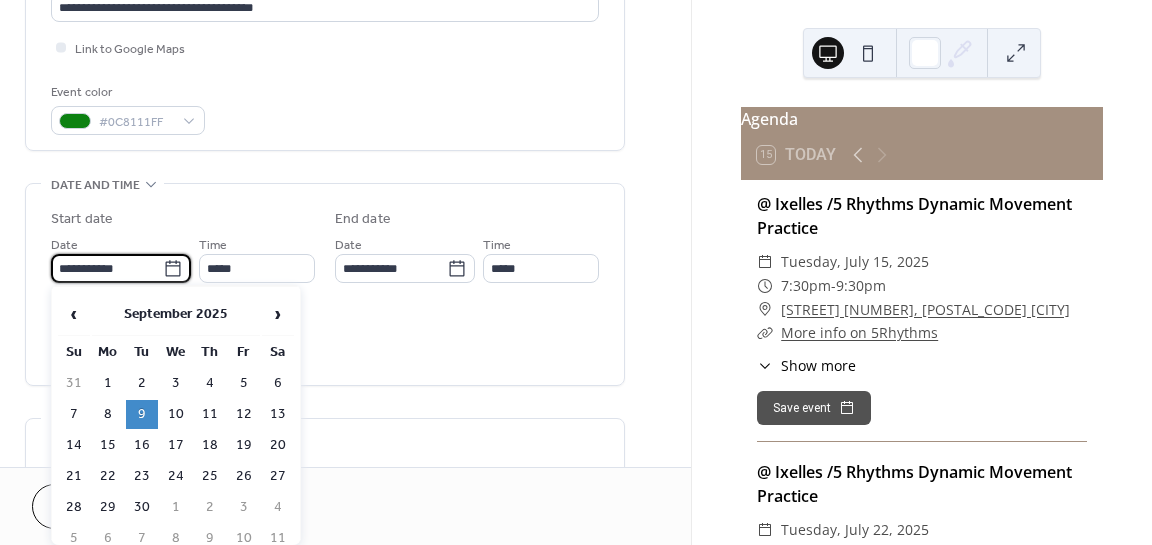 click on "**********" at bounding box center (107, 268) 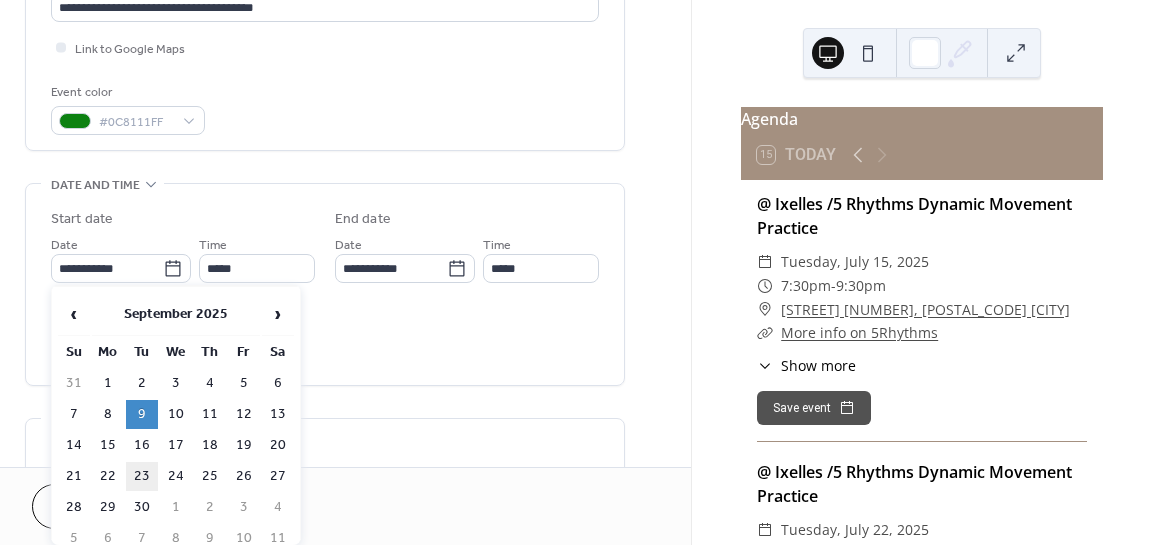 click on "23" at bounding box center (142, 476) 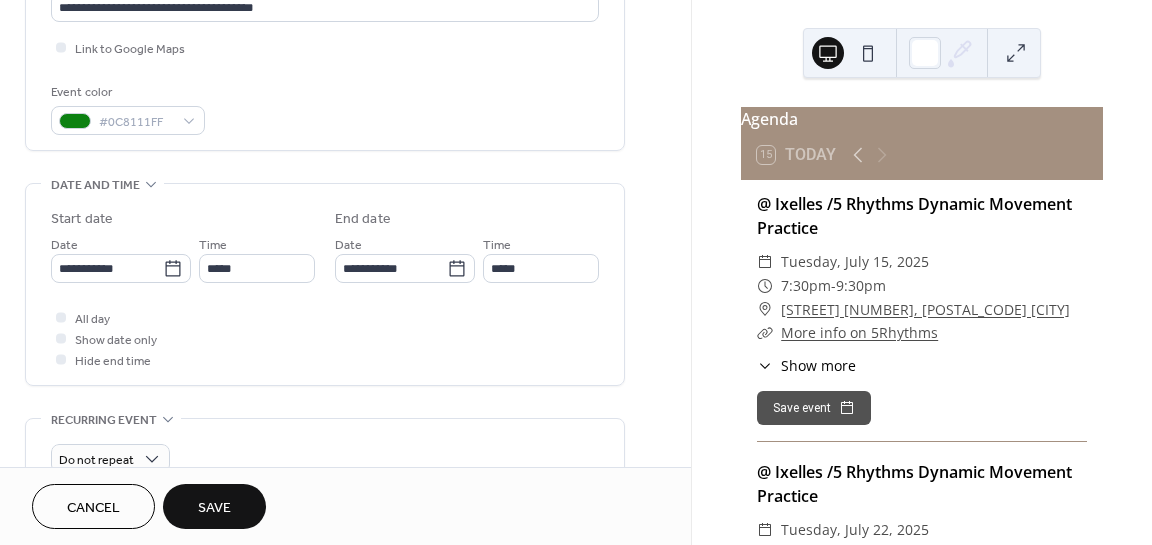 click on "Save" at bounding box center (214, 506) 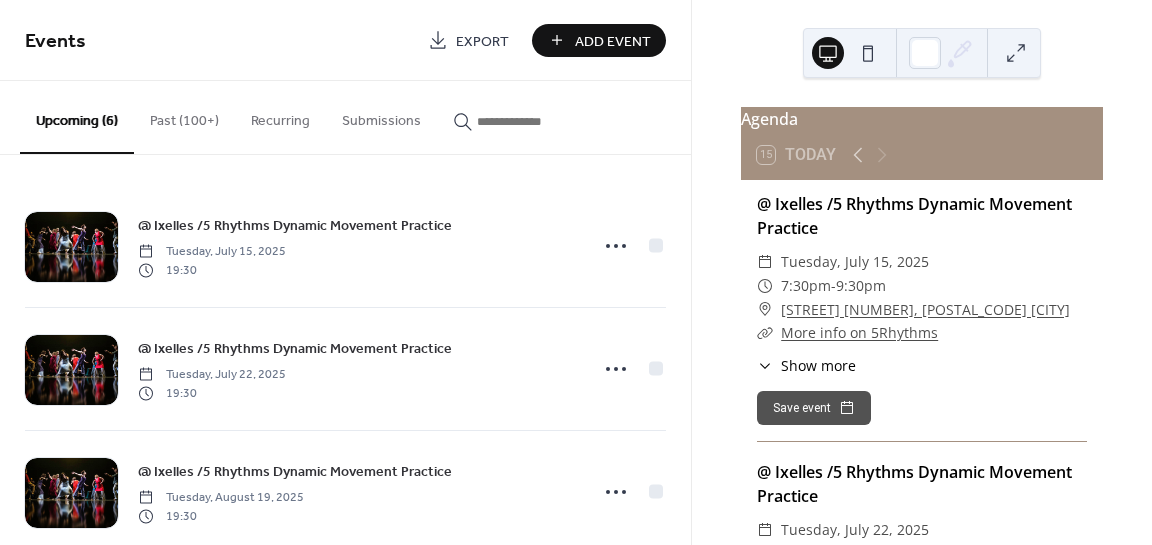 scroll, scrollTop: 404, scrollLeft: 0, axis: vertical 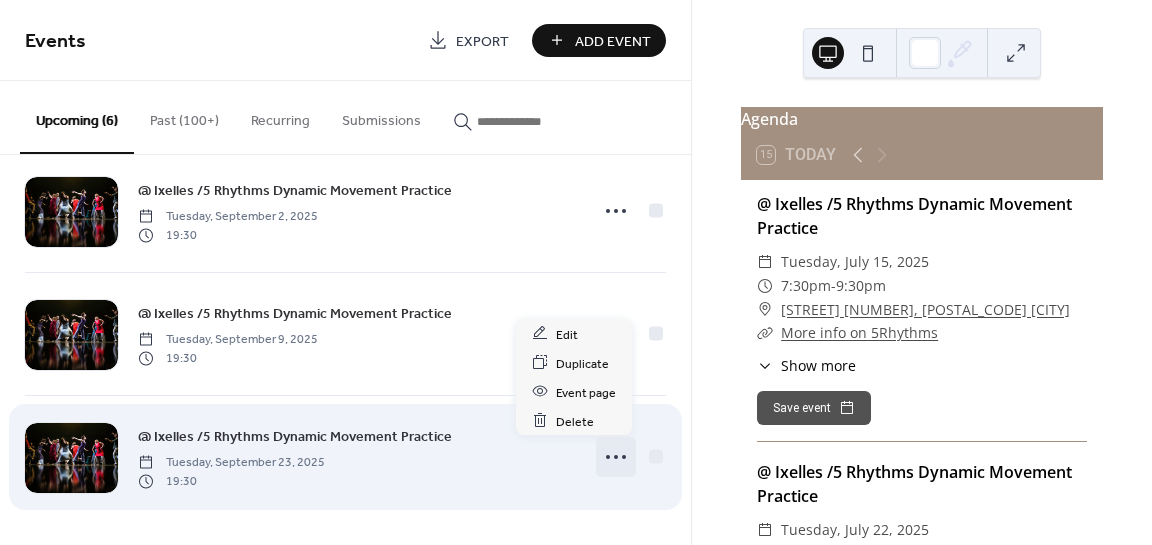 click 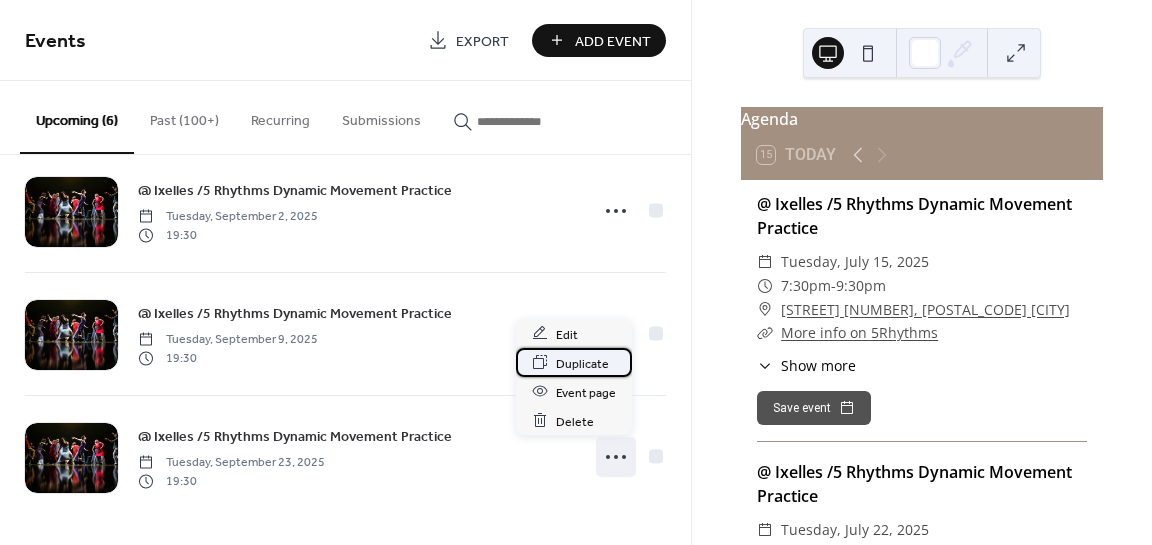 click on "Duplicate" at bounding box center [582, 363] 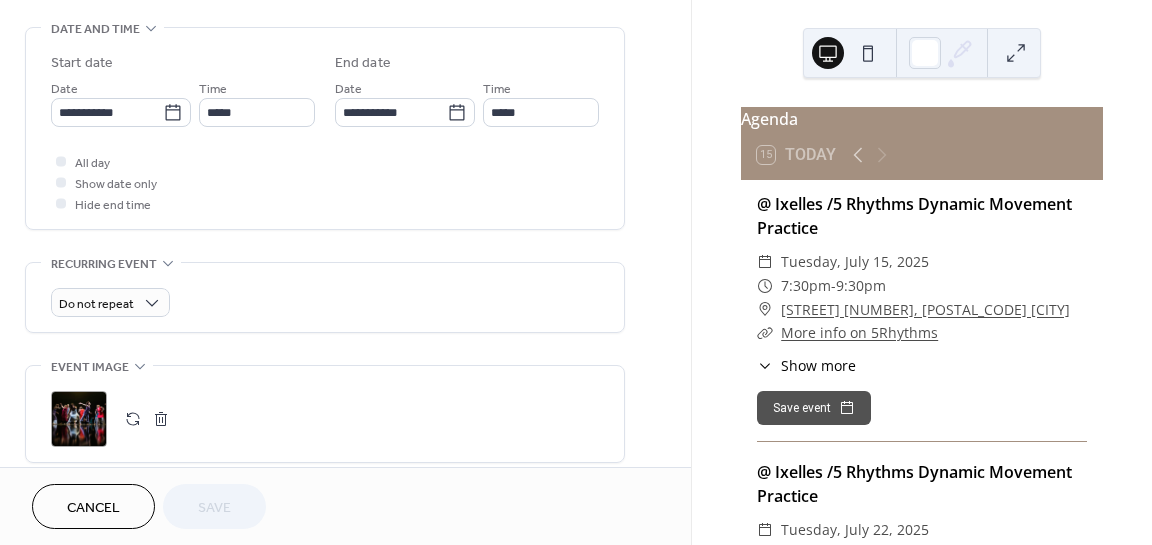 scroll, scrollTop: 582, scrollLeft: 0, axis: vertical 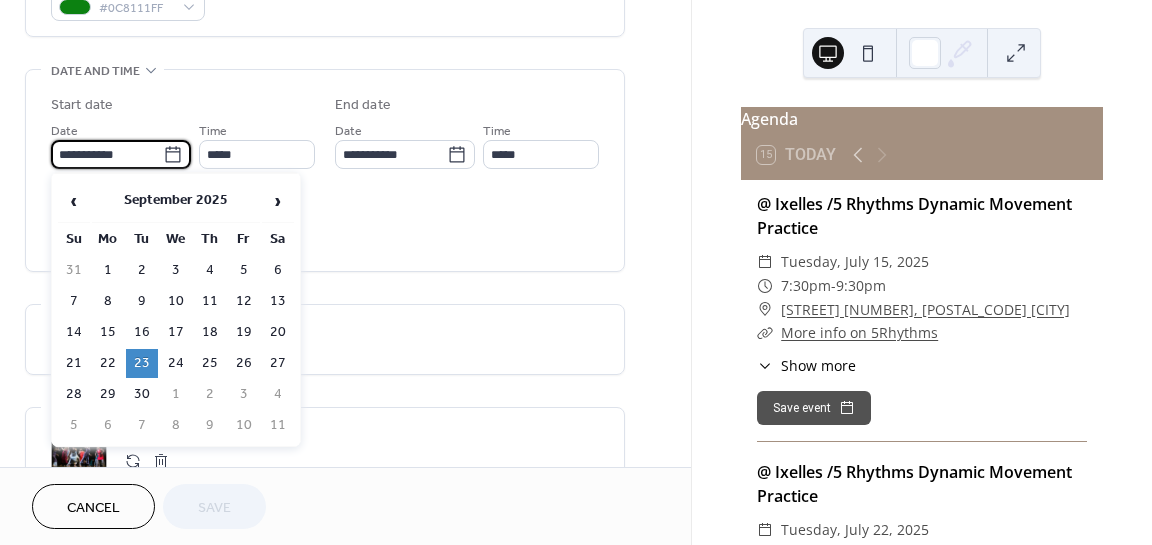 click on "**********" at bounding box center (107, 154) 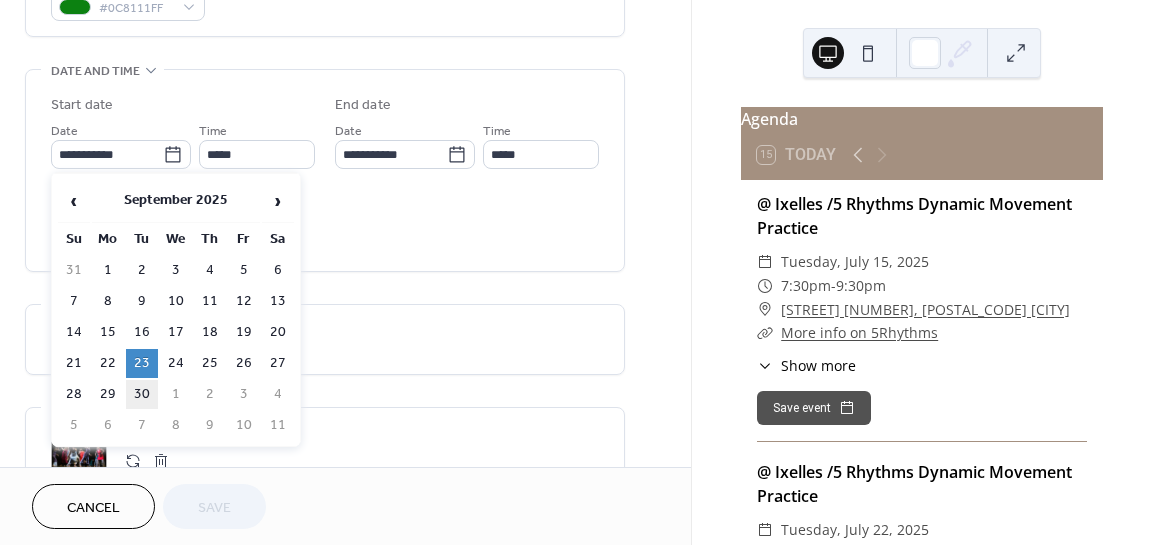 click on "30" at bounding box center [142, 394] 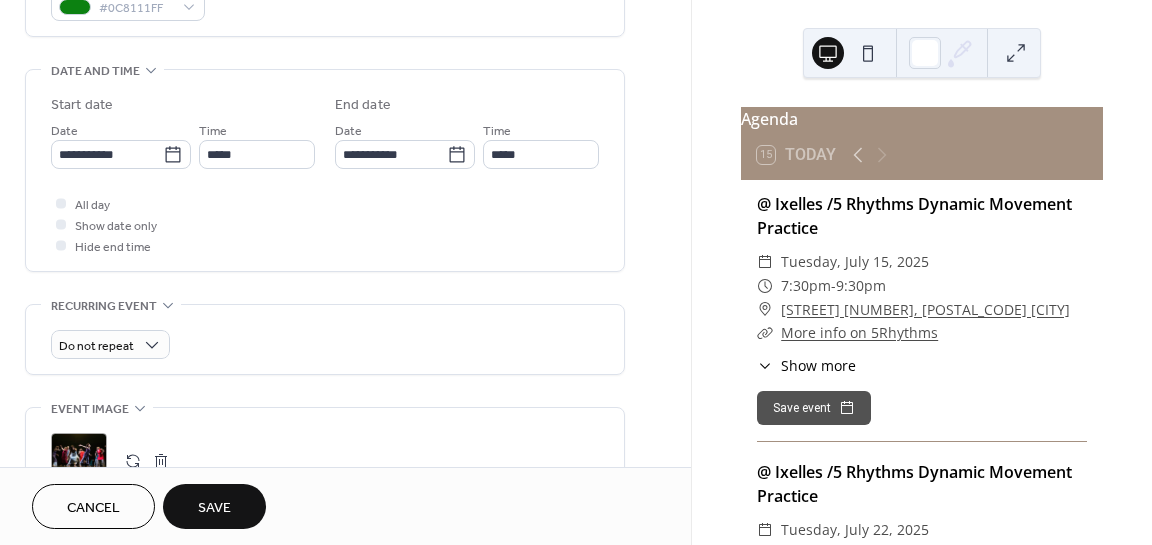 click on "Save" at bounding box center (214, 508) 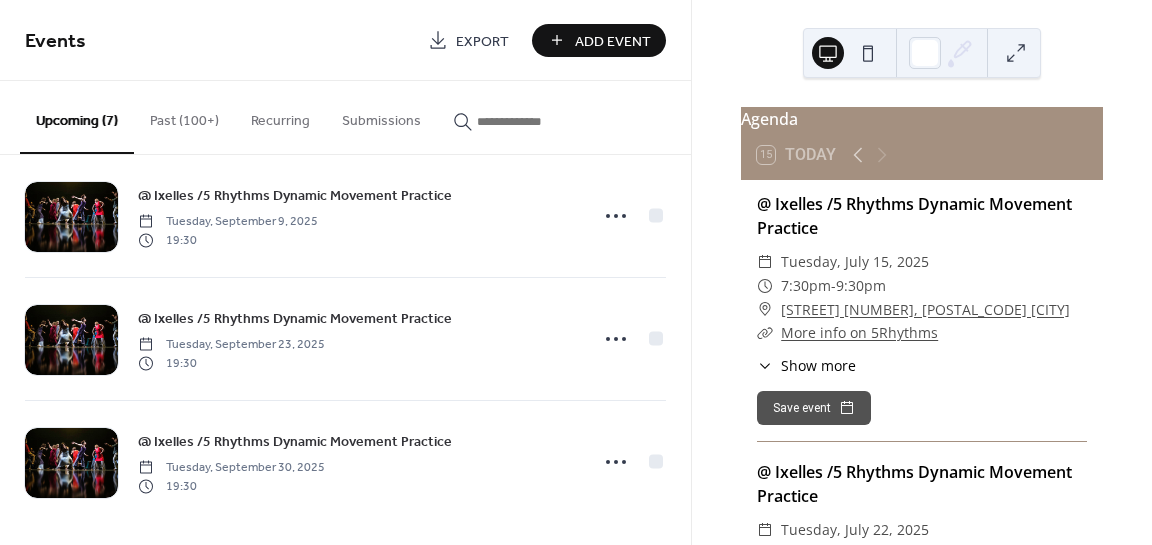 scroll, scrollTop: 526, scrollLeft: 0, axis: vertical 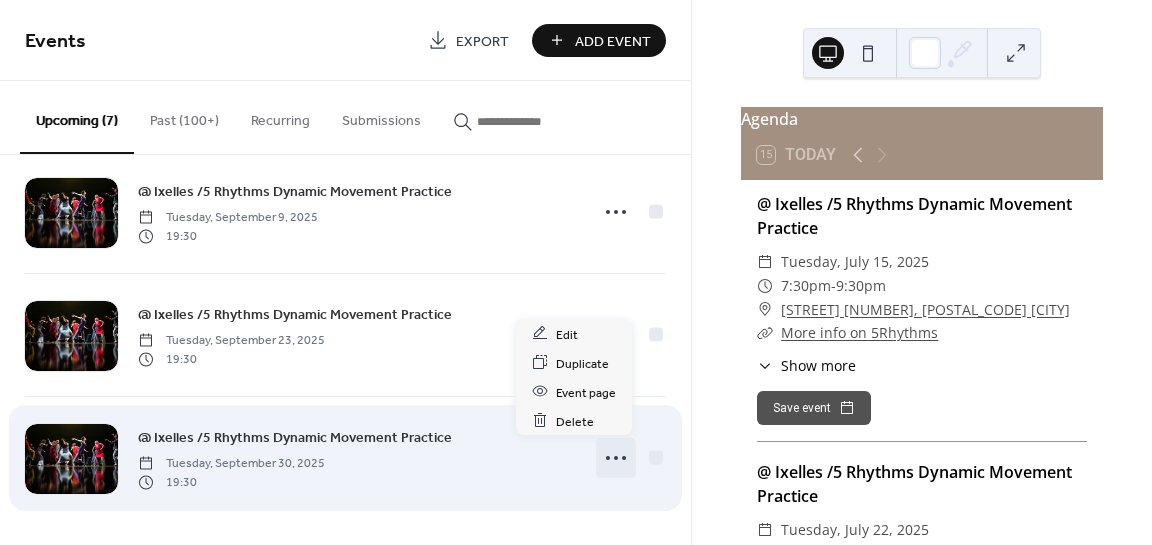 click 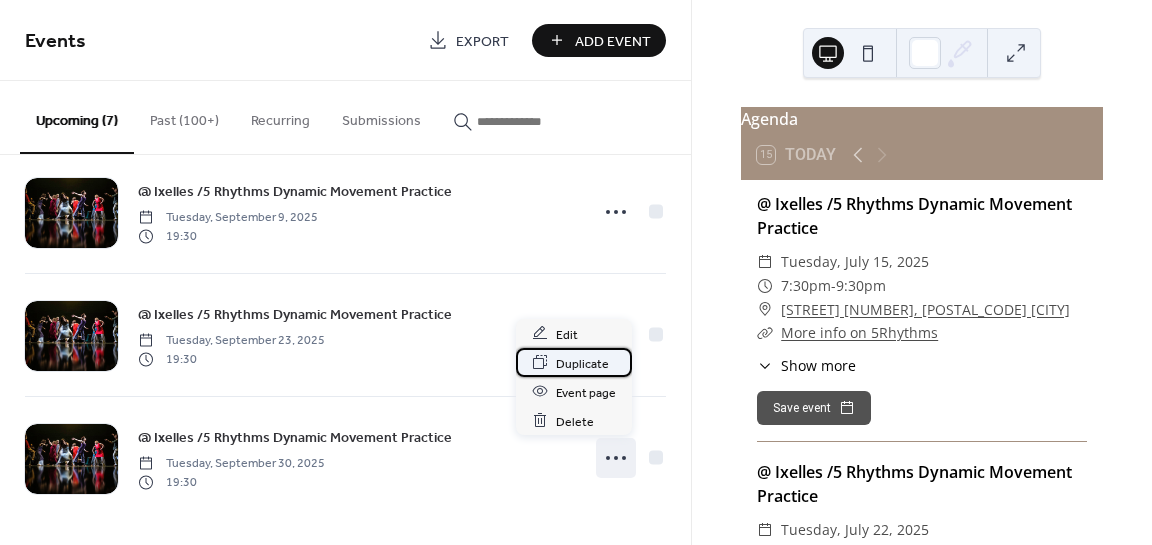 click on "Duplicate" at bounding box center (582, 363) 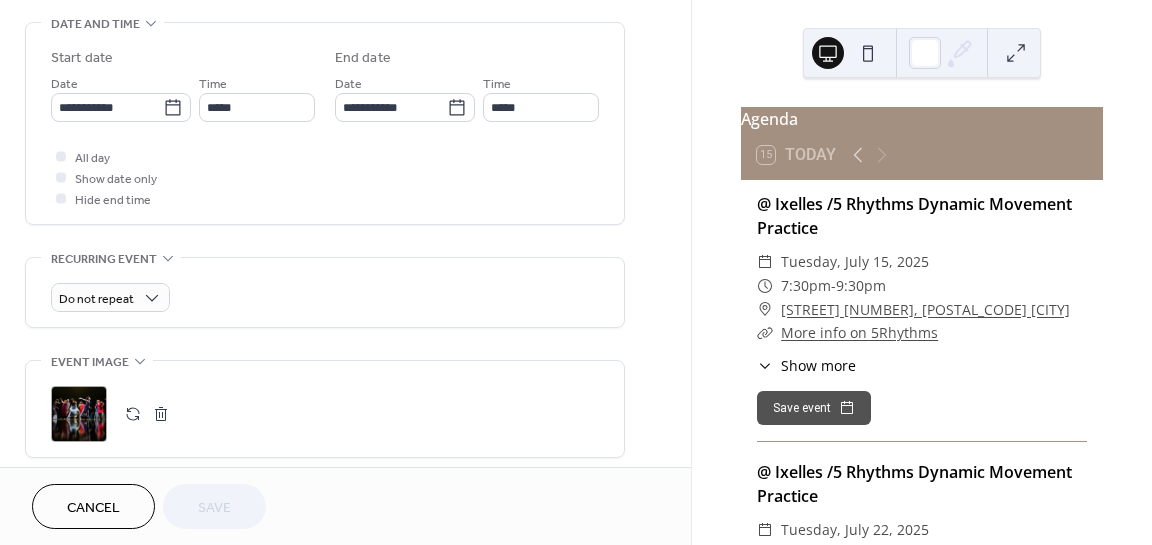 scroll, scrollTop: 669, scrollLeft: 0, axis: vertical 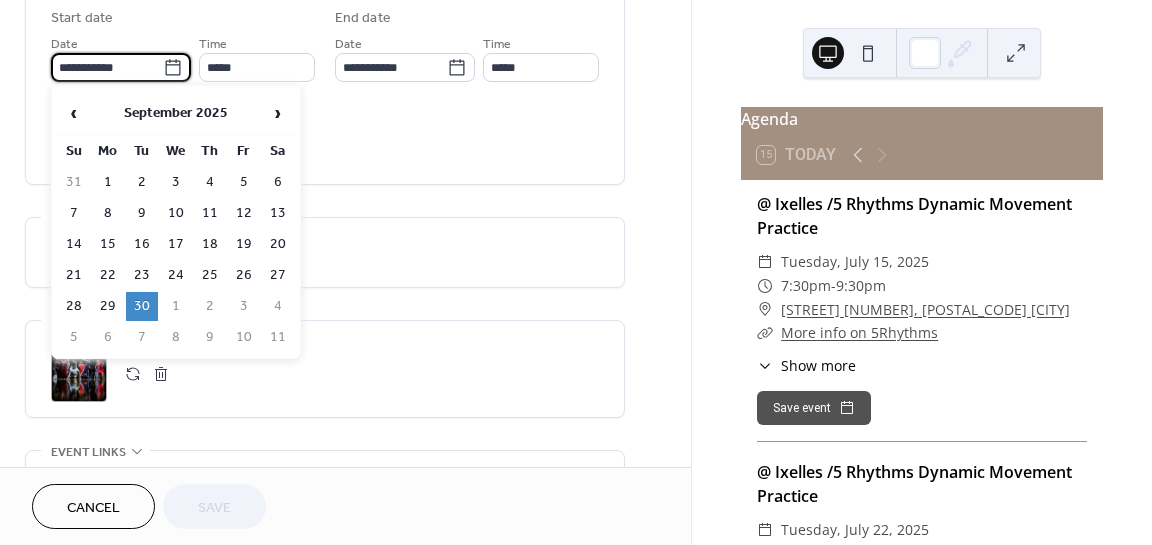 click on "**********" at bounding box center (107, 67) 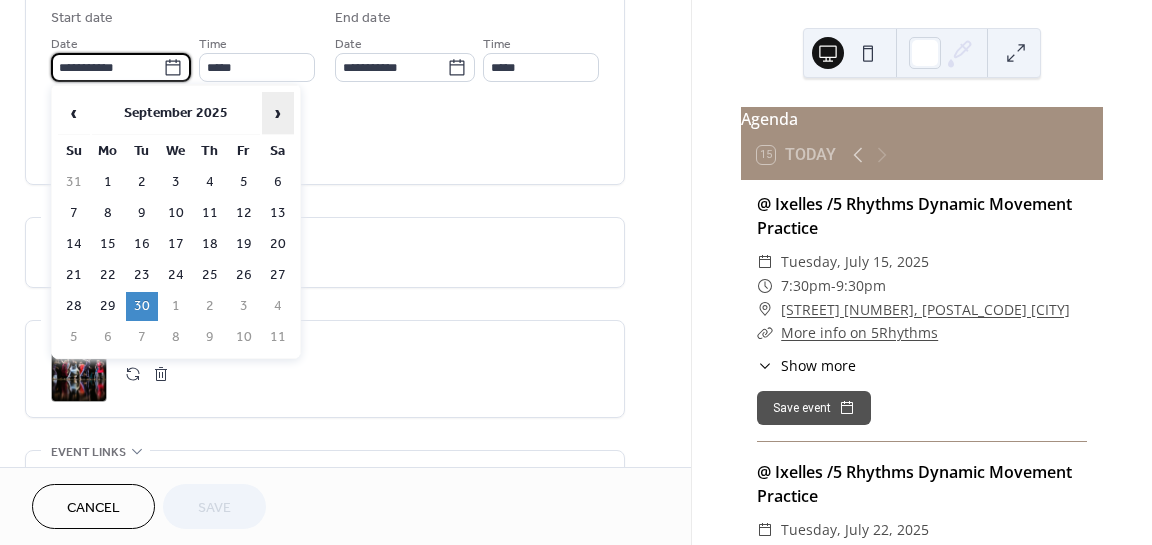 click on "›" at bounding box center [278, 113] 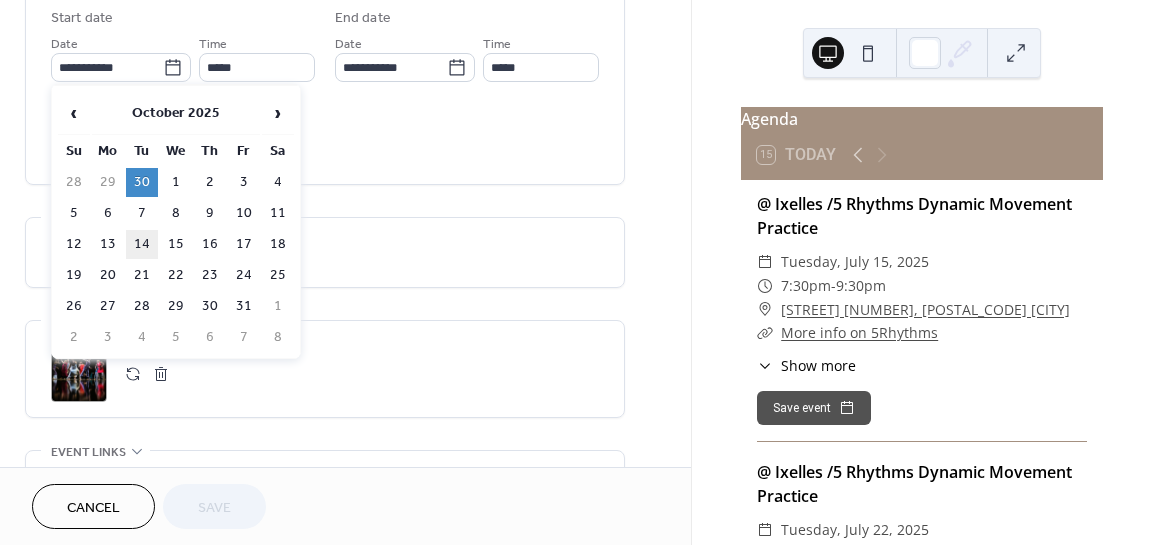 click on "14" at bounding box center [142, 244] 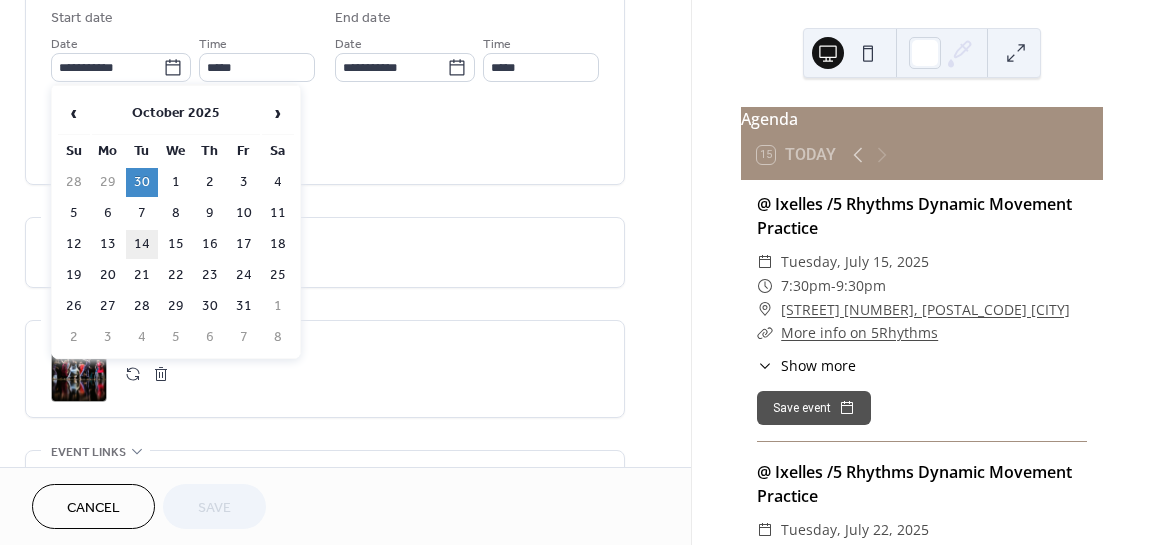 type on "**********" 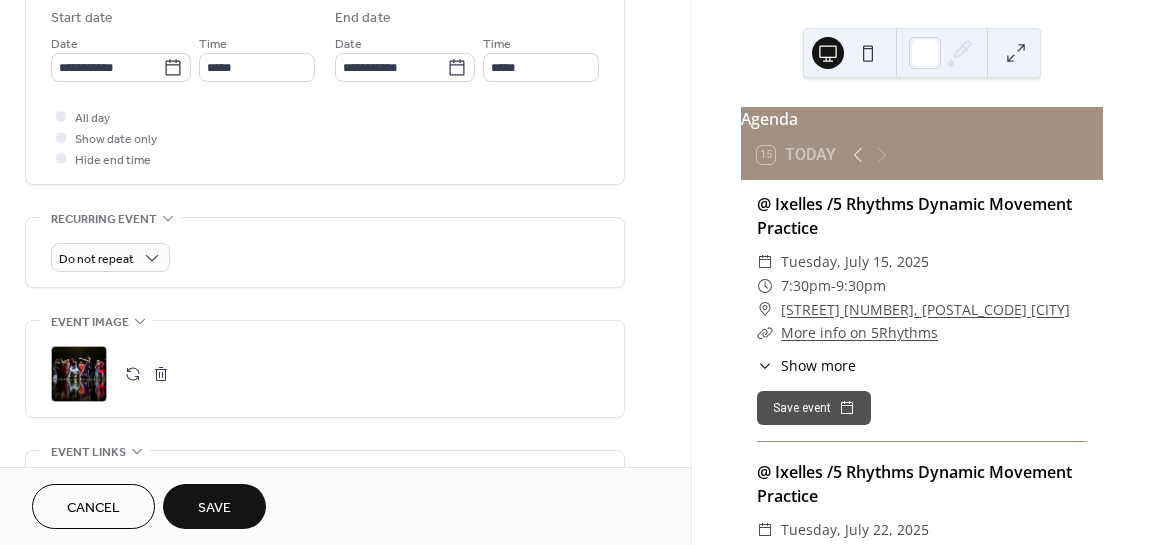 click on "Save" at bounding box center [214, 508] 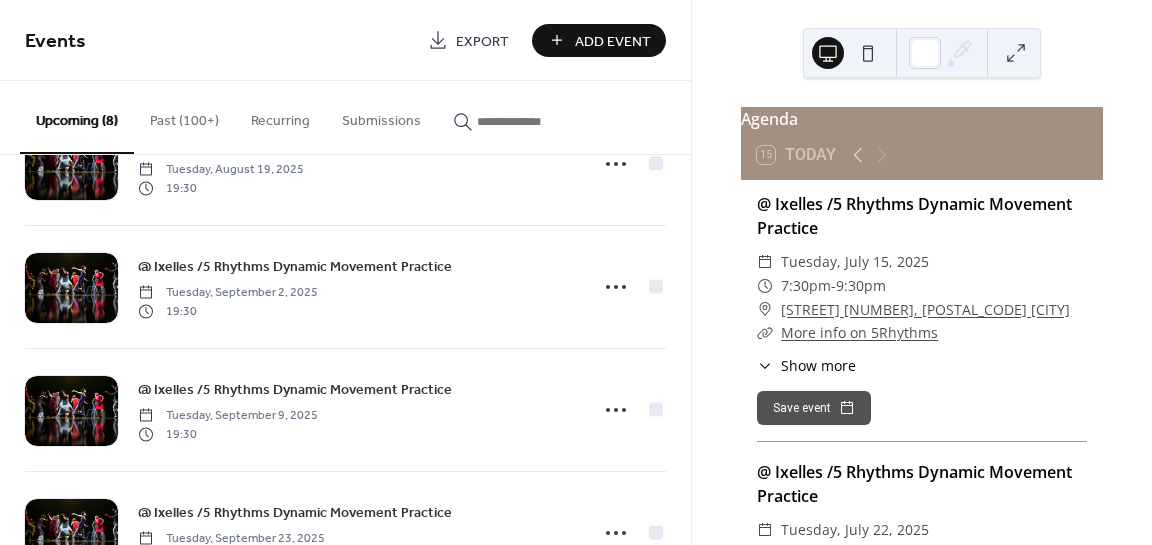 scroll, scrollTop: 649, scrollLeft: 0, axis: vertical 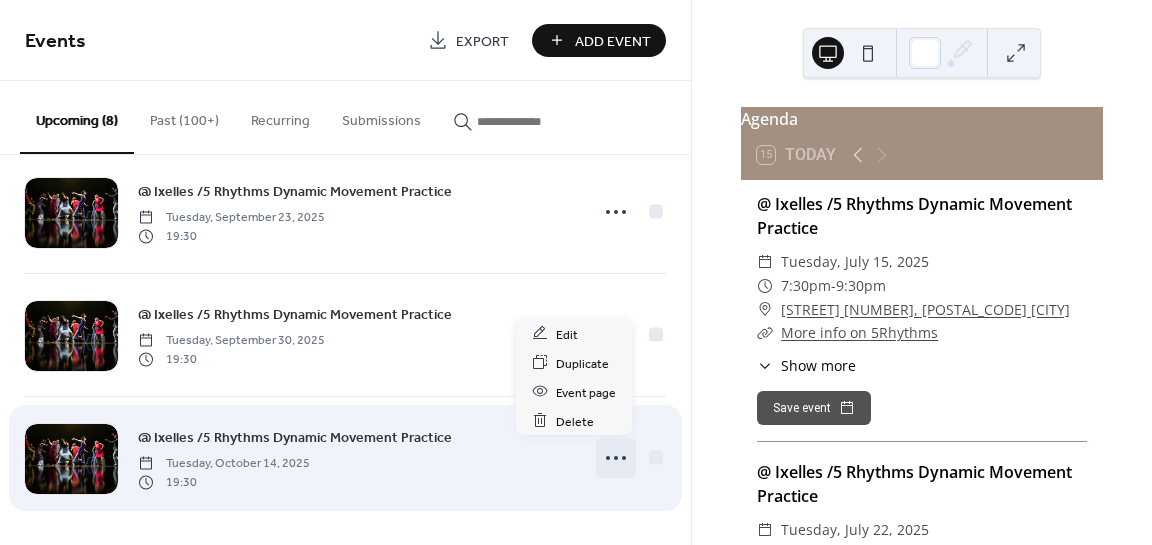 click 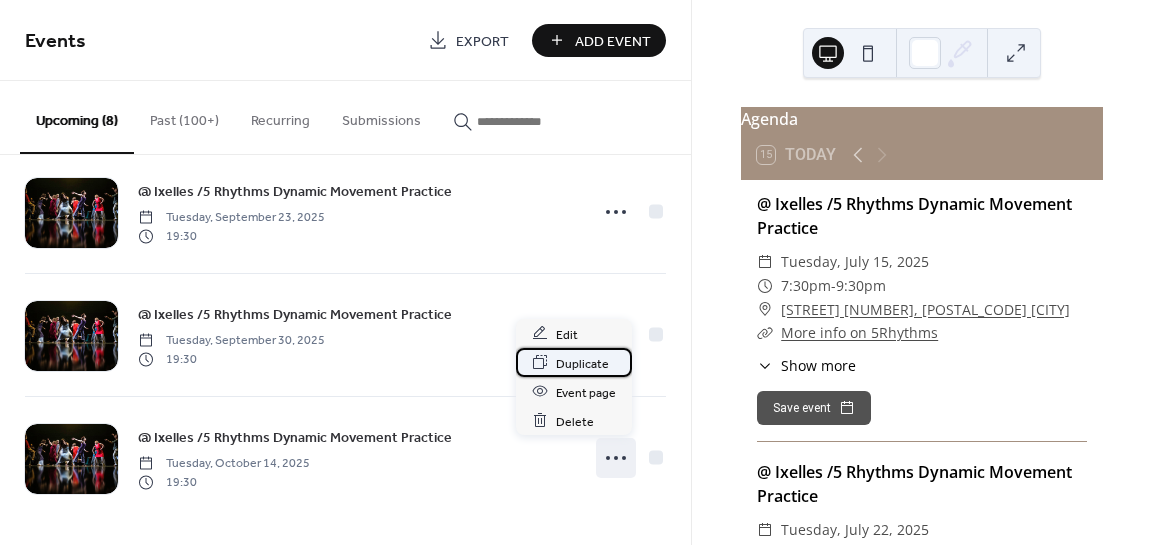 click on "Duplicate" at bounding box center [582, 363] 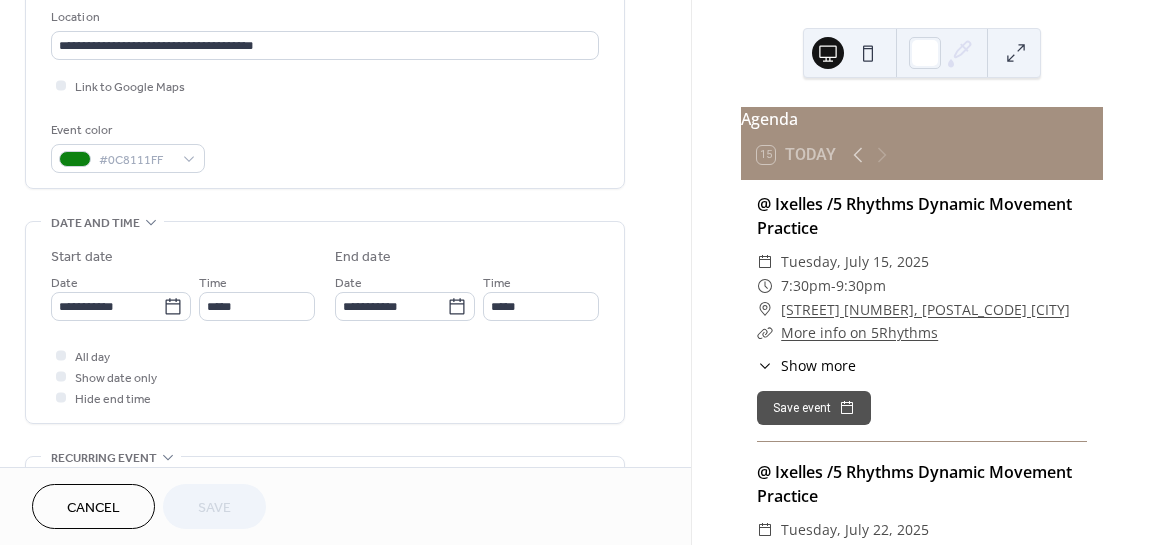 scroll, scrollTop: 434, scrollLeft: 0, axis: vertical 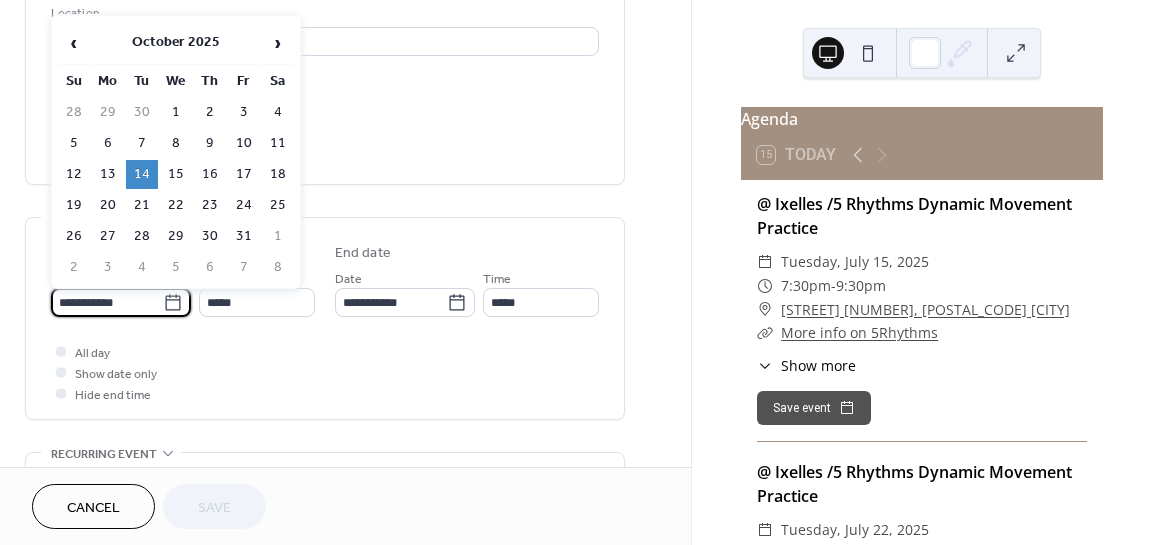 click on "**********" at bounding box center (107, 302) 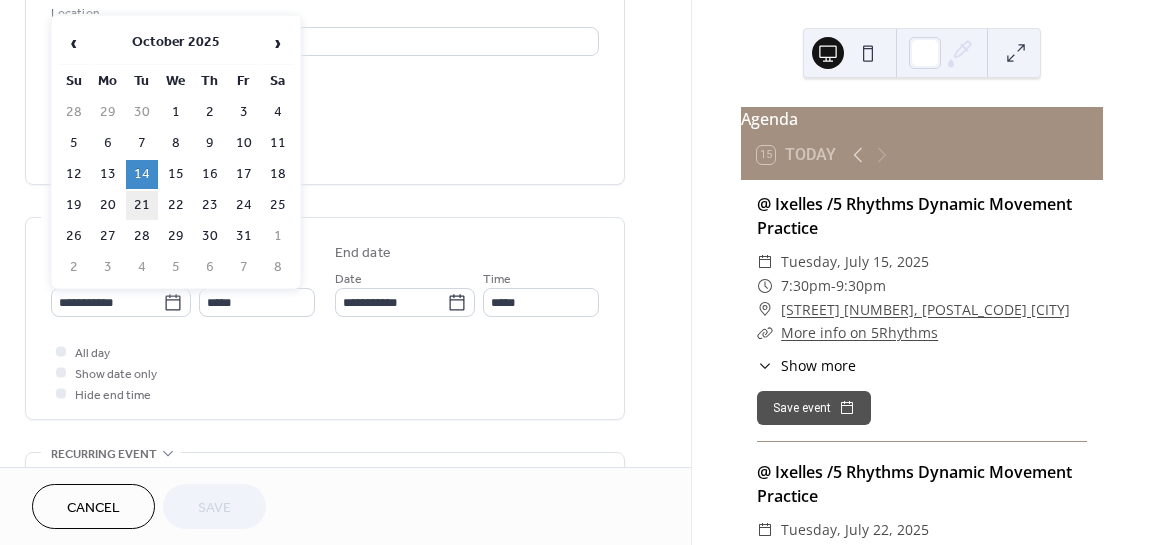 click on "21" at bounding box center [142, 205] 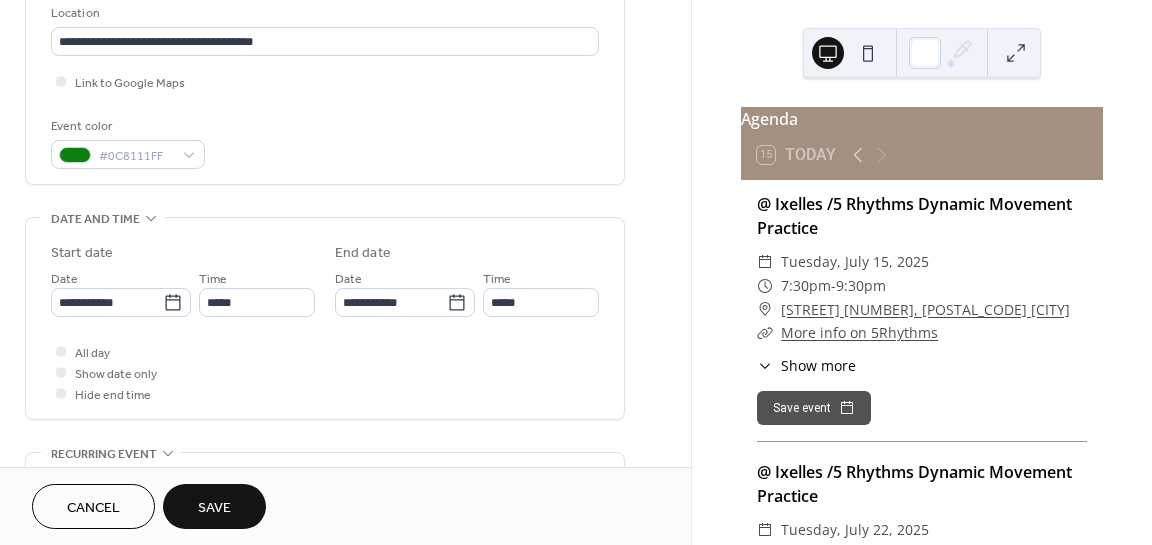 click on "Save" at bounding box center [214, 508] 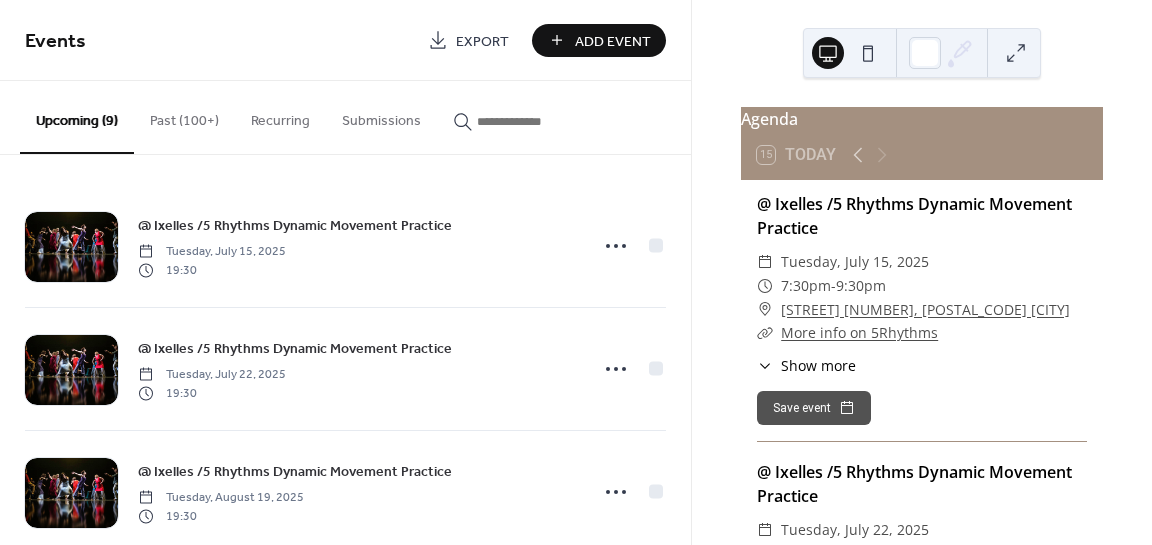 scroll, scrollTop: 772, scrollLeft: 0, axis: vertical 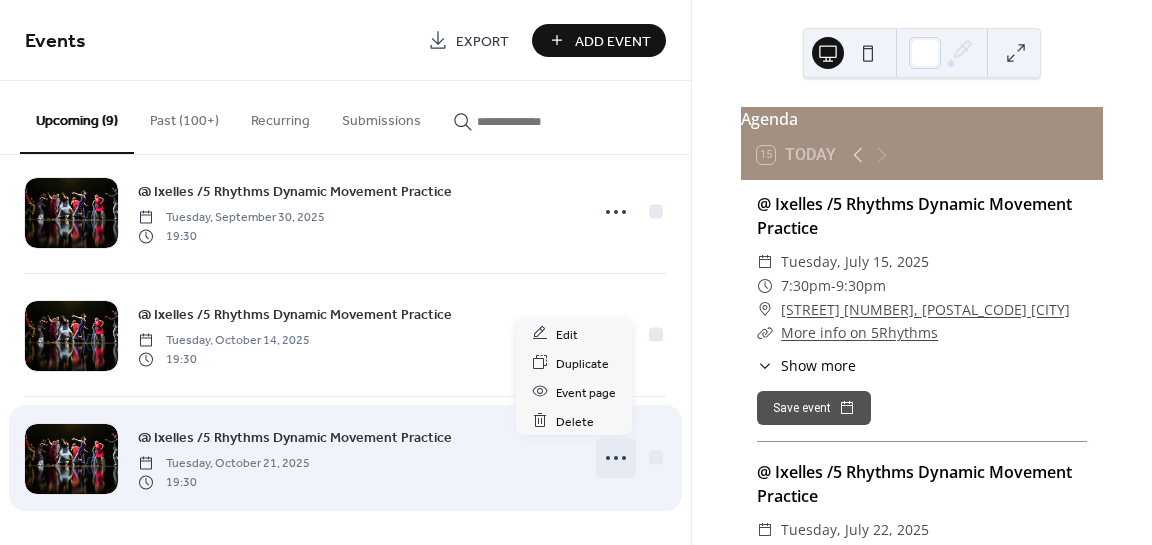click 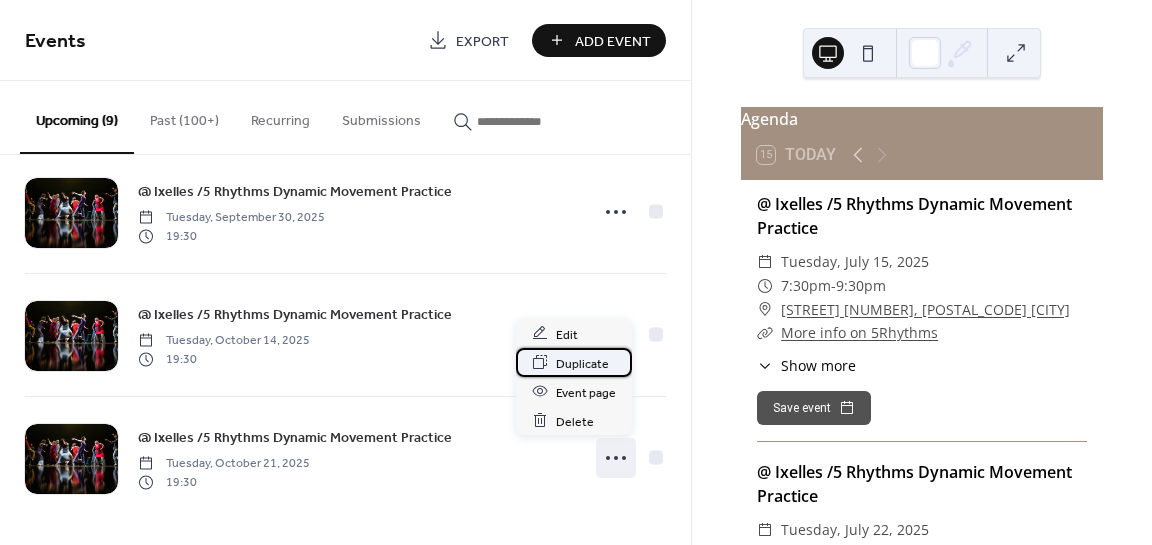 click on "Duplicate" at bounding box center [582, 363] 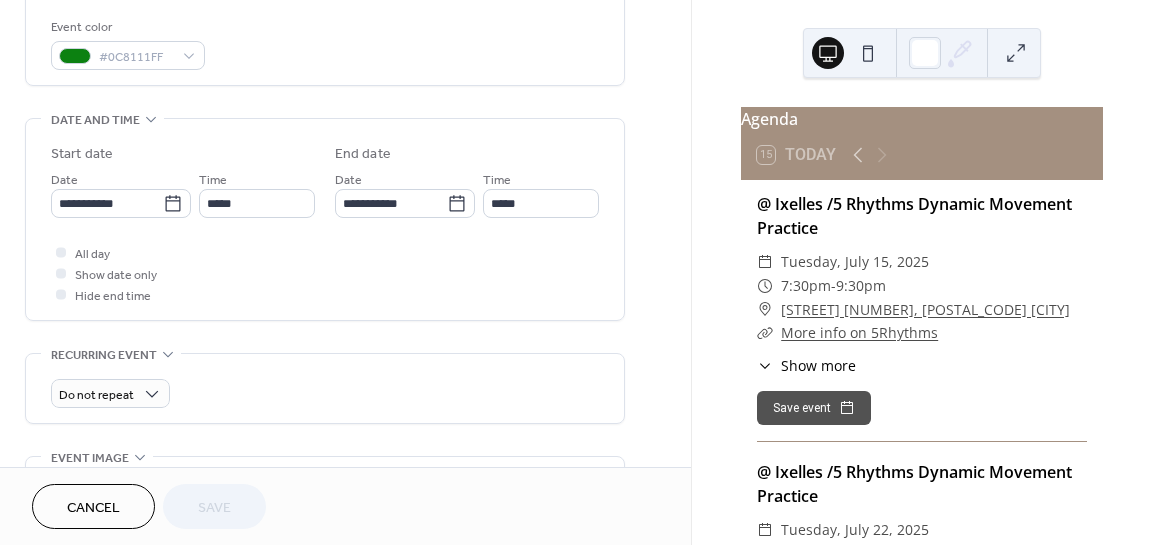 scroll, scrollTop: 566, scrollLeft: 0, axis: vertical 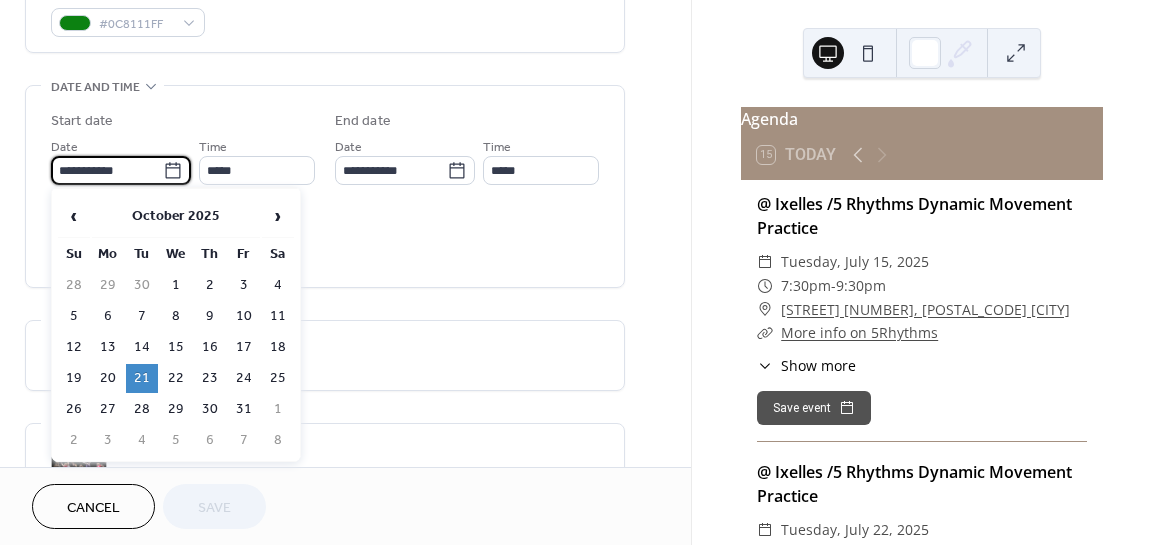 click on "**********" at bounding box center [107, 170] 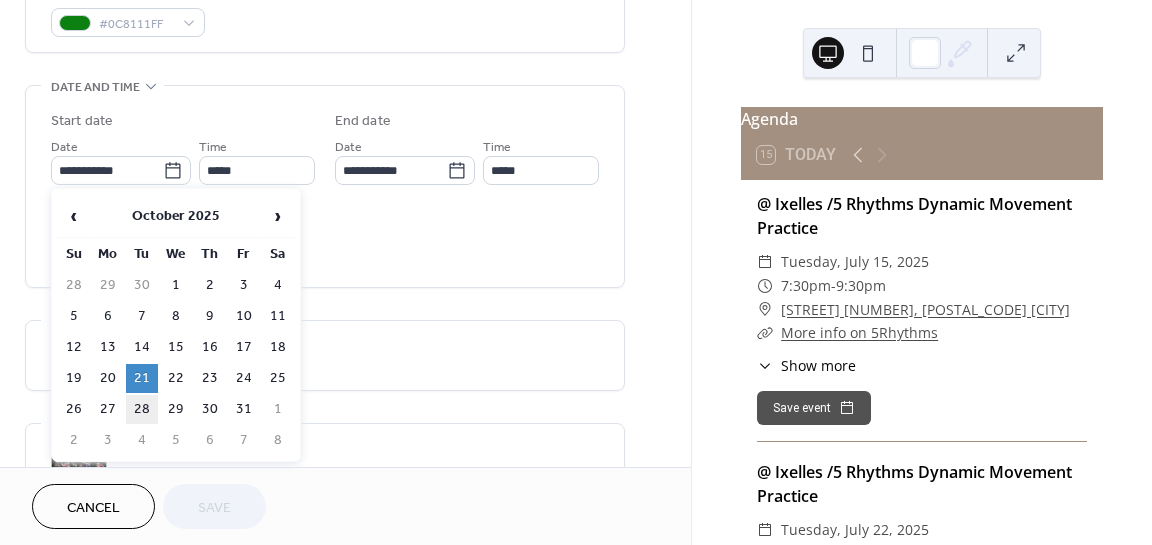 click on "28" at bounding box center [142, 409] 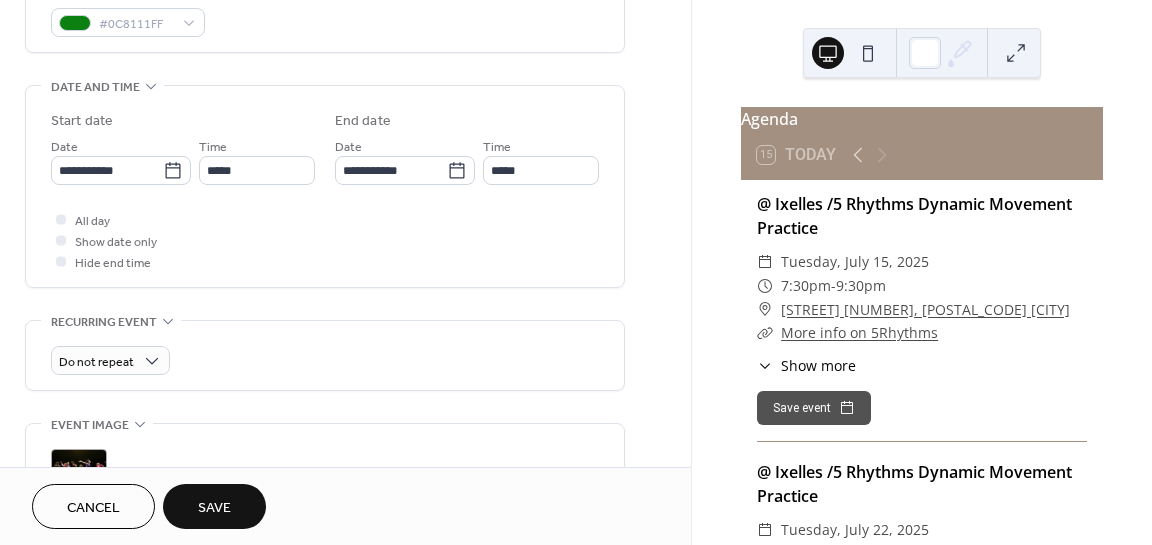 click on "Save" at bounding box center [214, 508] 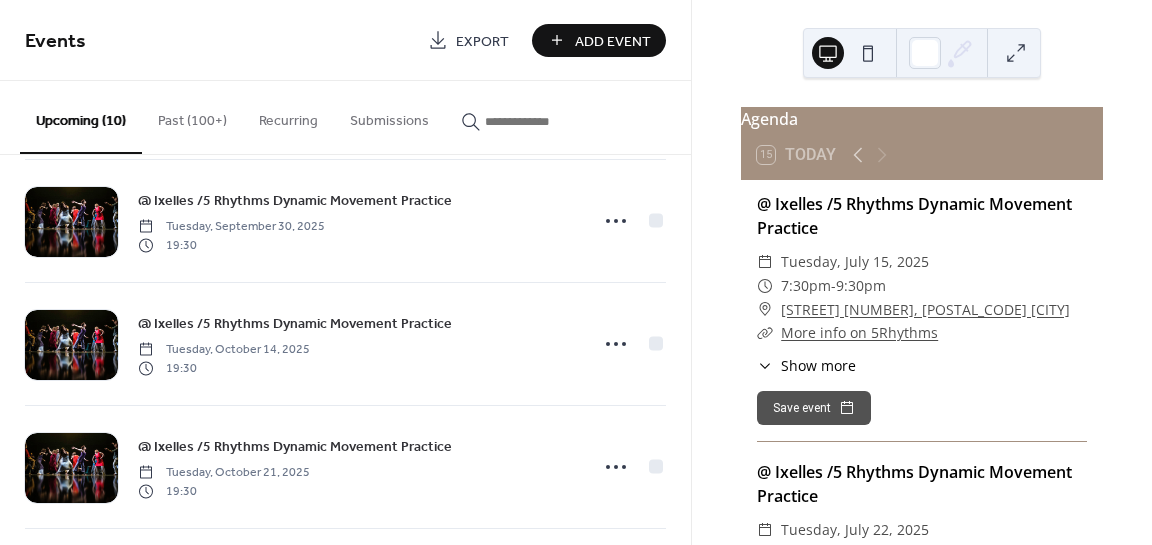 scroll, scrollTop: 838, scrollLeft: 0, axis: vertical 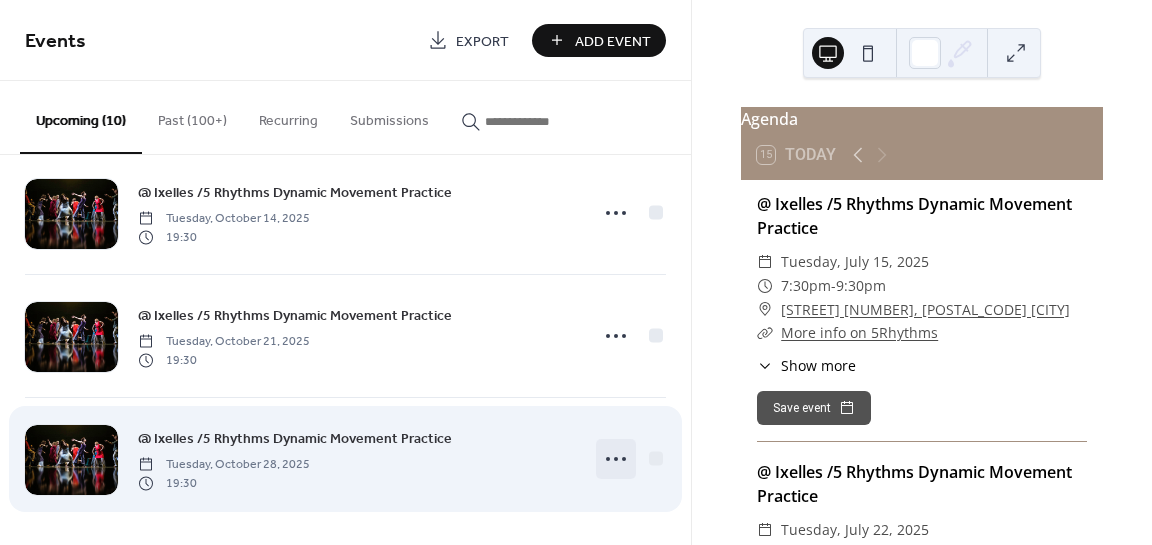 click 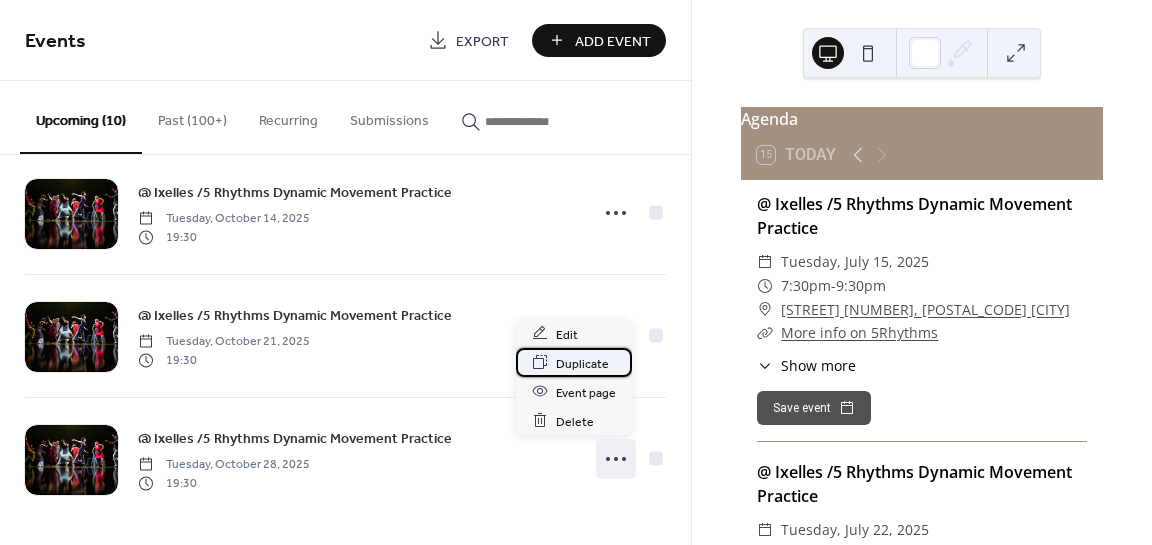 click on "Duplicate" at bounding box center (582, 363) 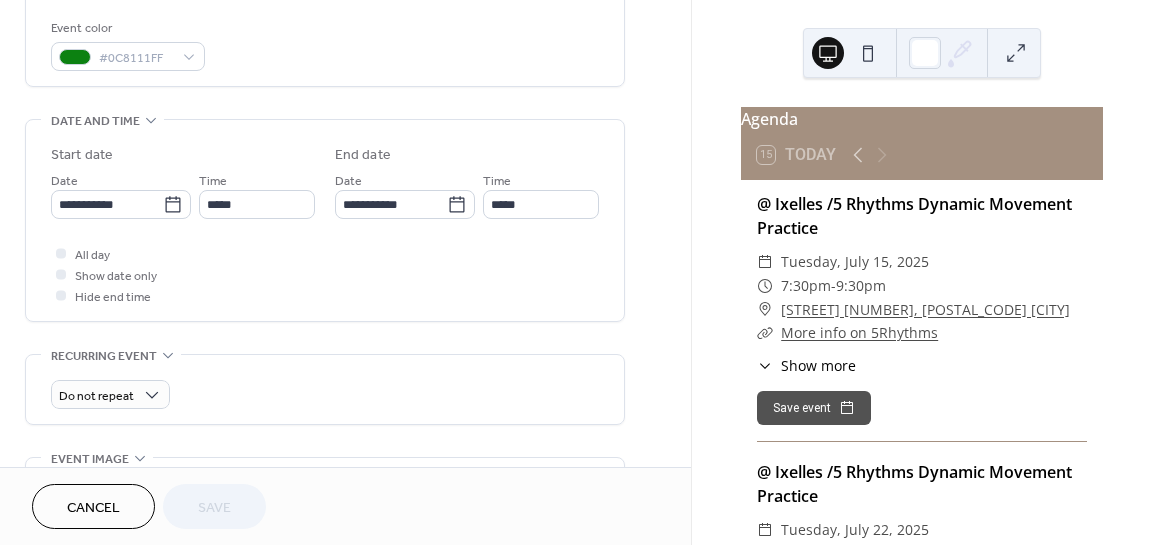 scroll, scrollTop: 537, scrollLeft: 0, axis: vertical 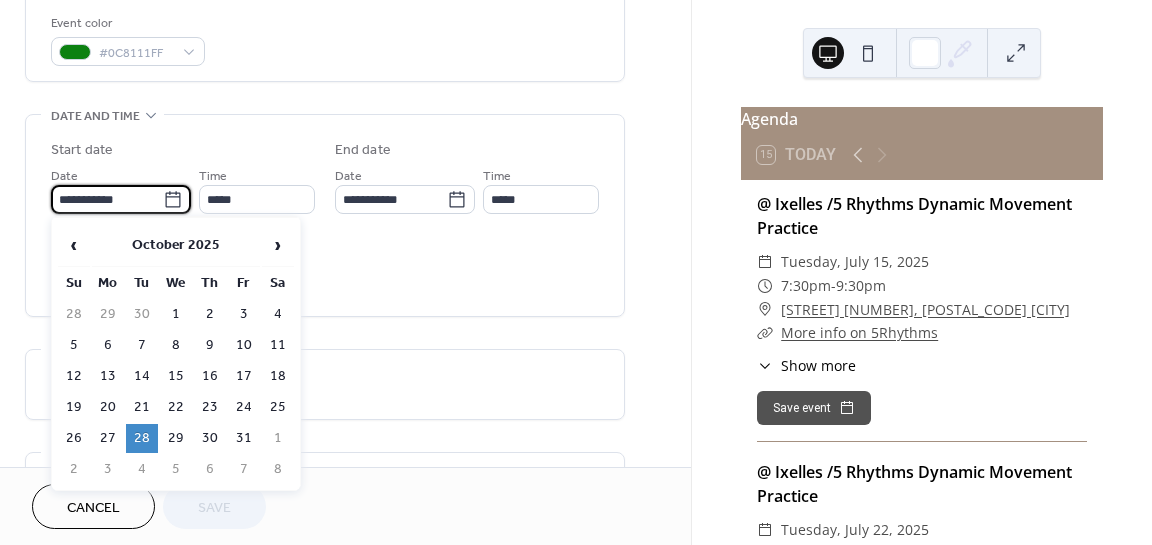click on "**********" at bounding box center (107, 199) 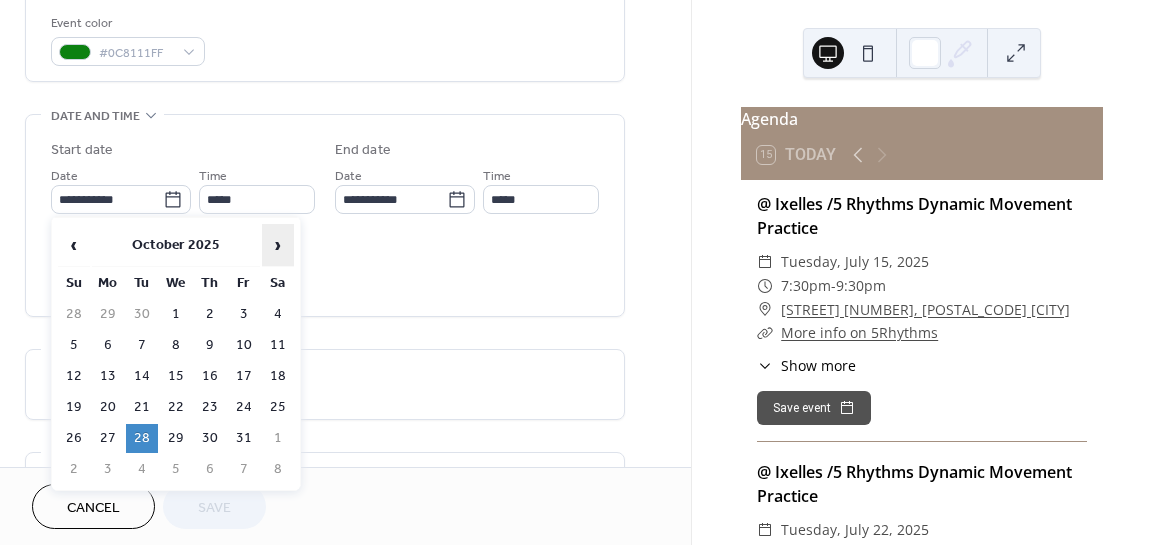 click on "›" at bounding box center (278, 245) 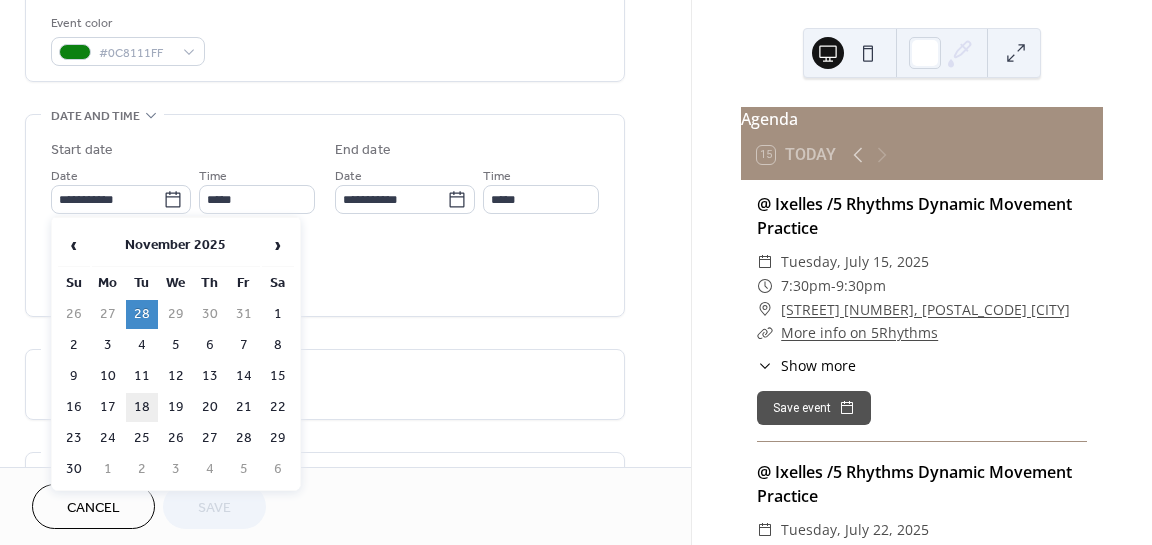 click on "18" at bounding box center (142, 407) 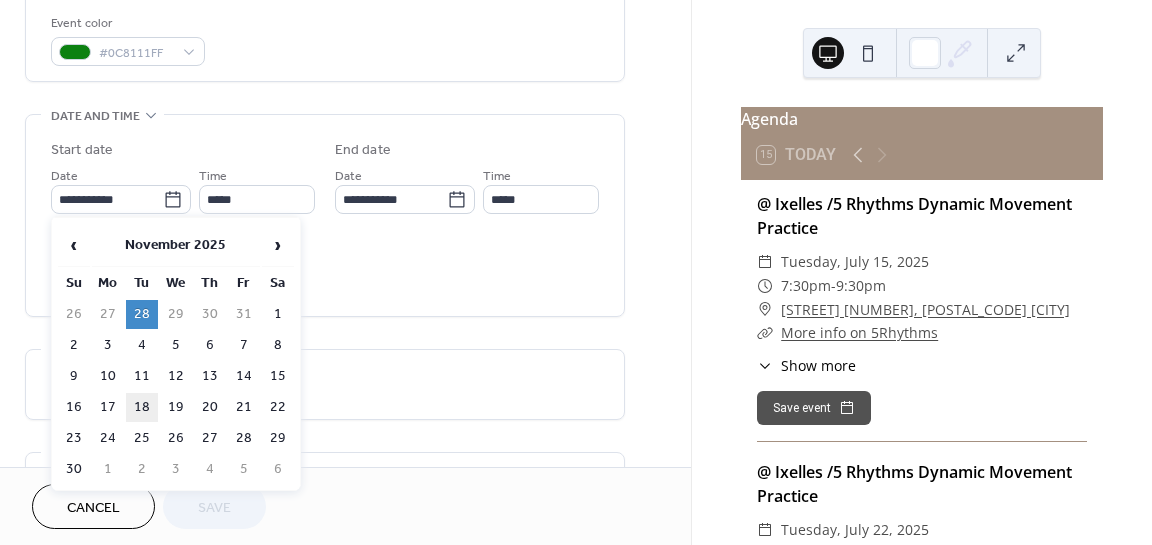 type on "**********" 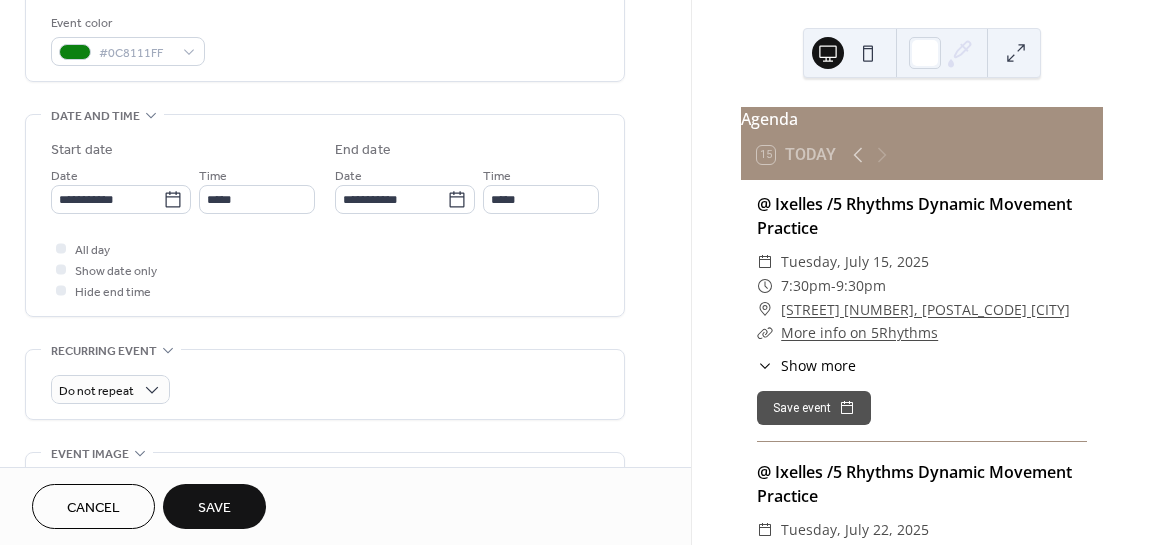 click on "Save" at bounding box center (214, 508) 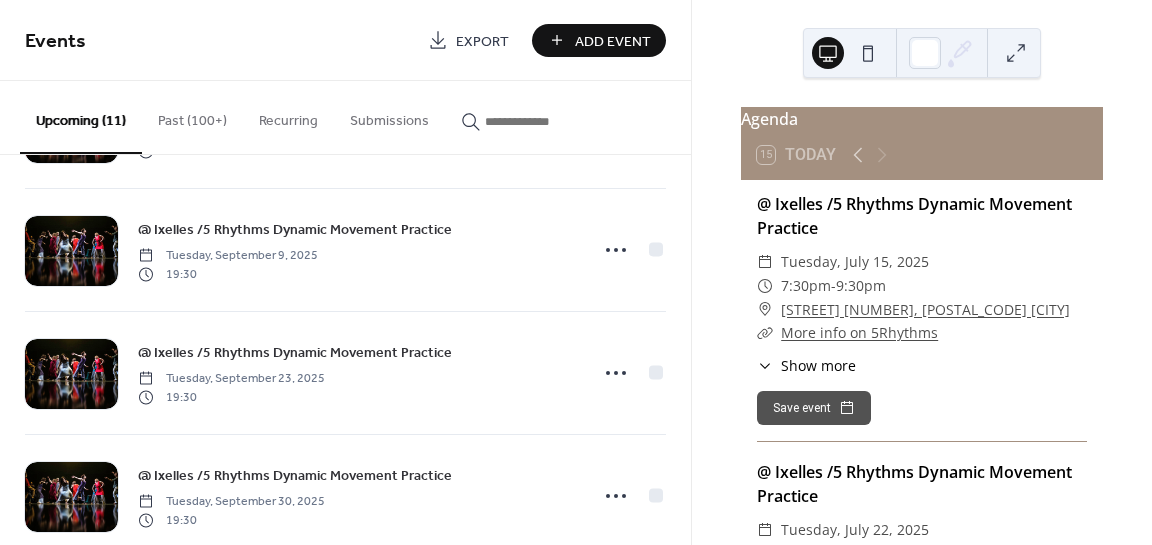 scroll, scrollTop: 1017, scrollLeft: 0, axis: vertical 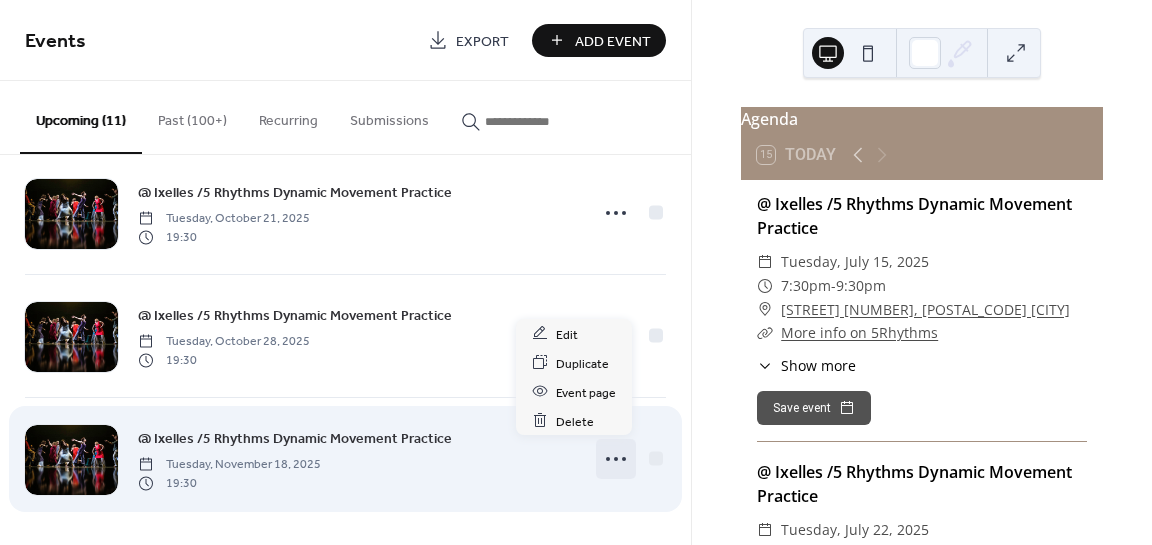click 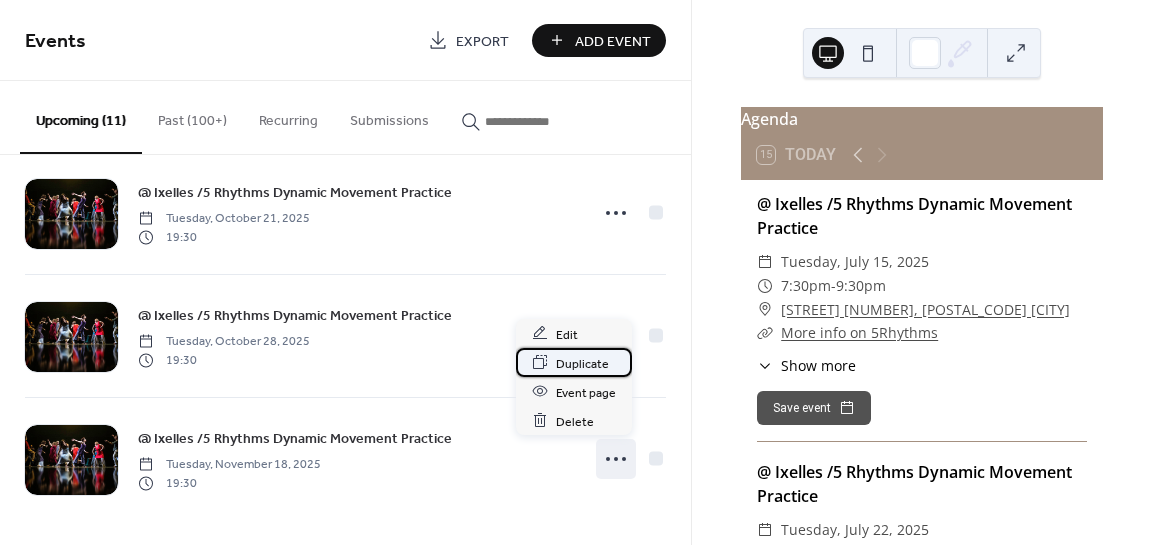 click on "Duplicate" at bounding box center [582, 363] 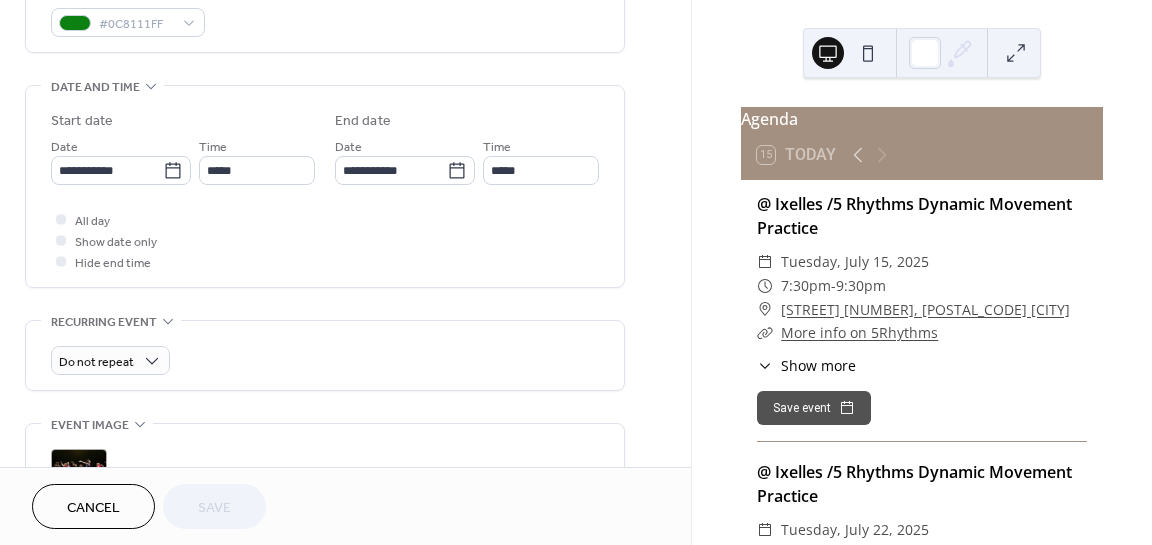 scroll, scrollTop: 564, scrollLeft: 0, axis: vertical 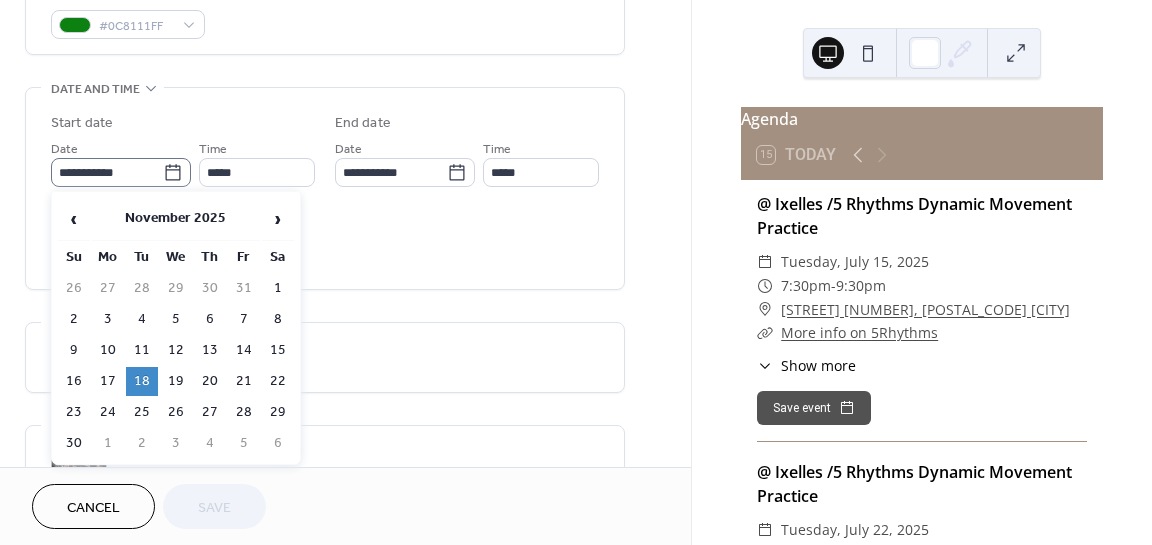 click 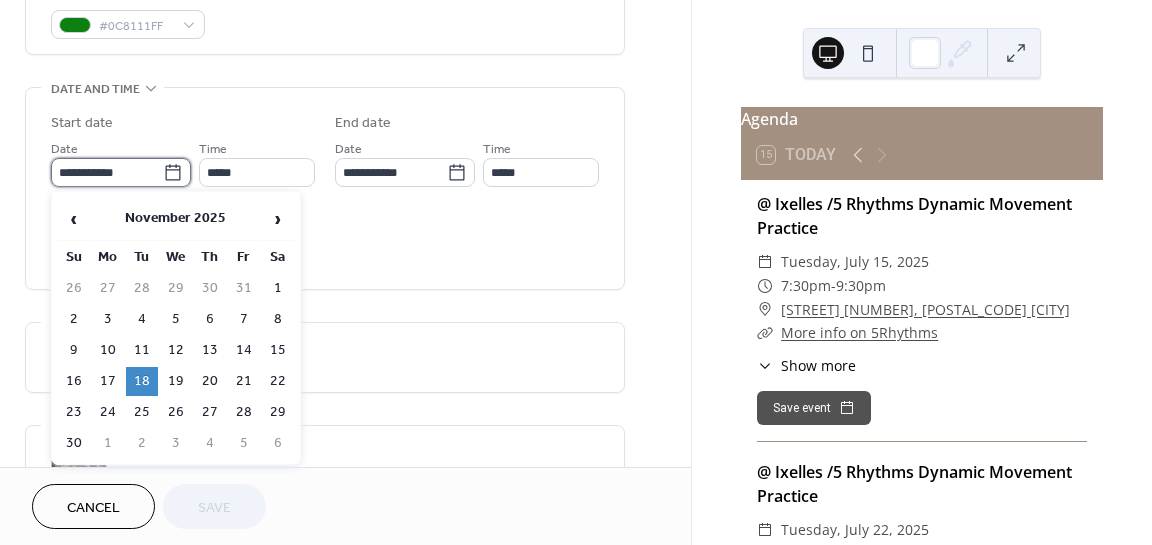 click on "**********" at bounding box center (107, 172) 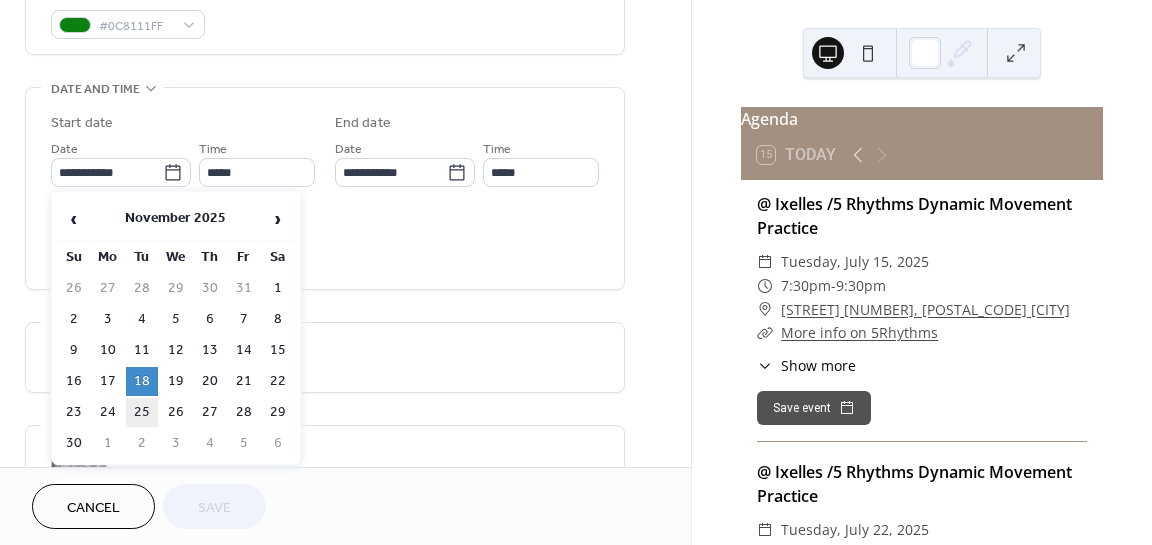 click on "25" at bounding box center [142, 412] 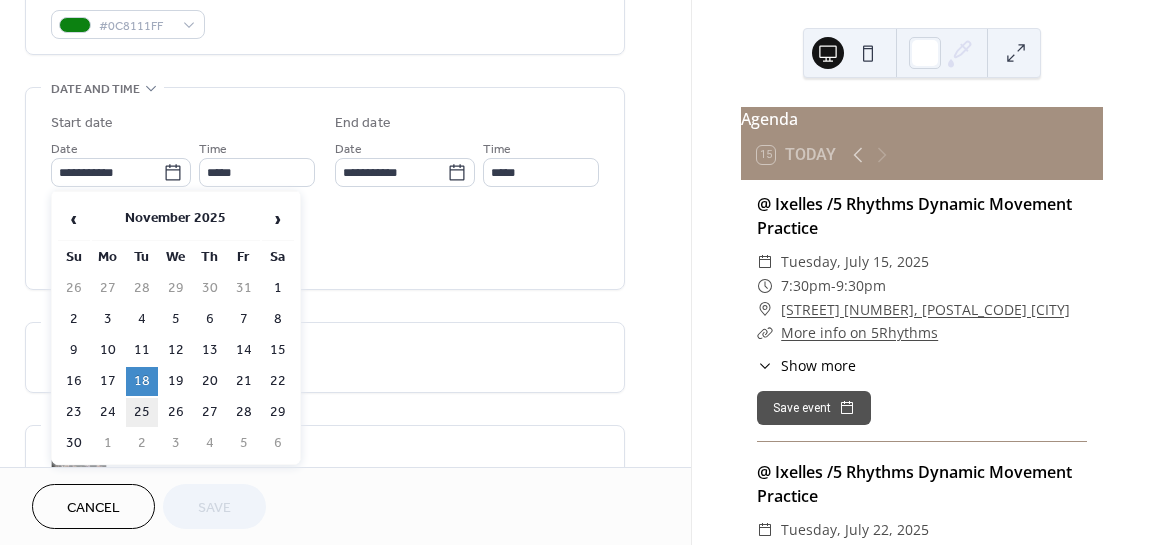 type on "**********" 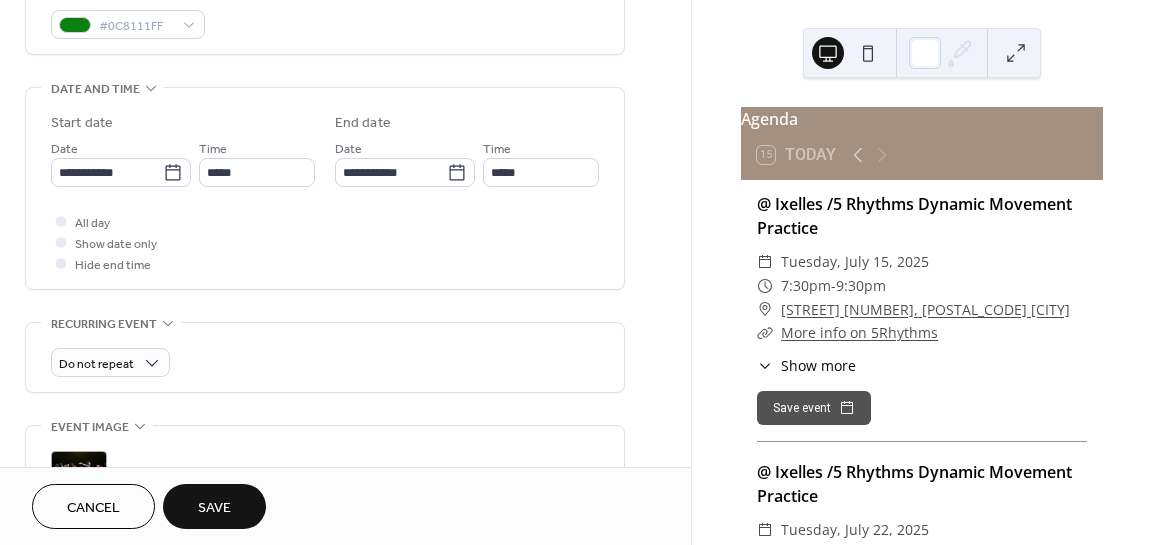 click on "Save" at bounding box center [214, 508] 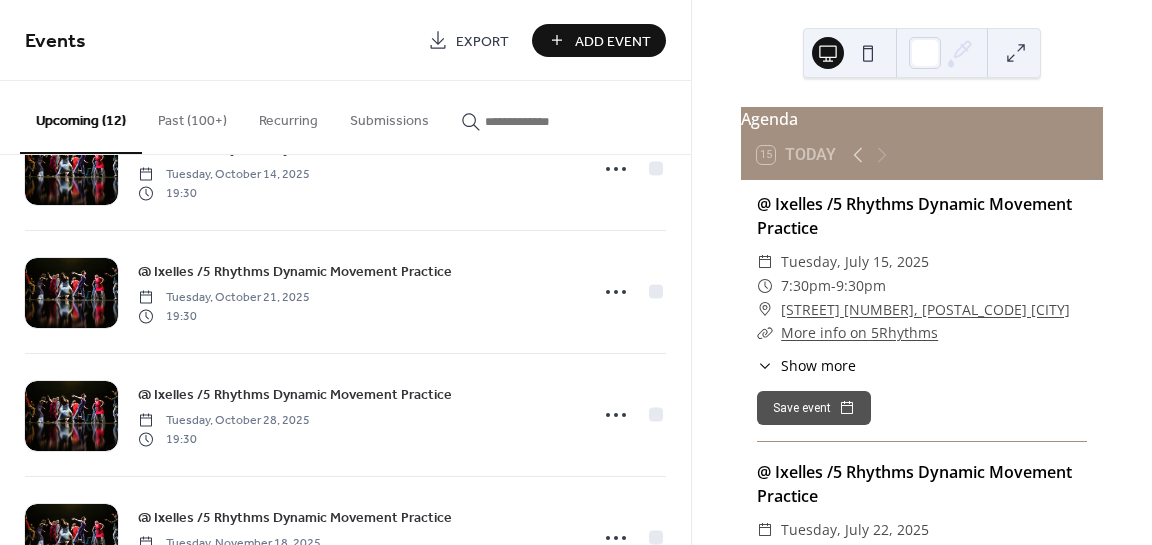 scroll, scrollTop: 1140, scrollLeft: 0, axis: vertical 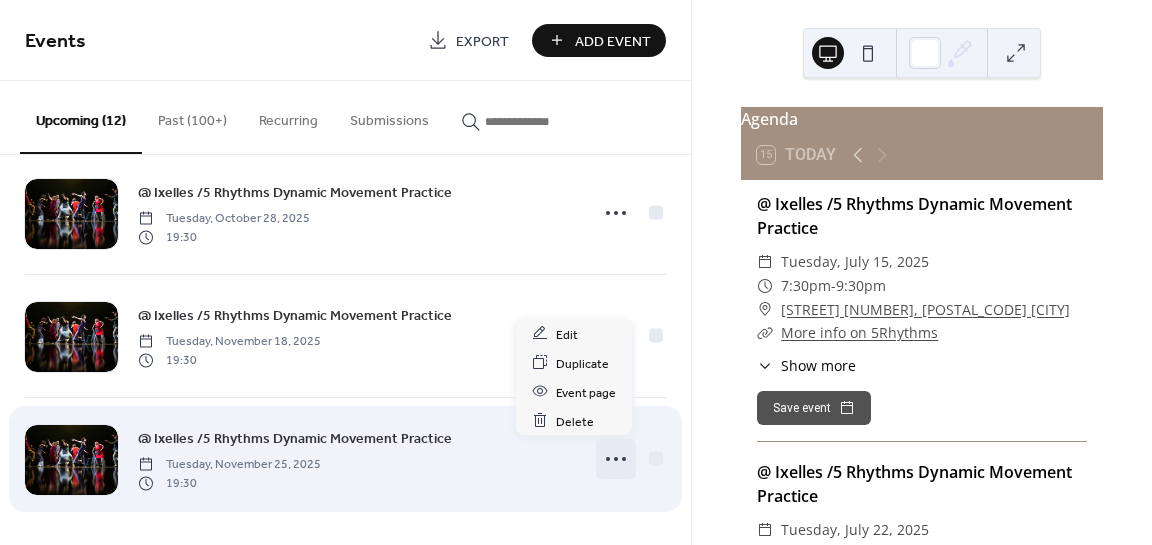 click 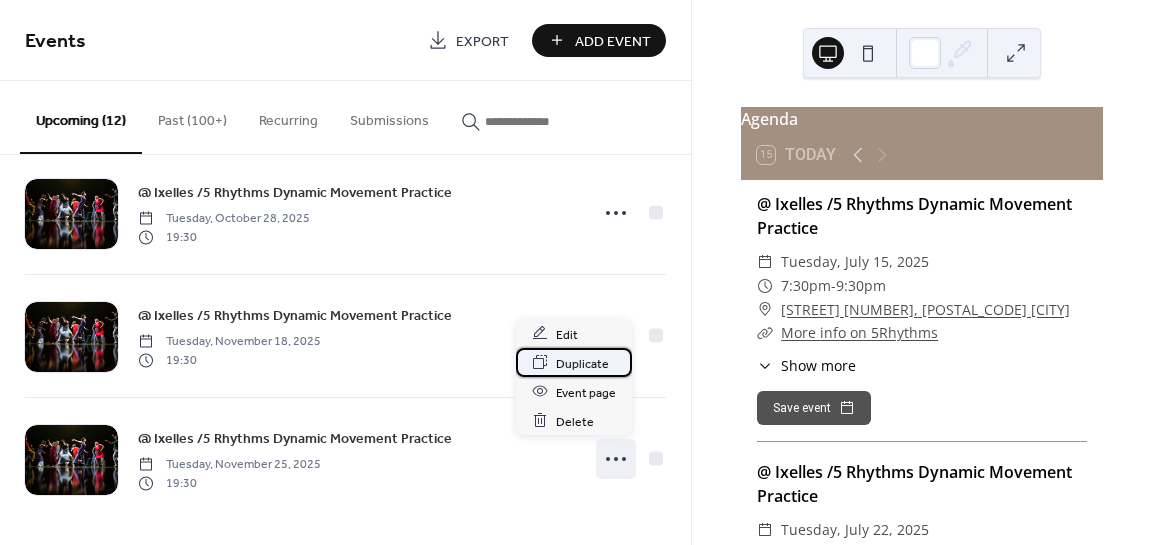 click on "Duplicate" at bounding box center (582, 363) 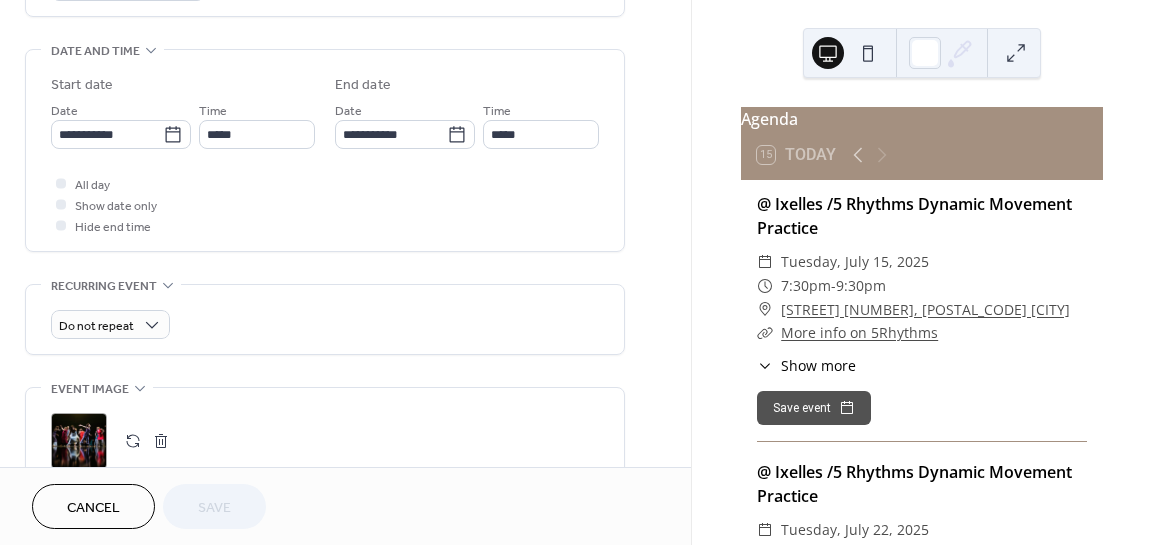 scroll, scrollTop: 595, scrollLeft: 0, axis: vertical 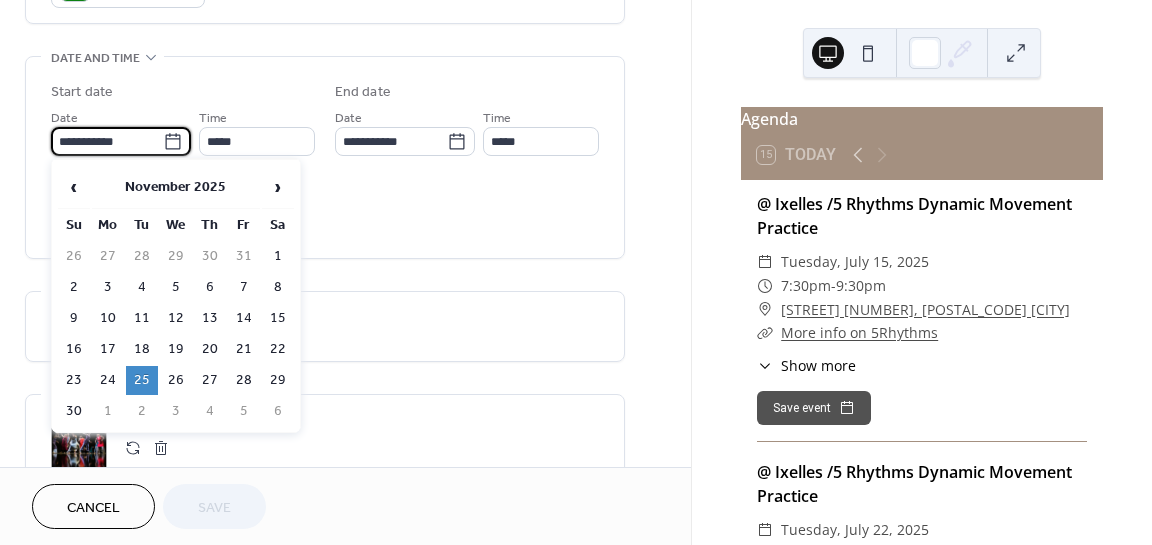 click on "**********" at bounding box center (107, 141) 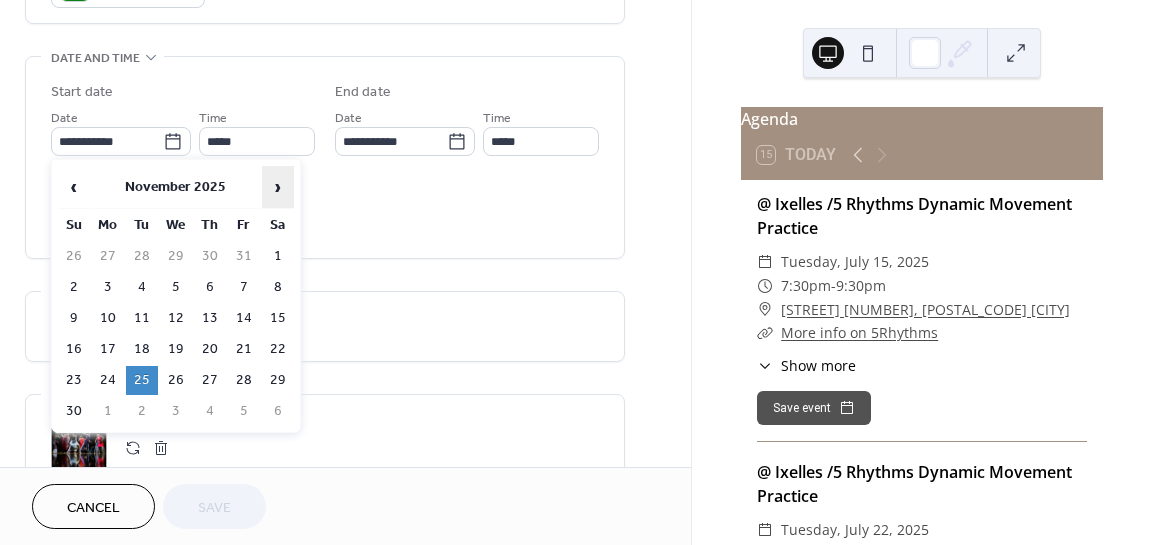 click on "›" at bounding box center (278, 187) 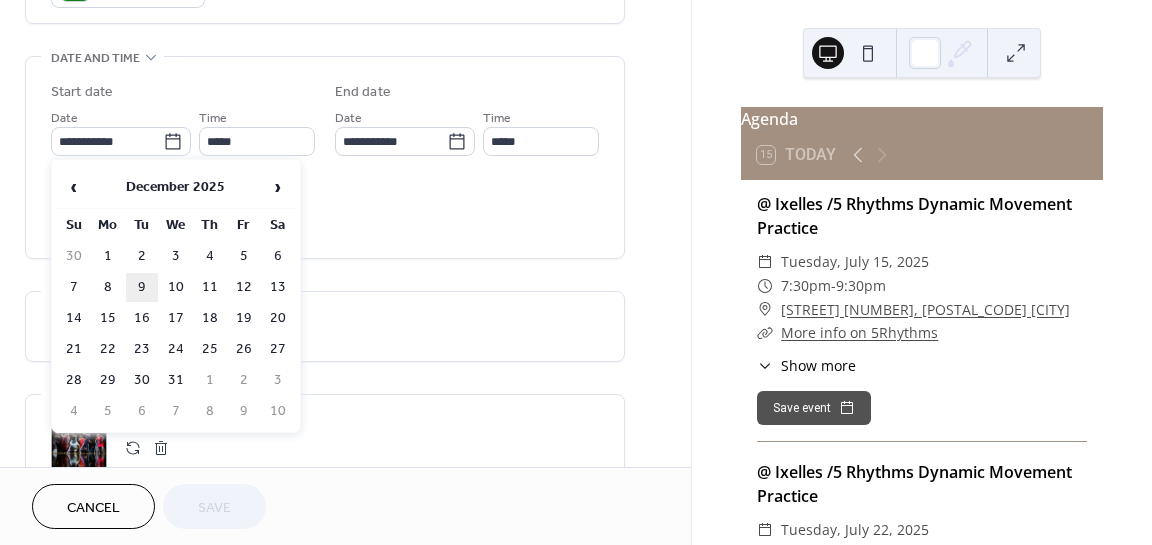 click on "9" at bounding box center [142, 287] 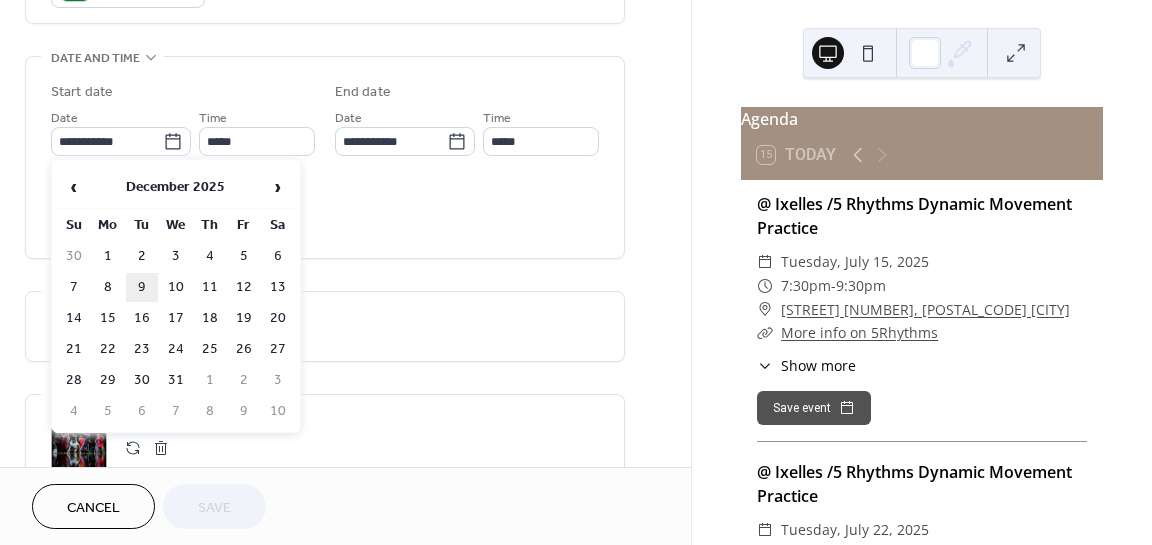 type on "**********" 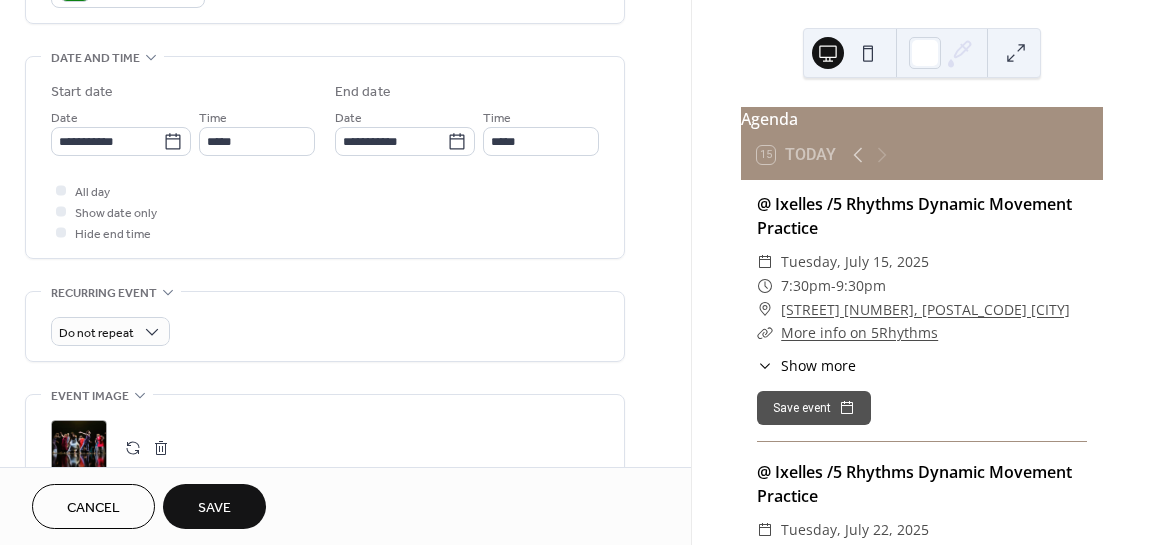 click on "Save" at bounding box center [214, 508] 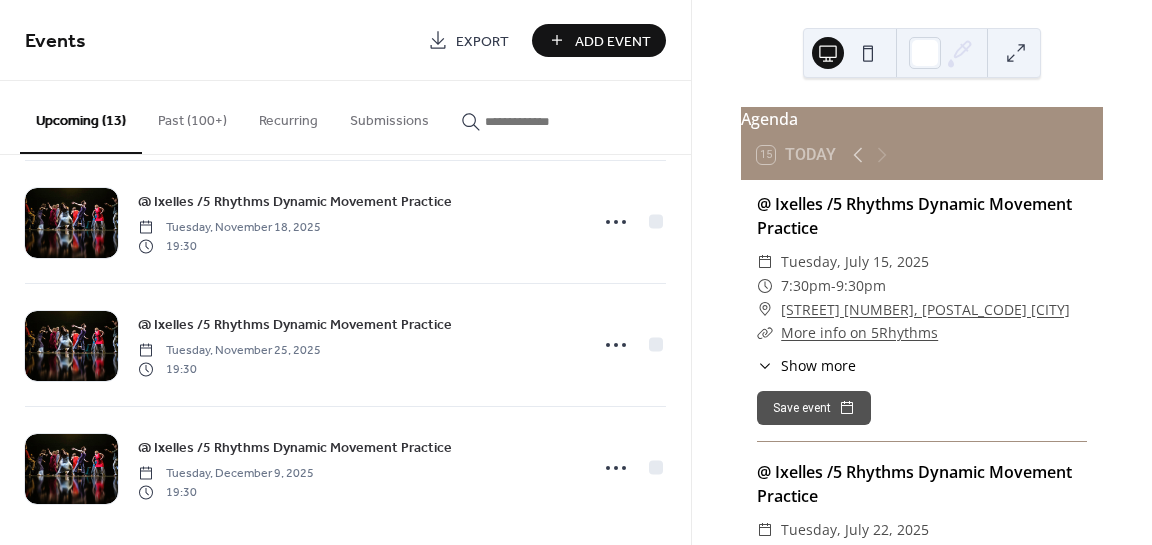 scroll, scrollTop: 1262, scrollLeft: 0, axis: vertical 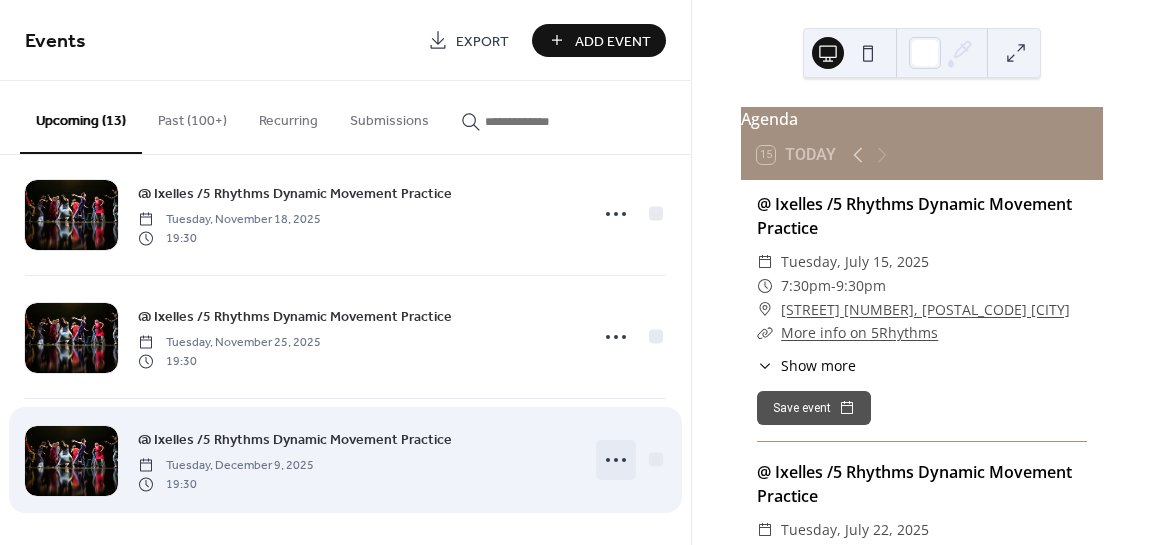 click 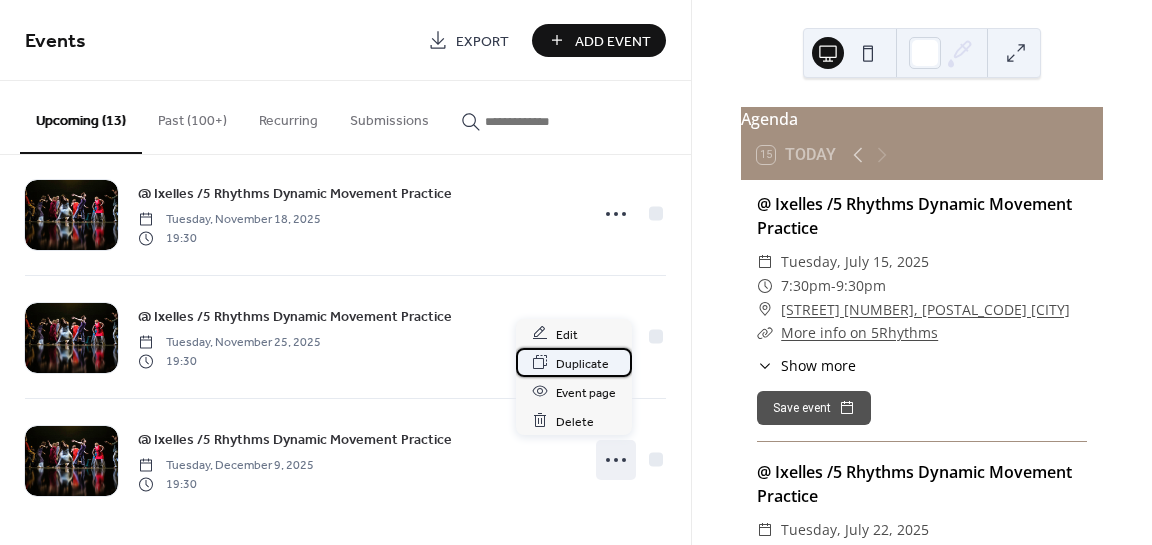 click on "Duplicate" at bounding box center (582, 363) 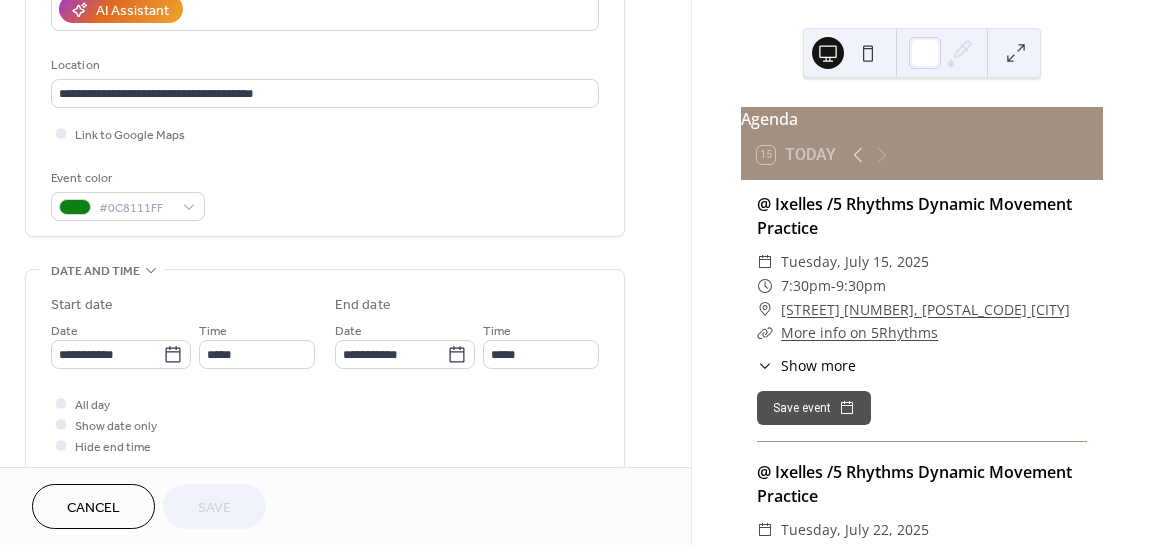 scroll, scrollTop: 396, scrollLeft: 0, axis: vertical 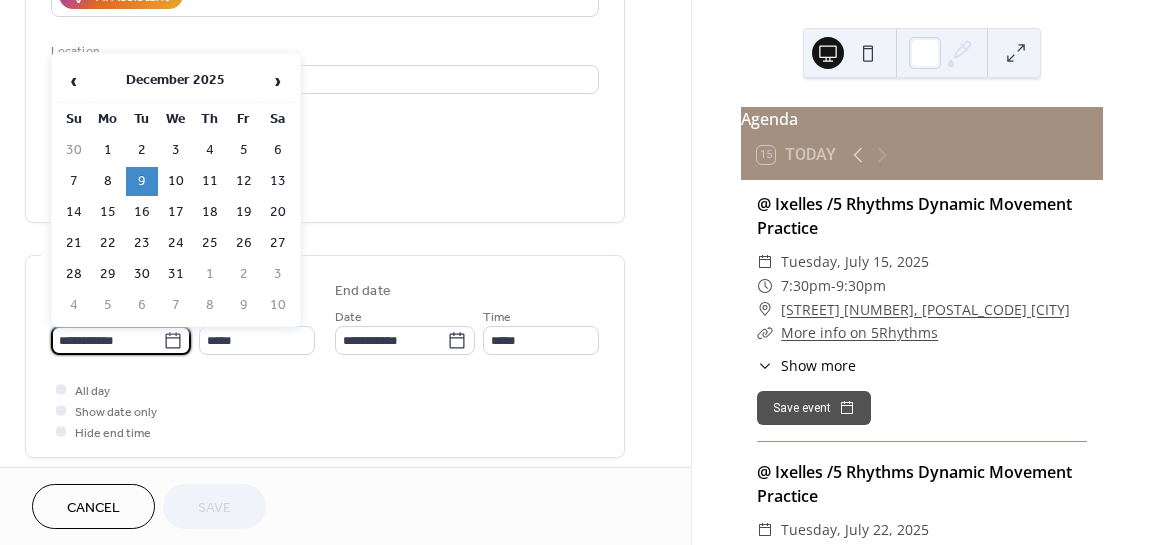 click on "**********" at bounding box center [107, 340] 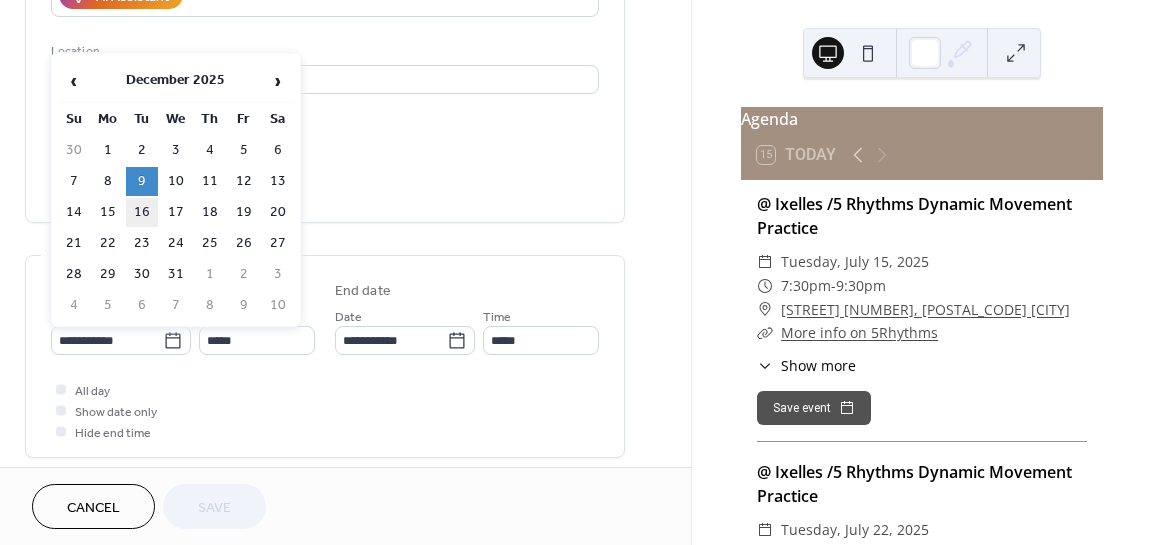 click on "16" at bounding box center (142, 212) 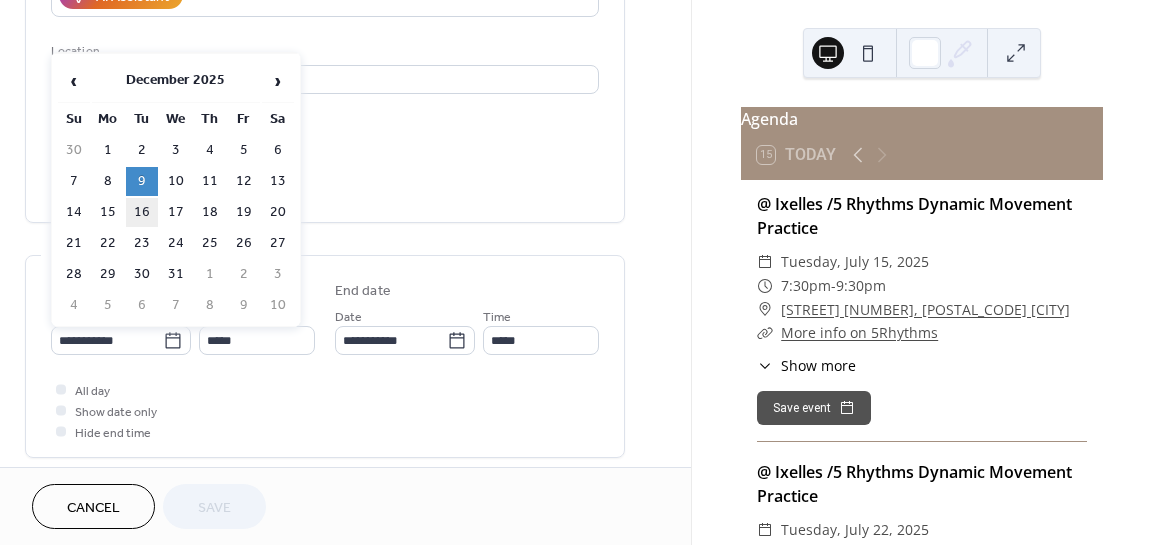 type on "**********" 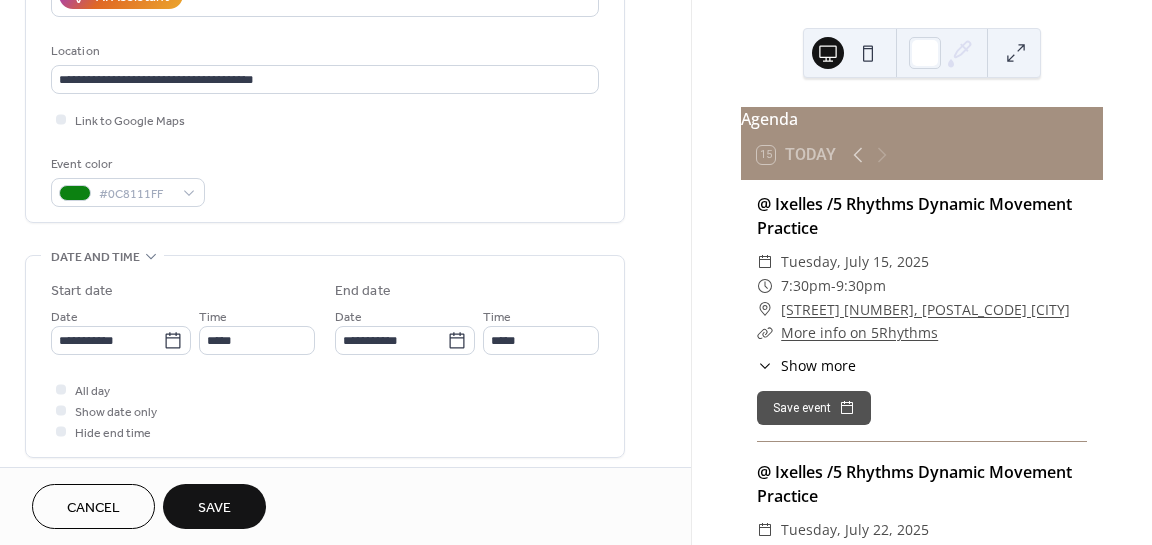 click on "Save" at bounding box center (214, 508) 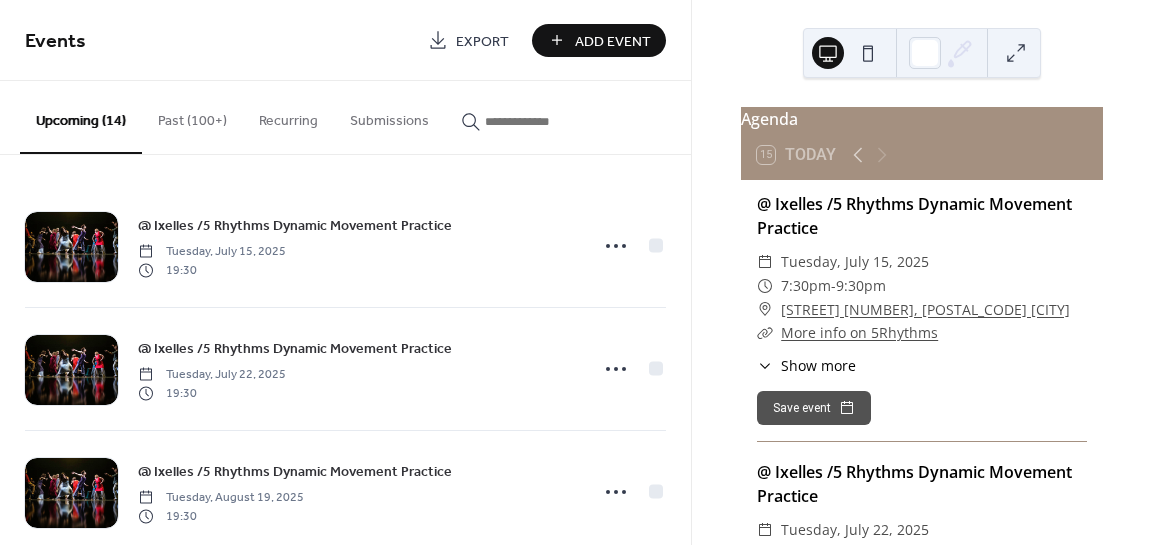 click on "@ Ixelles /5 Rhythms Dynamic Movement Practice Tuesday, July 15, 2025 19:30 @ Ixelles /5 Rhythms Dynamic Movement Practice Tuesday, July 22, 2025 19:30 @ Ixelles /5 Rhythms Dynamic Movement Practice Tuesday, August 19, 2025 19:30 @ Ixelles /5 Rhythms Dynamic Movement Practice Tuesday, September 2, 2025 19:30 @ Ixelles /5 Rhythms Dynamic Movement Practice Tuesday, September 9, 2025 19:30 @ Ixelles /5 Rhythms Dynamic Movement Practice Tuesday, September 23, 2025 19:30 @ Ixelles /5 Rhythms Dynamic Movement Practice Tuesday, September 30, 2025 19:30 @ Ixelles /5 Rhythms Dynamic Movement Practice Tuesday, October 14, 2025 19:30 @ Ixelles /5 Rhythms Dynamic Movement Practice Tuesday, October 21, 2025 19:30 @ Ixelles /5 Rhythms Dynamic Movement Practice Tuesday, October 28, 2025 19:30 @ Ixelles /5 Rhythms Dynamic Movement Practice Tuesday, November 18, 2025 19:30 @ Ixelles /5 Rhythms Dynamic Movement Practice Tuesday, November 25, 2025 19:30 @ Ixelles /5 Rhythms Dynamic Movement Practice Tuesday, December 9, 2025" at bounding box center [345, 350] 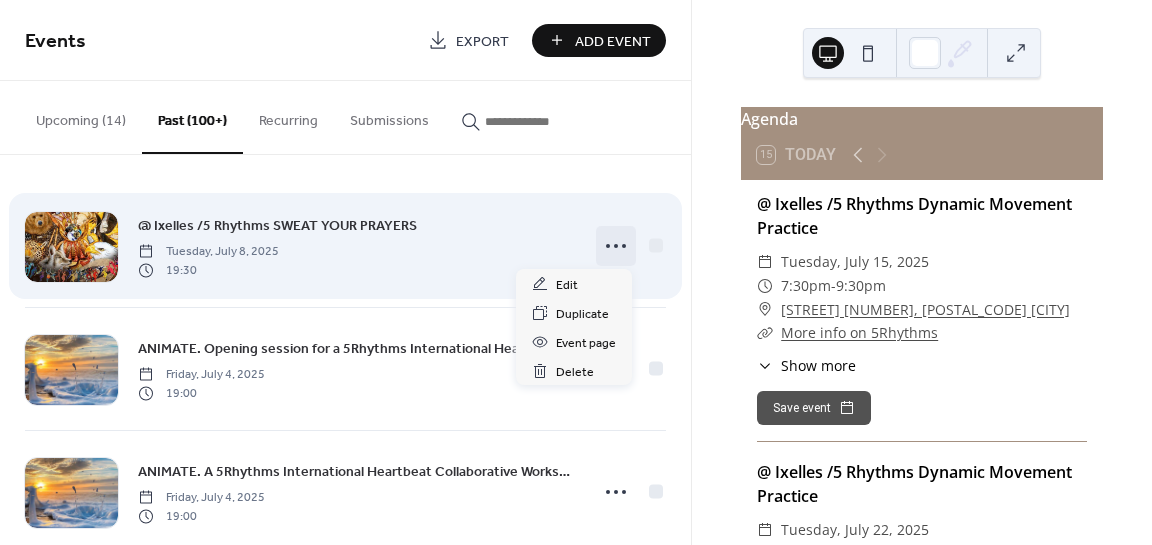 click 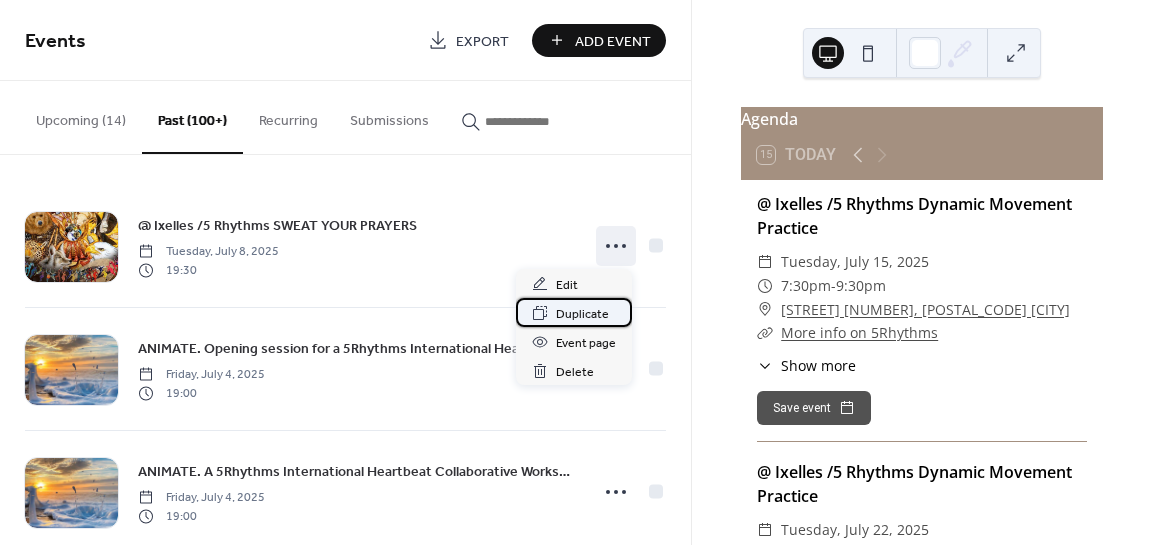 click on "Duplicate" at bounding box center [582, 314] 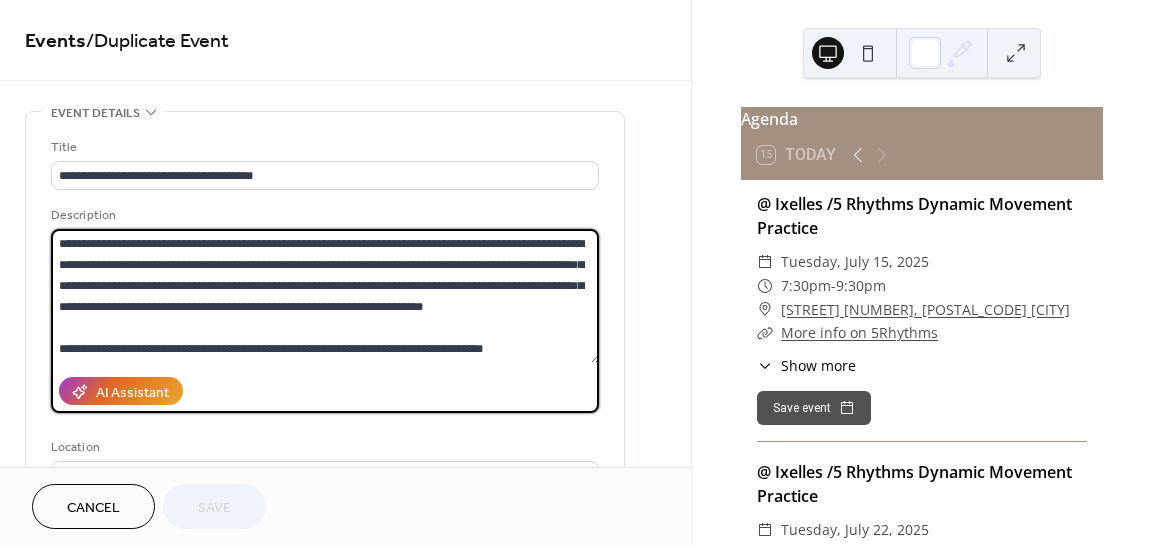 click on "**********" at bounding box center (325, 296) 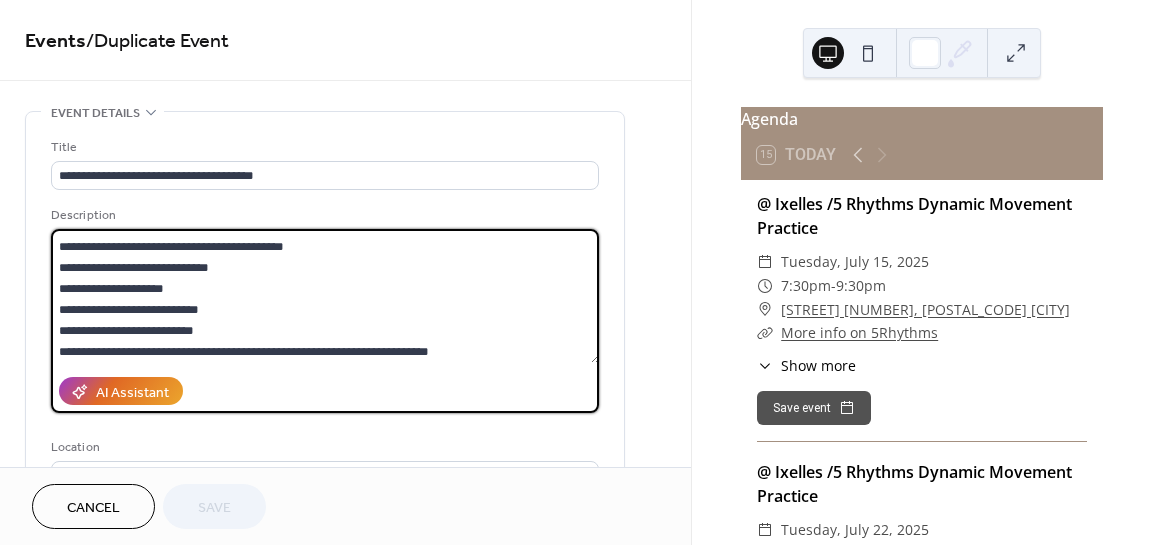 scroll, scrollTop: 270, scrollLeft: 0, axis: vertical 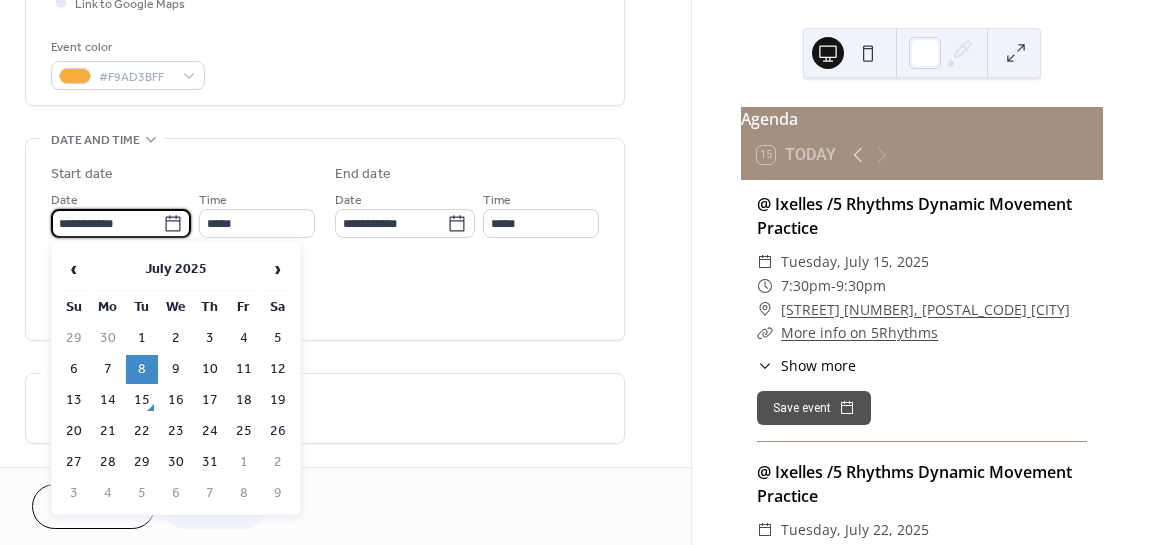 click on "**********" at bounding box center (107, 223) 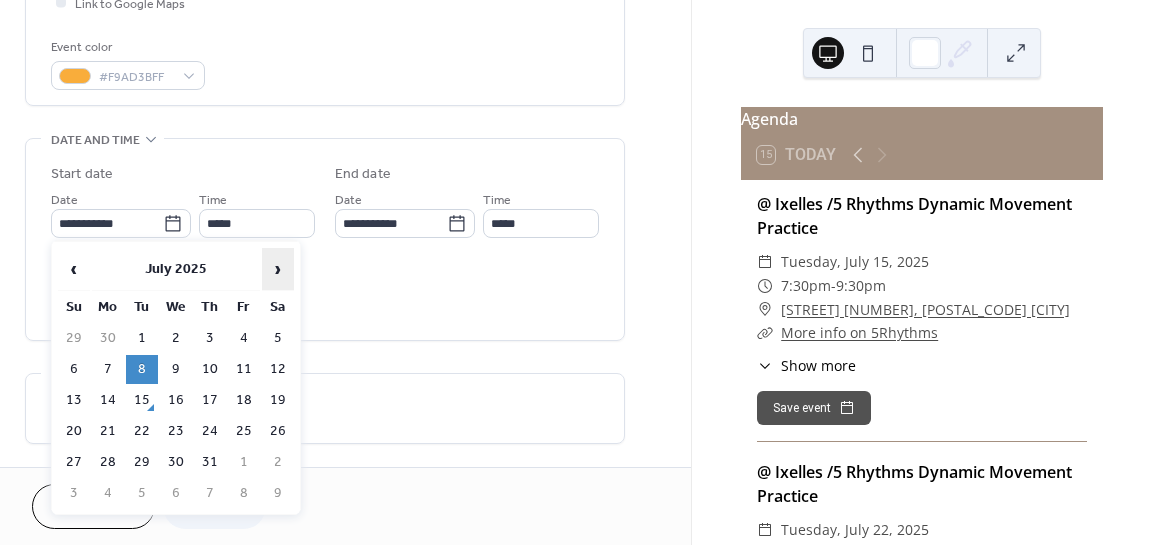 click on "›" at bounding box center [278, 269] 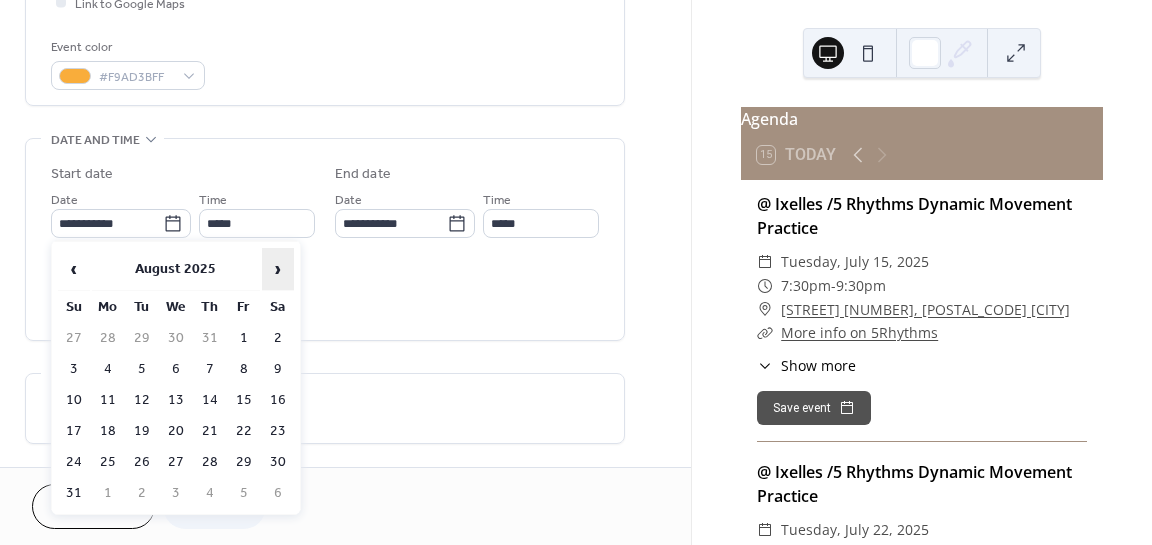 click on "›" at bounding box center [278, 269] 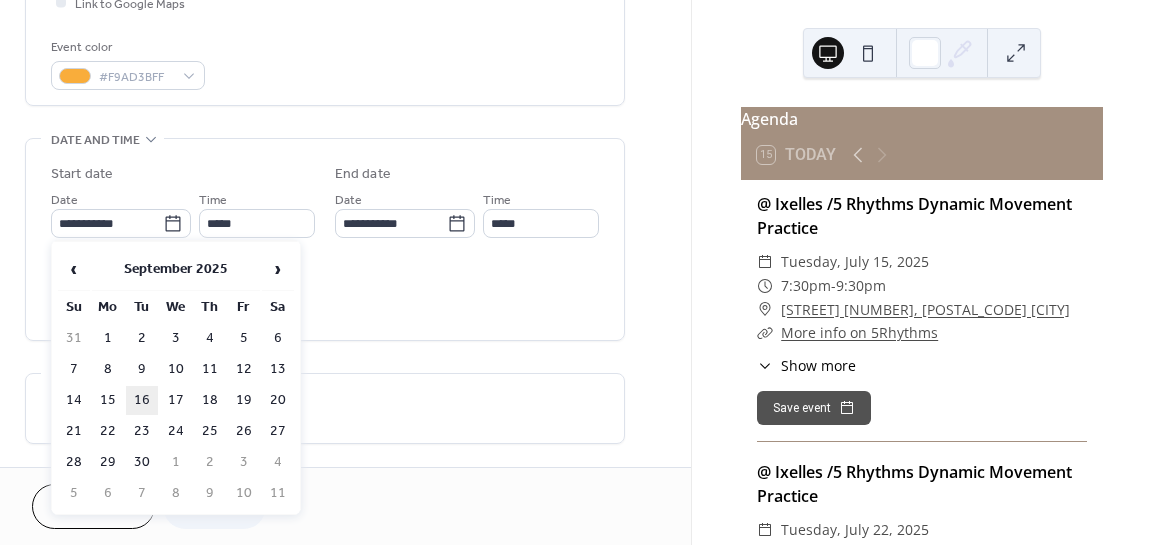 click on "16" at bounding box center (142, 400) 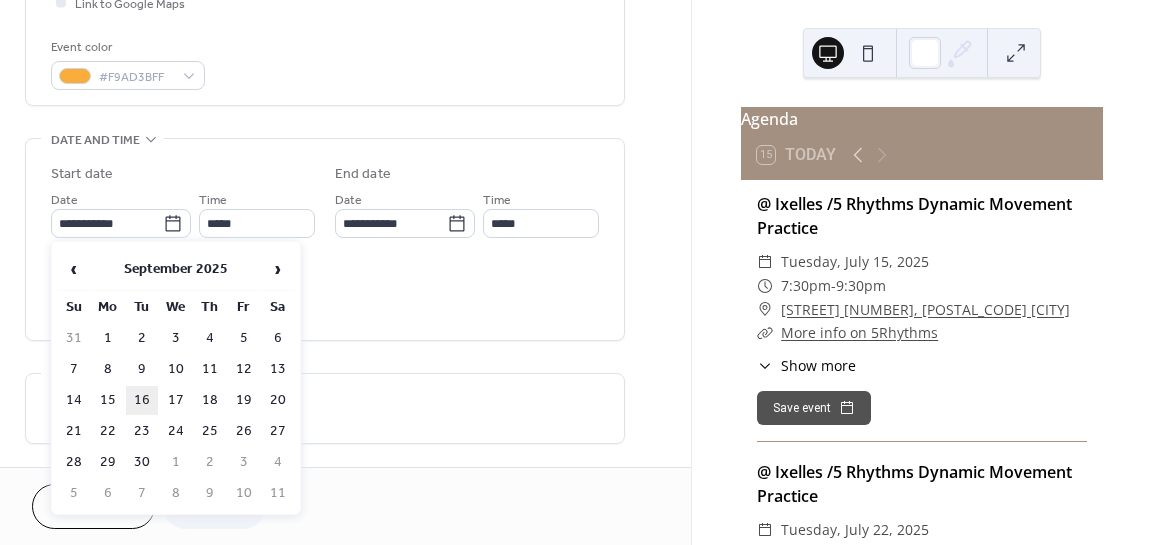type on "**********" 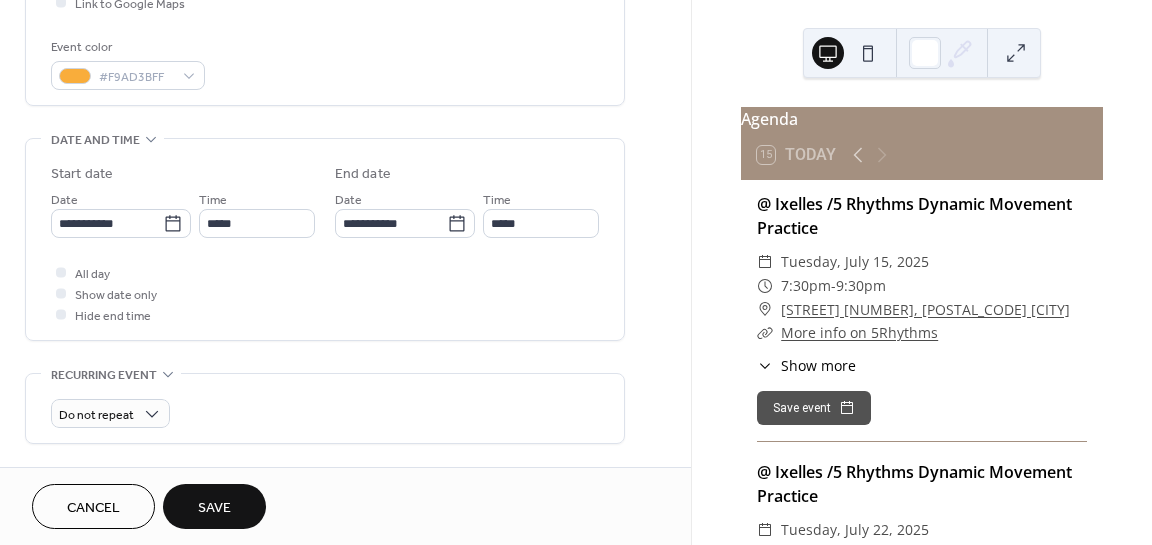 click on "Save" at bounding box center (214, 508) 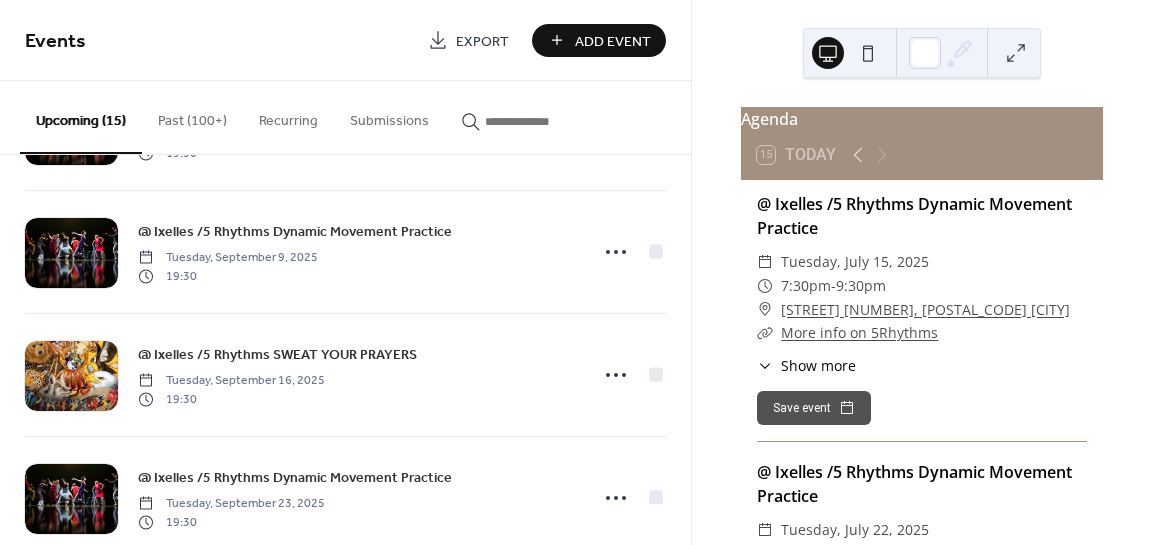 scroll, scrollTop: 492, scrollLeft: 0, axis: vertical 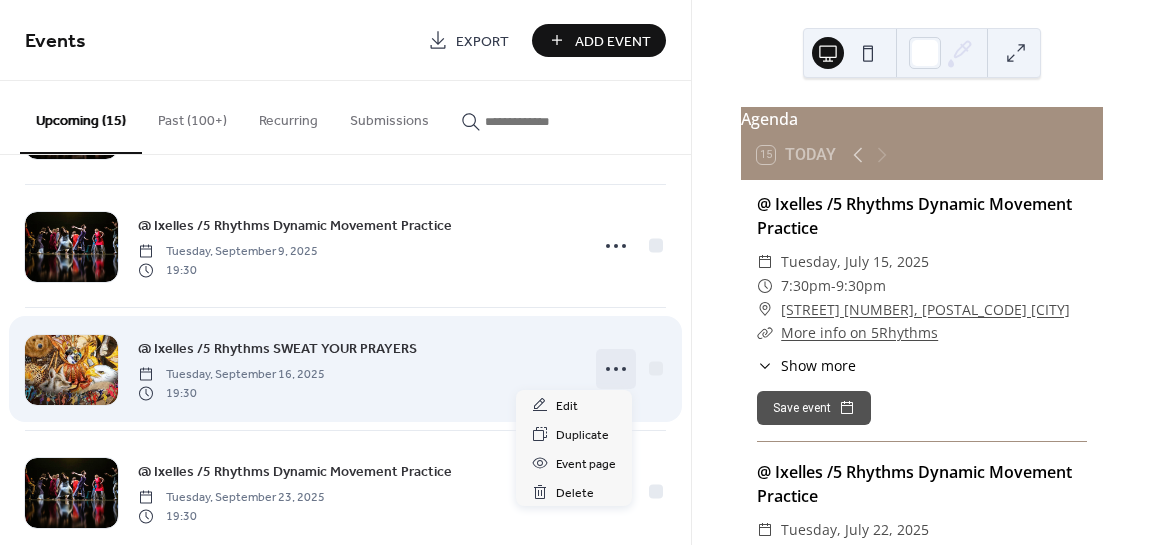 click 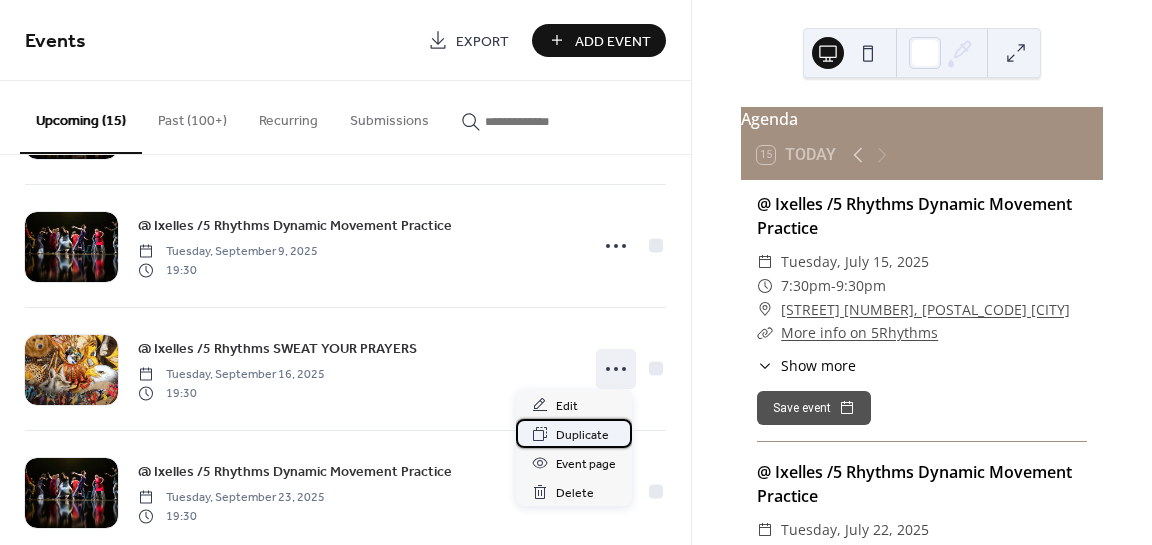 click on "Duplicate" at bounding box center [582, 435] 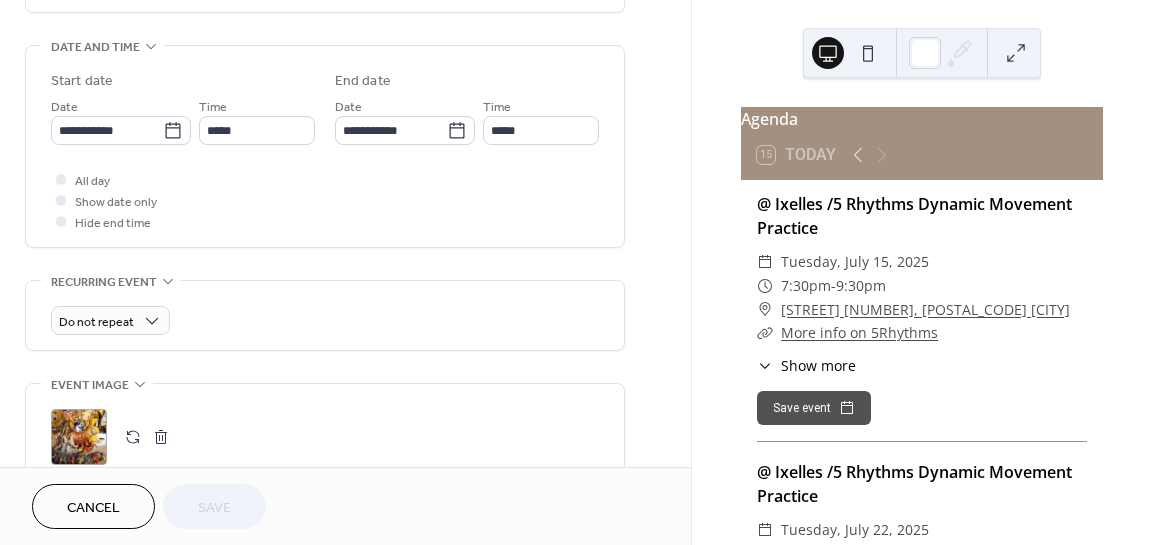 scroll, scrollTop: 633, scrollLeft: 0, axis: vertical 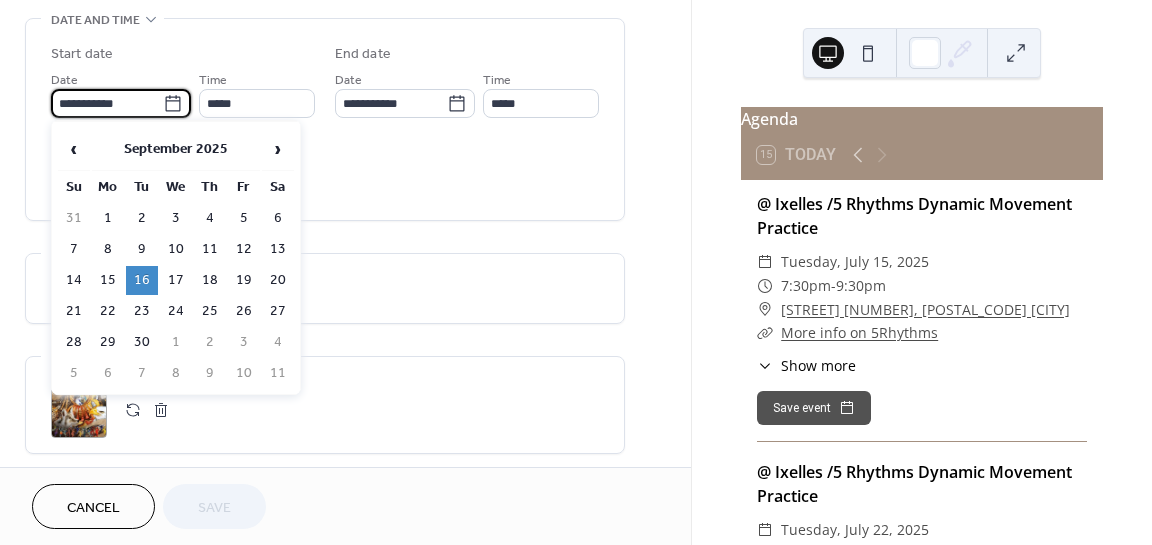 click on "**********" at bounding box center (107, 103) 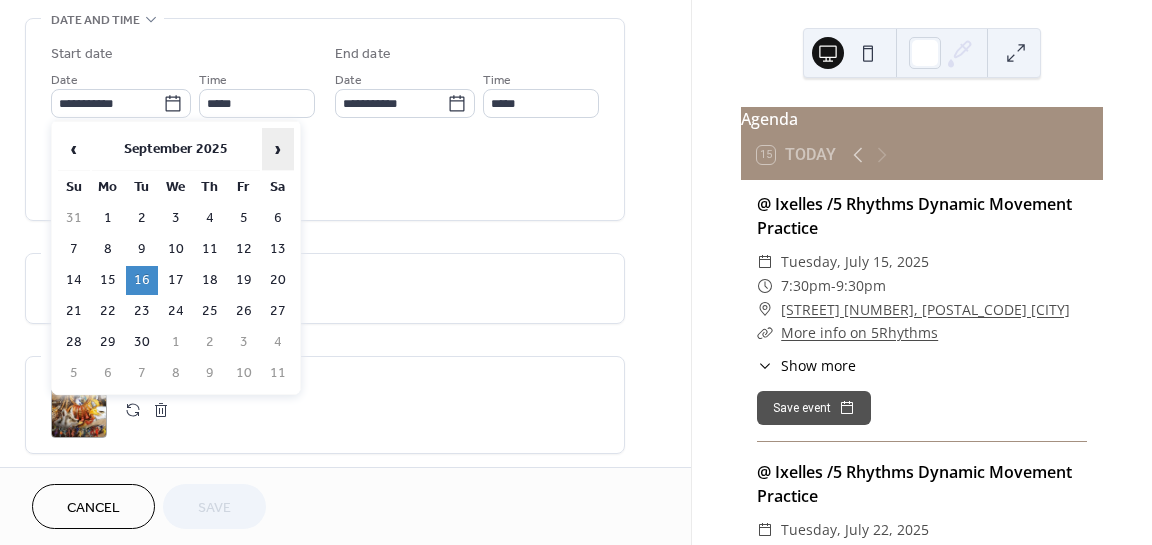 click on "›" at bounding box center (278, 149) 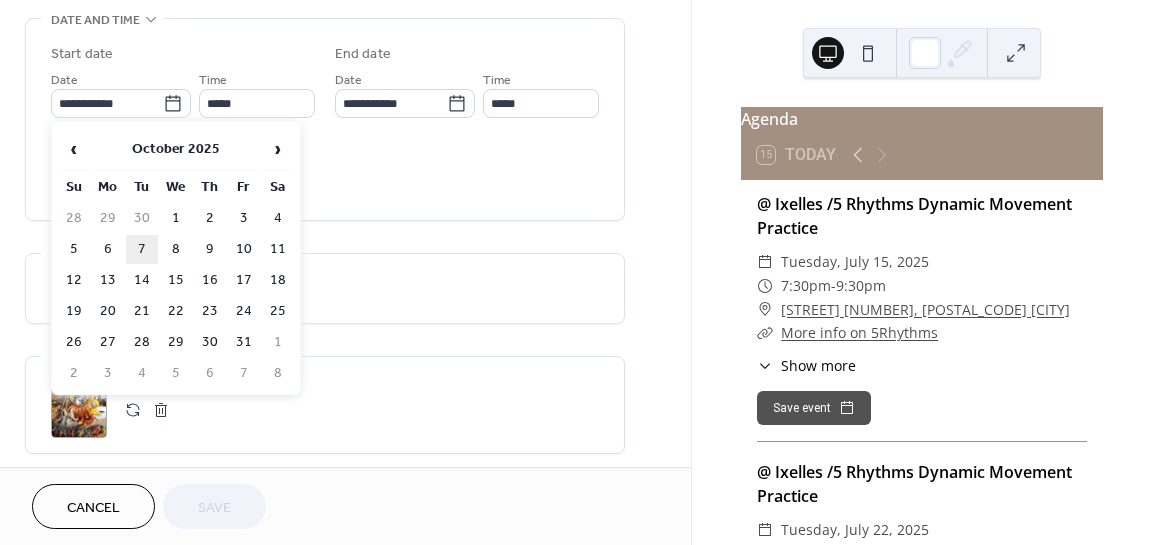 click on "7" at bounding box center (142, 249) 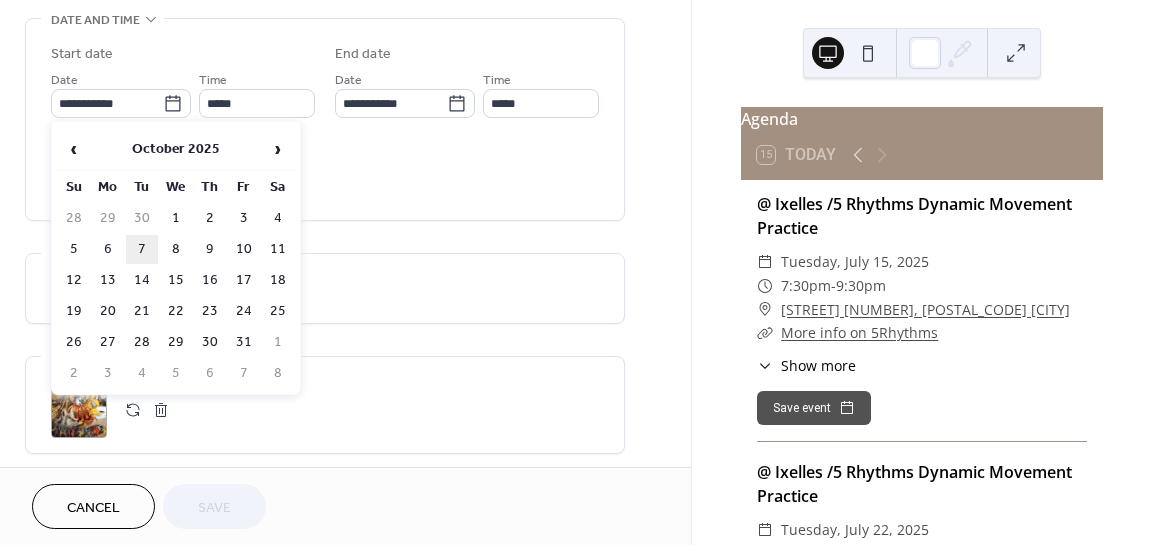 type on "**********" 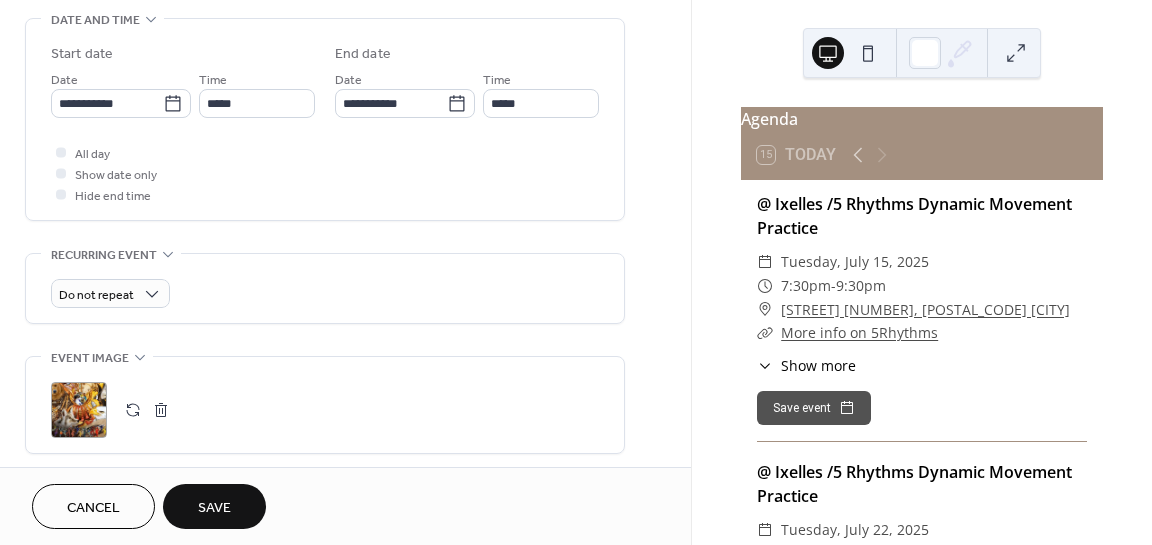 click on "Save" at bounding box center (214, 508) 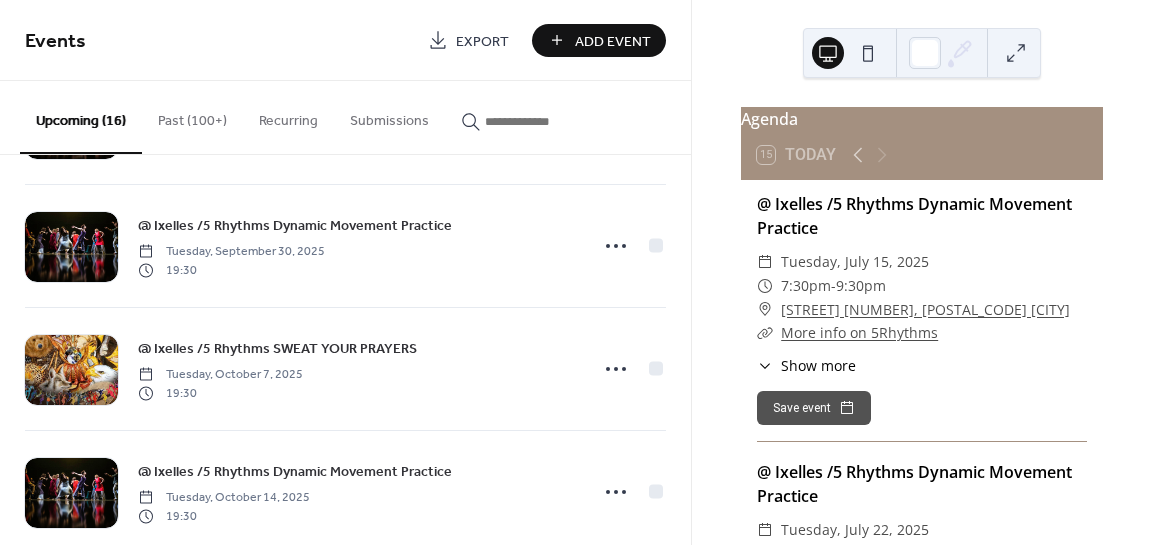 scroll, scrollTop: 872, scrollLeft: 0, axis: vertical 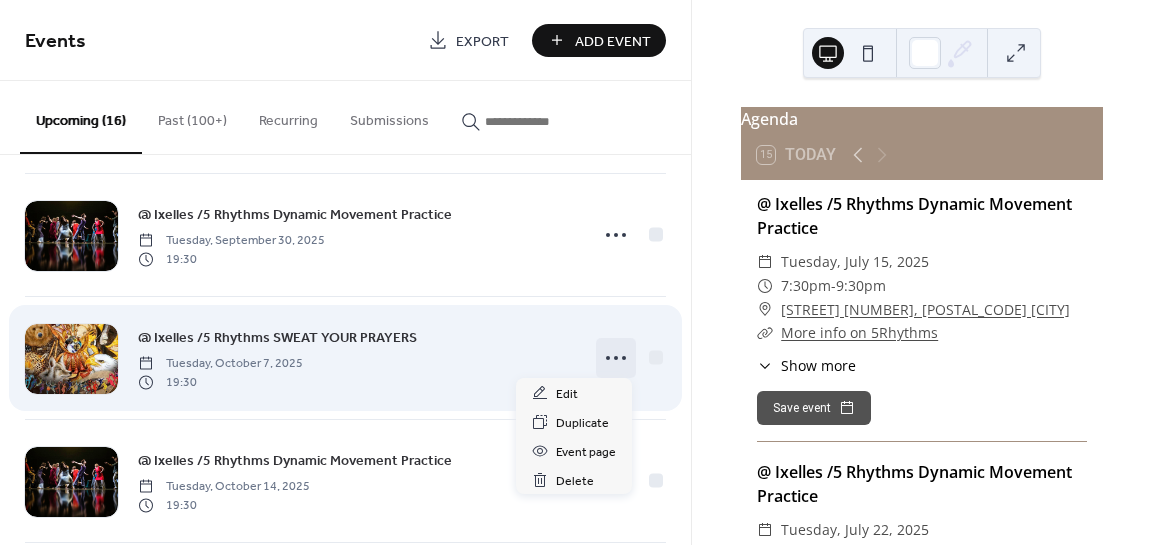 click 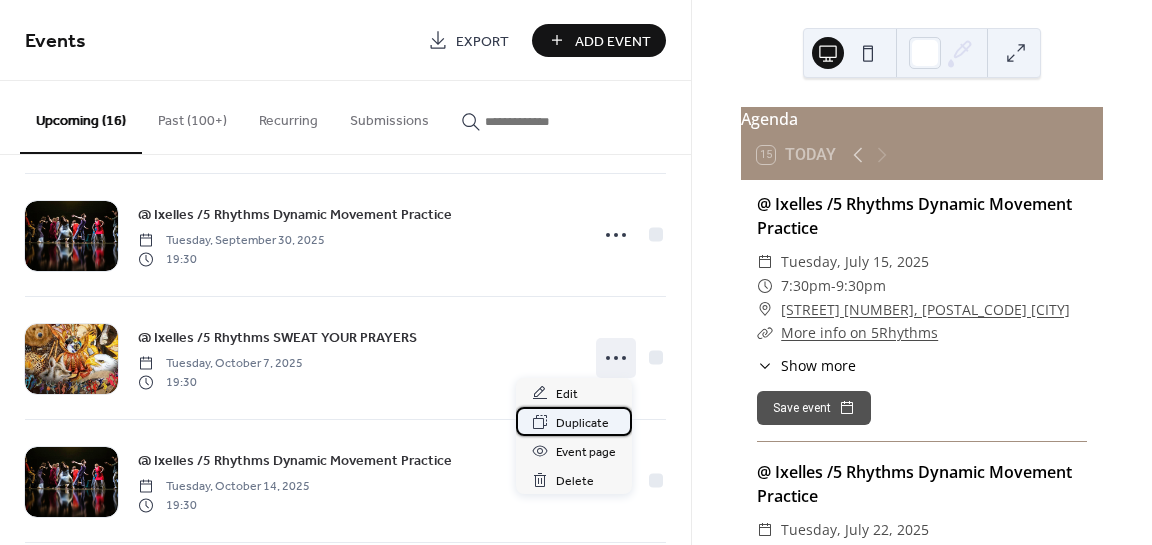 click on "Duplicate" at bounding box center [582, 423] 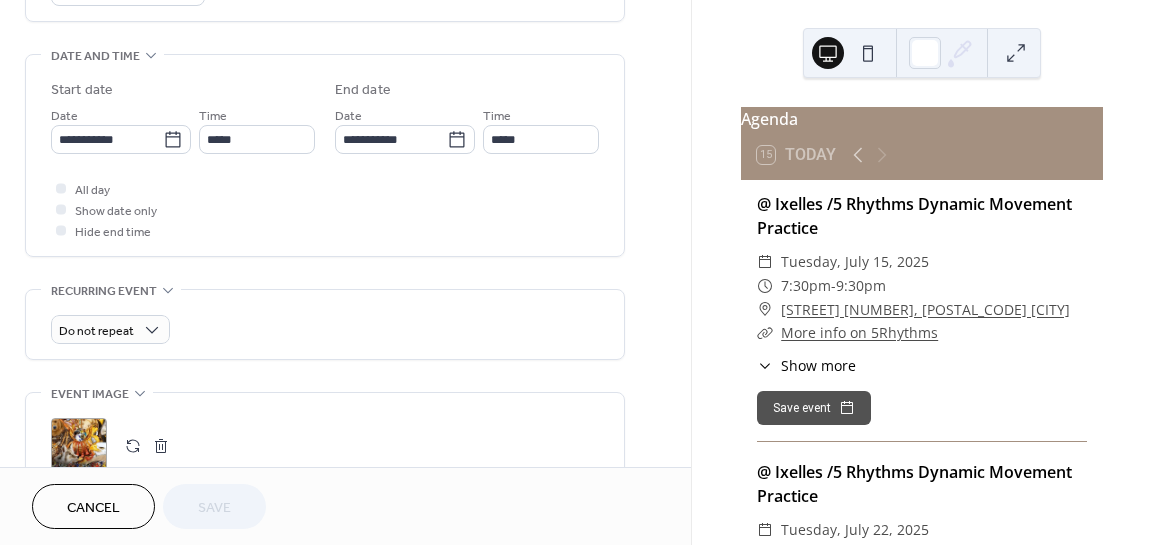 scroll, scrollTop: 635, scrollLeft: 0, axis: vertical 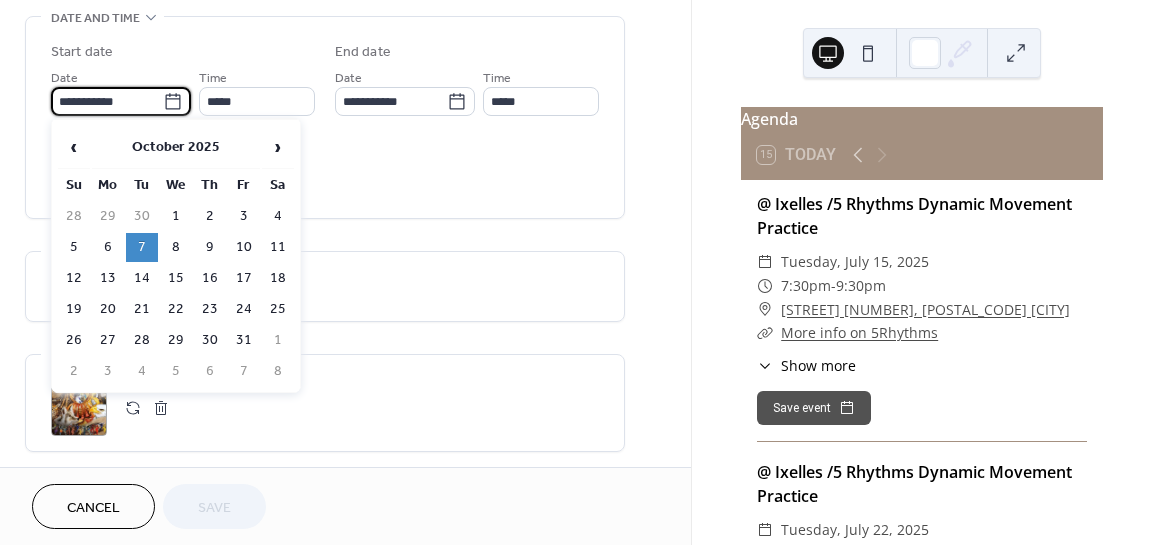 click on "**********" at bounding box center [107, 101] 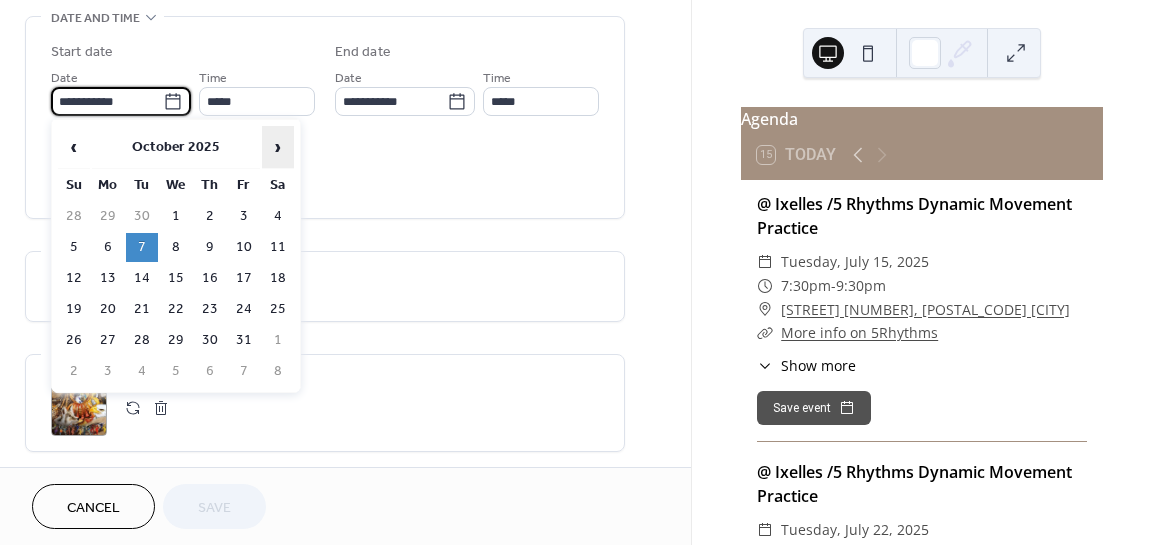 click on "›" at bounding box center (278, 147) 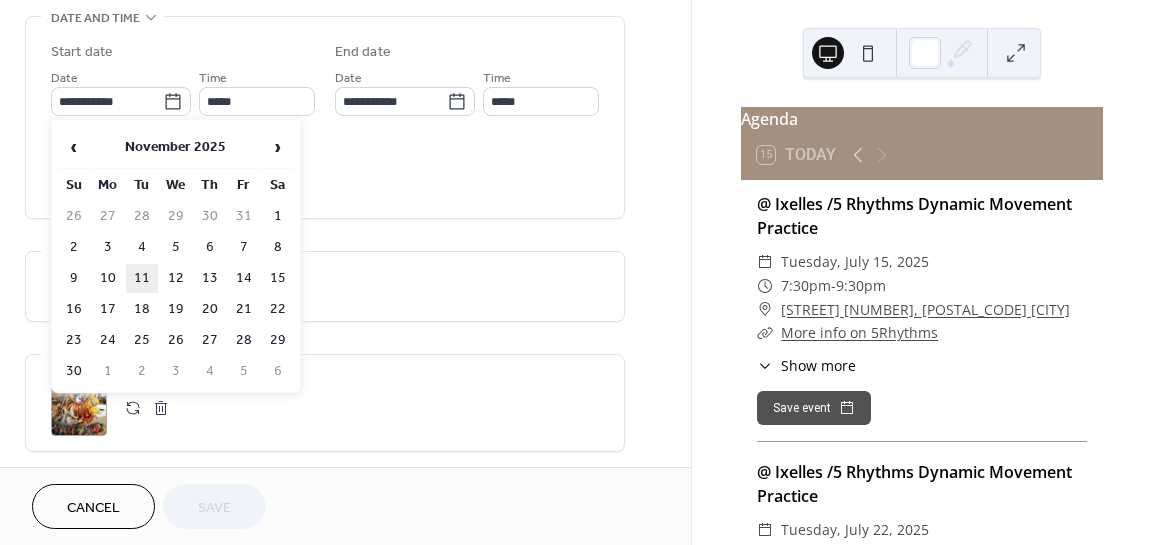 click on "11" at bounding box center [142, 278] 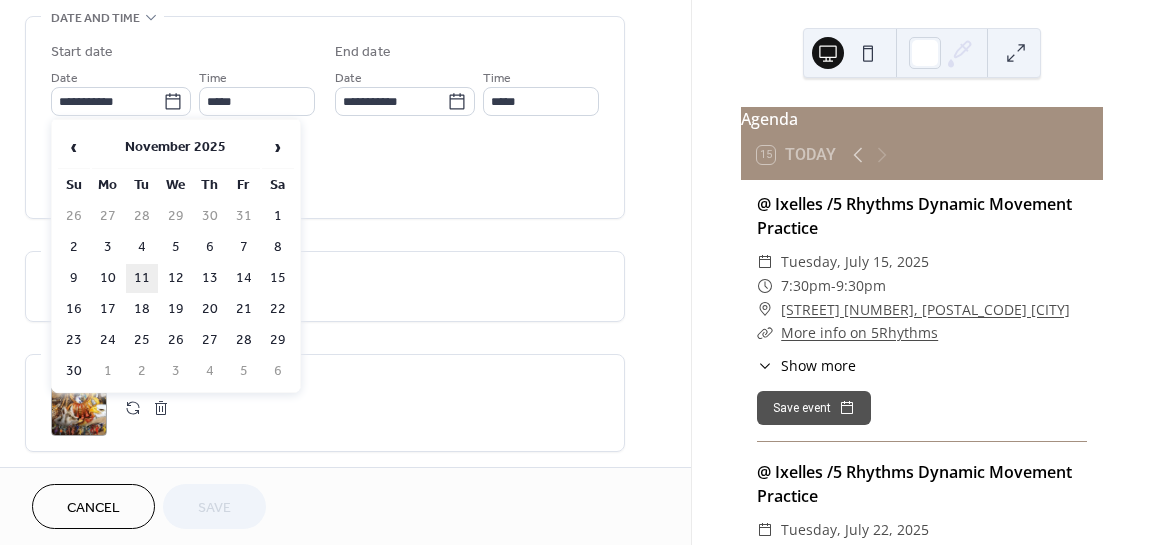 type on "**********" 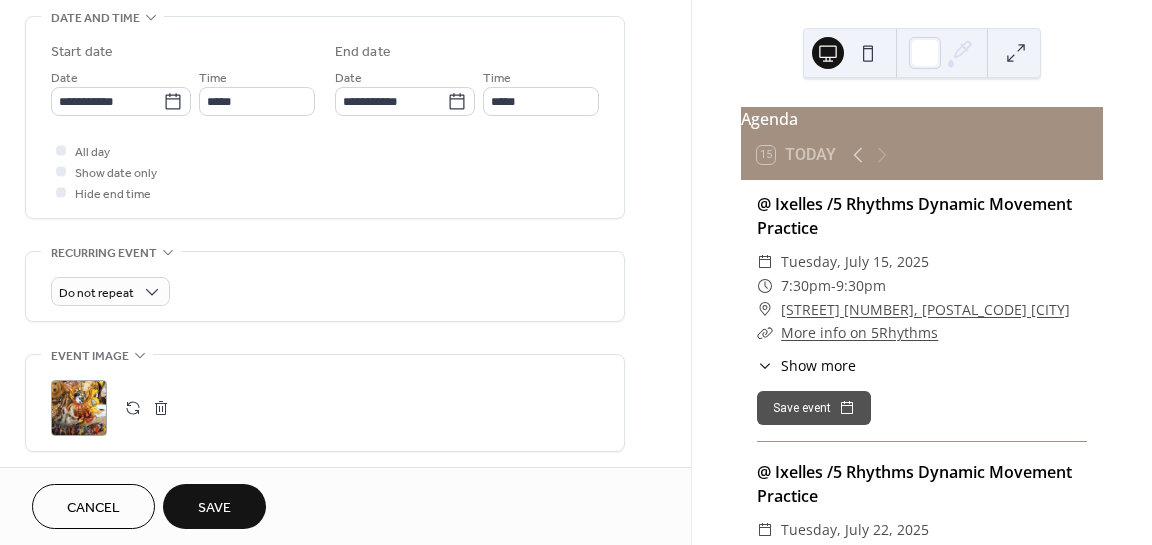 click on "Save" at bounding box center [214, 508] 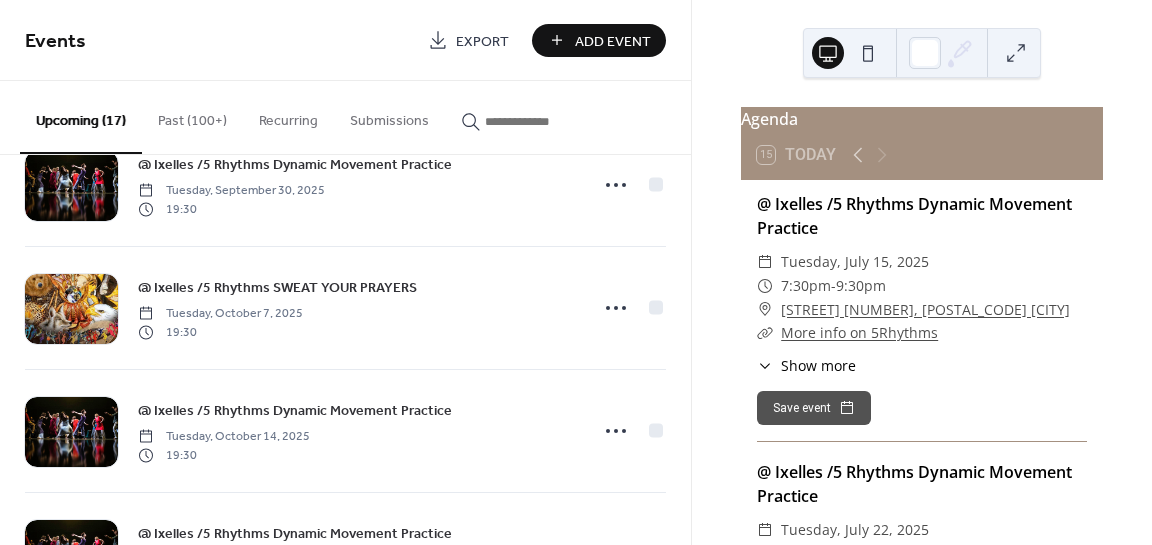 scroll, scrollTop: 908, scrollLeft: 0, axis: vertical 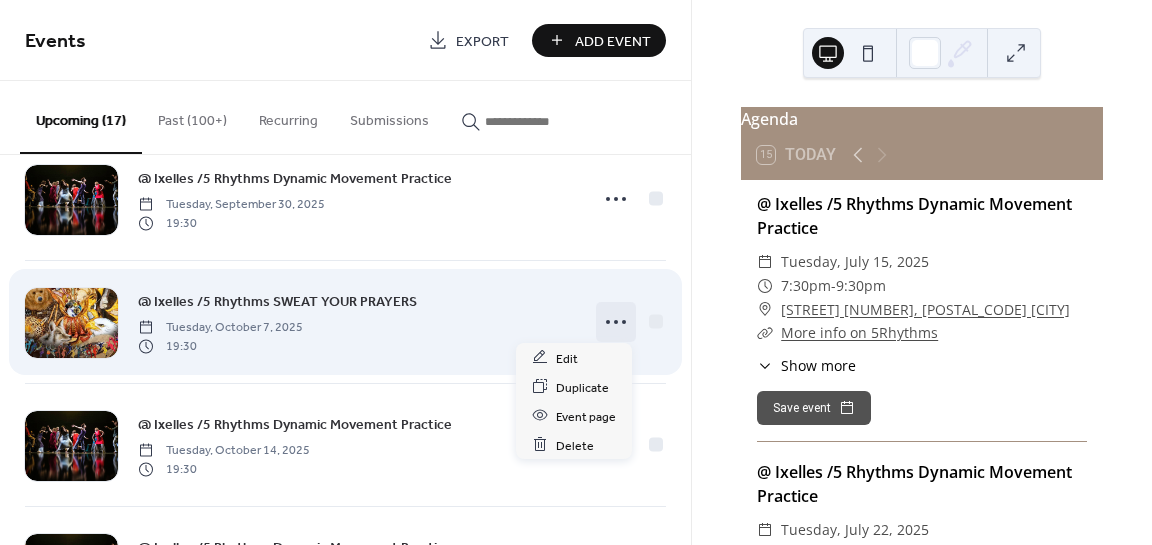 click 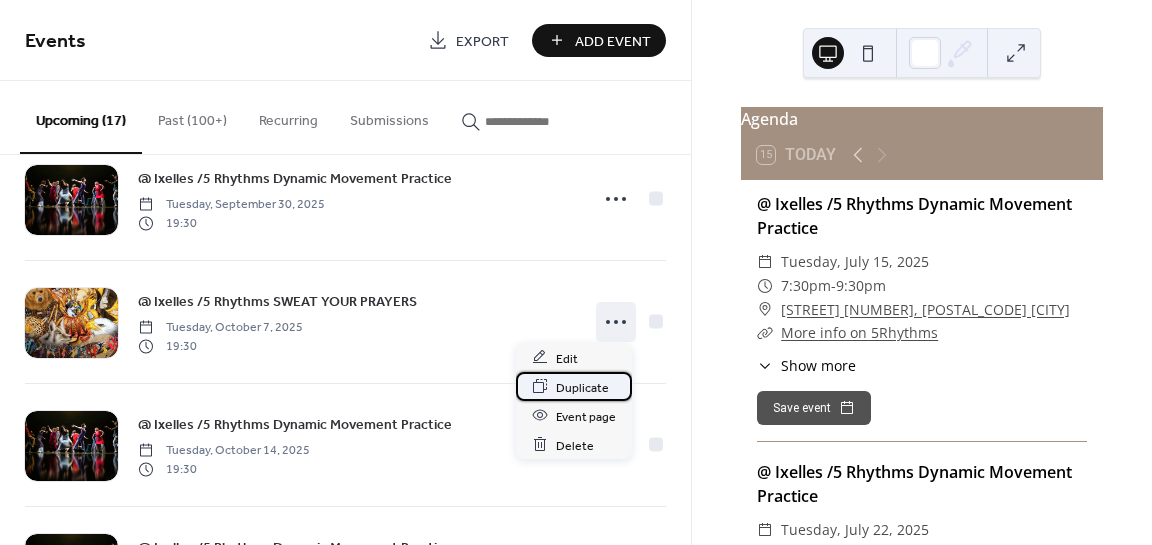 click on "Duplicate" at bounding box center (582, 387) 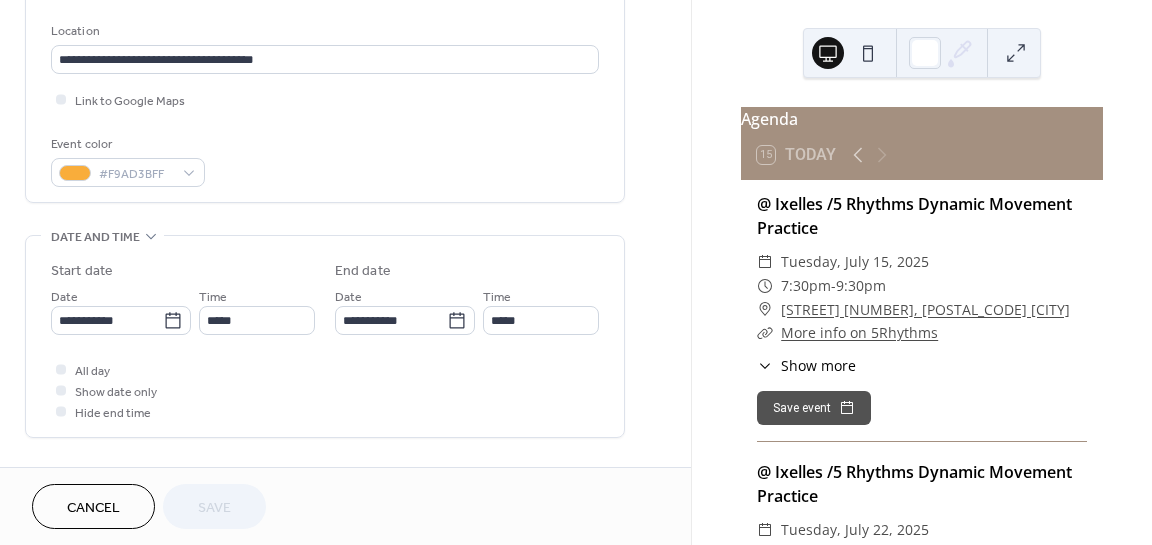 scroll, scrollTop: 524, scrollLeft: 0, axis: vertical 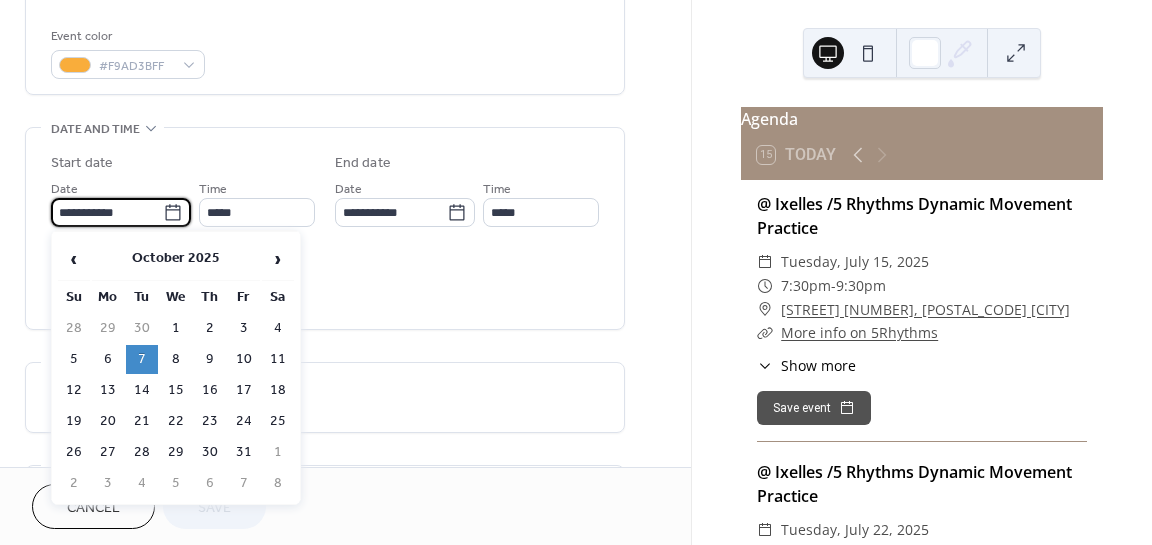 click on "**********" at bounding box center (107, 212) 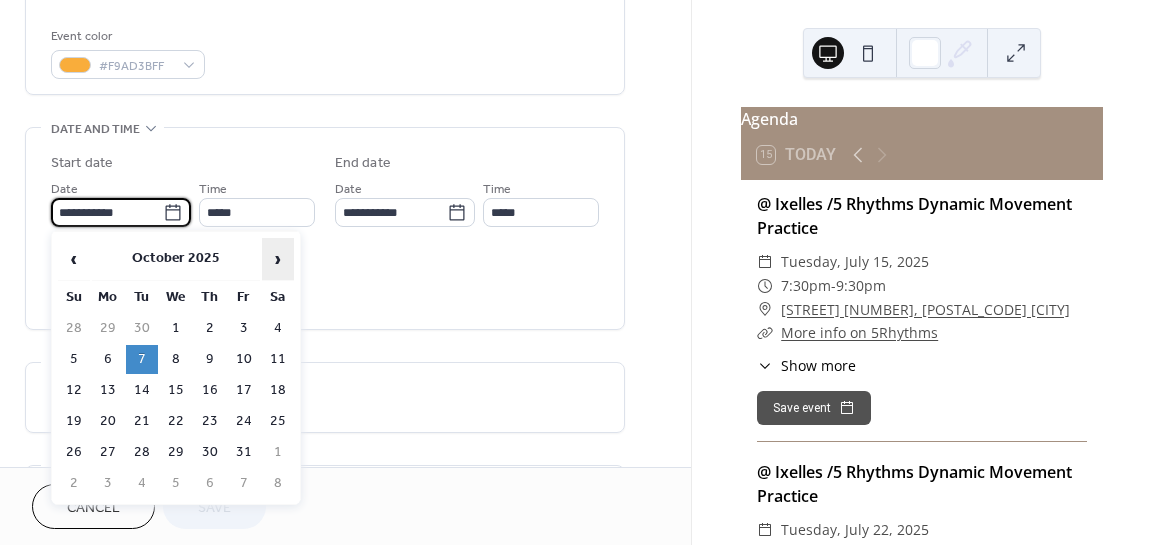 click on "›" at bounding box center [278, 259] 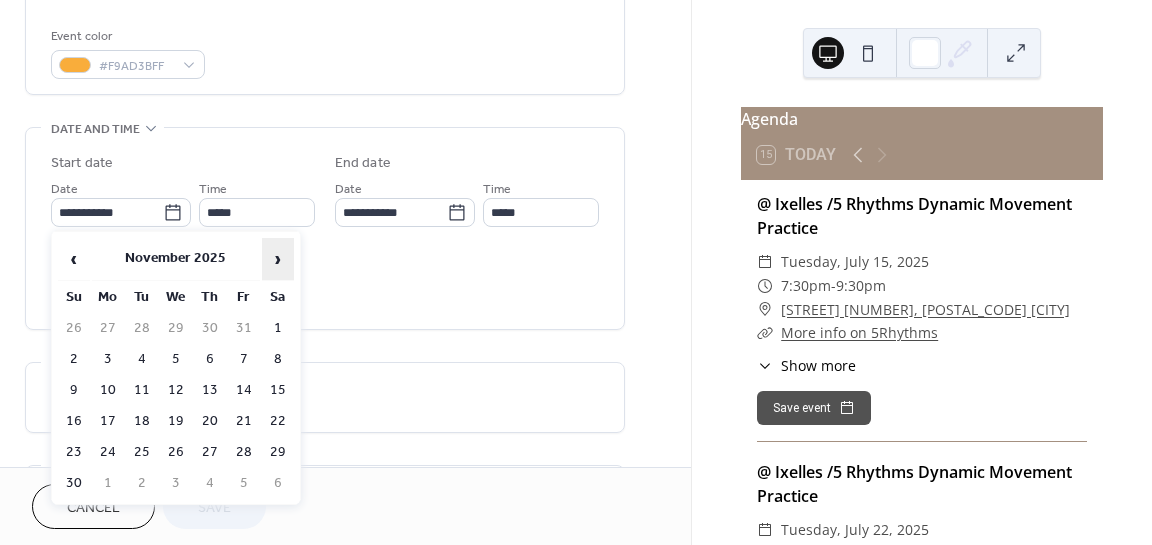 click on "›" at bounding box center [278, 259] 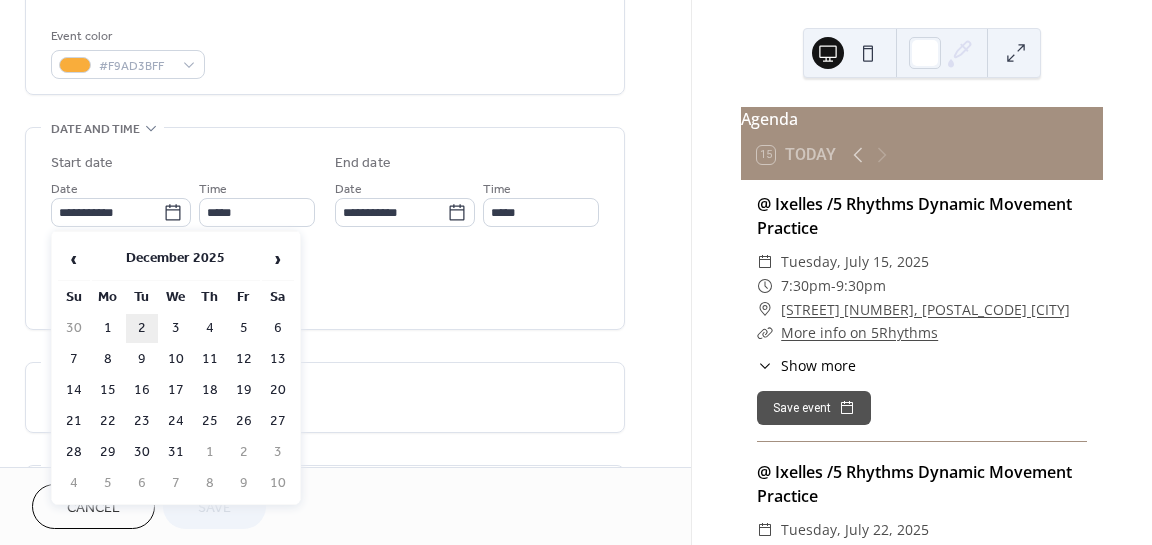 click on "2" at bounding box center (142, 328) 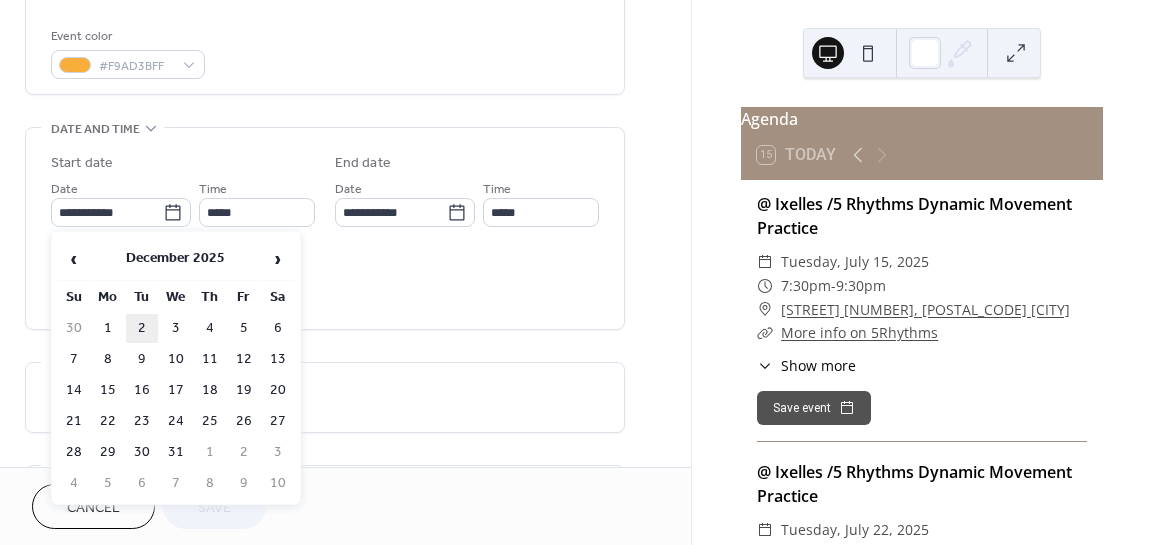 type on "**********" 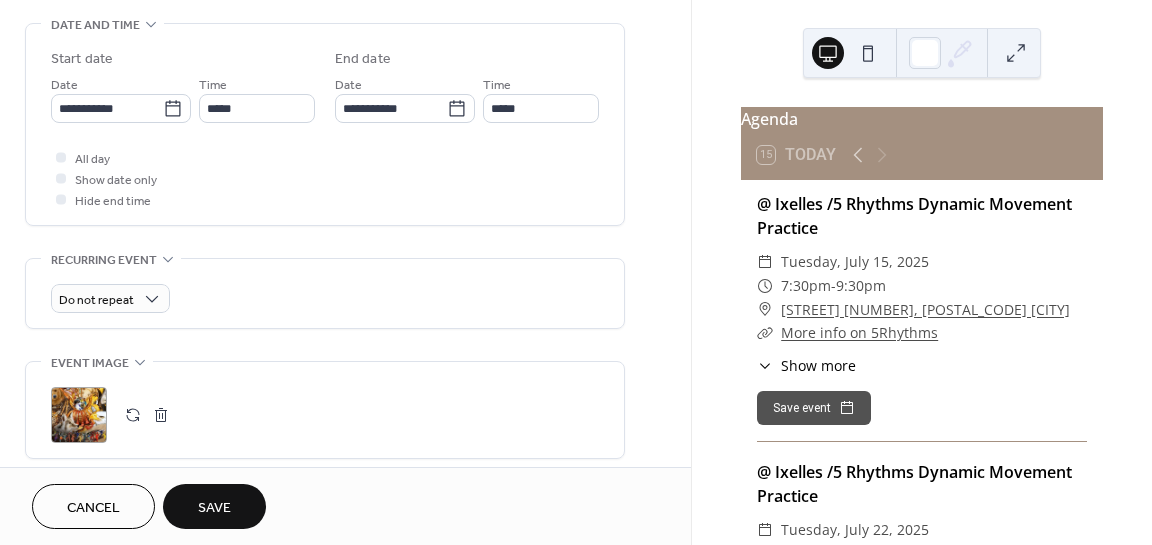 scroll, scrollTop: 635, scrollLeft: 0, axis: vertical 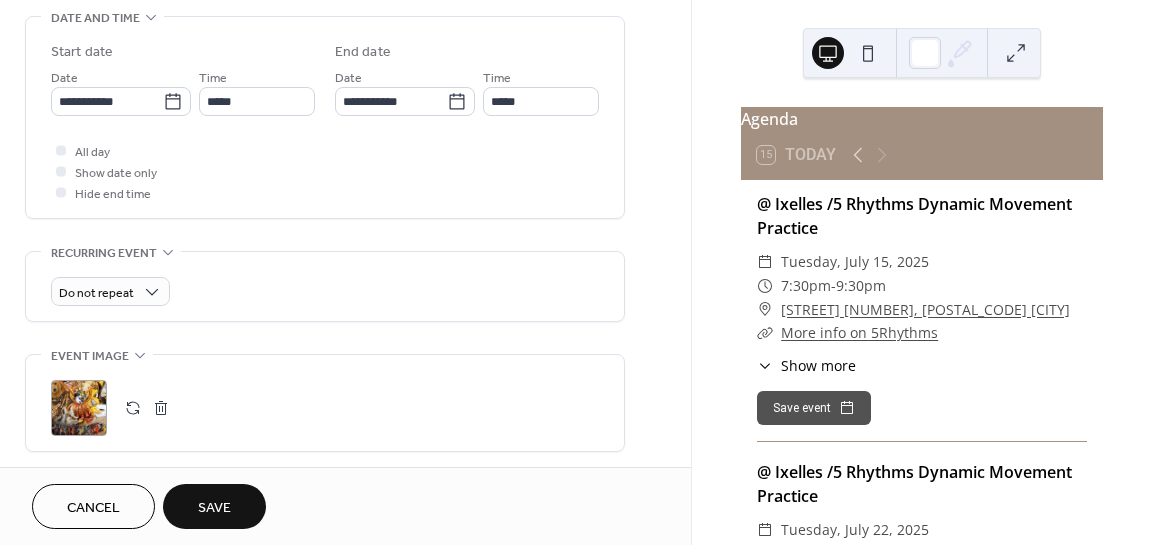click on "Save" at bounding box center (214, 508) 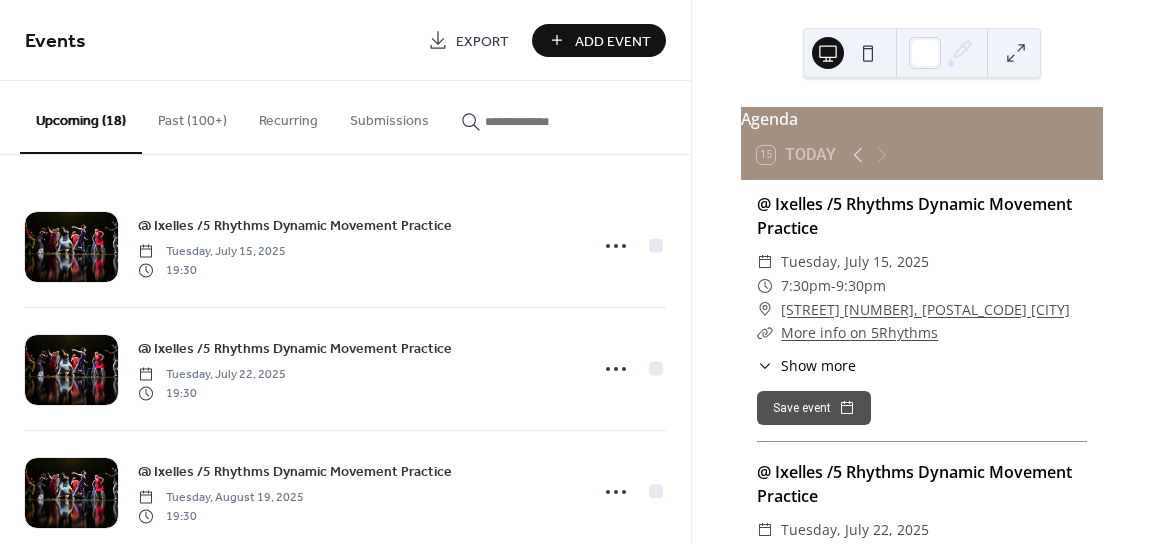 click on "Past (100+)" at bounding box center [192, 116] 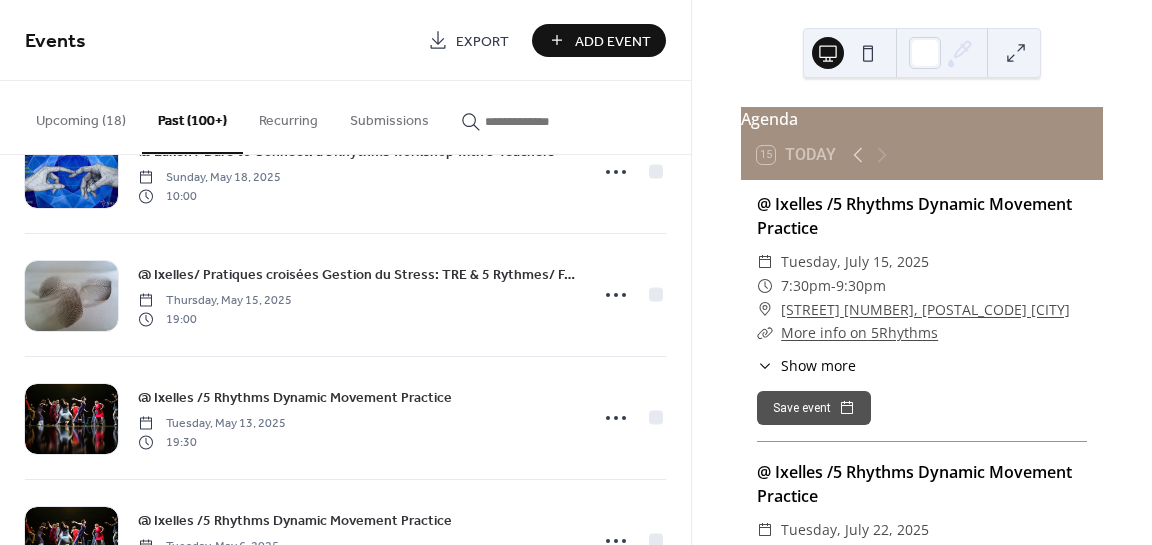 scroll, scrollTop: 1594, scrollLeft: 0, axis: vertical 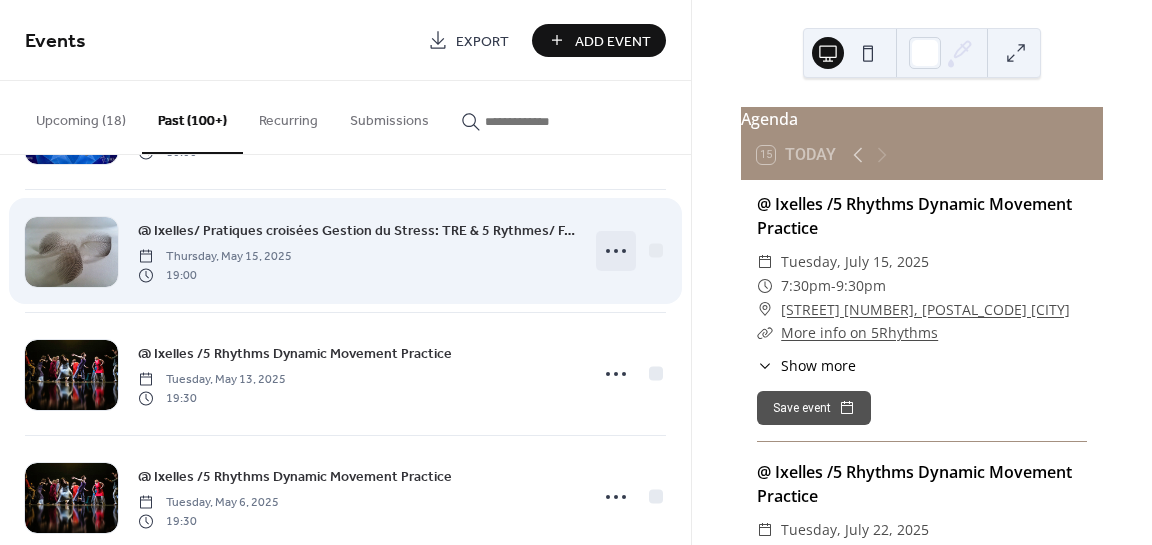 click 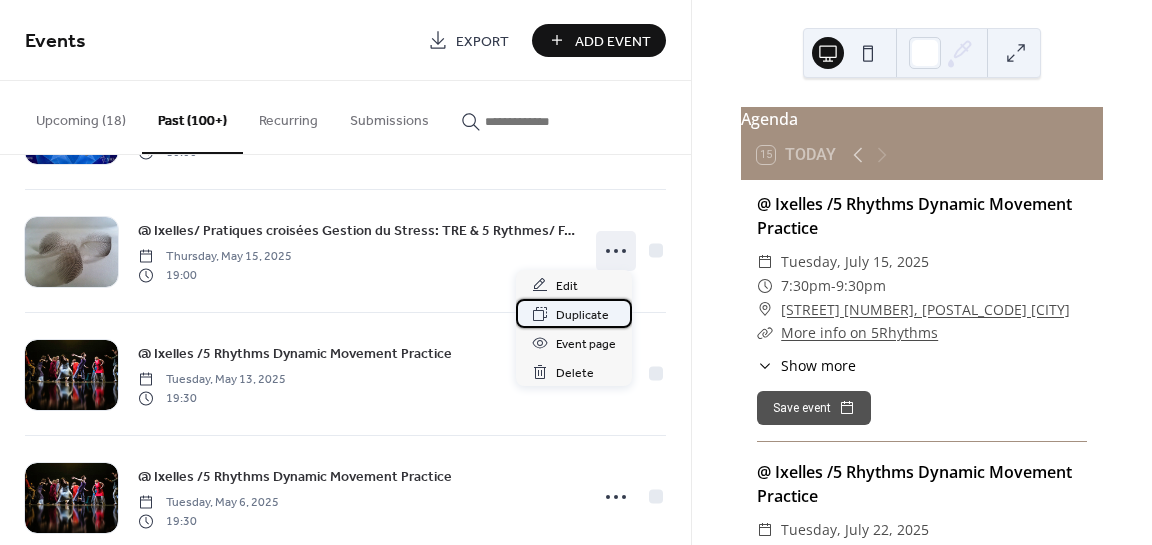 click on "Duplicate" at bounding box center (582, 315) 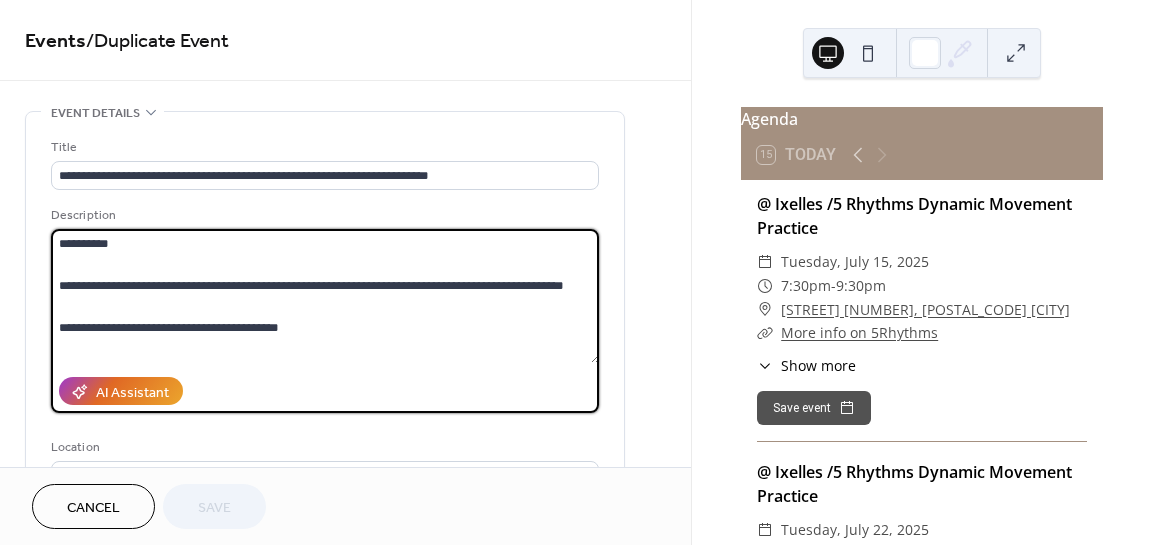 click at bounding box center (325, 296) 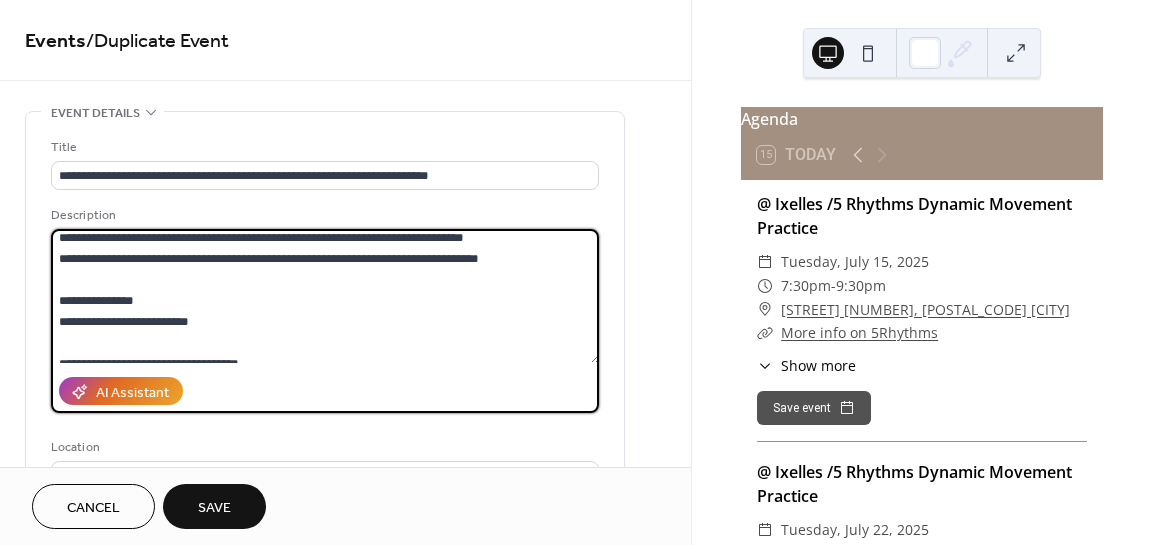 scroll, scrollTop: 1050, scrollLeft: 0, axis: vertical 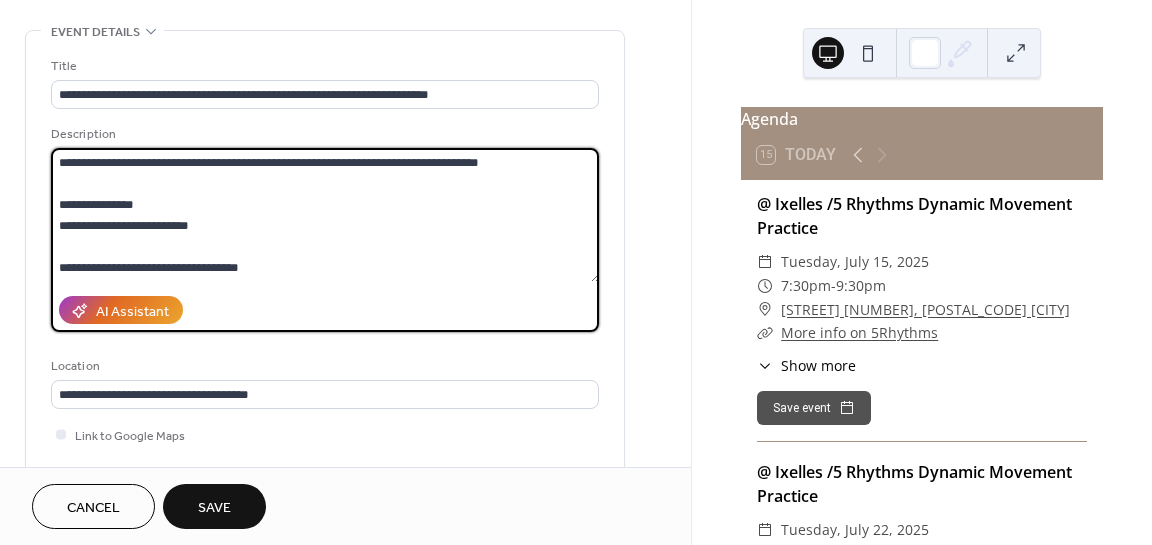 click at bounding box center [325, 215] 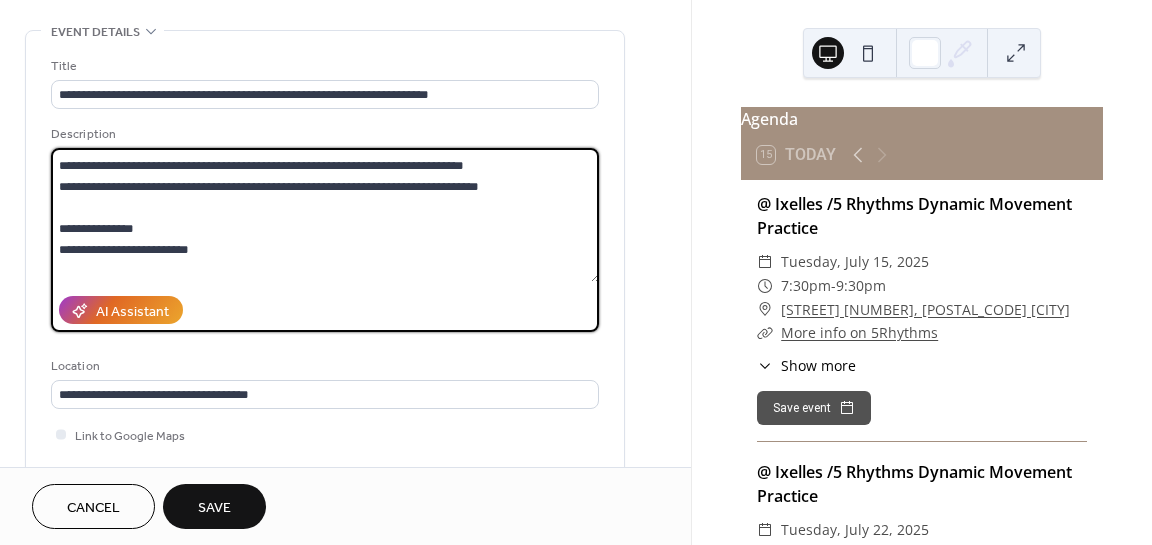scroll, scrollTop: 1047, scrollLeft: 0, axis: vertical 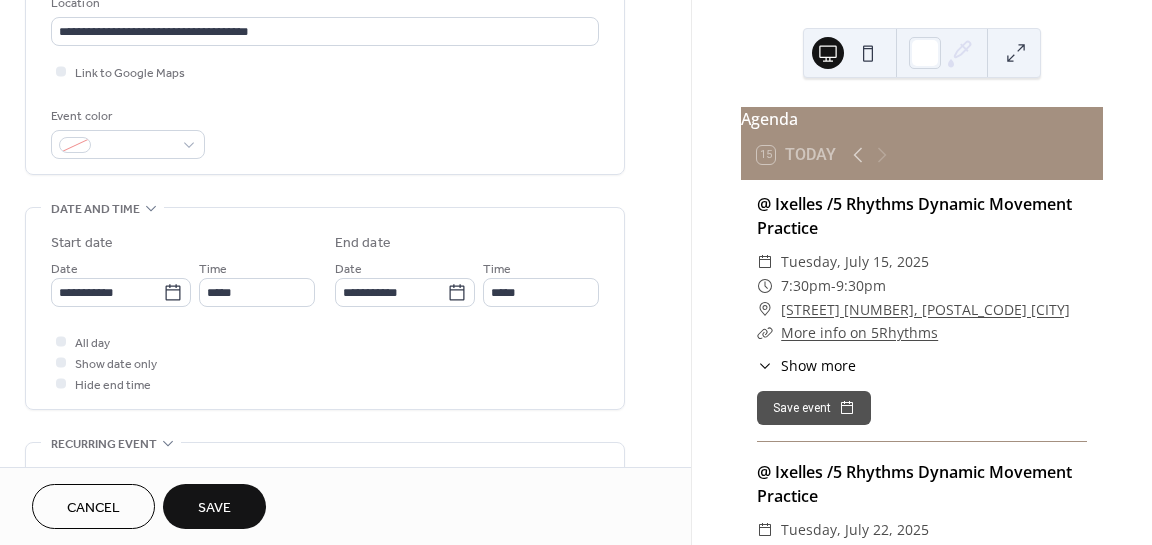 type on "**********" 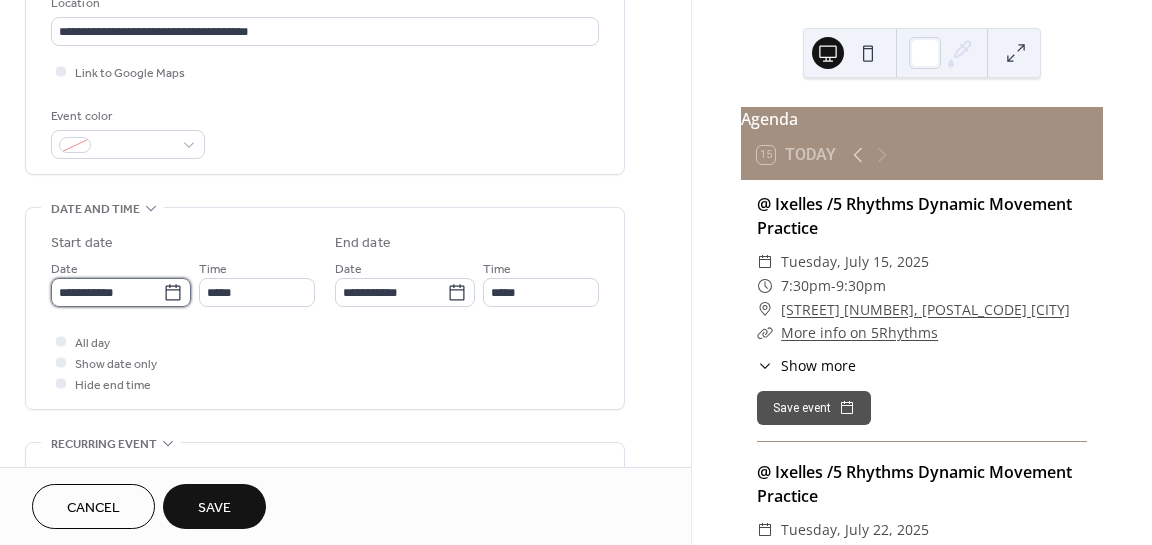 click on "**********" at bounding box center (107, 292) 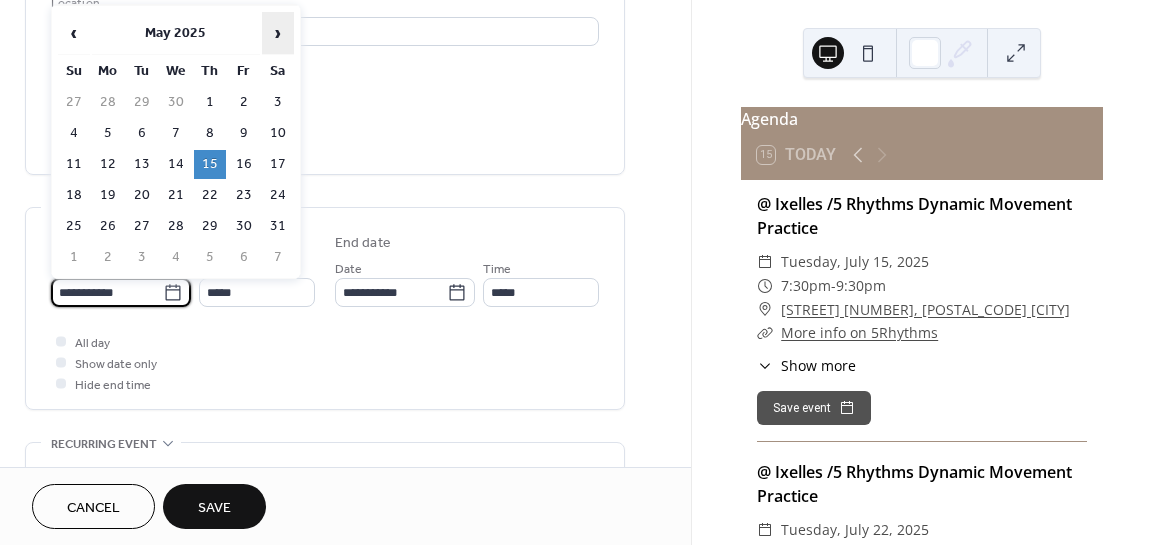 click on "›" at bounding box center [278, 33] 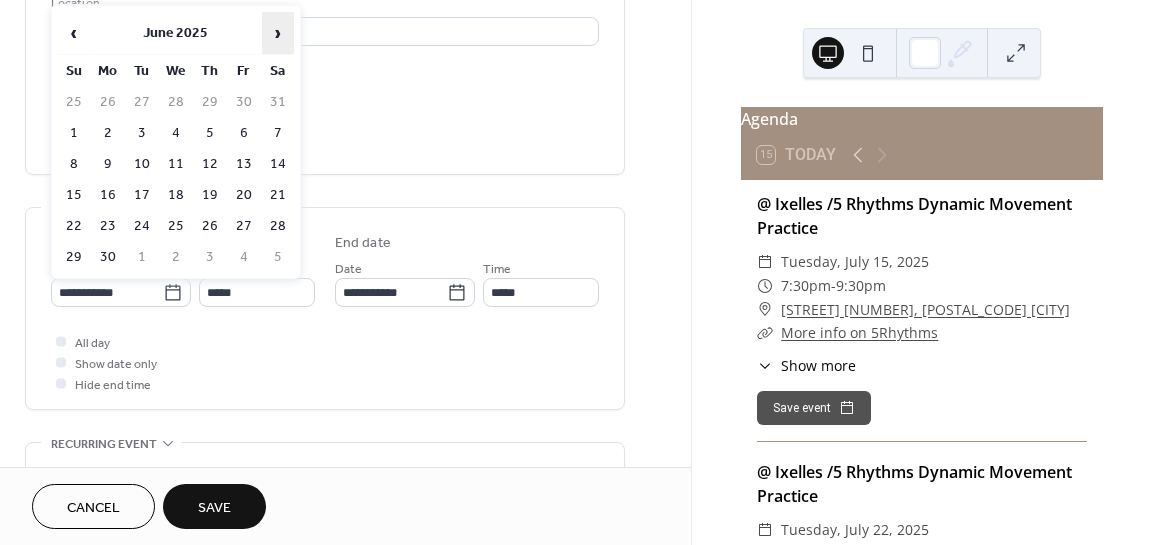 click on "›" at bounding box center (278, 33) 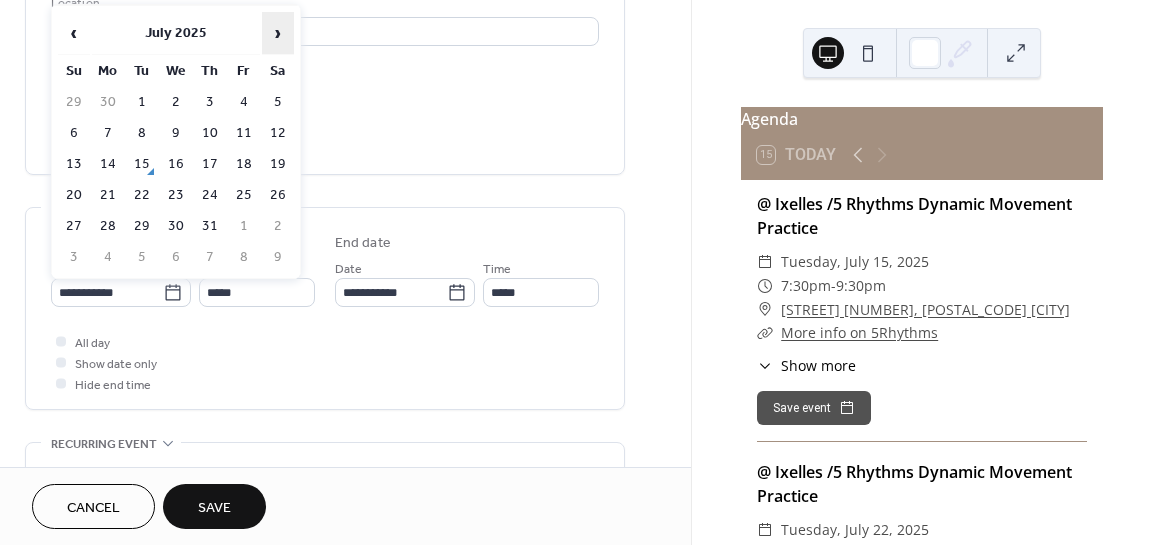 click on "›" at bounding box center (278, 33) 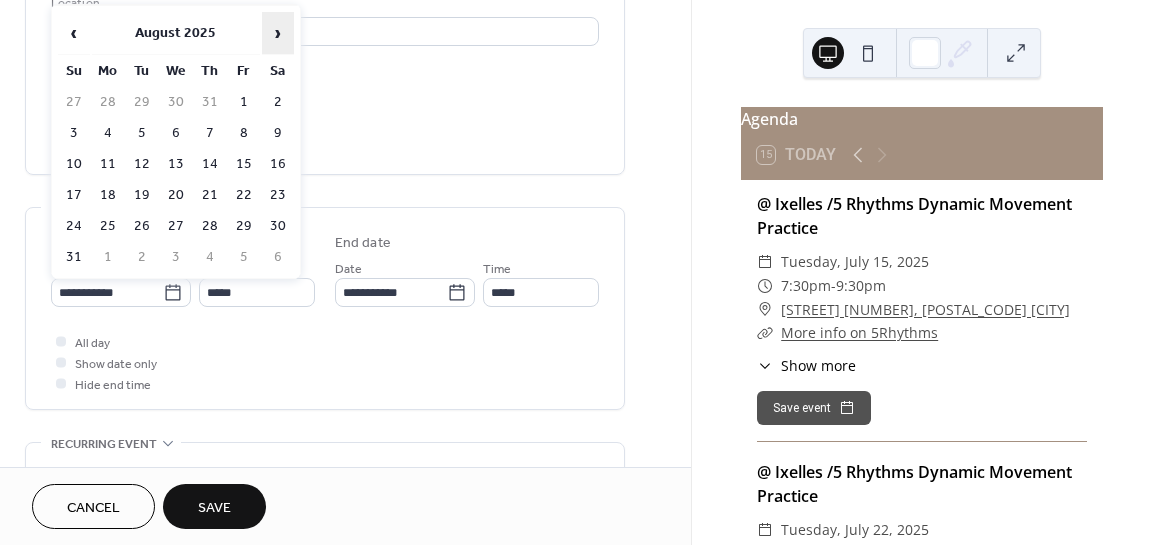 click on "›" at bounding box center [278, 33] 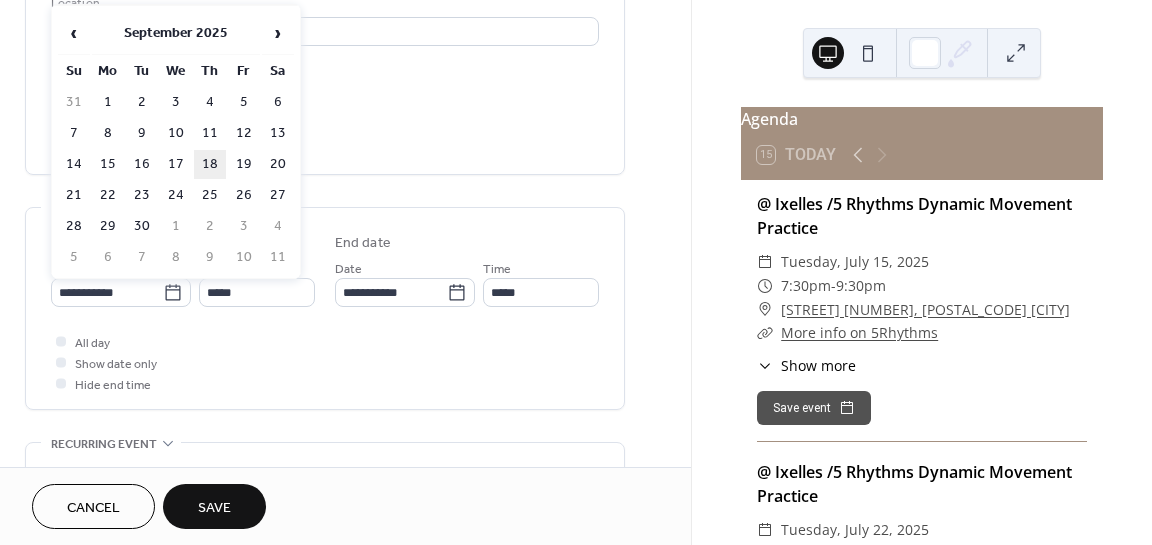 click on "18" at bounding box center (210, 164) 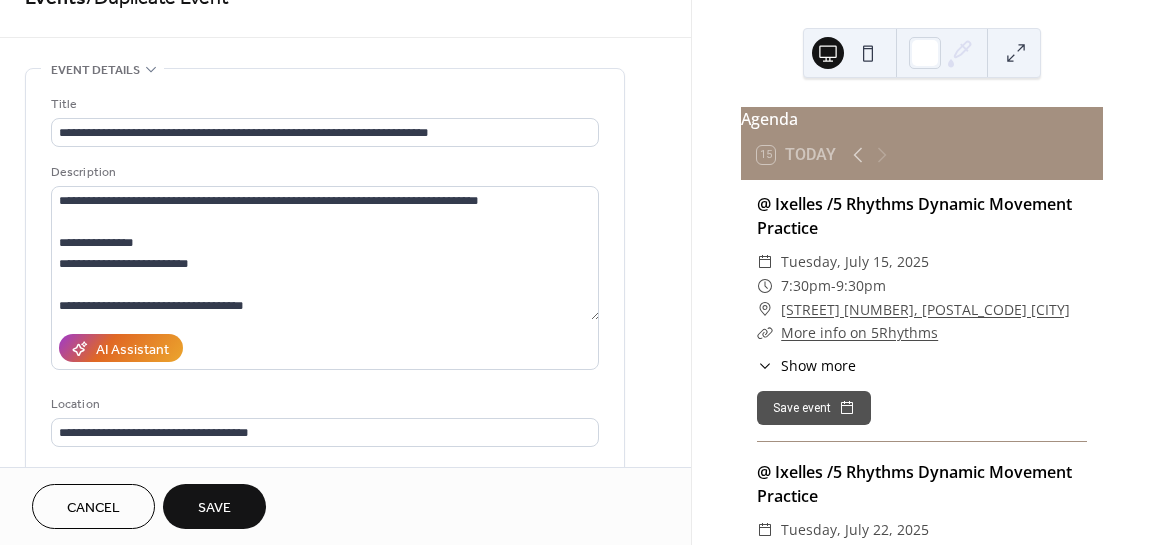 scroll, scrollTop: 39, scrollLeft: 0, axis: vertical 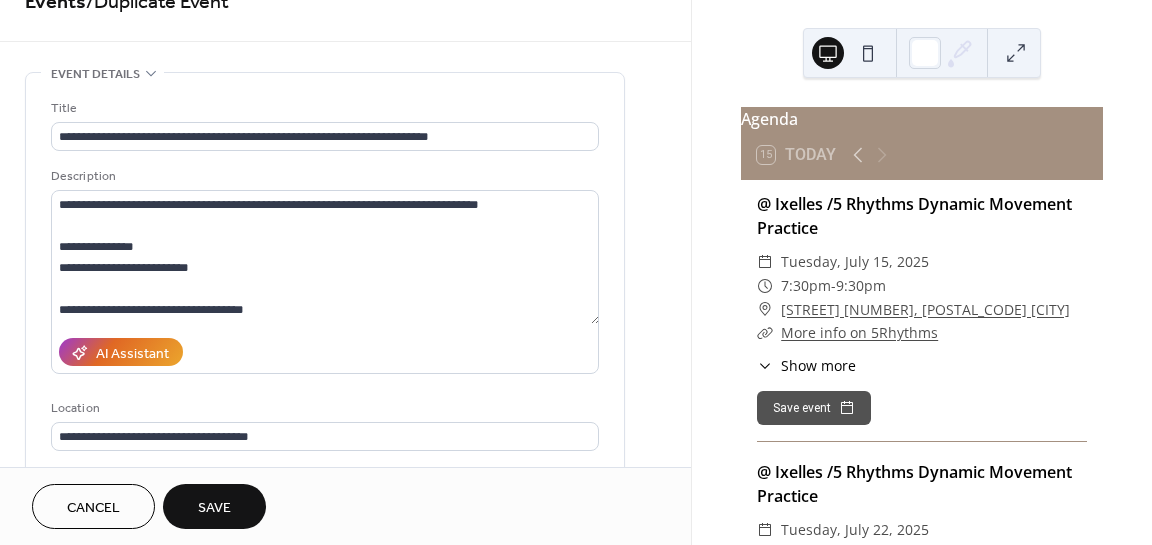 click on "Save" at bounding box center [214, 508] 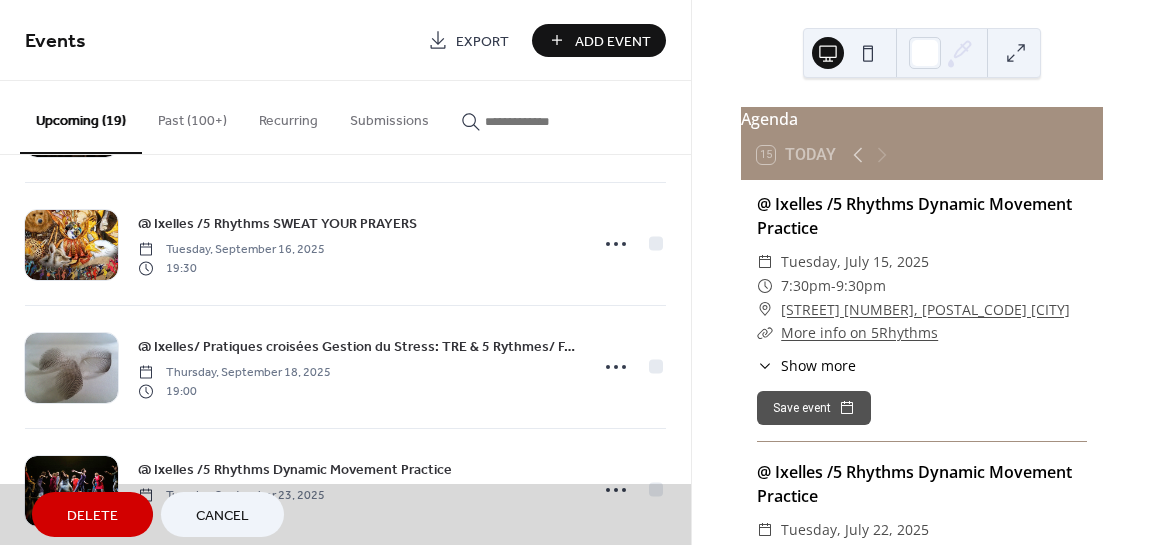 scroll, scrollTop: 640, scrollLeft: 0, axis: vertical 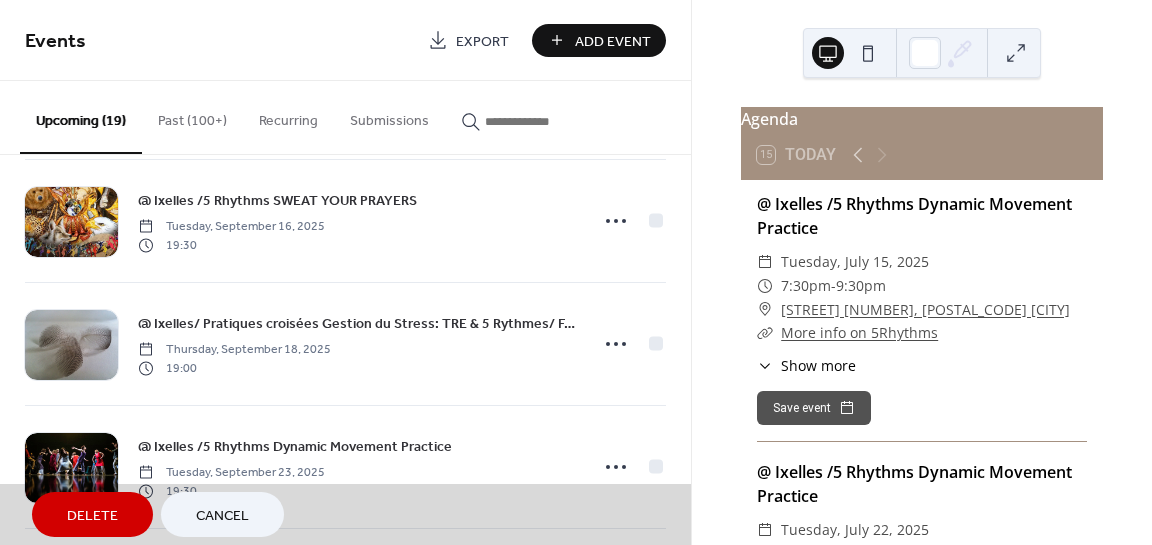 click on "Cancel" at bounding box center [222, 516] 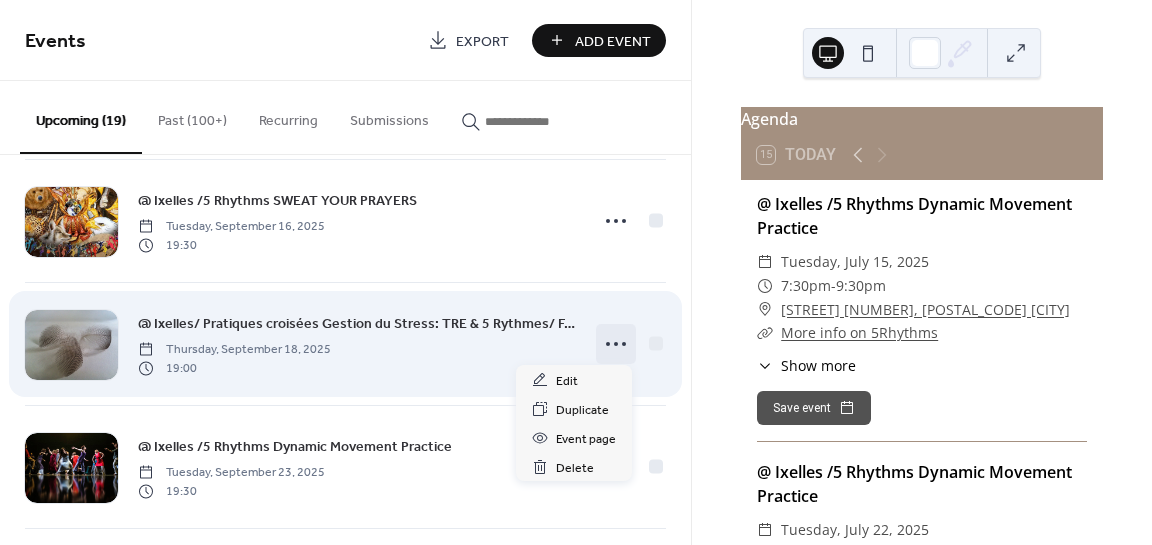 click 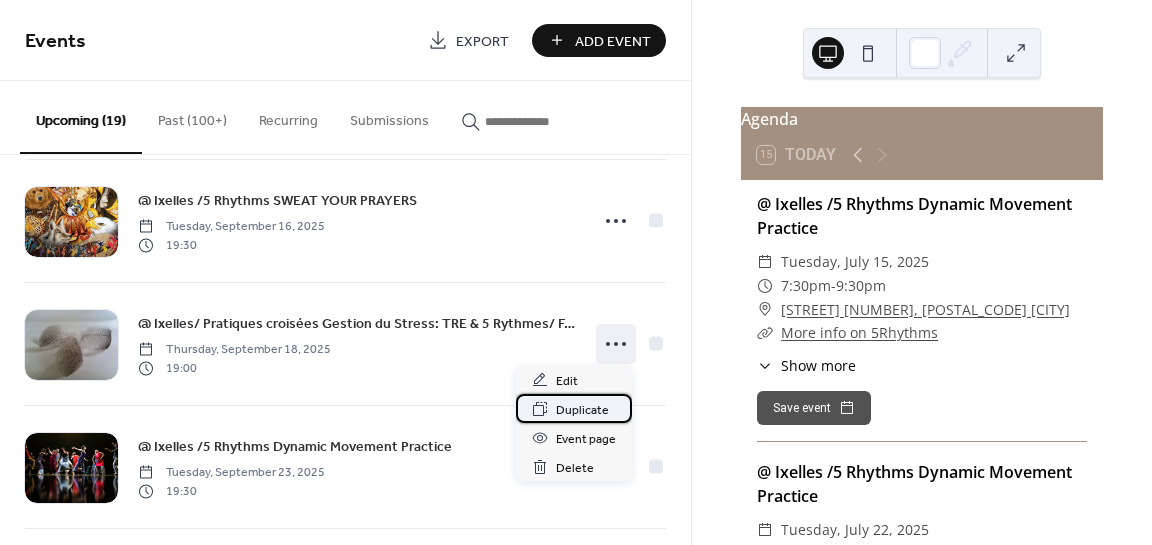 click on "Duplicate" at bounding box center [582, 410] 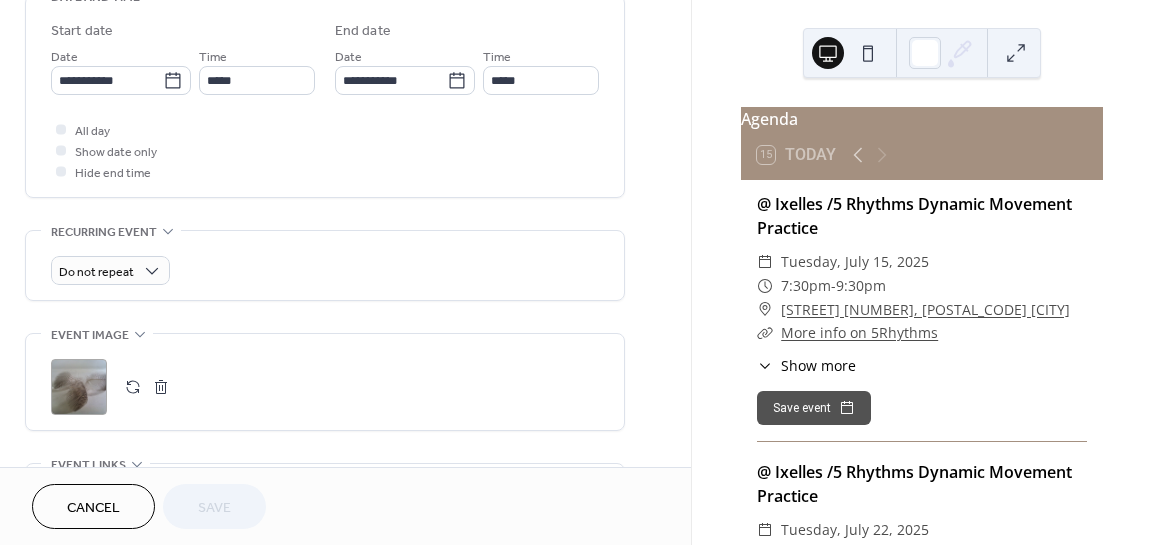 scroll, scrollTop: 671, scrollLeft: 0, axis: vertical 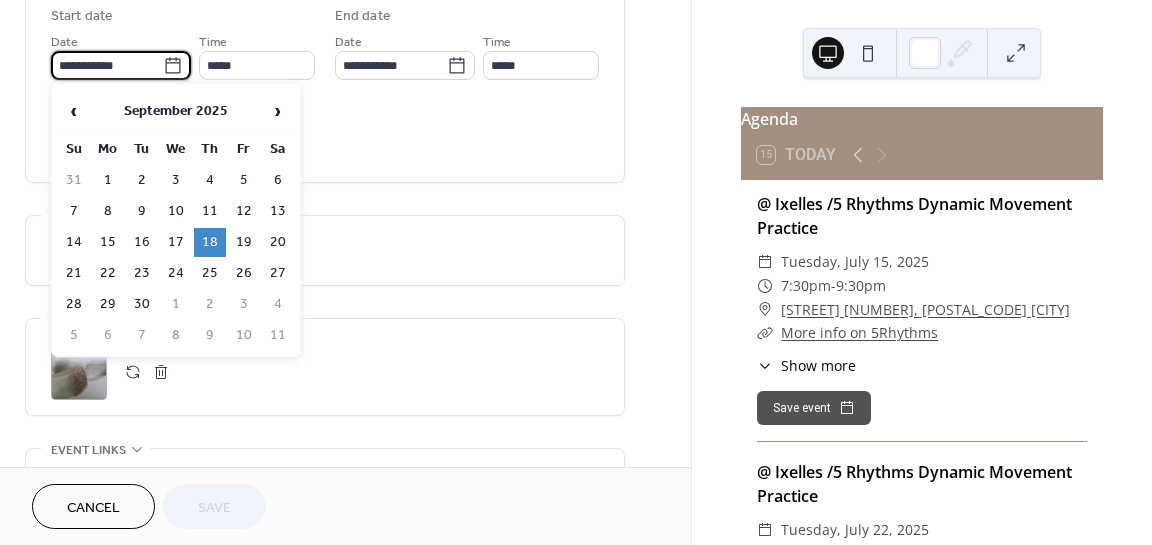 click on "**********" at bounding box center [107, 65] 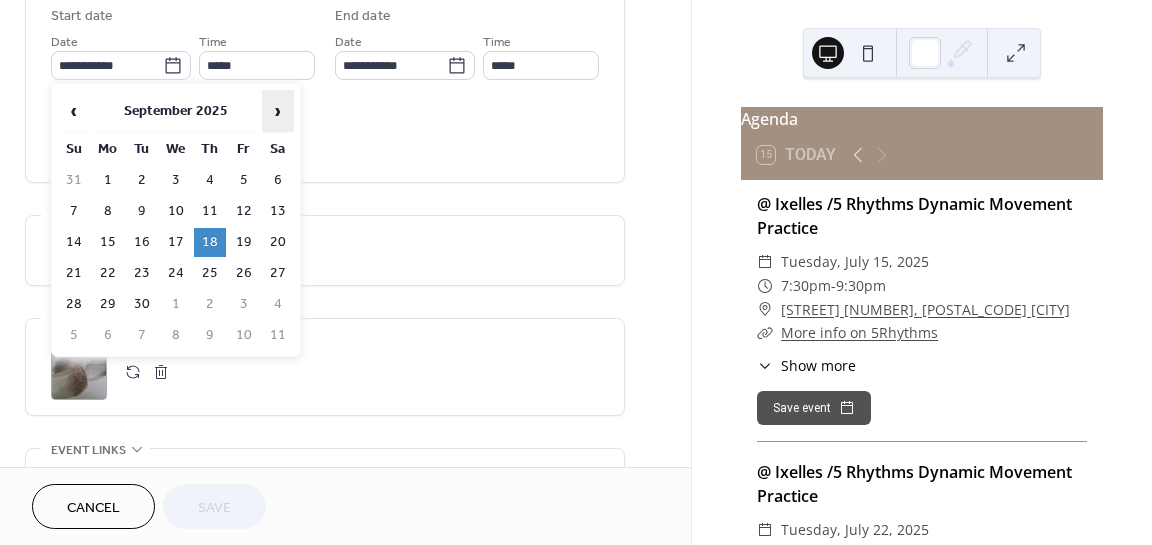 click on "›" at bounding box center [278, 111] 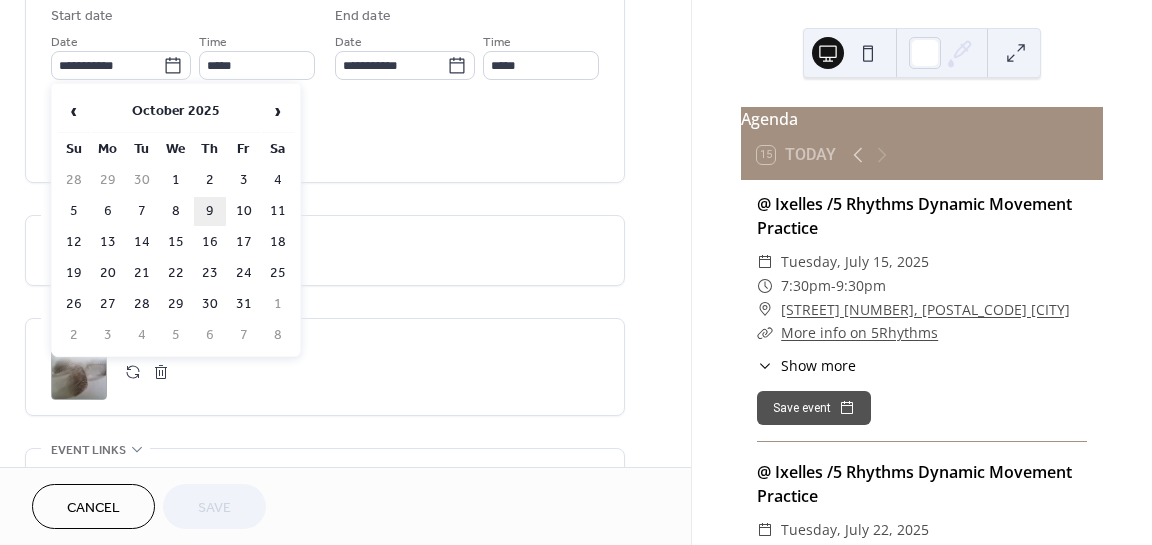 click on "9" at bounding box center [210, 211] 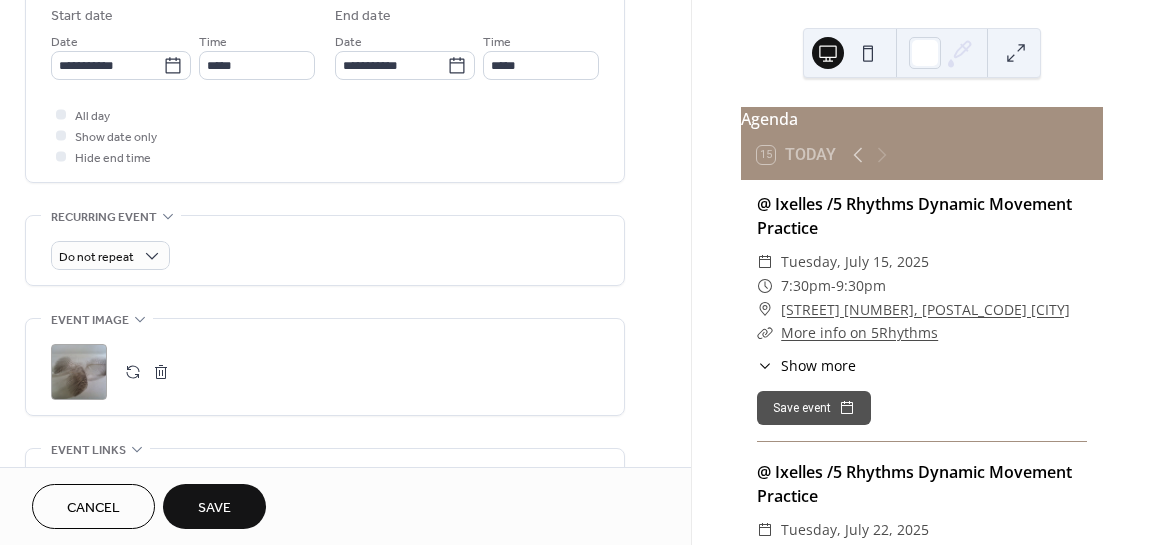 click on "Save" at bounding box center (214, 508) 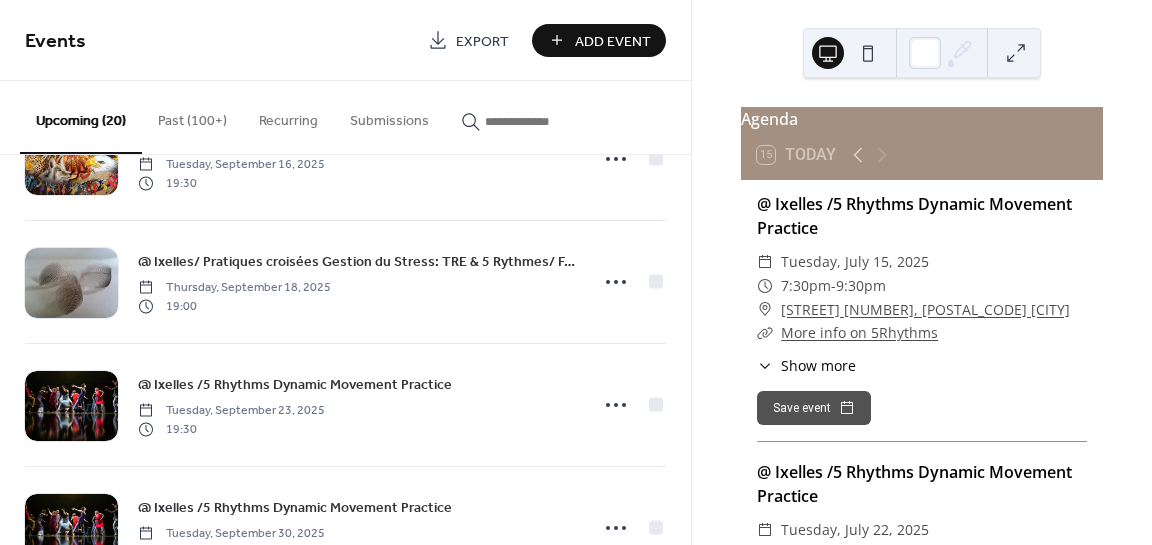 scroll, scrollTop: 711, scrollLeft: 0, axis: vertical 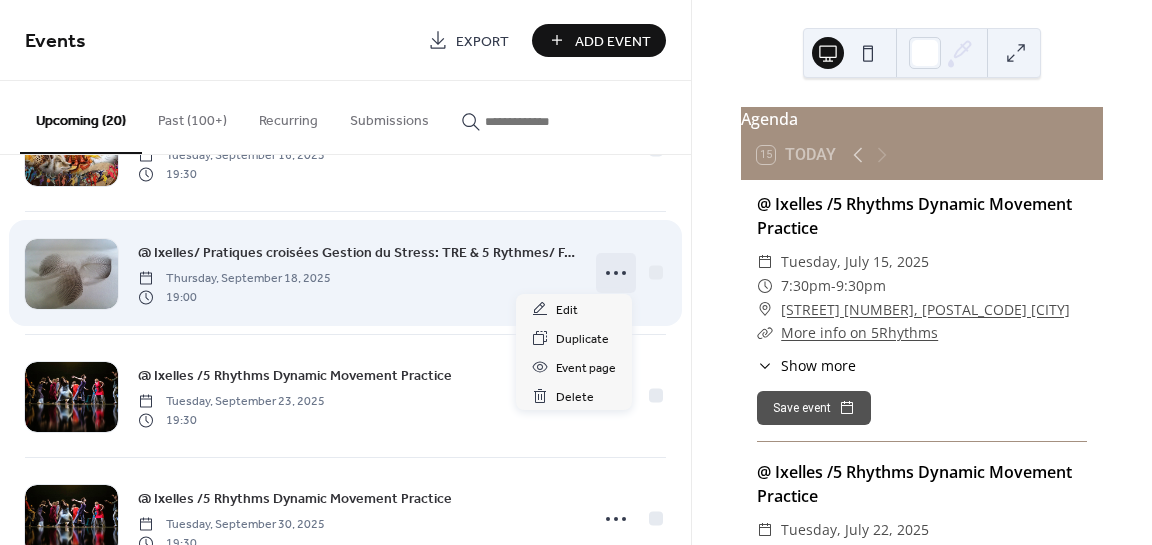 click 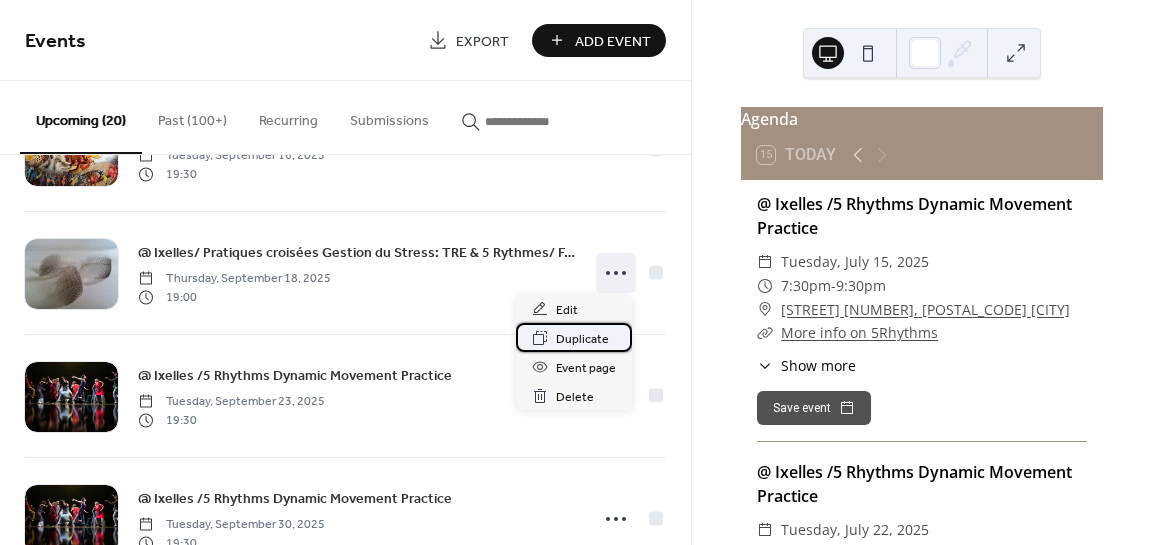 click on "Duplicate" at bounding box center (582, 339) 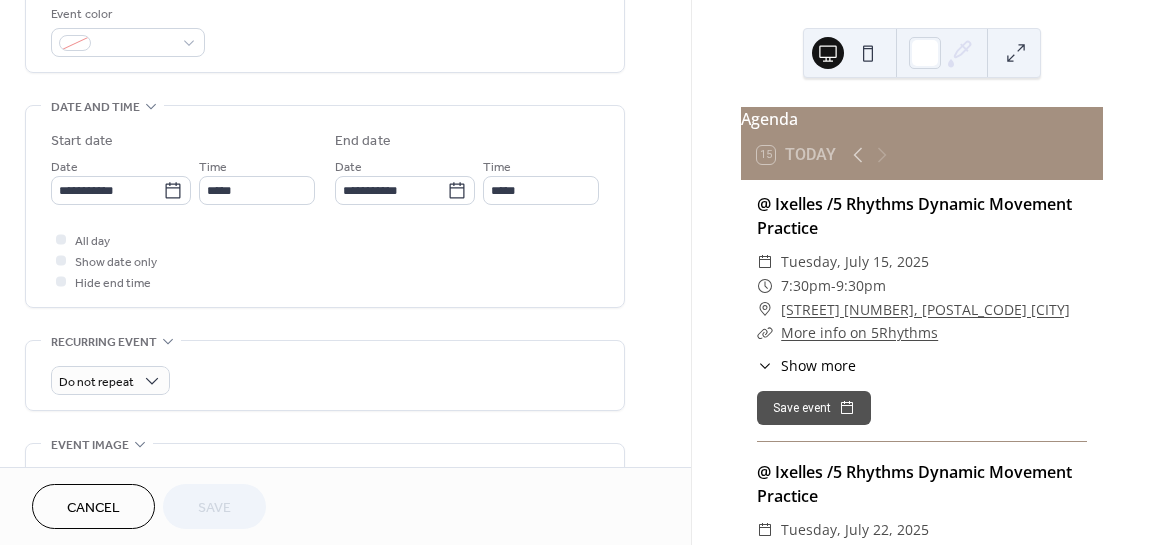 scroll, scrollTop: 682, scrollLeft: 0, axis: vertical 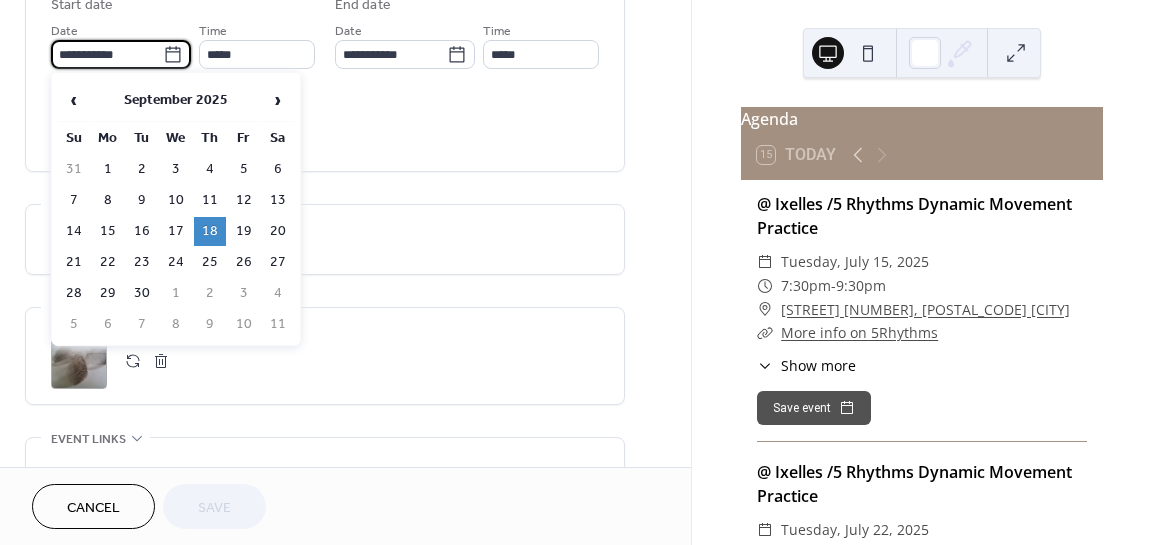 click on "**********" at bounding box center (107, 54) 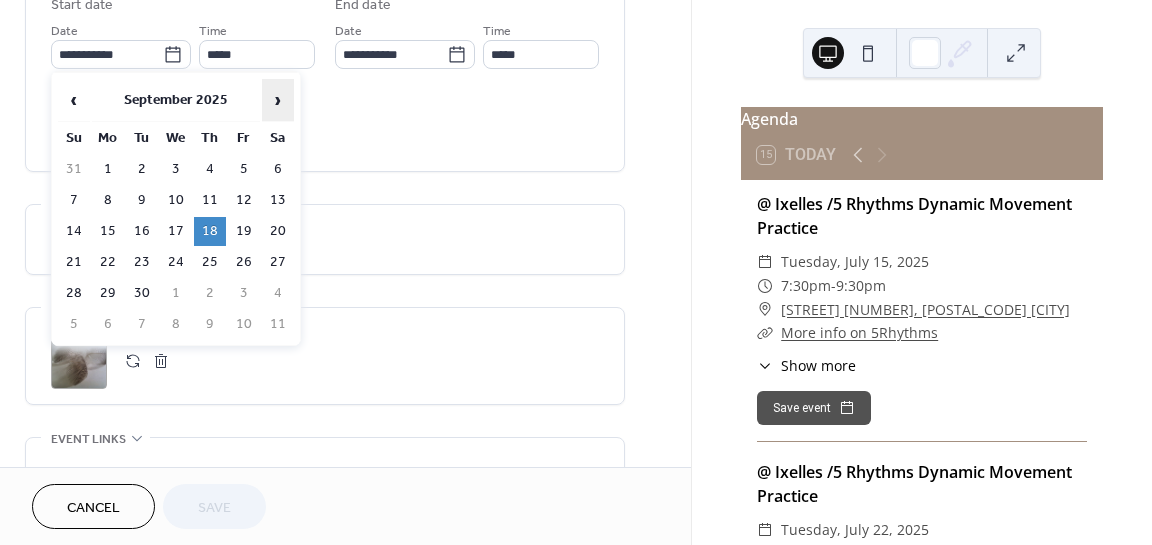 click on "›" at bounding box center (278, 100) 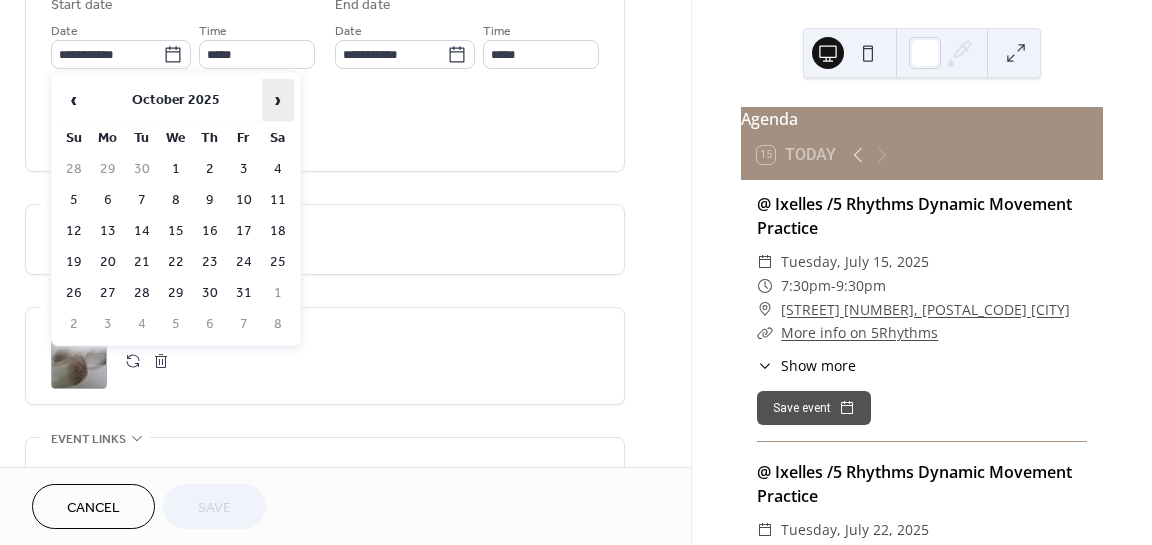 click on "›" at bounding box center (278, 100) 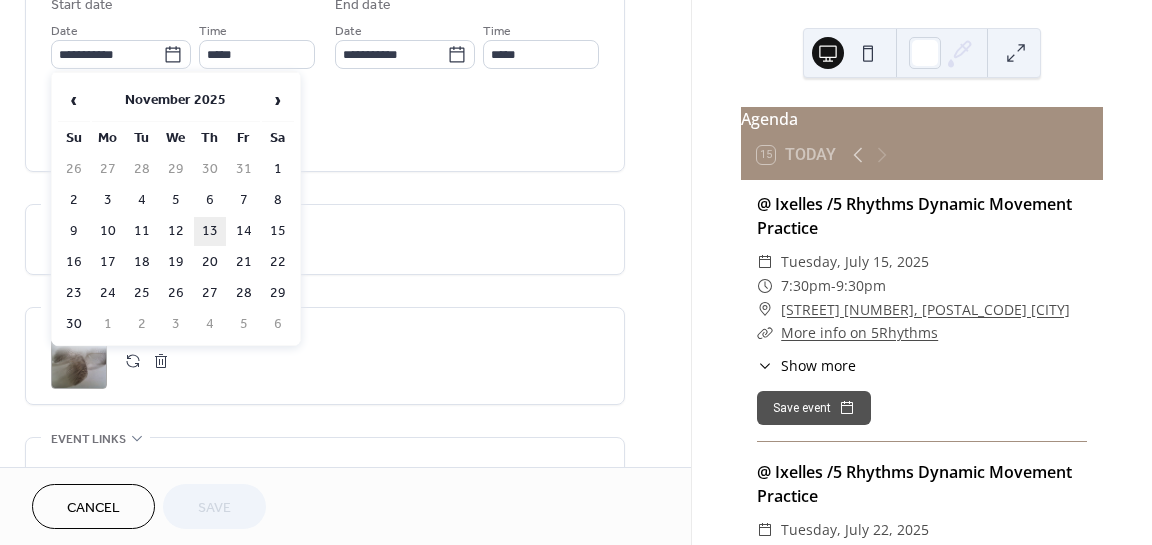 click on "13" at bounding box center [210, 231] 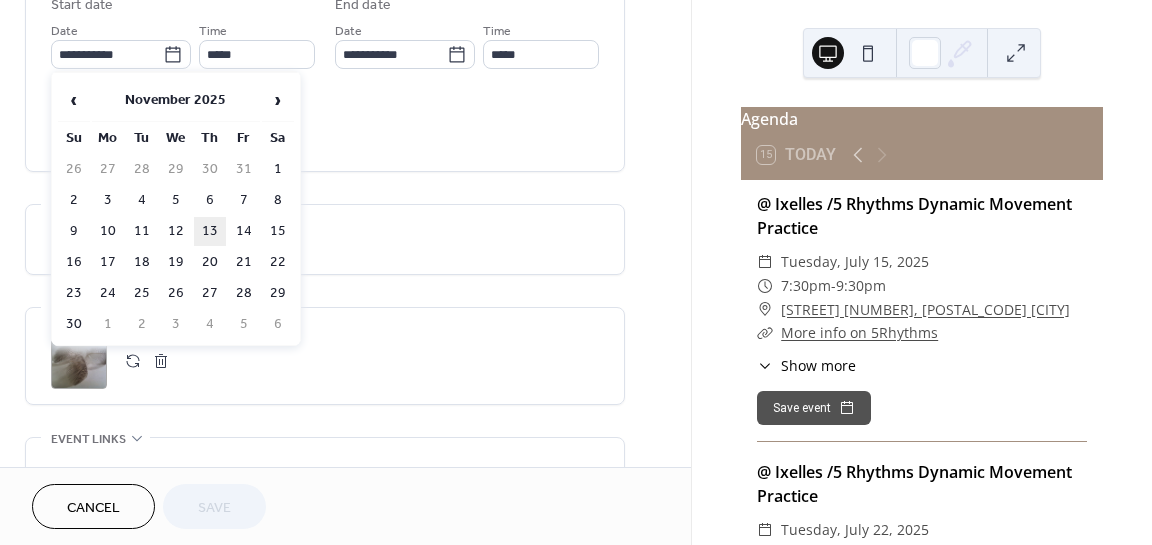 type on "**********" 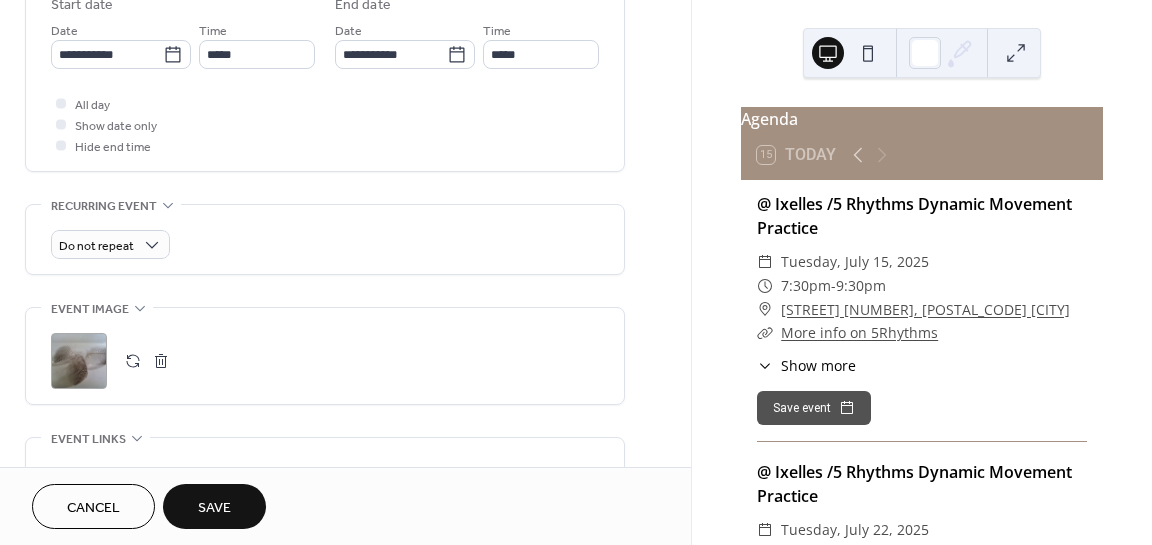 click on "Save" at bounding box center [214, 508] 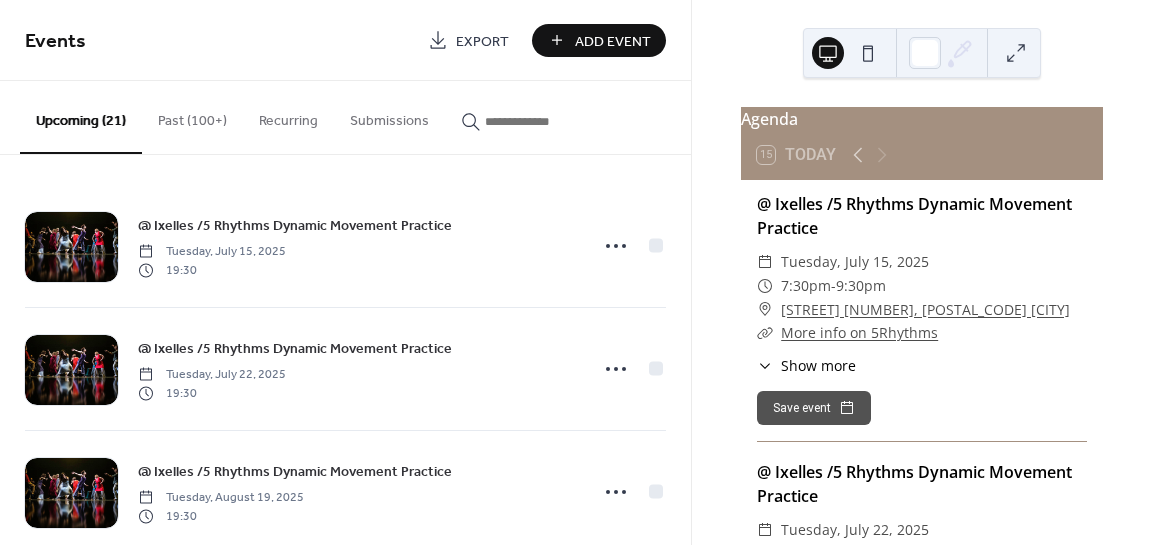 click on "Past (100+)" at bounding box center (192, 116) 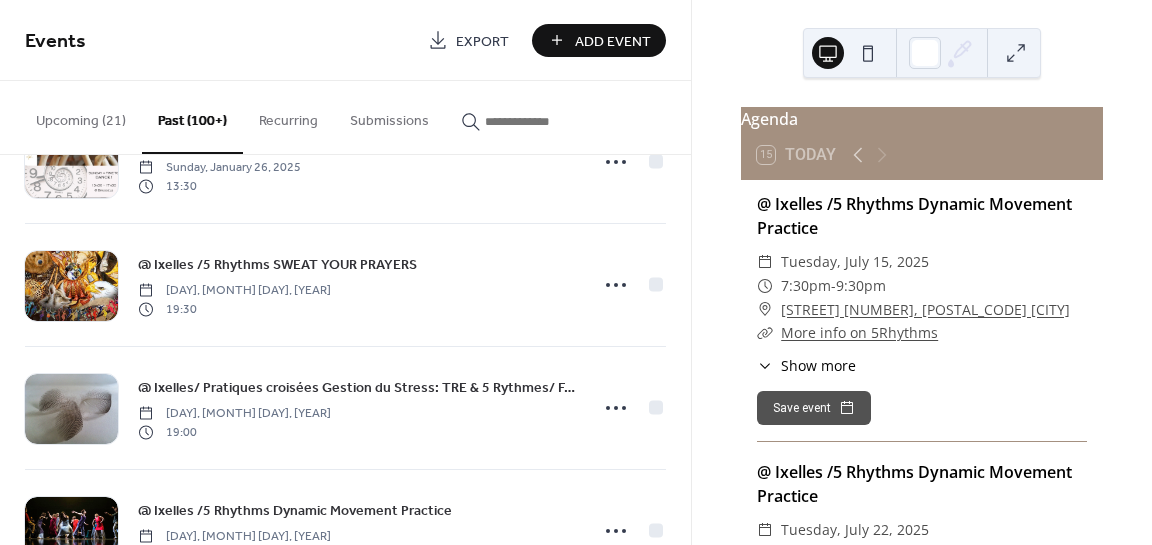 scroll, scrollTop: 4575, scrollLeft: 0, axis: vertical 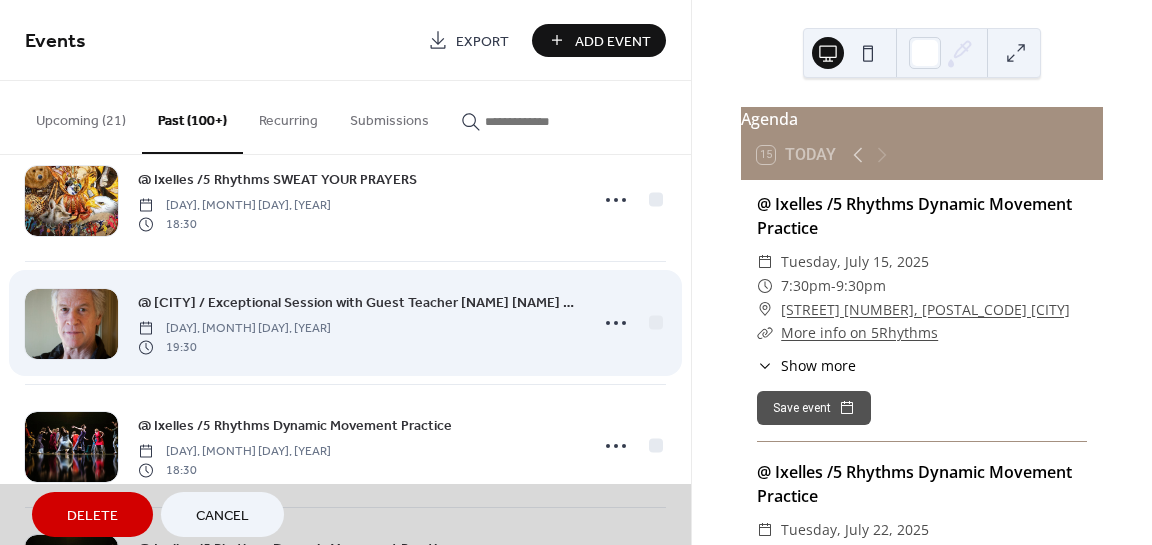 click on "@ Ixelles / Exceptional Session with Guest Teacher Erik Iversen / 5 Rhythms Dynamic Movement Practice Tuesday, February 13, 2024 19:30" at bounding box center [345, 322] 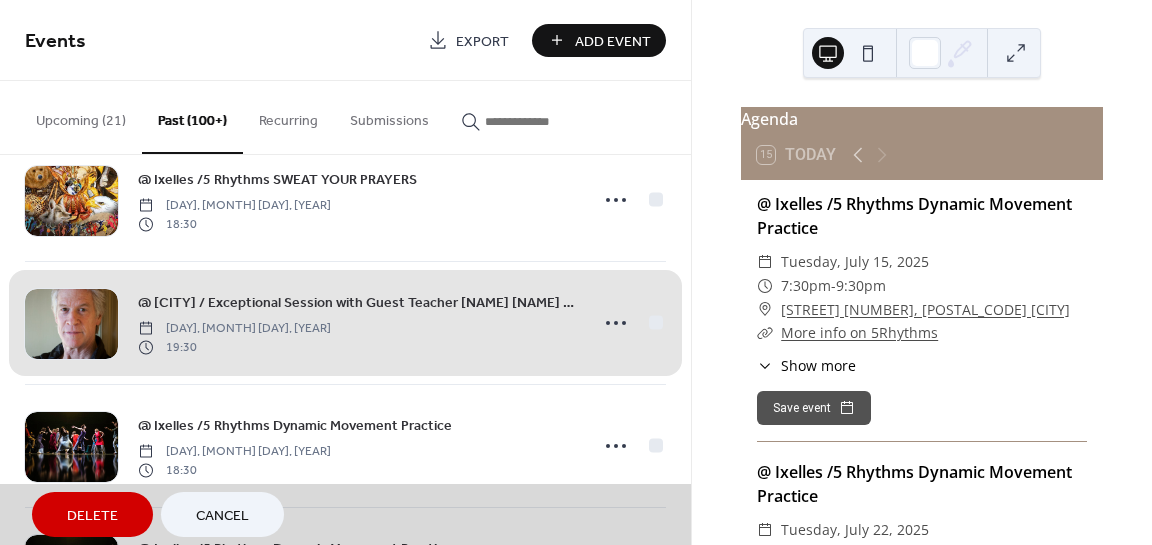 click on "@ Ixelles / Exceptional Session with Guest Teacher Erik Iversen / 5 Rhythms Dynamic Movement Practice Tuesday, February 13, 2024 19:30" at bounding box center [345, 322] 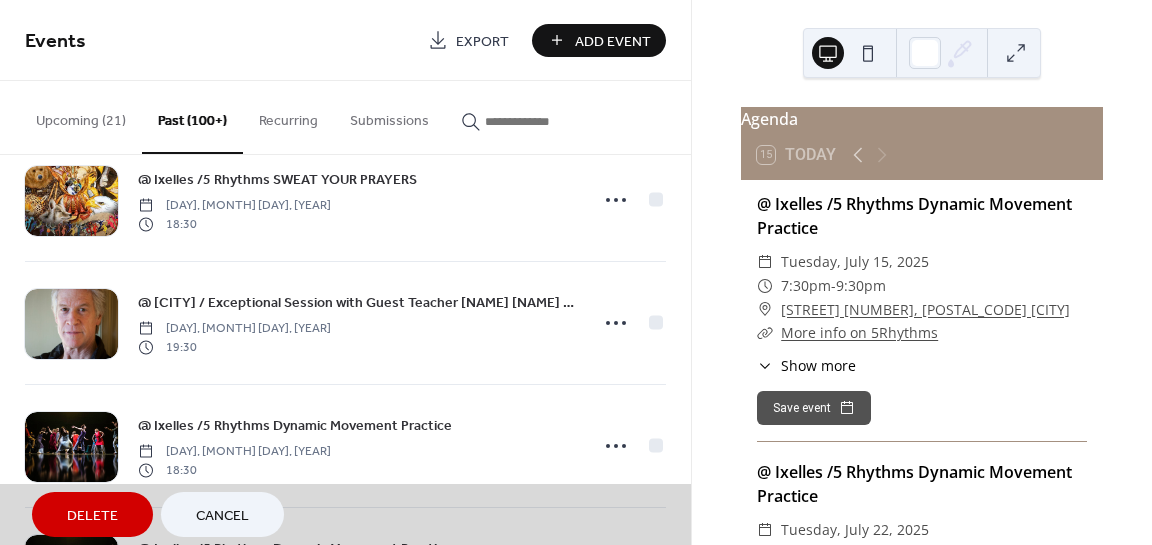 click on "Cancel" at bounding box center (222, 514) 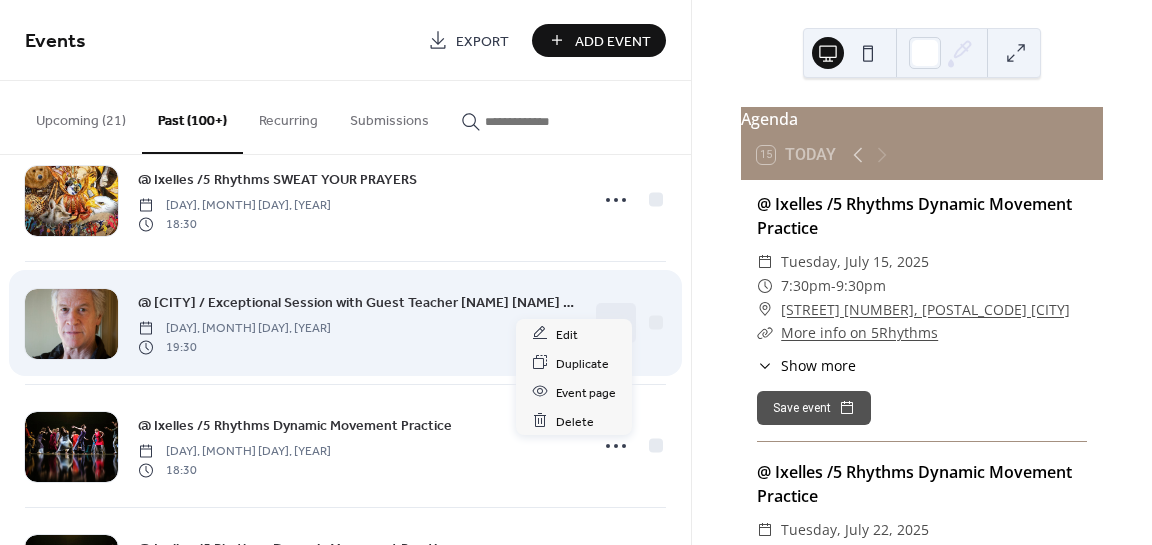 click 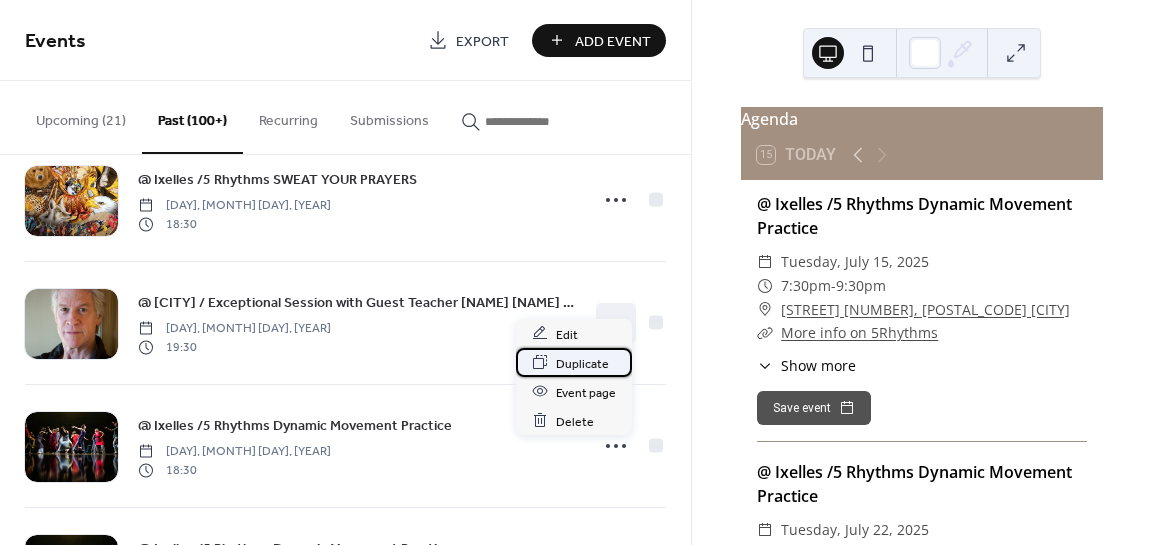click on "Duplicate" at bounding box center [582, 363] 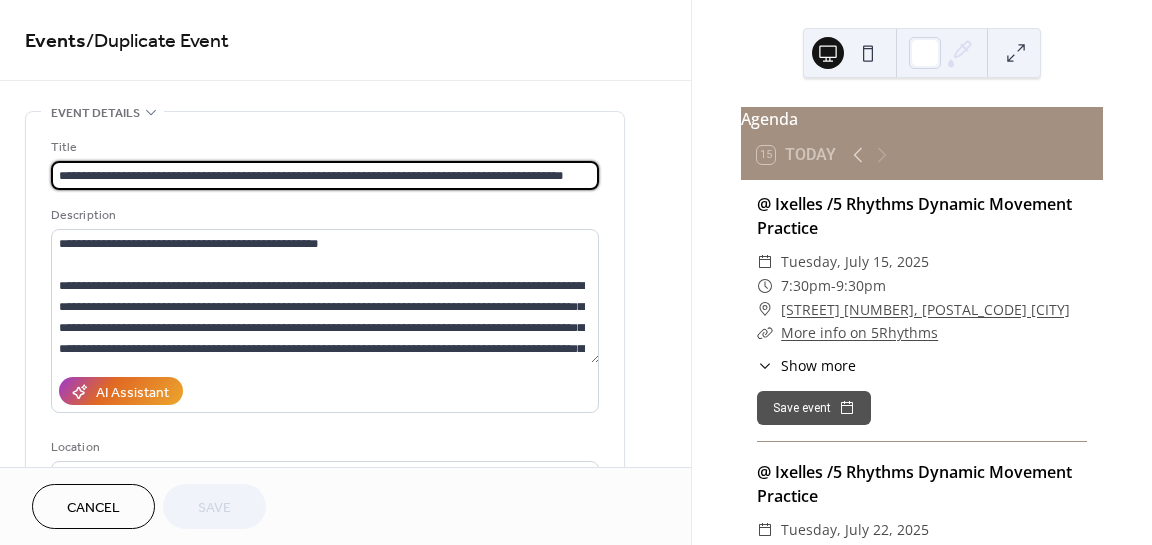 scroll, scrollTop: 0, scrollLeft: 14, axis: horizontal 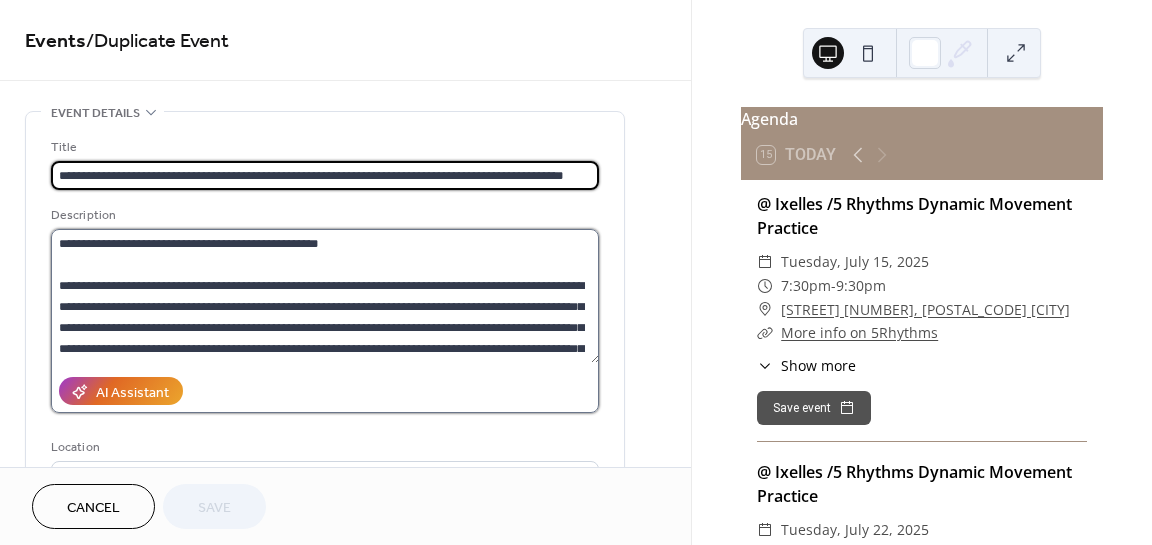 click at bounding box center [325, 296] 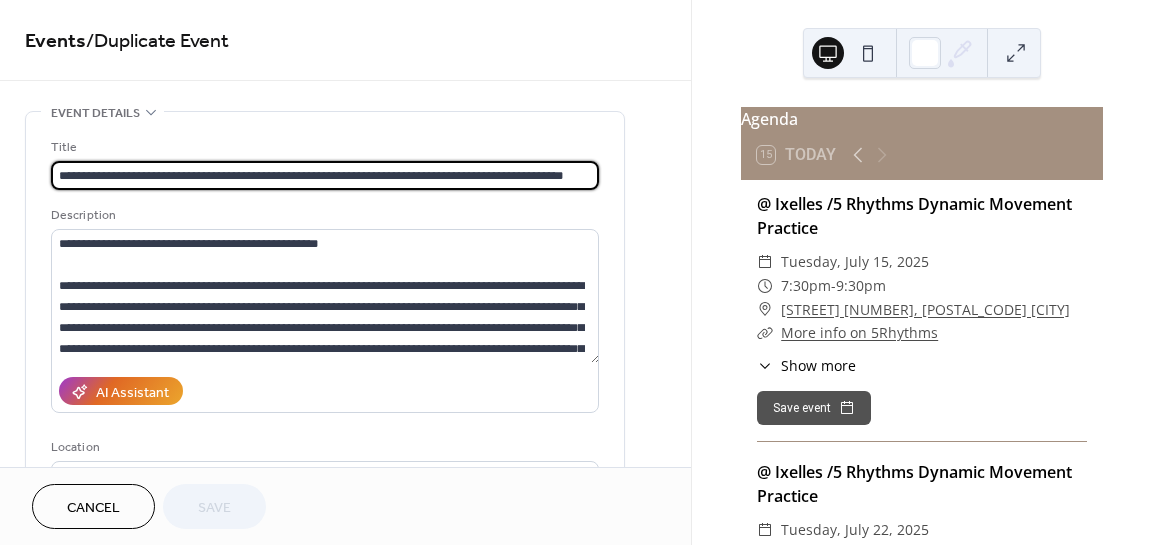 click on "**********" at bounding box center [325, 175] 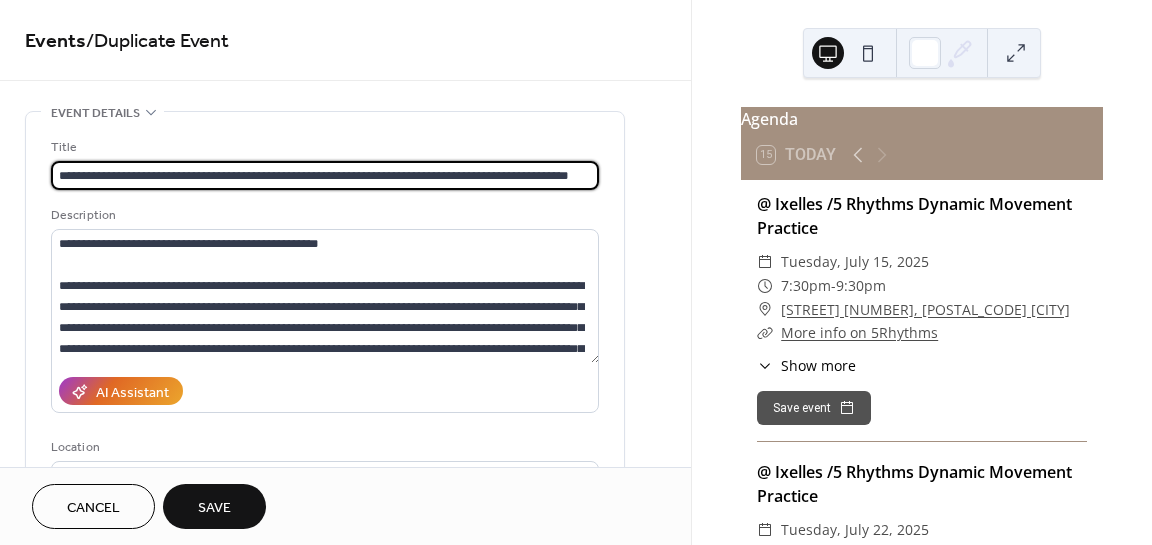 scroll, scrollTop: 0, scrollLeft: 22, axis: horizontal 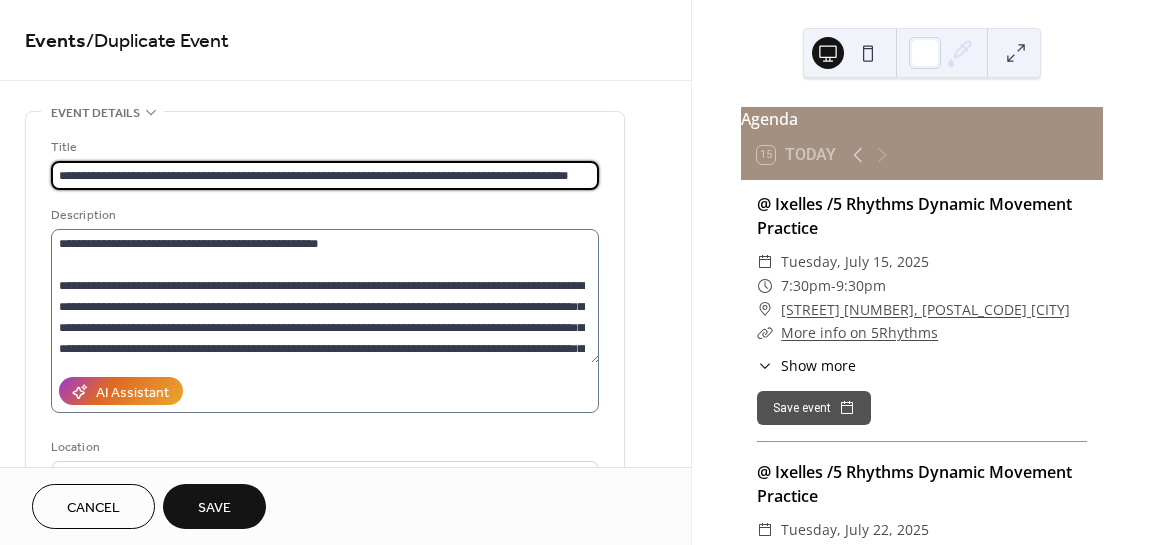 type on "**********" 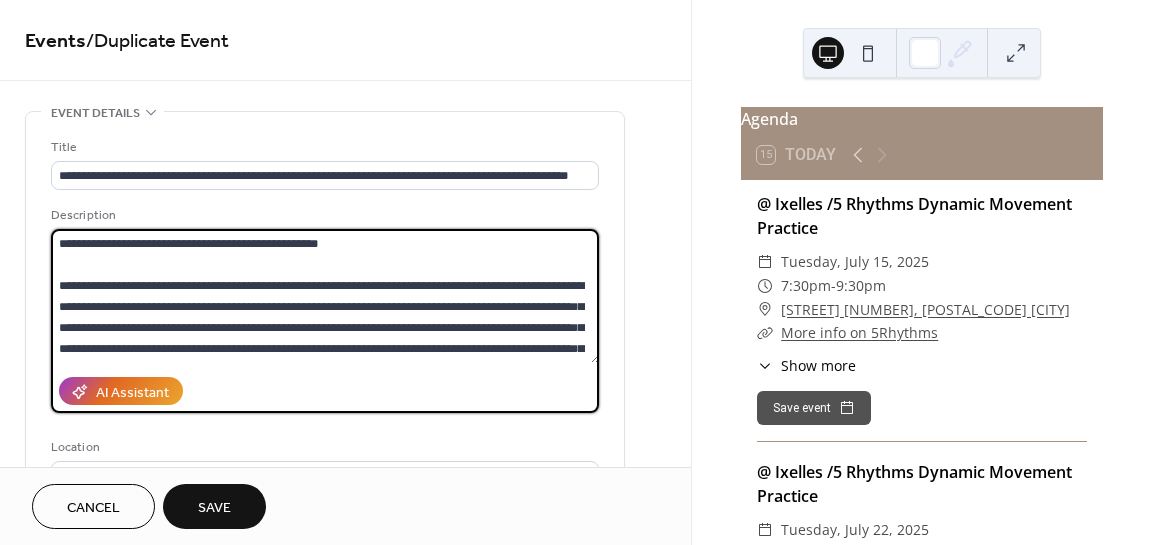 scroll, scrollTop: 0, scrollLeft: 0, axis: both 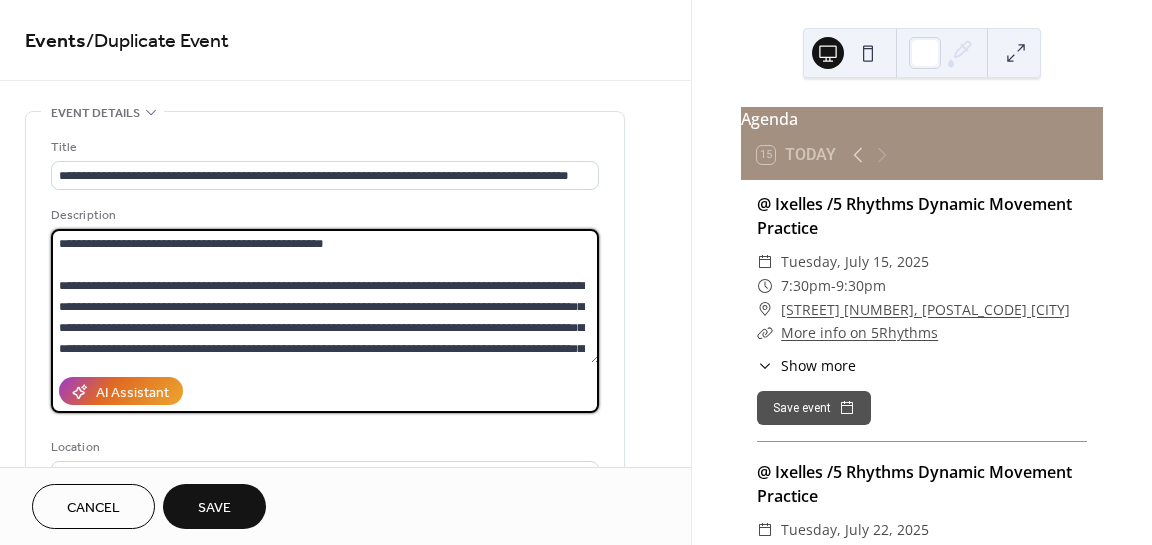 drag, startPoint x: 60, startPoint y: 279, endPoint x: 322, endPoint y: 344, distance: 269.9426 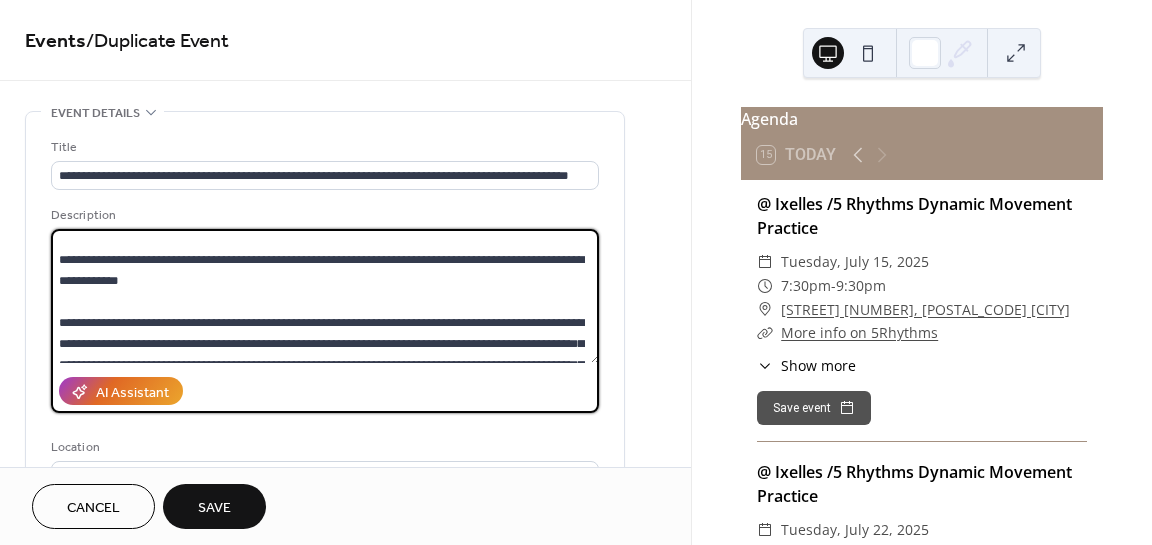 scroll, scrollTop: 28, scrollLeft: 0, axis: vertical 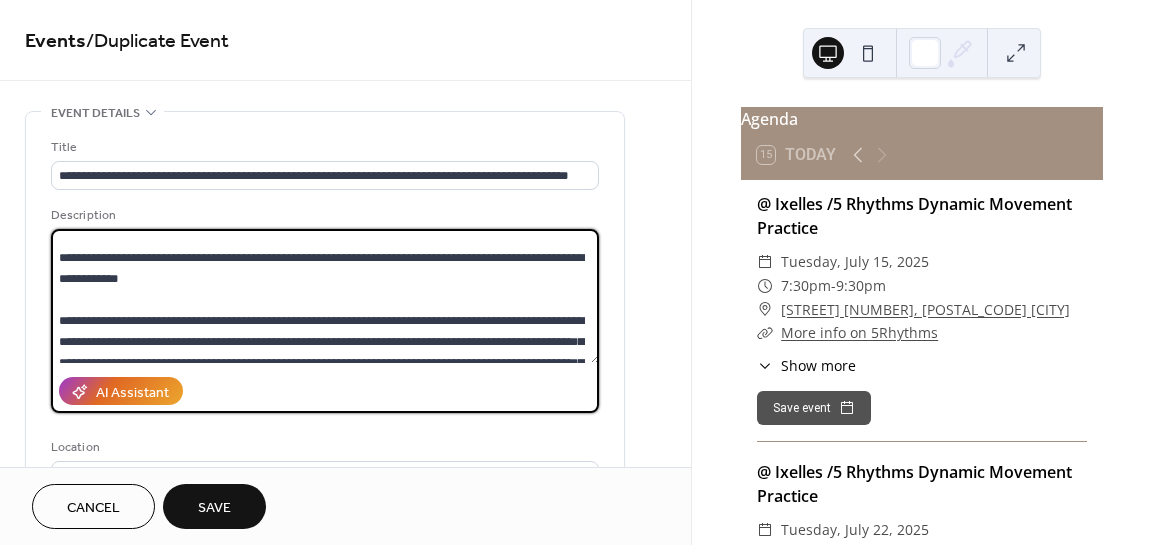 drag, startPoint x: 55, startPoint y: 278, endPoint x: 452, endPoint y: 334, distance: 400.93018 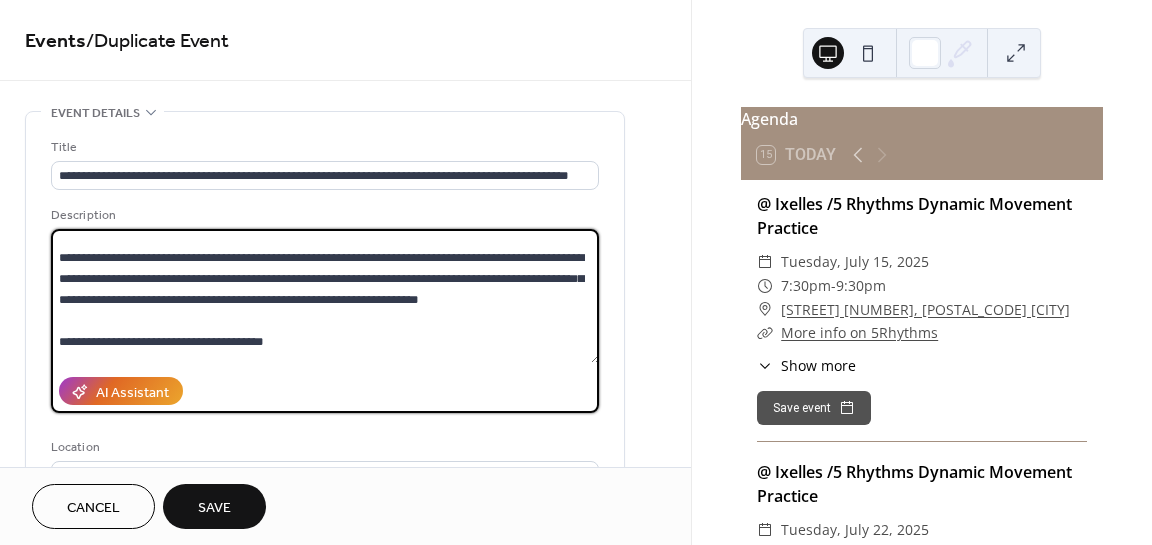 scroll, scrollTop: 0, scrollLeft: 0, axis: both 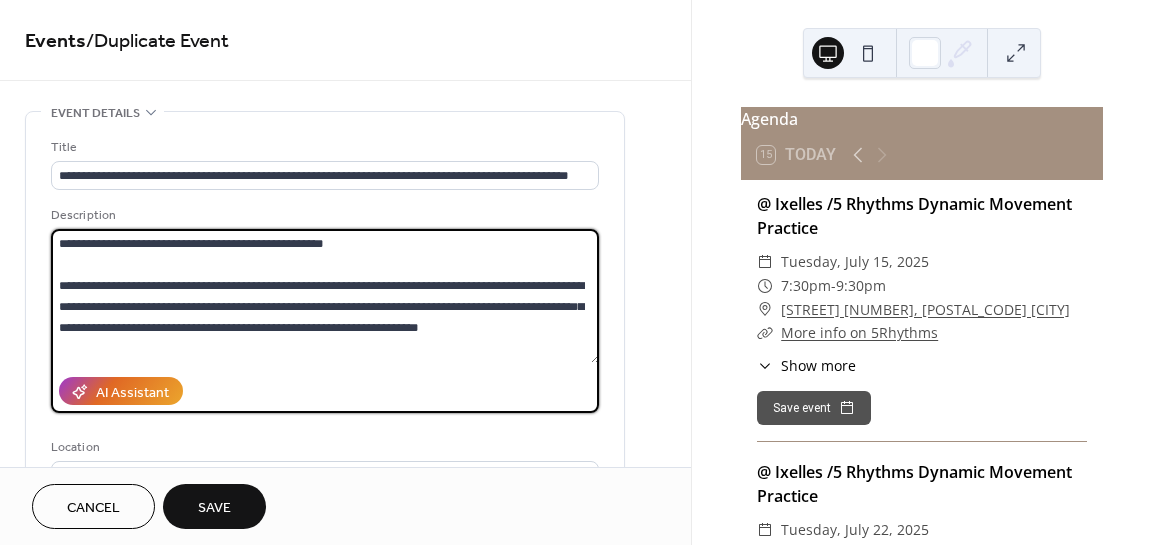 drag, startPoint x: 574, startPoint y: 333, endPoint x: 159, endPoint y: 270, distance: 419.7547 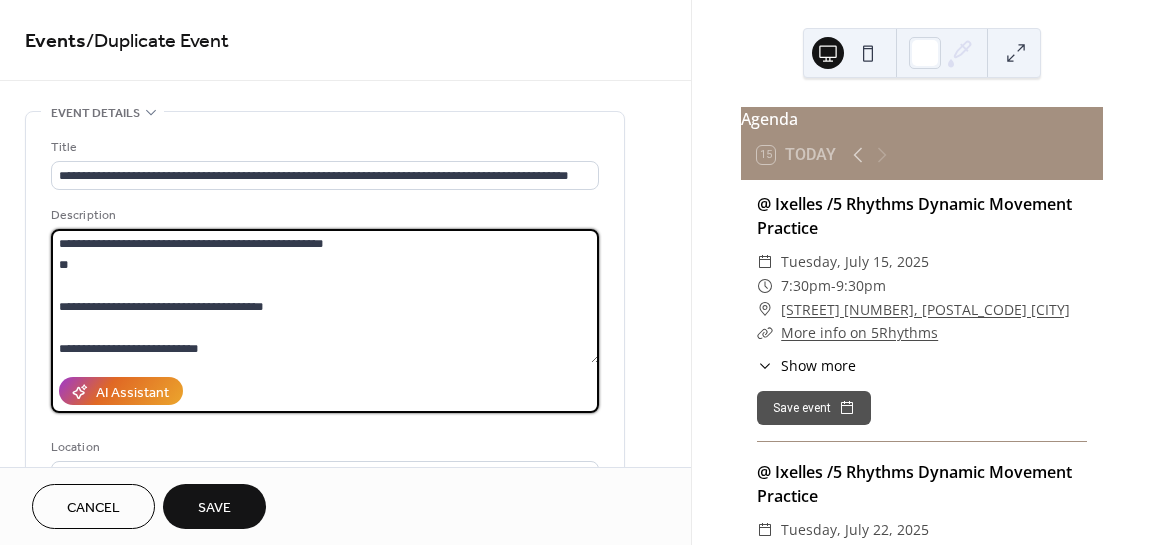 scroll, scrollTop: 26, scrollLeft: 0, axis: vertical 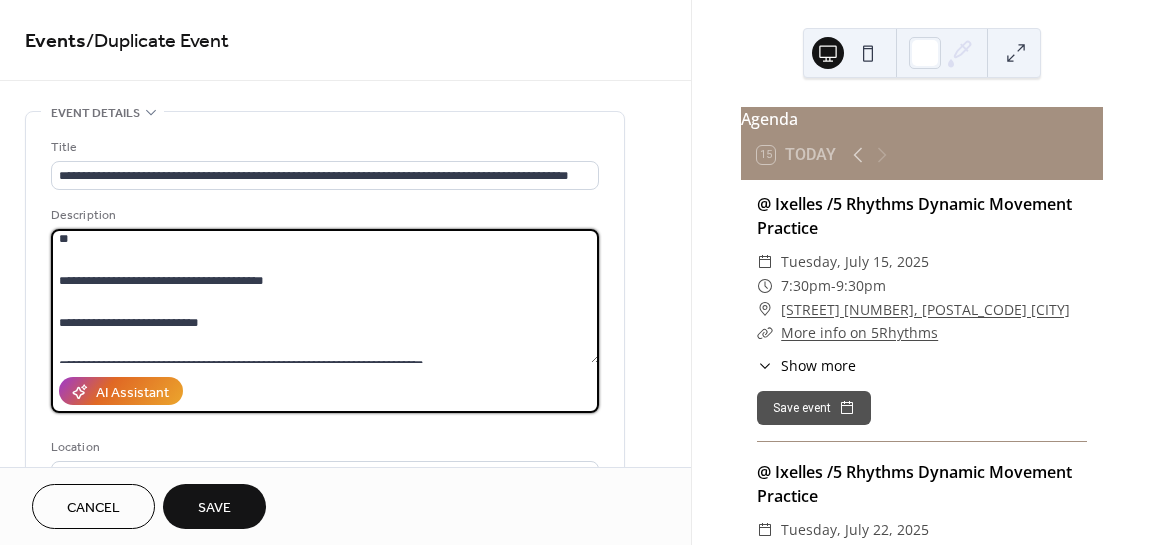 drag, startPoint x: 250, startPoint y: 359, endPoint x: 56, endPoint y: 248, distance: 223.51062 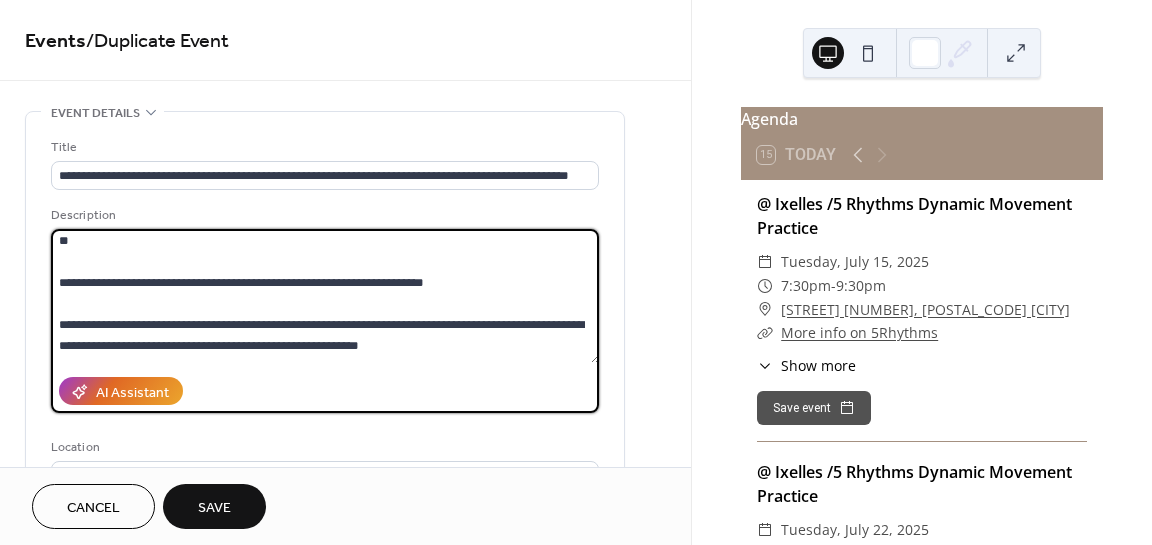 scroll, scrollTop: 2, scrollLeft: 0, axis: vertical 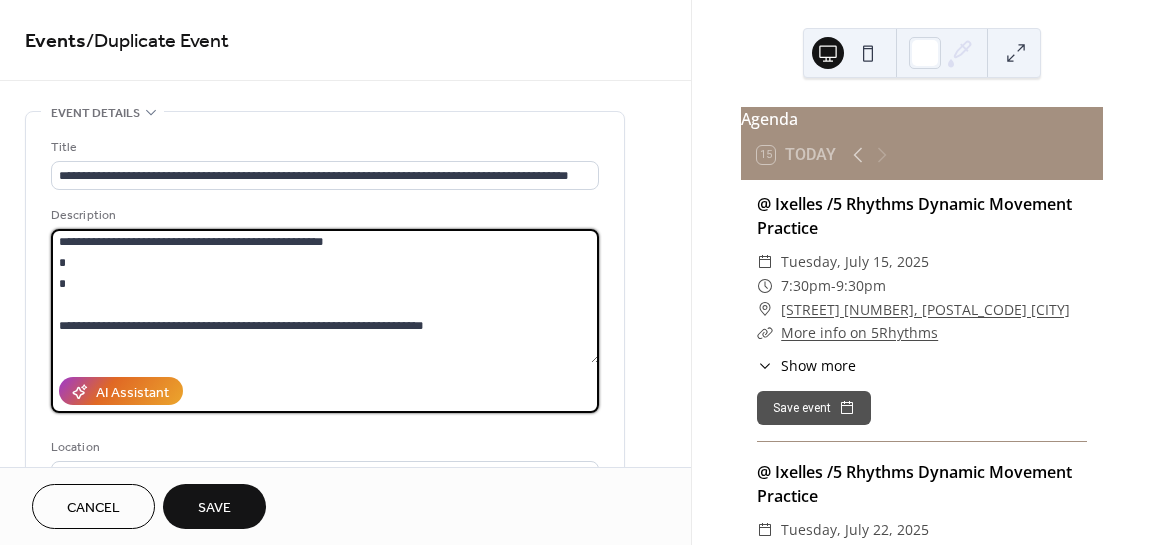 click on "**********" at bounding box center (325, 296) 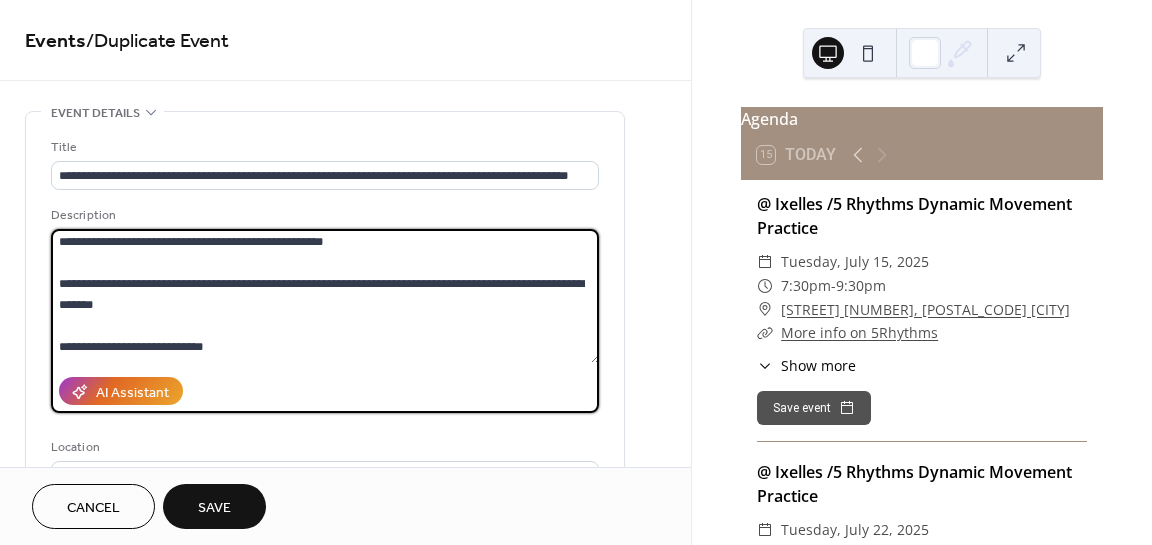 paste on "**********" 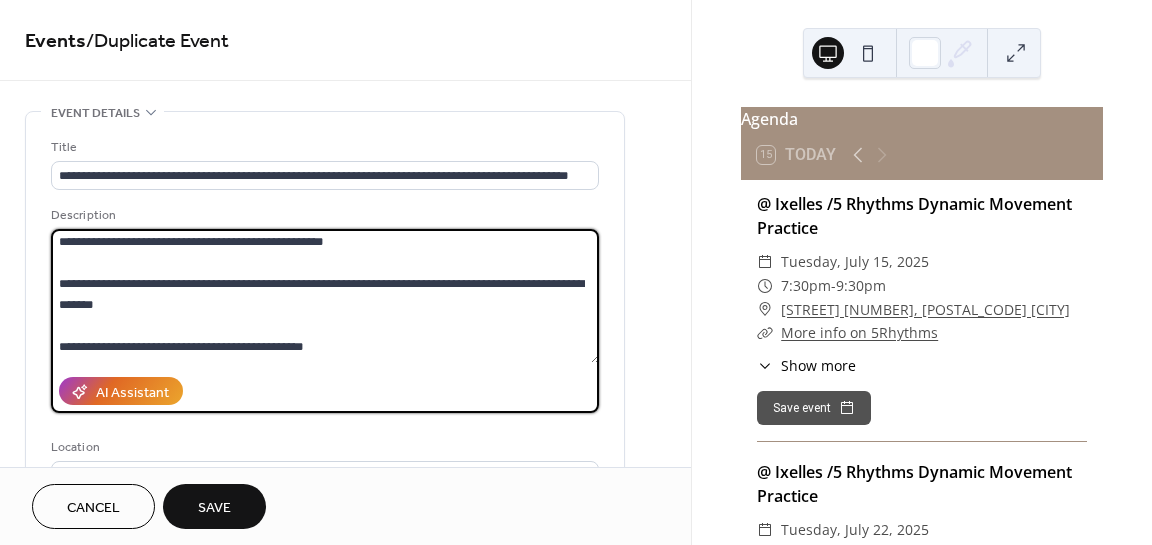 click on "**********" at bounding box center (325, 296) 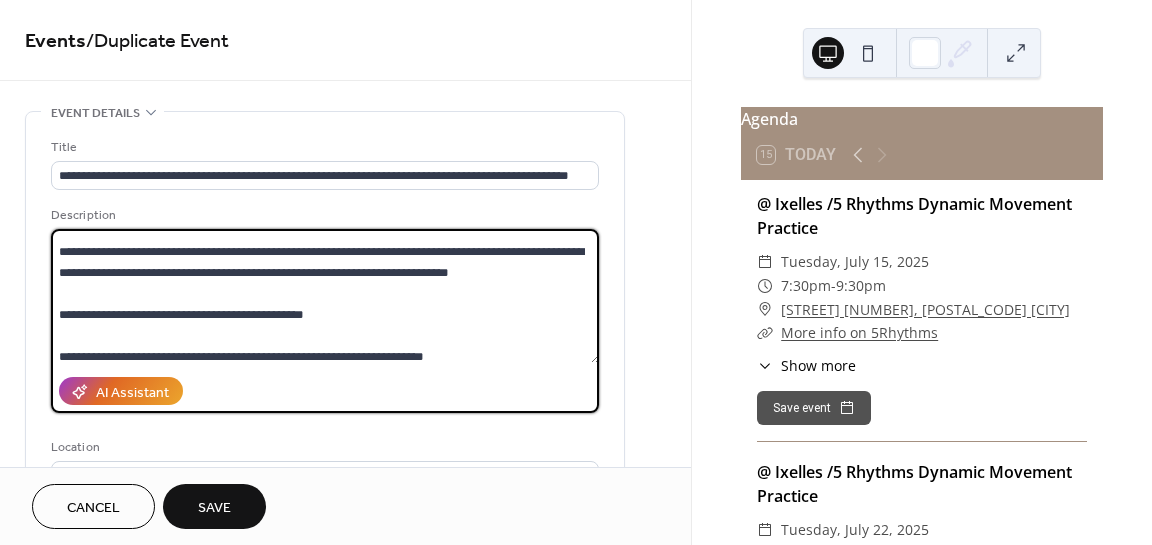scroll, scrollTop: 0, scrollLeft: 0, axis: both 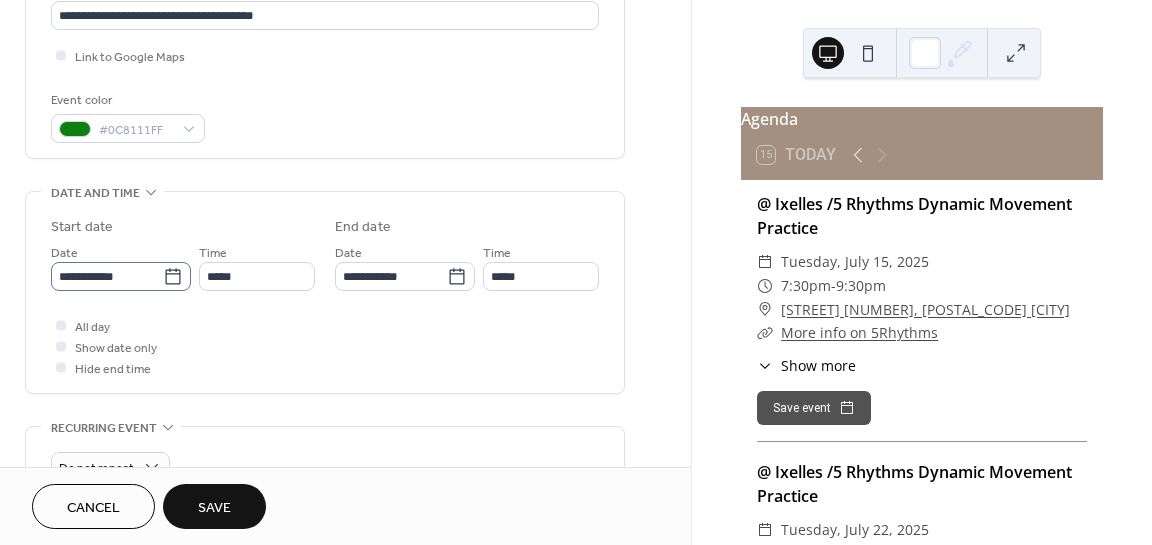 type on "**********" 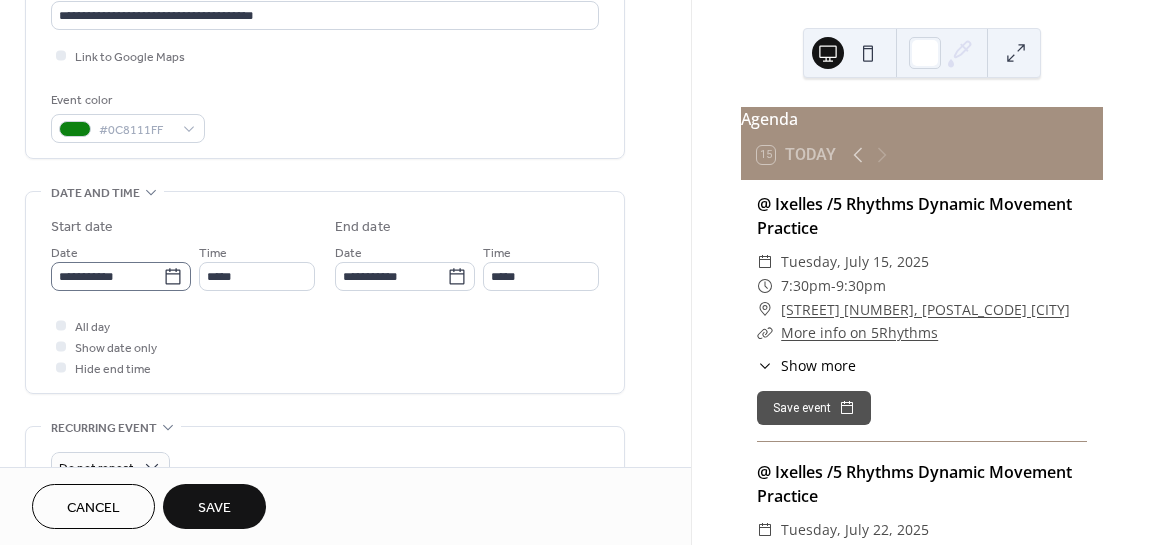 click 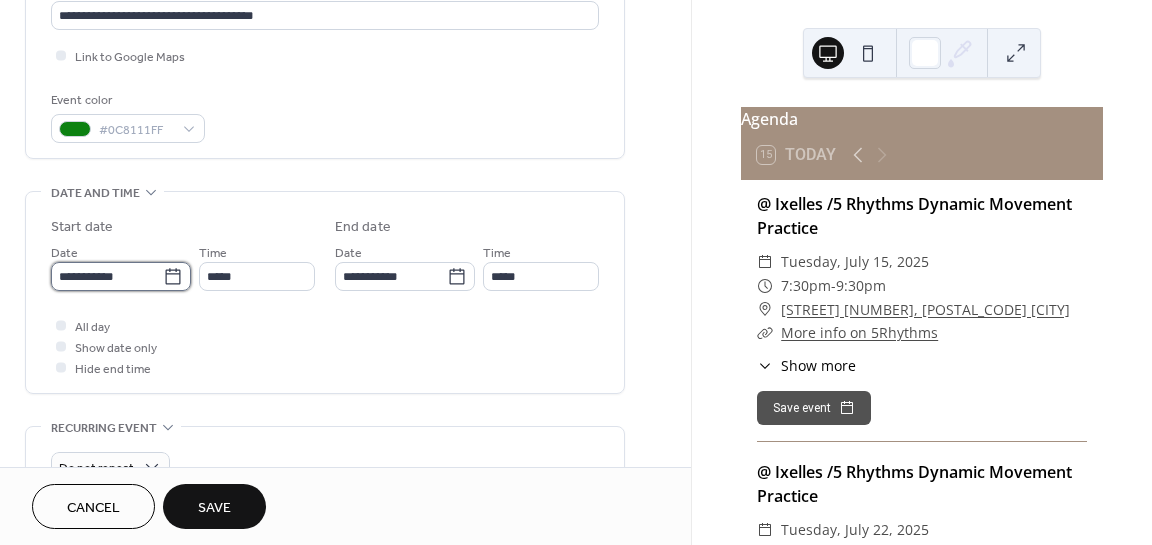 click on "**********" at bounding box center (107, 276) 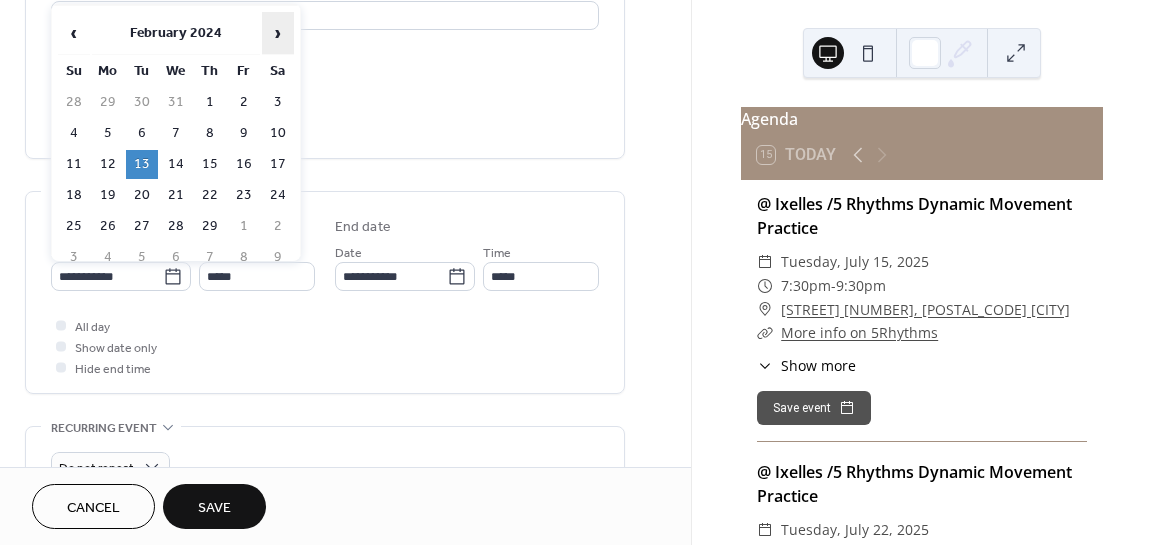 click on "›" at bounding box center [278, 33] 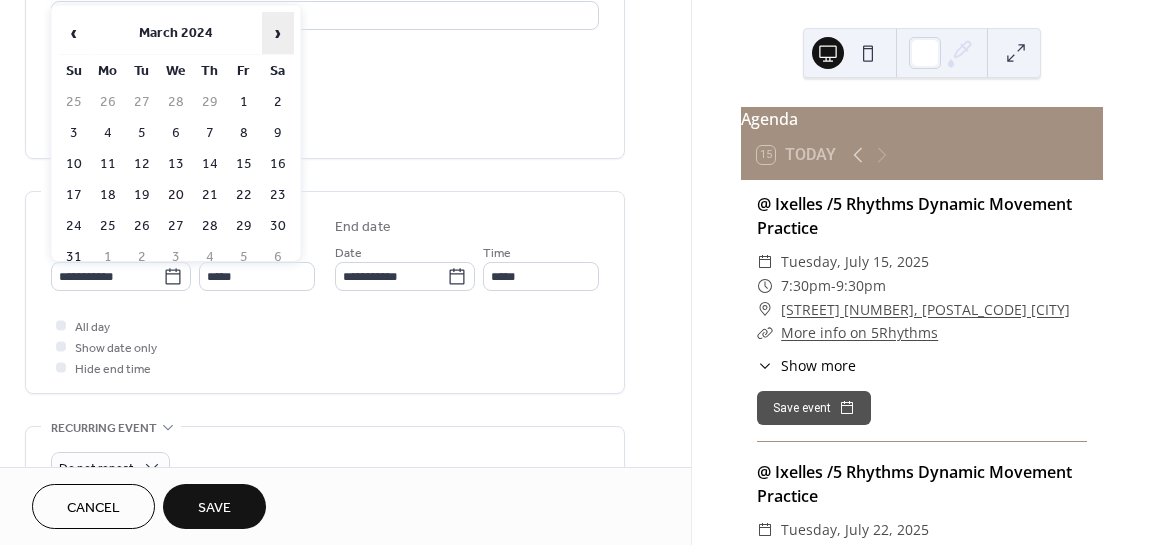 click on "›" at bounding box center [278, 33] 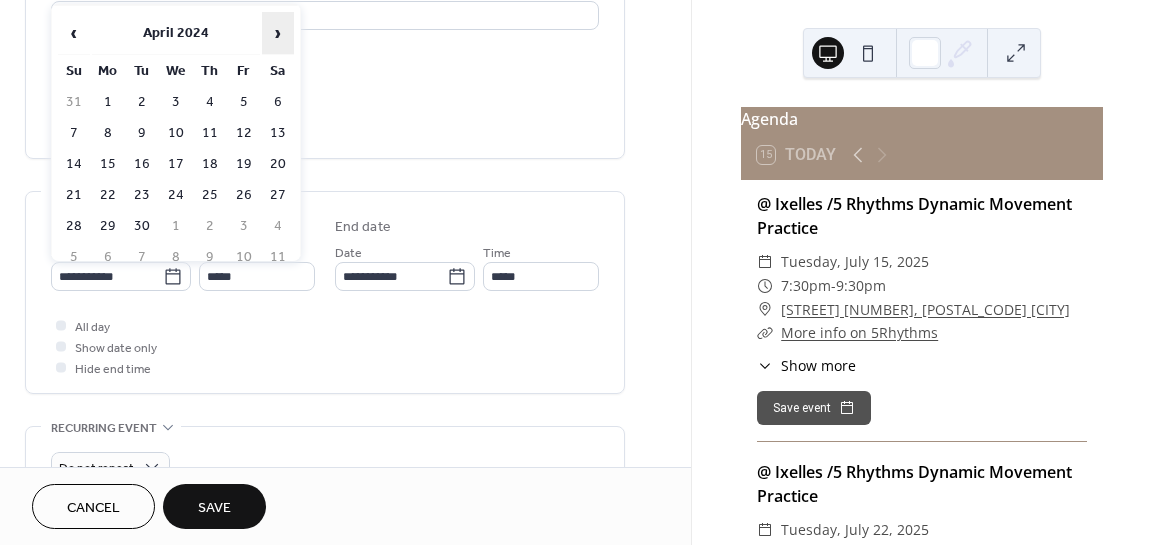click on "›" at bounding box center [278, 33] 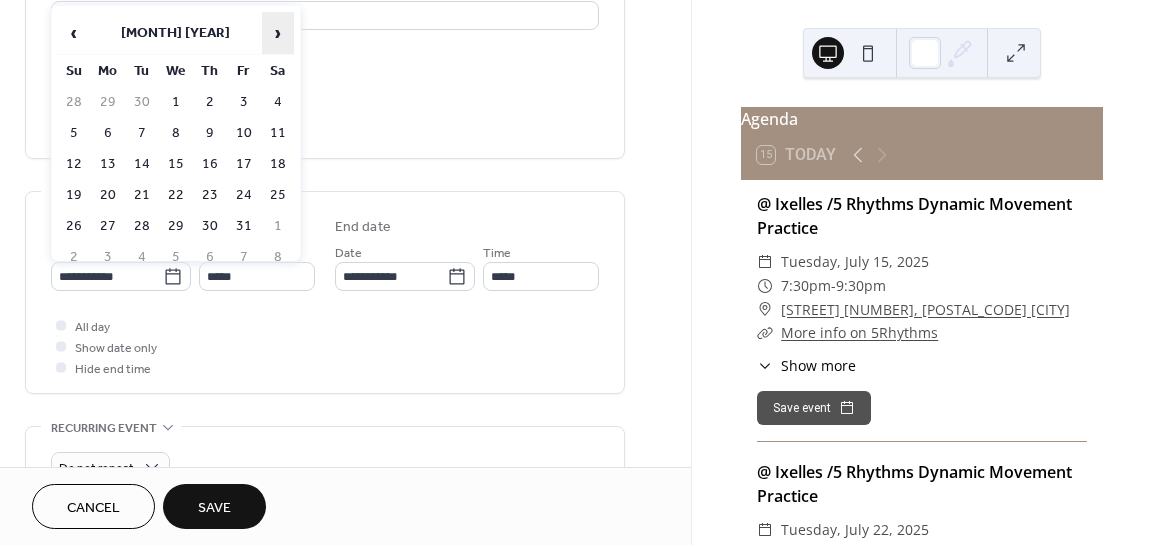 click on "›" at bounding box center (278, 33) 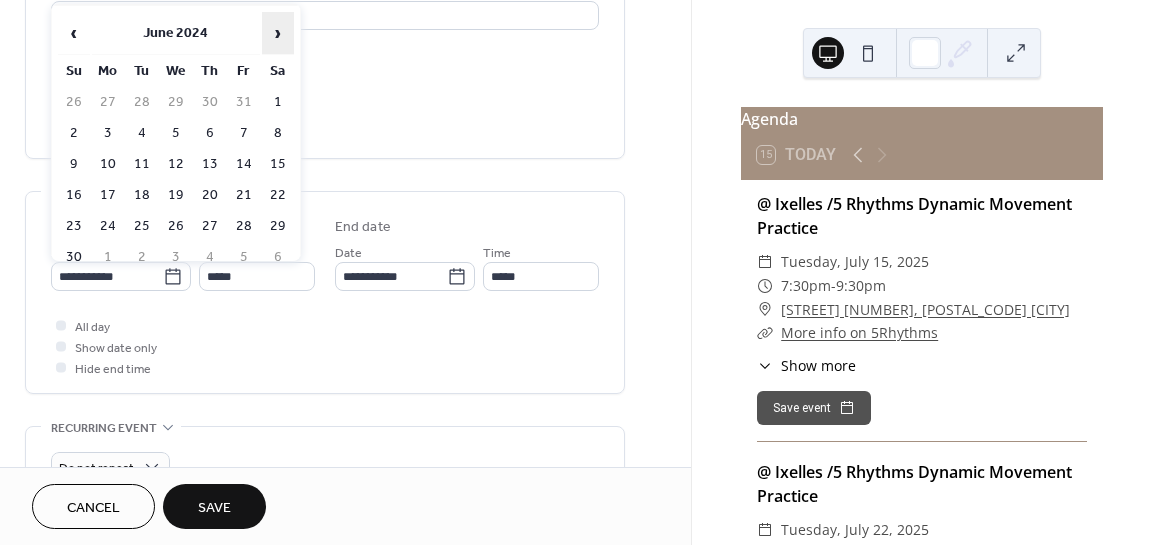 click on "›" at bounding box center (278, 33) 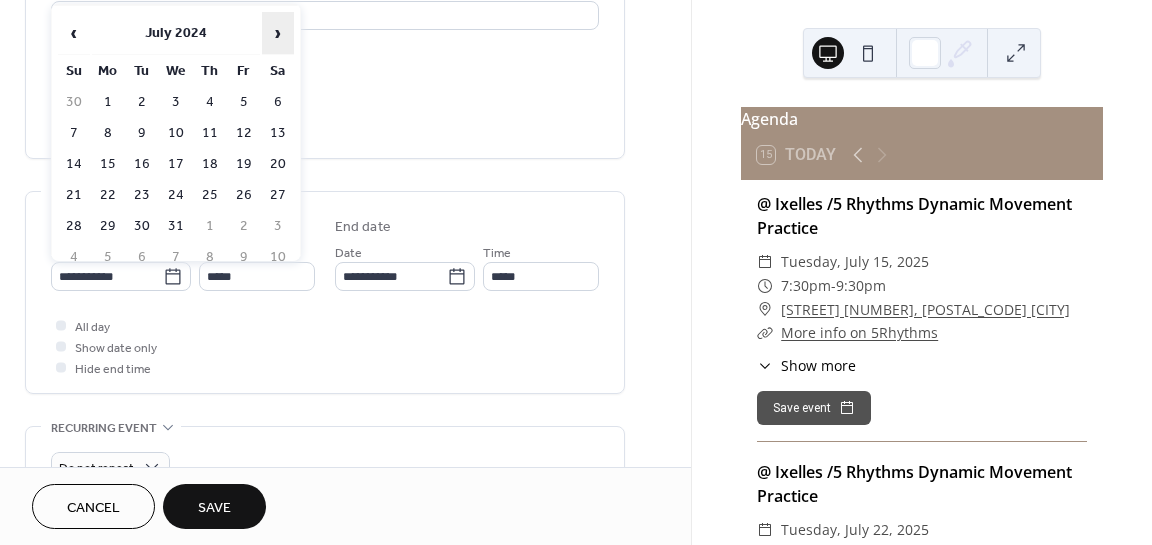 click on "›" at bounding box center [278, 33] 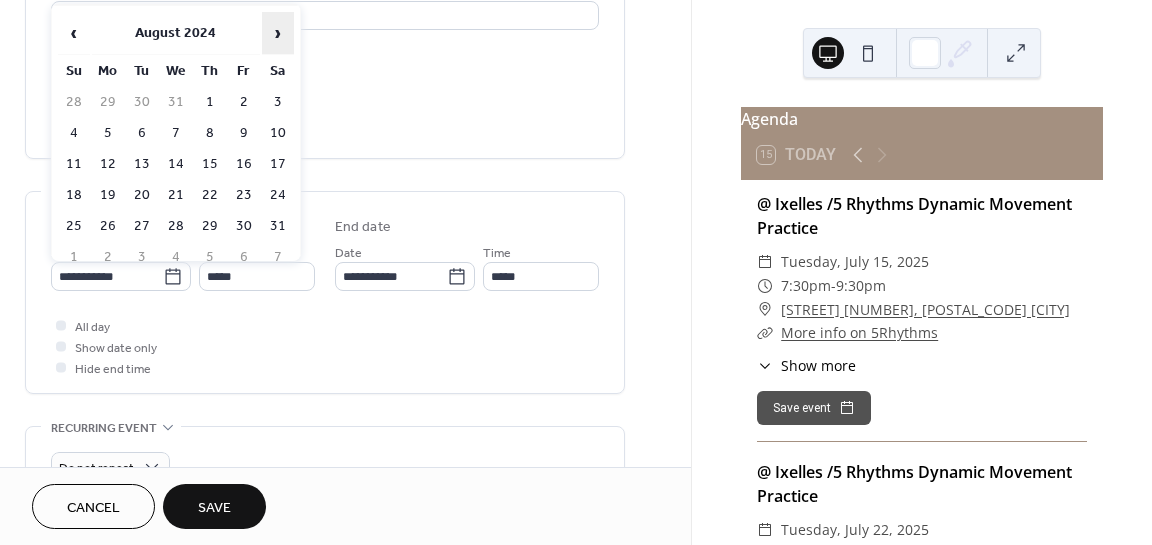 click on "›" at bounding box center (278, 33) 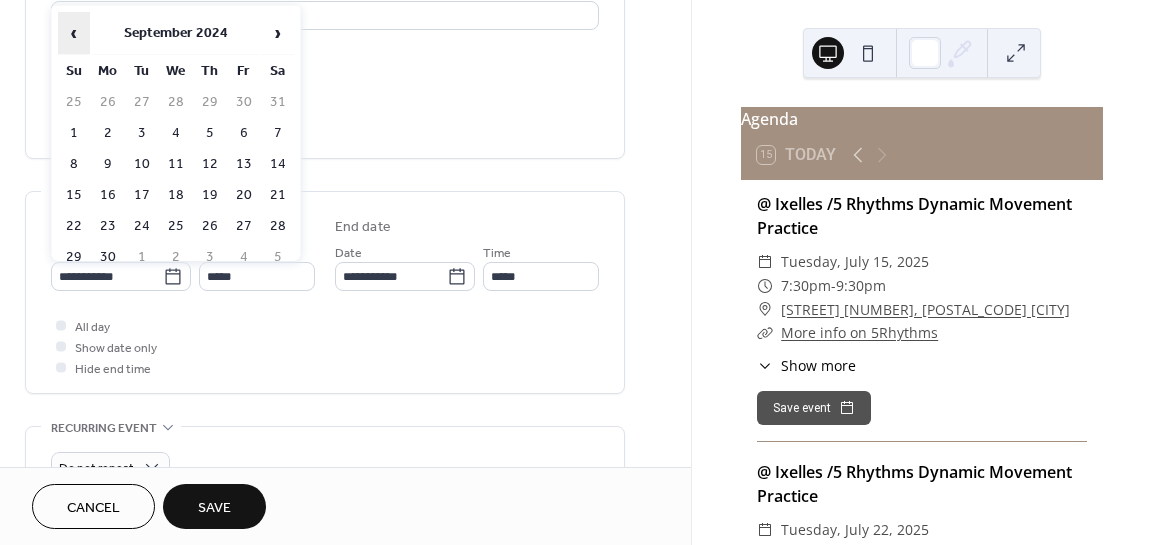 click on "‹" at bounding box center (74, 33) 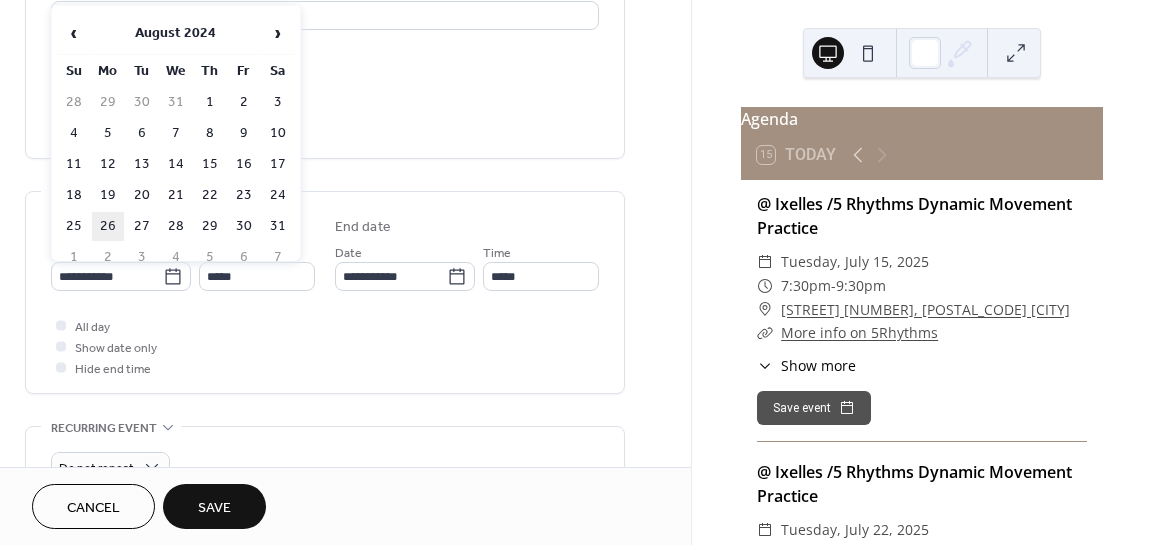 click on "26" at bounding box center [108, 226] 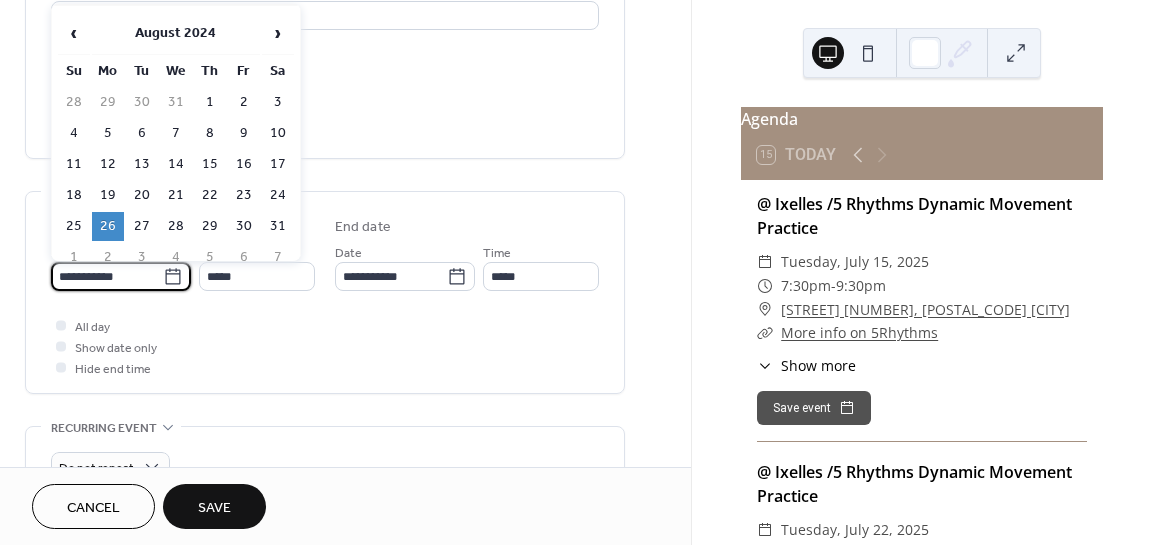 click on "**********" at bounding box center (107, 276) 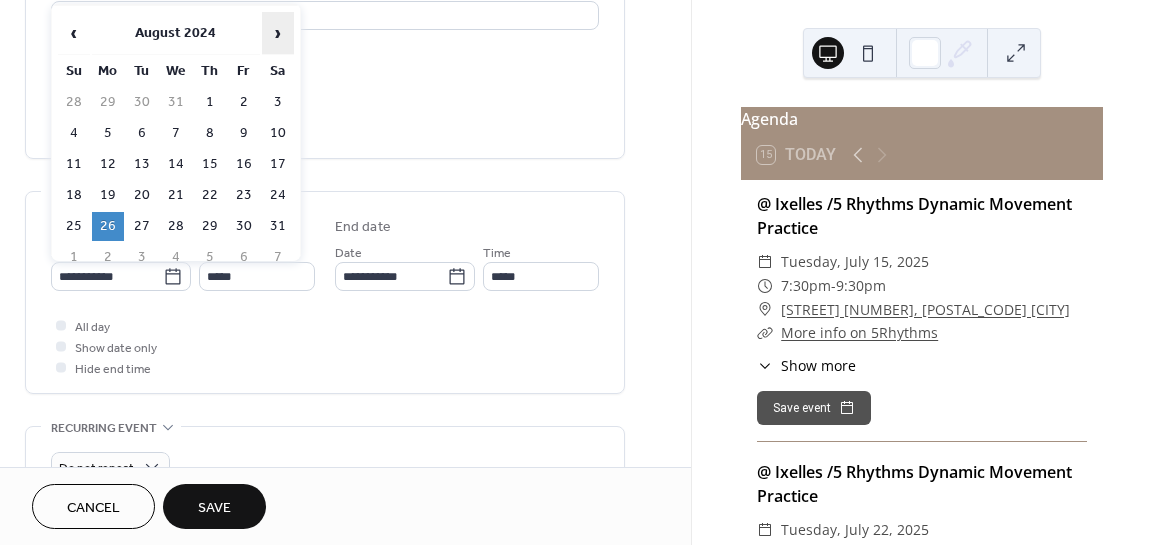 click on "›" at bounding box center (278, 33) 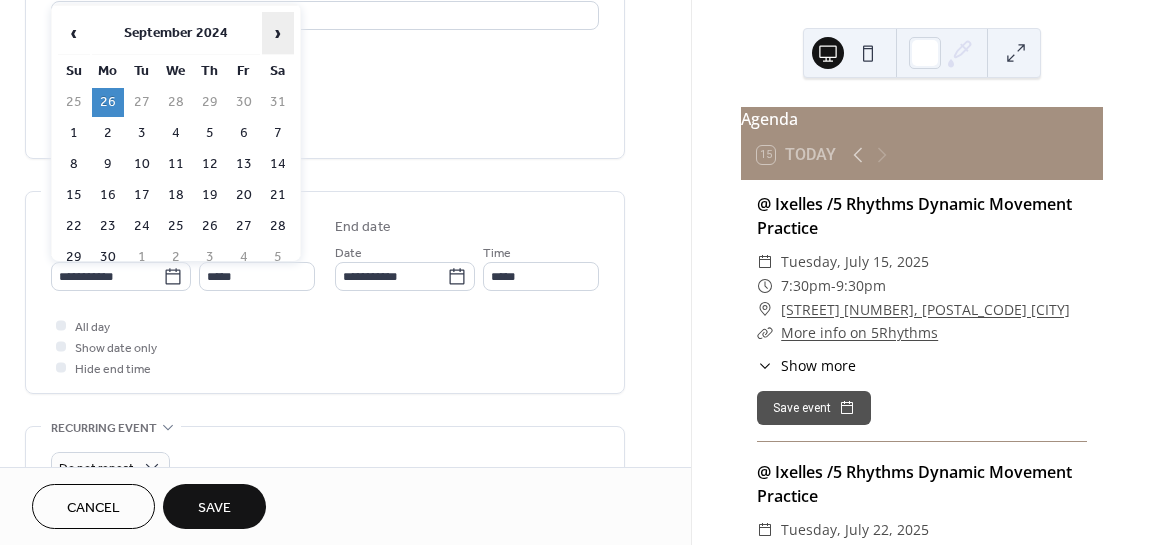click on "›" at bounding box center (278, 33) 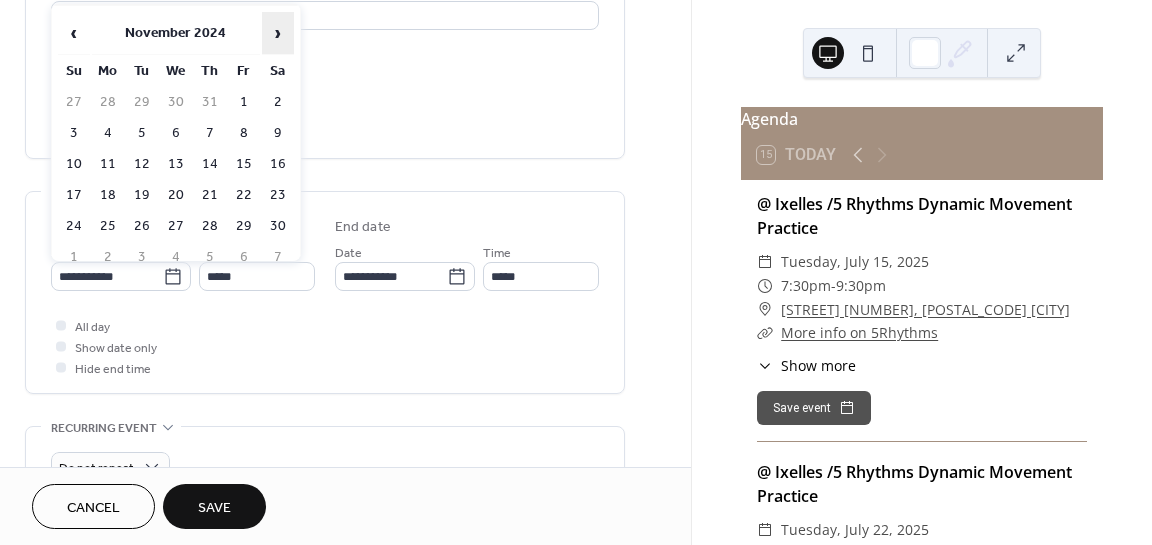 click on "›" at bounding box center (278, 33) 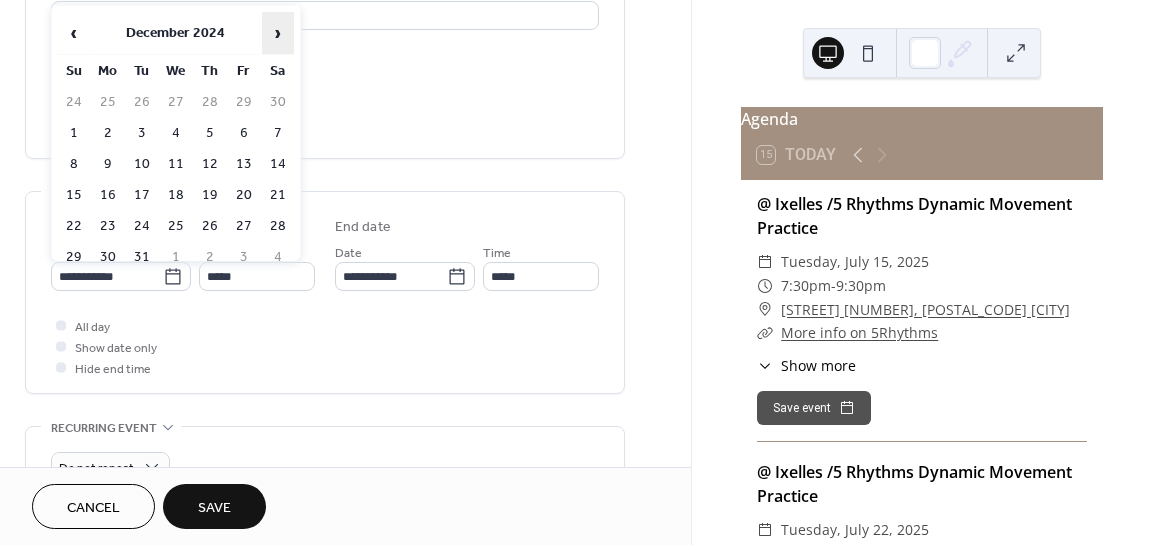 click on "›" at bounding box center [278, 33] 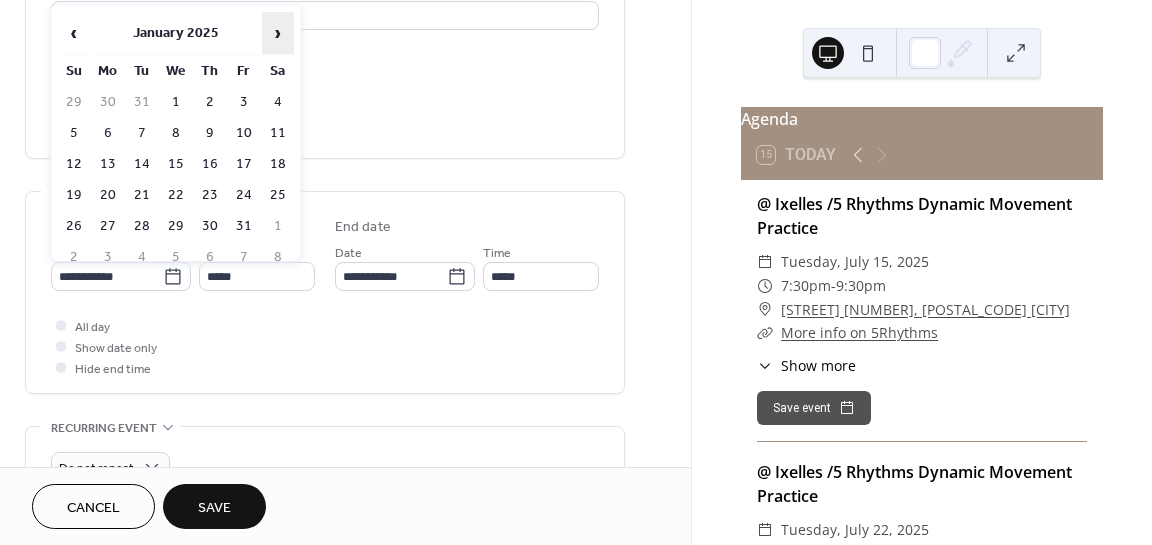 click on "›" at bounding box center (278, 33) 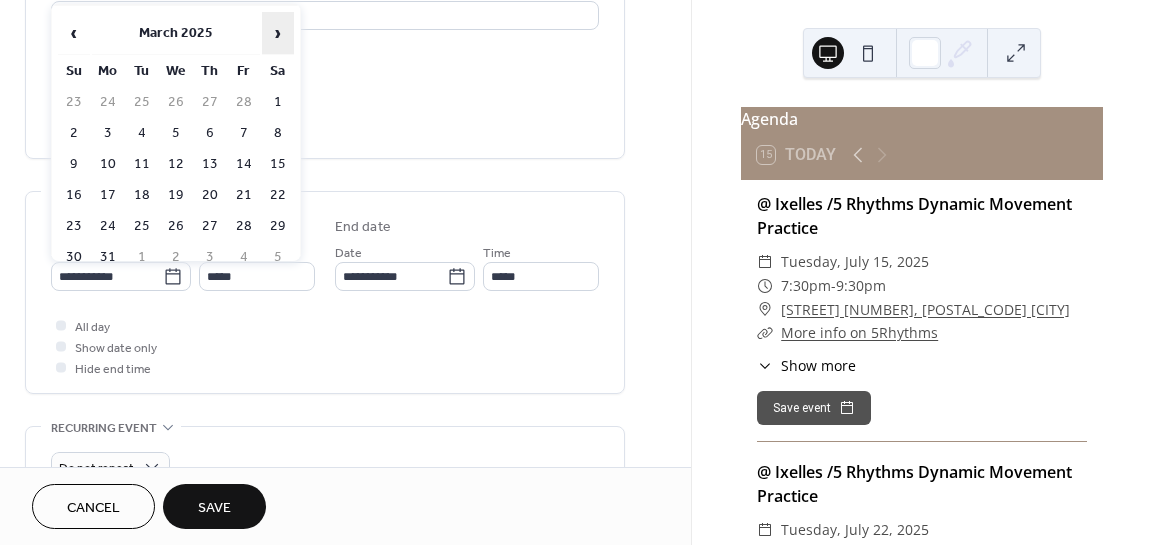 click on "›" at bounding box center [278, 33] 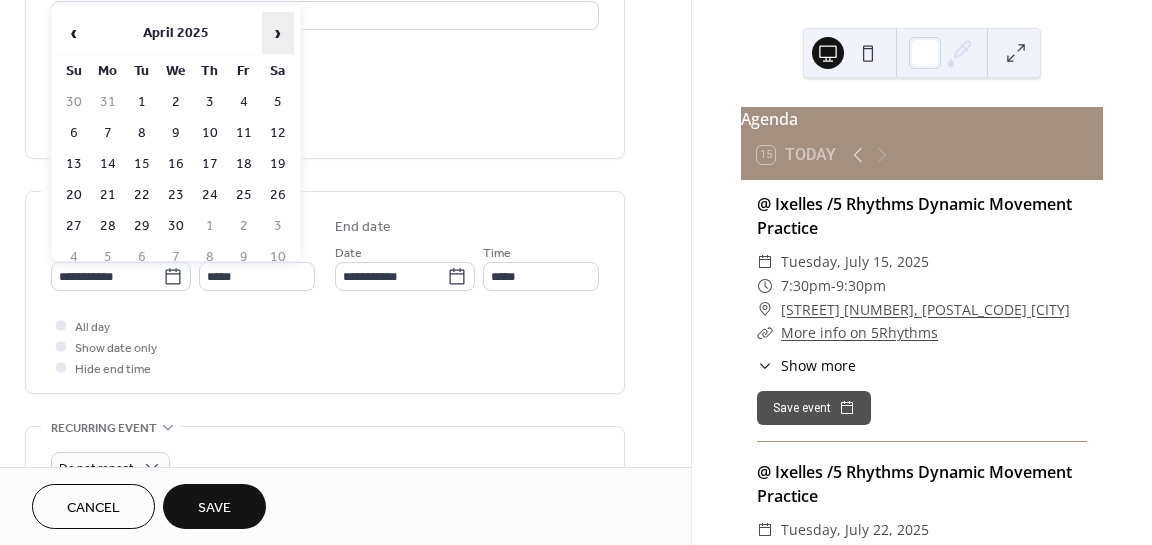 click on "›" at bounding box center (278, 33) 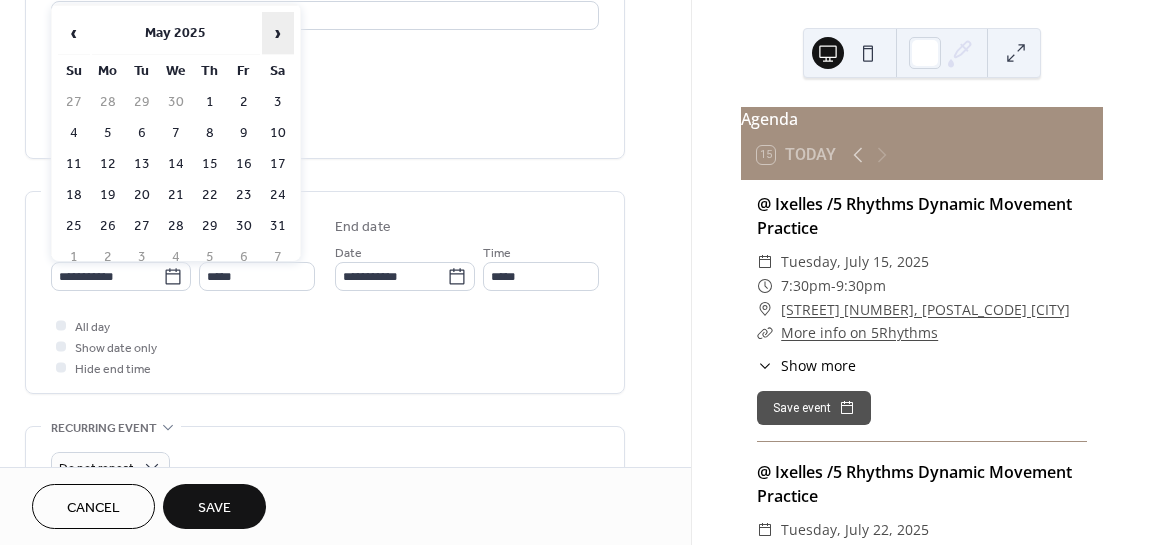 click on "›" at bounding box center [278, 33] 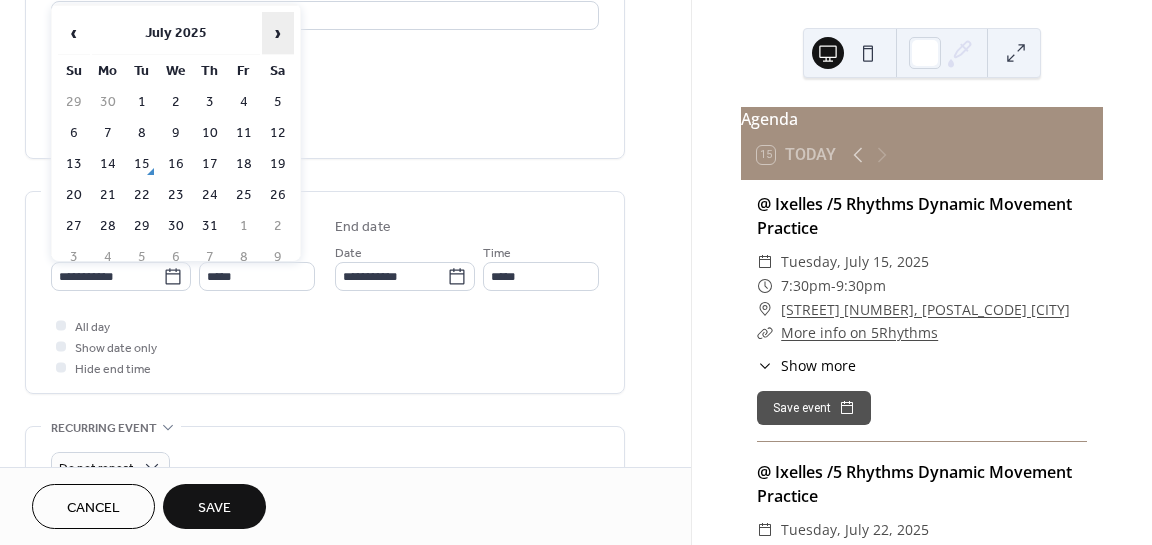 click on "›" at bounding box center [278, 33] 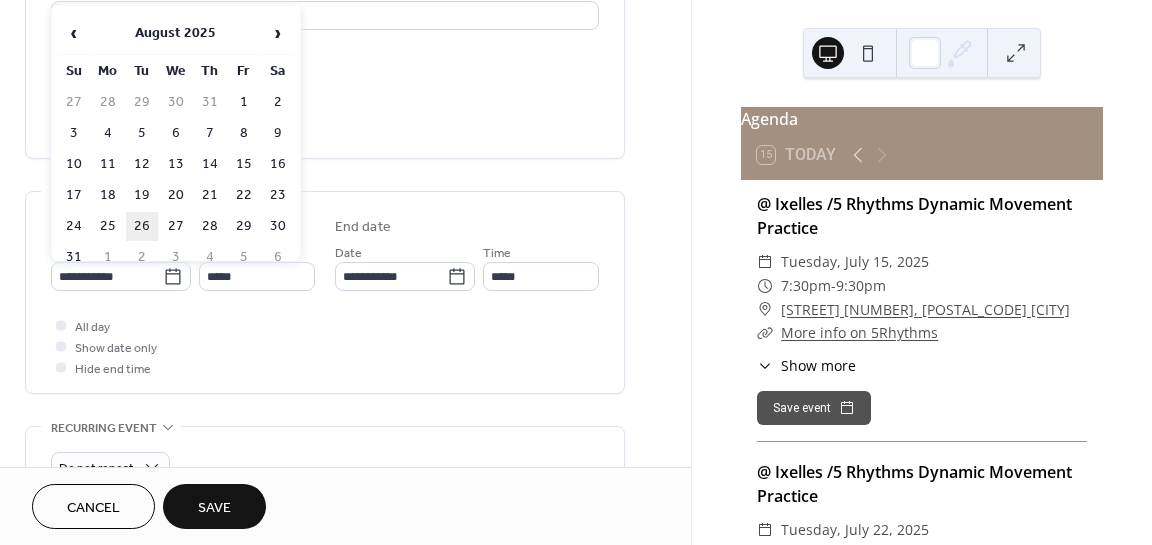 click on "26" at bounding box center [142, 226] 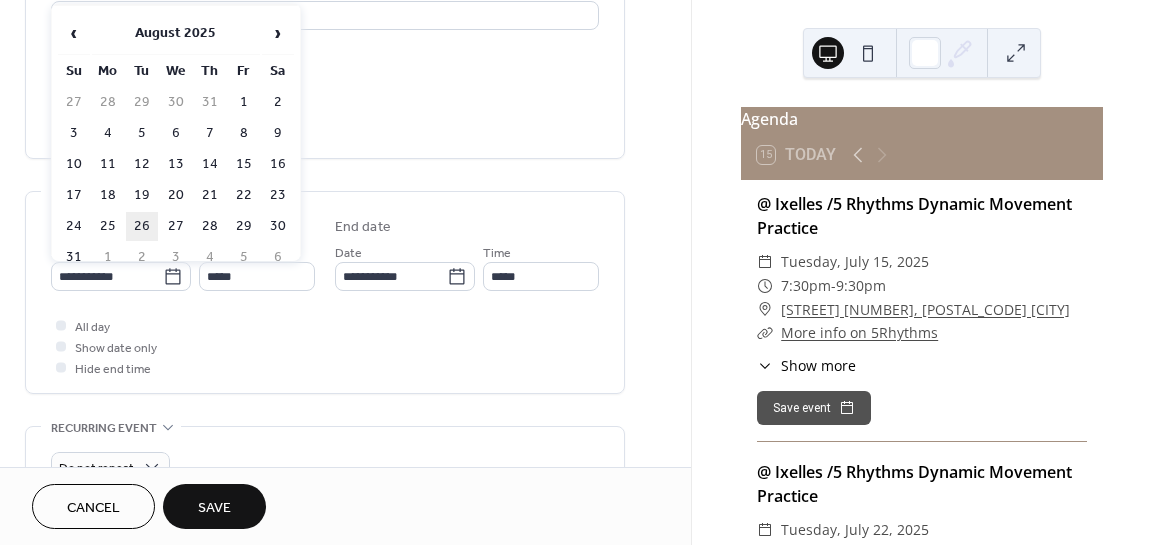 type on "**********" 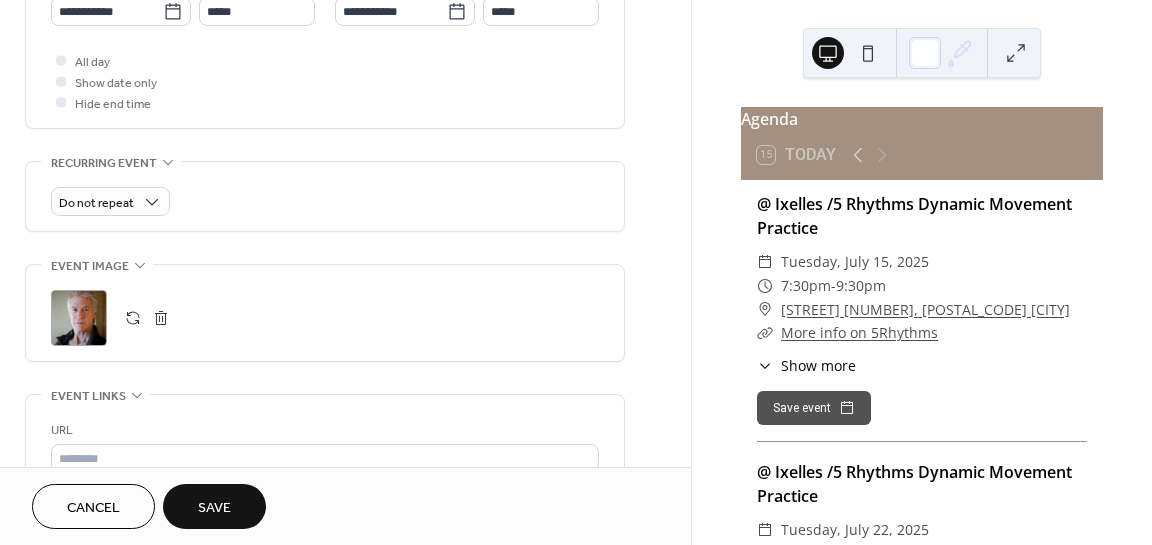 scroll, scrollTop: 729, scrollLeft: 0, axis: vertical 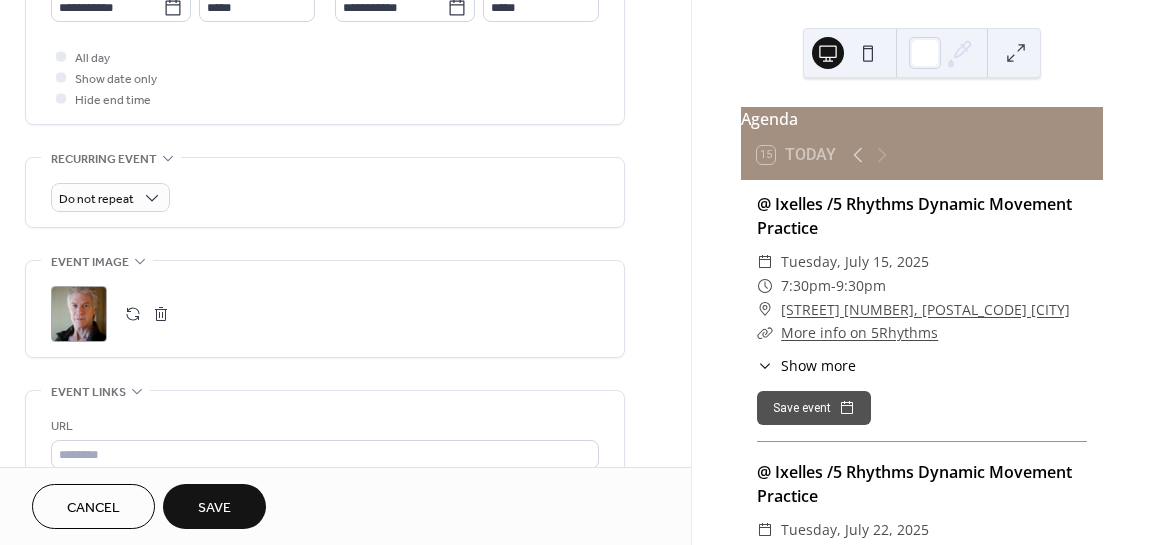 click at bounding box center [133, 314] 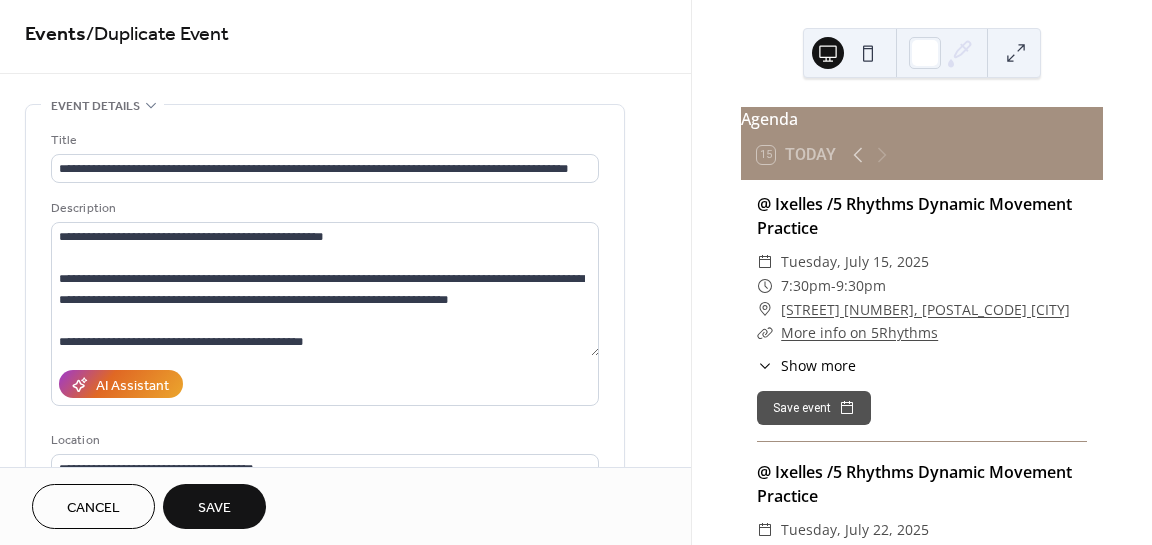 scroll, scrollTop: 0, scrollLeft: 0, axis: both 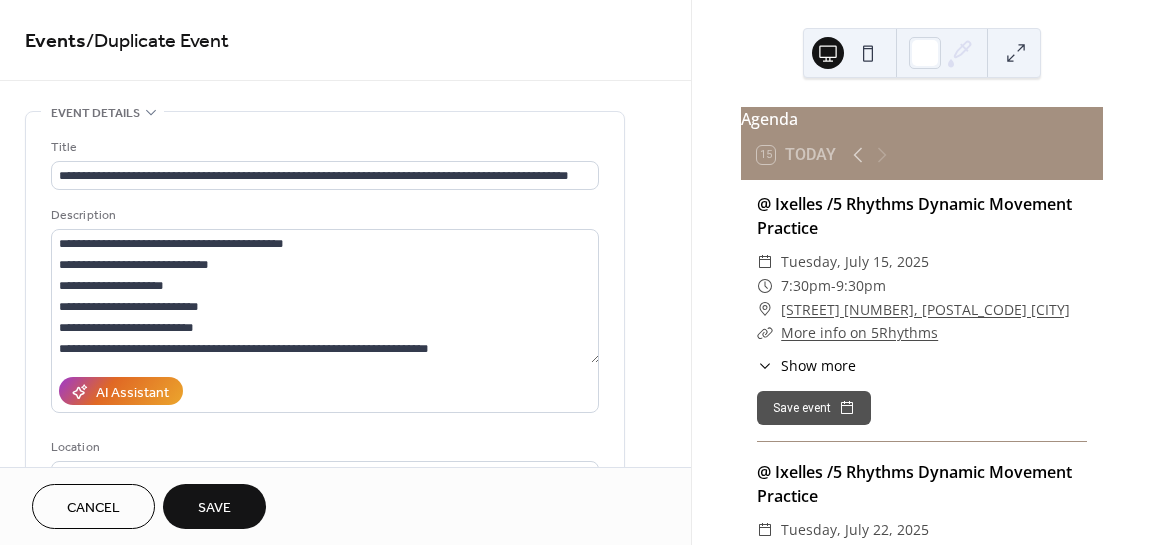 click on "Save" at bounding box center [214, 508] 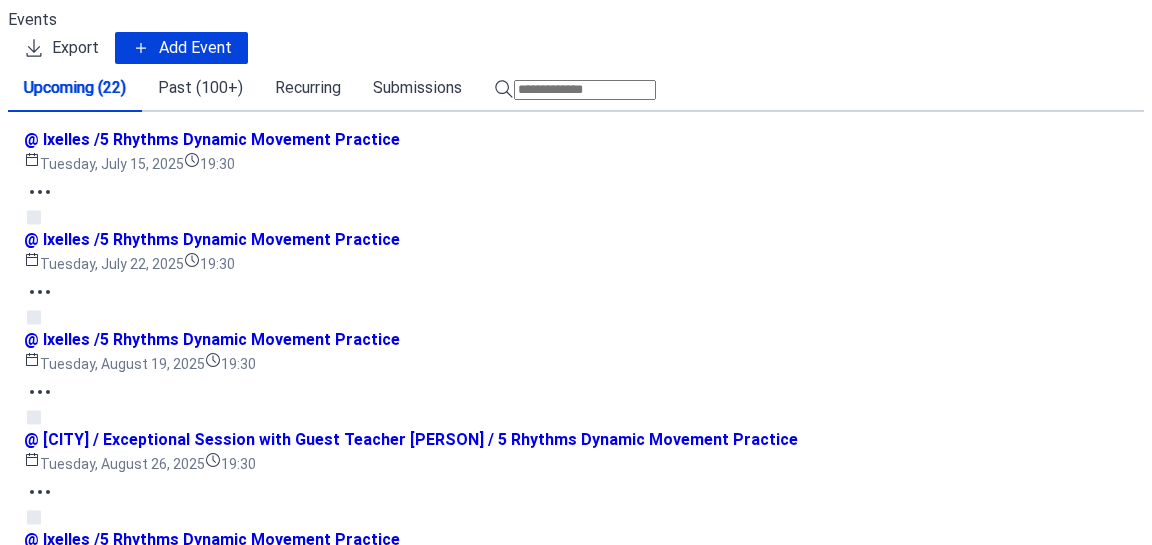 scroll, scrollTop: 0, scrollLeft: 0, axis: both 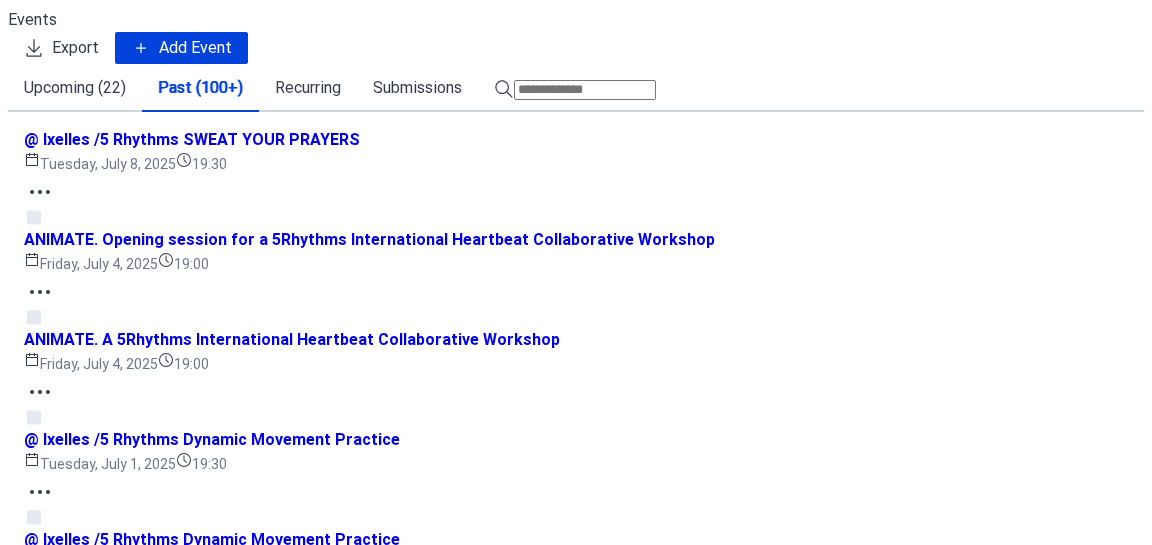 click on "Groupe Continu - EMPREINTES - Mod 4 - Workshop 'Heartbeat' 5Rythmes & Constellations Systémiques / French only Saturday, April 5, 2025 10:30" at bounding box center [576, 2178] 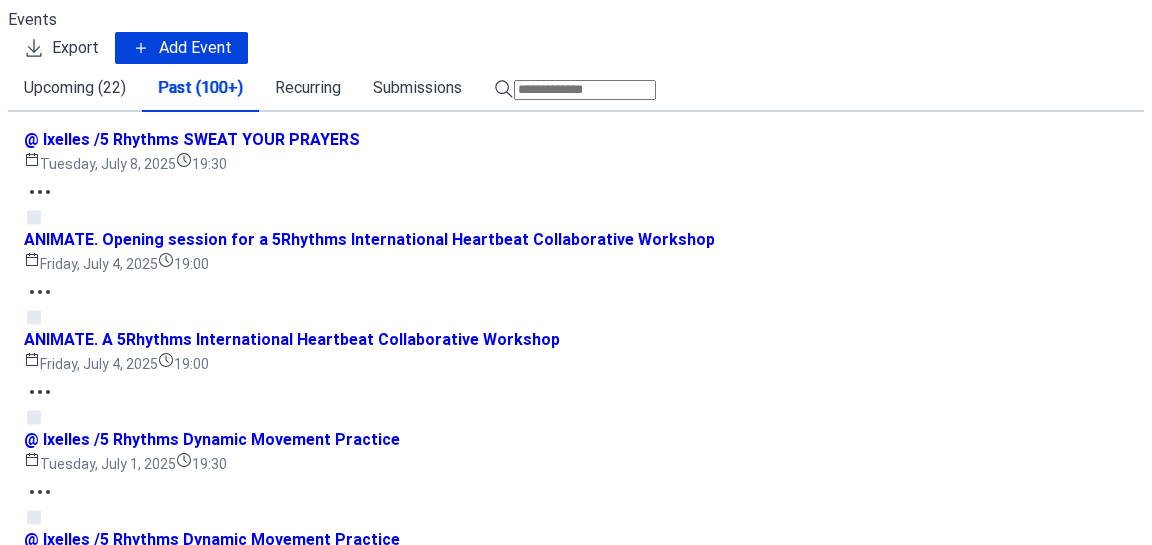 click on "Groupe Continu - EMPREINTES - Mod 4 - Workshop 'Heartbeat' 5Rythmes & Constellations Systémiques / French only Saturday, April 5, 2025 10:30" at bounding box center [576, 2178] 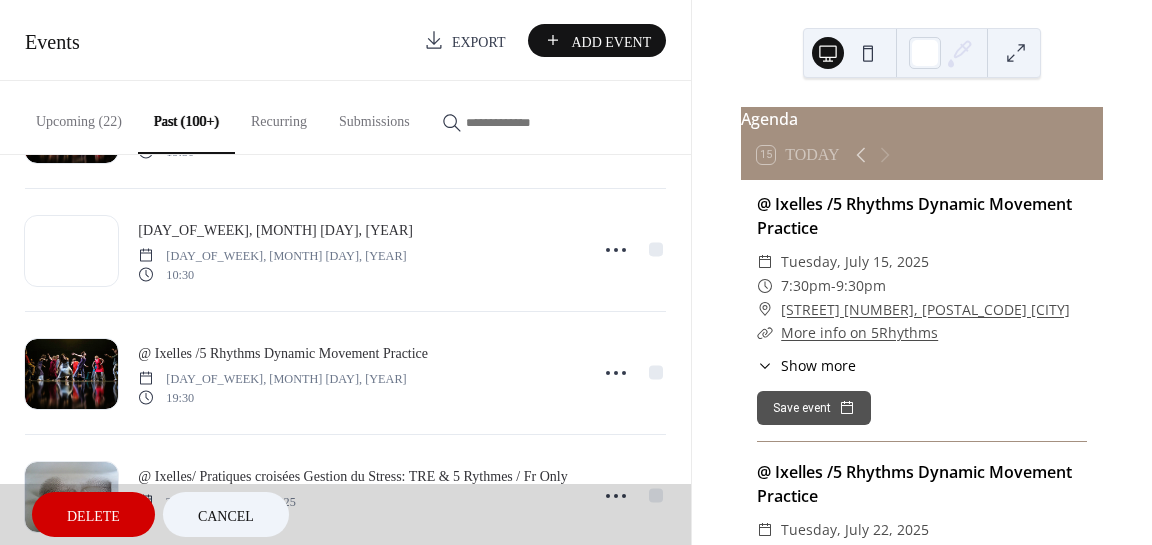 click on "Cancel" at bounding box center [226, 516] 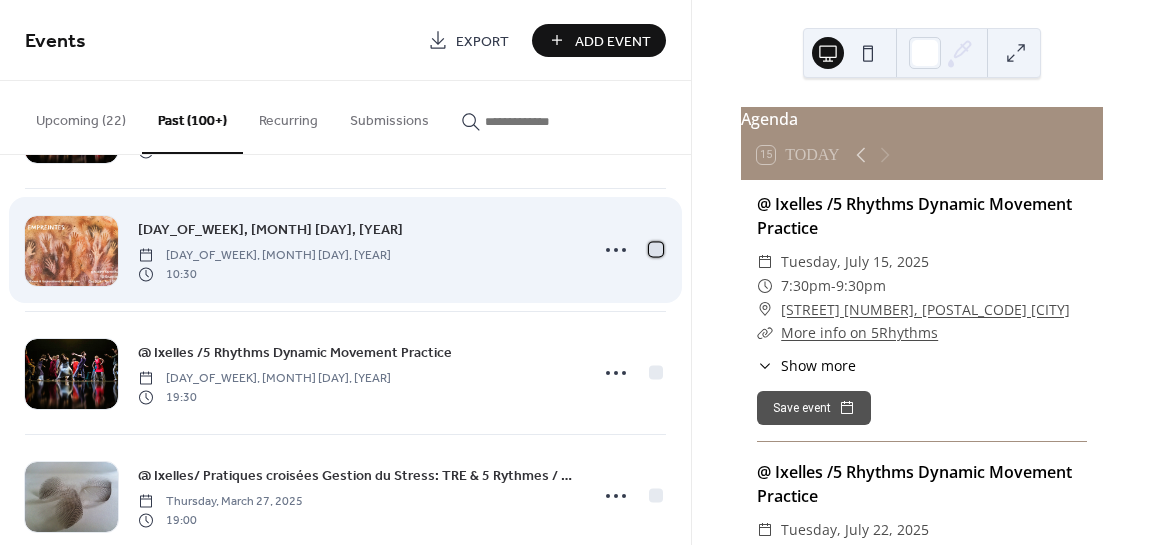 click at bounding box center [656, 249] 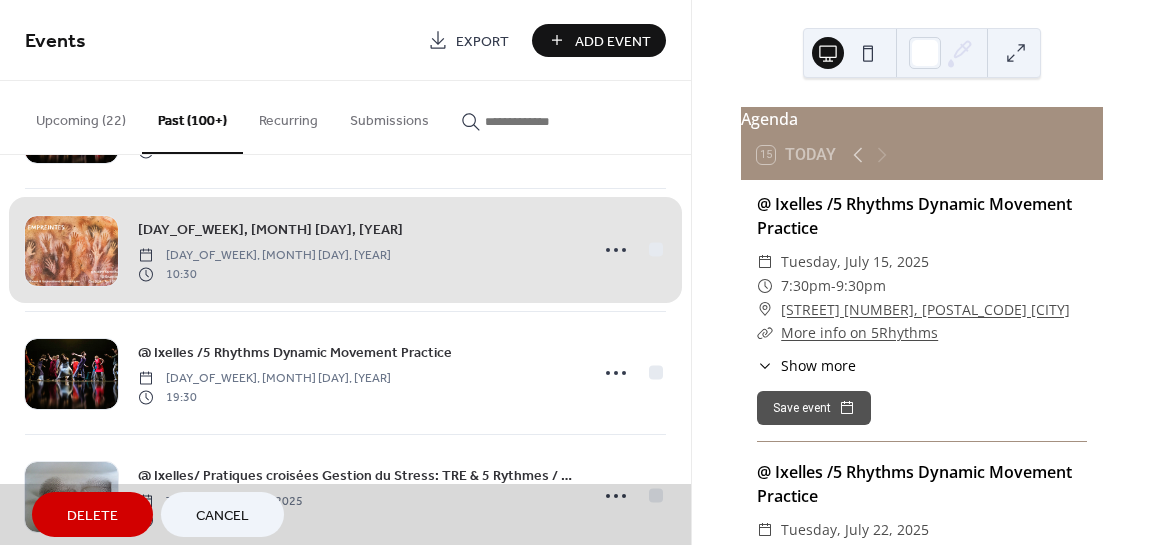 click on "Cancel" at bounding box center (222, 516) 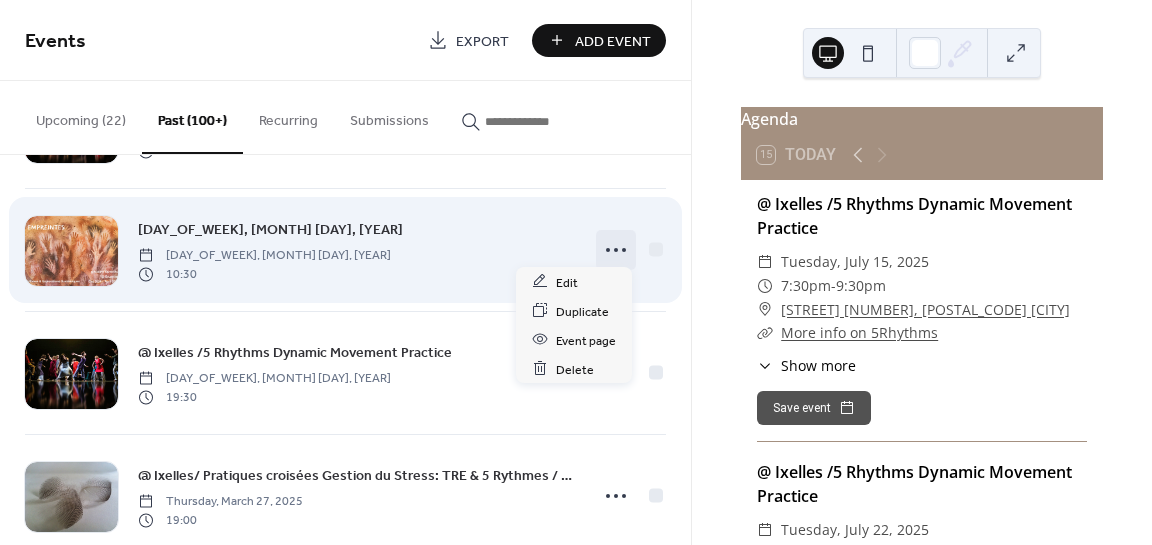 click 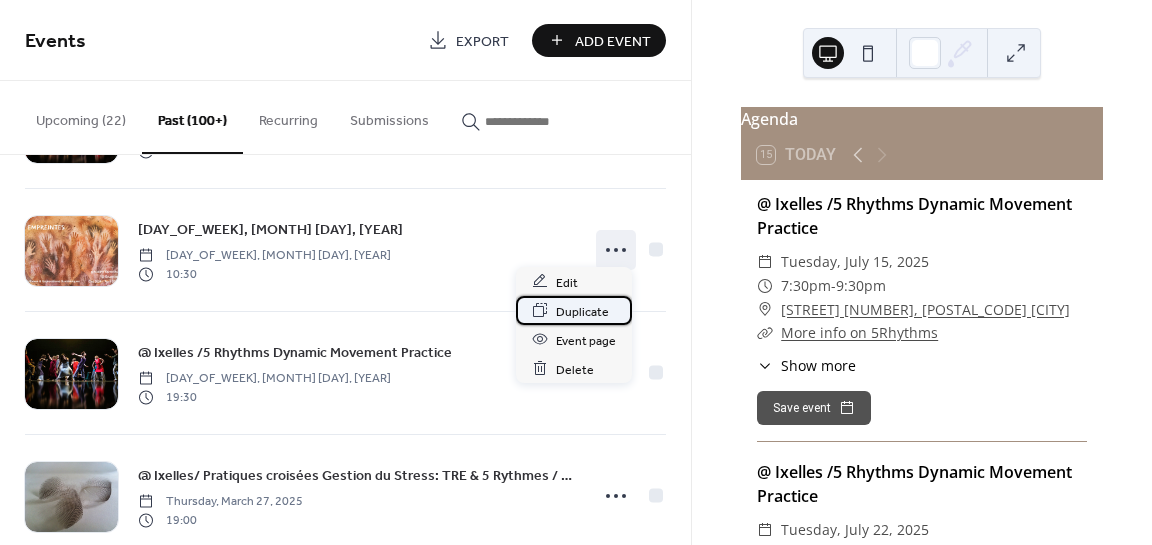 click on "Duplicate" at bounding box center [582, 311] 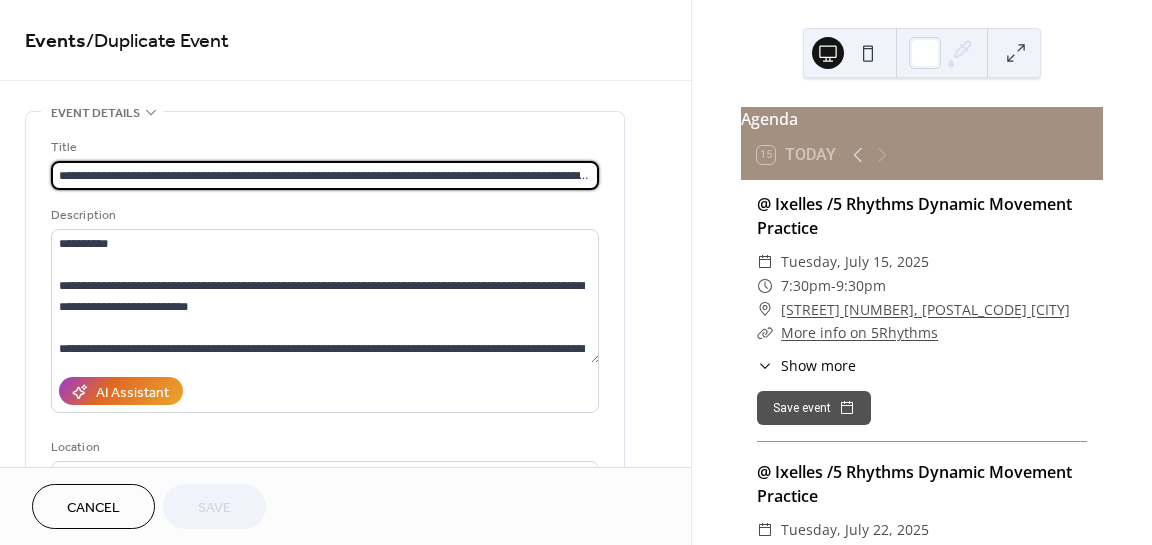 scroll, scrollTop: 0, scrollLeft: 86, axis: horizontal 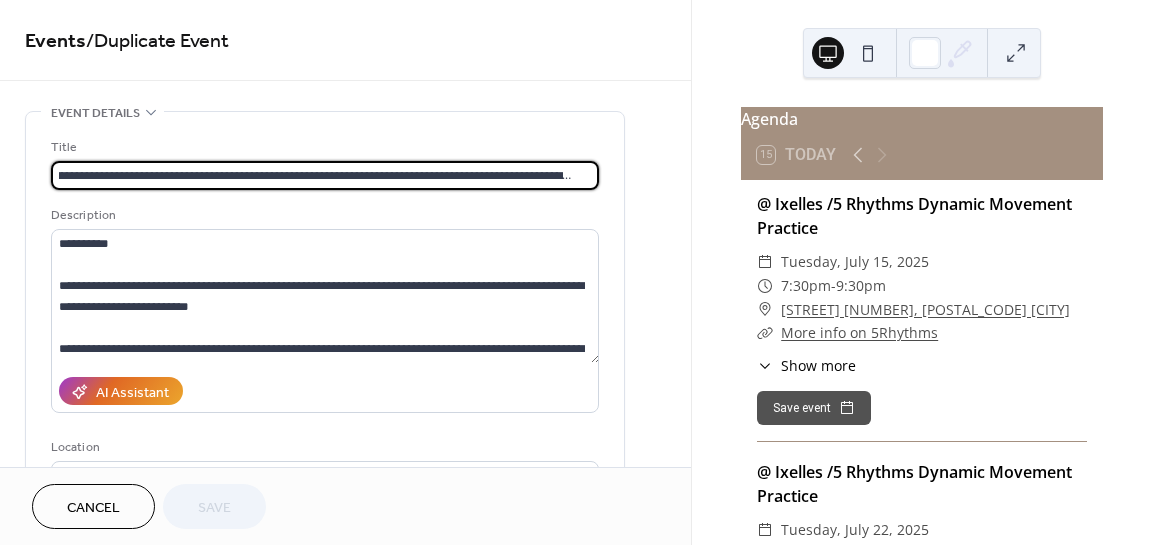 drag, startPoint x: 55, startPoint y: 174, endPoint x: 691, endPoint y: 125, distance: 637.88477 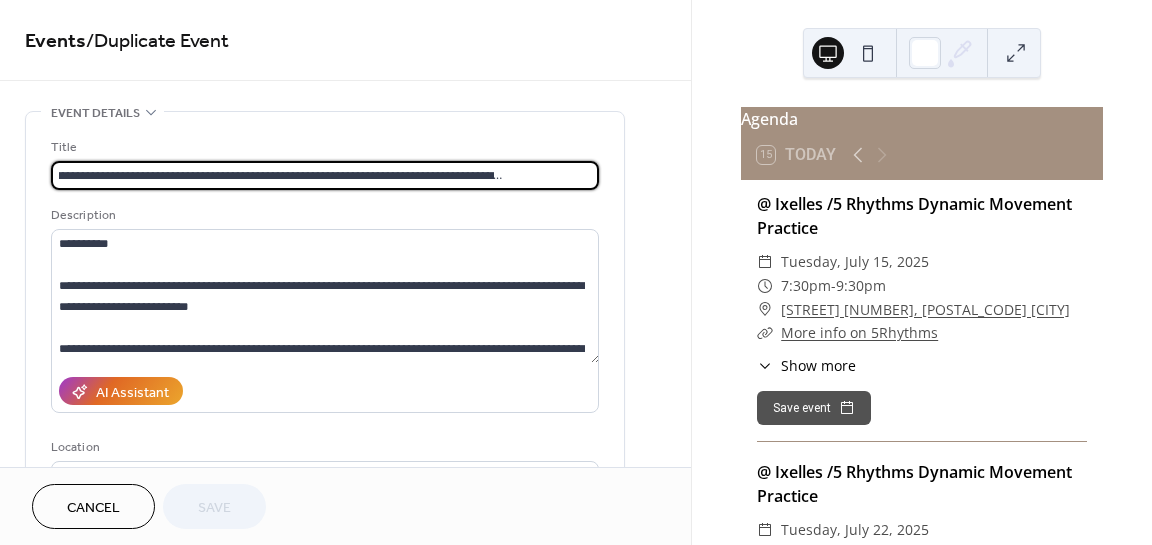 scroll, scrollTop: 0, scrollLeft: 256, axis: horizontal 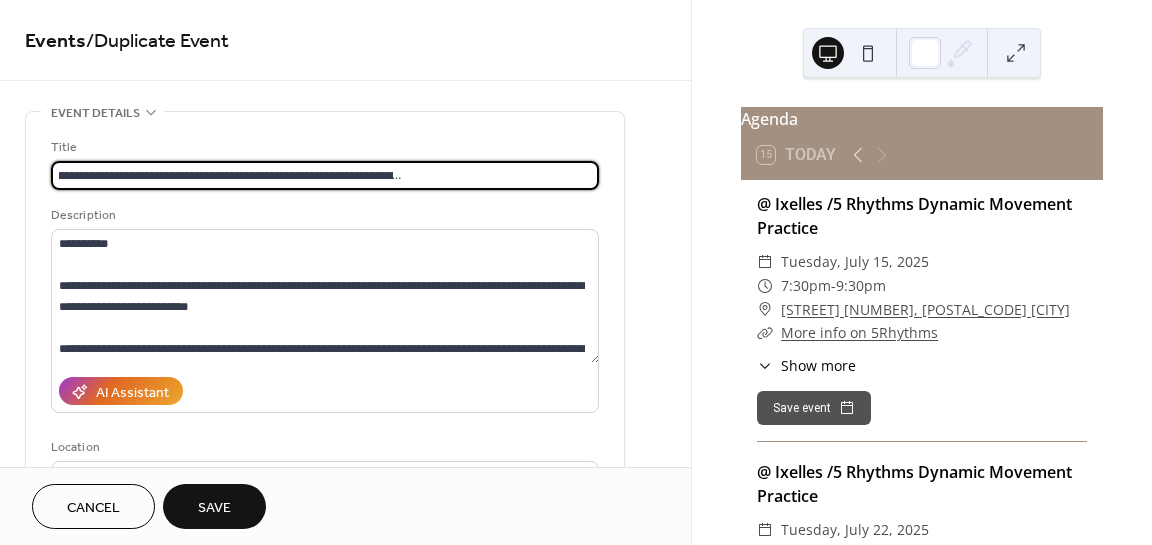 type on "**********" 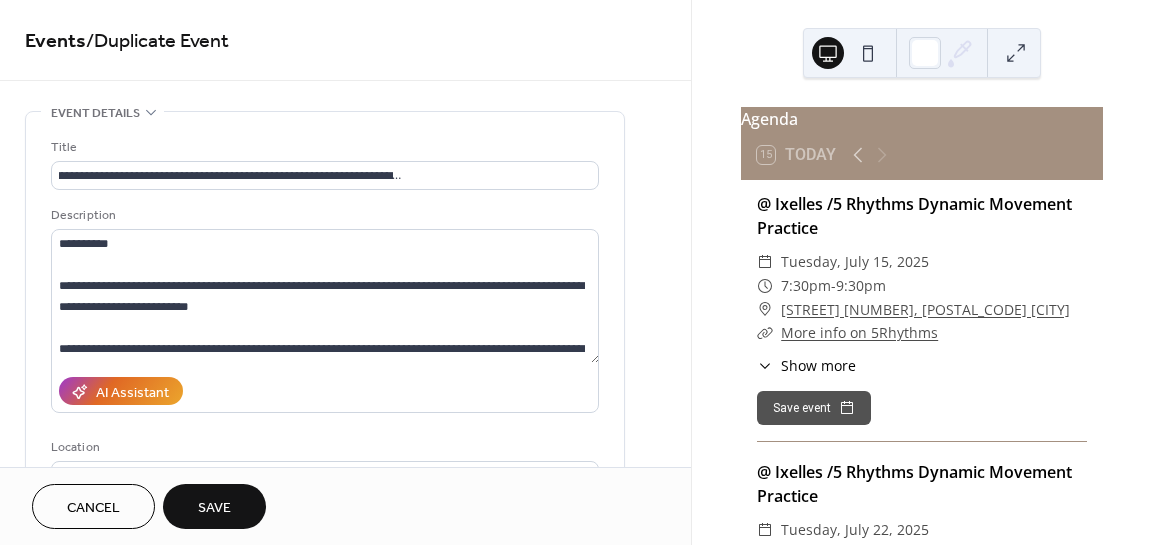 scroll, scrollTop: 0, scrollLeft: 0, axis: both 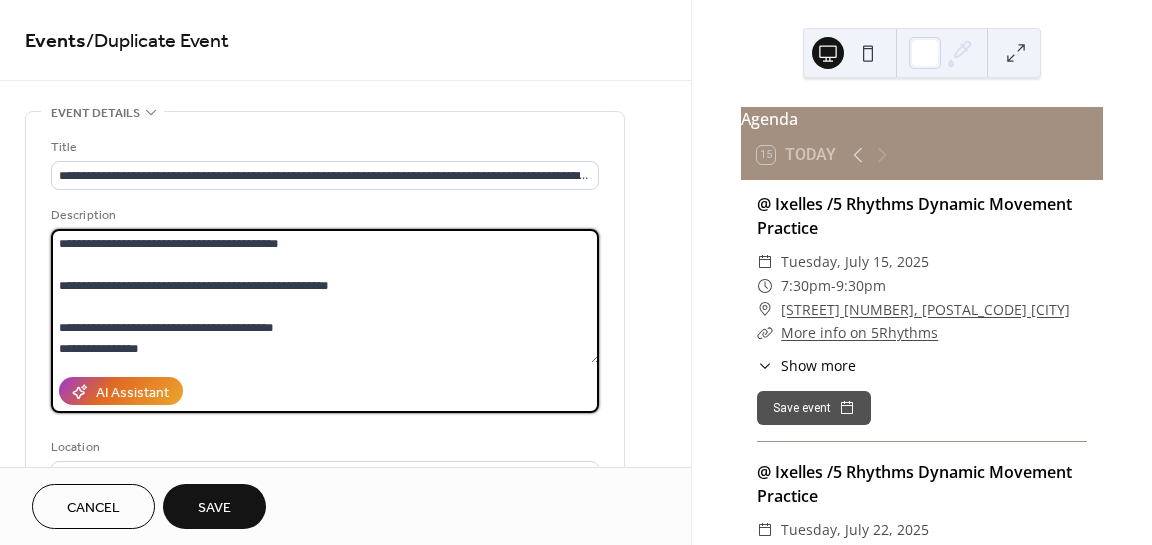drag, startPoint x: 55, startPoint y: 239, endPoint x: 219, endPoint y: 380, distance: 216.2799 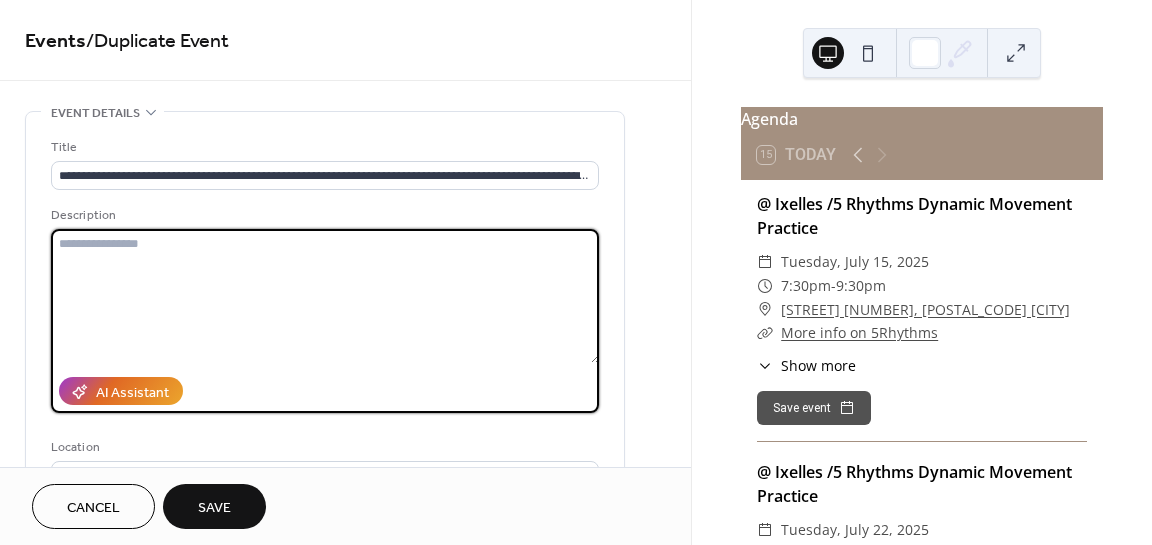 scroll, scrollTop: 0, scrollLeft: 0, axis: both 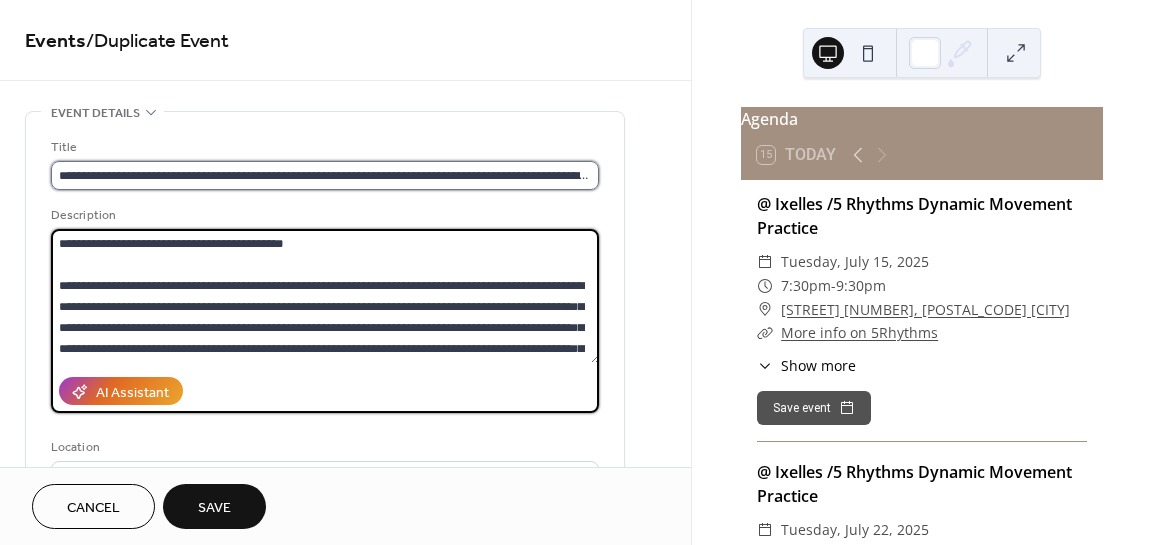 click on "**********" at bounding box center [325, 175] 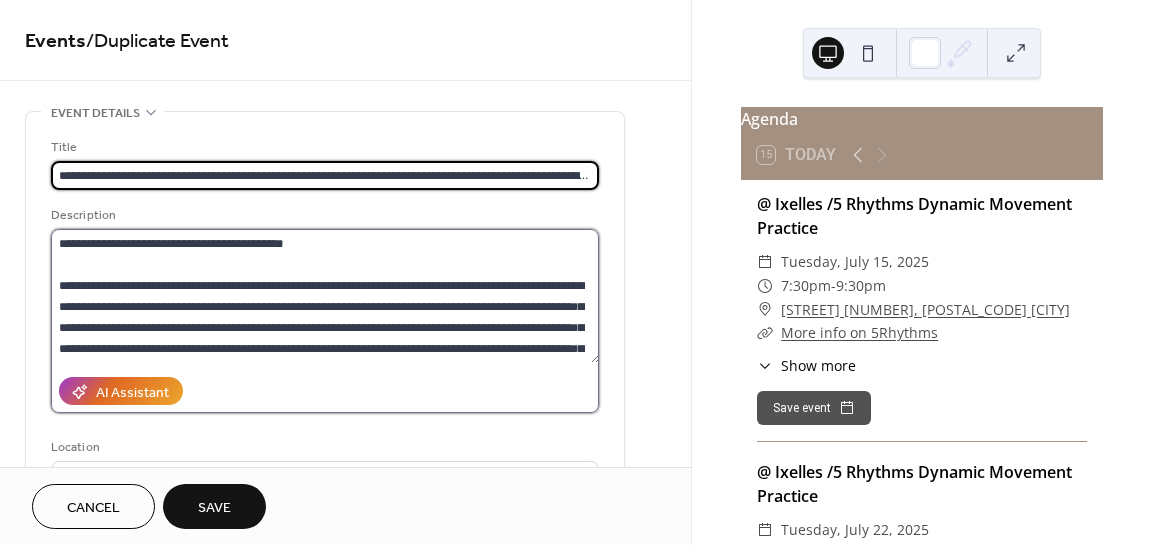 click at bounding box center [325, 296] 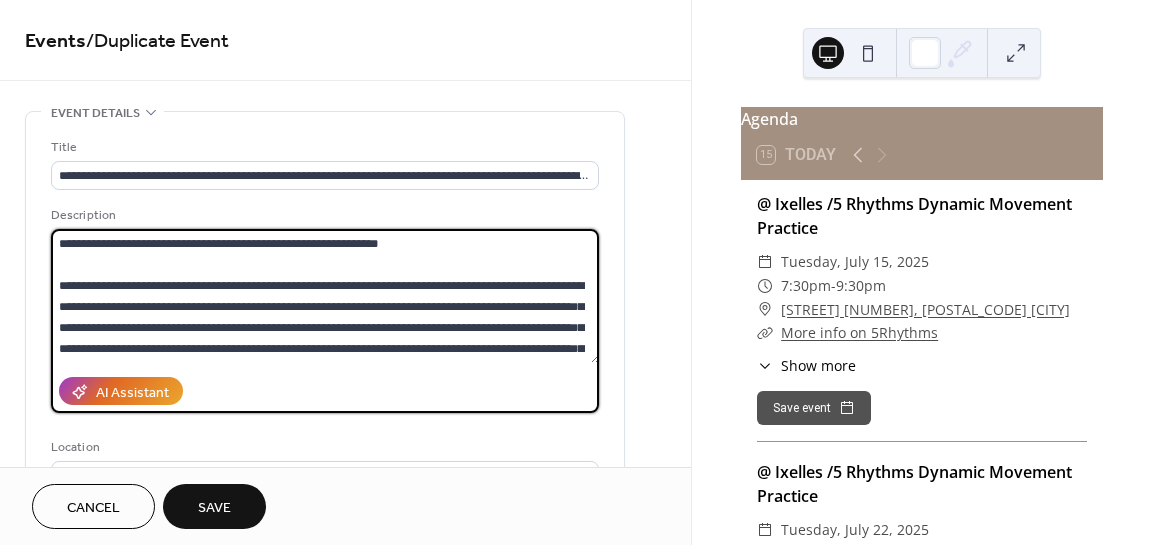 type on "**********" 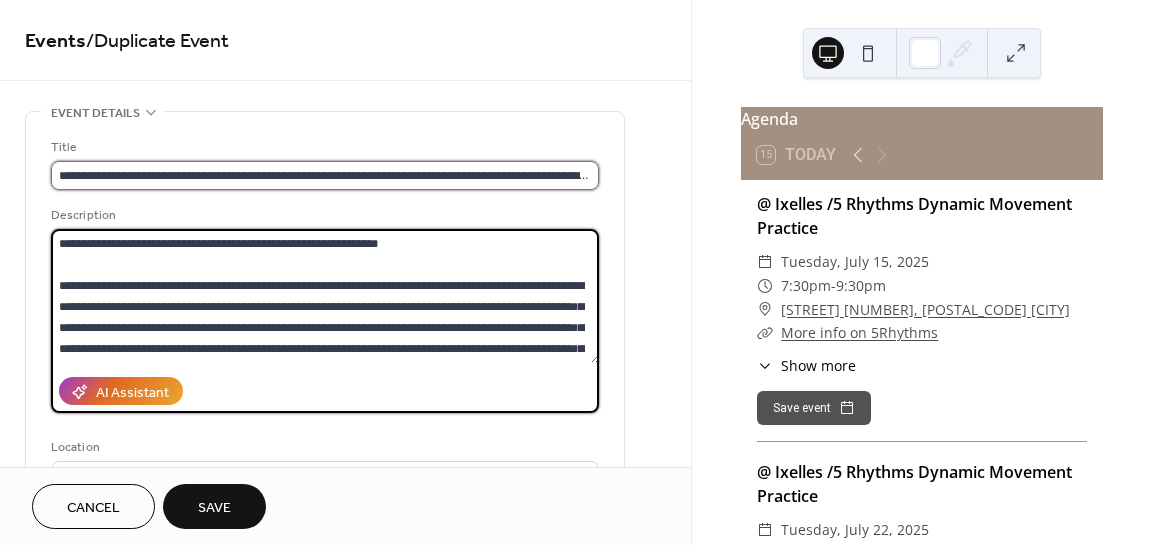 click on "**********" at bounding box center (325, 175) 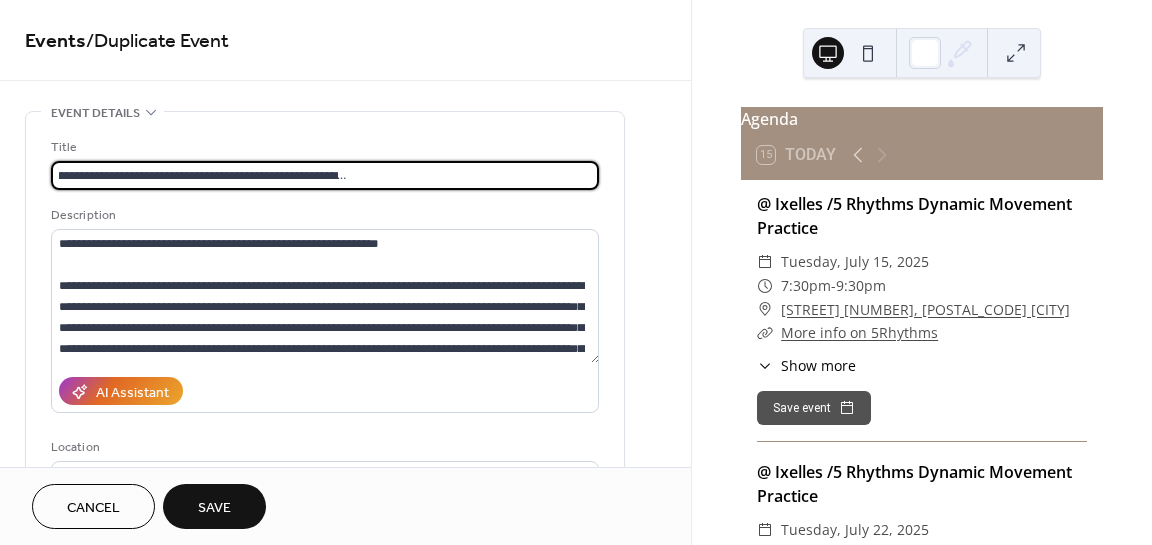 scroll, scrollTop: 0, scrollLeft: 305, axis: horizontal 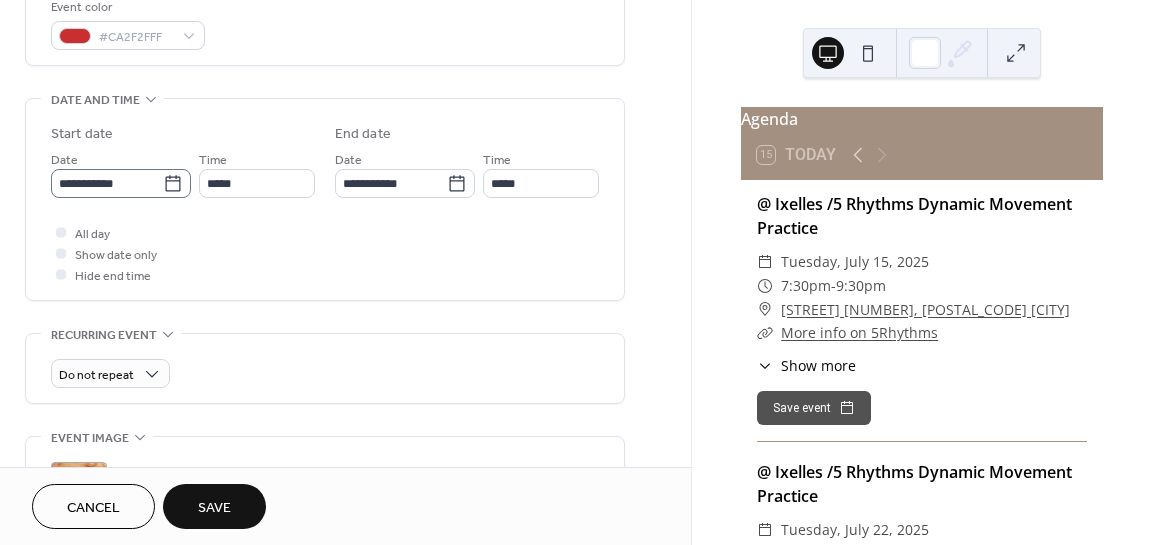 type on "**********" 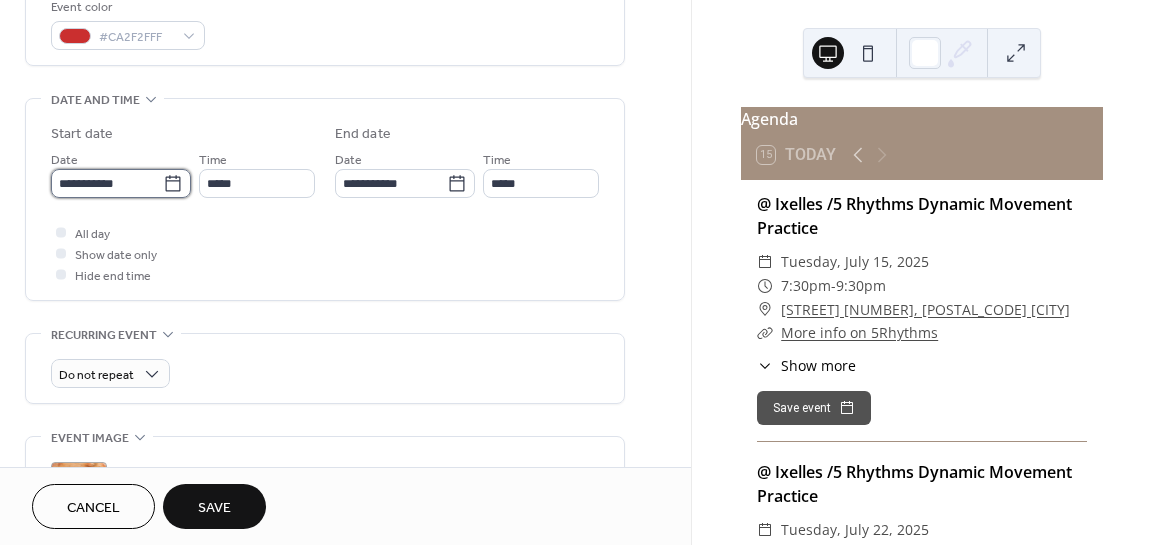 scroll, scrollTop: 0, scrollLeft: 0, axis: both 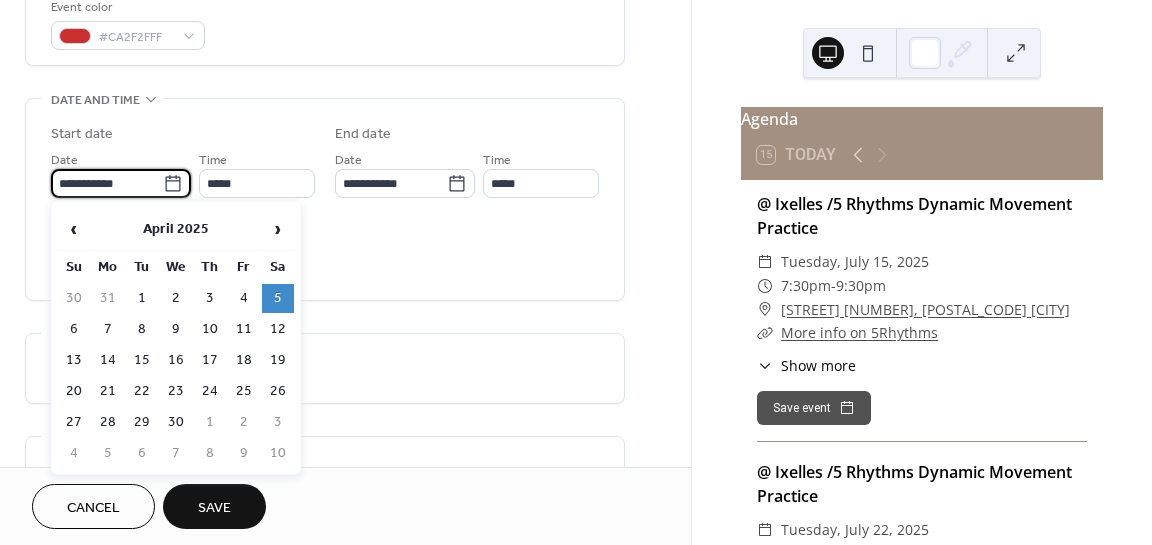 click on "**********" at bounding box center [107, 183] 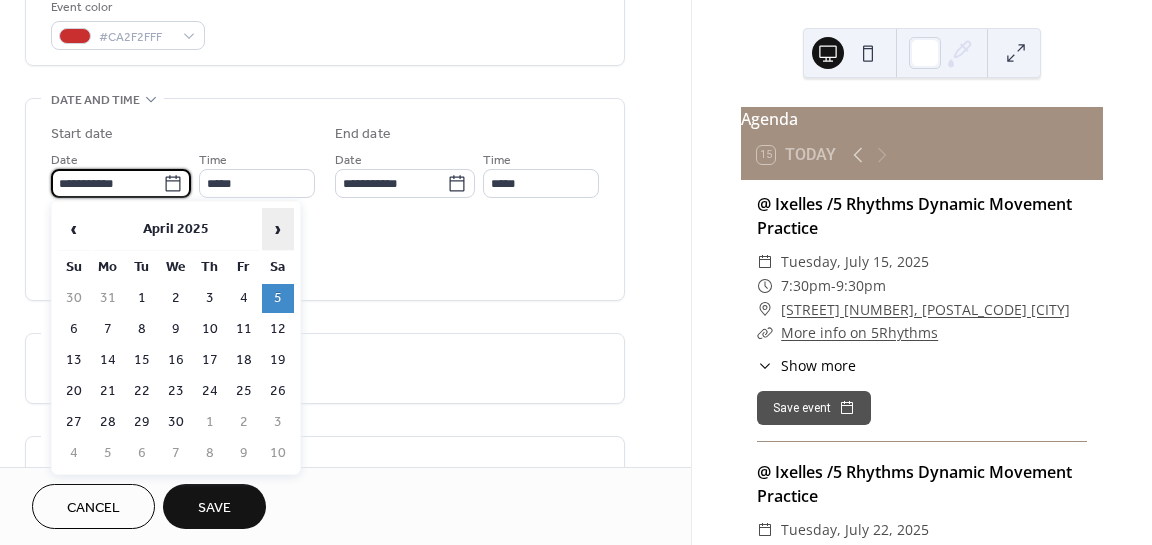 click on "›" at bounding box center [278, 229] 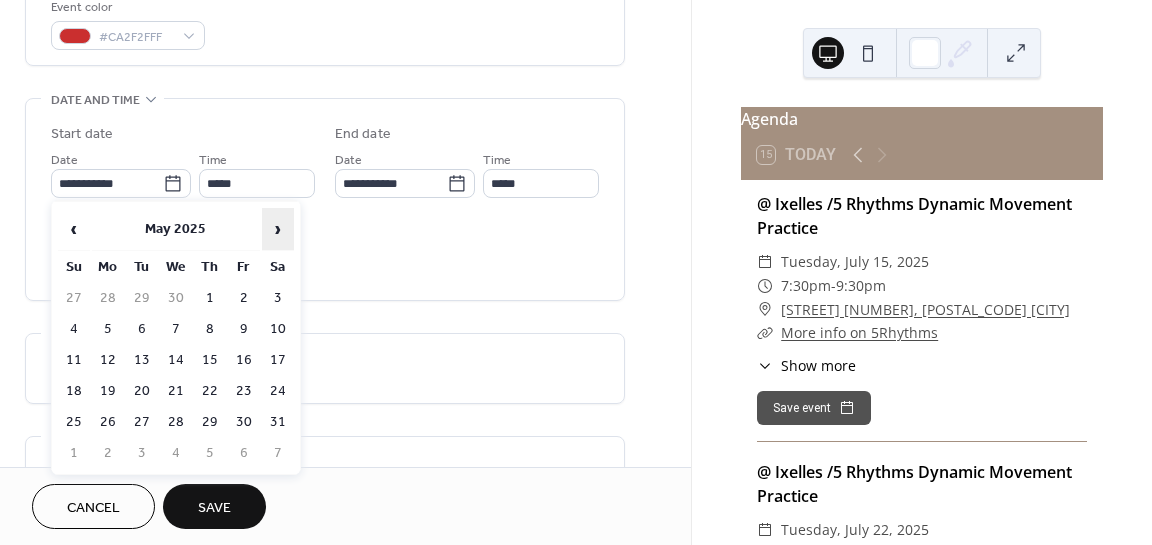 click on "›" at bounding box center (278, 229) 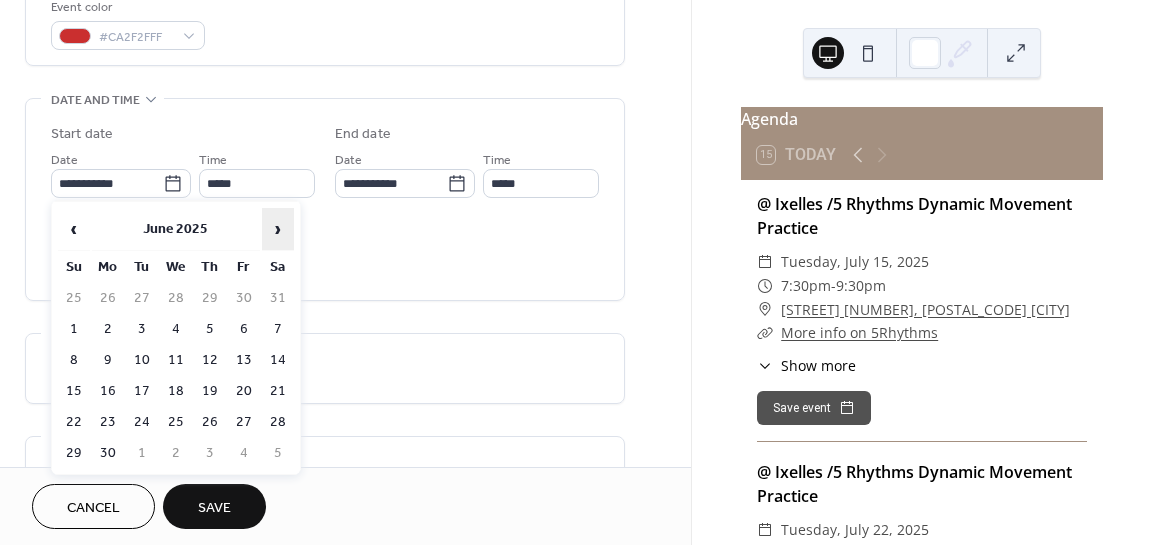 click on "›" at bounding box center (278, 229) 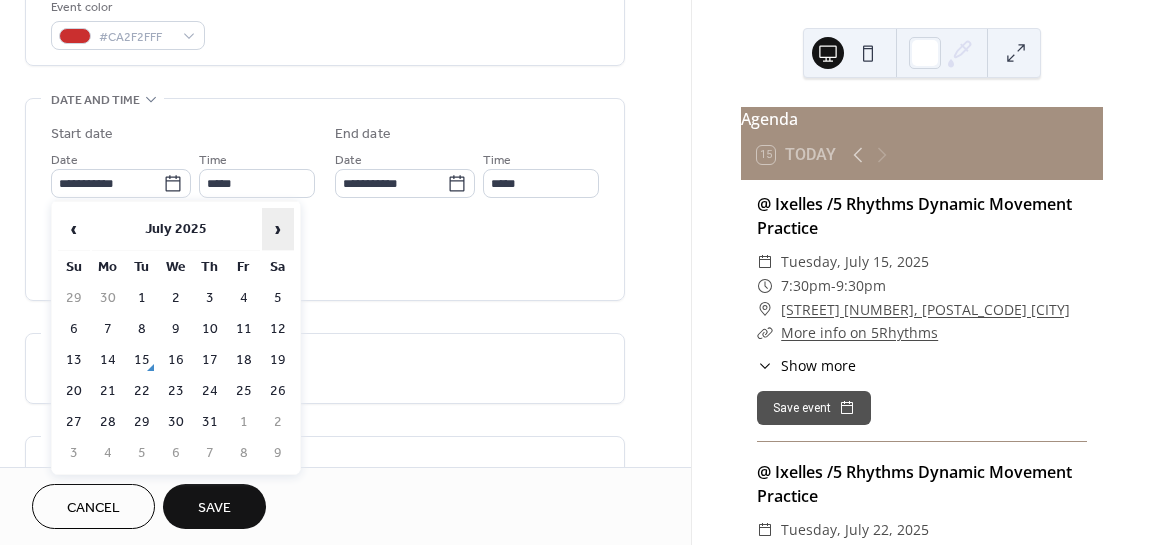 click on "›" at bounding box center (278, 229) 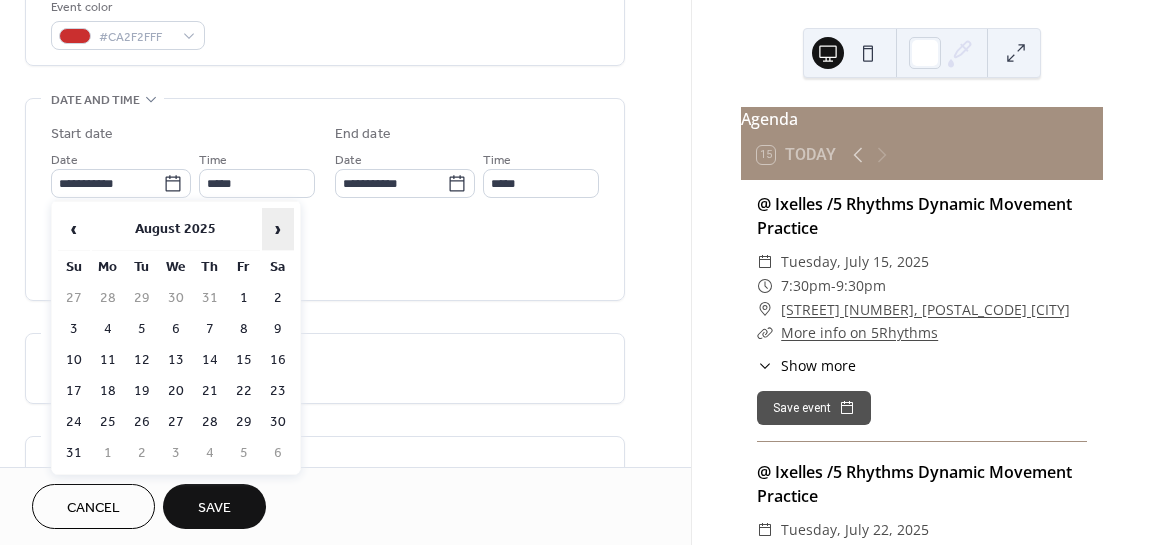 click on "›" at bounding box center (278, 229) 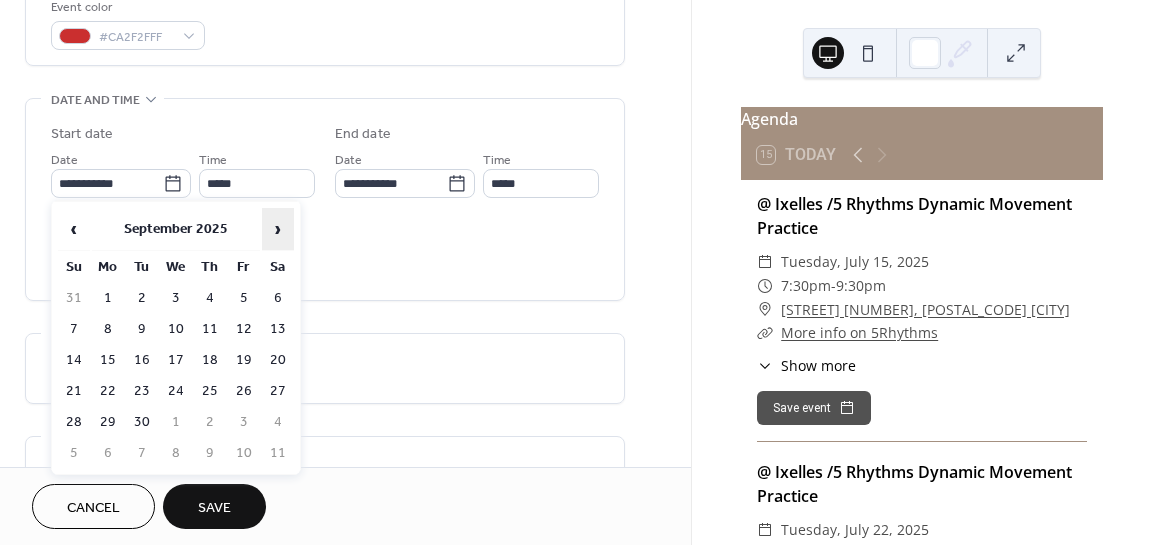click on "›" at bounding box center [278, 229] 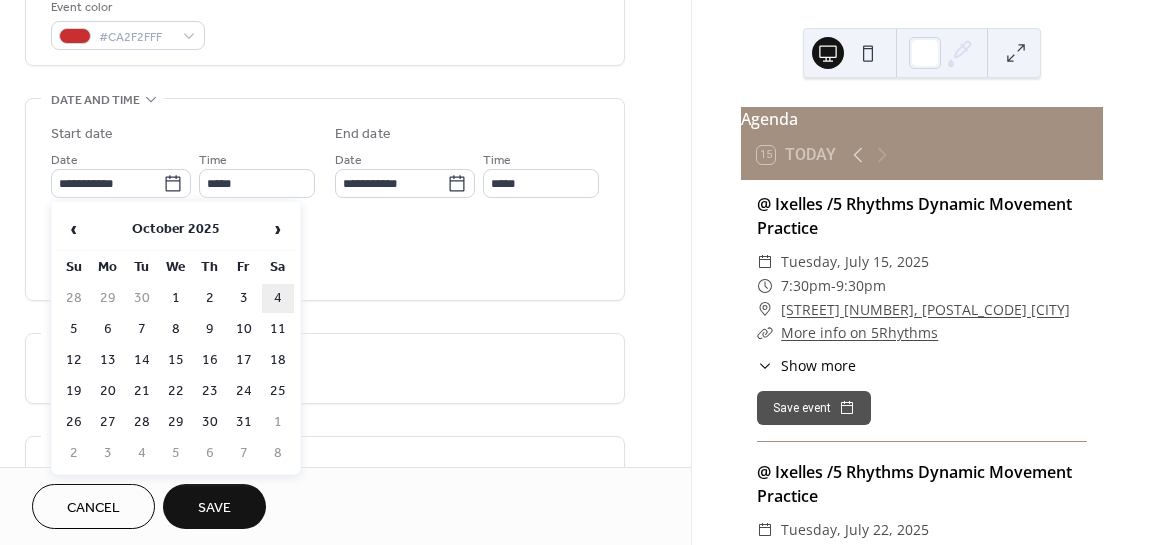 click on "4" at bounding box center (278, 298) 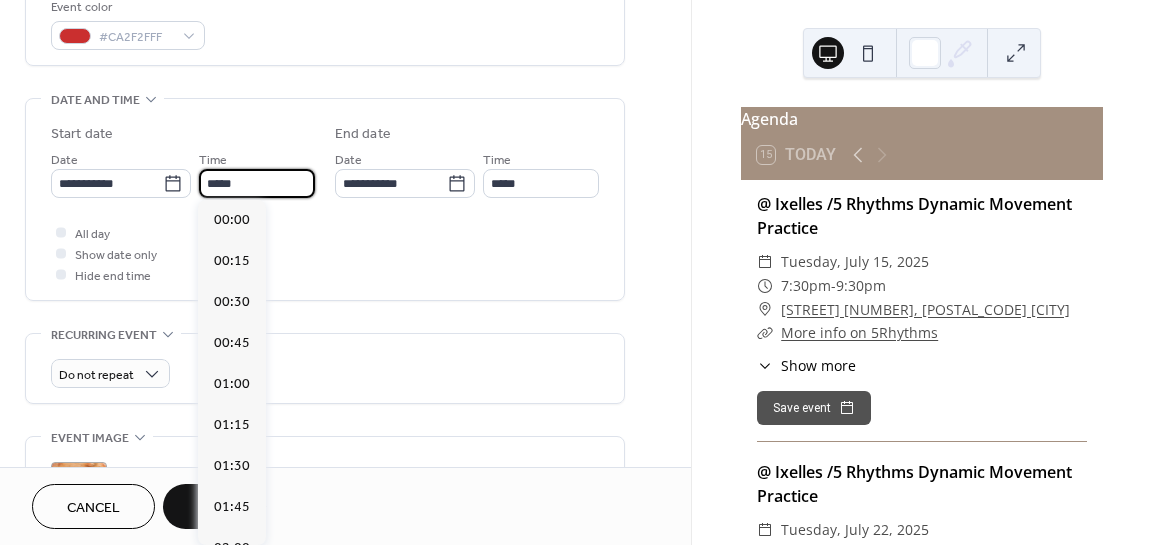 scroll, scrollTop: 1722, scrollLeft: 0, axis: vertical 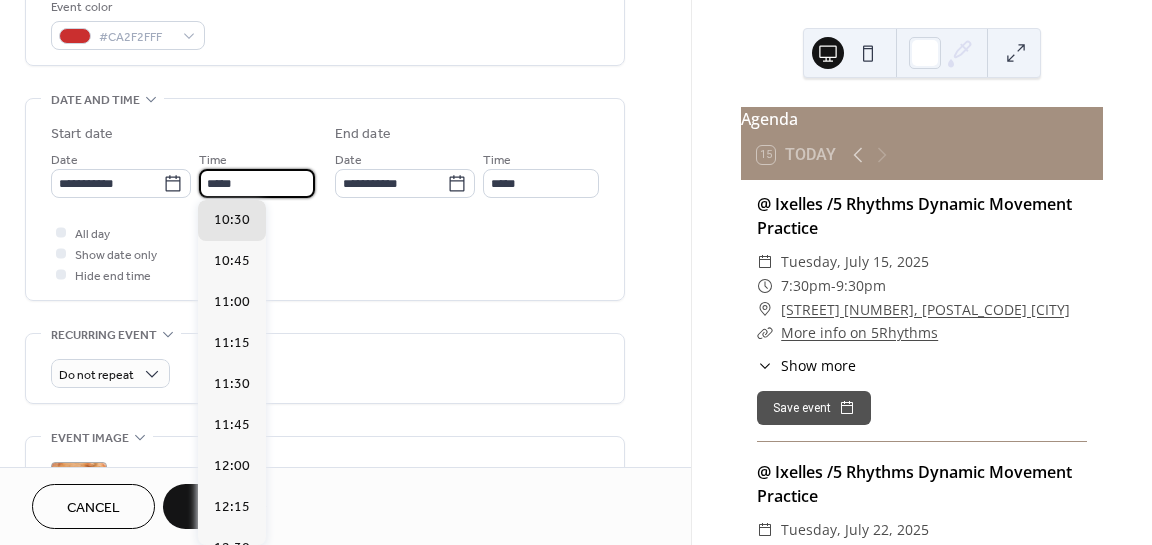 click on "*****" at bounding box center (257, 183) 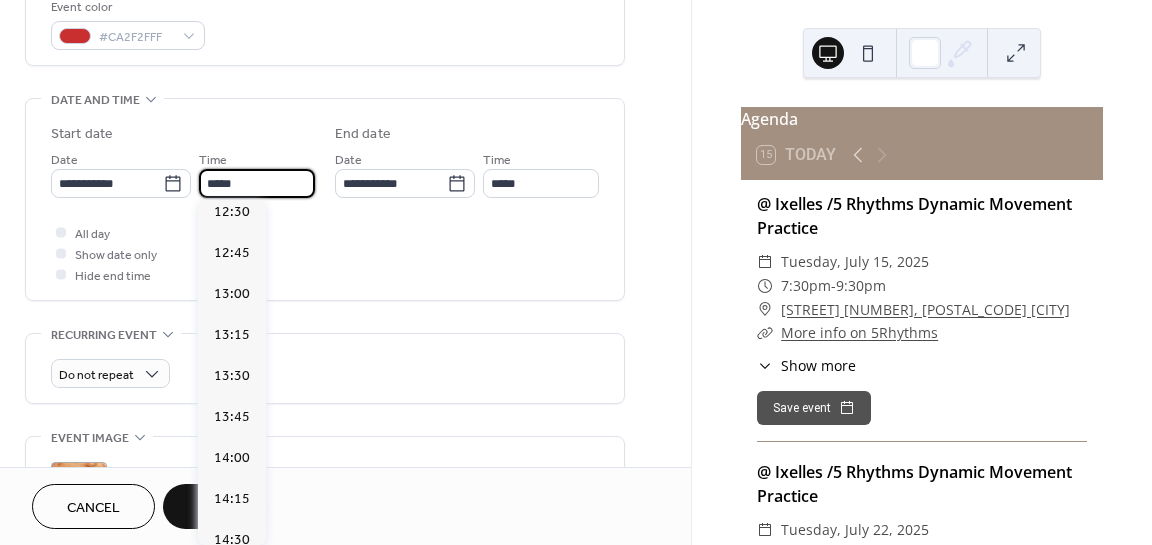 scroll, scrollTop: 2074, scrollLeft: 0, axis: vertical 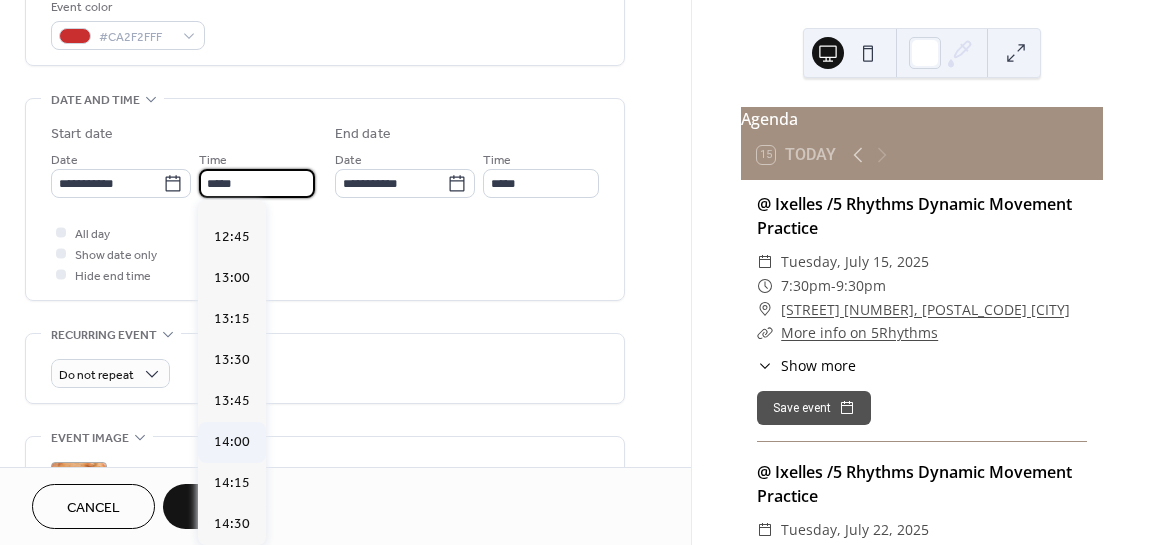 click on "14:00" at bounding box center [232, 442] 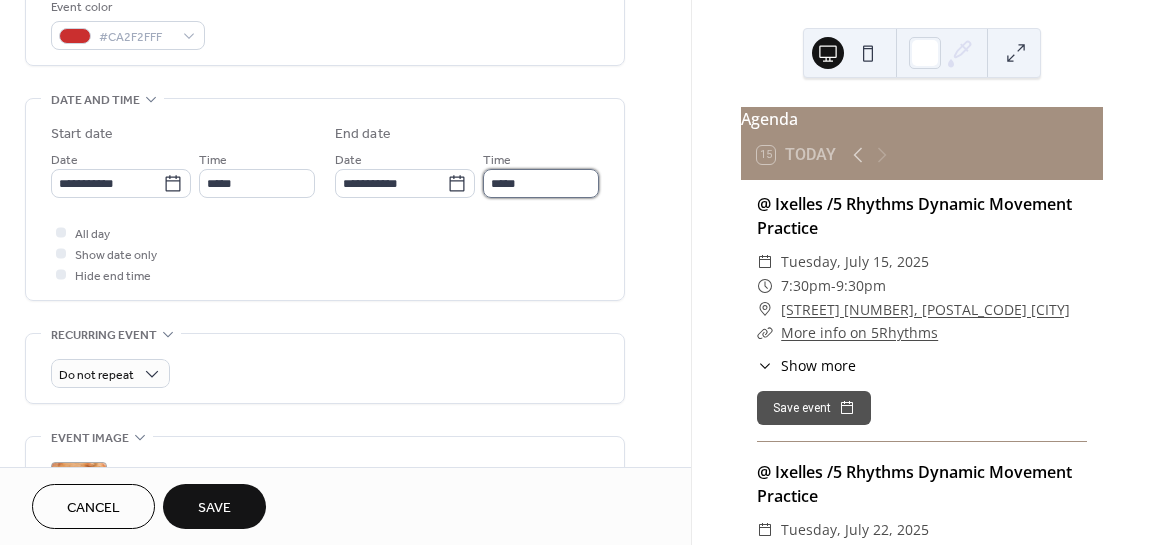 click on "*****" at bounding box center (541, 183) 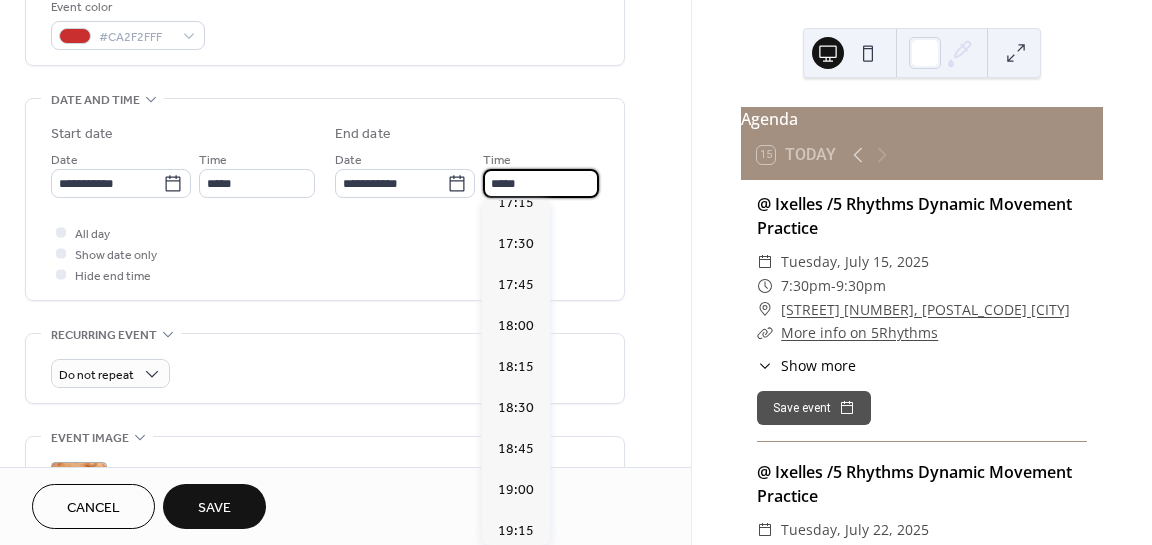 scroll, scrollTop: 2844, scrollLeft: 0, axis: vertical 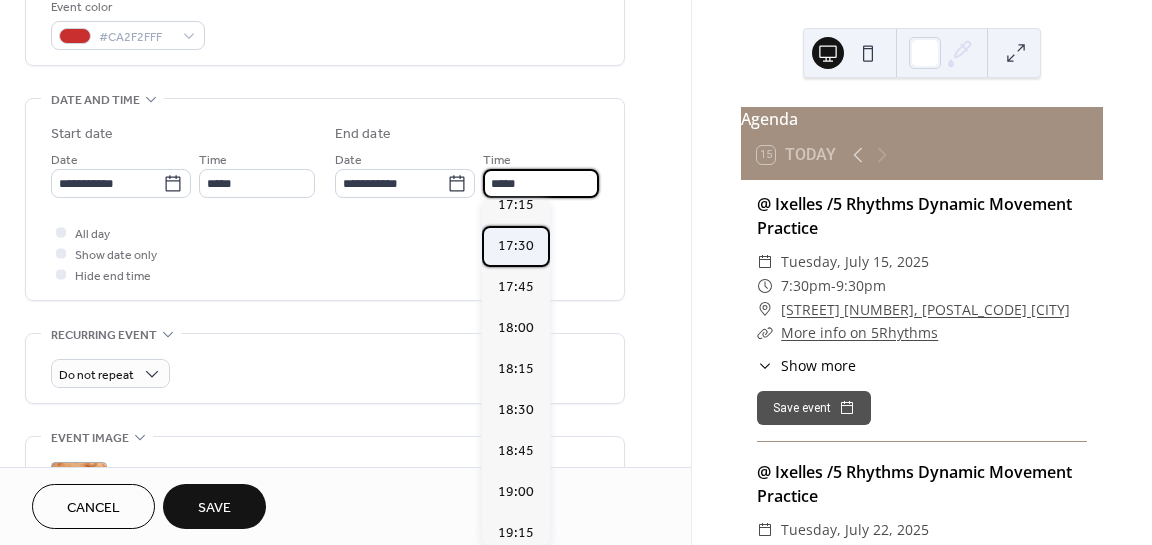 click on "17:30" at bounding box center [516, 246] 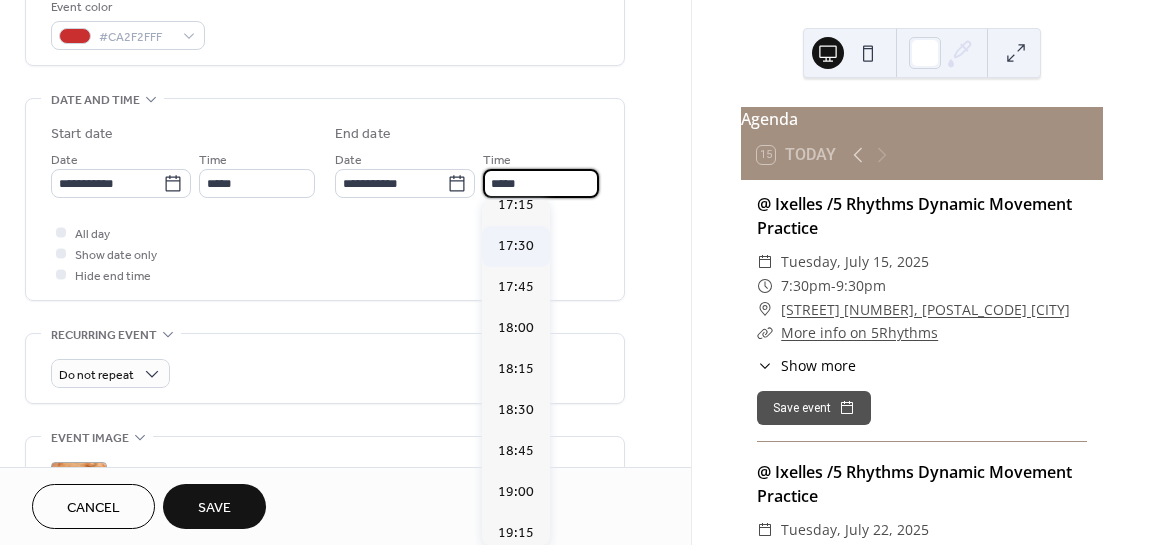 type on "*****" 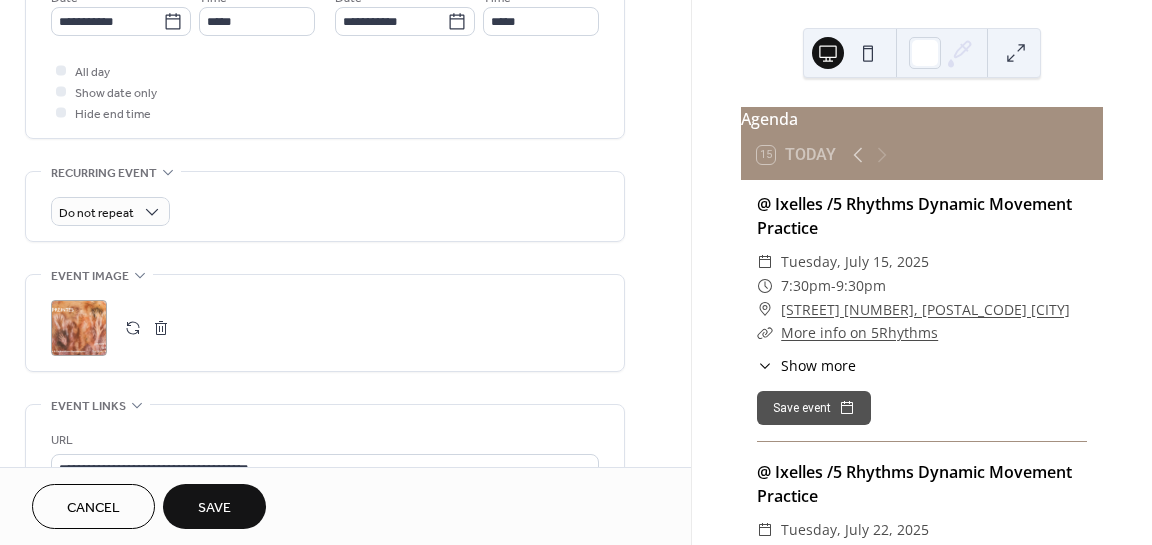 scroll, scrollTop: 721, scrollLeft: 0, axis: vertical 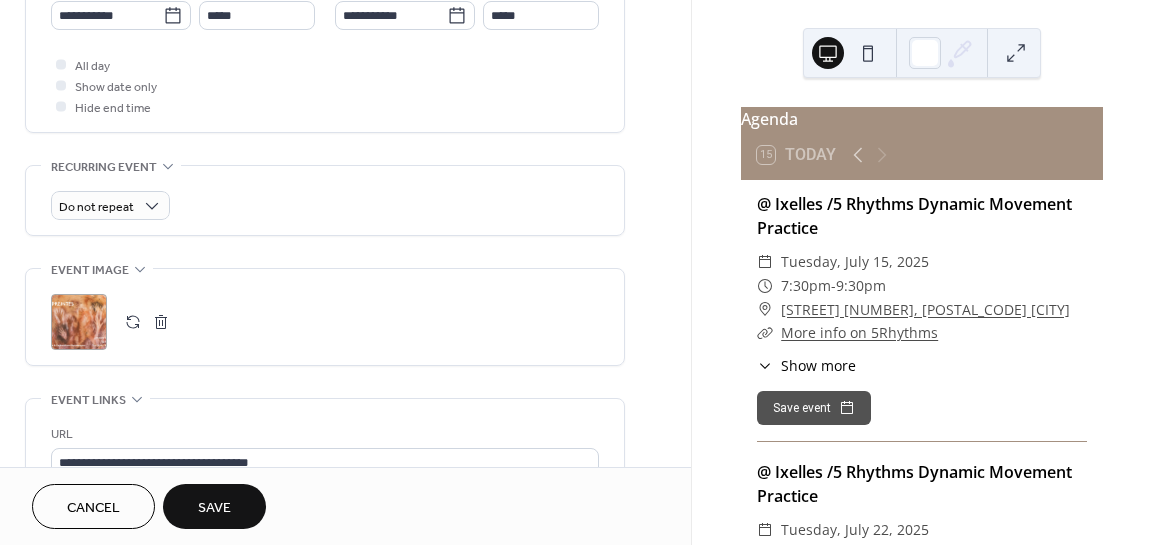 click at bounding box center [133, 322] 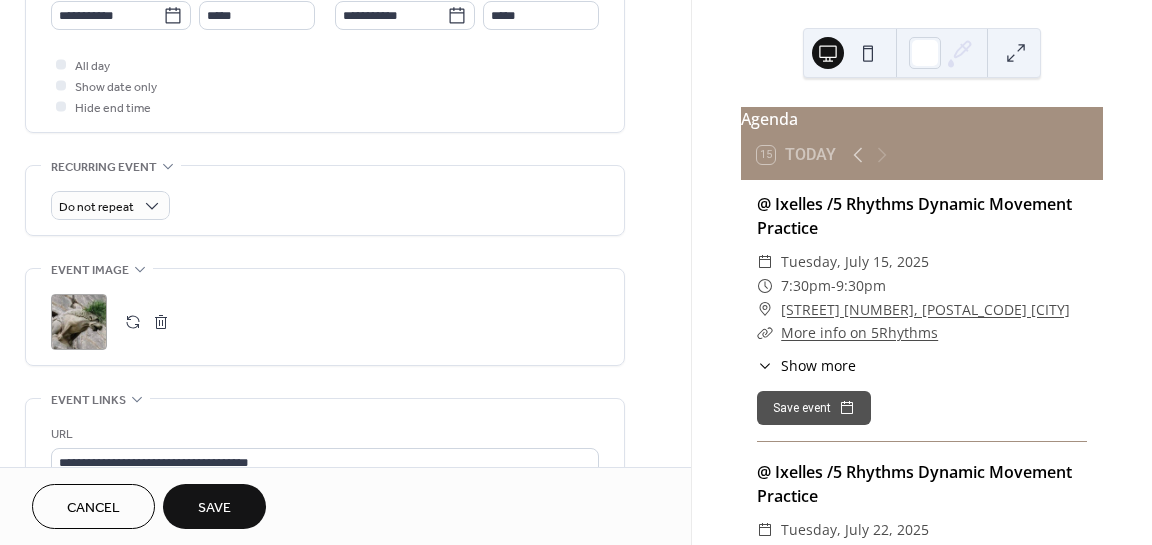 click on "Cancel Save" at bounding box center [345, 506] 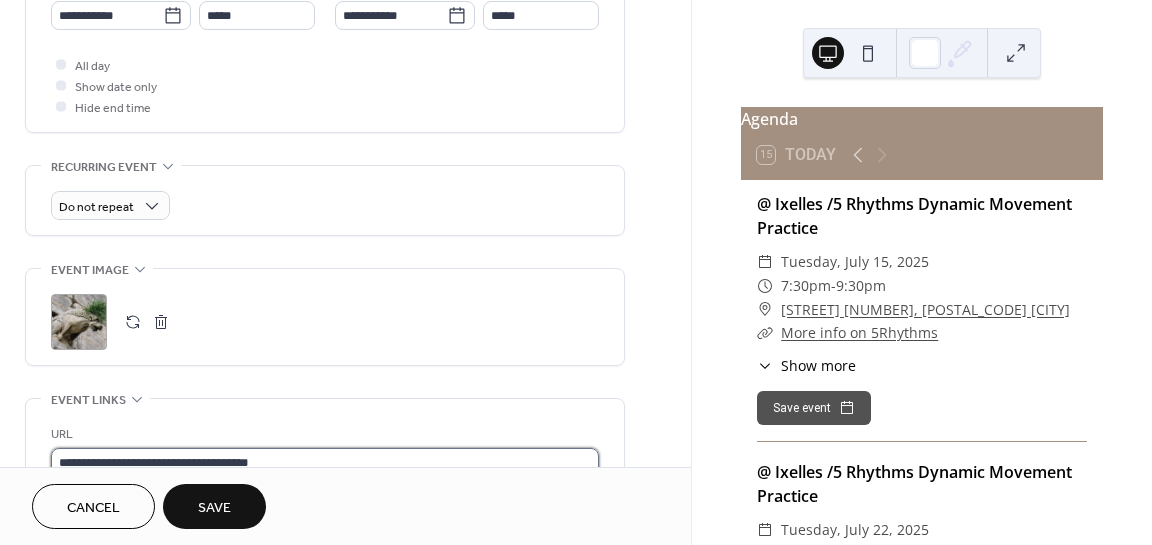 click on "**********" at bounding box center [325, 462] 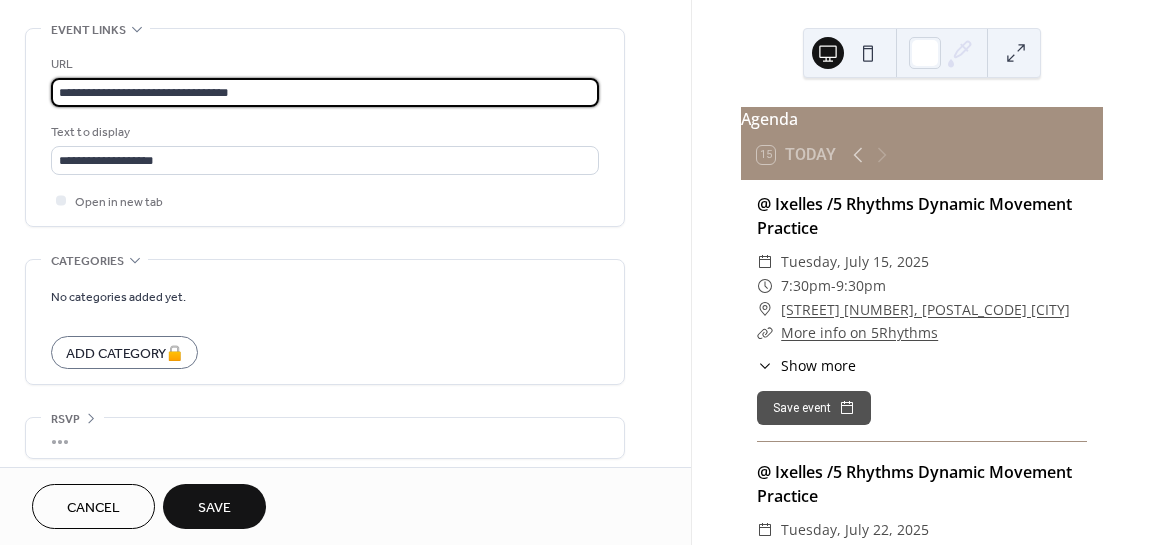 scroll, scrollTop: 1097, scrollLeft: 0, axis: vertical 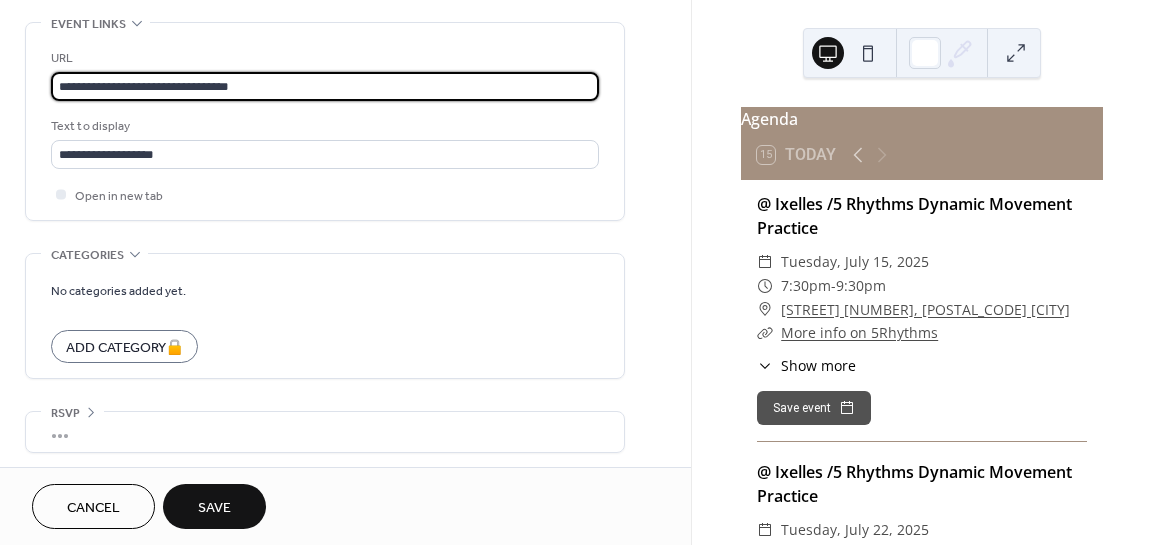 type on "**********" 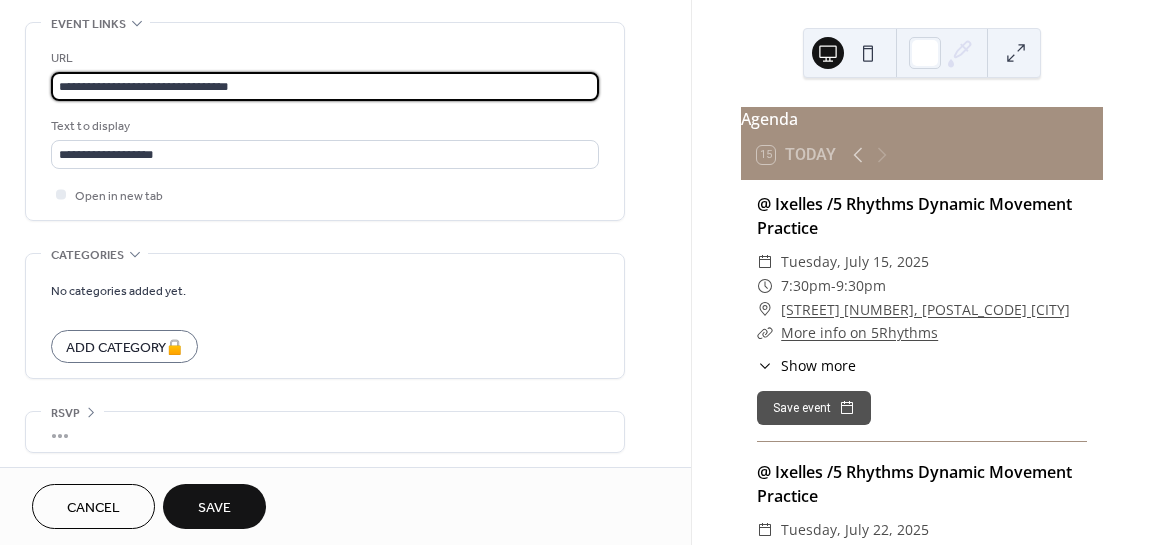 click on "Save" at bounding box center (214, 506) 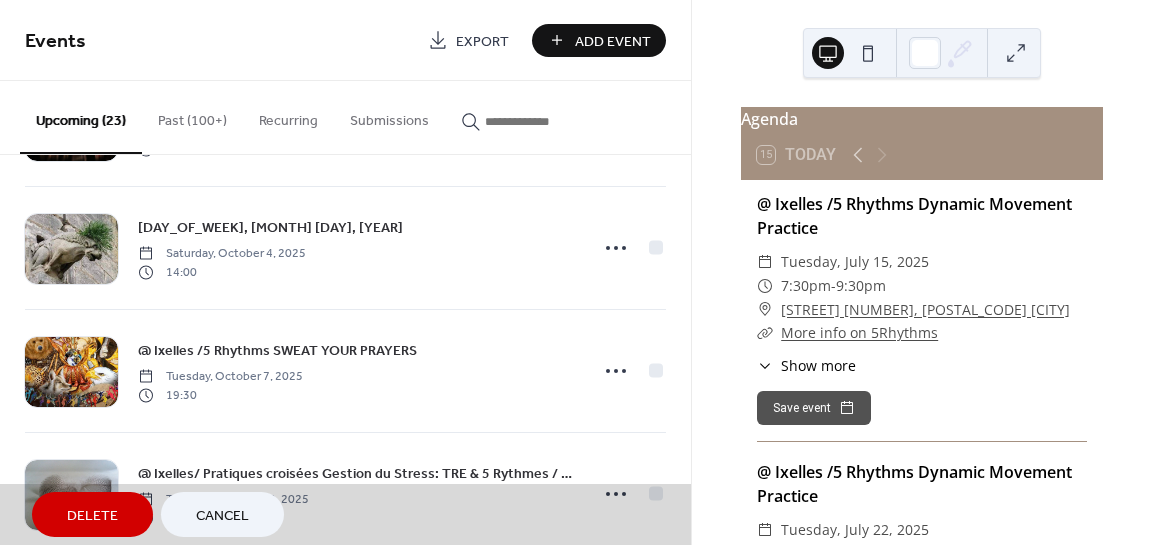 scroll, scrollTop: 1231, scrollLeft: 0, axis: vertical 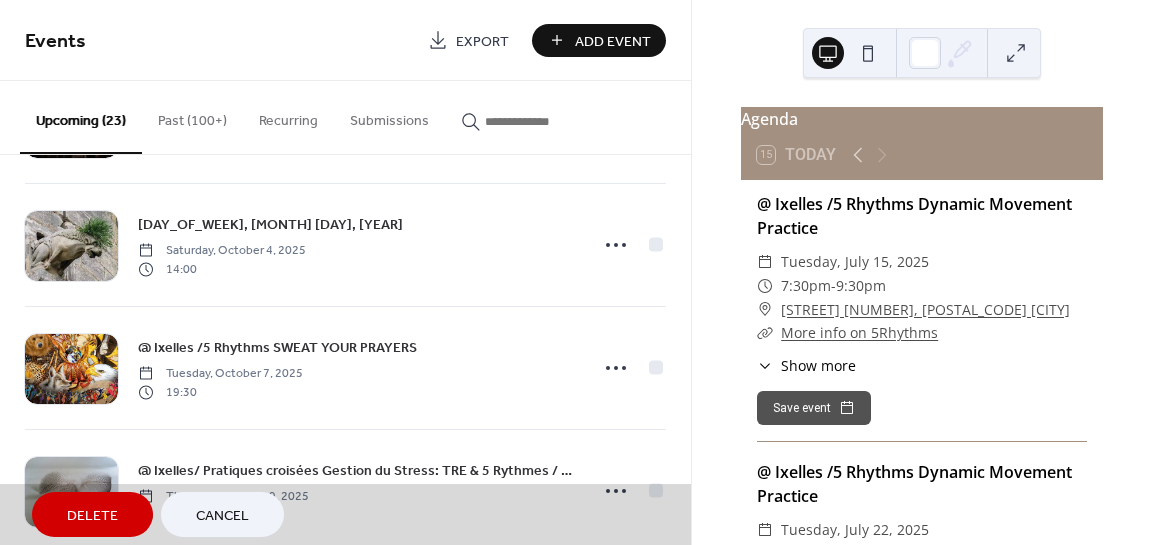 click on "Cancel" at bounding box center (222, 516) 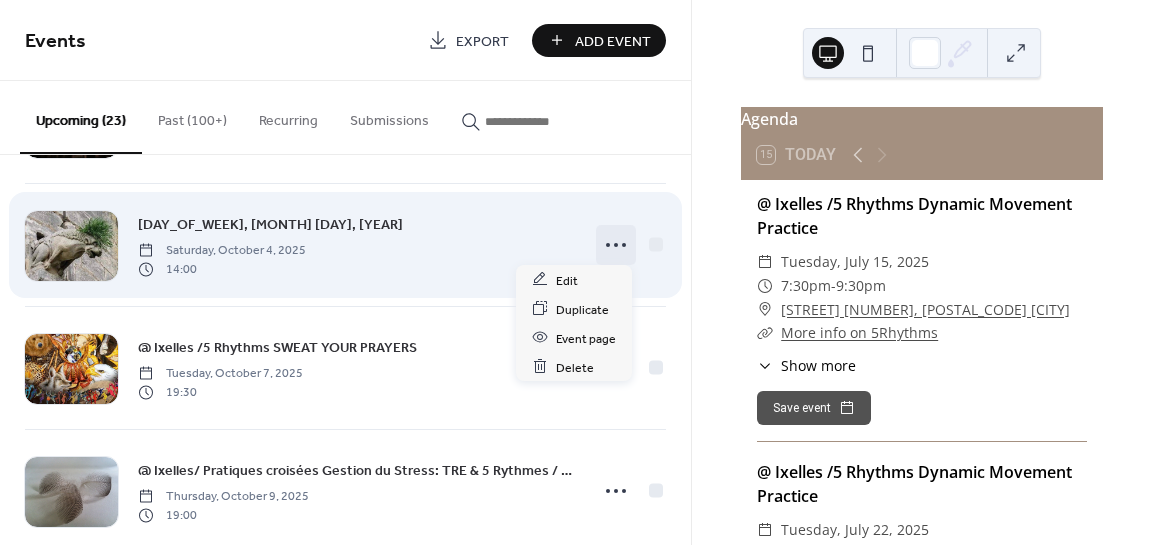 click 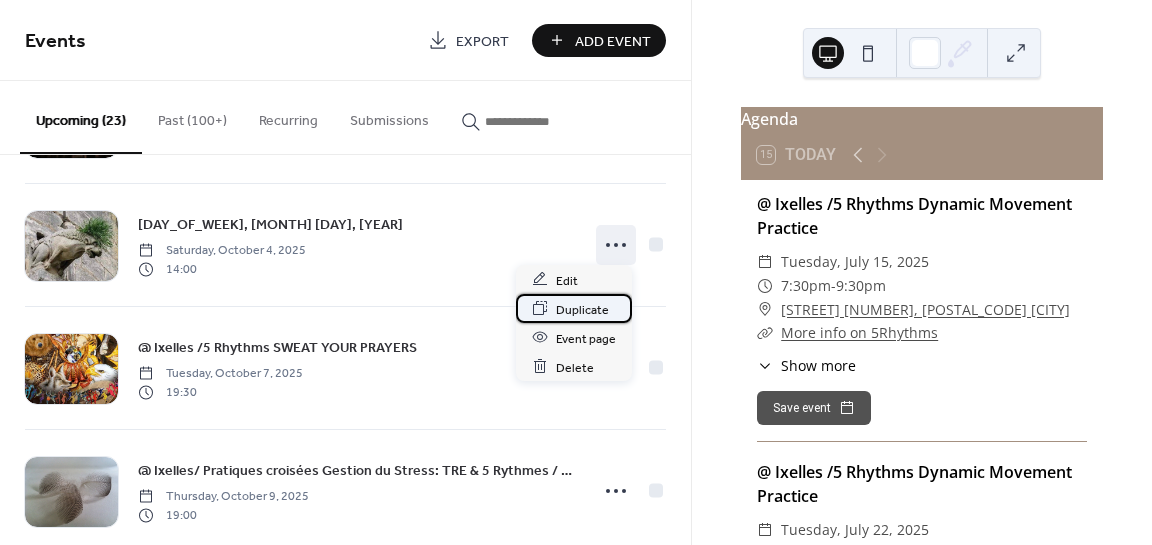 click on "Duplicate" at bounding box center [582, 309] 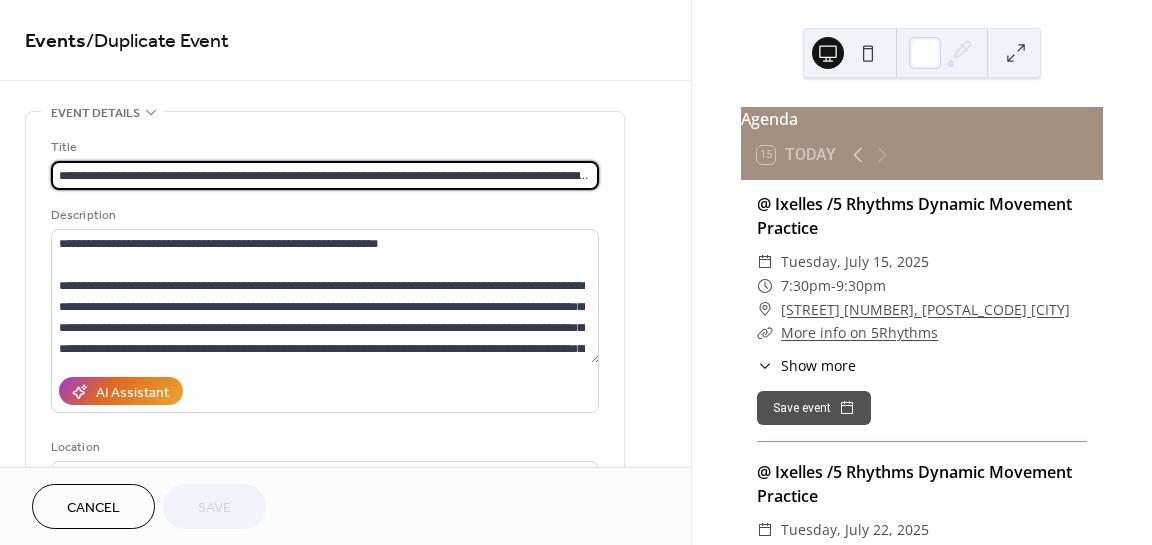 scroll, scrollTop: 0, scrollLeft: 305, axis: horizontal 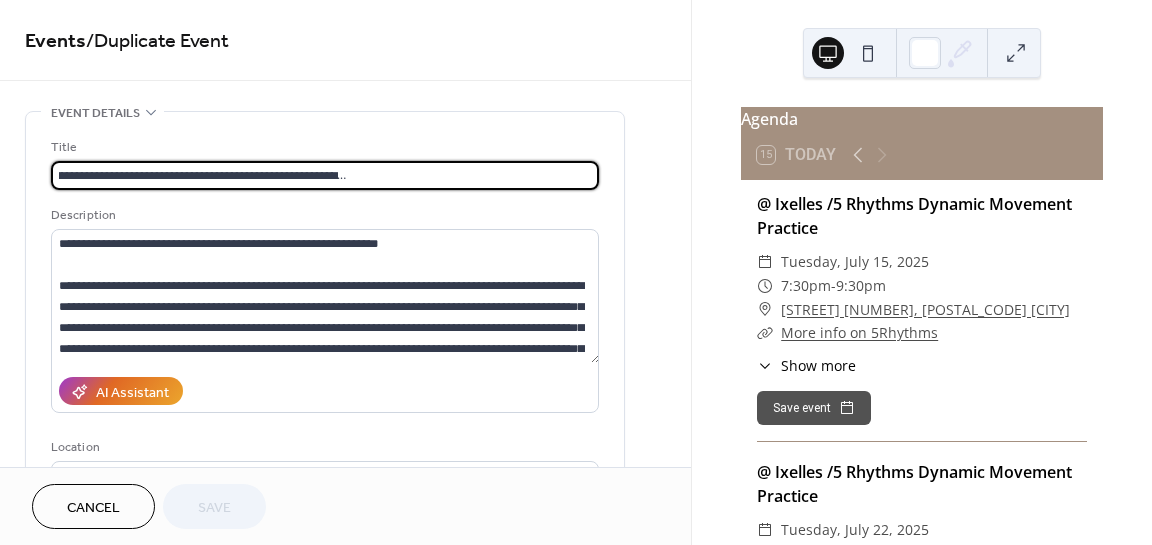 click on "**********" at bounding box center (325, 175) 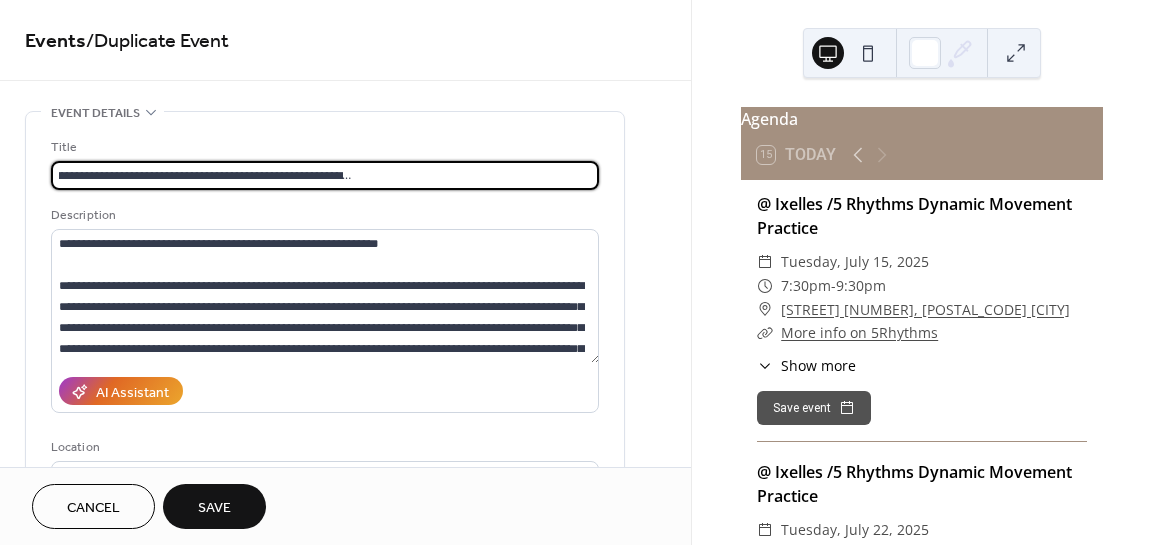 scroll, scrollTop: 0, scrollLeft: 298, axis: horizontal 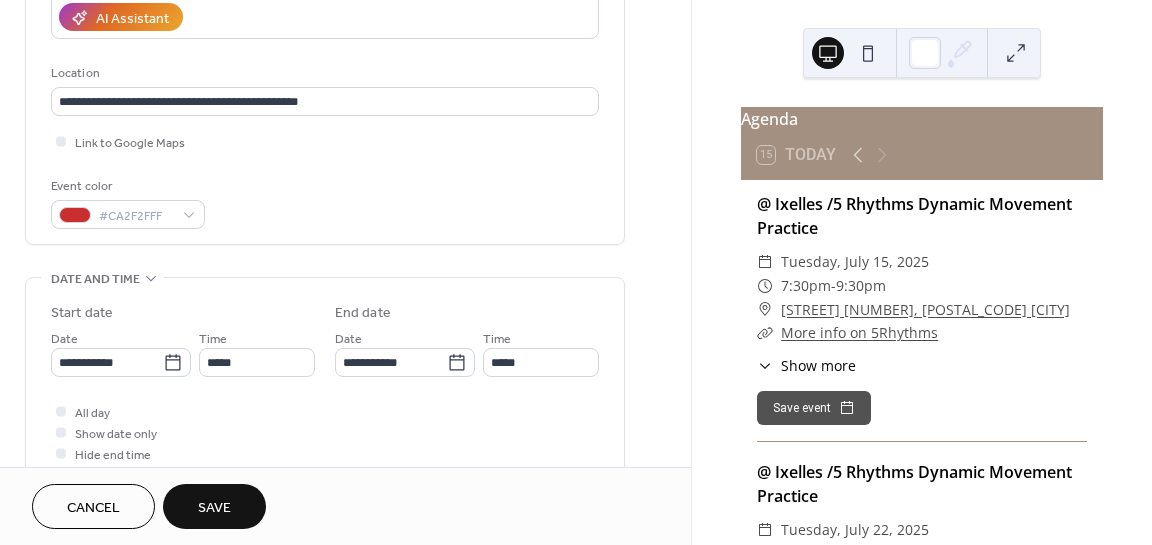 type on "**********" 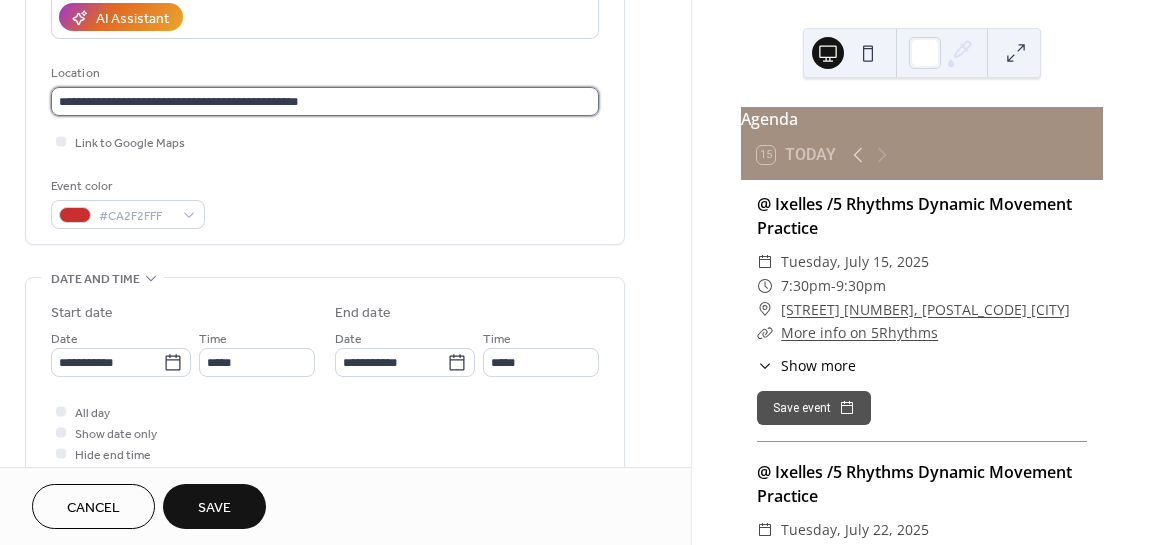click on "**********" at bounding box center [325, 101] 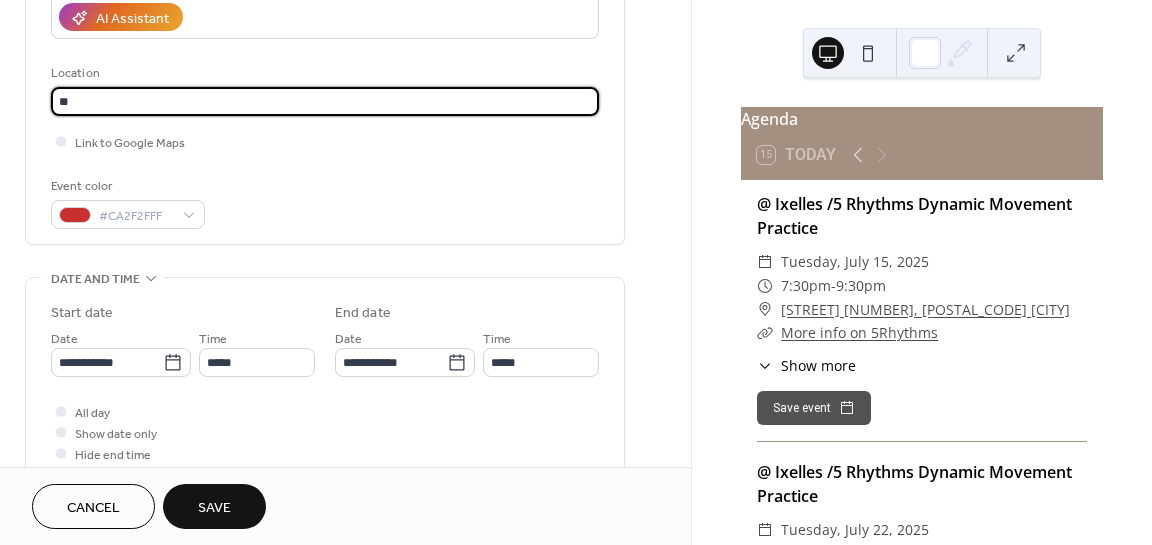 type on "*" 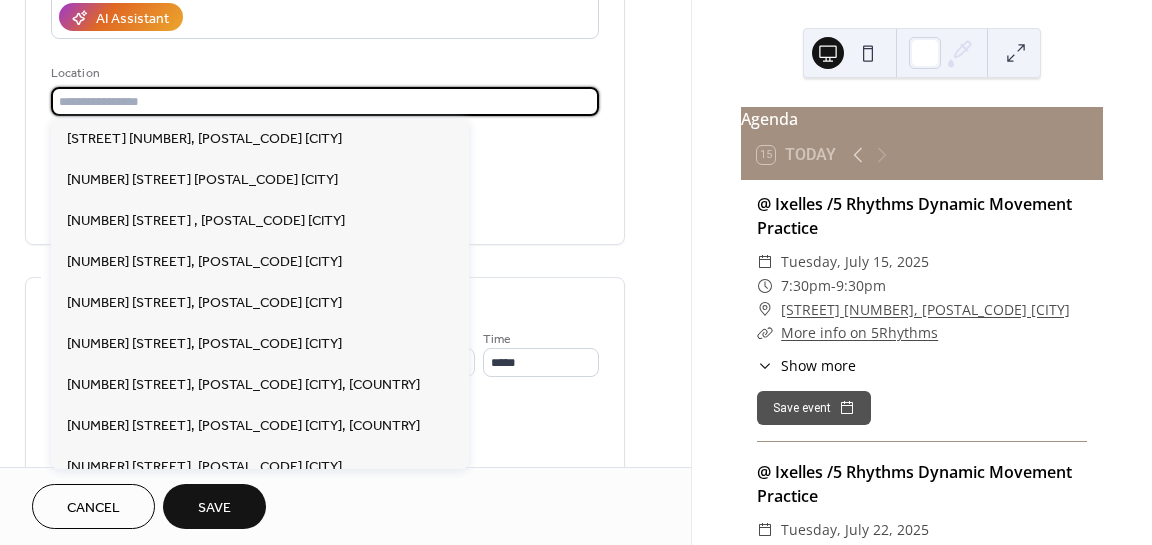 scroll, scrollTop: 0, scrollLeft: 0, axis: both 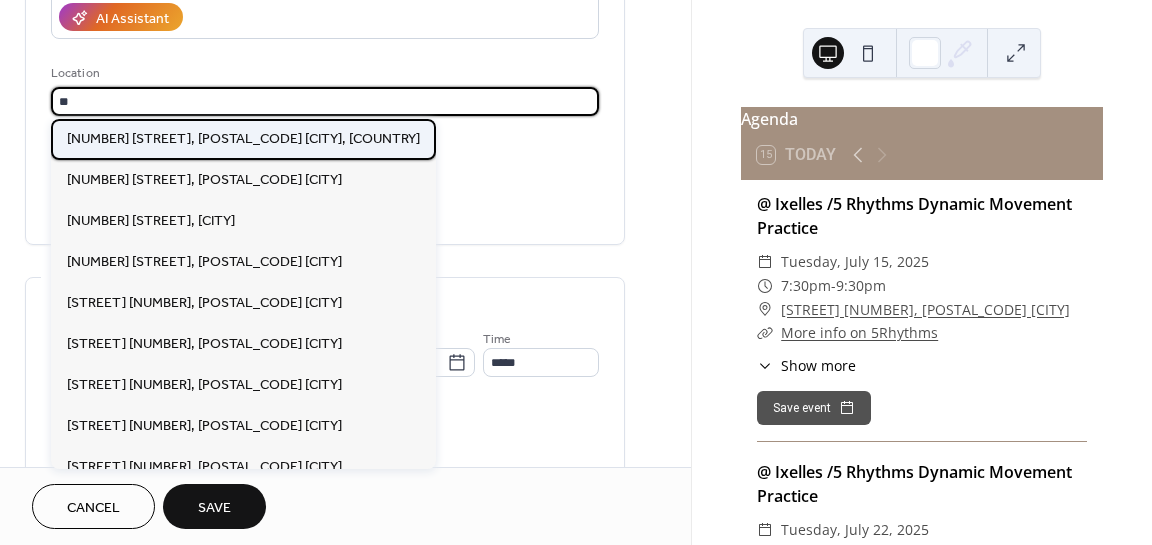 click on "[NUMBER] [STREET_NAME], [POSTAL_CODE] [CITY], [COUNTRY]" at bounding box center [243, 139] 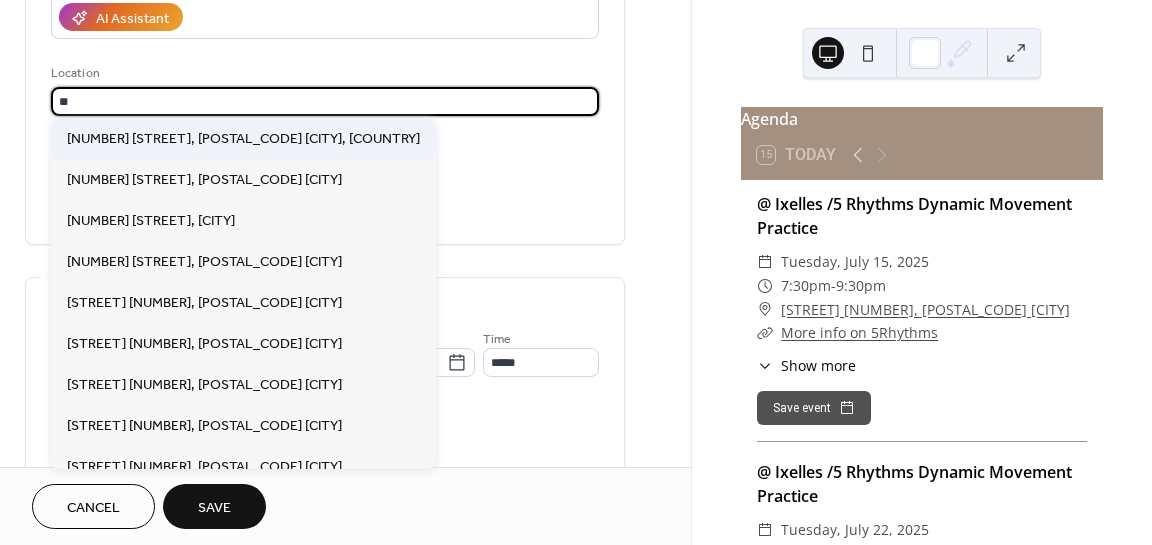 type on "**********" 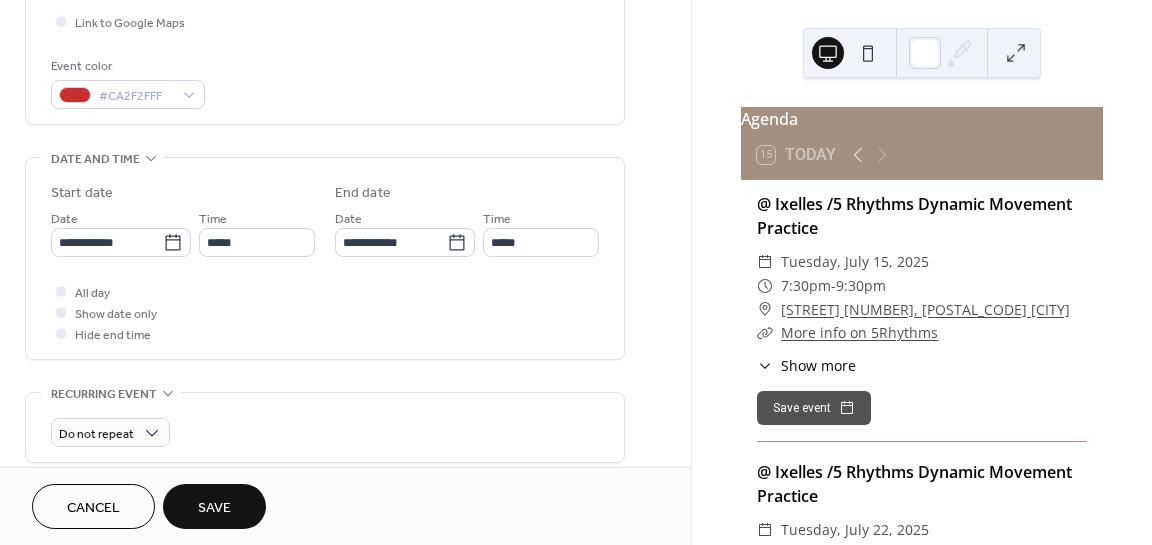 scroll, scrollTop: 523, scrollLeft: 0, axis: vertical 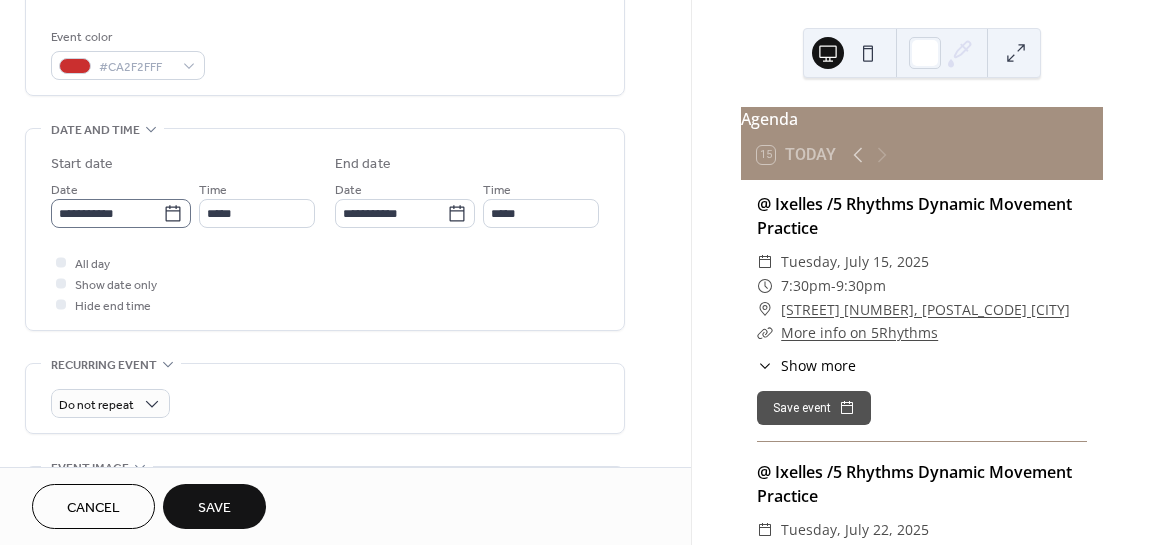 click 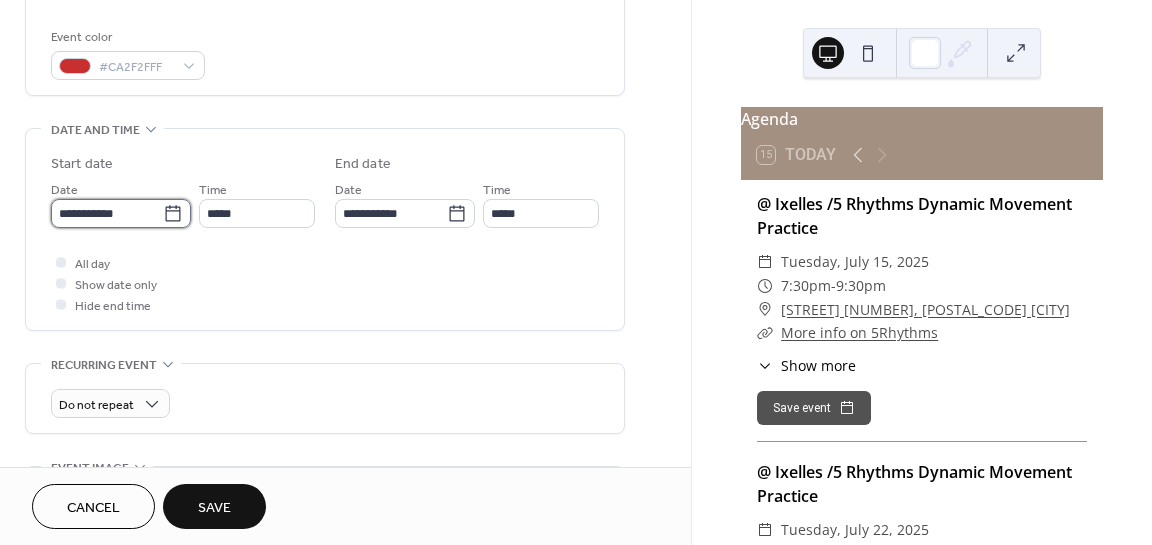 click on "**********" at bounding box center [107, 213] 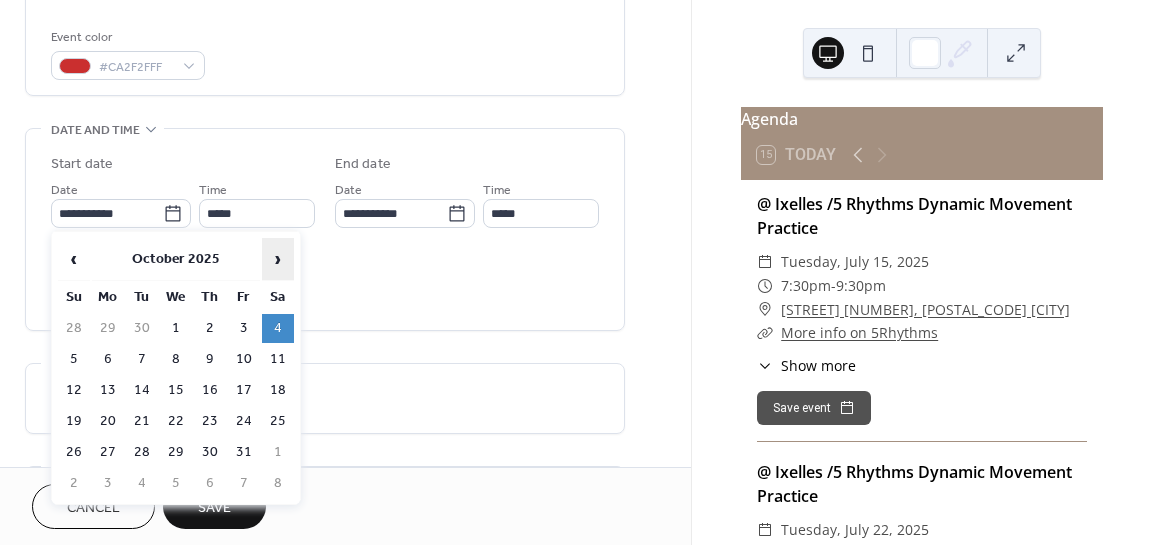 click on "›" at bounding box center [278, 259] 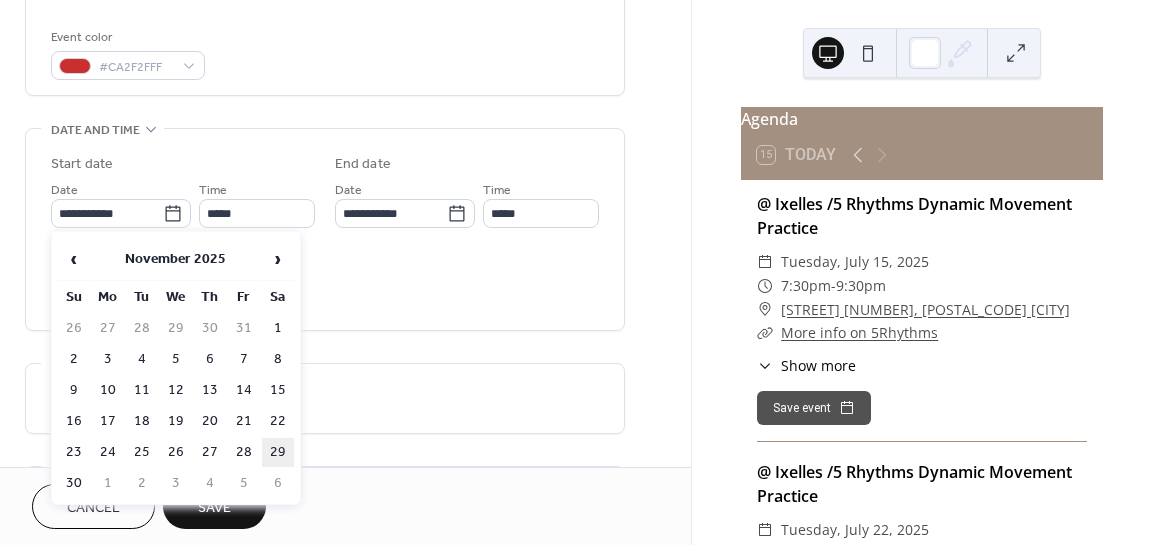 click on "29" at bounding box center (278, 452) 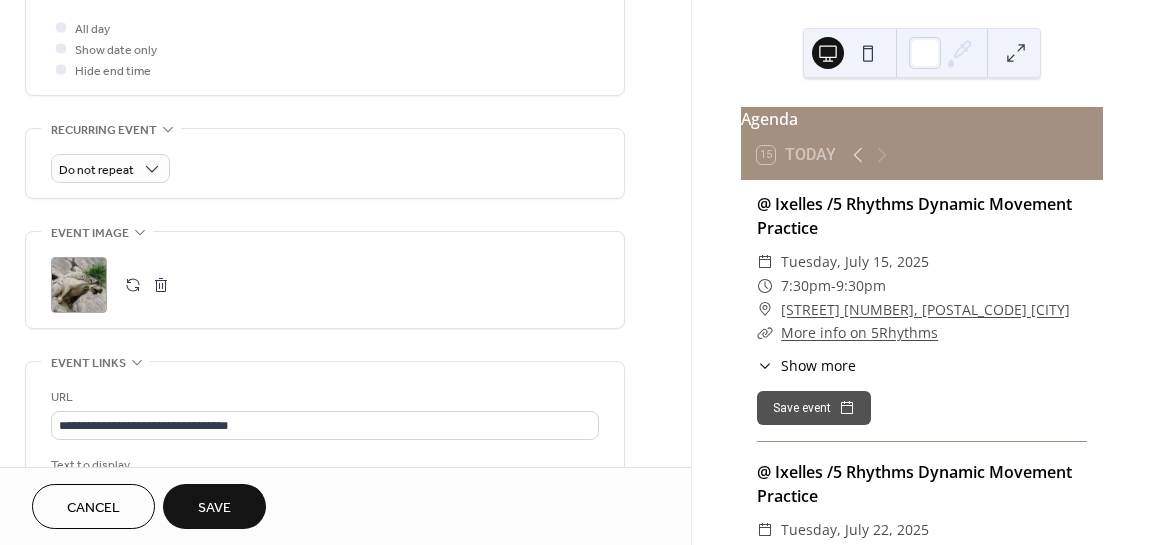 scroll, scrollTop: 759, scrollLeft: 0, axis: vertical 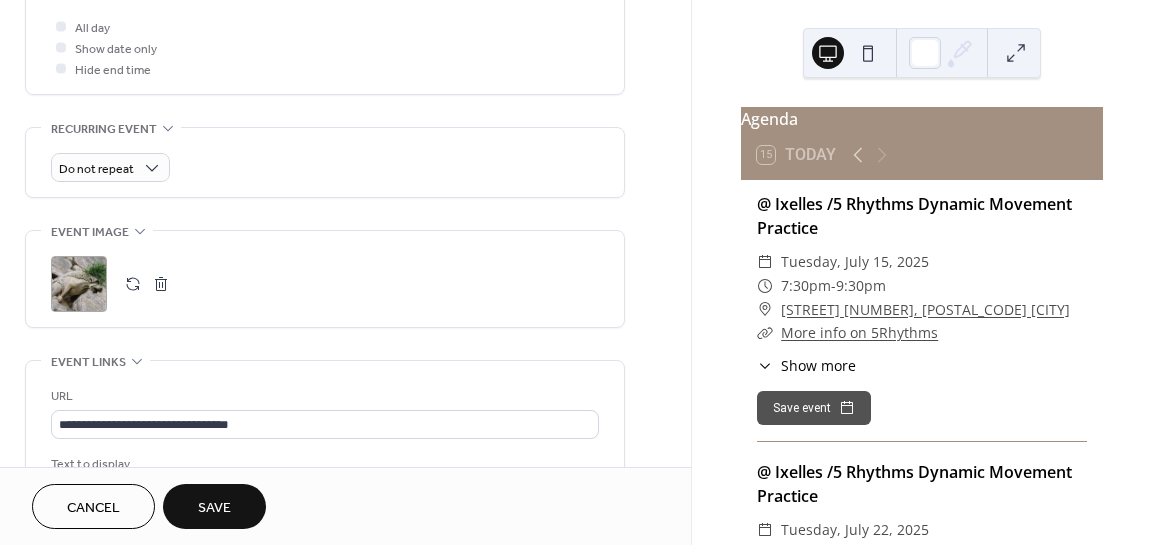 click on "Save" at bounding box center [214, 508] 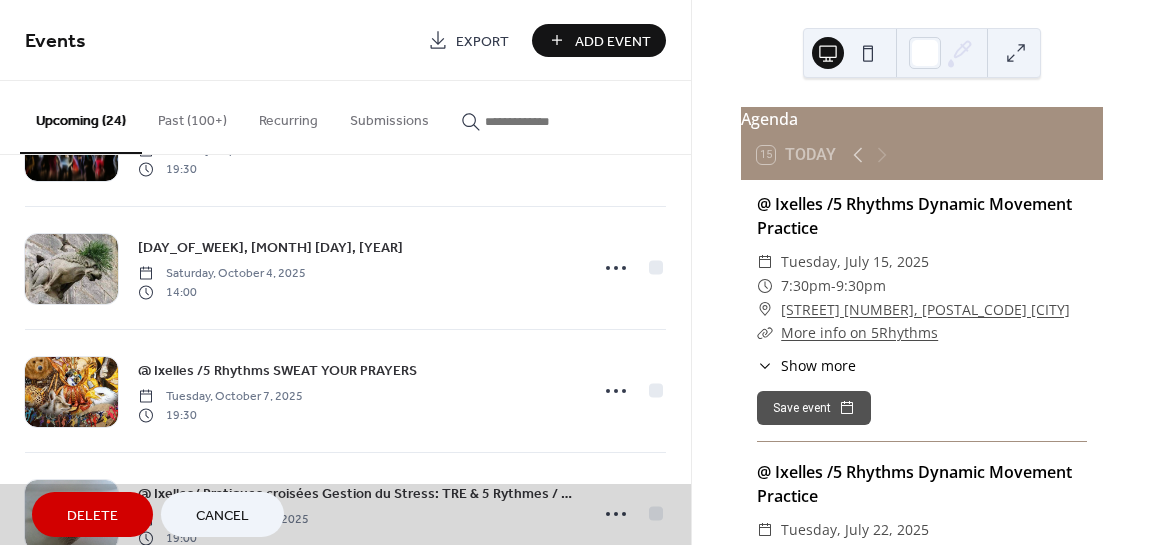 scroll, scrollTop: 1226, scrollLeft: 0, axis: vertical 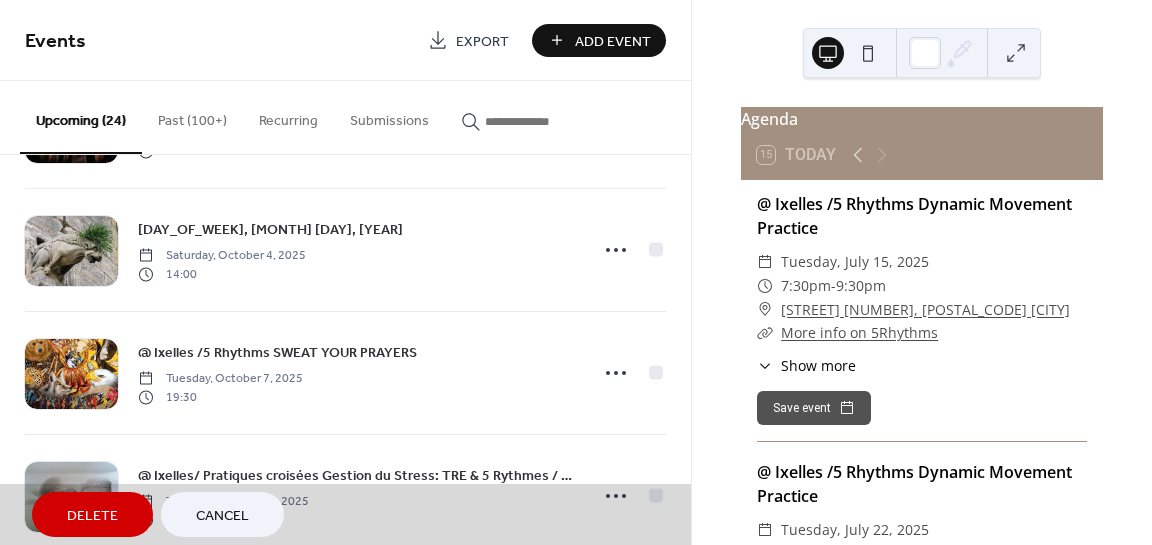 click on "Cancel" at bounding box center (222, 516) 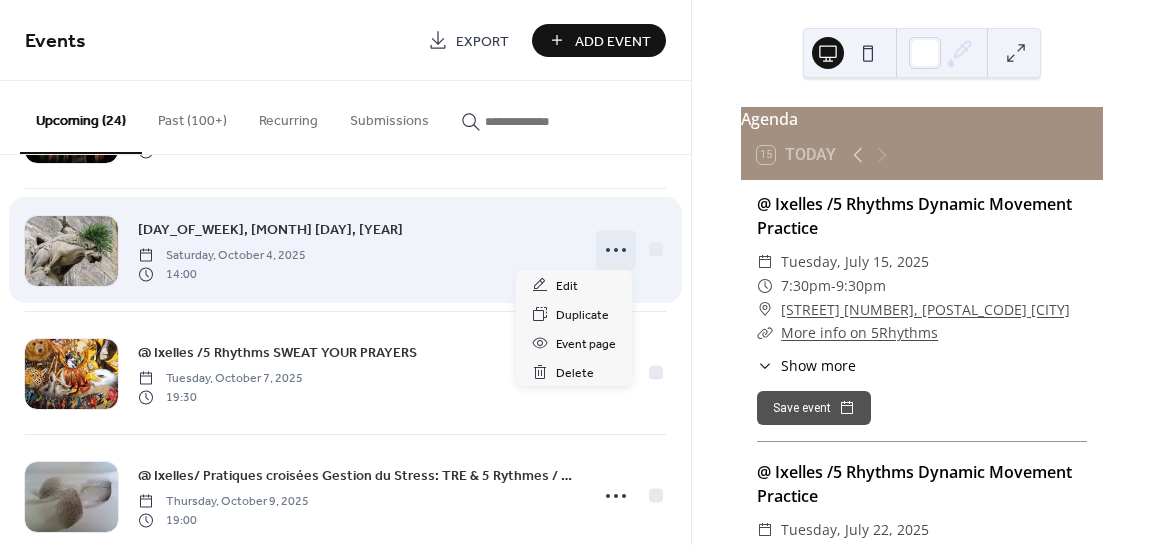 click 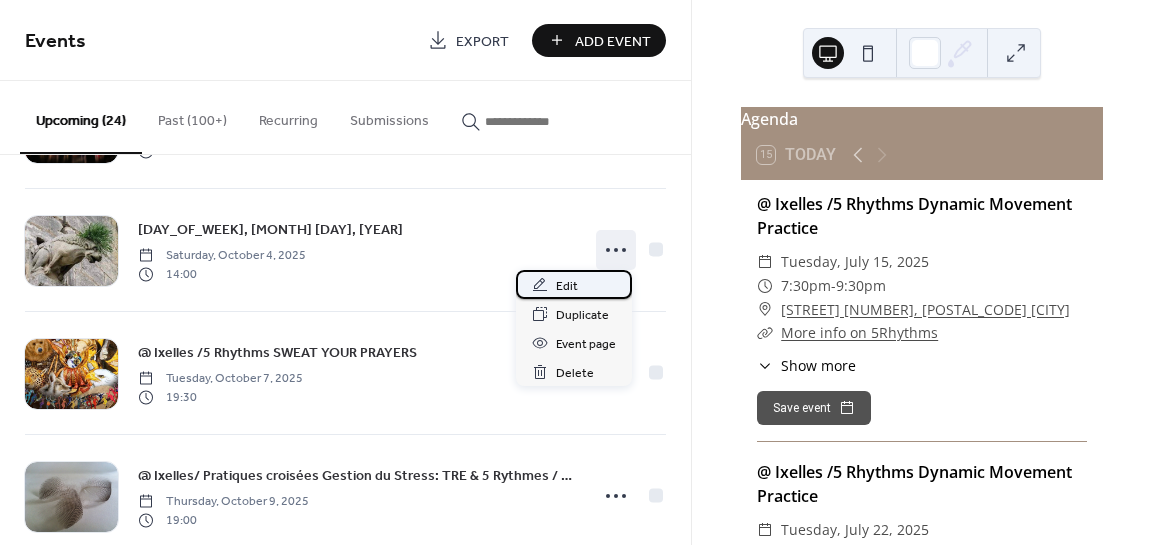 click on "Edit" at bounding box center (567, 286) 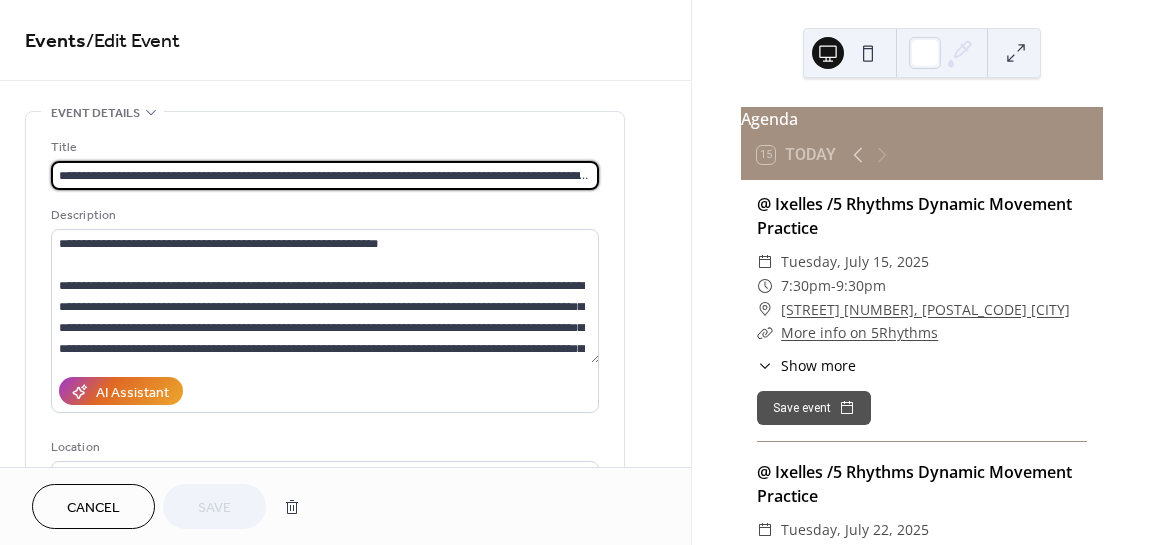 scroll, scrollTop: 0, scrollLeft: 305, axis: horizontal 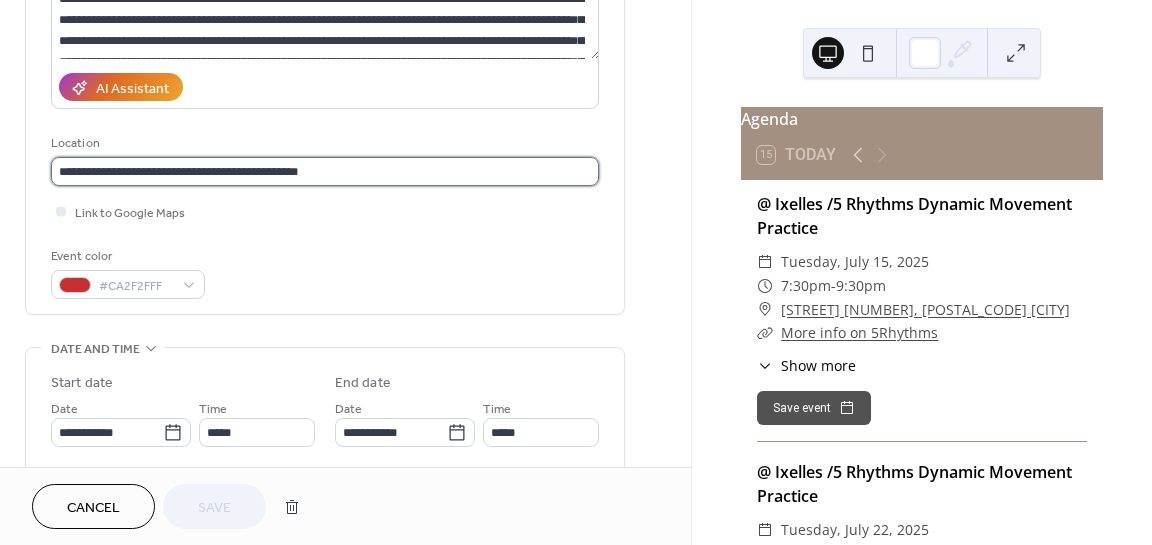 click on "**********" at bounding box center (325, 171) 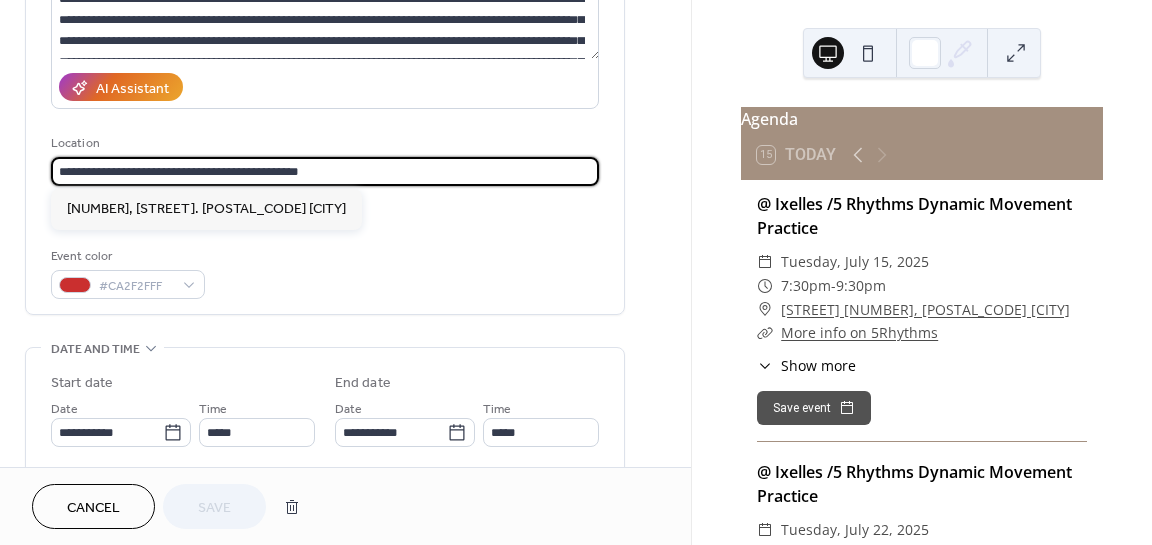 scroll, scrollTop: 0, scrollLeft: 0, axis: both 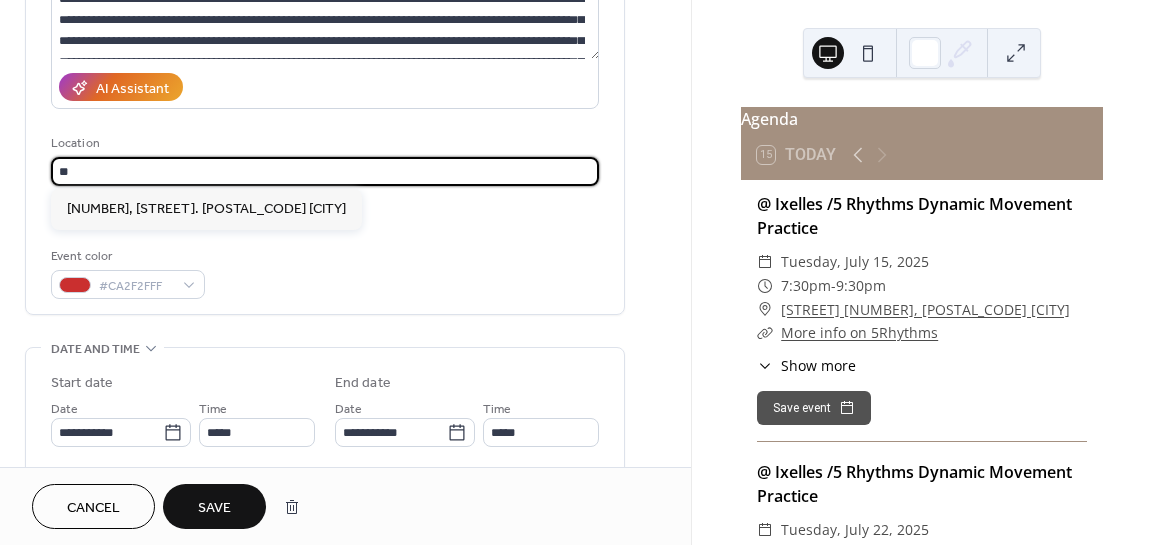 type on "*" 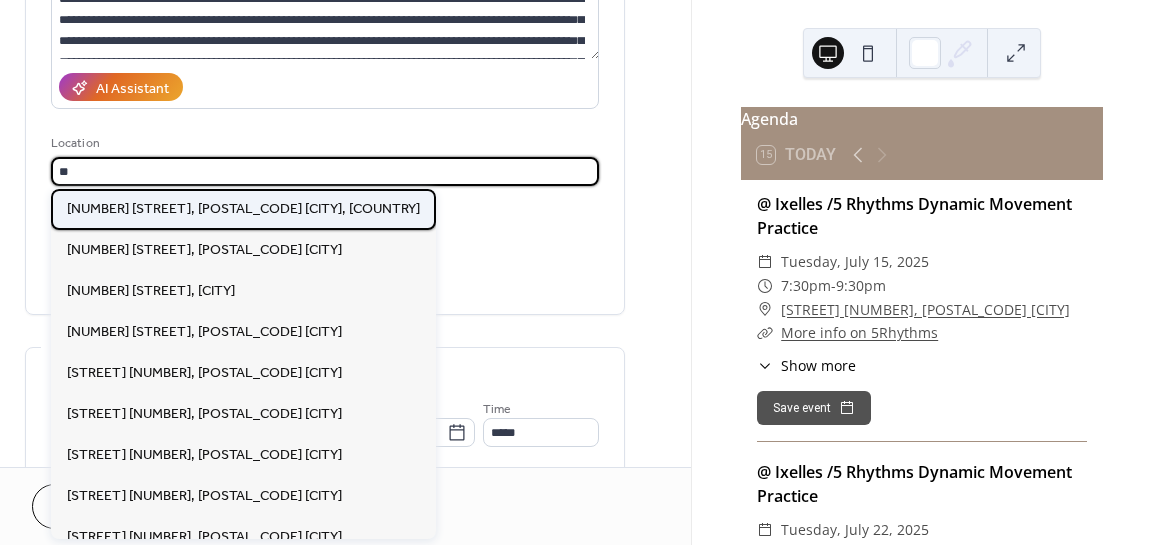 click on "[NUMBER] [STREET_NAME], [POSTAL_CODE] [CITY], [COUNTRY]" at bounding box center (243, 208) 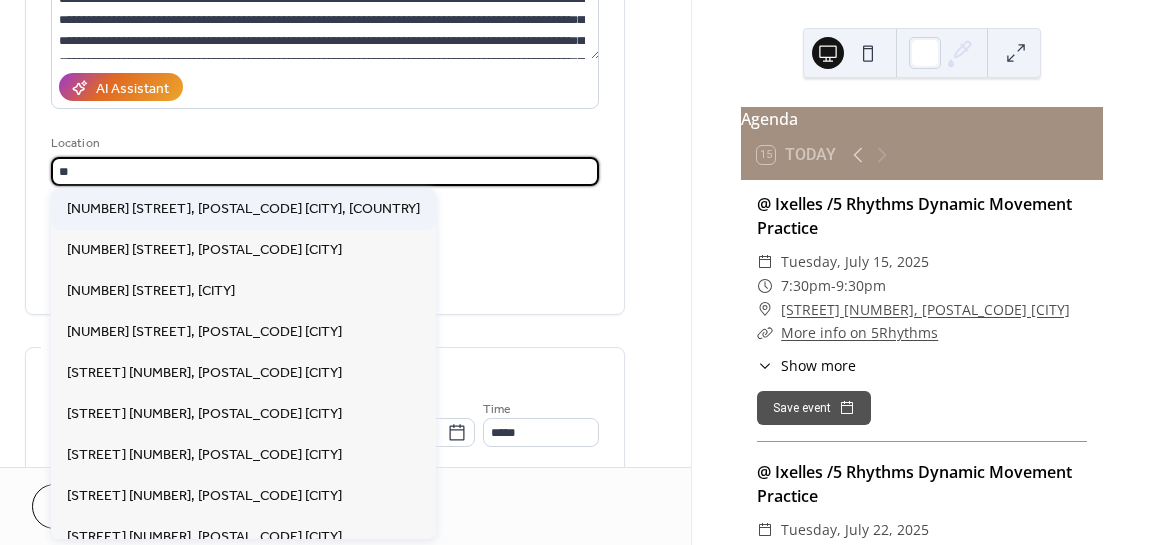 type on "**********" 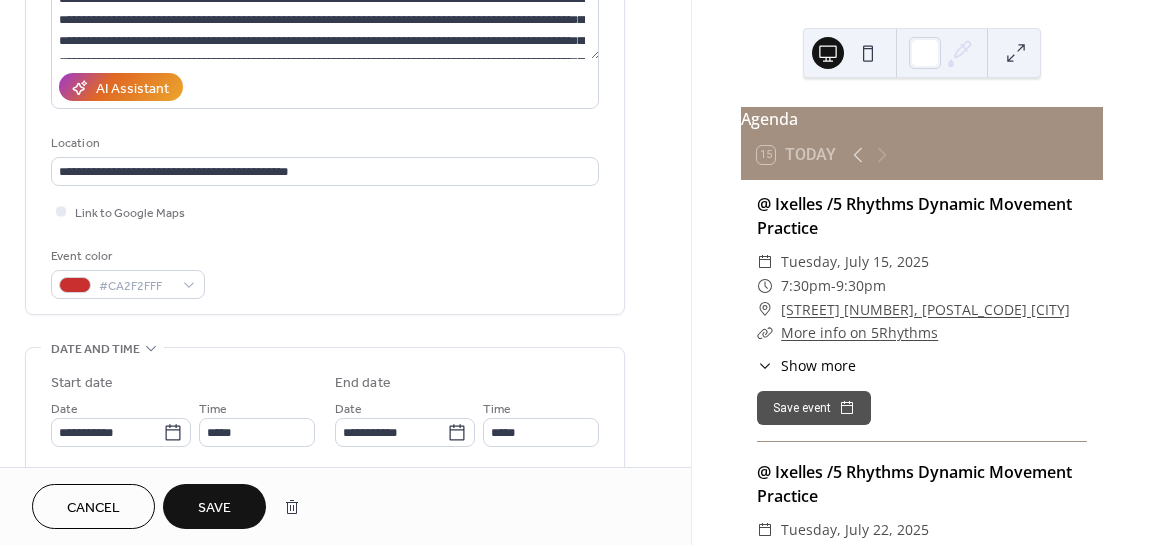 click on "Save" at bounding box center [214, 508] 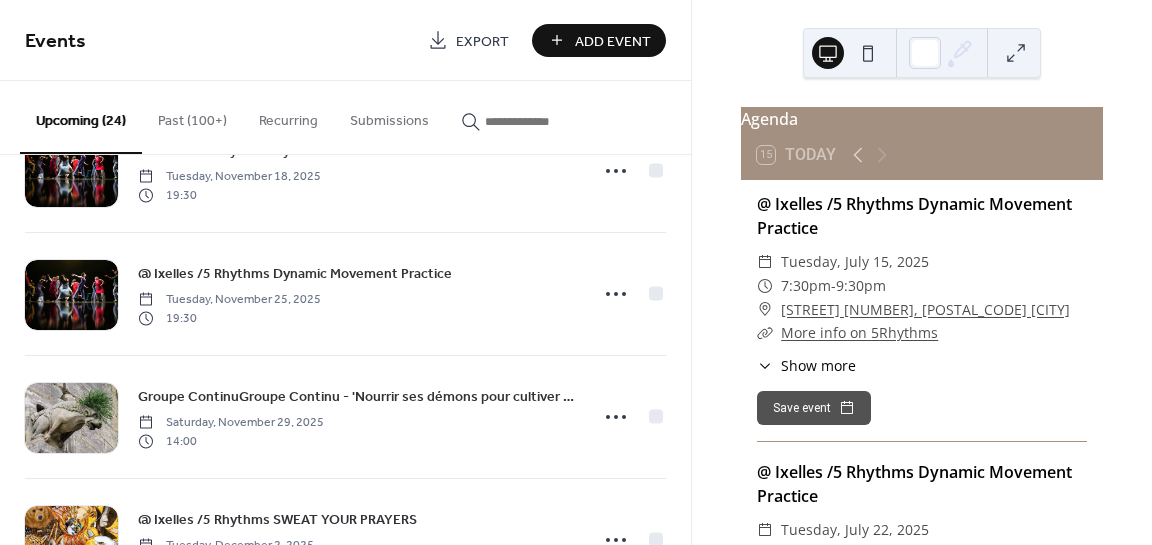 scroll, scrollTop: 2336, scrollLeft: 0, axis: vertical 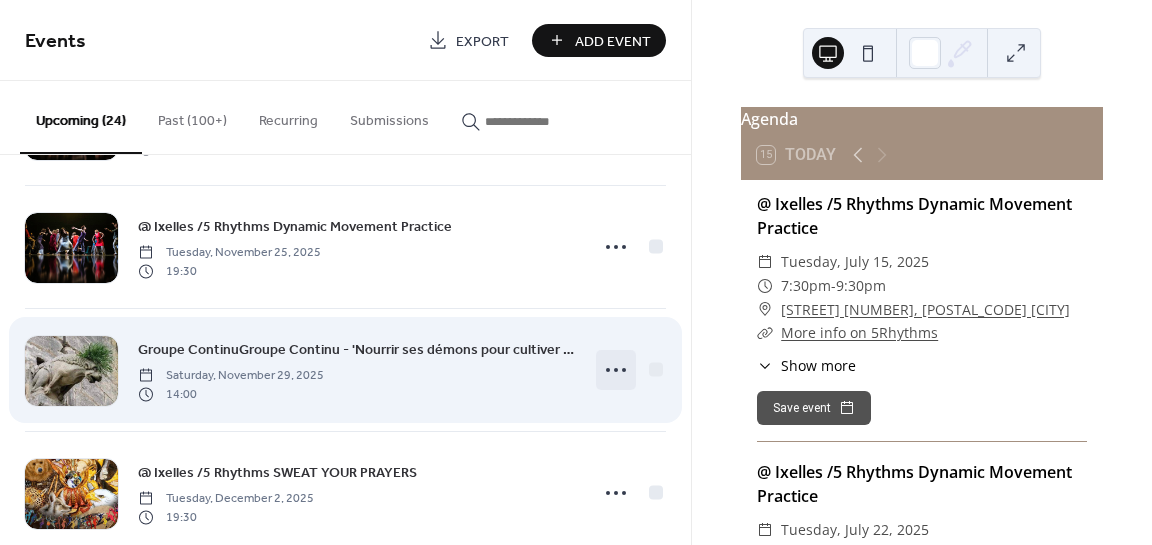 click 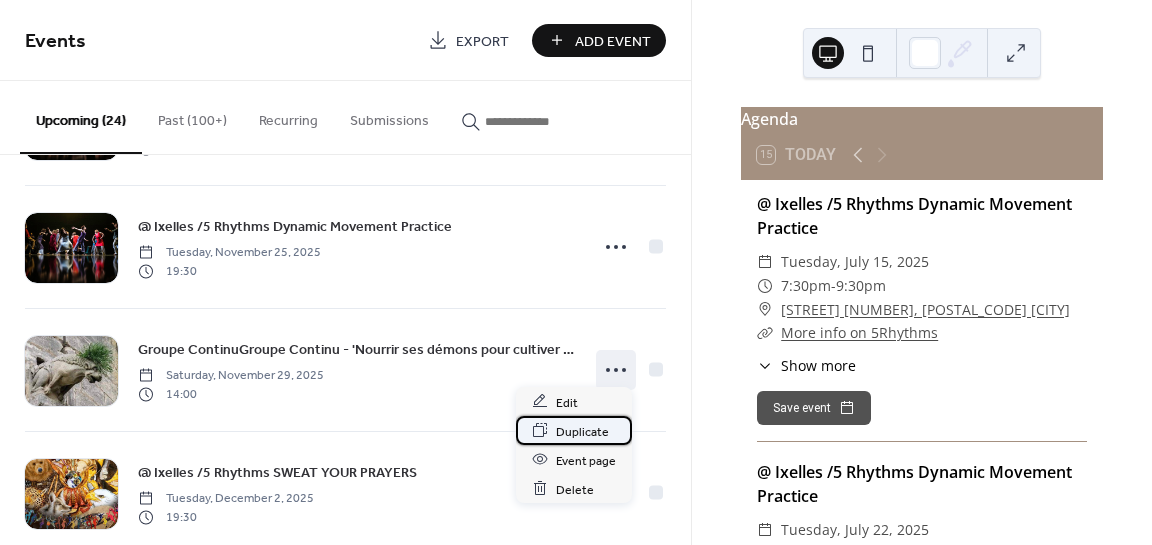 click on "Duplicate" at bounding box center (582, 431) 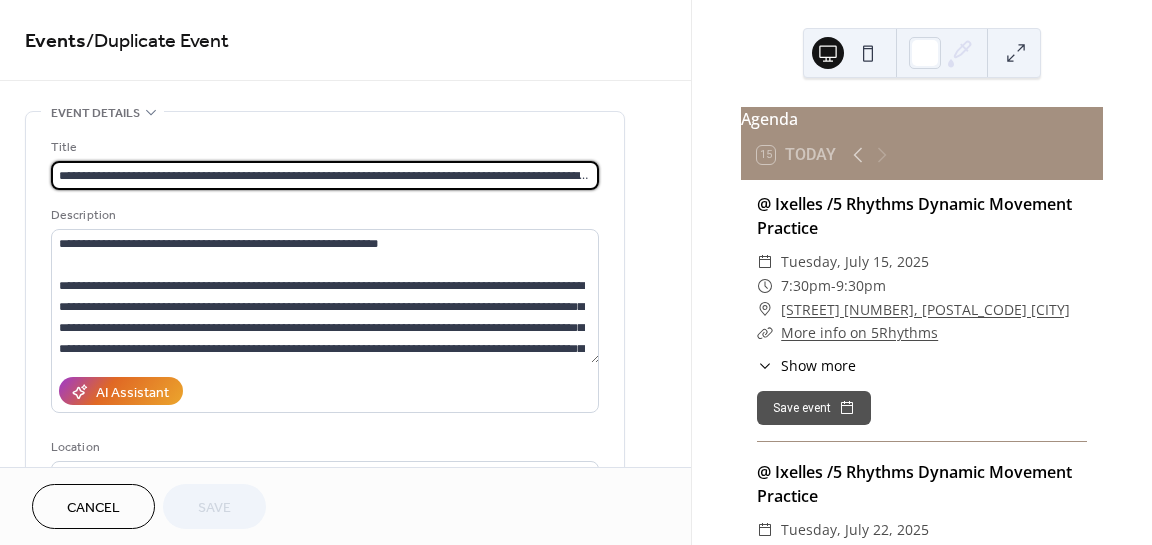 scroll, scrollTop: 0, scrollLeft: 305, axis: horizontal 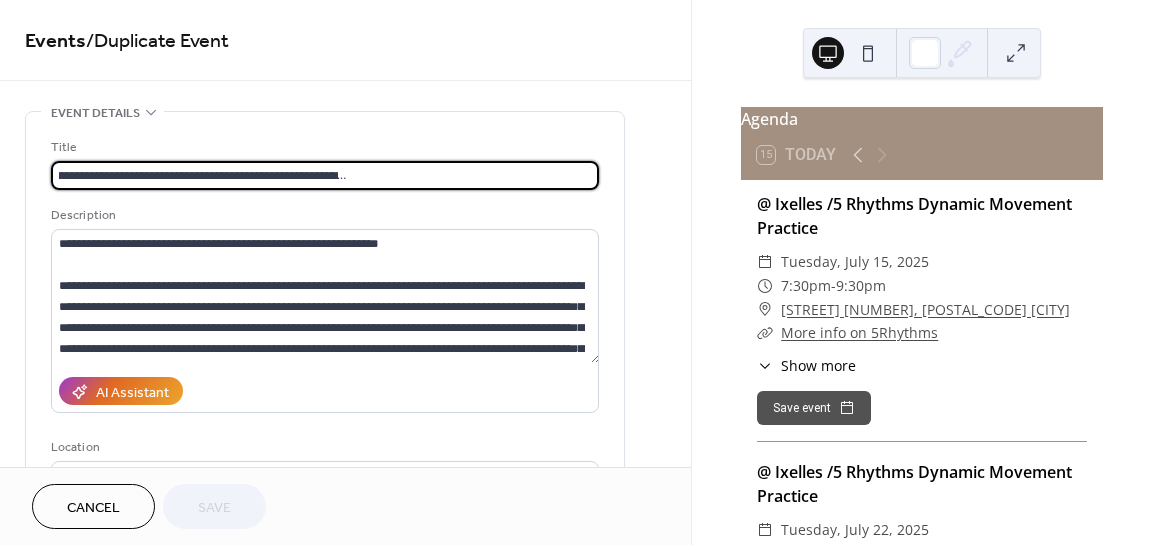 click on "**********" at bounding box center (325, 175) 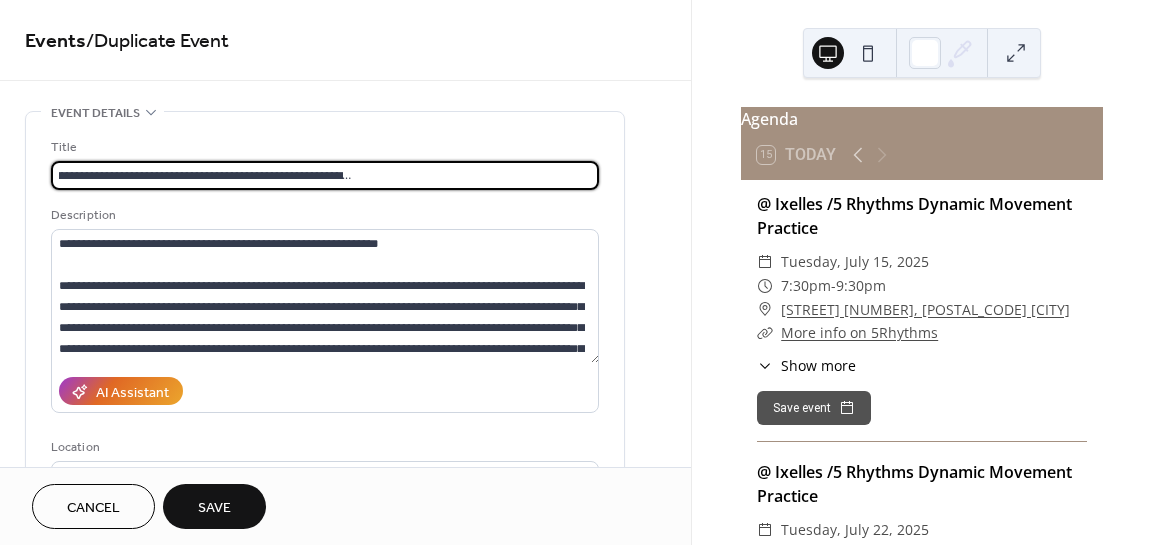 scroll, scrollTop: 0, scrollLeft: 298, axis: horizontal 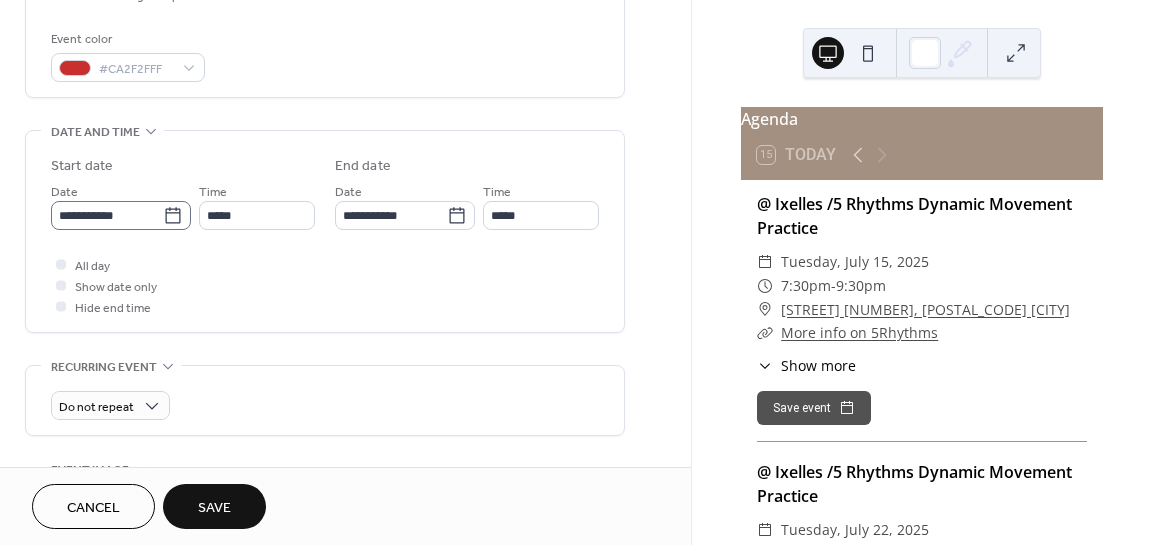 type on "**********" 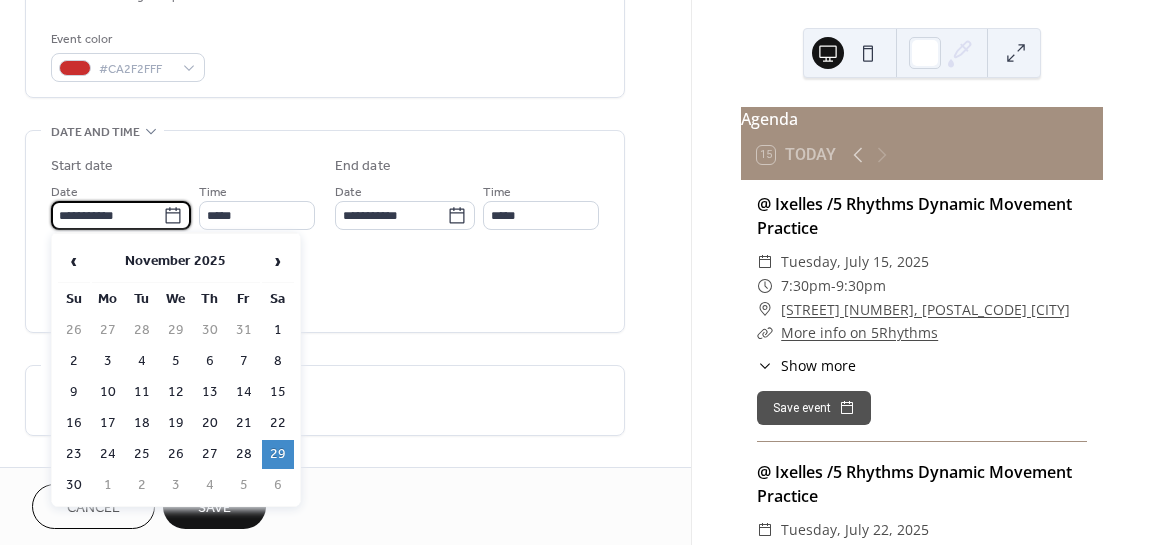 scroll, scrollTop: 0, scrollLeft: 0, axis: both 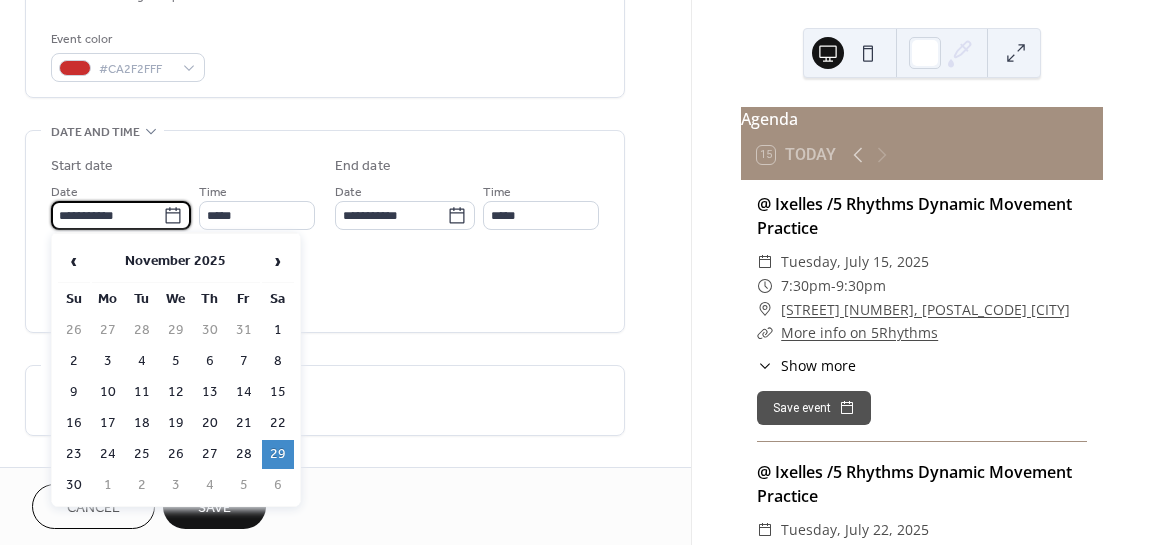 click on "**********" at bounding box center (107, 215) 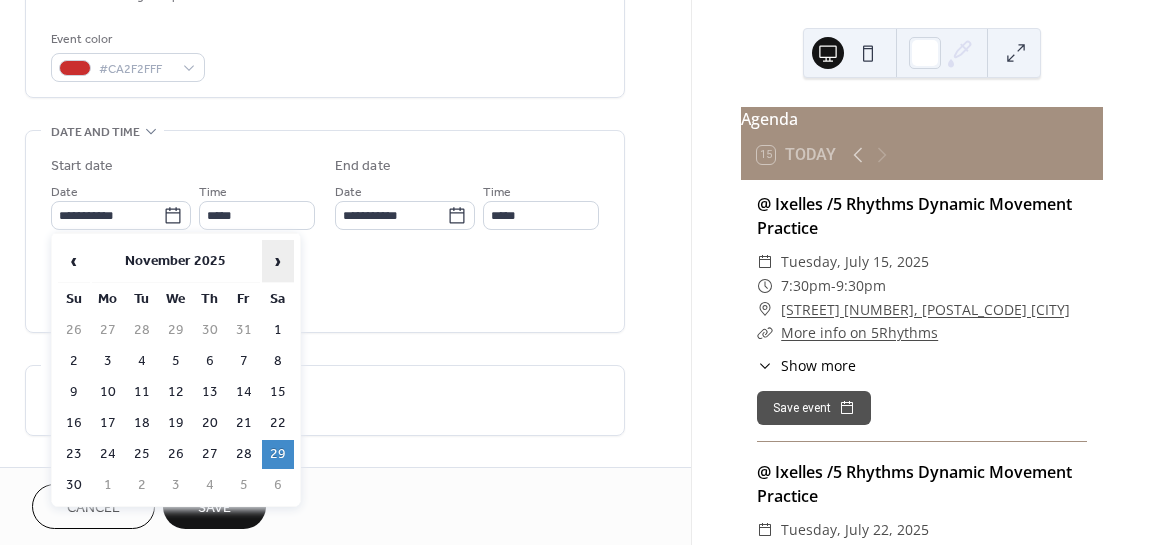 click on "›" at bounding box center (278, 261) 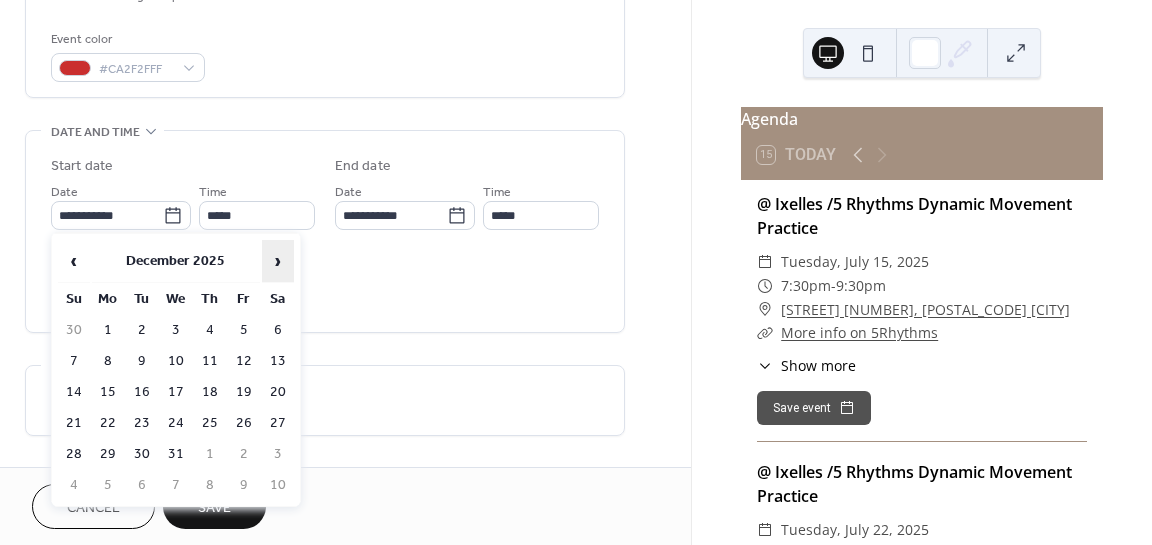 click on "›" at bounding box center (278, 261) 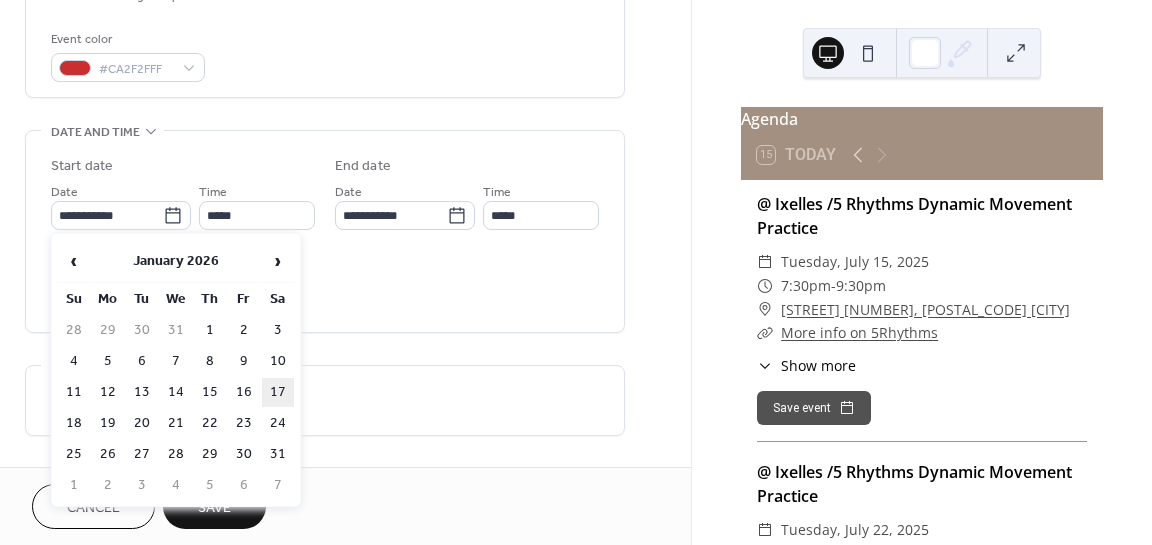 click on "17" at bounding box center (278, 392) 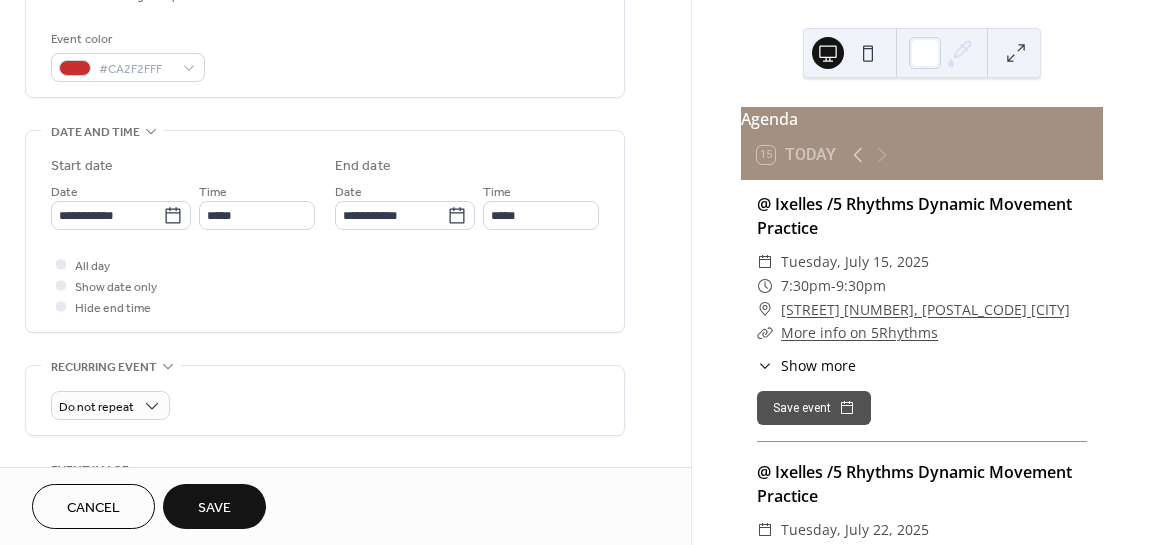 click on "Save" at bounding box center (214, 508) 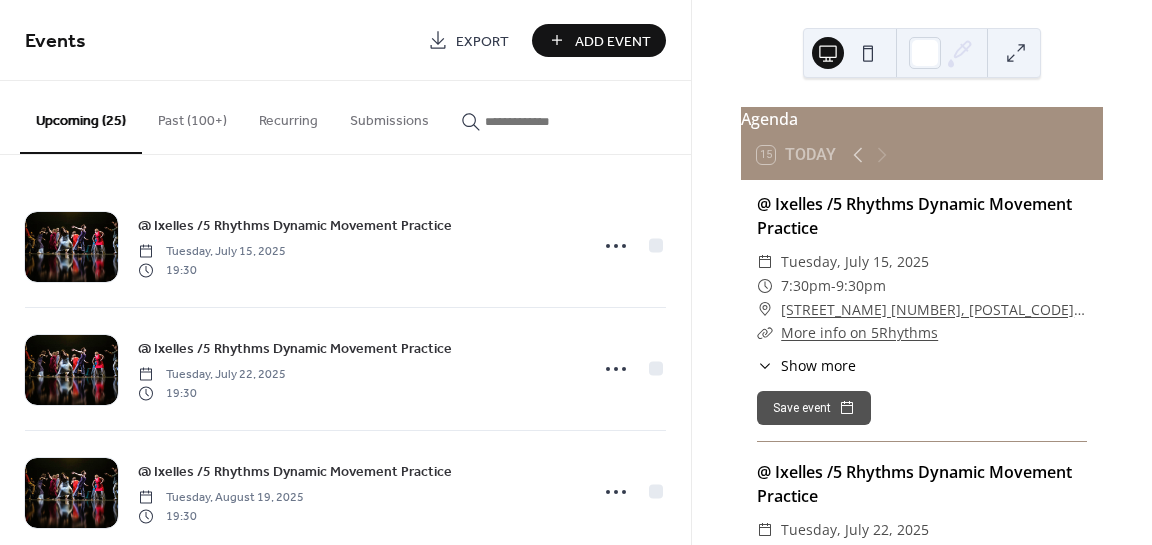 scroll, scrollTop: 0, scrollLeft: 0, axis: both 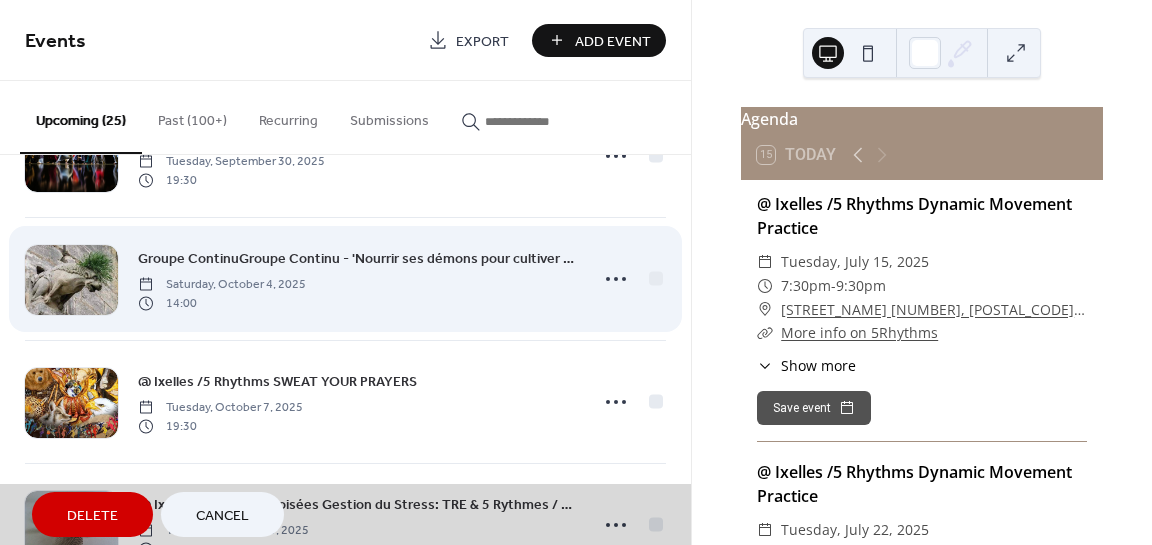click on "Groupe ContinuGroupe Continu - 'Nourrir ses démons pour cultiver sa liberté'- Mod 1 - Workshop 'Heartbeat' 5Rythmes & Constellations Systémiques / Fr Only [DAY], [MONTH] [DAY_NUM], [YEAR] 14:00" at bounding box center (345, 278) 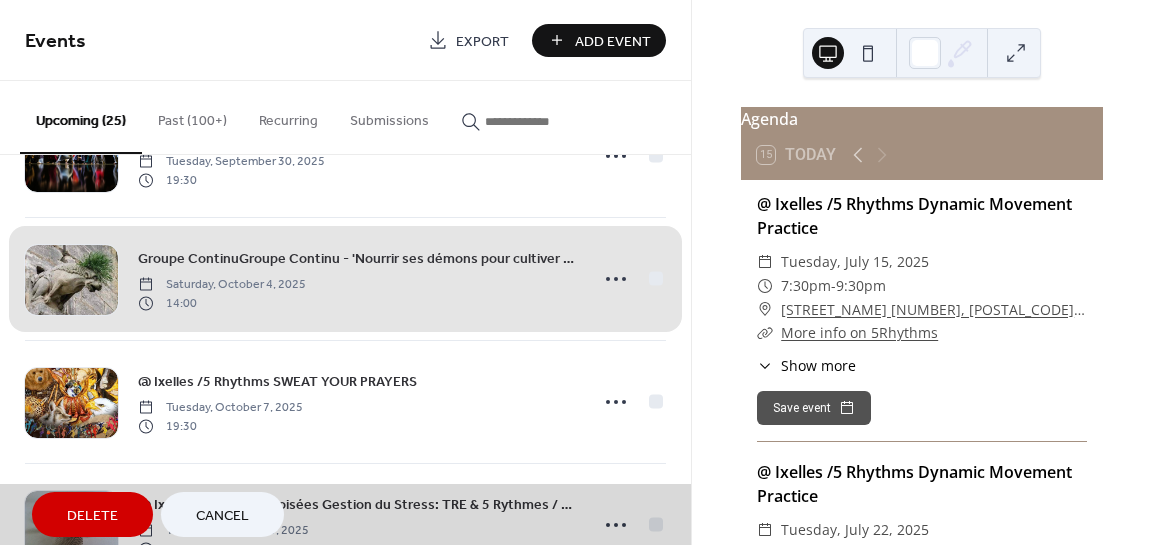 click on "Groupe ContinuGroupe Continu - 'Nourrir ses démons pour cultiver sa liberté'- Mod 1 - Workshop 'Heartbeat' 5Rythmes & Constellations Systémiques / Fr Only [DAY], [MONTH] [DAY_NUM], [YEAR] 14:00" at bounding box center (345, 278) 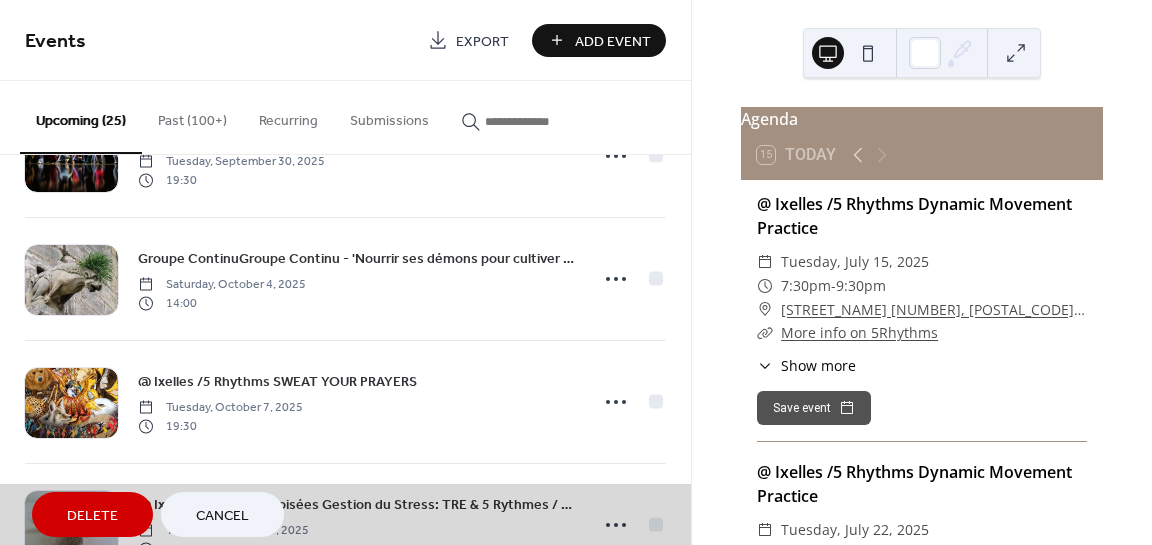 click on "Cancel" at bounding box center [222, 516] 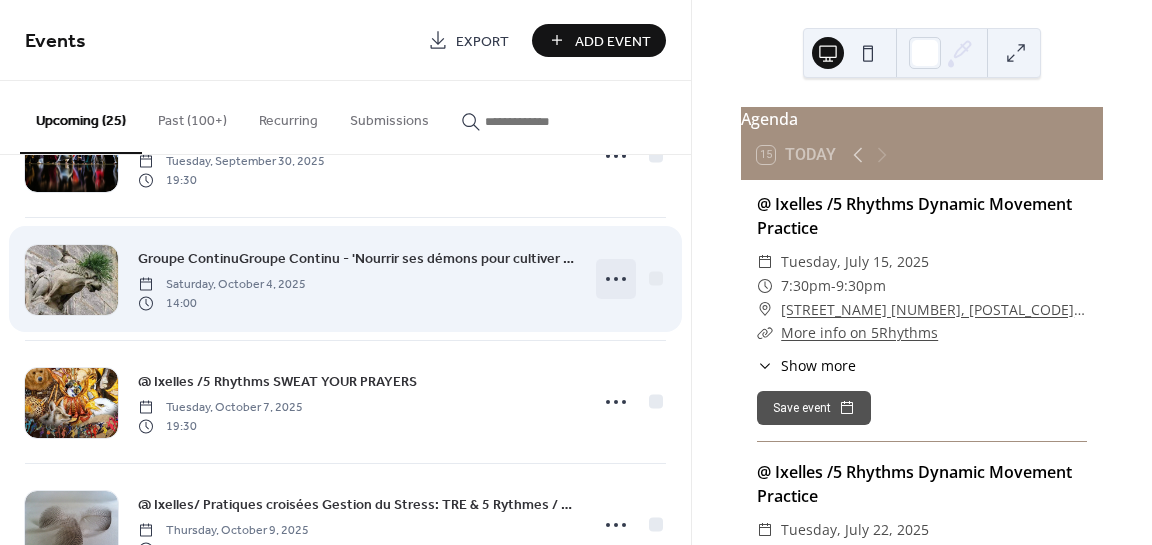 click 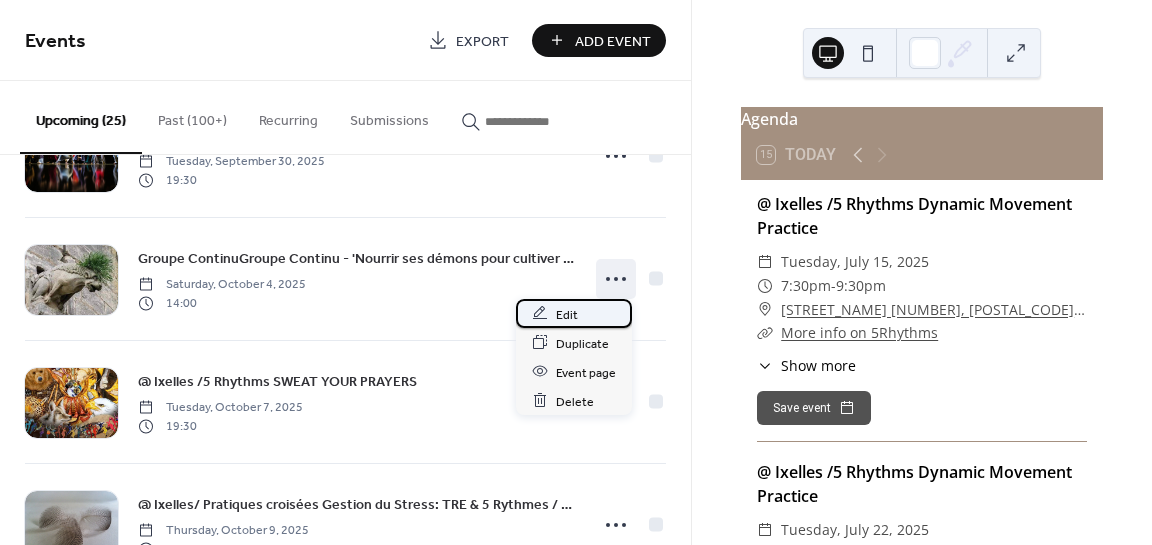 click on "Edit" at bounding box center (567, 314) 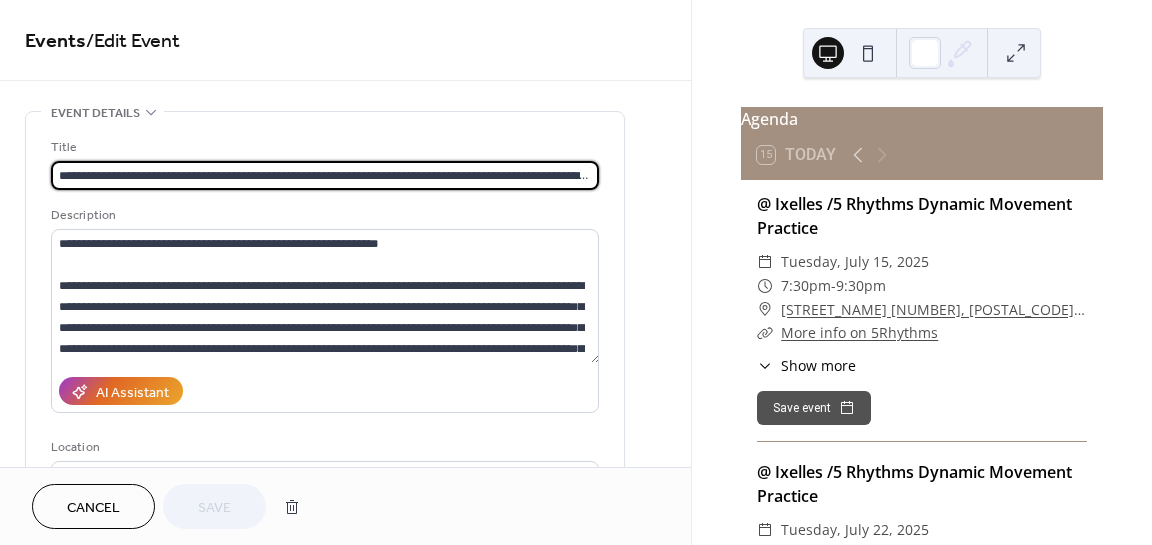 scroll, scrollTop: 0, scrollLeft: 305, axis: horizontal 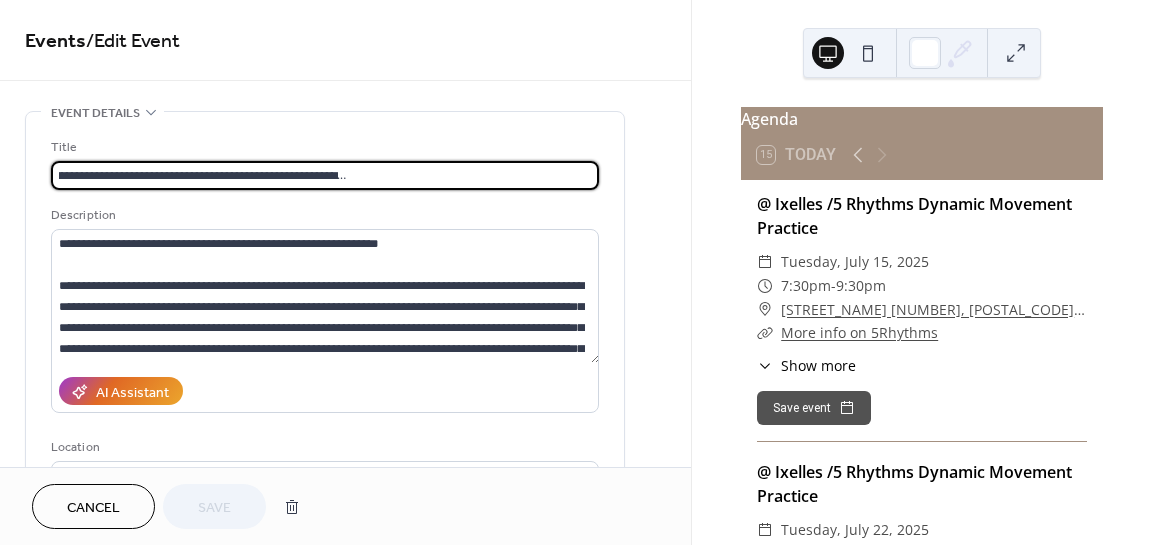 click on "**********" at bounding box center (325, 175) 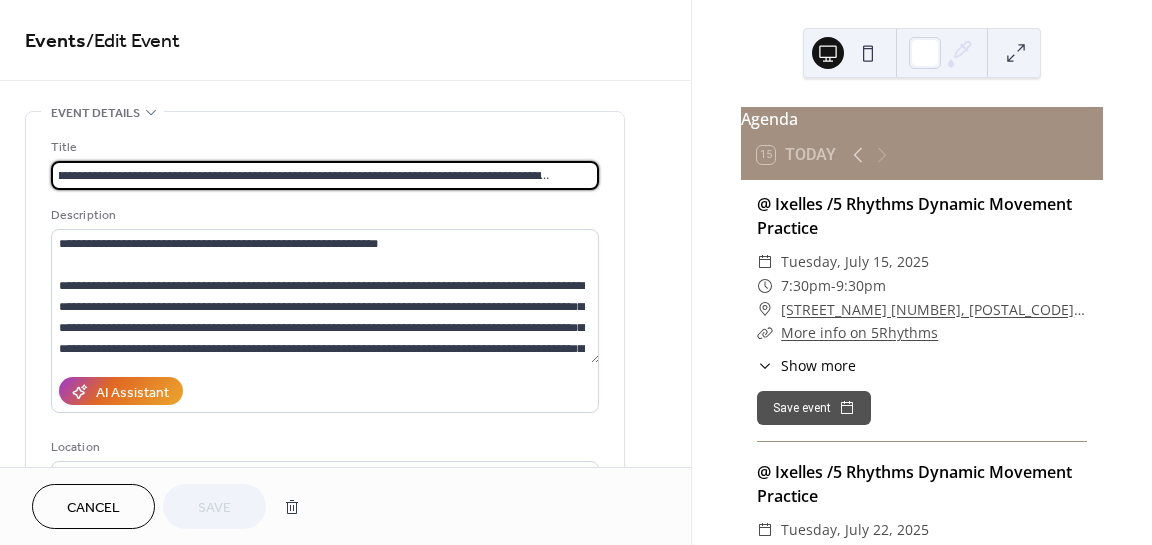 scroll, scrollTop: 0, scrollLeft: 0, axis: both 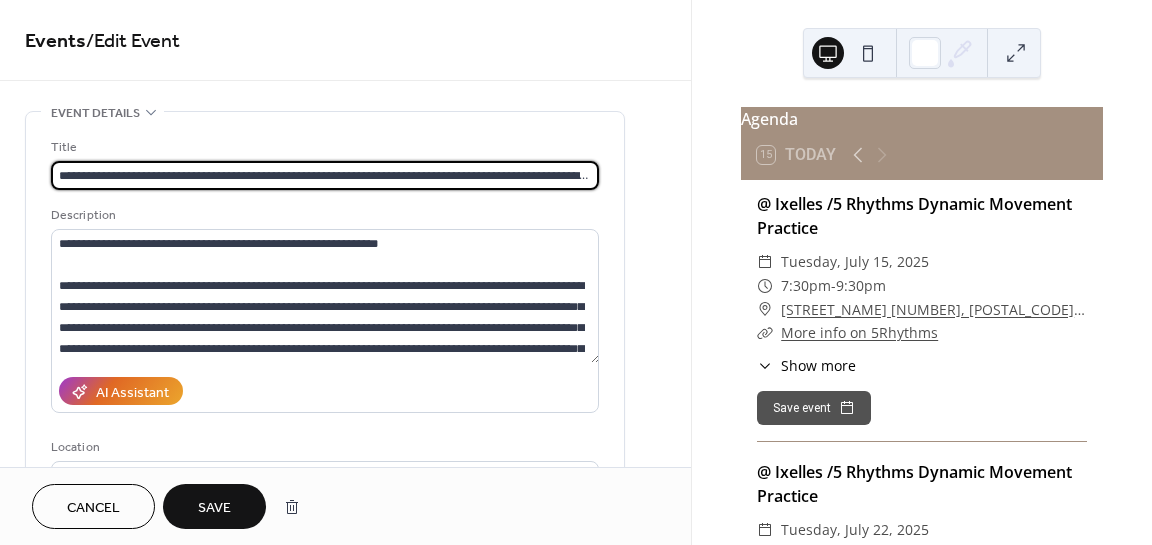 type on "**********" 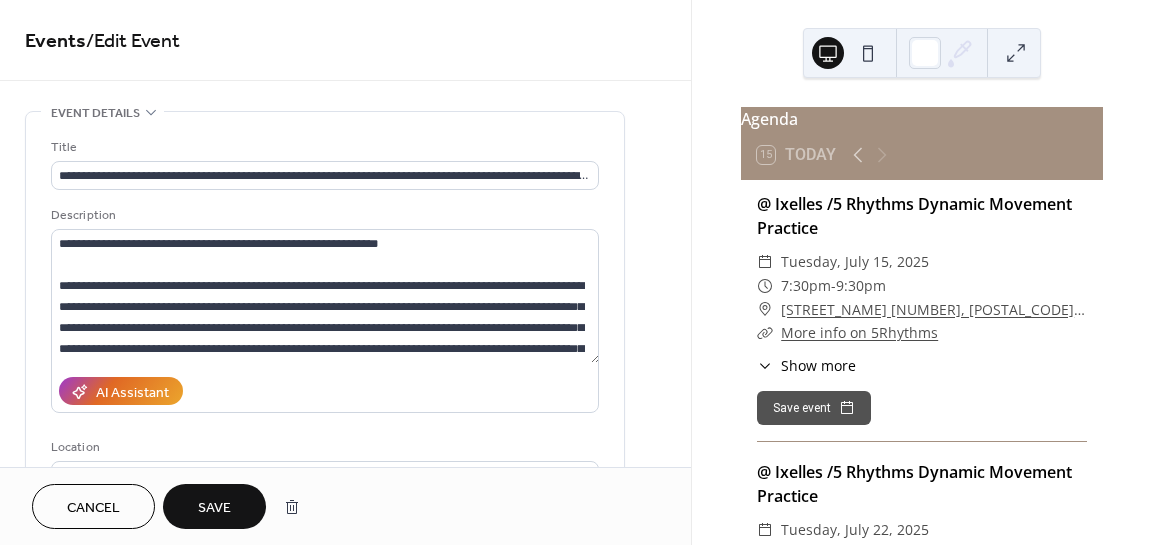 click on "Save" at bounding box center [214, 508] 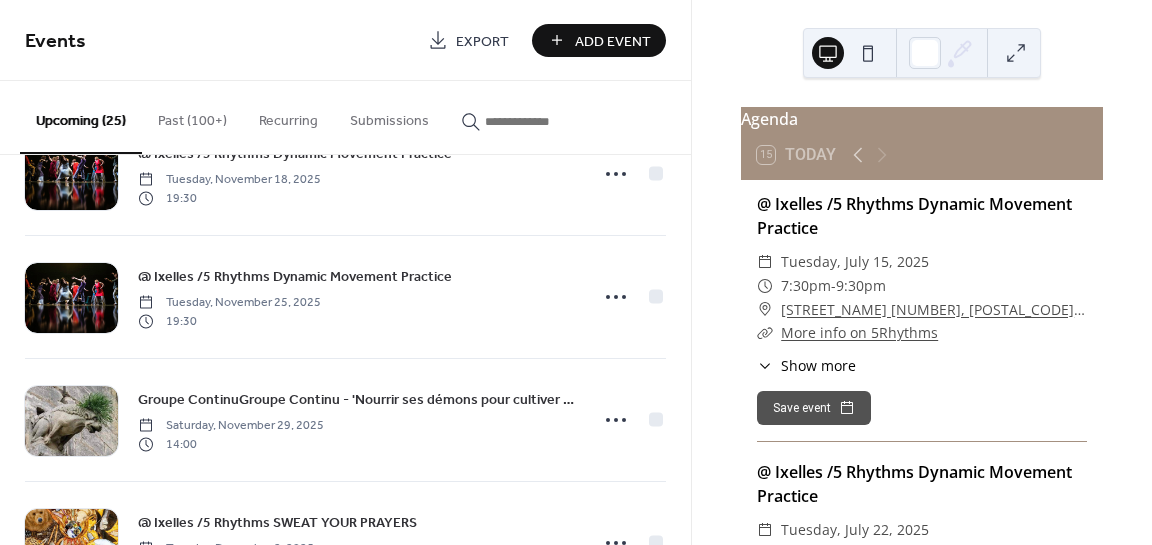 scroll, scrollTop: 2297, scrollLeft: 0, axis: vertical 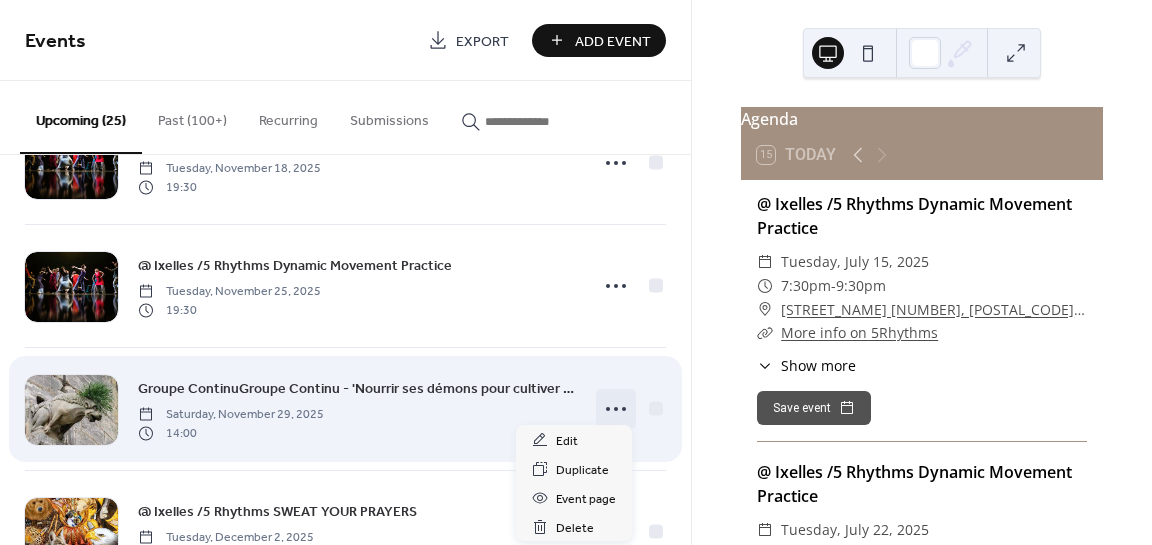 click 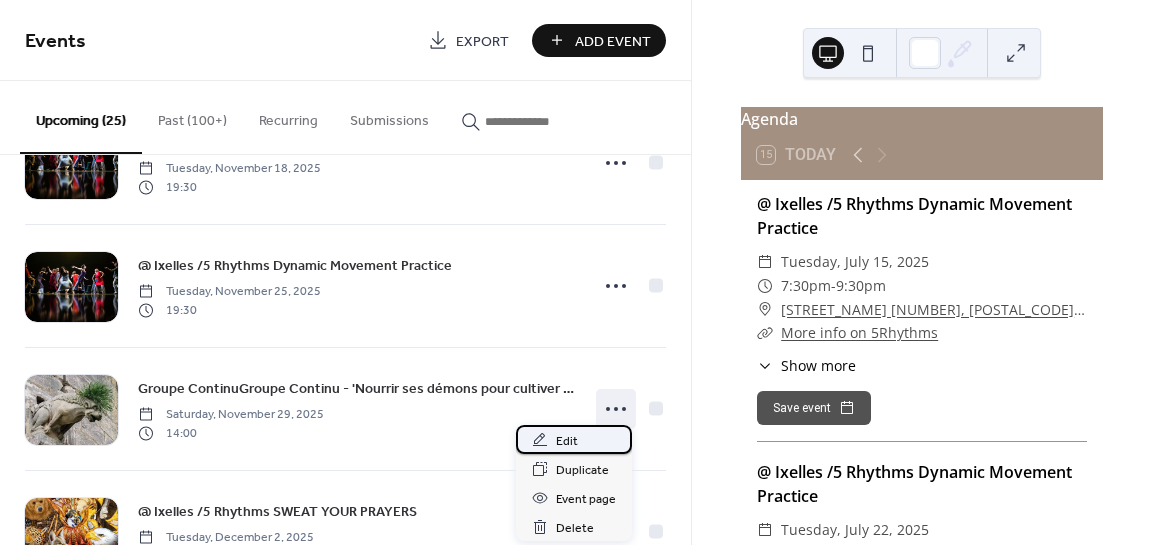 click on "Edit" at bounding box center (567, 441) 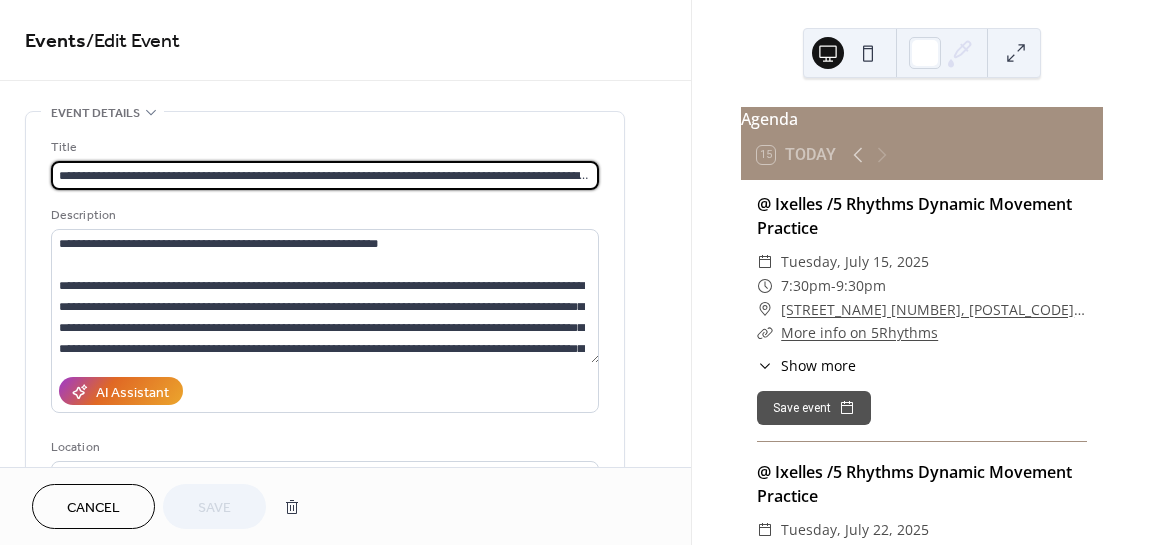 scroll, scrollTop: 0, scrollLeft: 305, axis: horizontal 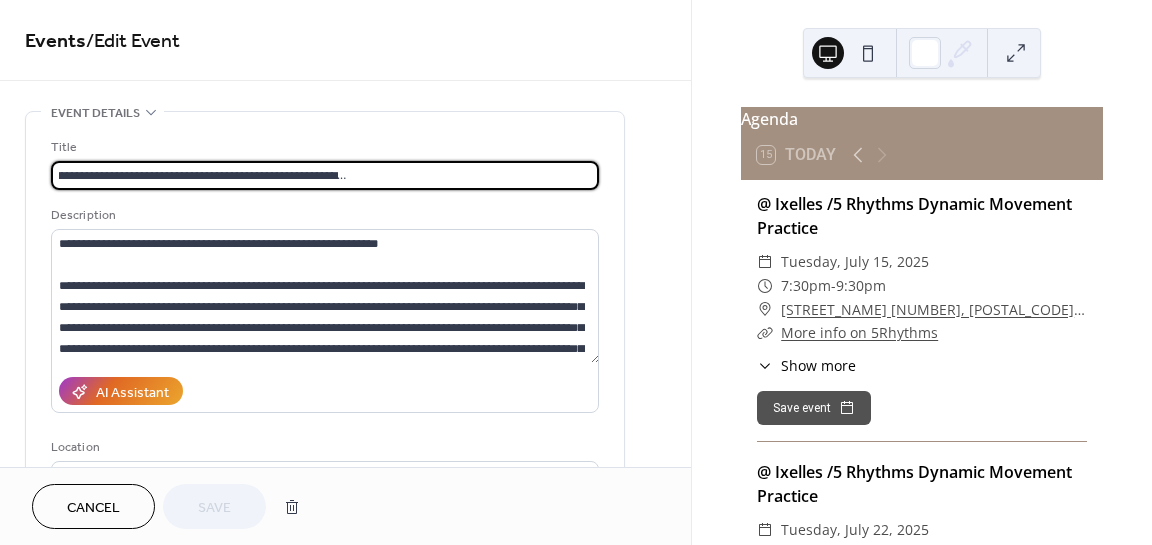 click on "**********" at bounding box center [325, 175] 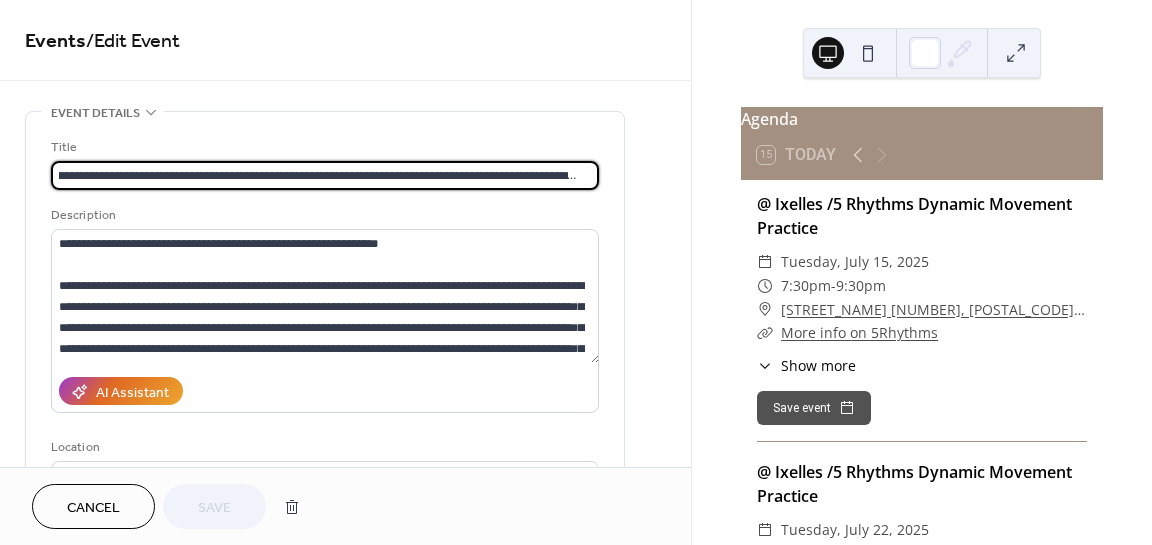 scroll, scrollTop: 0, scrollLeft: 0, axis: both 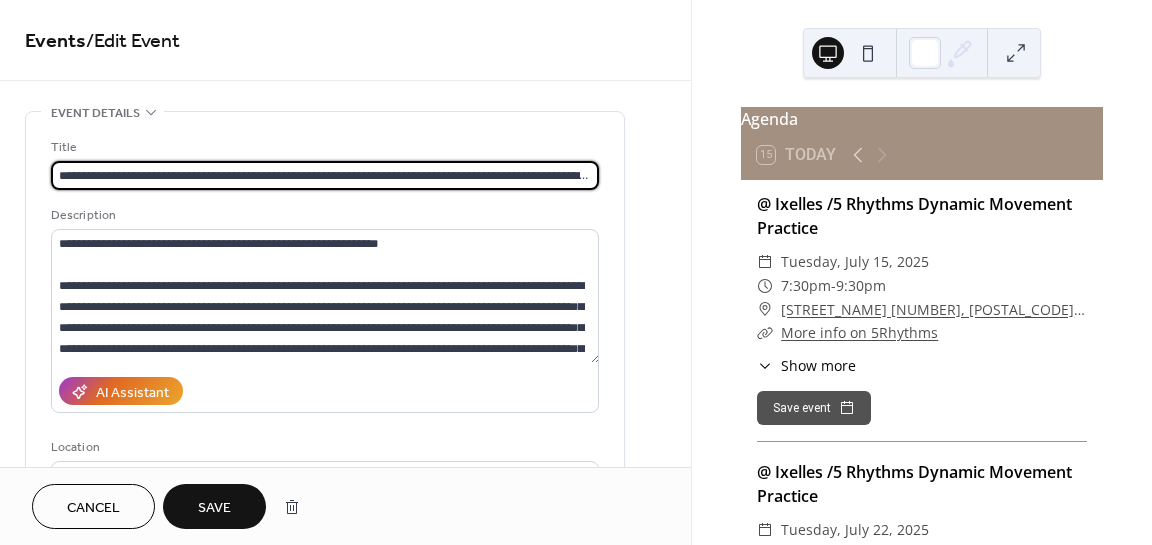 type on "**********" 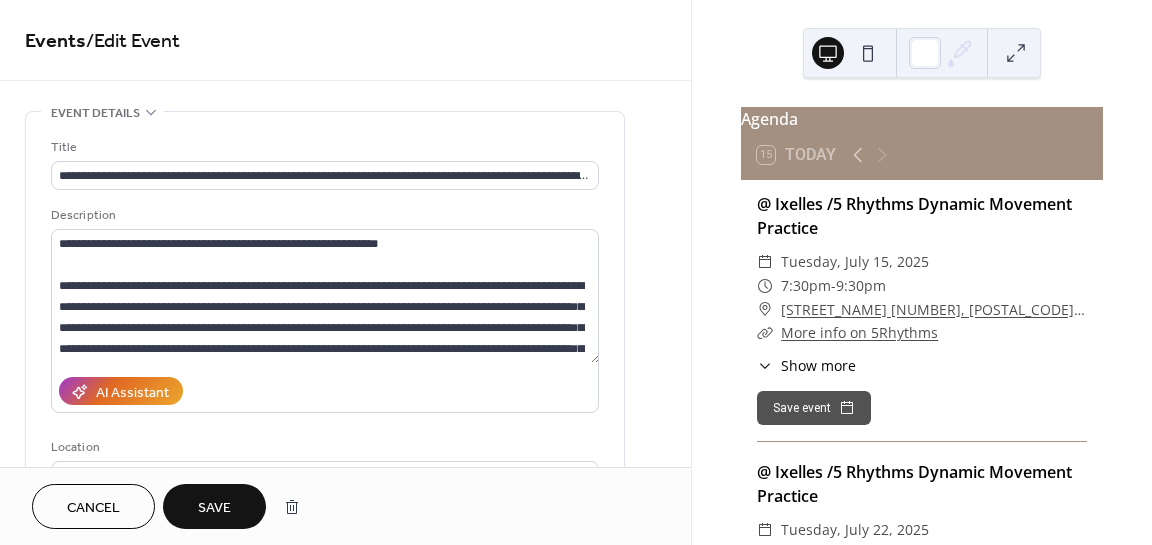 click on "Save" at bounding box center [214, 508] 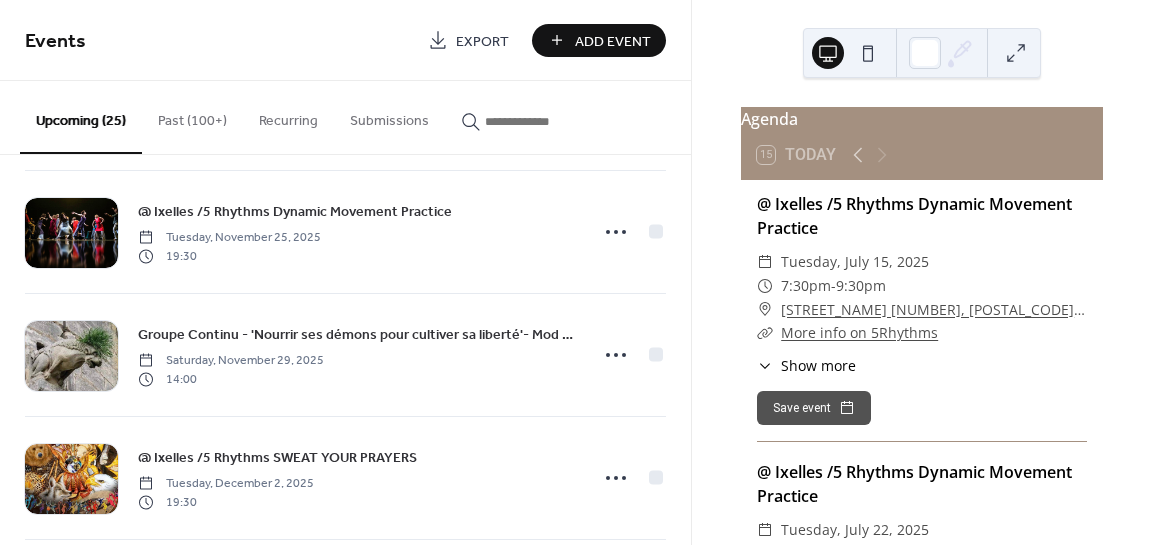 scroll, scrollTop: 2734, scrollLeft: 0, axis: vertical 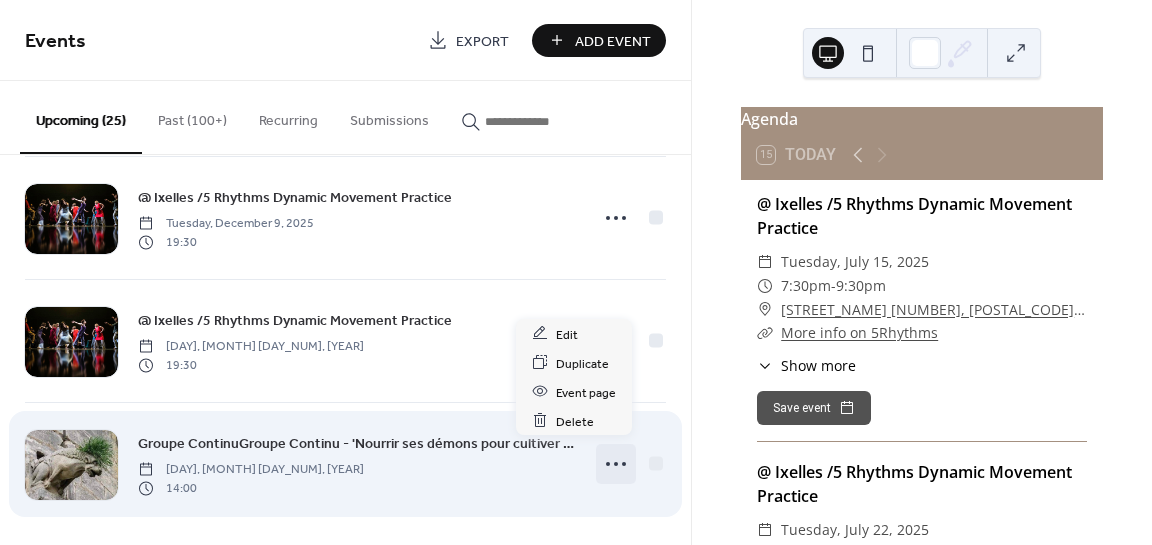 click 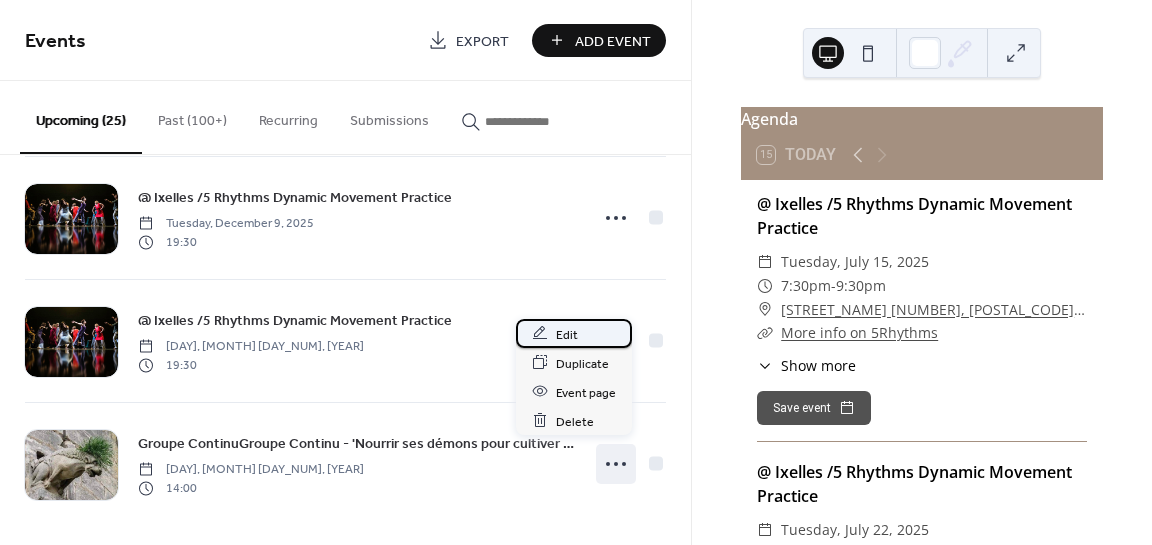 click on "Edit" at bounding box center (567, 334) 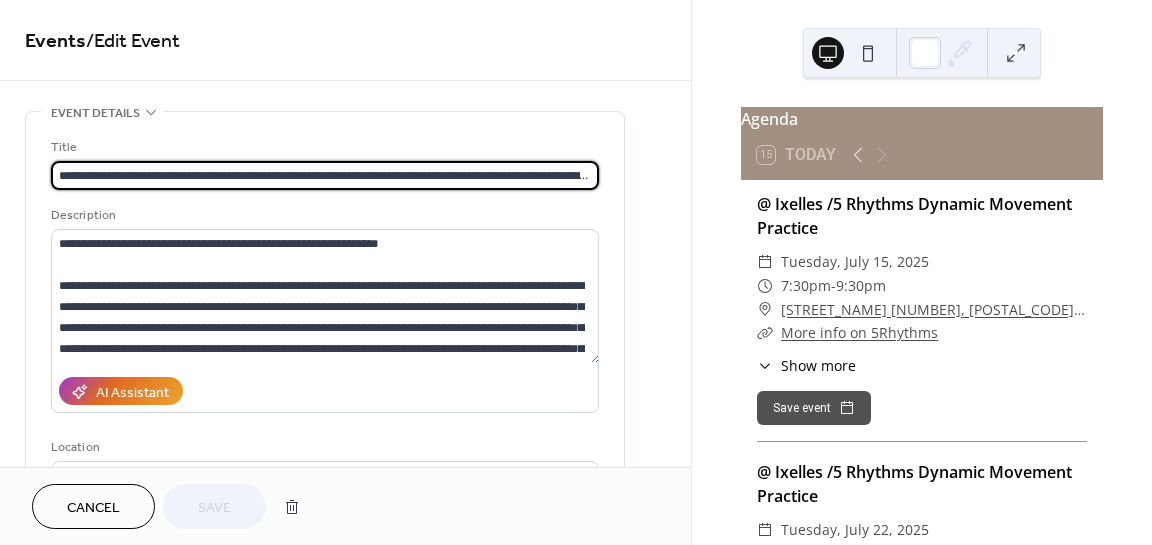 scroll, scrollTop: 0, scrollLeft: 305, axis: horizontal 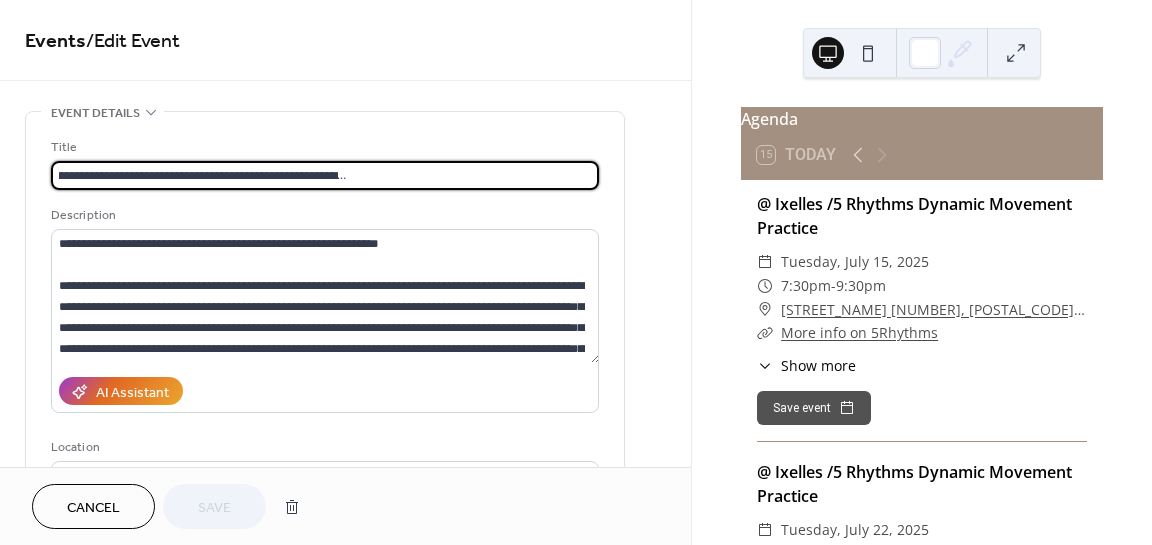 click on "**********" at bounding box center (325, 175) 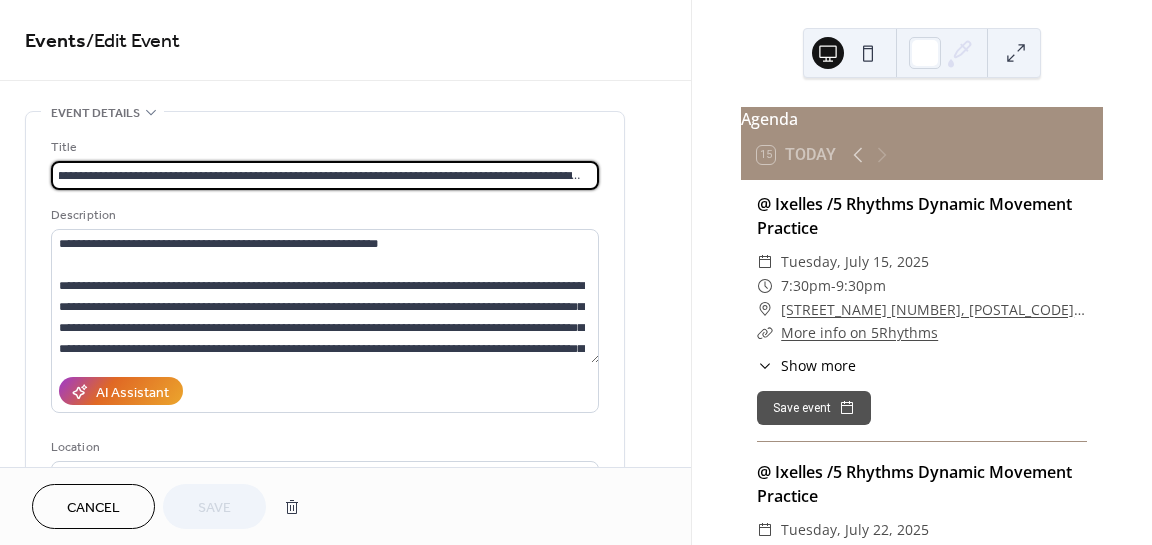 scroll, scrollTop: 0, scrollLeft: 0, axis: both 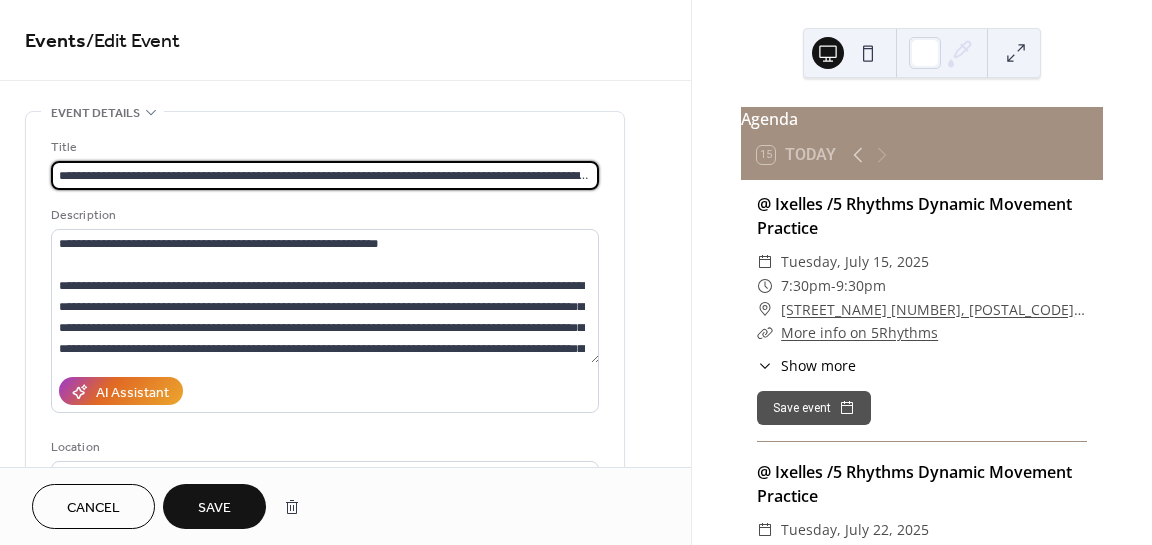 type on "**********" 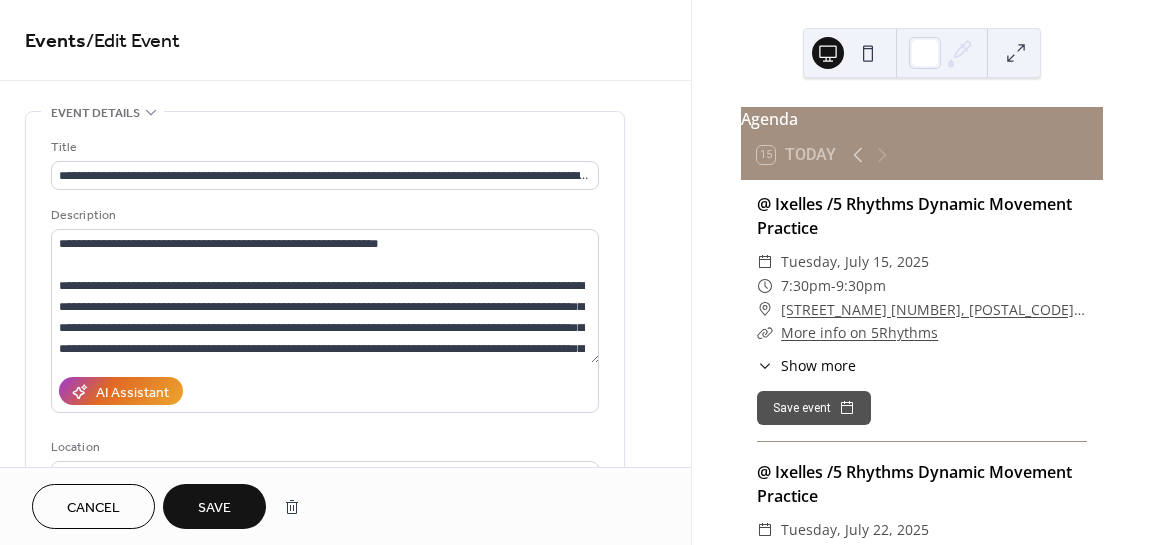 click on "Save" at bounding box center [214, 508] 